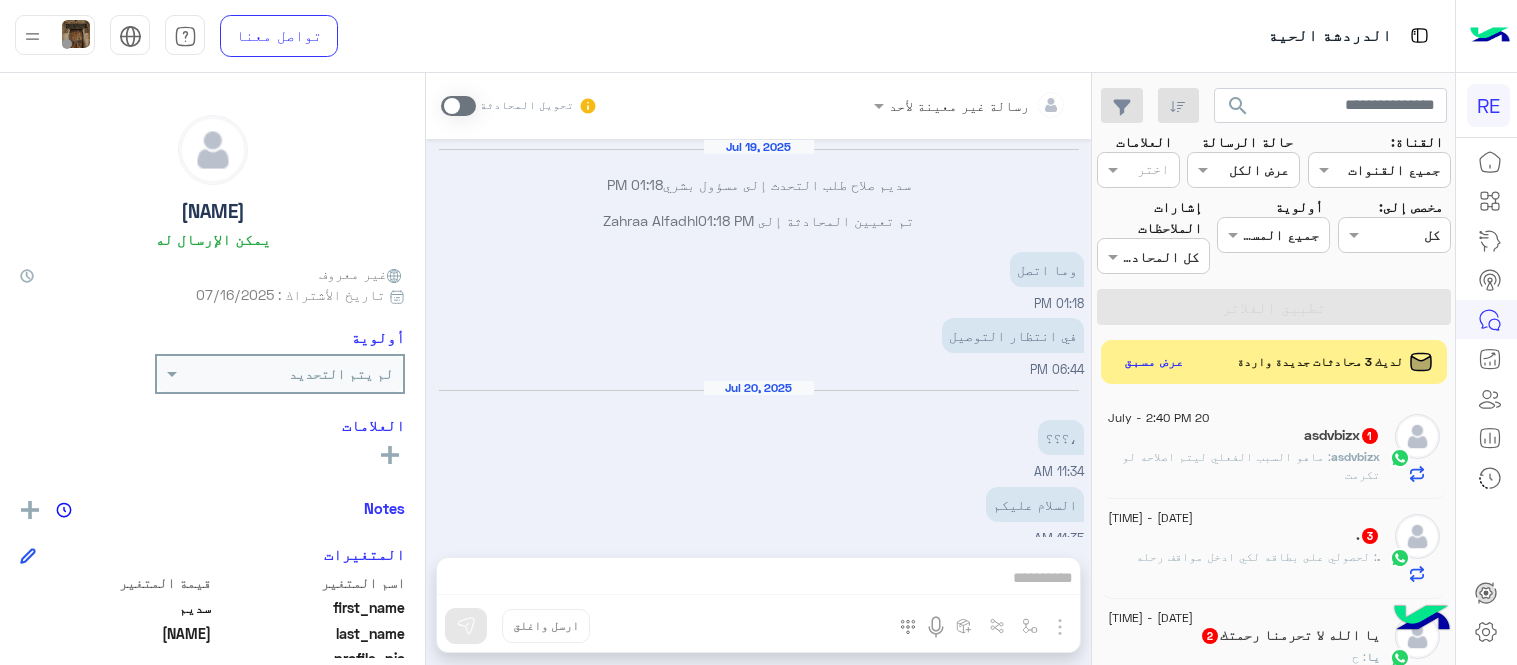 scroll, scrollTop: 0, scrollLeft: 0, axis: both 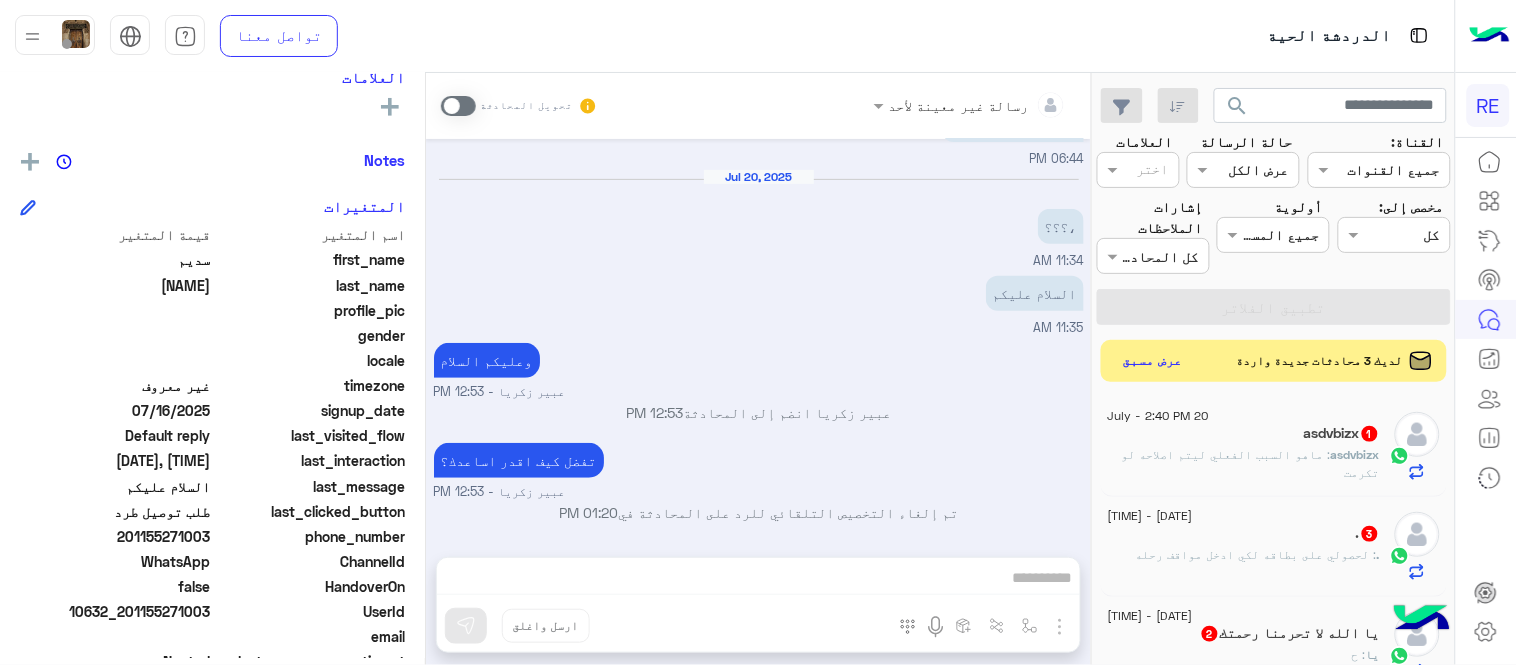 click on "عرض مسبق" 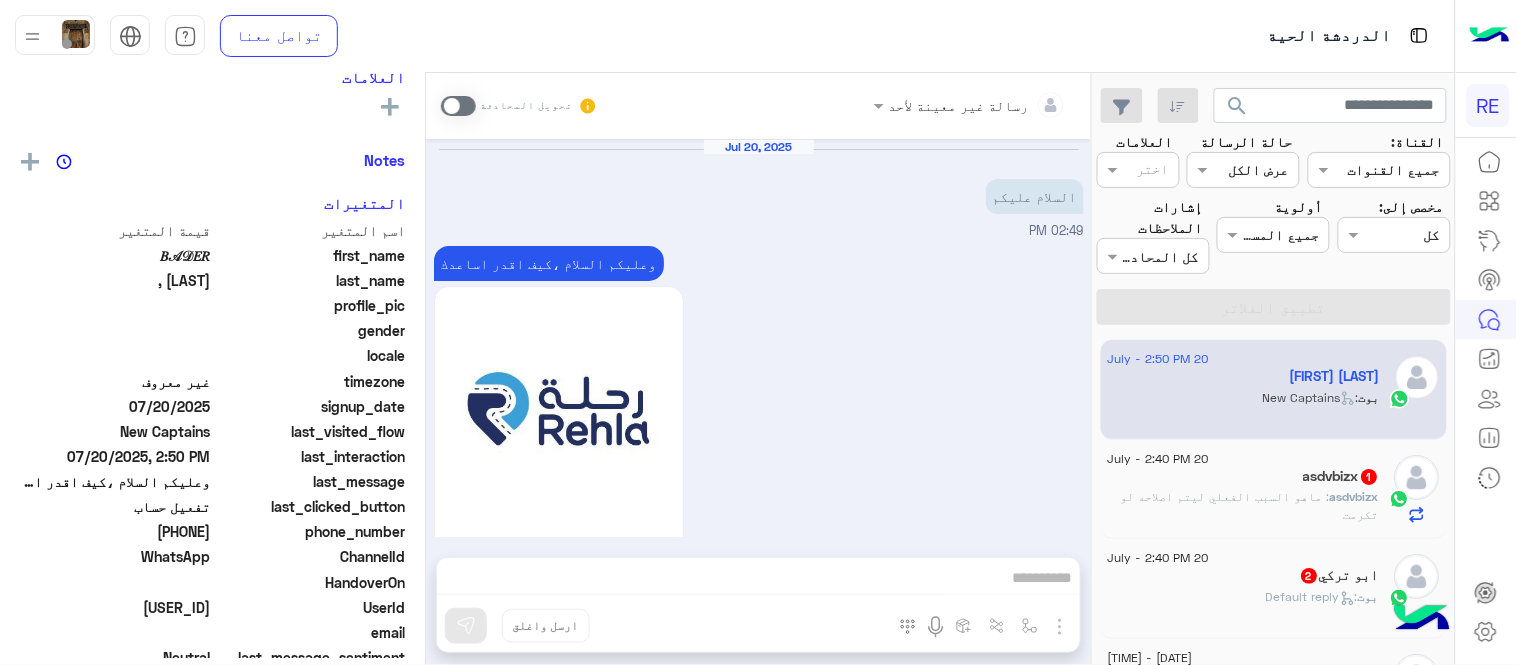 scroll, scrollTop: 1646, scrollLeft: 0, axis: vertical 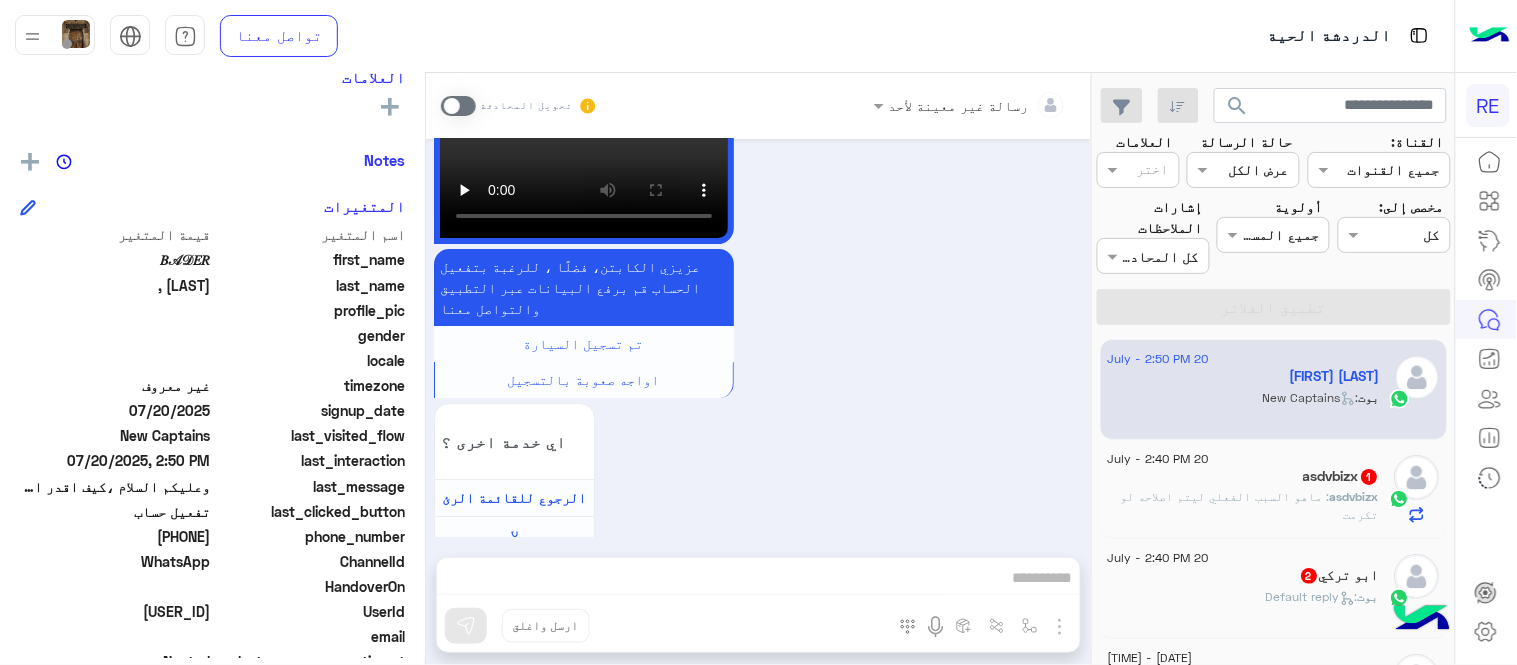 click at bounding box center (458, 106) 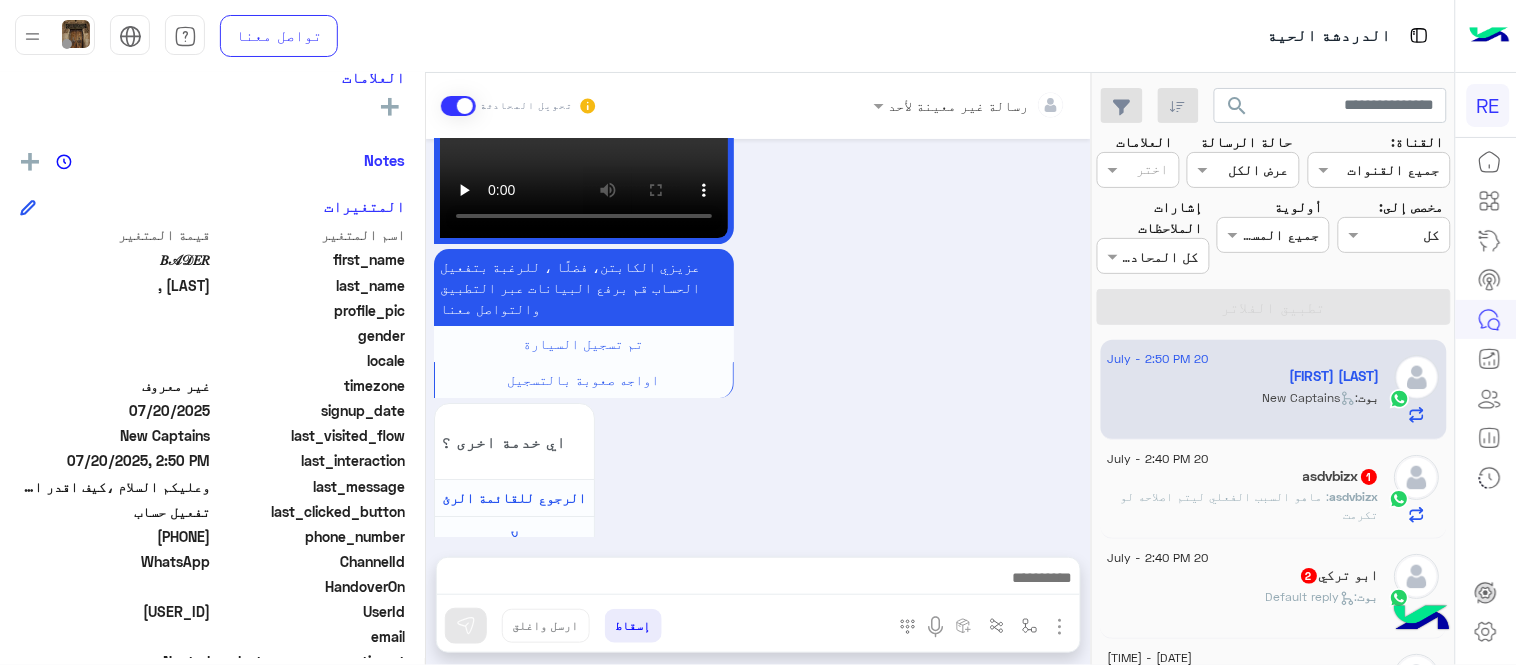 scroll, scrollTop: 1683, scrollLeft: 0, axis: vertical 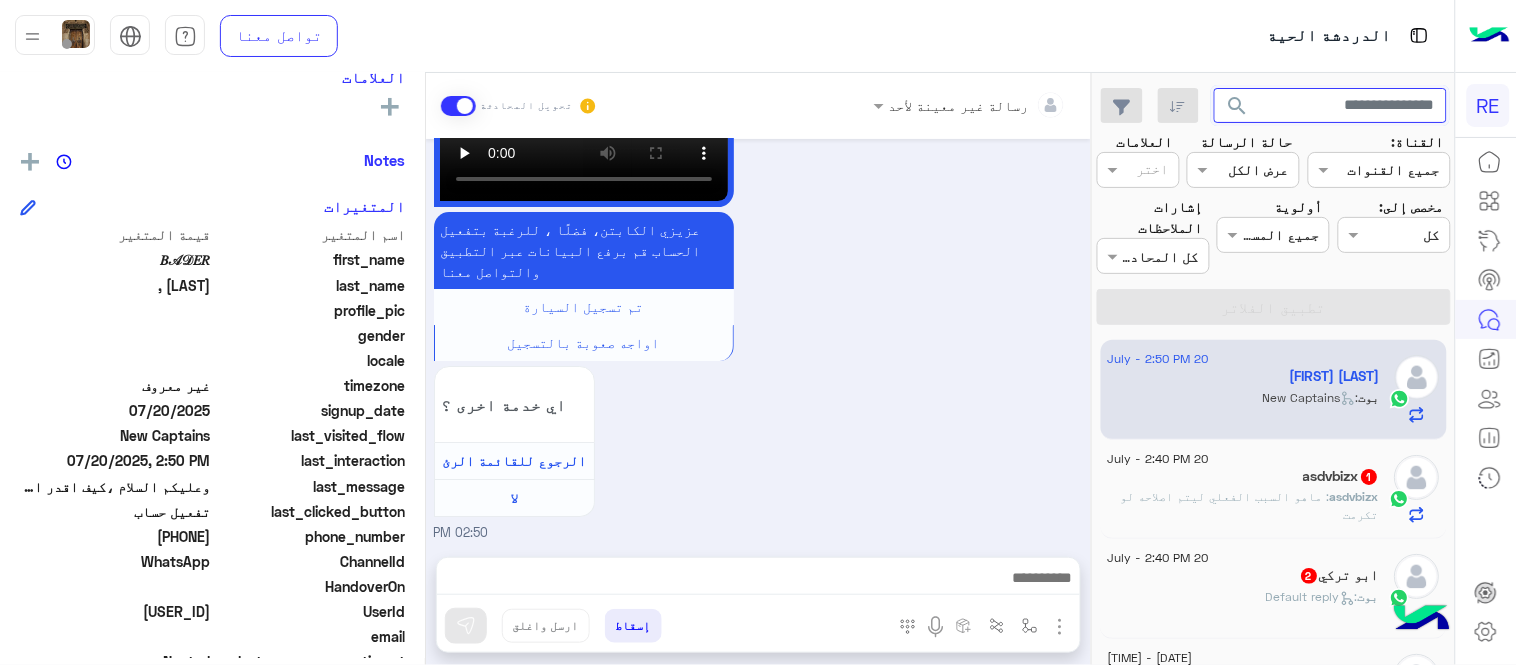 click at bounding box center (1331, 106) 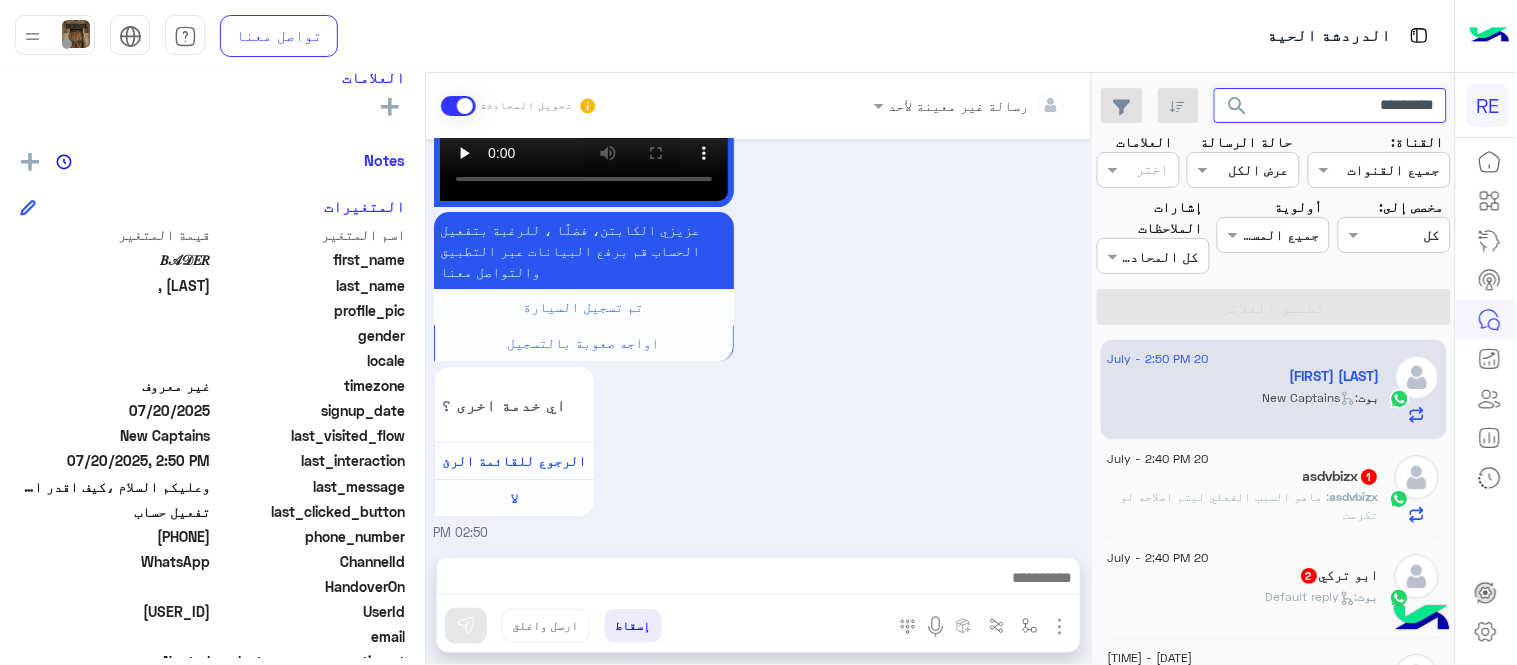 type on "*********" 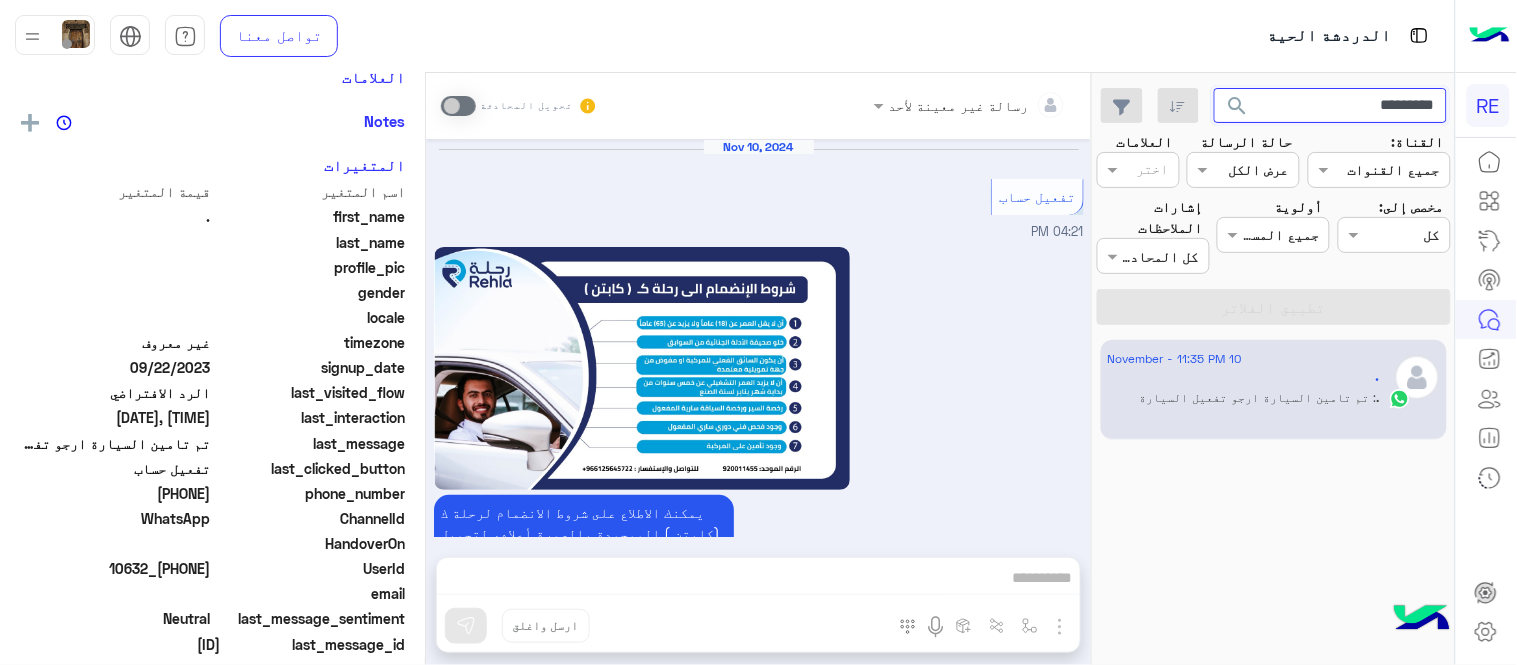 scroll, scrollTop: 1333, scrollLeft: 0, axis: vertical 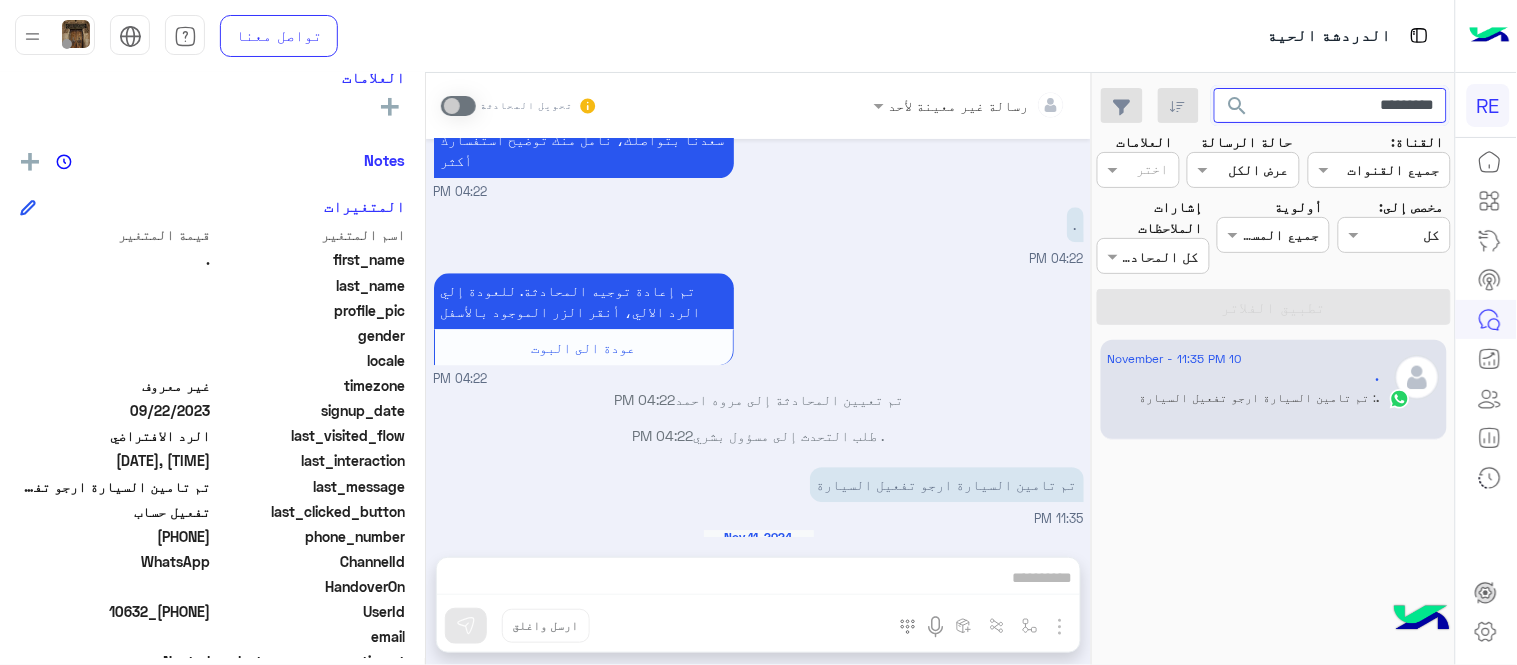 click on "*********" at bounding box center [1331, 106] 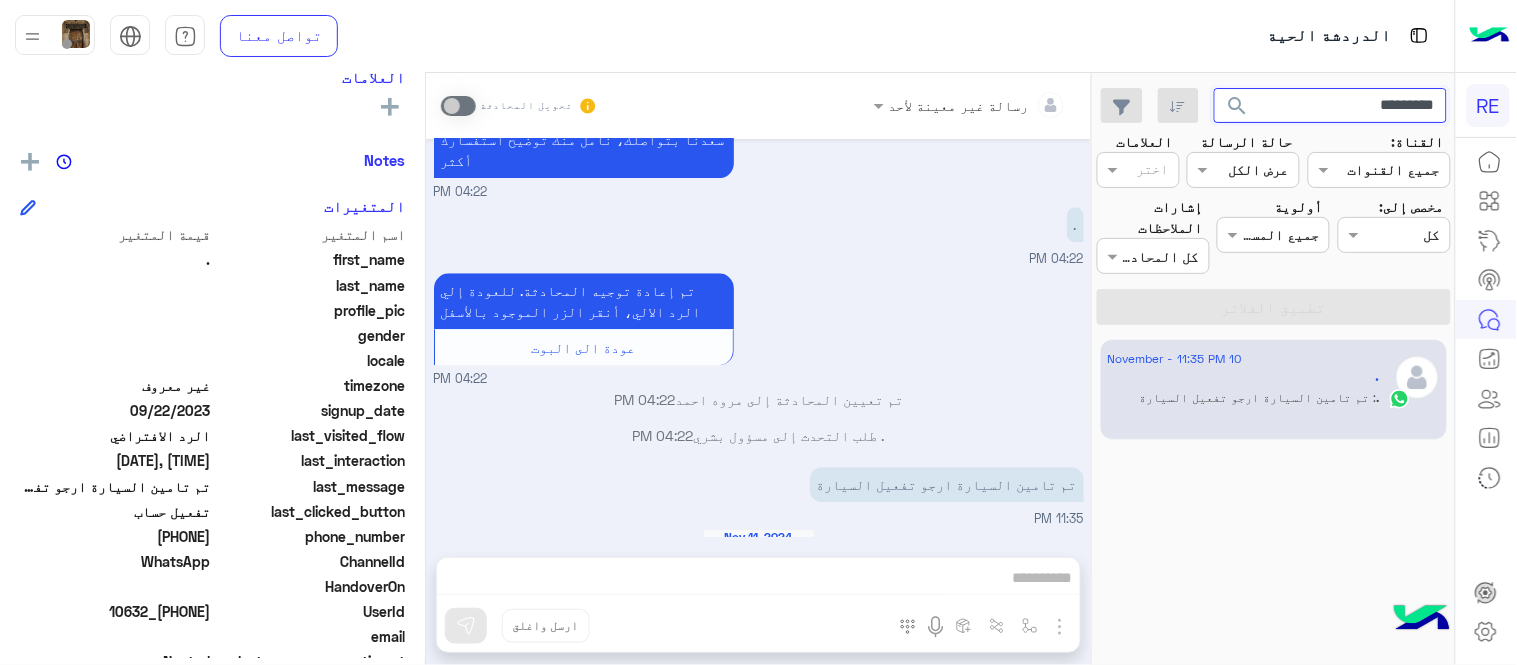 drag, startPoint x: 1352, startPoint y: 115, endPoint x: 1391, endPoint y: 110, distance: 39.319206 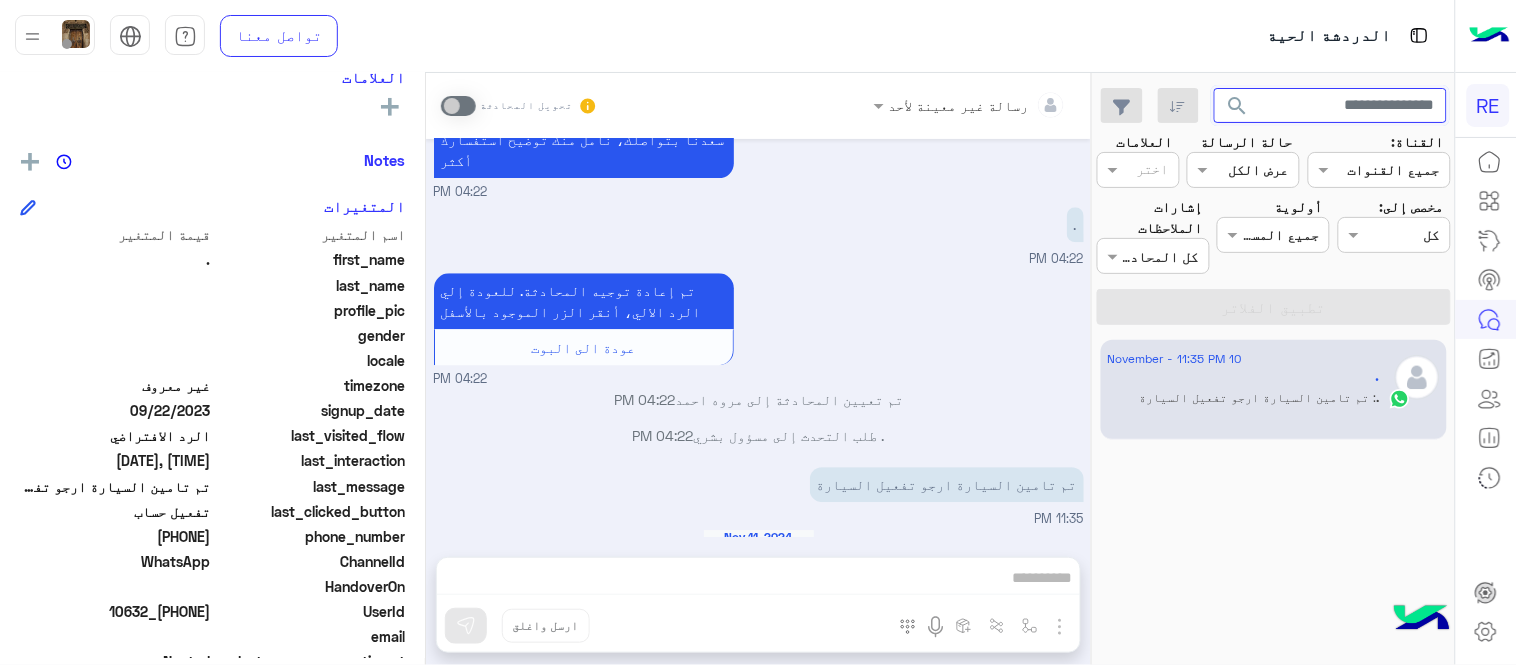 type 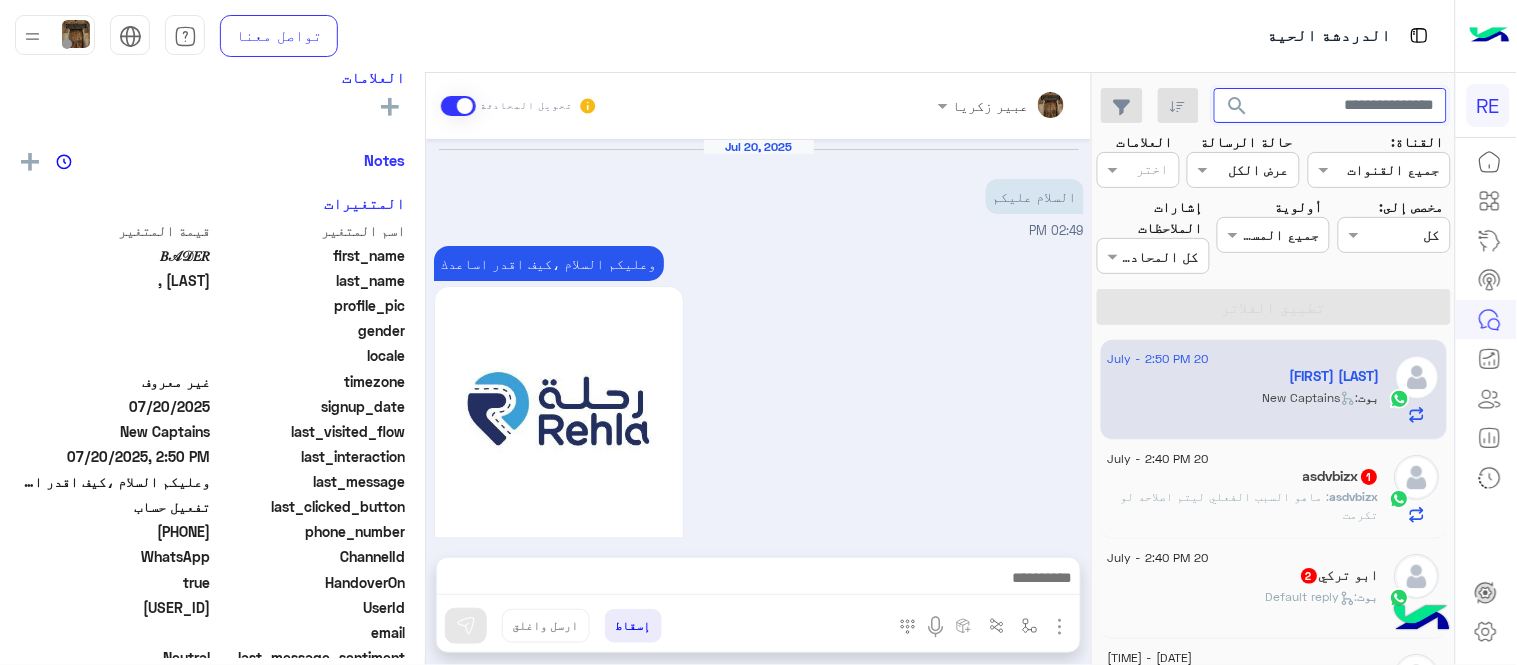 scroll, scrollTop: 1683, scrollLeft: 0, axis: vertical 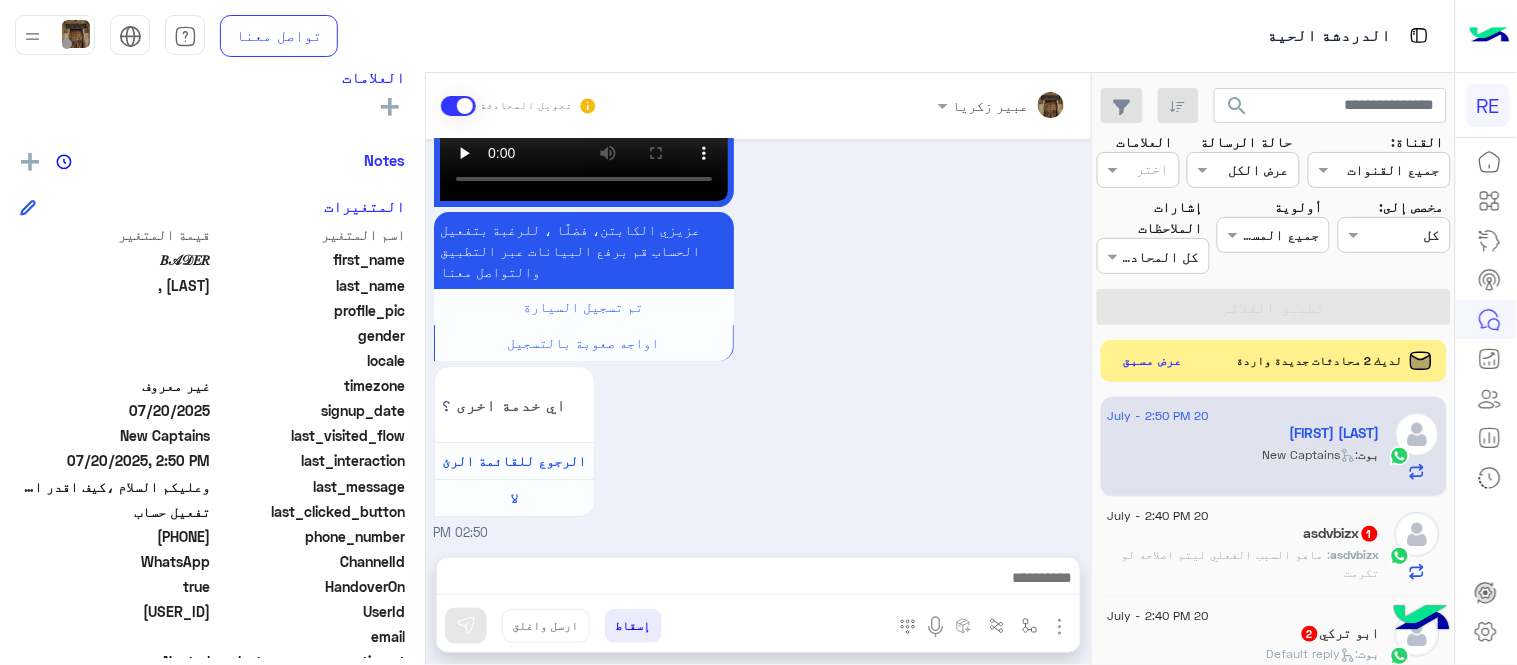click on "عرض مسبق" 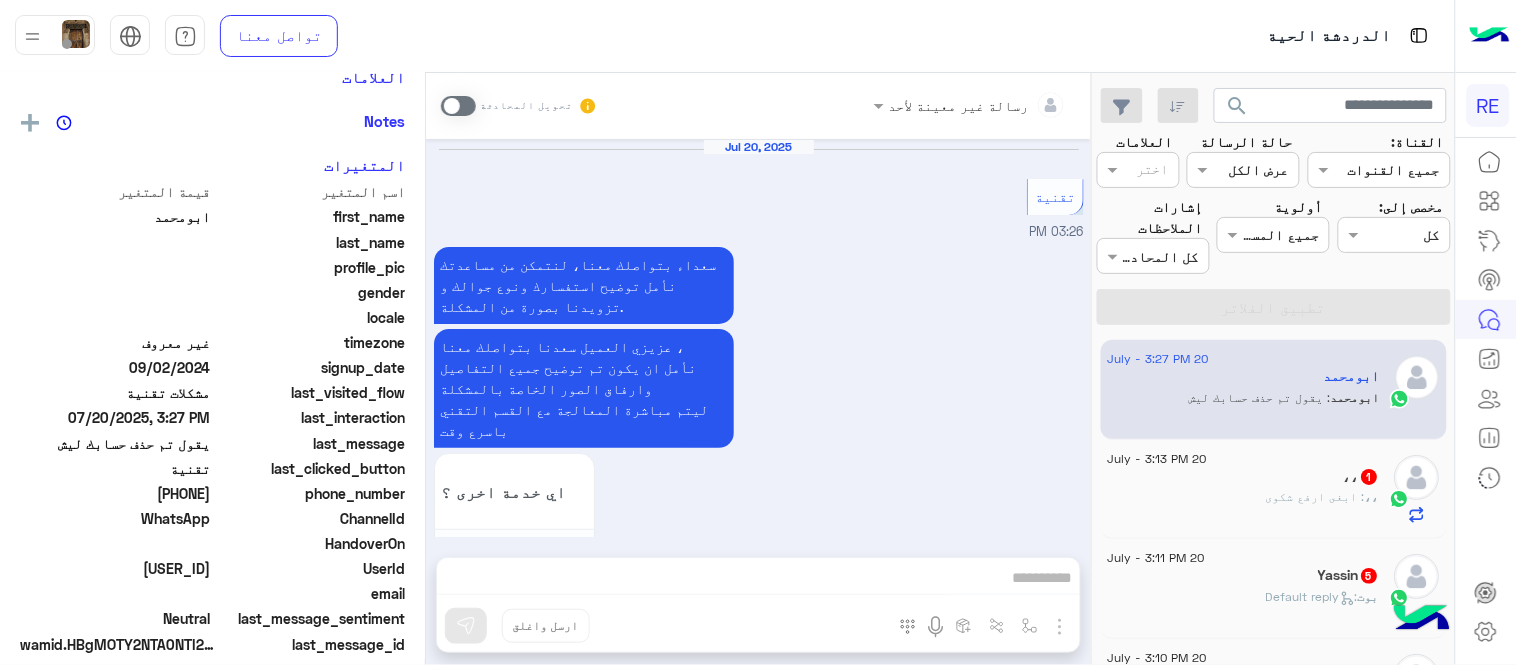 scroll, scrollTop: 803, scrollLeft: 0, axis: vertical 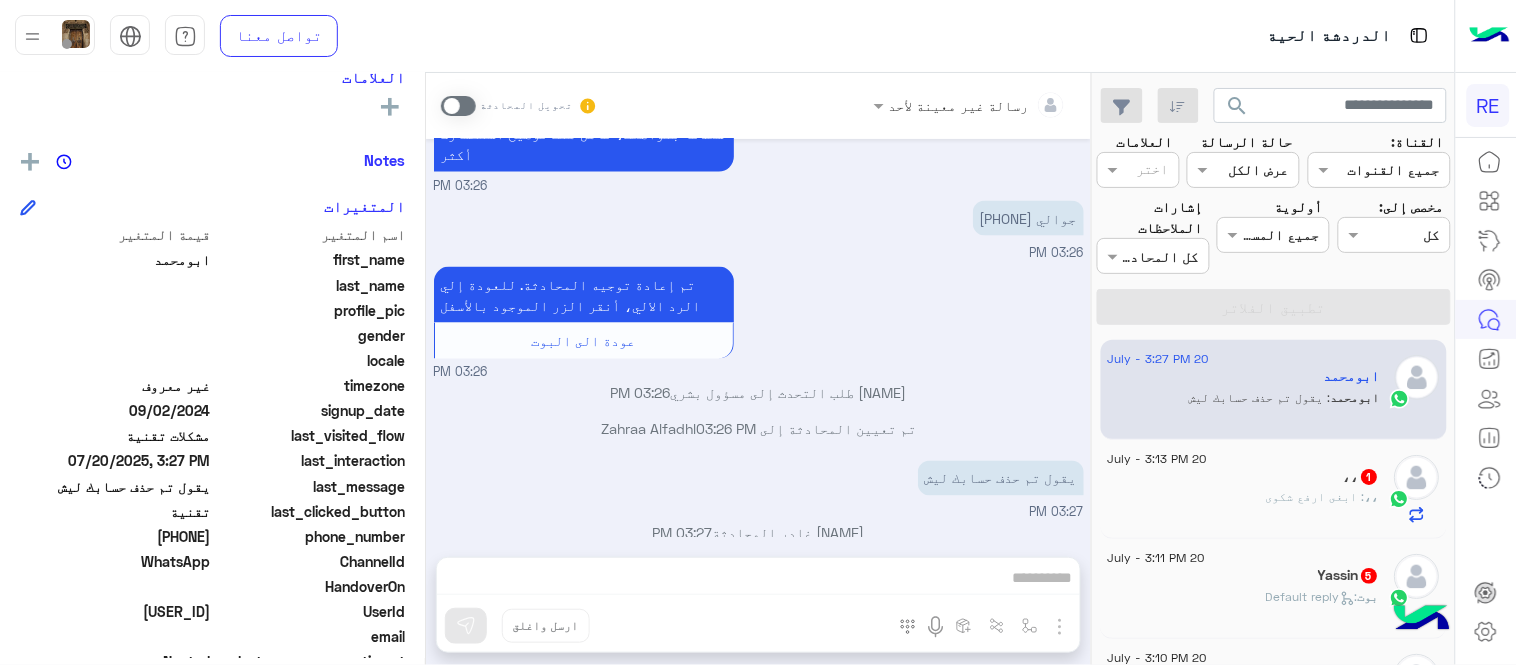 click on "جوالي [PHONE]" at bounding box center (1028, 218) 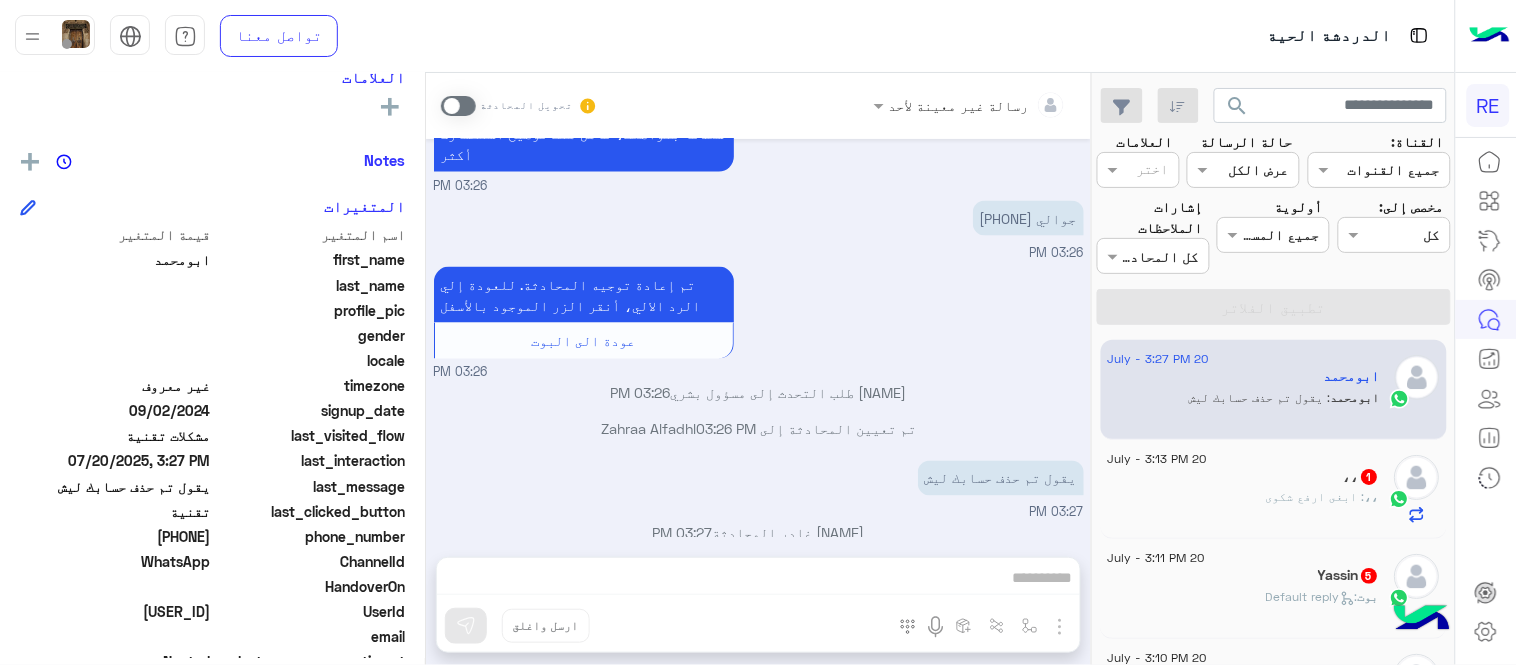 copy on "[PHONE]" 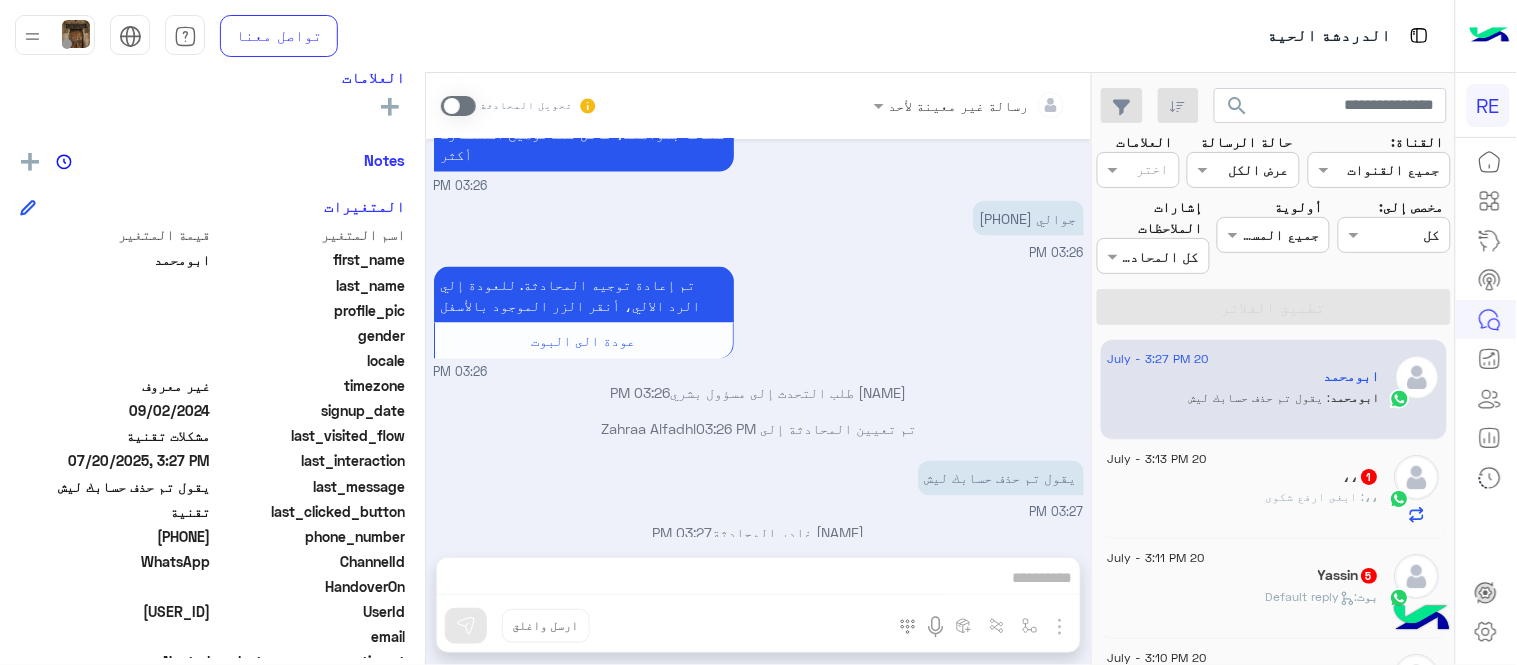 click on "رسالة غير معينة لأحد تحويل المحادثة     Jul 20, 2025   تقنية    03:26 PM  سعداء بتواصلك معنا، لنتمكن من مساعدتك نأمل توضيح استفسارك ونوع جوالك و تزويدنا بصورة من المشكلة. عزيزي العميل سعدنا بتواصلك معنا ، نأمل ان يكون تم توضيح جميع التفاصيل وارفاق الصور الخاصة بالمشكلة  ليتم مباشرة المعالجة مع القسم التقني باسرع وقت اي خدمة اخرى ؟  الرجوع للقائمة الرئ   لا     03:26 PM    03:26 PM  سعدنا بتواصلك، نأمل منك توضيح استفسارك أكثر    03:26 PM  جوالي [PHONE]   03:26 PM  تم إعادة توجيه المحادثة. للعودة إلي الرد الالي، أنقر الزر الموجود بالأسفل  عودة الى البوت     03:26 PM   [FIRST]  طلب التحدث إلى مسؤول بشري" at bounding box center (758, 373) 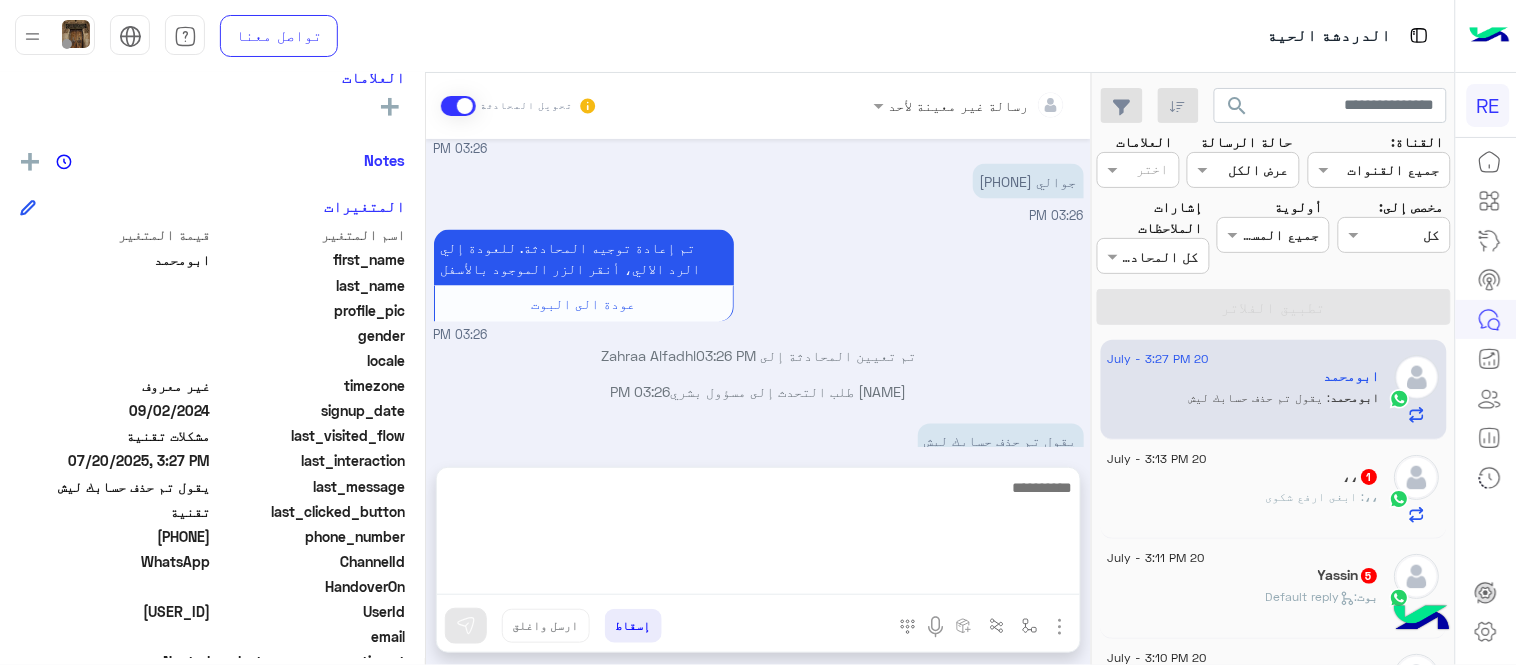click at bounding box center [758, 535] 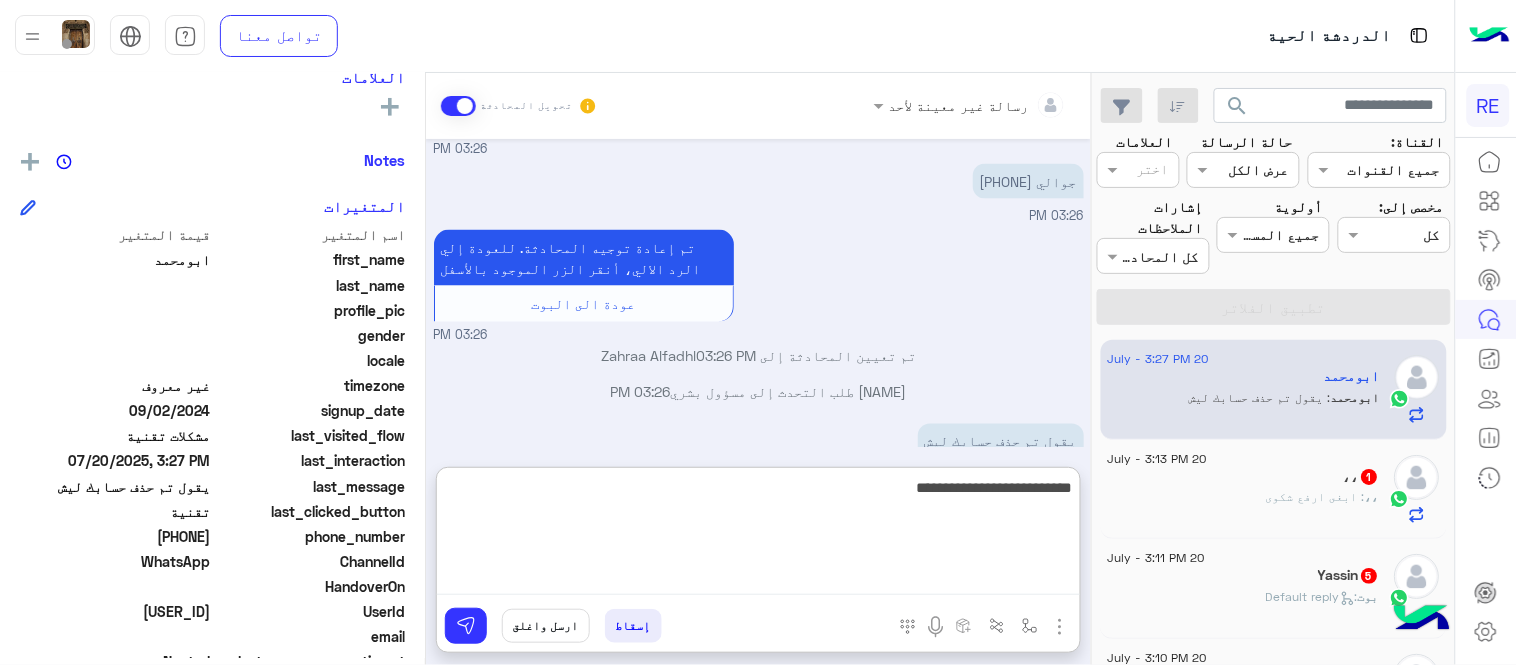 type on "**********" 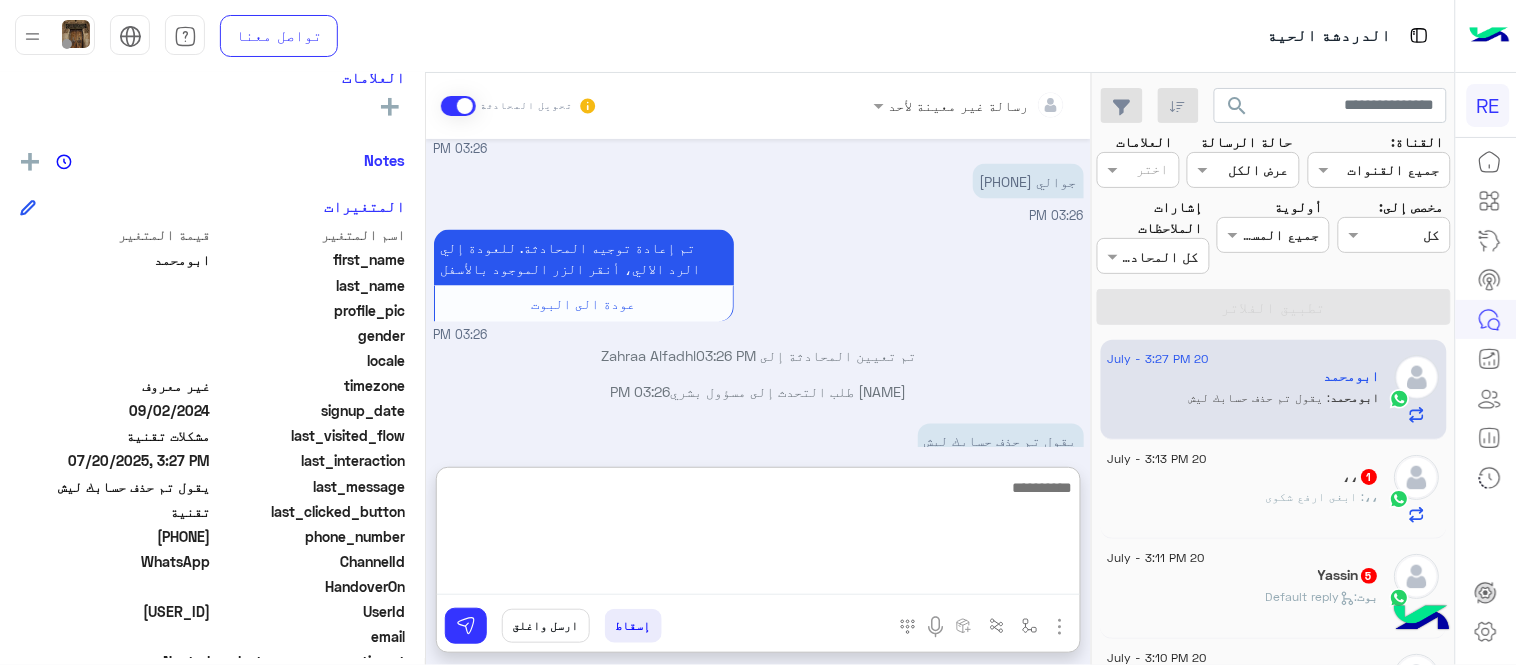 scroll, scrollTop: 993, scrollLeft: 0, axis: vertical 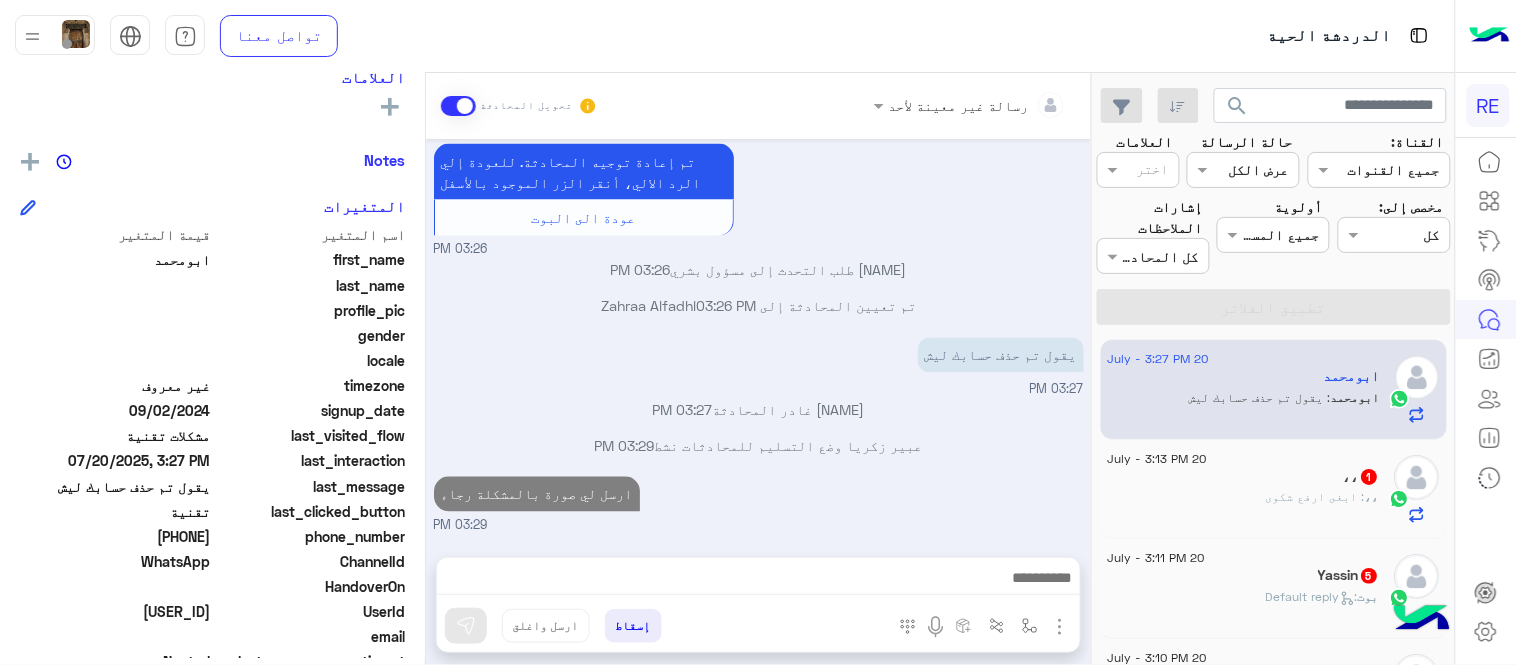 click on "،،   1" 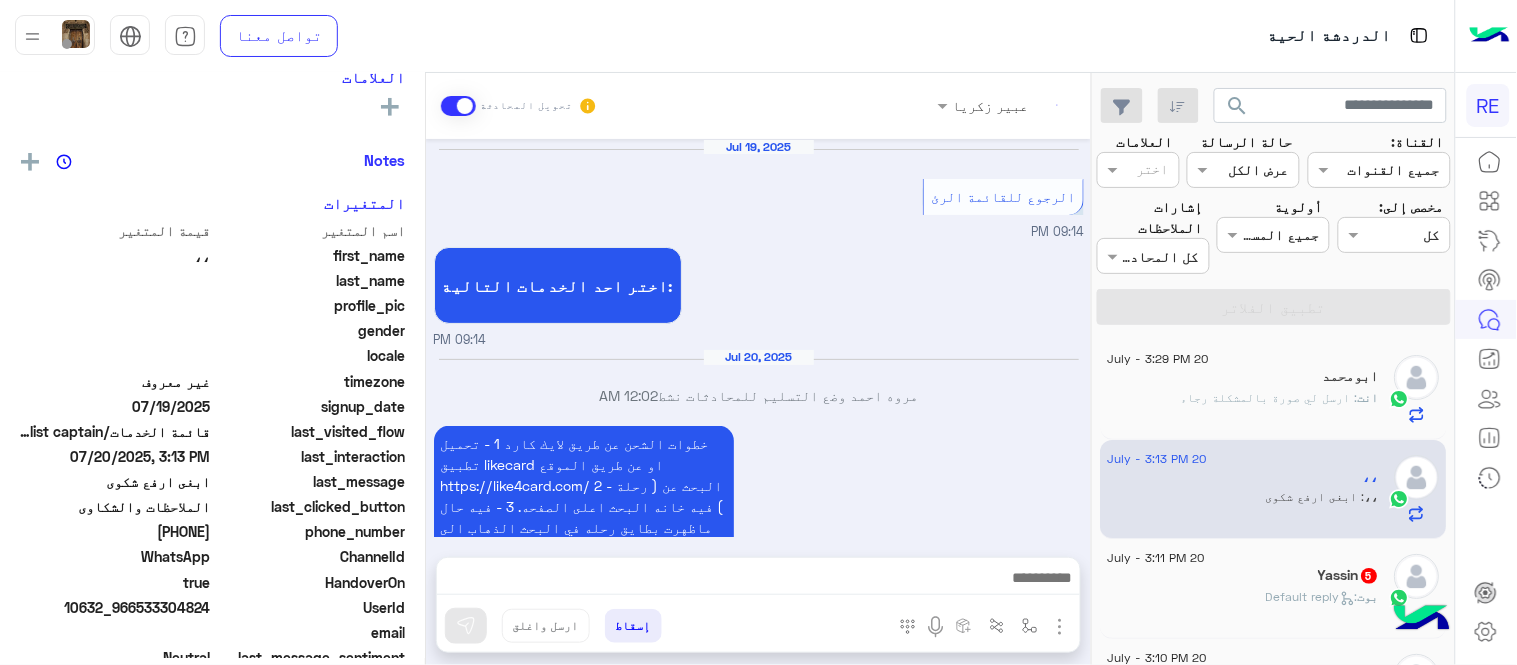 scroll, scrollTop: 557, scrollLeft: 0, axis: vertical 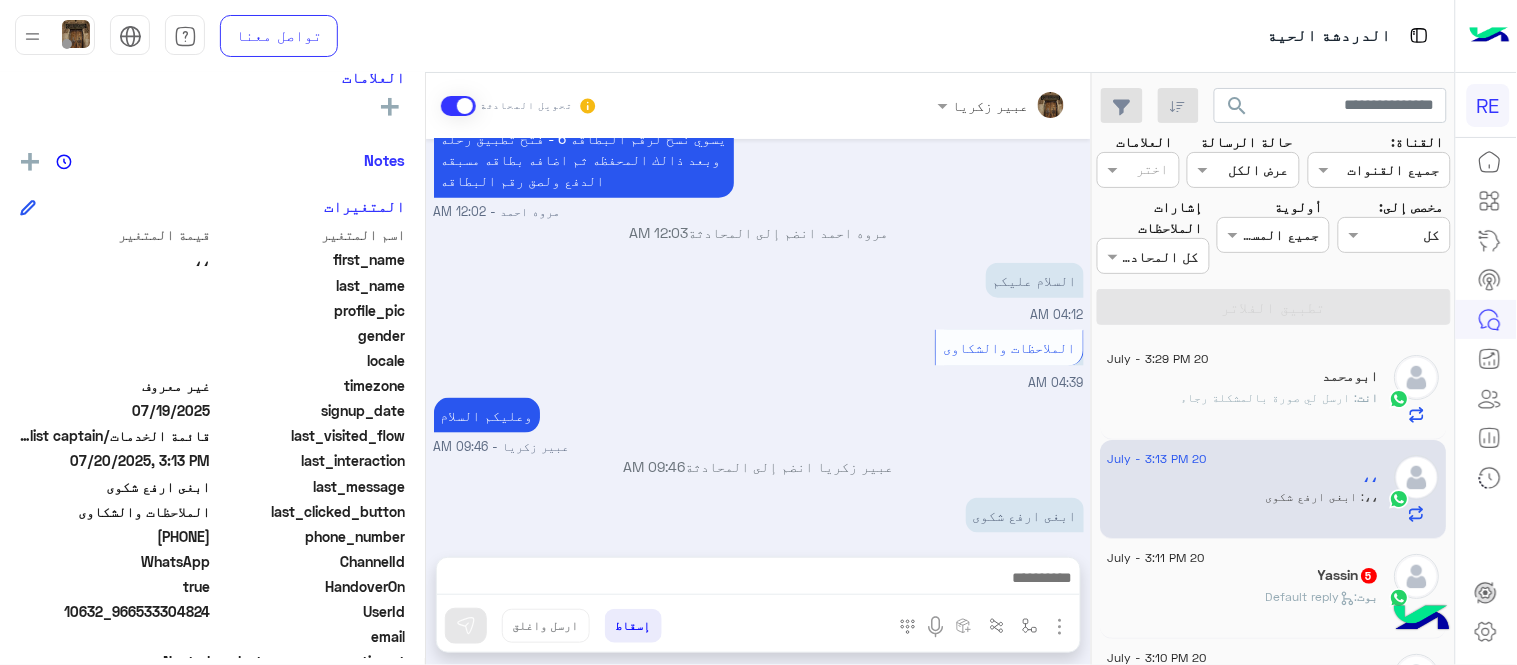 click at bounding box center (758, 583) 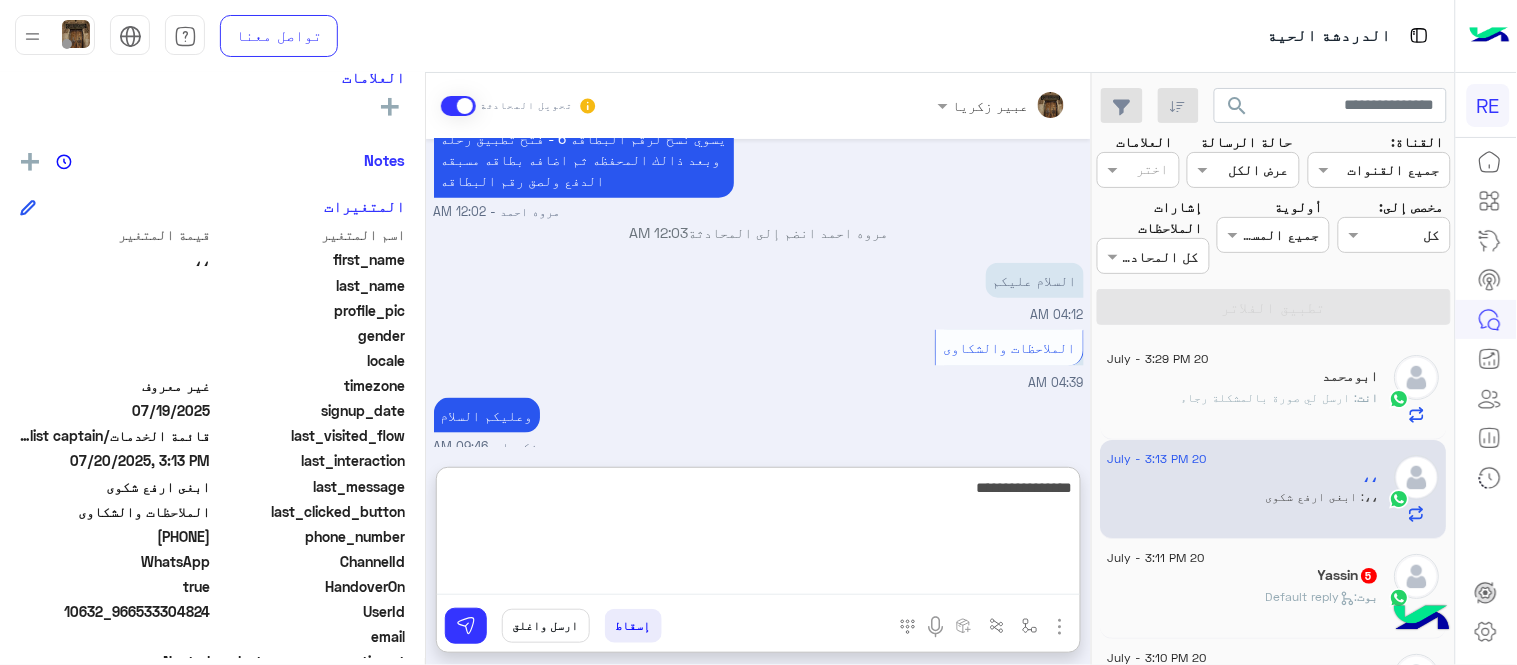 type on "**********" 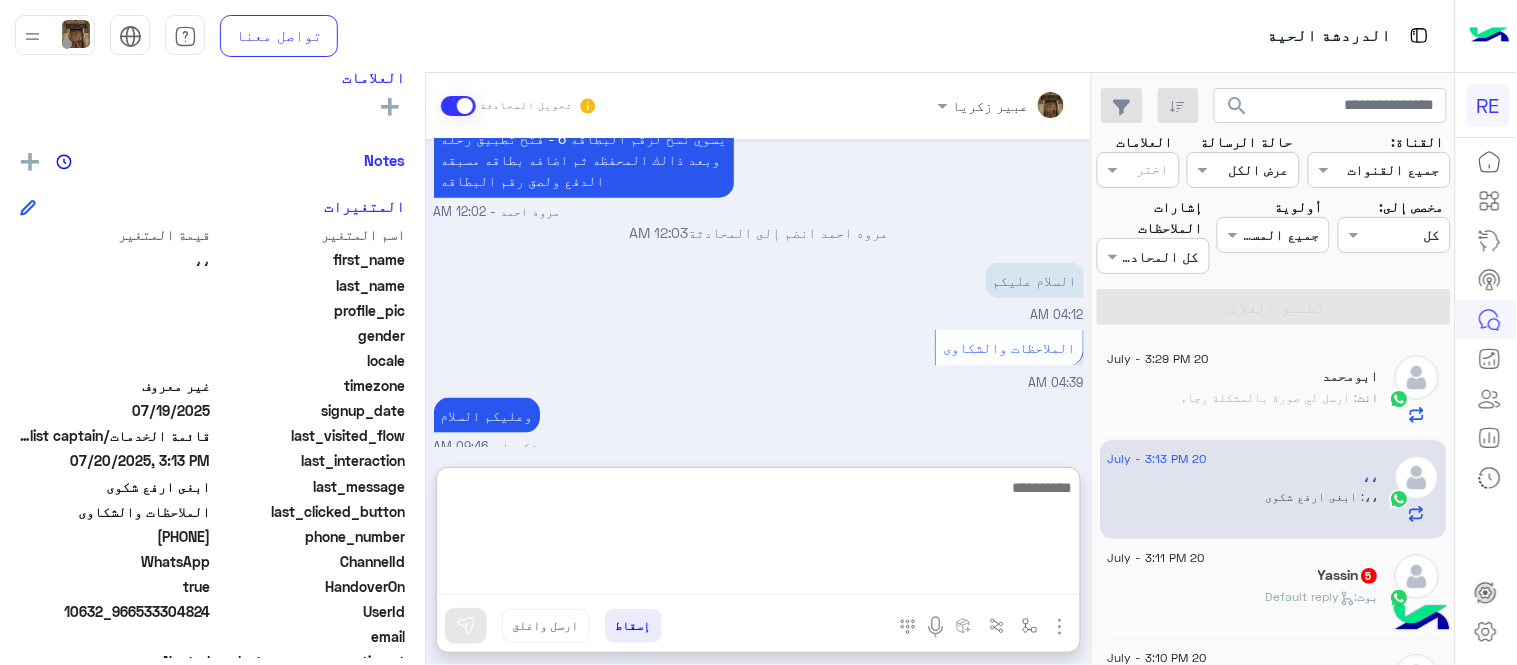 scroll, scrollTop: 711, scrollLeft: 0, axis: vertical 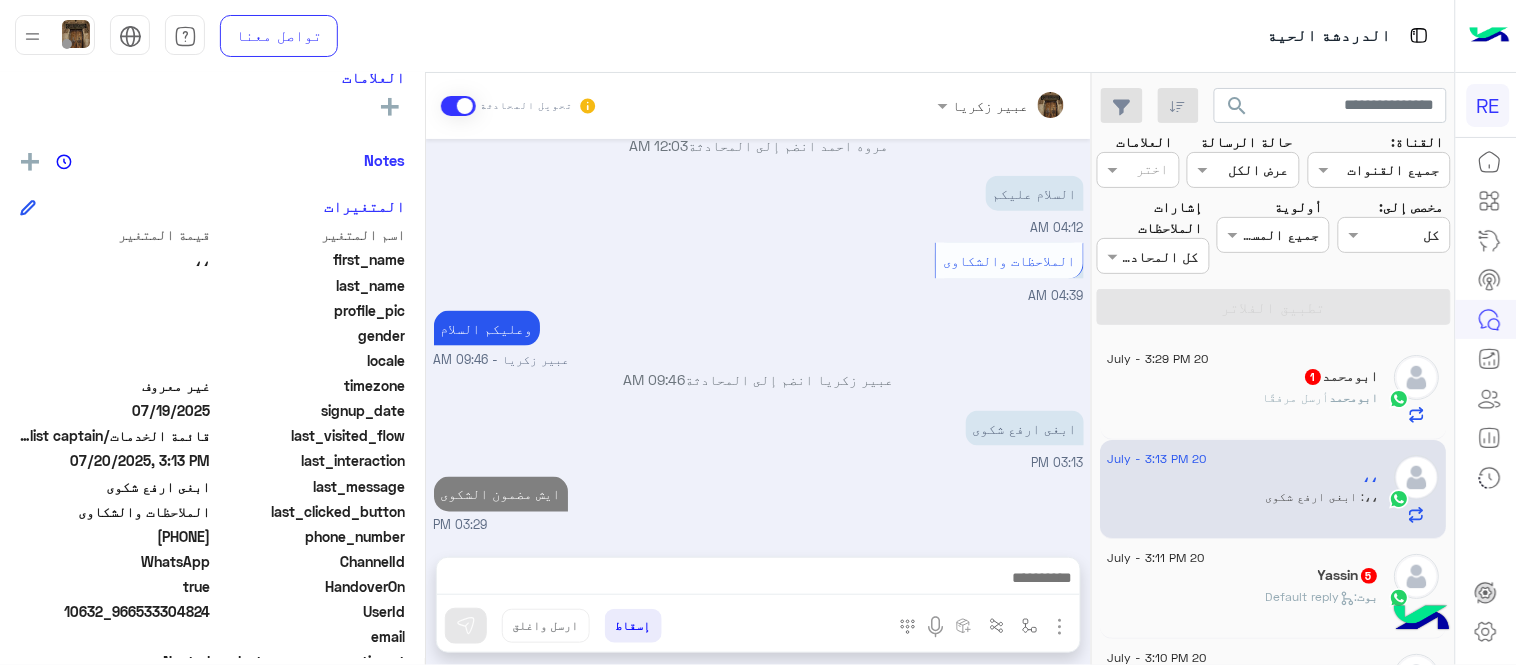 click on "بوت :   Default reply" 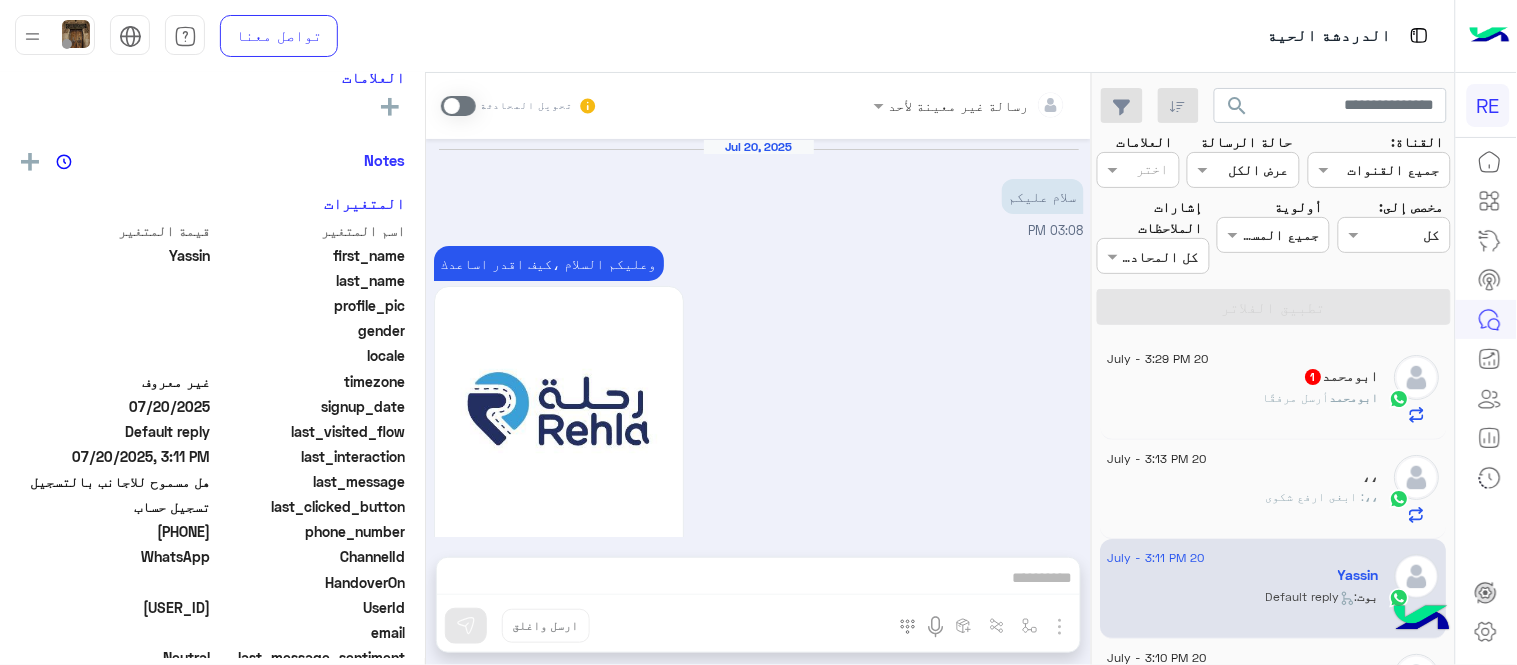 scroll, scrollTop: 1776, scrollLeft: 0, axis: vertical 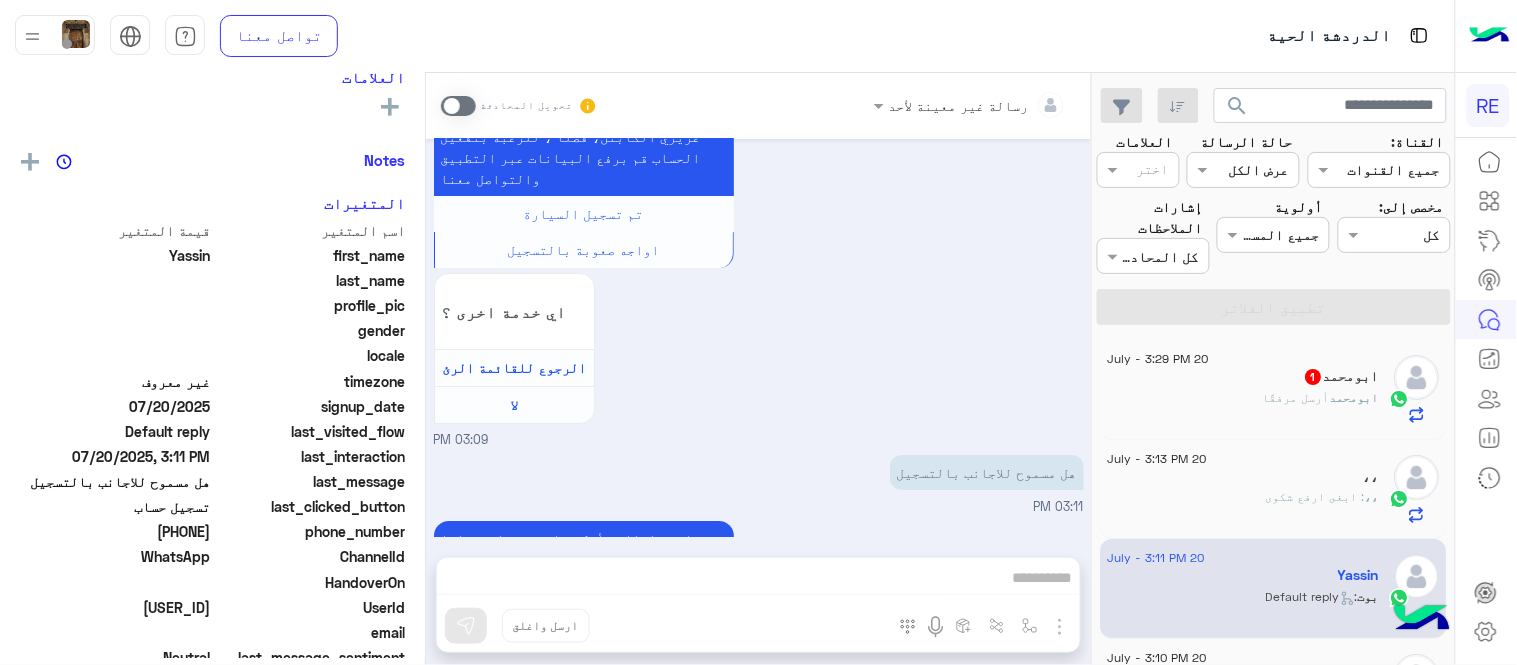 click on "[FIRST]  أرسل مرفقًا" 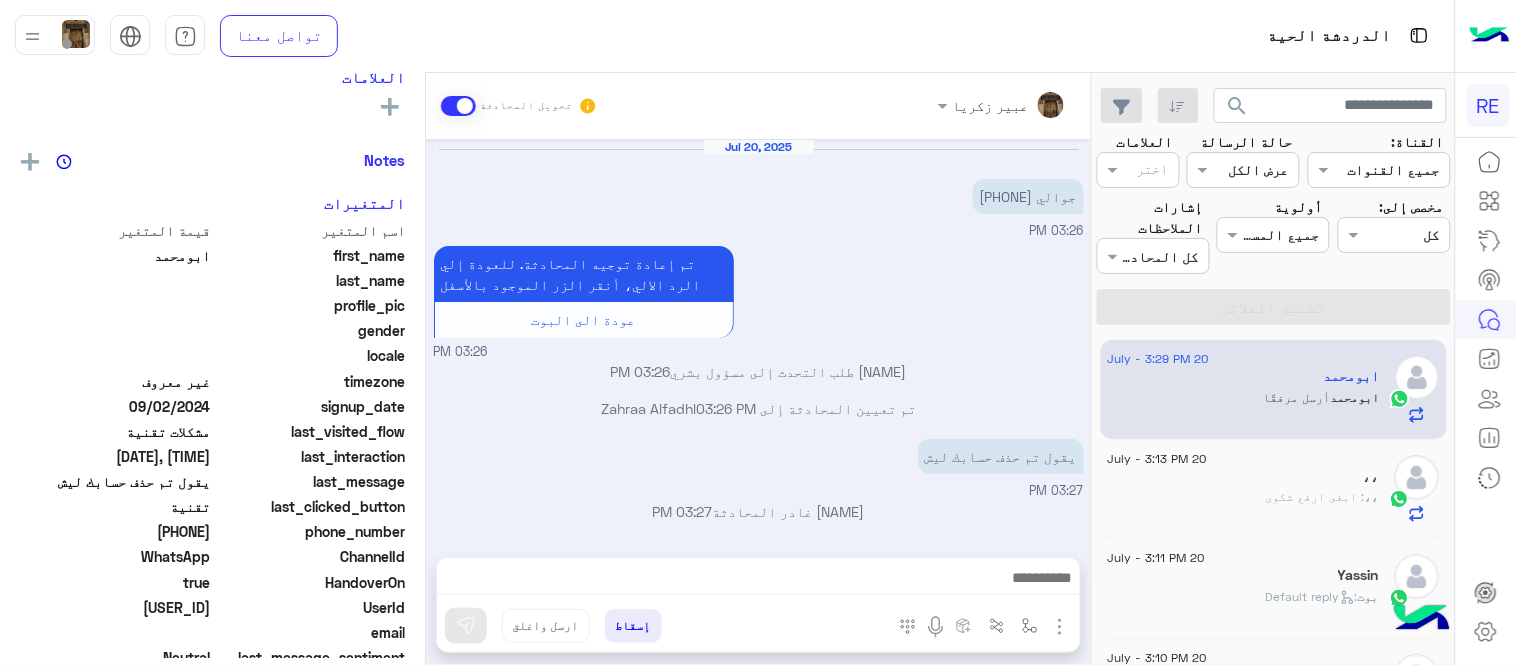 scroll, scrollTop: 421, scrollLeft: 0, axis: vertical 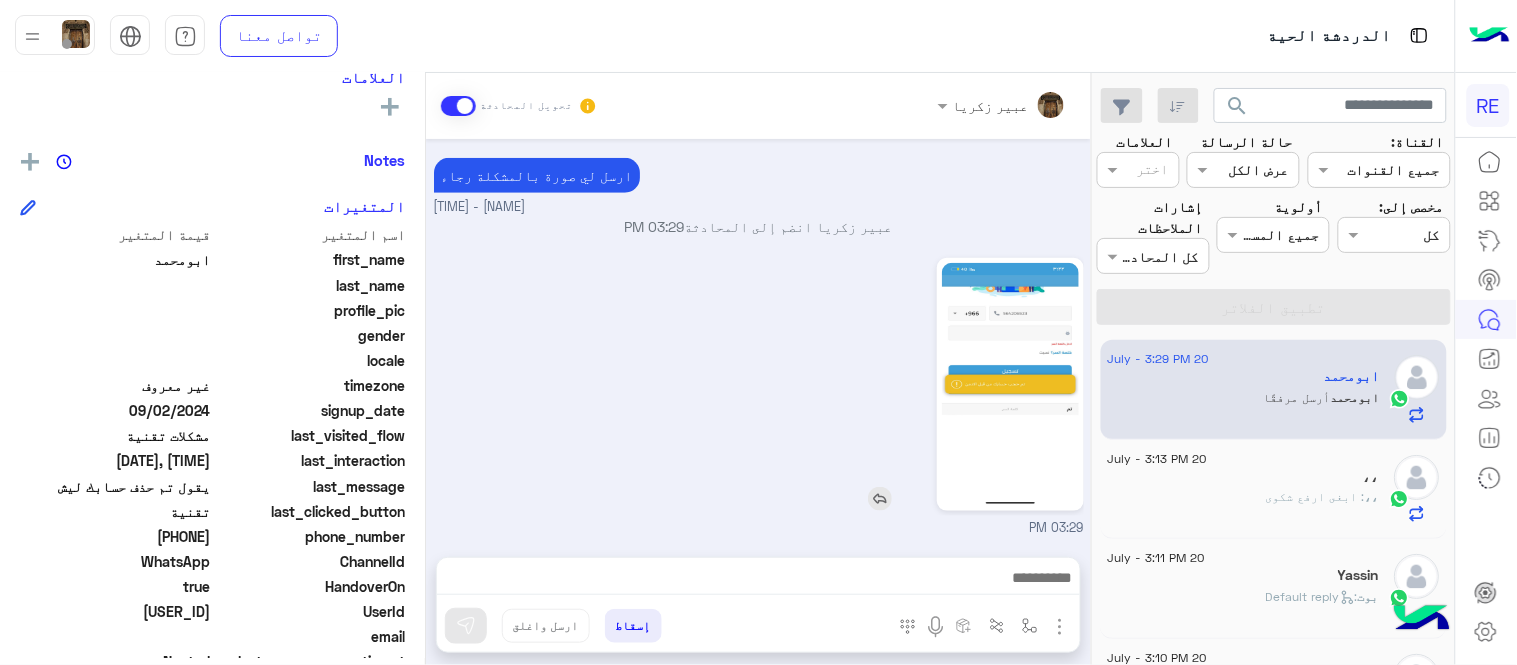 click 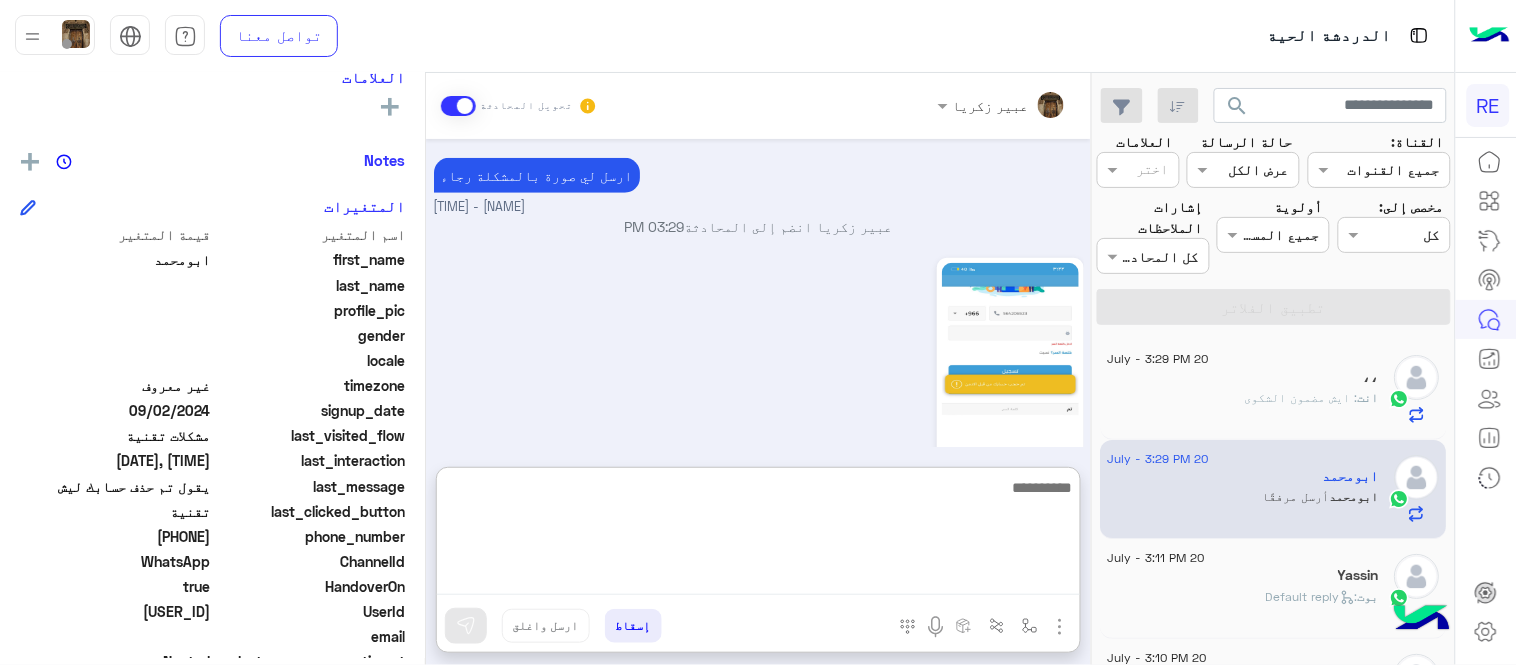 click at bounding box center (758, 535) 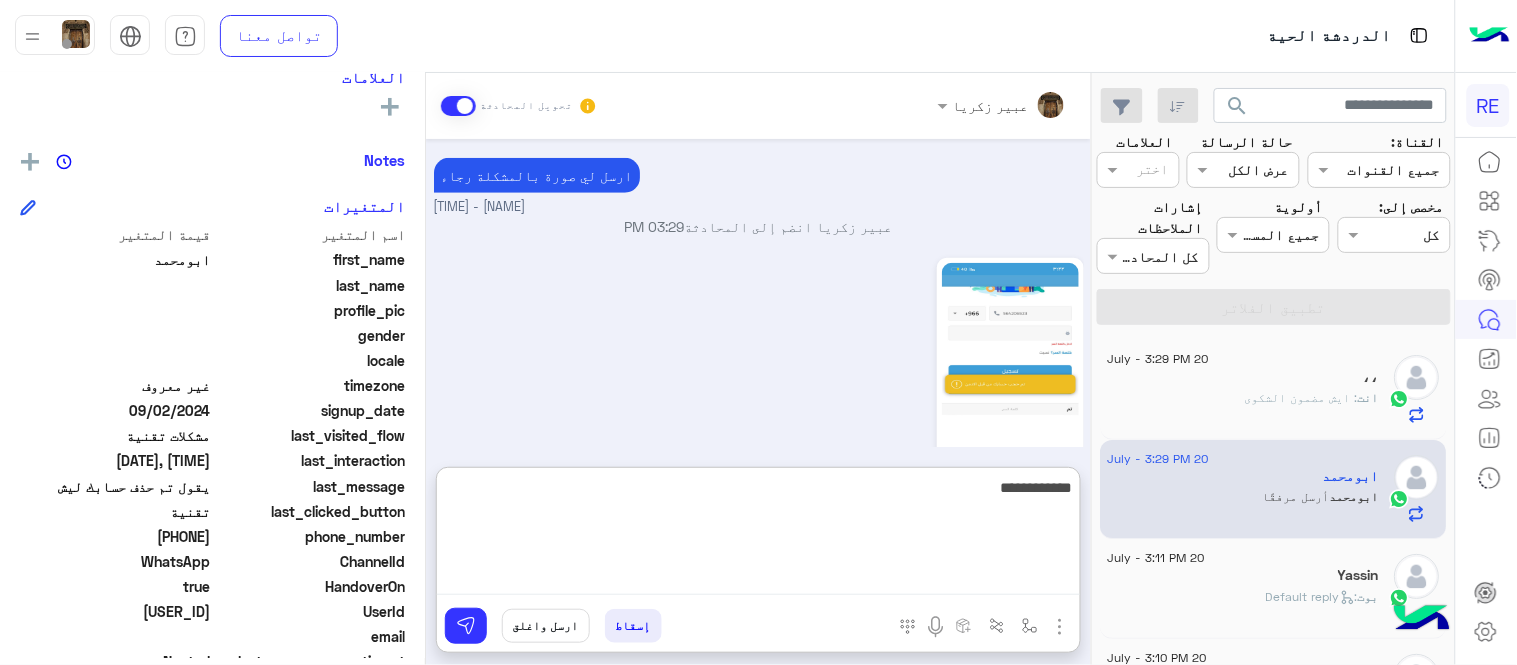 type on "**********" 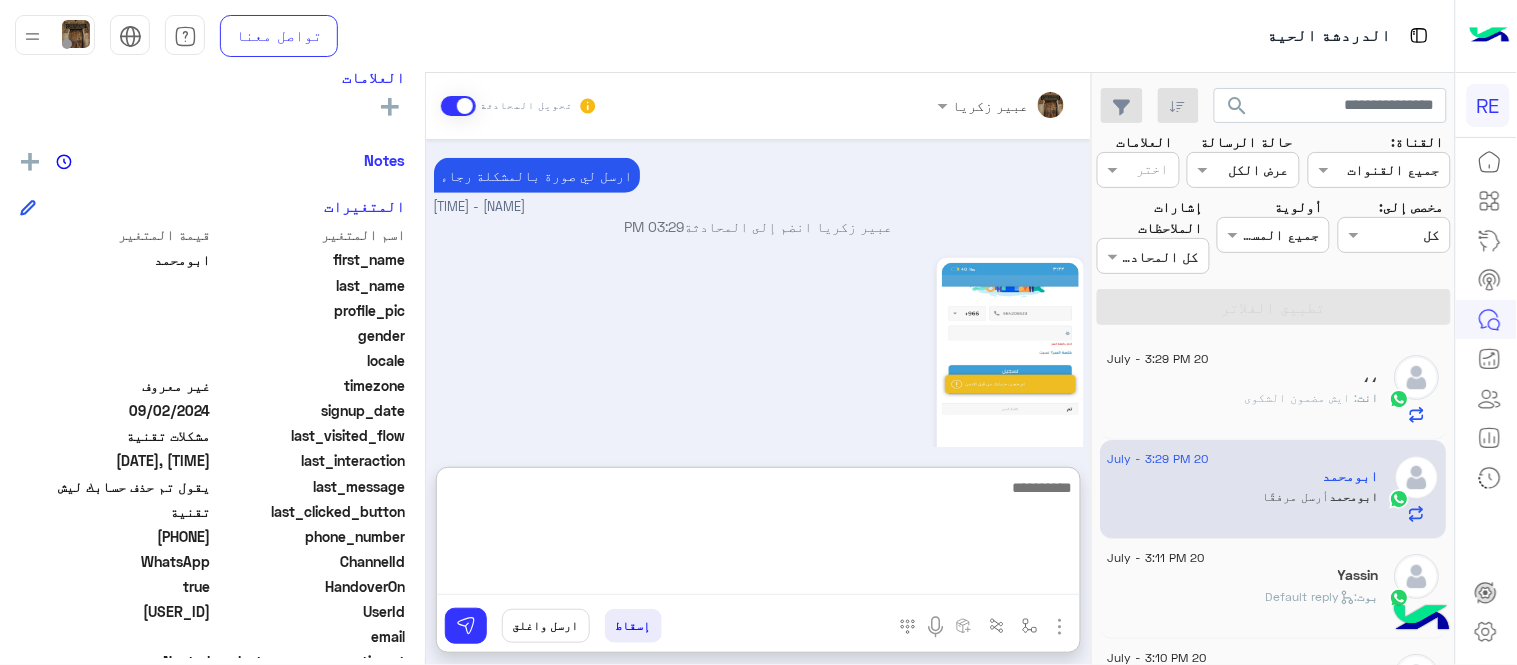 scroll, scrollTop: 574, scrollLeft: 0, axis: vertical 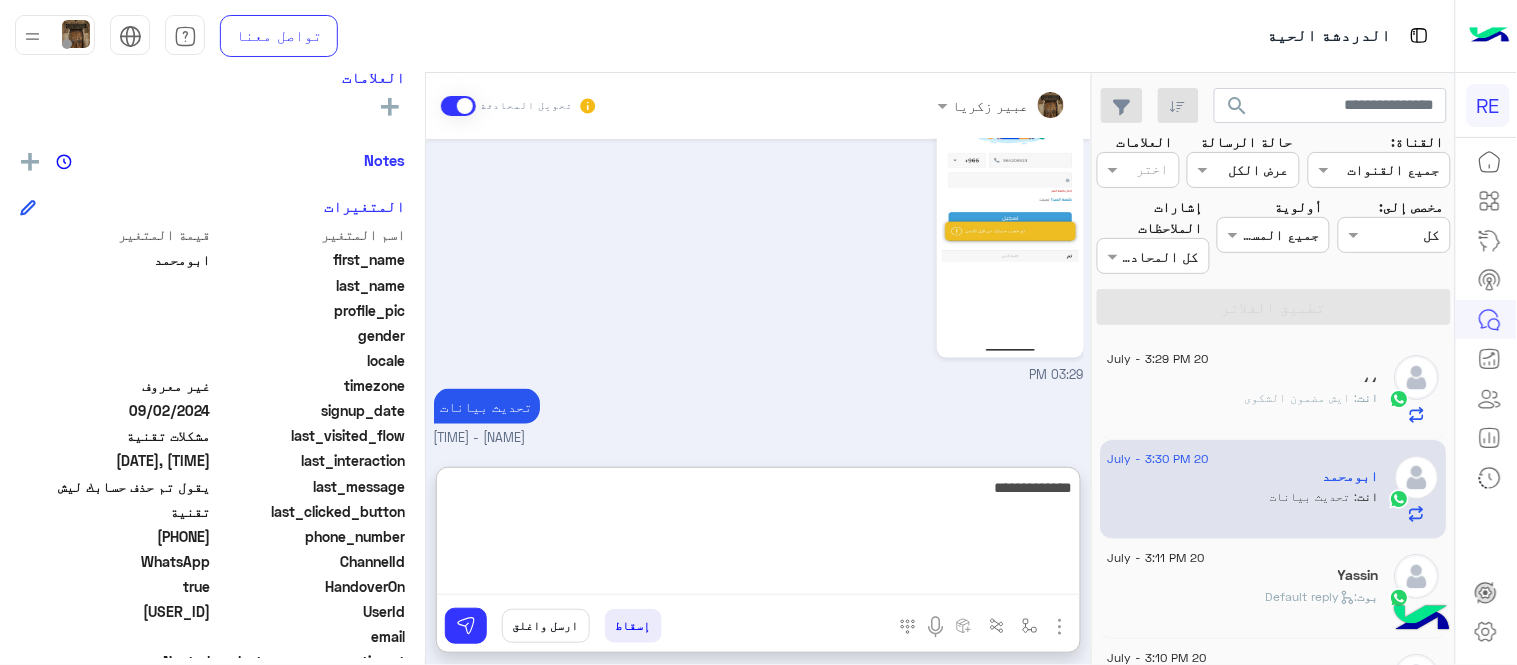type on "**********" 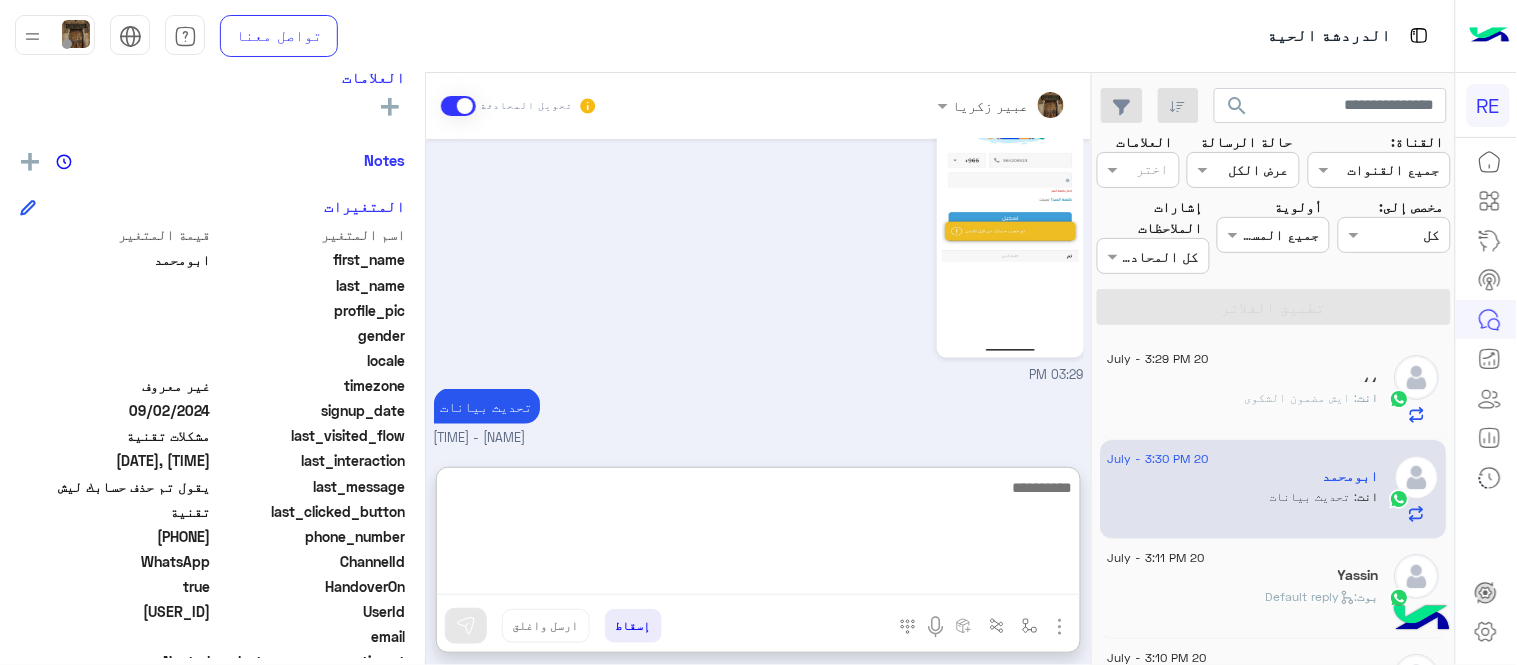 scroll, scrollTop: 638, scrollLeft: 0, axis: vertical 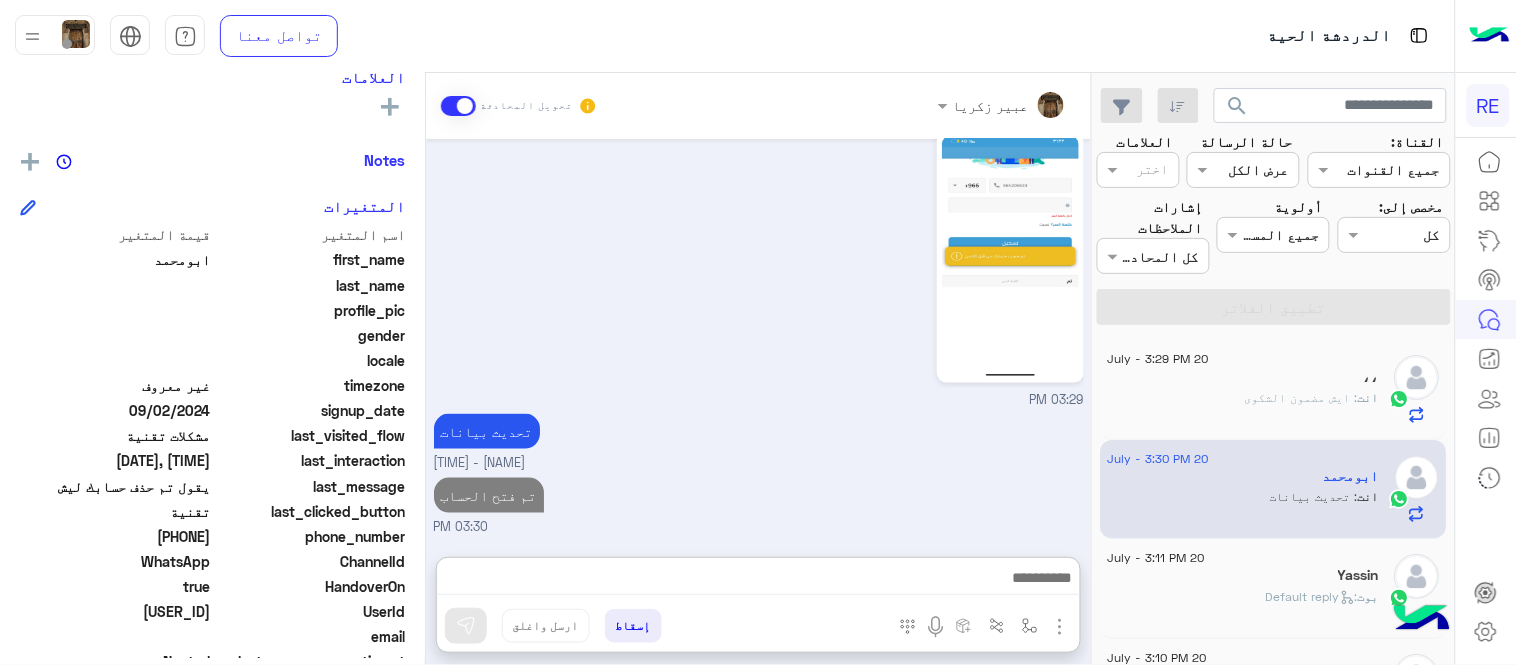 click on "[DATE]  جوالي [PHONE]   [TIME]  تم إعادة توجيه المحادثة. للعودة إلي الرد الالي، أنقر الزر الموجود بالأسفل  عودة الى البوت     [TIME]   تم تعيين المحادثة إلى [NAME]   [TIME]       [NAME]  طلب التحدث إلى مسؤول بشري   [TIME]      يقول تم حذف حسابك ليش   [TIME]   [NAME]  غادر المحادثة   [TIME]       [FIRST] [LAST] وضع التسليم للمحادثات نشط   [TIME]      ارسل لي صورة بالمشكلة رجاء  [FIRST] [LAST] -  [TIME]   [FIRST] [LAST] انضم إلى المحادثة   [TIME]        [TIME]  تحديث بيانات  [FIRST] [LAST] -  [TIME]  تم فتح الحساب   [TIME]" at bounding box center [758, 338] 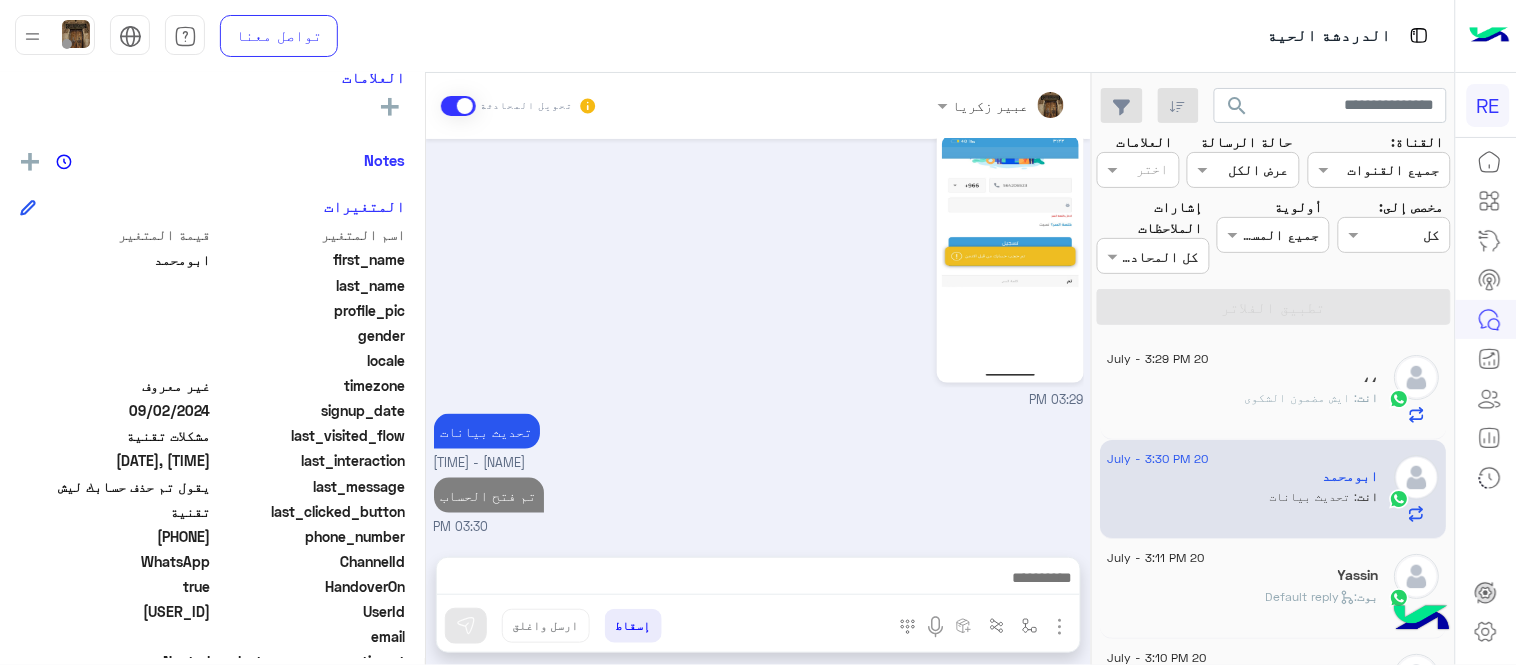 scroll, scrollTop: 548, scrollLeft: 0, axis: vertical 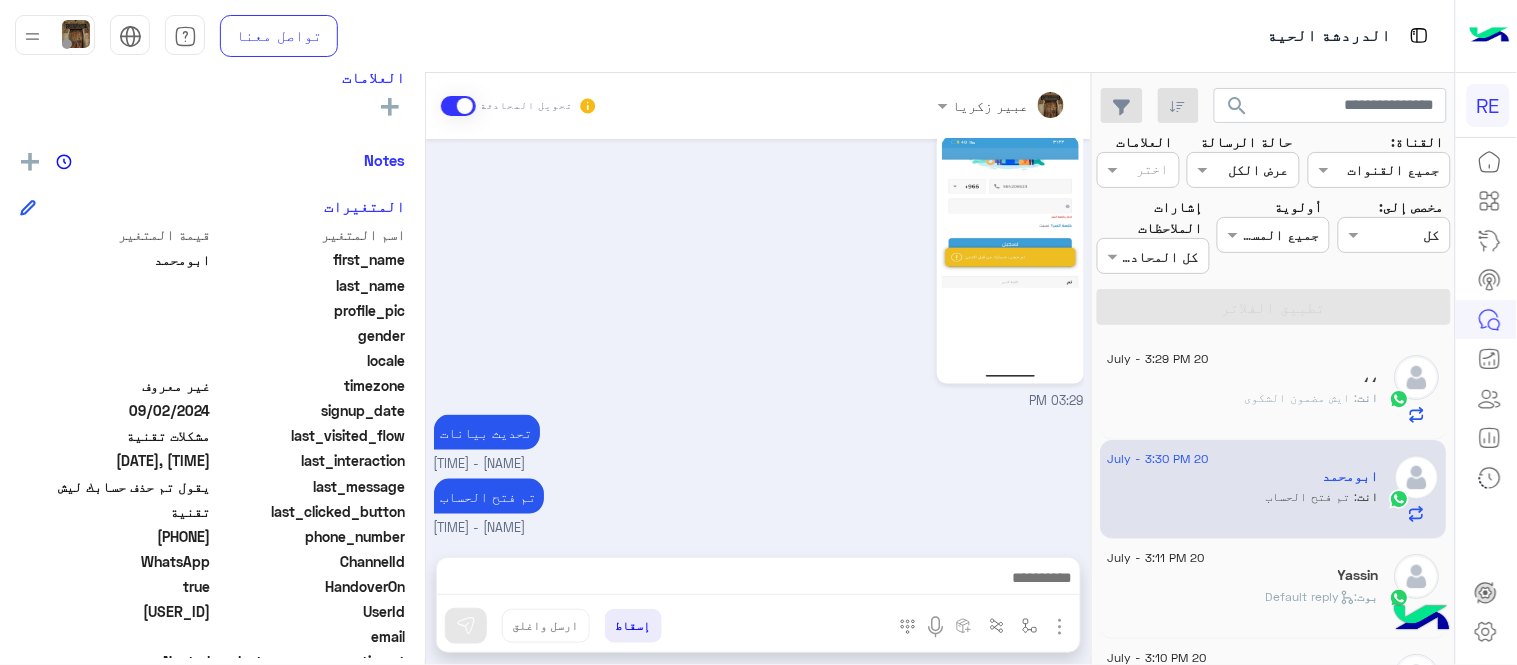 click on "Yassin" 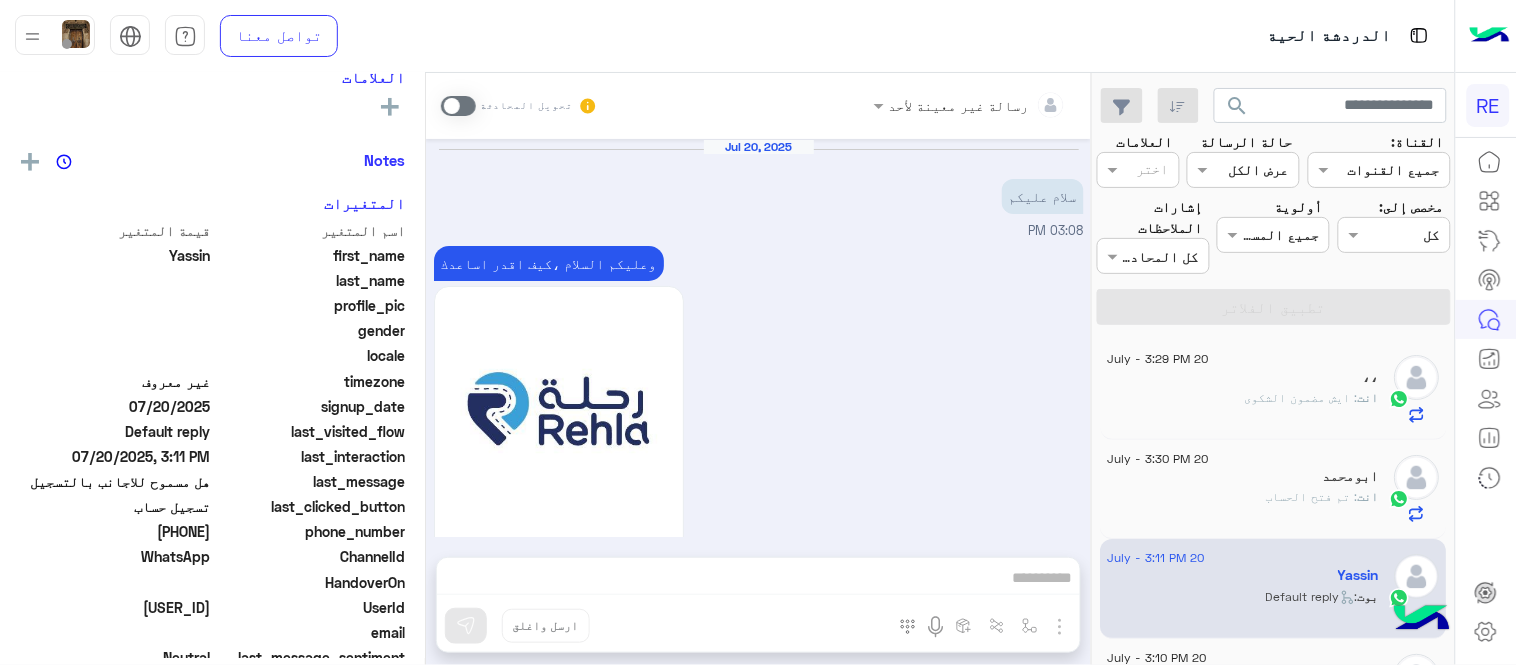 scroll, scrollTop: 1776, scrollLeft: 0, axis: vertical 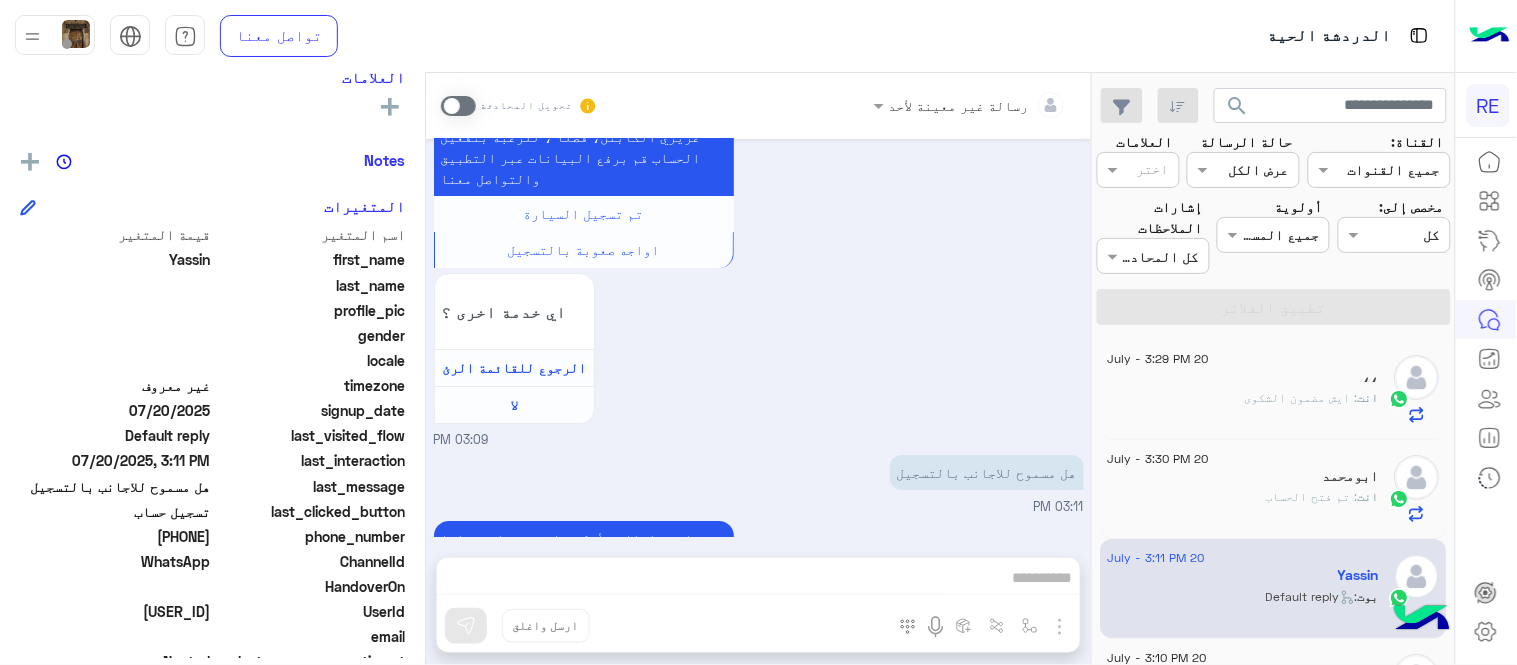 click at bounding box center [458, 106] 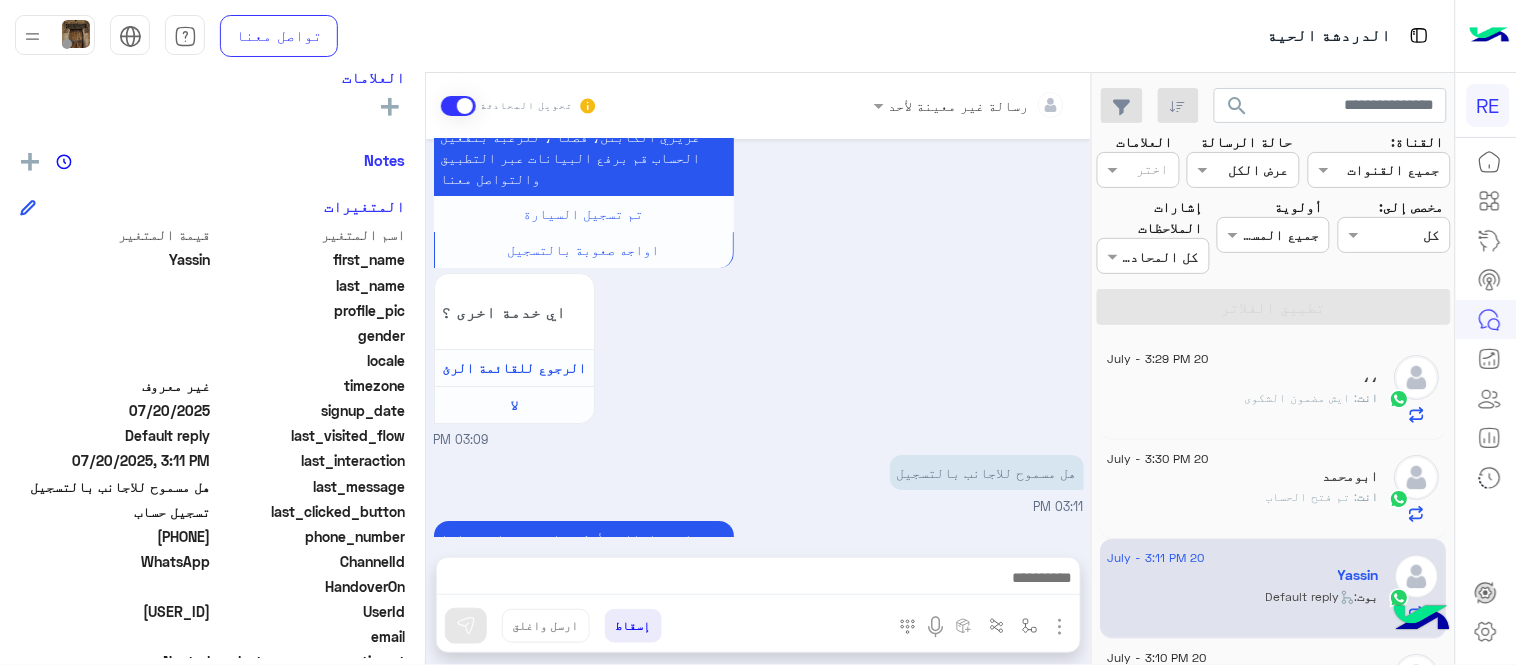 scroll, scrollTop: 1813, scrollLeft: 0, axis: vertical 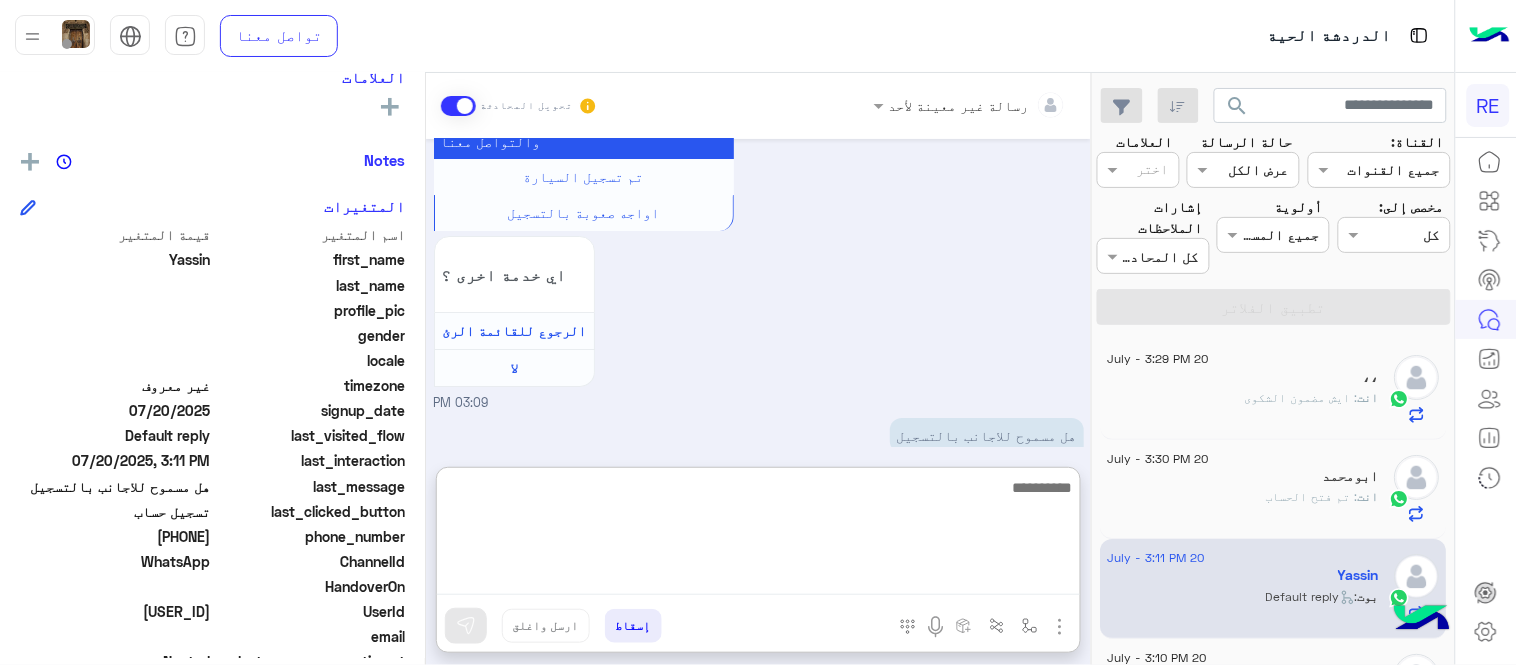 click at bounding box center (758, 535) 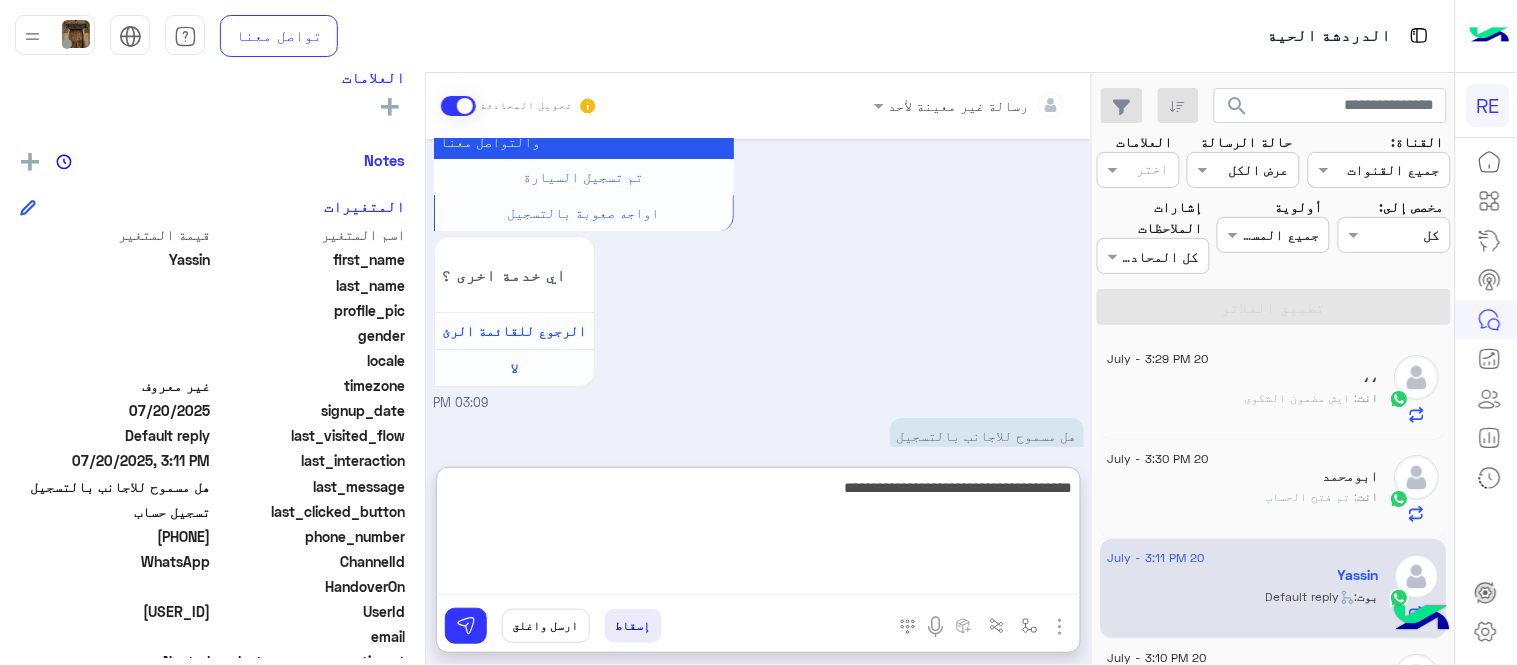 type on "**********" 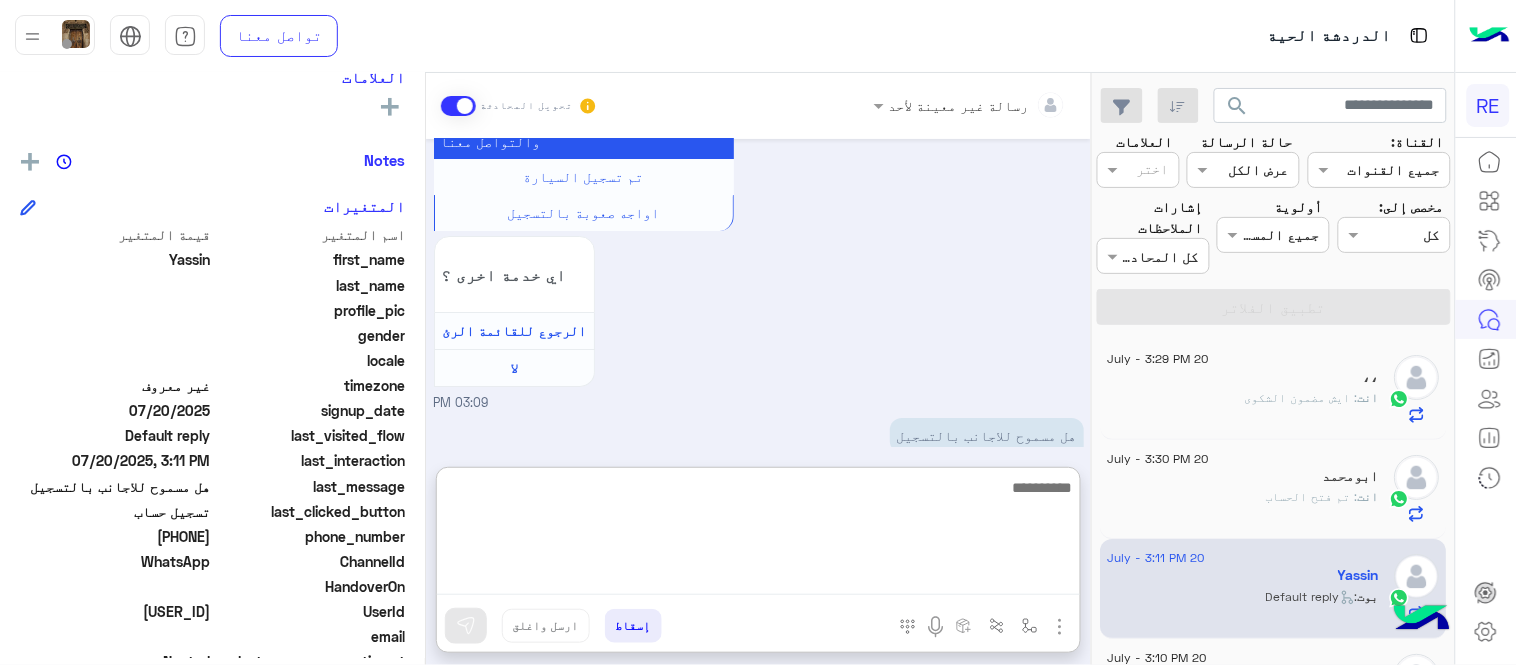 scroll, scrollTop: 1966, scrollLeft: 0, axis: vertical 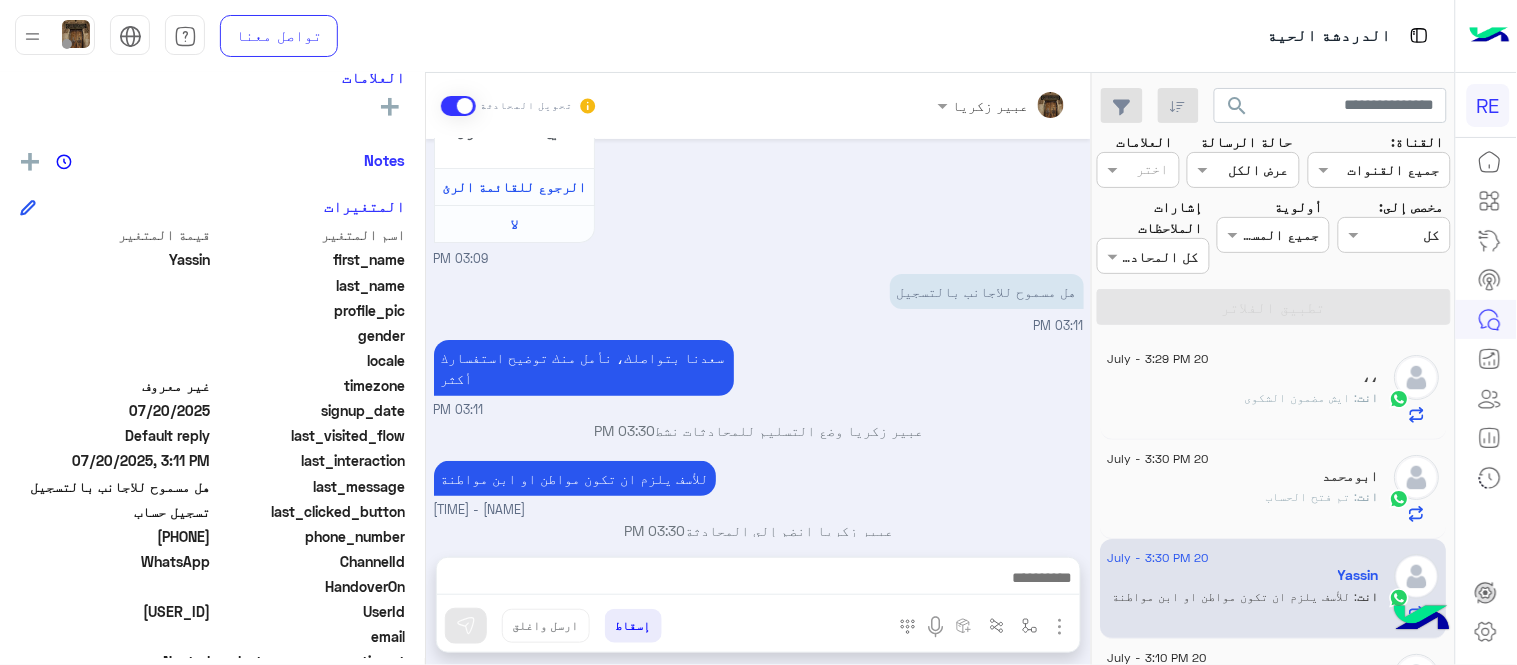click on "[DATE]  سلام عليكم   [TIME]  وعليكم السلام ،كيف اقدر اساعدك
اهلًا بك في تطبيق رحلة 👋
Welcome to Rehla  👋
من فضلك أختر لغة التواصل
Please choose your preferred Language
English   عربي     [TIME]   عربي    [TIME]  هل أنت ؟   كابتن 👨🏻‍✈️   عميل 🧳   رحال (مرشد مرخص) 🏖️     [TIME]   كابتن     [TIME]  اختر احد الخدمات التالية:    [TIME]   تسجيل حساب     [TIME]  يمكنك الاطلاع على شروط الانضمام لرحلة ك (كابتن ) الموجودة بالصورة أعلاه،
لتحميل التطبيق عبر الرابط التالي : 📲
[URL]    يسعدنا انضمامك لتطبيق رحلة يمكنك اتباع الخطوات الموضحة لتسجيل بيانات سيارتك بالفيديو التالي  :  تم تسجيل السيارة  اي خدمة اخرى ؟  لا" at bounding box center (758, 338) 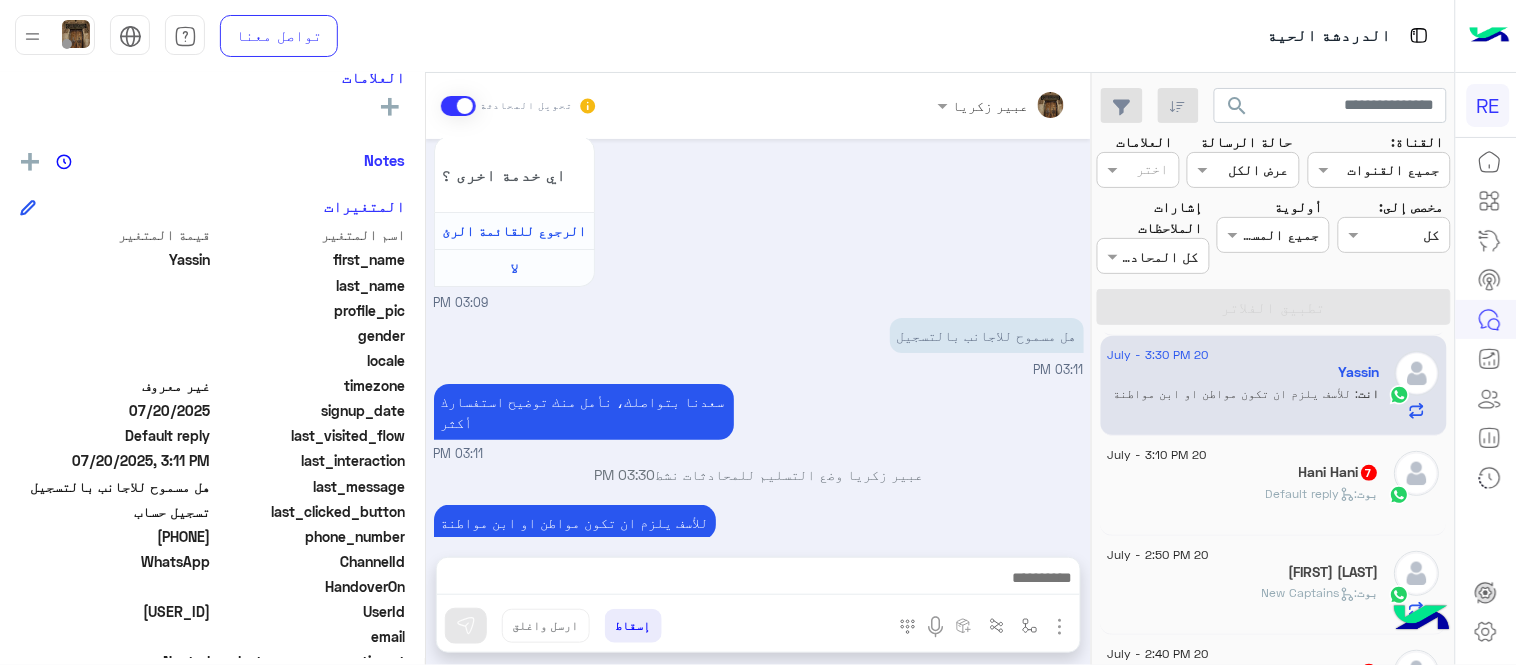 scroll, scrollTop: 204, scrollLeft: 0, axis: vertical 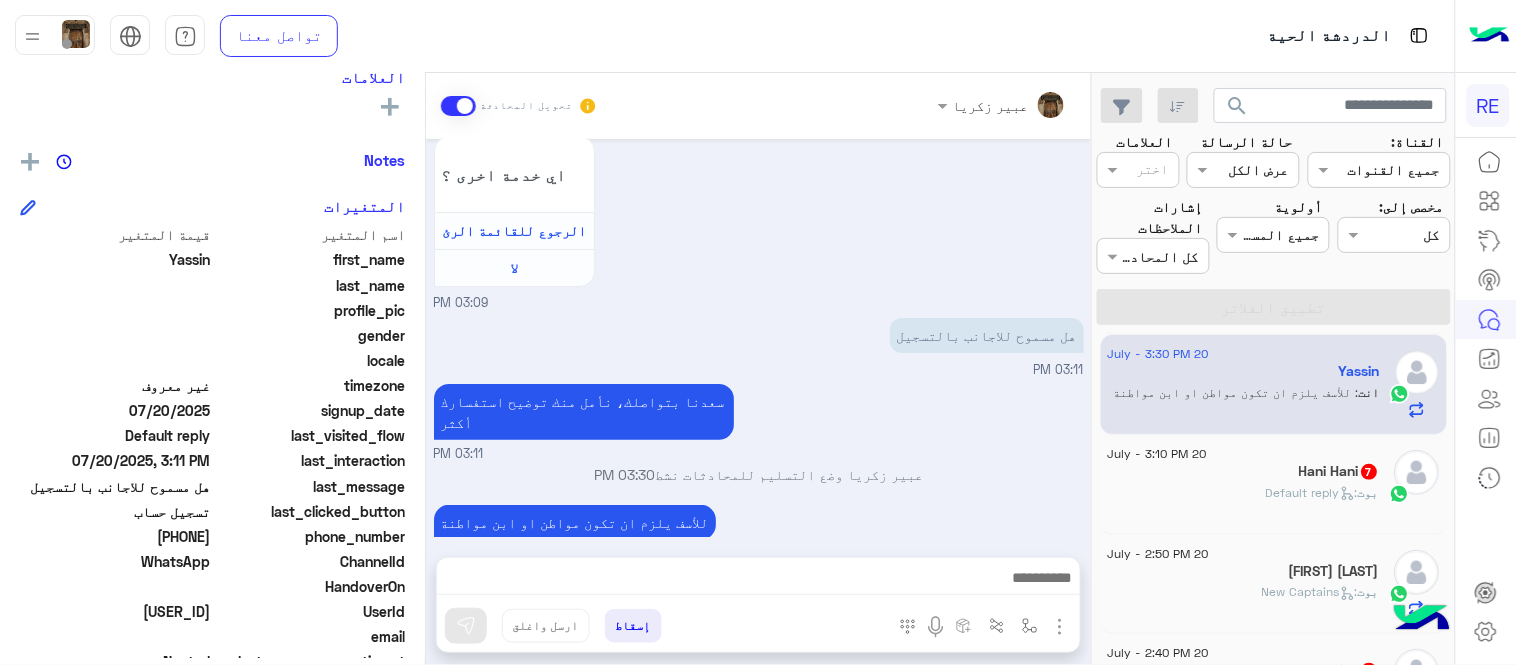 click on "[NAME]  7" 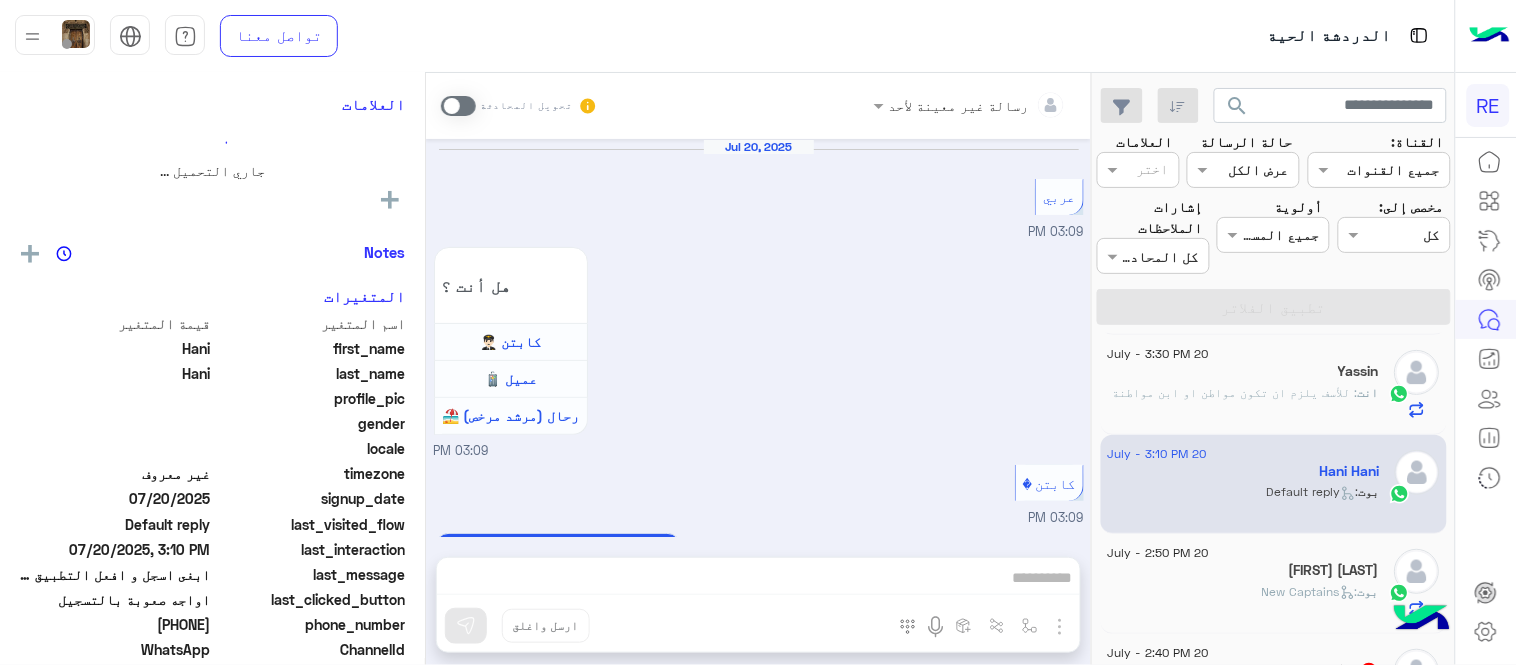 scroll, scrollTop: 1371, scrollLeft: 0, axis: vertical 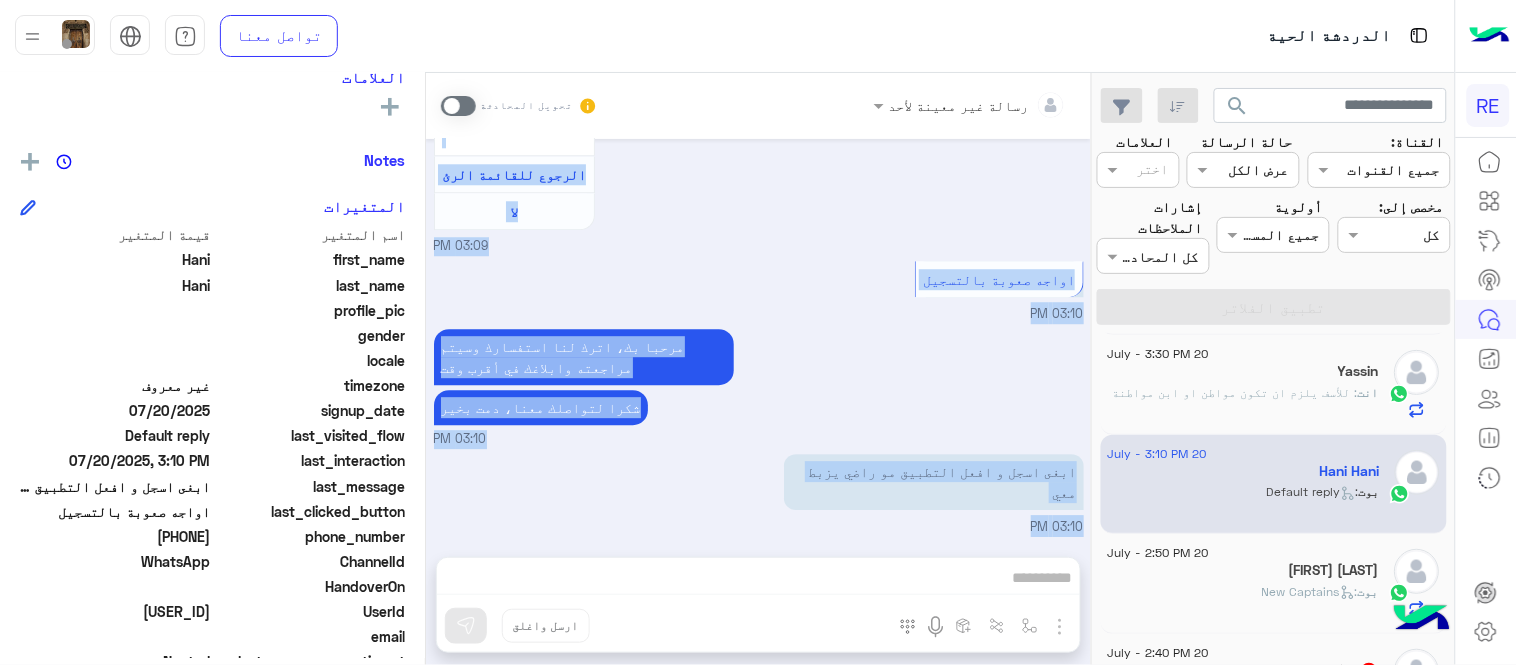 drag, startPoint x: 451, startPoint y: 96, endPoint x: 764, endPoint y: 567, distance: 565.51746 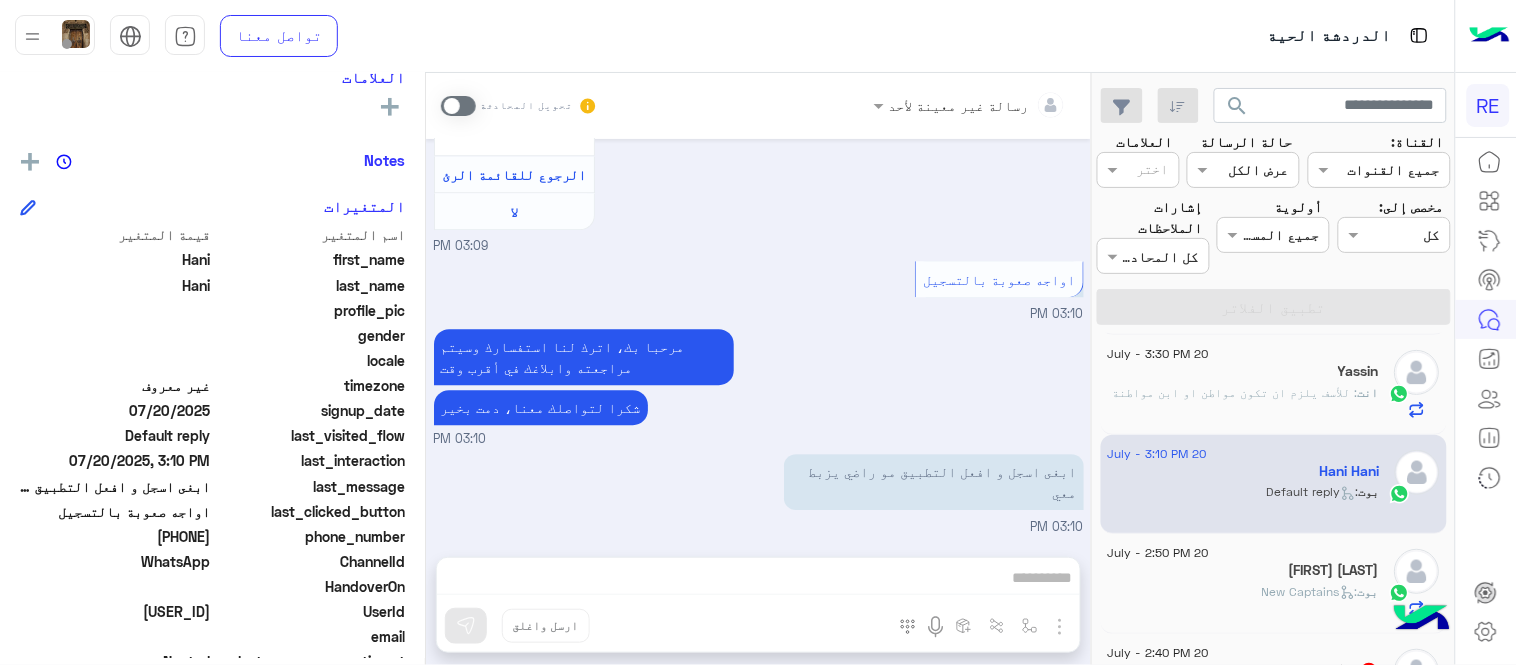 click on "رسالة غير معينة لأحد تحويل المحادثة     Jul 20, 2025   عربي    03:09 PM  هل أنت ؟   كابتن 👨🏻‍✈️   عميل 🧳   رحال (مرشد مرخص) 🏖️     03:09 PM   كابتن     03:09 PM  اختر احد الخدمات التالية:    03:09 PM   تفعيل حساب    03:09 PM  يمكنك الاطلاع على شروط الانضمام لرحلة ك (كابتن ) الموجودة بالصورة أعلاه،
لتحميل التطبيق عبر الرابط التالي : 📲
http://onelink.to/Rehla    يسعدنا انضمامك لتطبيق رحلة يمكنك اتباع الخطوات الموضحة لتسجيل بيانات سيارتك بالفيديو التالي  : عزيزي الكابتن، فضلًا ، للرغبة بتفعيل الحساب قم برفع البيانات عبر التطبيق والتواصل معنا  تم تسجيل السيارة   اواجه صعوبة بالتسجيل  اي خدمة اخرى ؟  لا    03:10 PM" at bounding box center [758, 373] 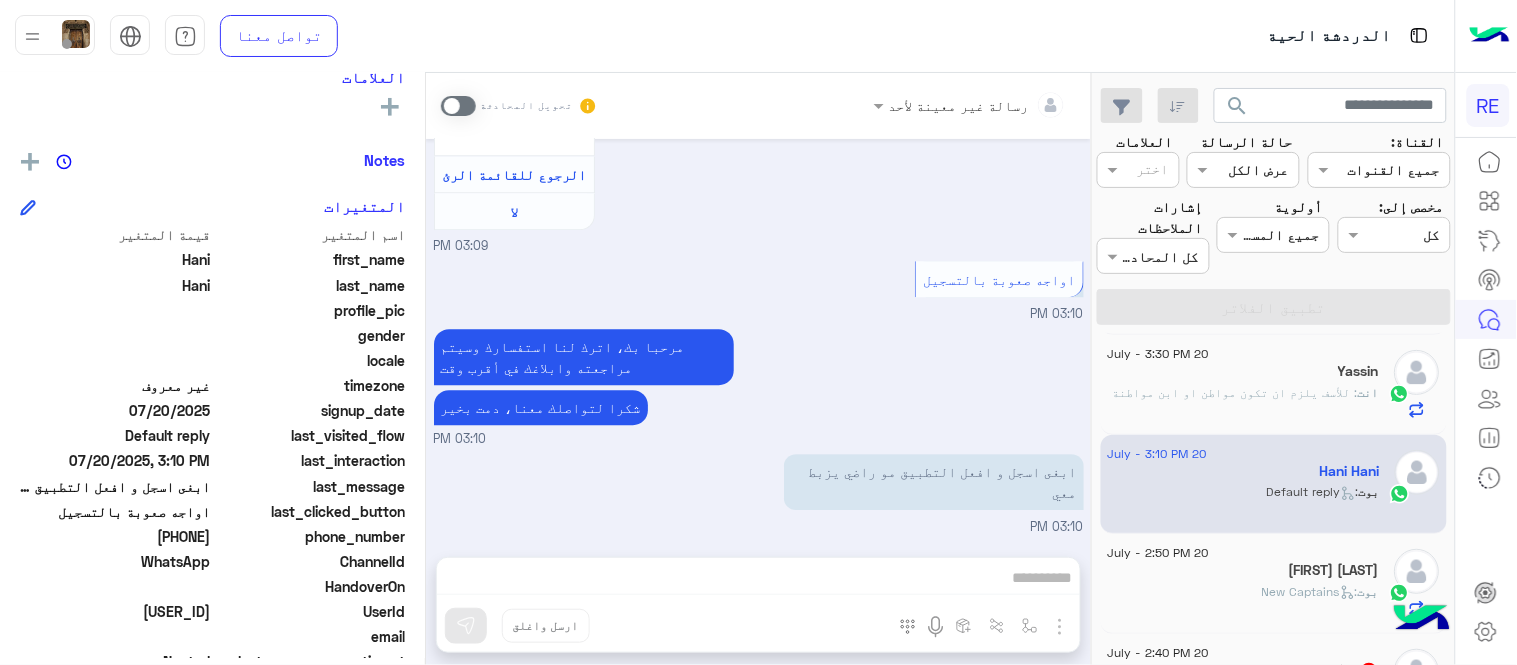 click at bounding box center [458, 106] 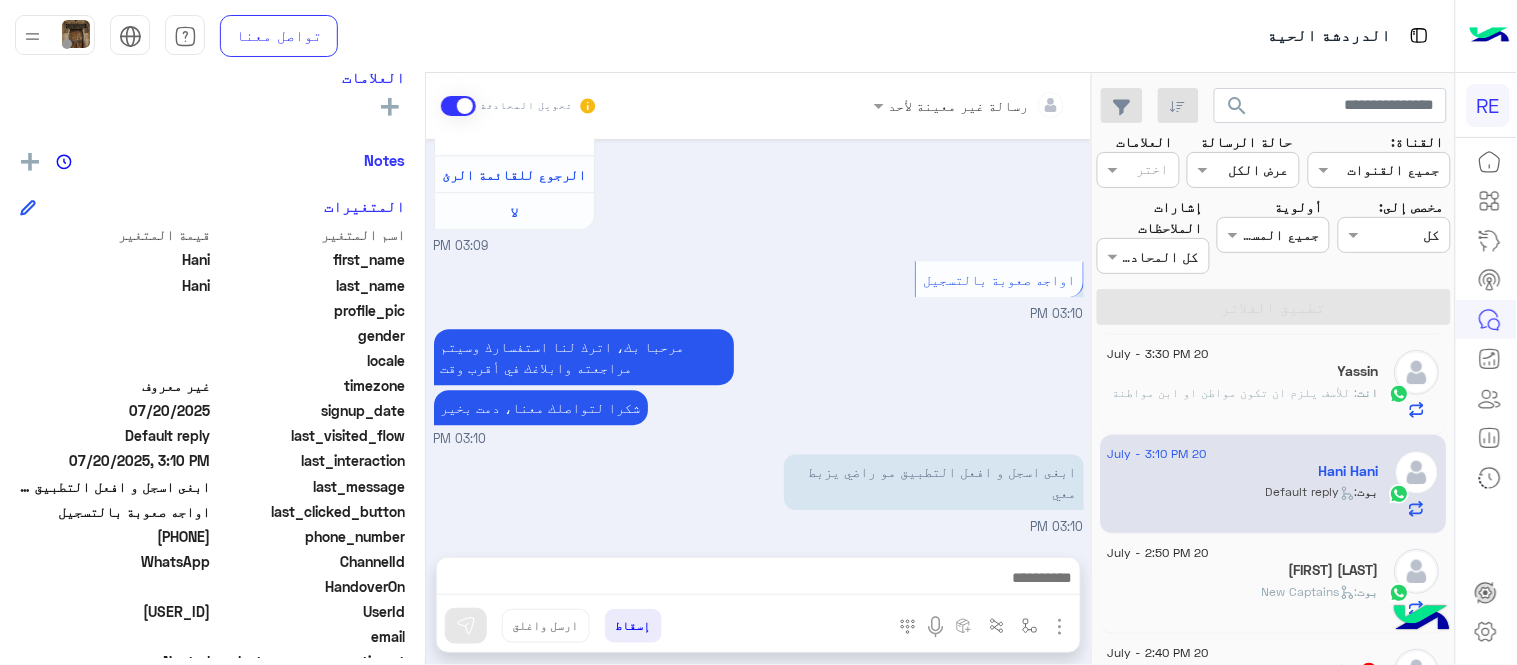 scroll, scrollTop: 1407, scrollLeft: 0, axis: vertical 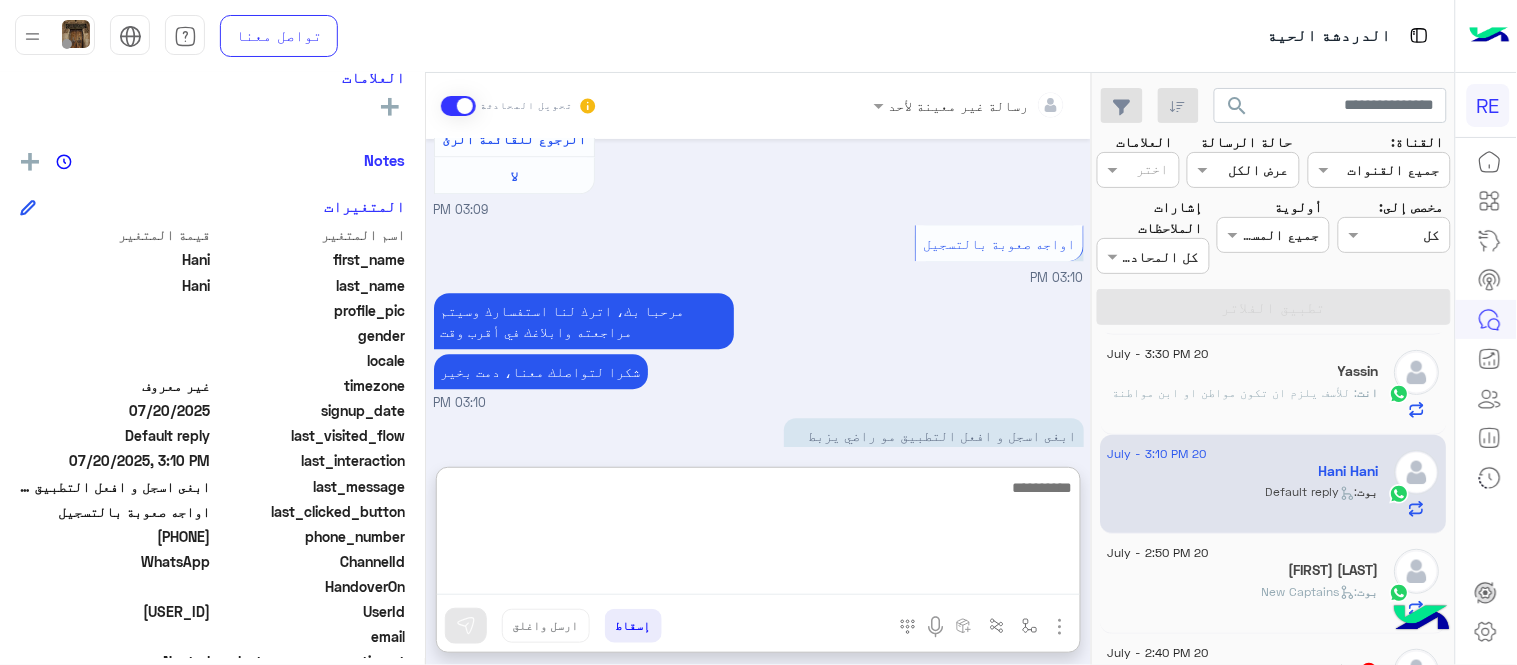 click at bounding box center [758, 535] 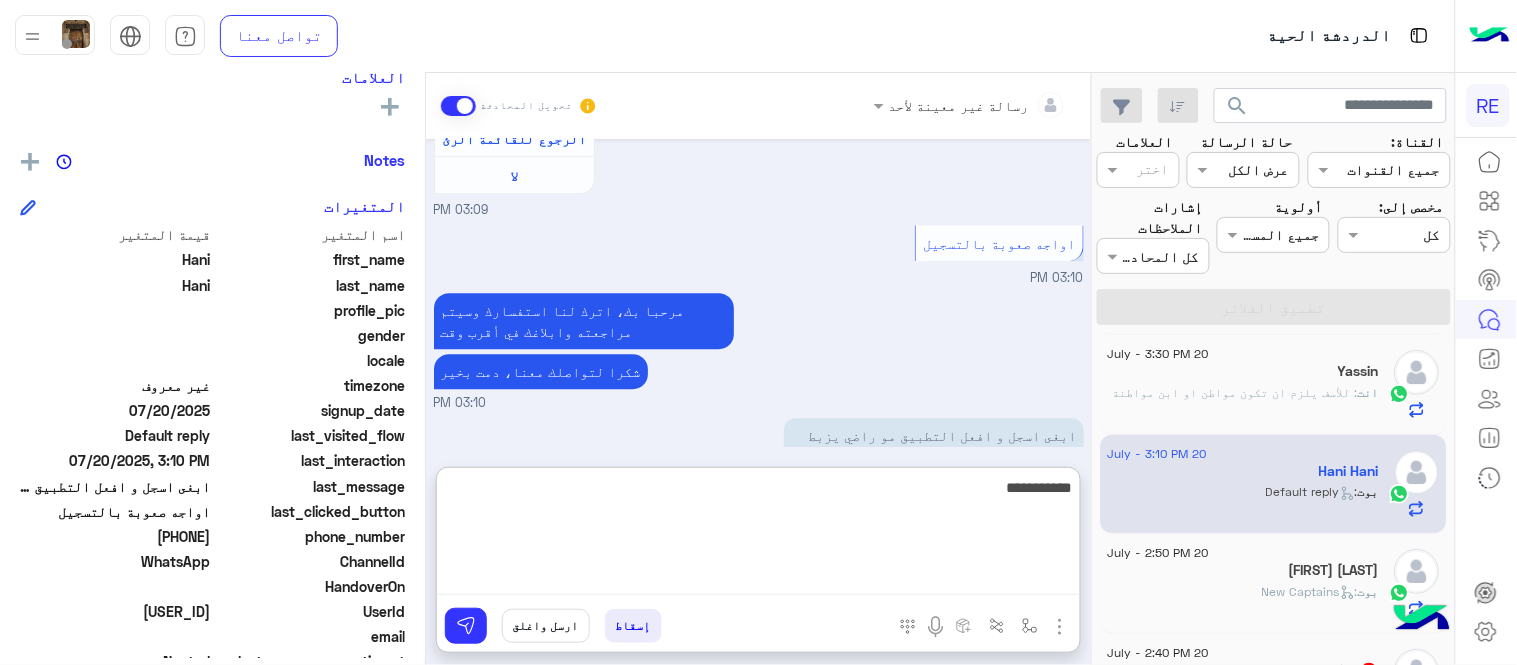 type on "**********" 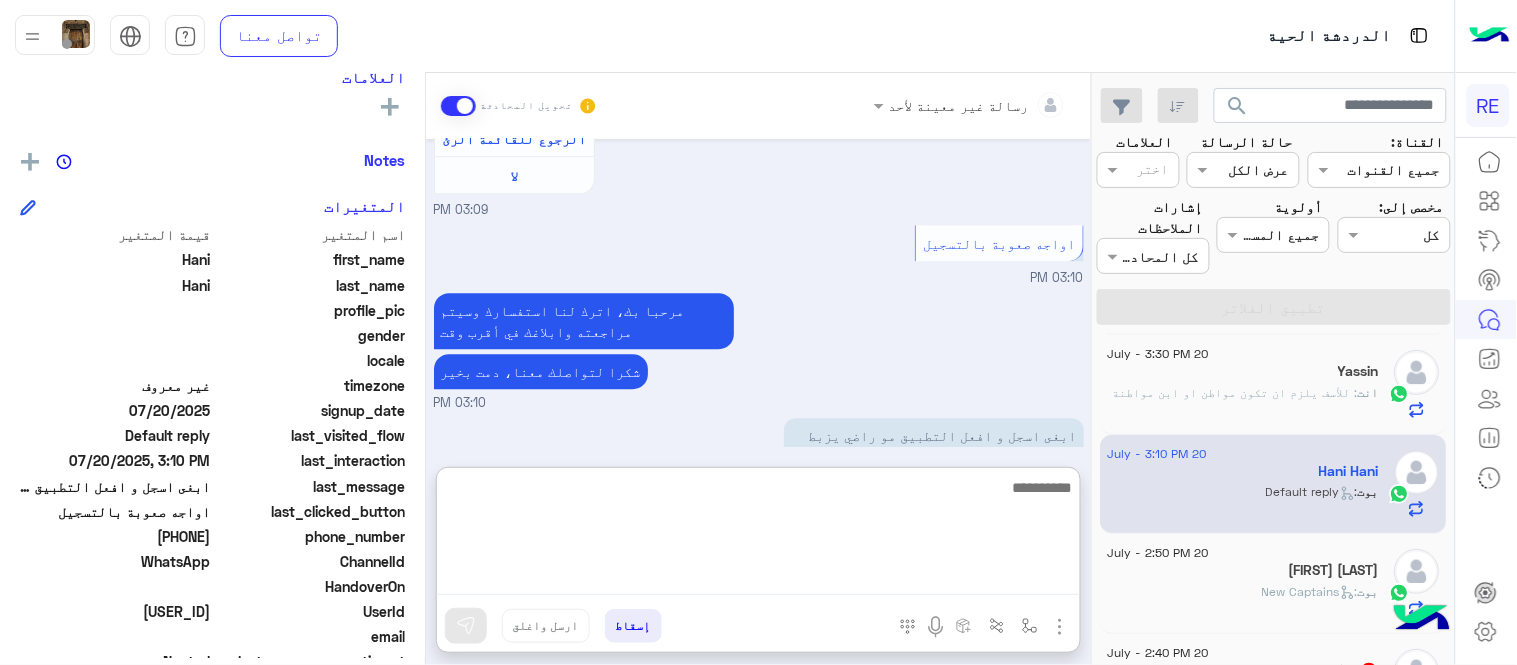 scroll, scrollTop: 1561, scrollLeft: 0, axis: vertical 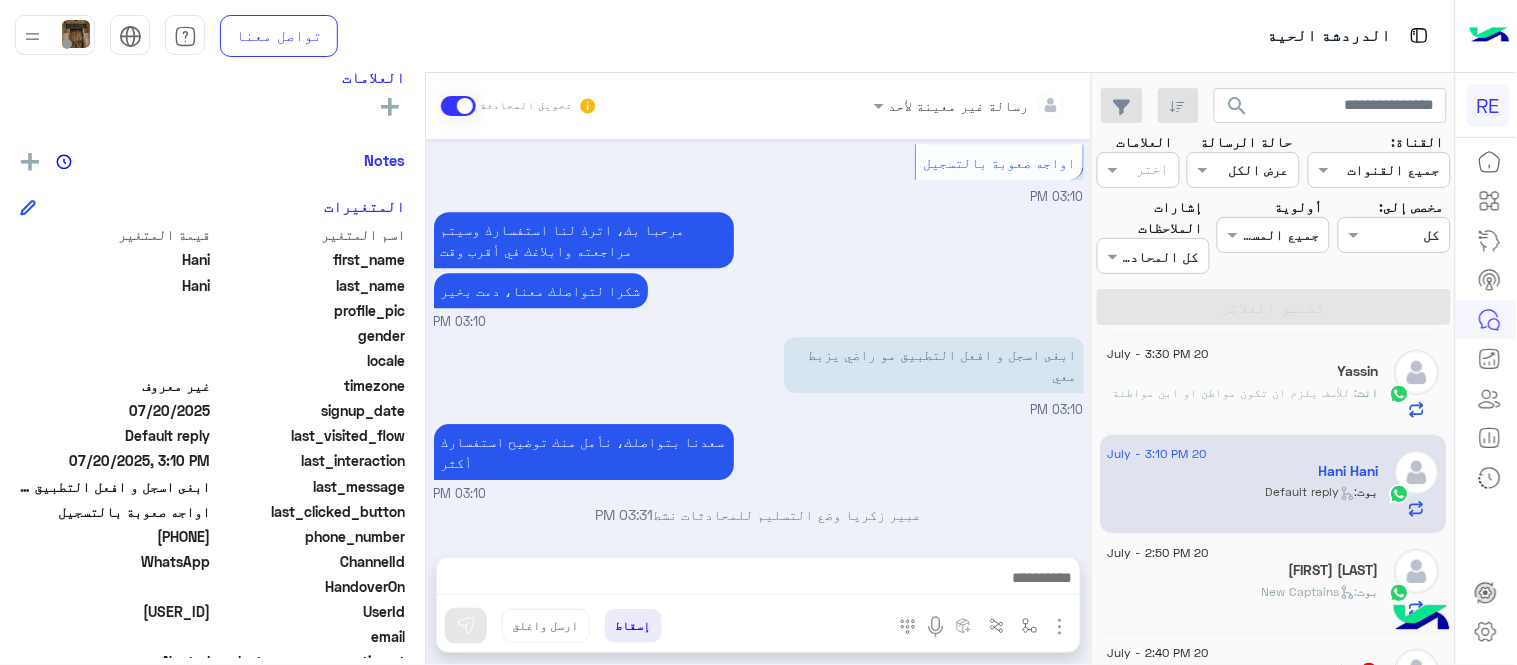 click on "رسالة غير معينة لأحد تحويل المحادثة     Jul 20, 2025   عربي    03:09 PM  هل أنت ؟   كابتن 👨🏻‍✈️   عميل 🧳   رحال (مرشد مرخص) 🏖️     03:09 PM   كابتن     03:09 PM  اختر احد الخدمات التالية:    03:09 PM   تفعيل حساب    03:09 PM  يمكنك الاطلاع على شروط الانضمام لرحلة ك (كابتن ) الموجودة بالصورة أعلاه،
لتحميل التطبيق عبر الرابط التالي : 📲
http://onelink.to/Rehla    يسعدنا انضمامك لتطبيق رحلة يمكنك اتباع الخطوات الموضحة لتسجيل بيانات سيارتك بالفيديو التالي  : عزيزي الكابتن، فضلًا ، للرغبة بتفعيل الحساب قم برفع البيانات عبر التطبيق والتواصل معنا  تم تسجيل السيارة   اواجه صعوبة بالتسجيل  اي خدمة اخرى ؟  لا    03:10 PM" at bounding box center (758, 373) 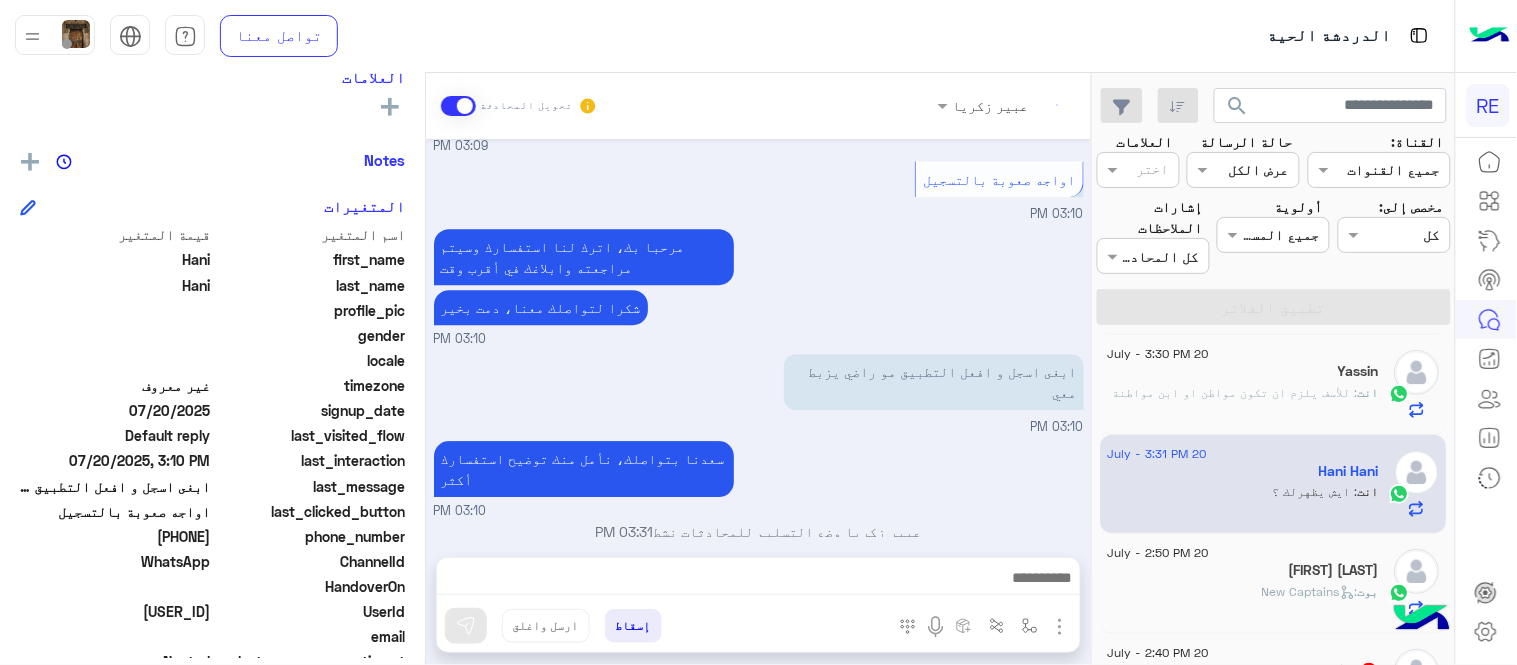 scroll, scrollTop: 1507, scrollLeft: 0, axis: vertical 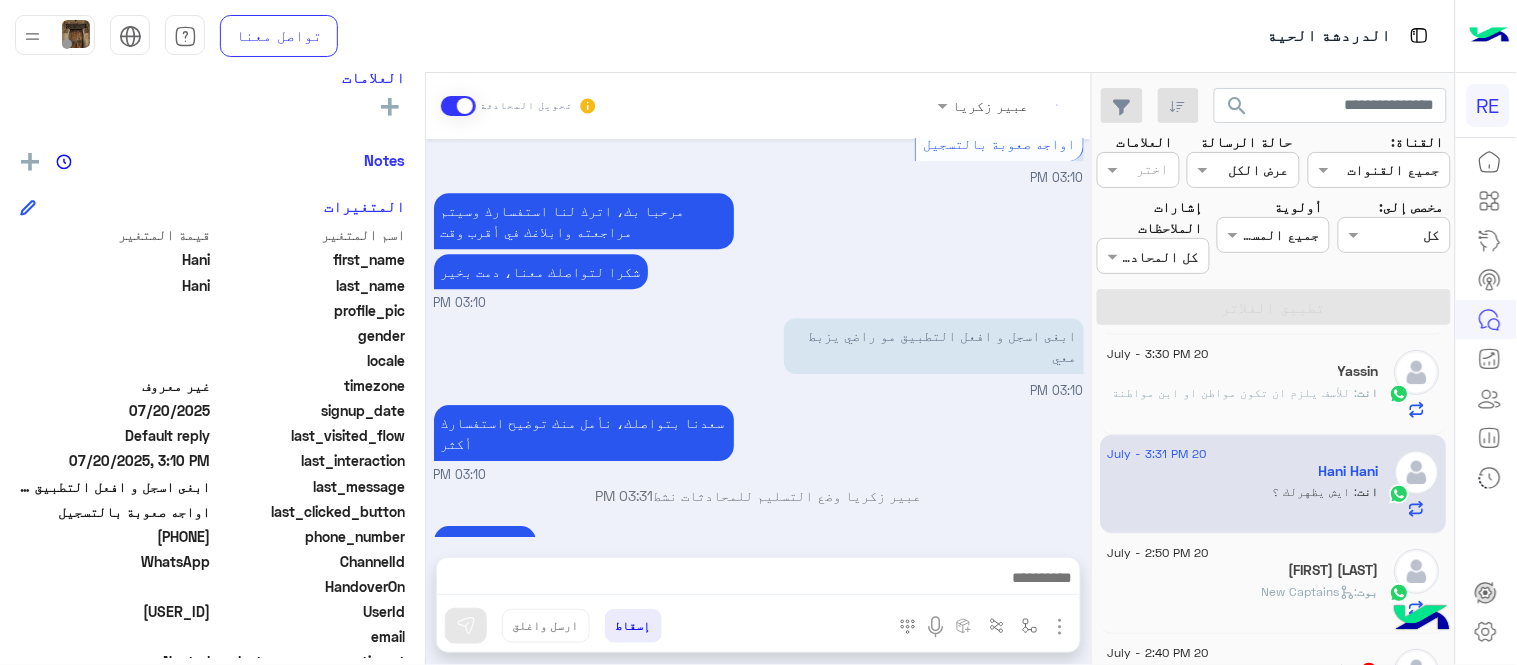 click on ":   New Captains" 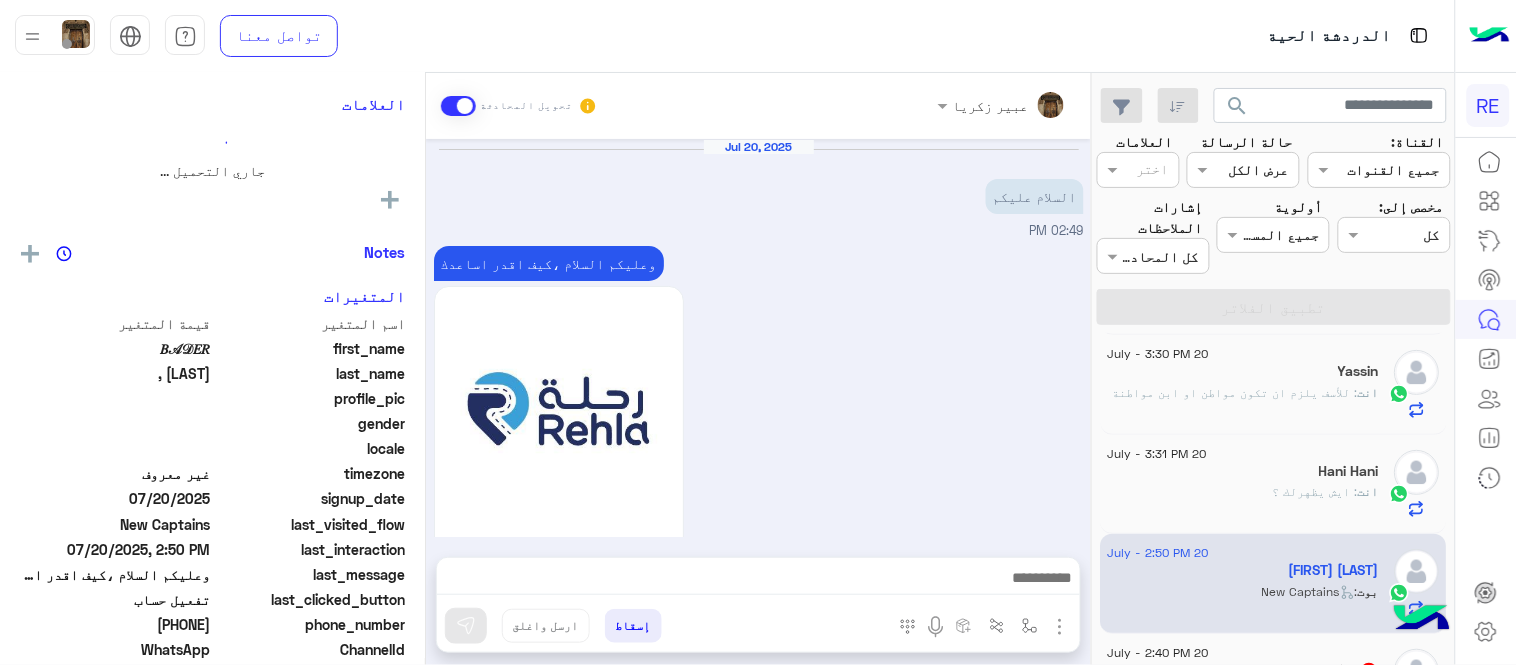 scroll, scrollTop: 1683, scrollLeft: 0, axis: vertical 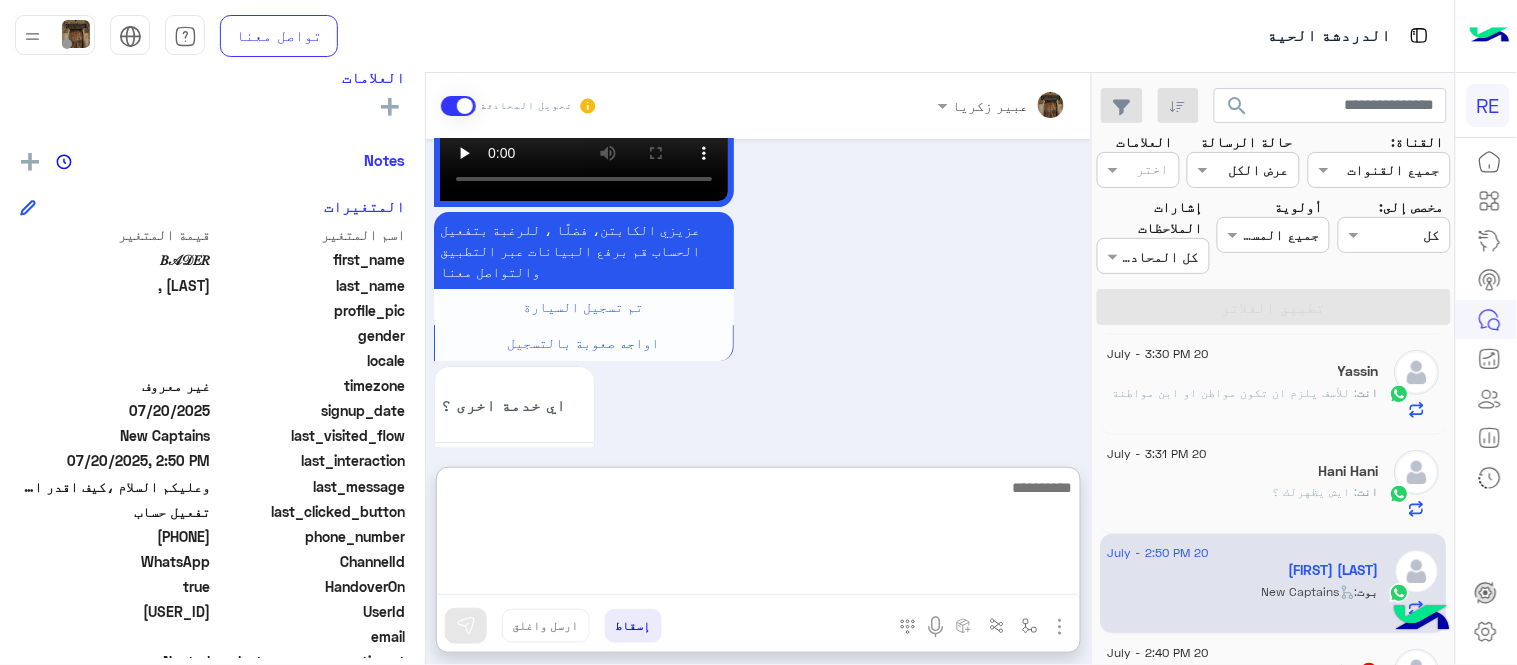 click at bounding box center [758, 535] 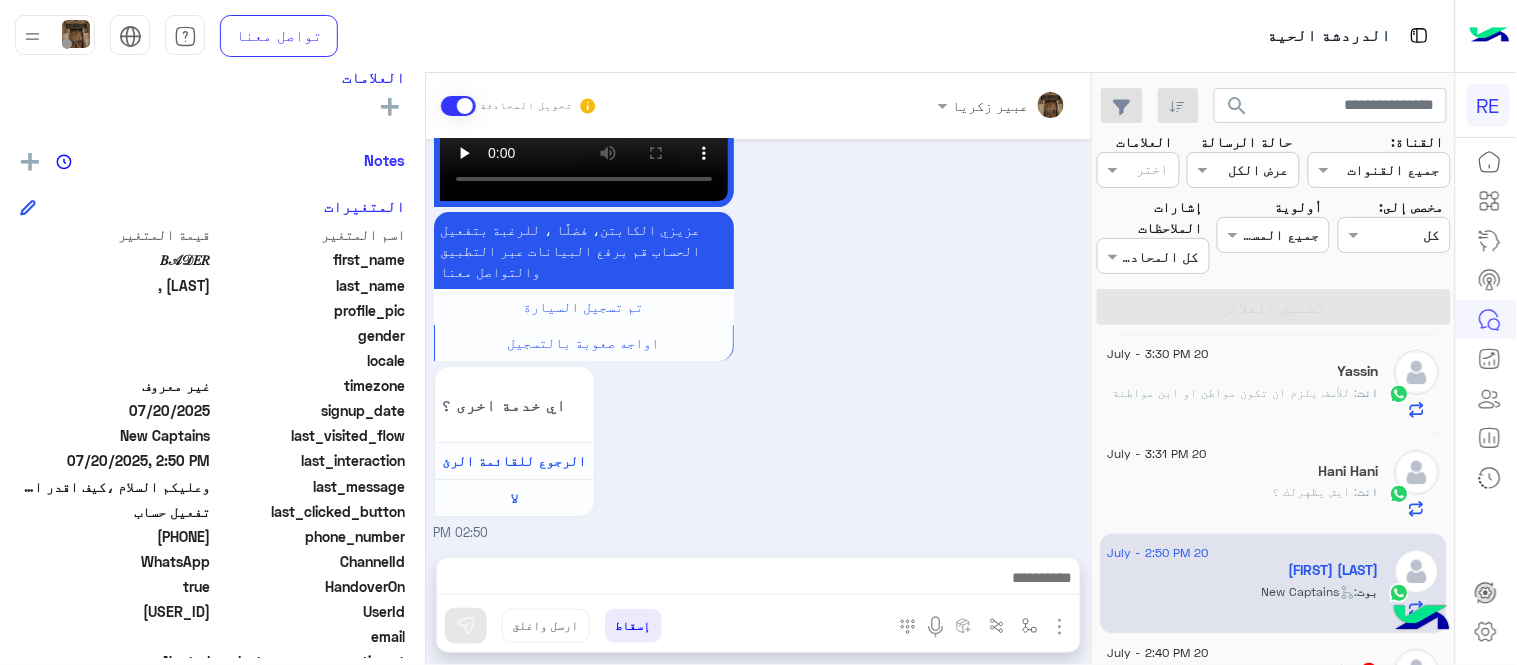 drag, startPoint x: 142, startPoint y: 534, endPoint x: 212, endPoint y: 545, distance: 70.85902 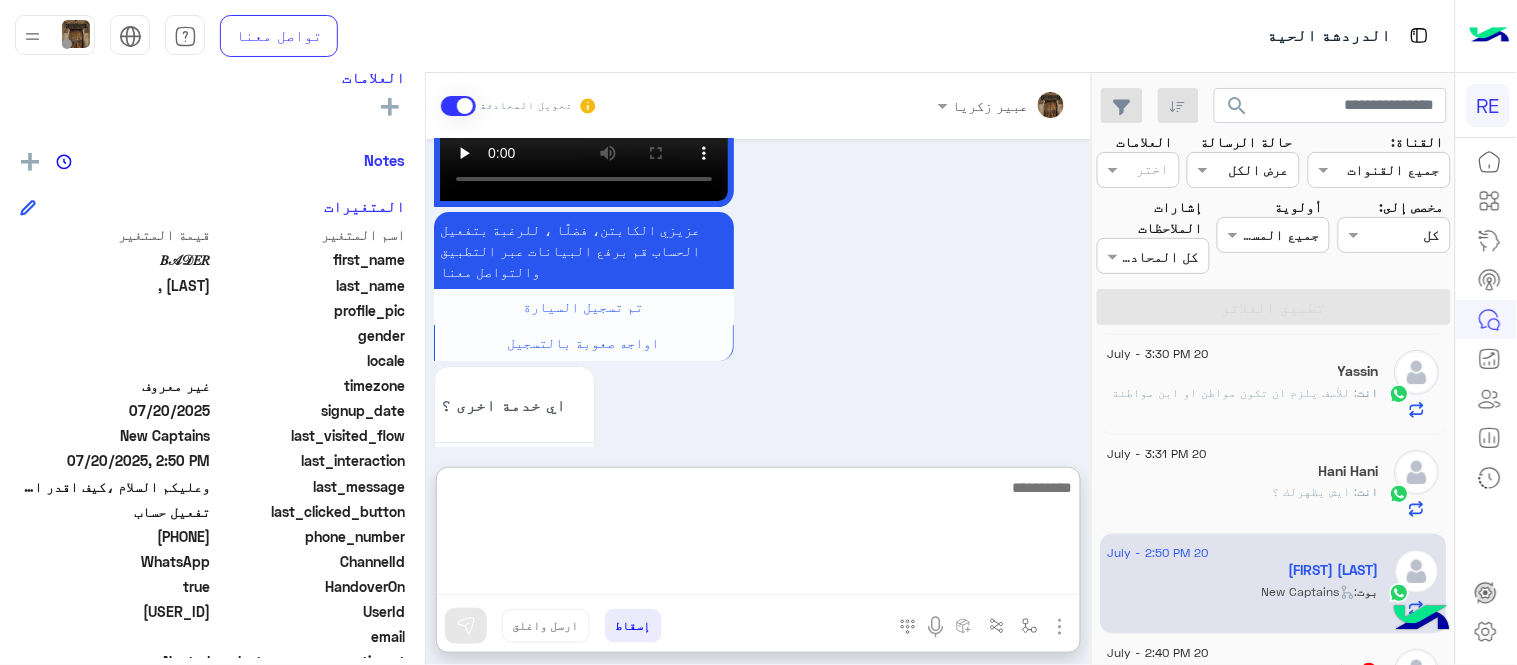click at bounding box center [758, 535] 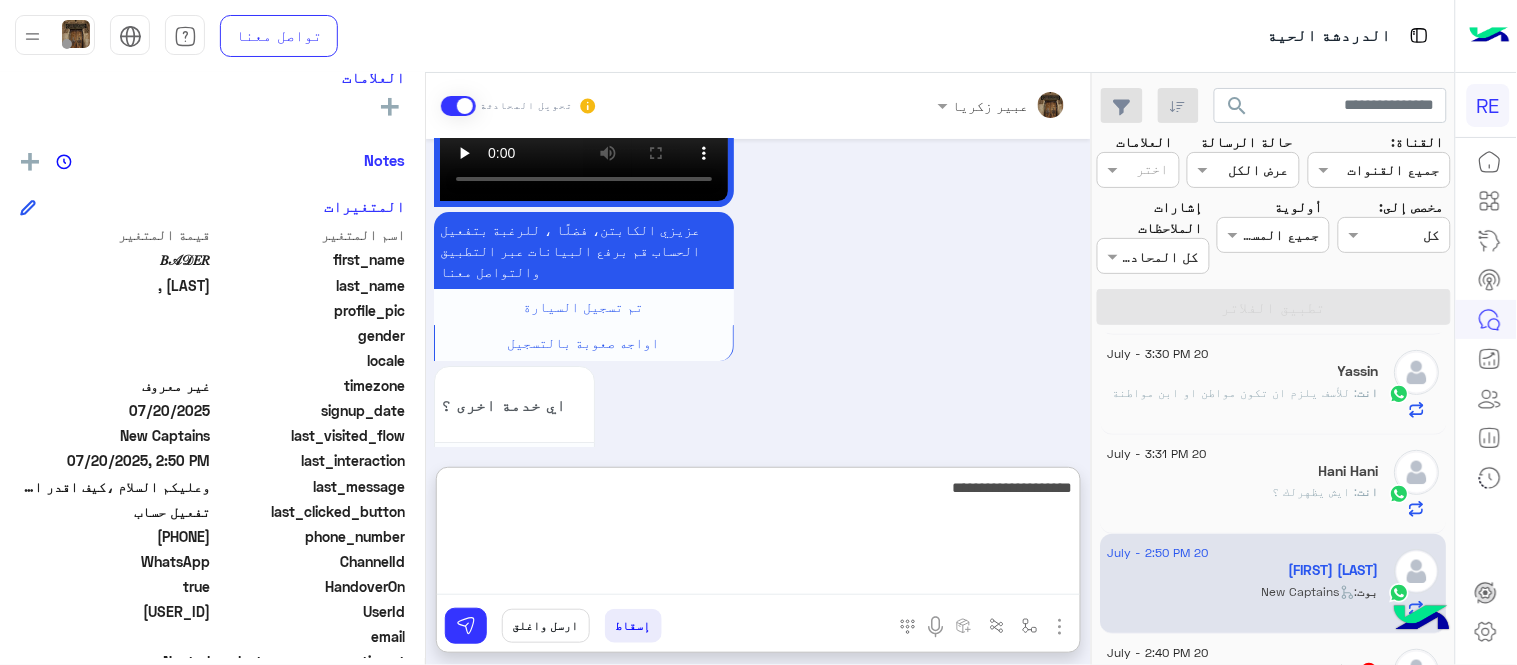 type on "**********" 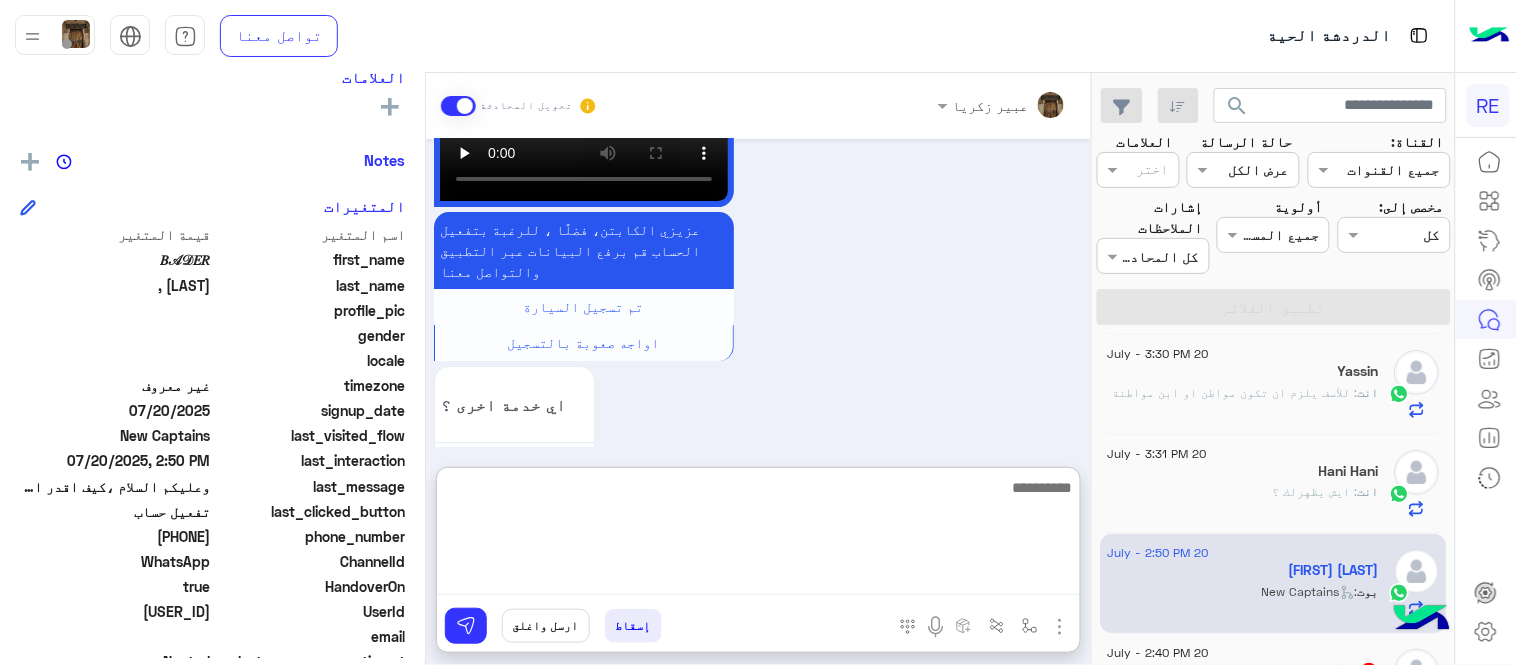 scroll, scrollTop: 1836, scrollLeft: 0, axis: vertical 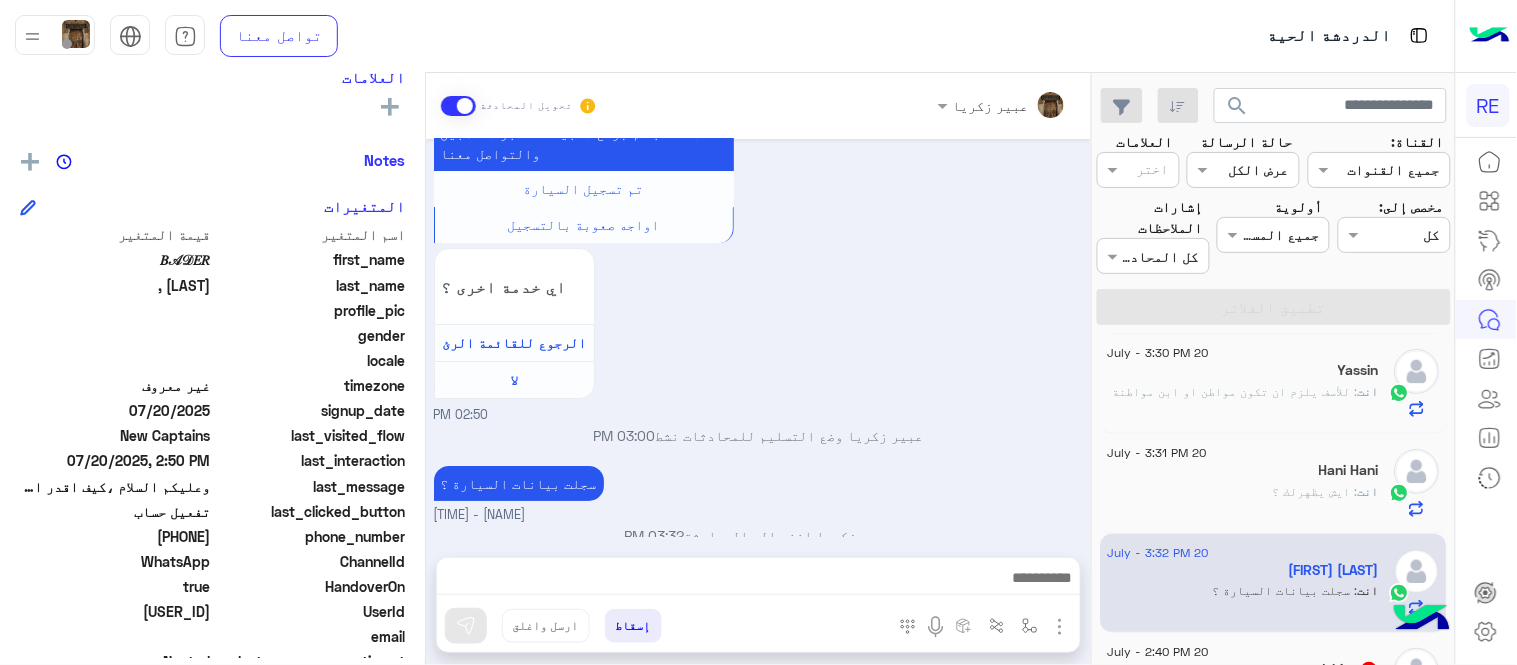 click on "Jul 20, 2025  السلام عليكم   02:49 PM  وعليكم السلام ،كيف اقدر اساعدك
اهلًا بك في تطبيق رحلة 👋
Welcome to Rehla  👋
من فضلك أختر لغة التواصل
Please choose your preferred Language
English   عربي     02:49 PM   عربي    02:49 PM  هل أنت ؟   كابتن 👨🏻‍✈️   عميل 🧳   رحال (مرشد مرخص) 🏖️     02:49 PM   كابتن     02:50 PM  اختر احد الخدمات التالية:    02:50 PM   تفعيل حساب    02:50 PM  يمكنك الاطلاع على شروط الانضمام لرحلة ك (كابتن ) الموجودة بالصورة أعلاه،
لتحميل التطبيق عبر الرابط التالي : 📲
http://onelink.to/Rehla    يسعدنا انضمامك لتطبيق رحلة يمكنك اتباع الخطوات الموضحة لتسجيل بيانات سيارتك بالفيديو التالي  :  تم تسجيل السيارة  اي خدمة اخرى ؟" at bounding box center (758, 338) 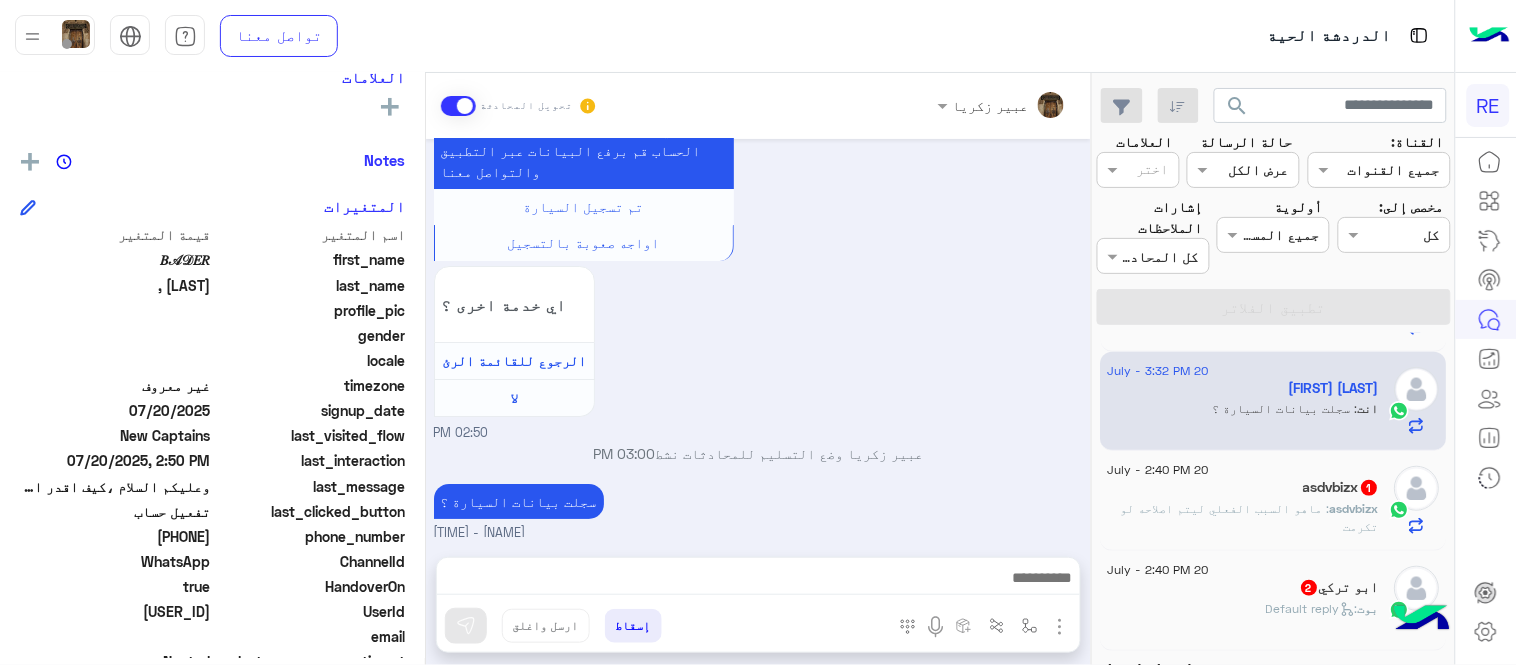 scroll, scrollTop: 388, scrollLeft: 0, axis: vertical 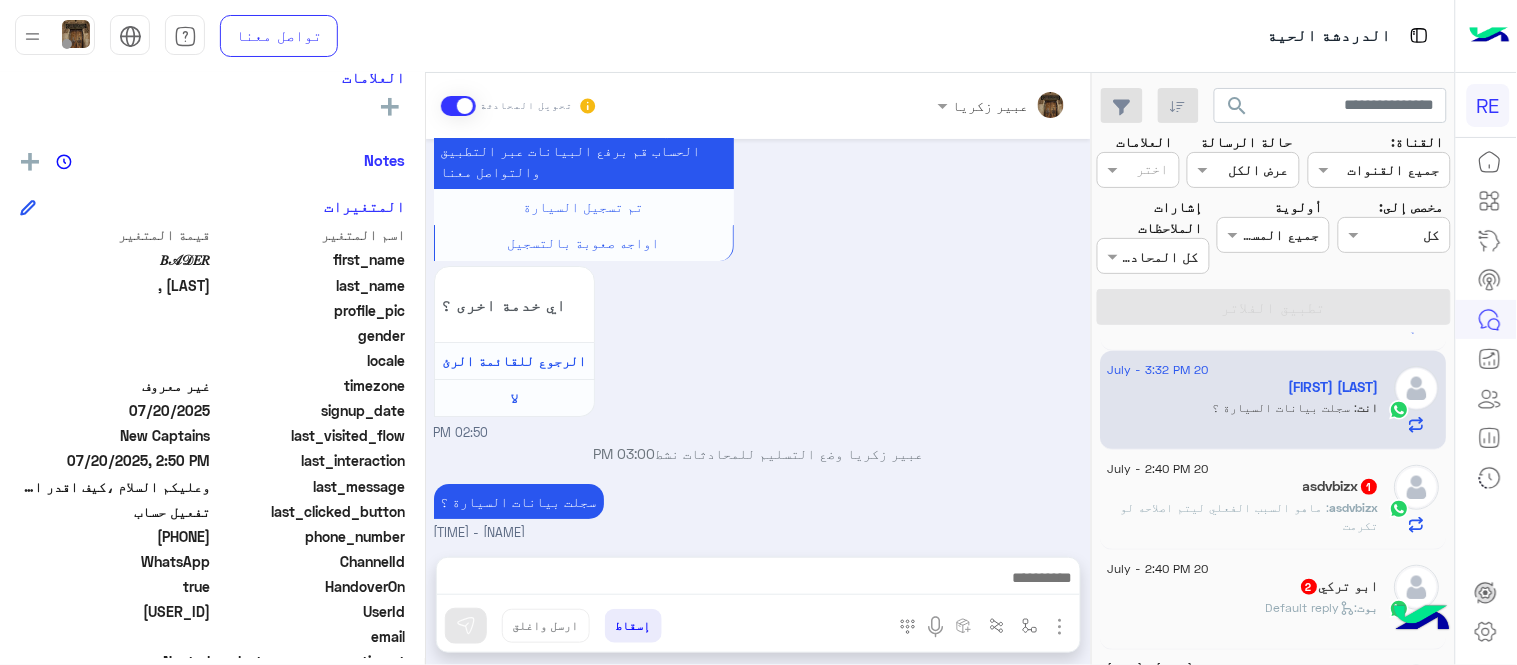 click on ": ماهو السبب الفعلي ليتم اصلاحه لو تكرمت" 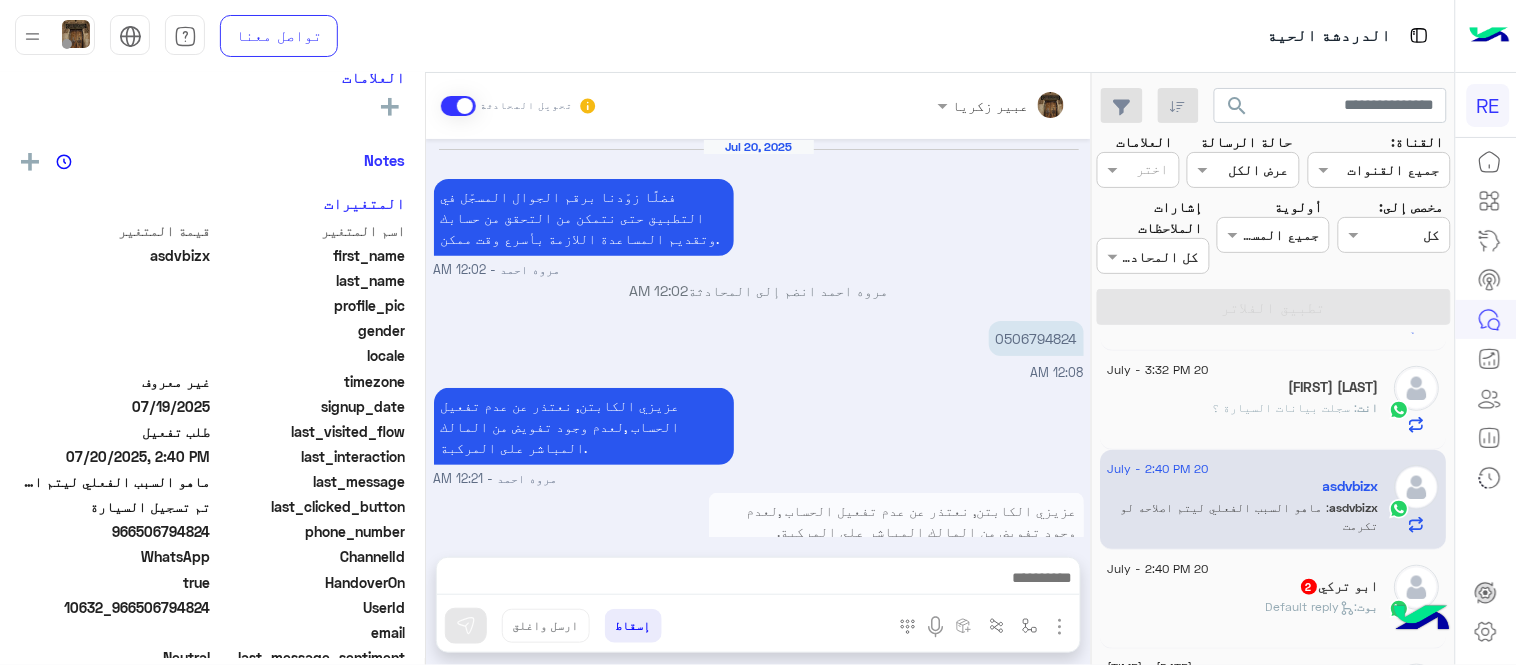 scroll, scrollTop: 1064, scrollLeft: 0, axis: vertical 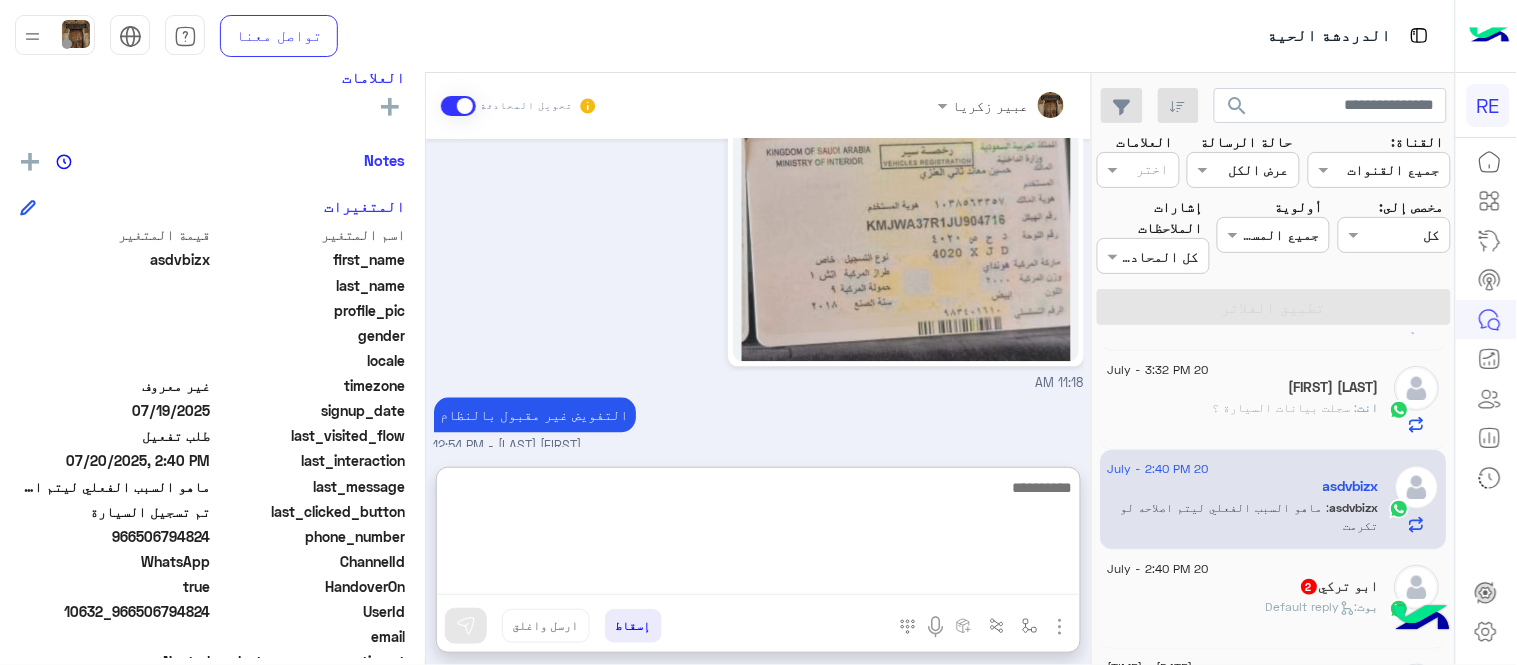 click at bounding box center [758, 535] 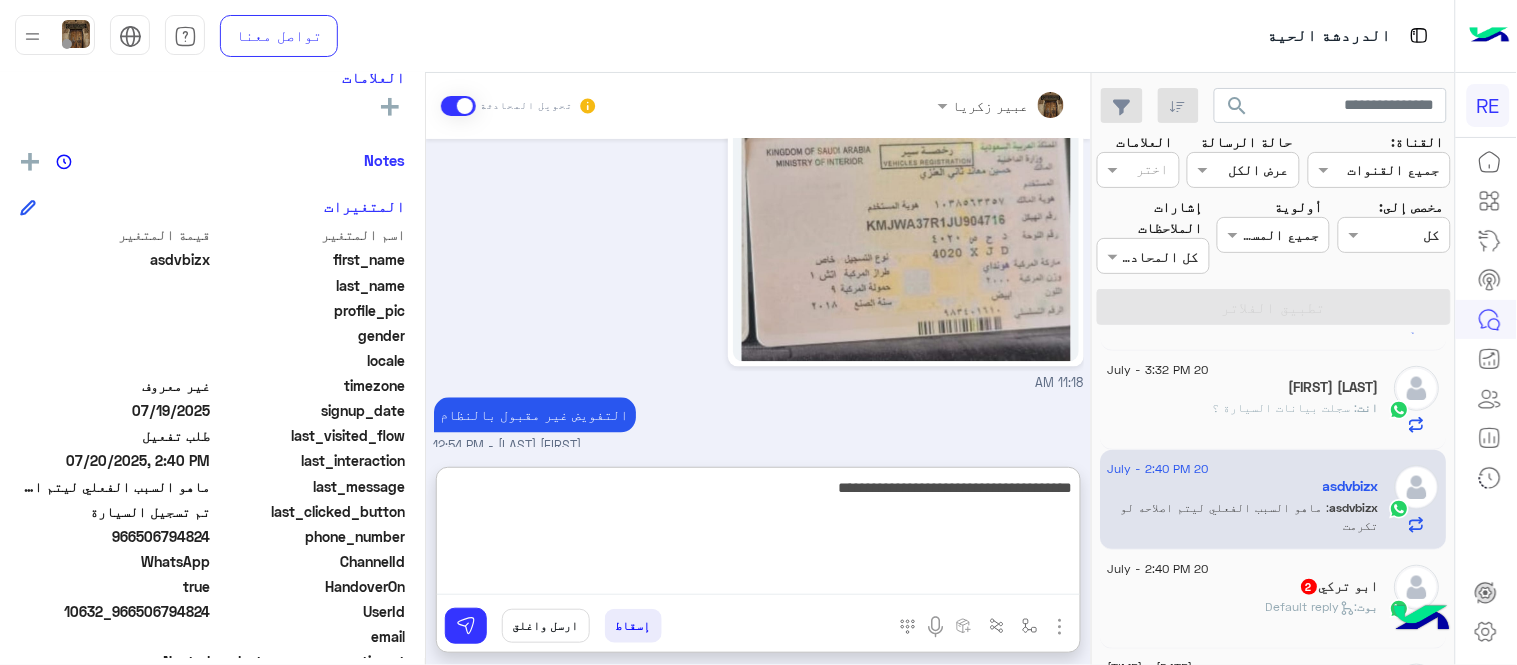 type on "**********" 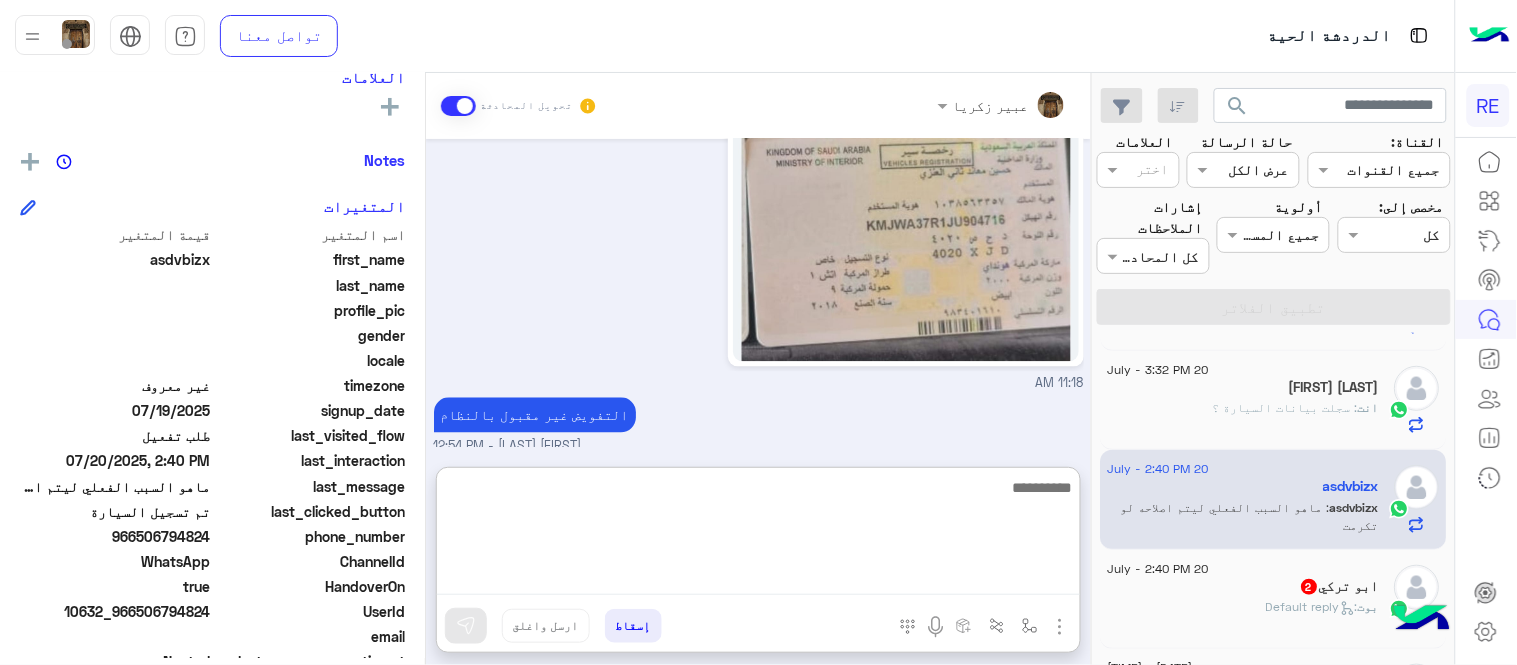 scroll, scrollTop: 1217, scrollLeft: 0, axis: vertical 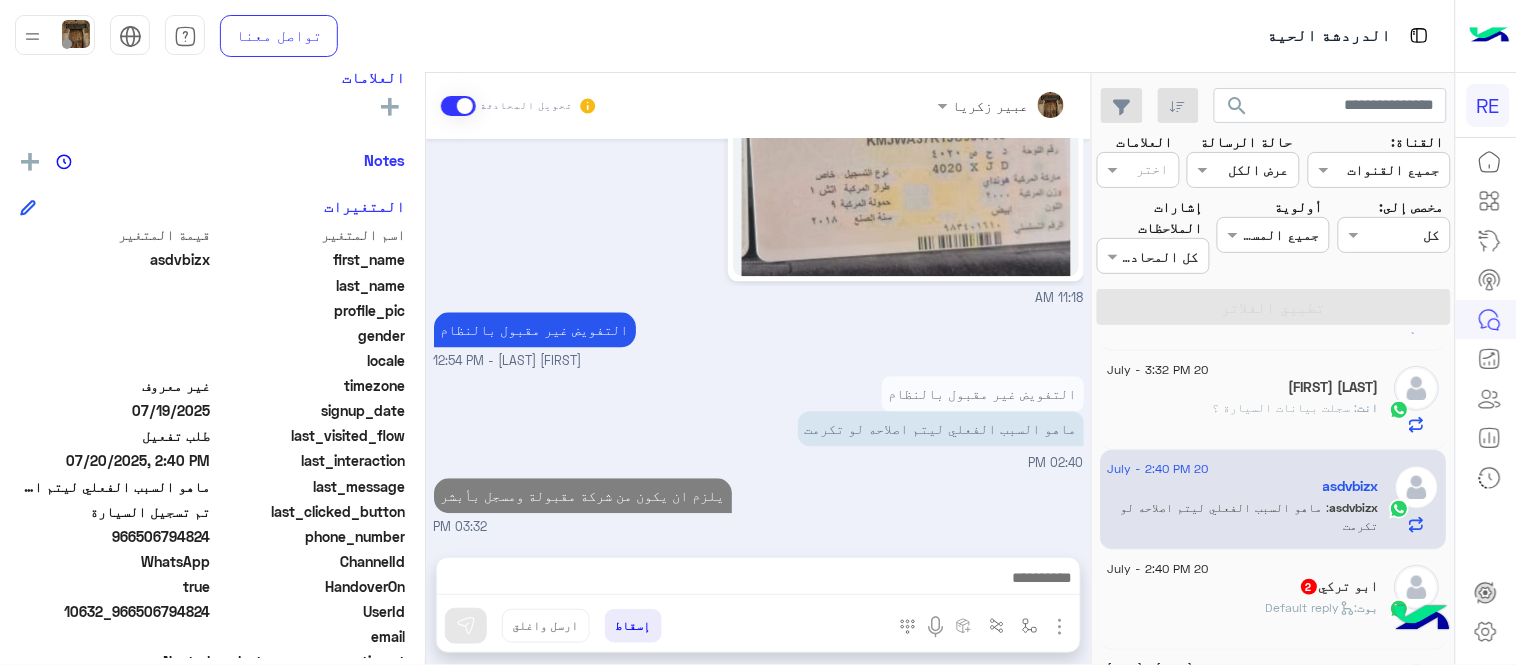 click on "[DATE]  فضلًا زوّدنا برقم الجوال المسجّل في التطبيق حتى نتمكن من التحقق من حسابك وتقديم المساعدة اللازمة بأسرع وقت ممكن.  [FIRST] [LAST] -  [TIME]   [FIRST] [LAST] انضم إلى المحادثة   [TIME]      [PHONE]   [TIME]  عزيزي الكابتن, نعتذر عن عدم تفعيل الحساب ,لعدم وجود تفويض من المالك المباشر على المركبة.  [FIRST] [LAST] -  [TIME]  عزيزي الكابتن, نعتذر عن عدم تفعيل الحساب ,لعدم وجود تفويض من المالك المباشر على المركبة.   [TIME]  اعلنت الهيئة العامة للنقل بالسماح للمواطنين السعوديين الذين لايملكون  سيارة بالقيادة عبر تطبيقات النقل الموجة ، عبر الشروط التالية:  - وجود تفويض من مالك السيارة   [TIME]" at bounding box center (758, 338) 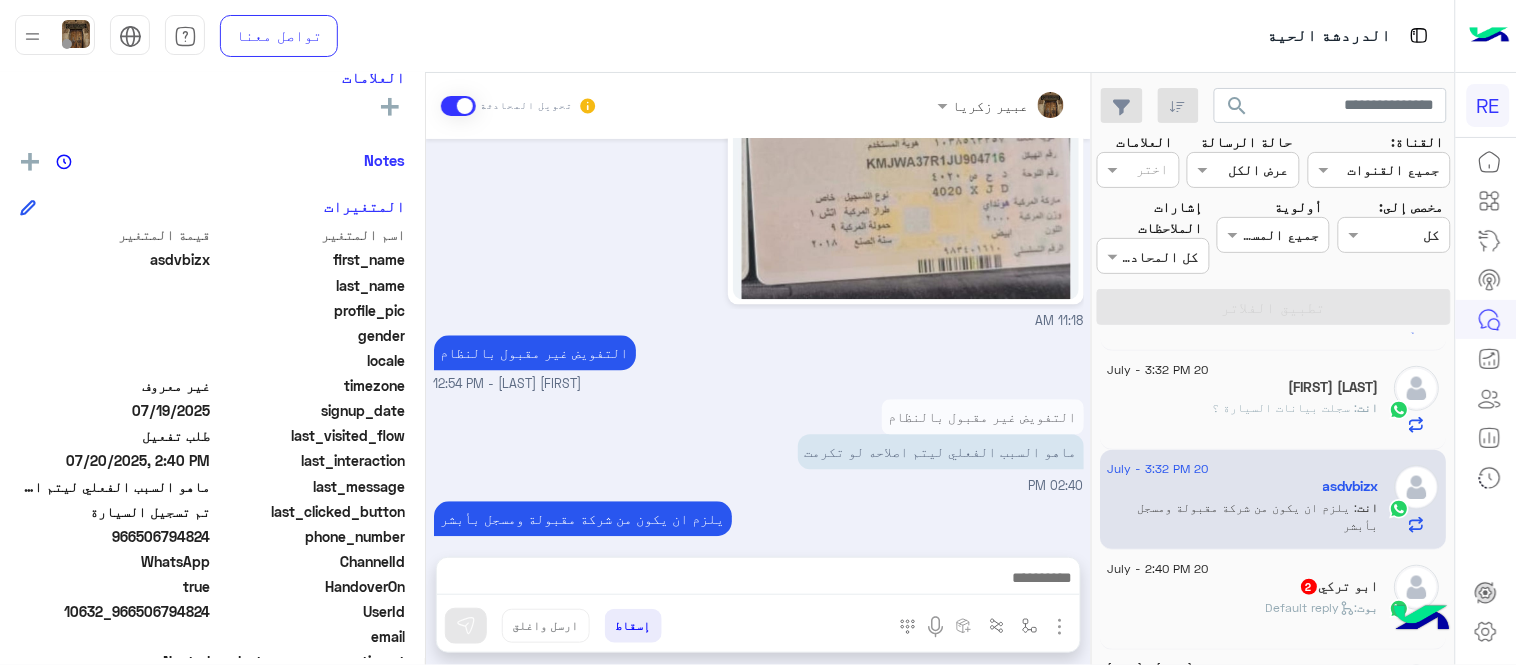 click on "ابو تركي  2" 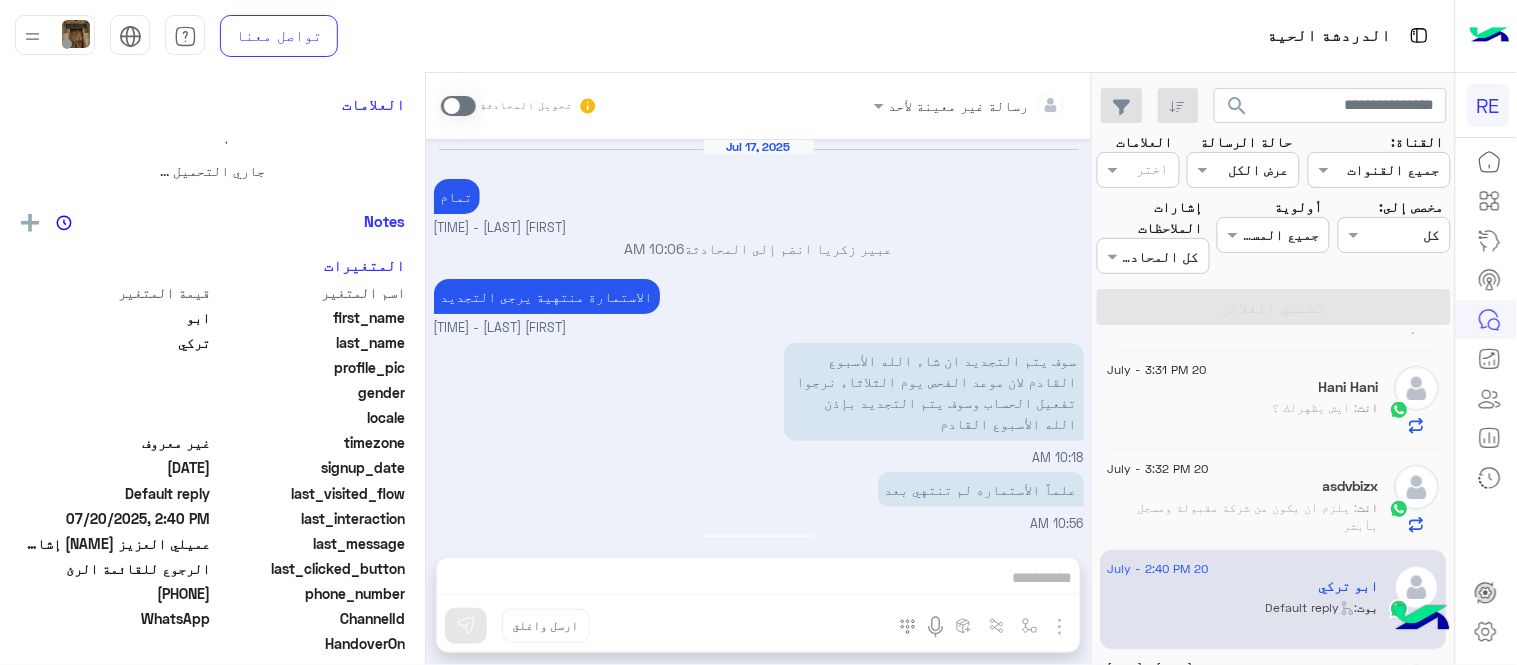 scroll, scrollTop: 427, scrollLeft: 0, axis: vertical 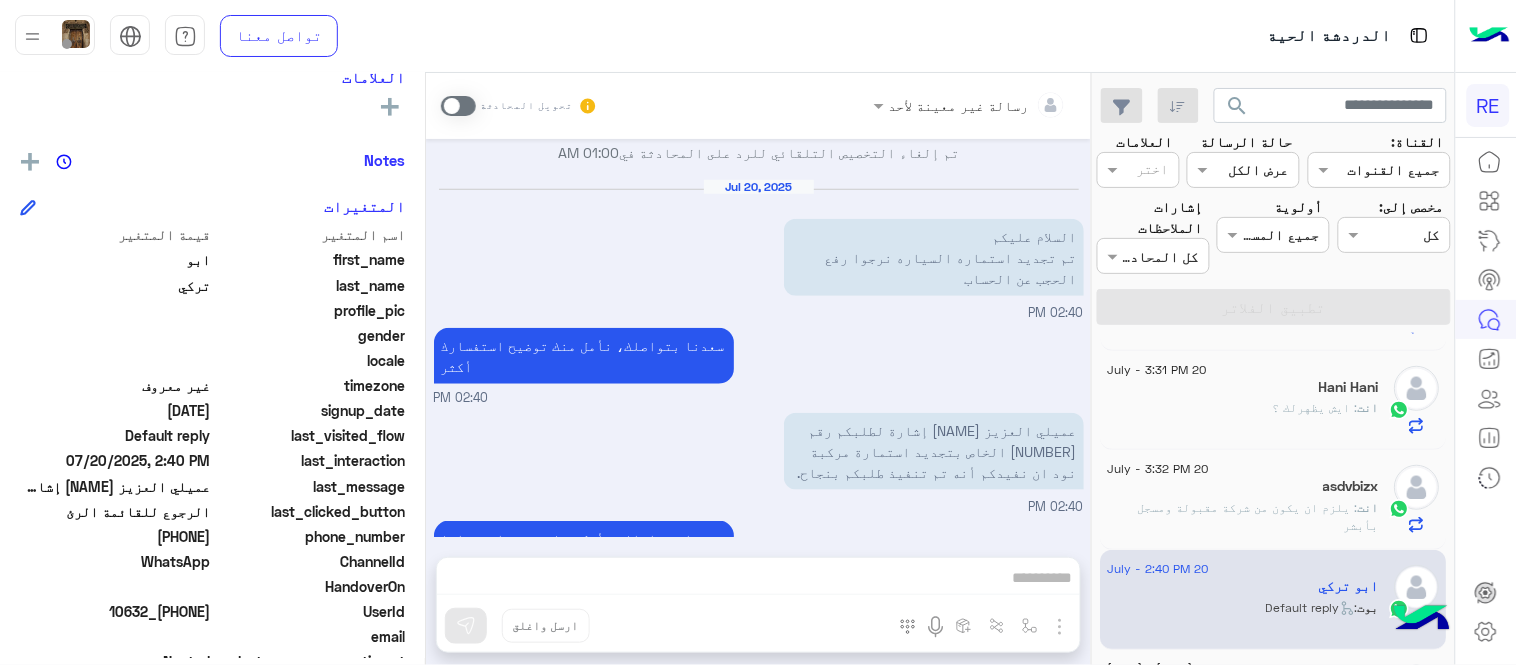 click on "عميلي العزيز [NAME] إشارة لطلبكم رقم [NUMBER] الخاص بتجديد استمارة مركبة نود ان نفيدكم أنه تم تنفيذ طلبكم بنجاح." at bounding box center (934, 451) 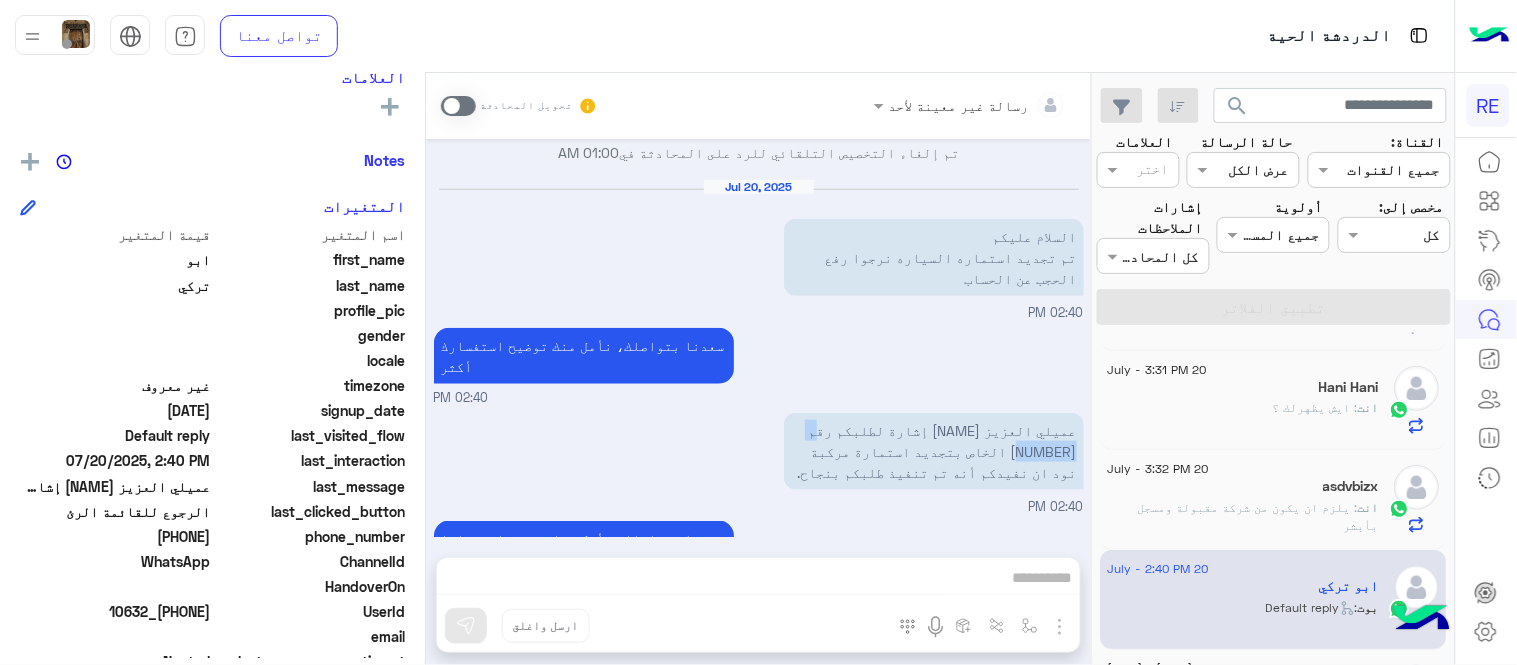 click on "عميلي العزيز [NAME] إشارة لطلبكم رقم [NUMBER] الخاص بتجديد استمارة مركبة نود ان نفيدكم أنه تم تنفيذ طلبكم بنجاح." at bounding box center [934, 451] 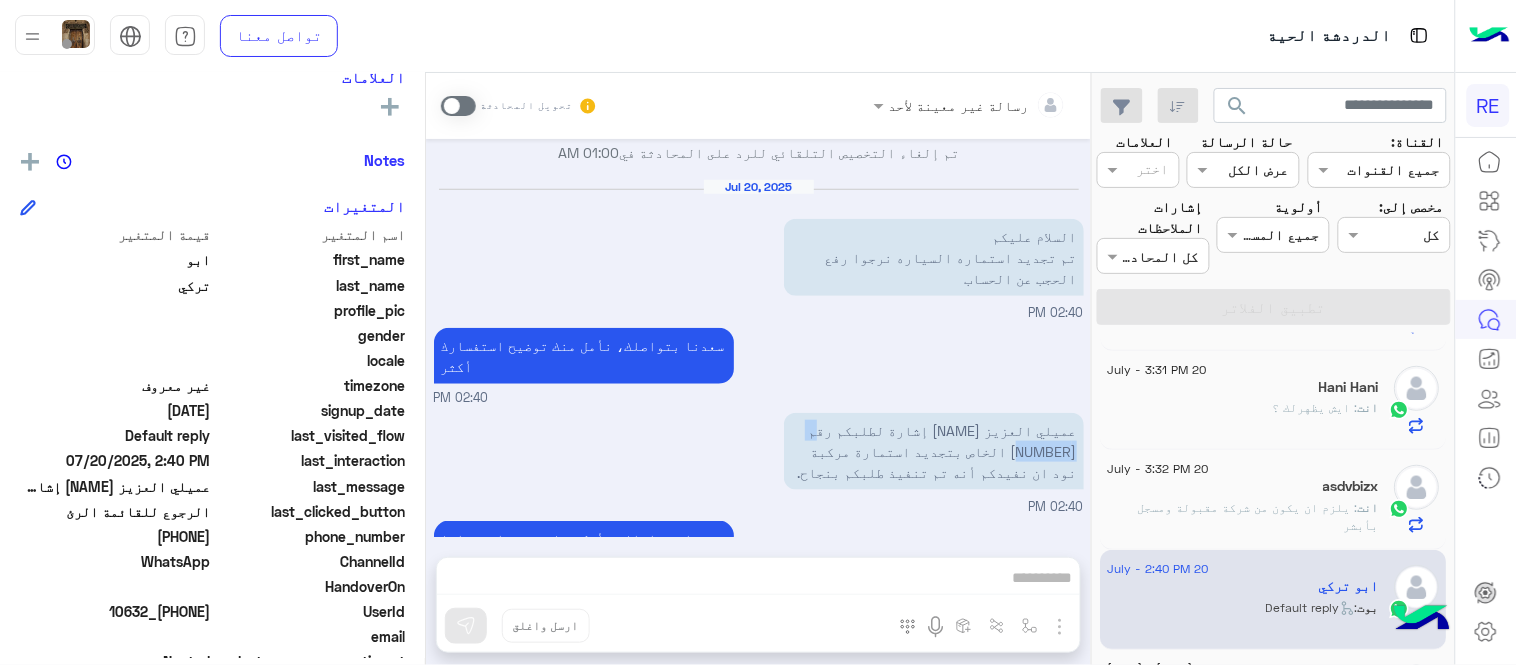 click on "عزيزي العميل [FIRST] إشارة لطلبكم رقم 62627939 الخاص بتجديد استمارة مركبة نود ان نفيدكم أنه تم تنفيذ طلبكم بنجاح.   [TIME]" at bounding box center [759, 462] 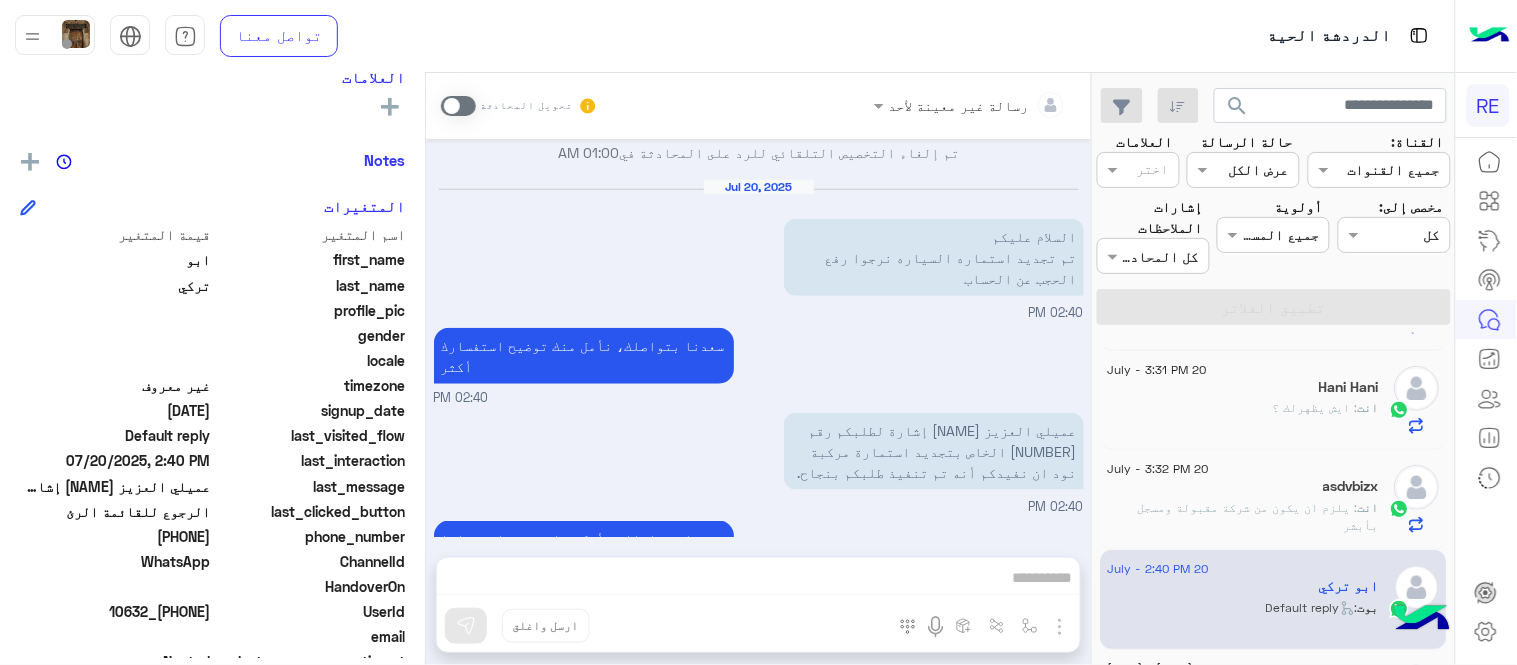 drag, startPoint x: 141, startPoint y: 532, endPoint x: 213, endPoint y: 537, distance: 72.1734 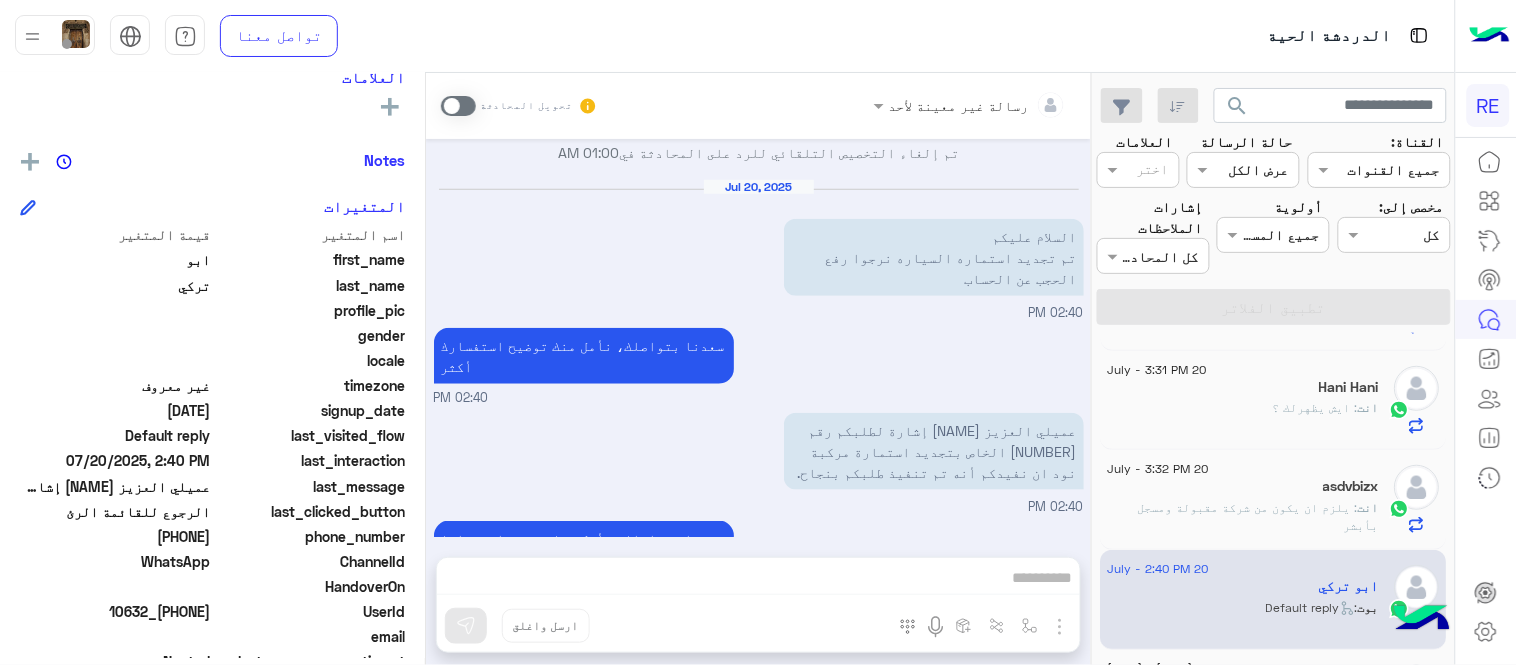 click at bounding box center [458, 106] 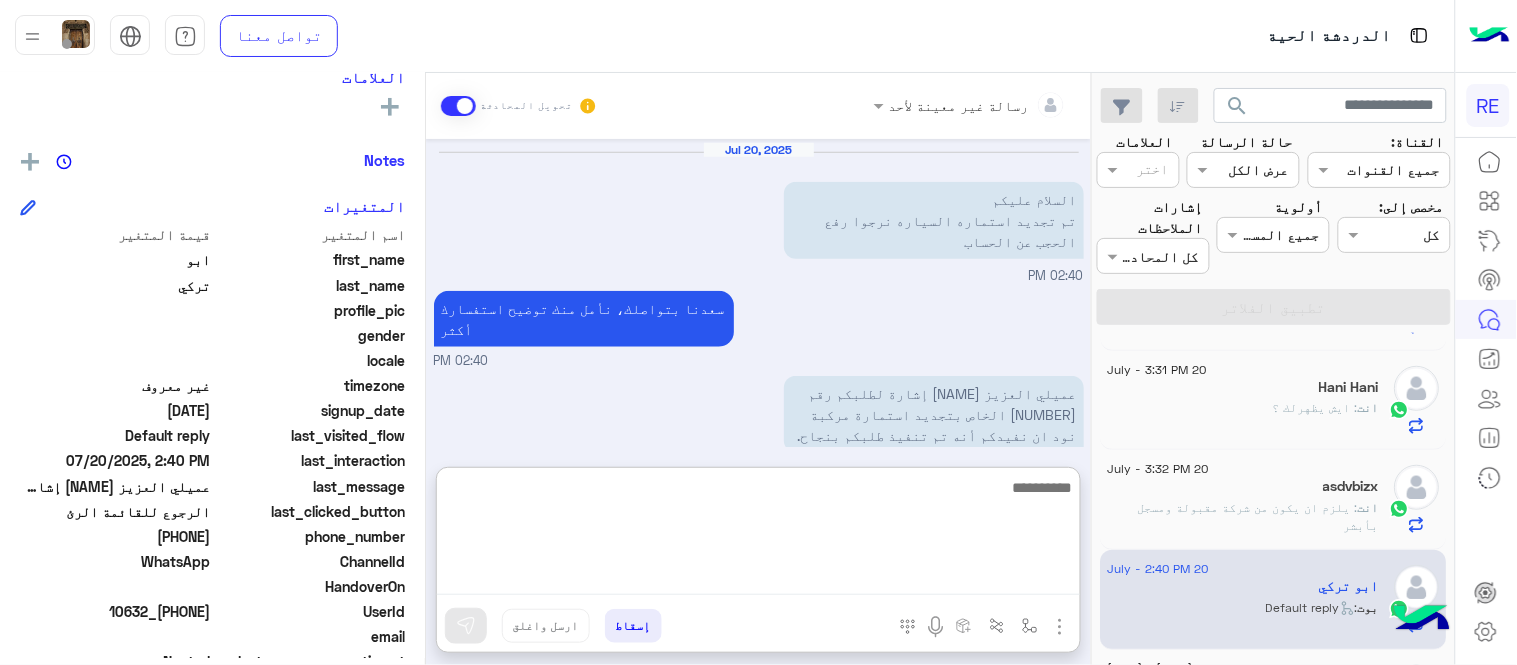 click at bounding box center (758, 535) 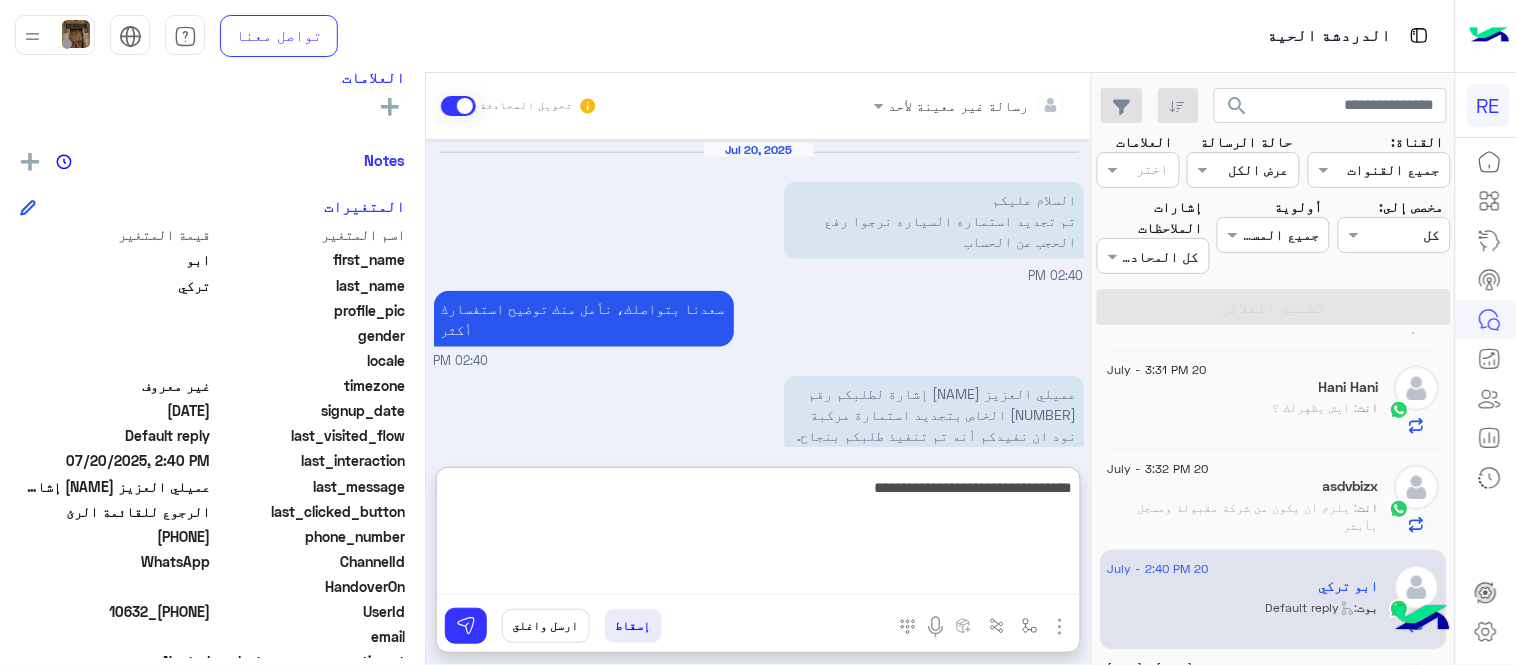 type on "**********" 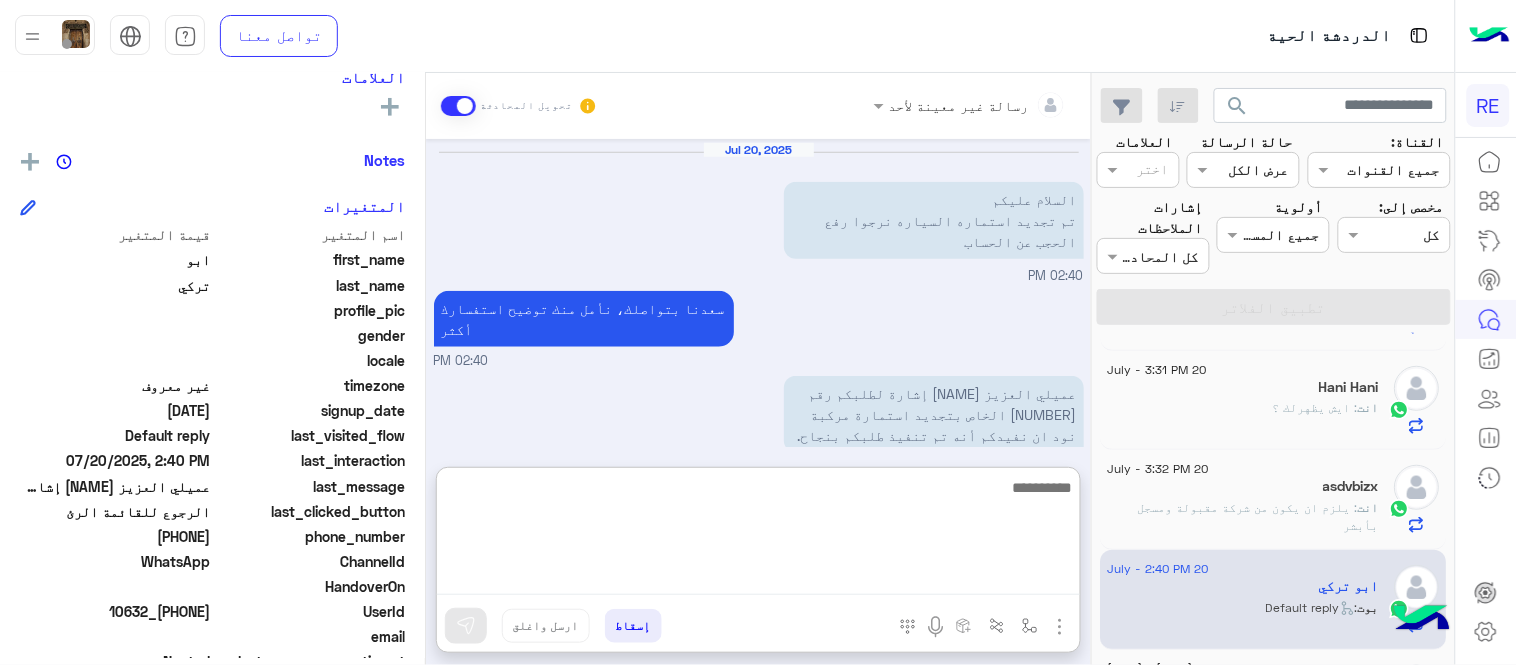 scroll, scrollTop: 617, scrollLeft: 0, axis: vertical 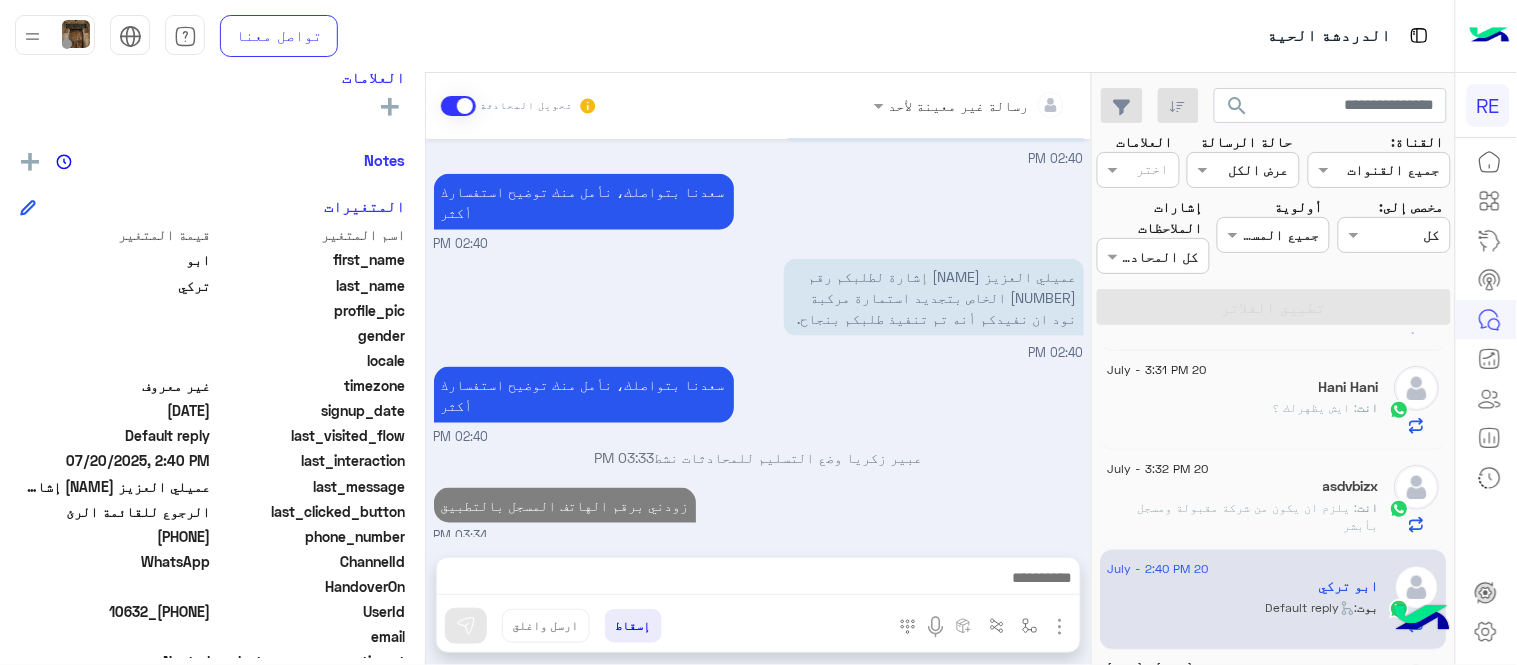 click on "Jul 17, 2025  تمام  عبير زكريا -  10:06 AM   عبير زكريا انضم إلى المحادثة   10:06 AM      الاستمارة منتهية يرجى التجديد  عبير زكريا -  10:06 AM  سوف يتم التجديد بإذن الله الأسبوع القادم لان موعد الفحص يوم الثلاثاء نرجوا تفعيل الحساب وسوف يتم التجديد بإذن الله الأسبوع القادم   10:18 AM  علماً الأستماره لم تنتهي بعد   10:56 AM   Jul 18, 2025   تم إلغاء التخصيص التلقائي للرد على المحادثة في   01:00 AM       Jul 20, 2025  السلام عليكم  تم تجديد استماره السياره نرجوا رفع الحجب عن الحساب   02:40 PM  سعدنا بتواصلك، نأمل منك توضيح استفسارك أكثر    02:40 PM    02:40 PM  سعدنا بتواصلك، نأمل منك توضيح استفسارك أكثر    02:40 PM   03:33 PM" at bounding box center [758, 338] 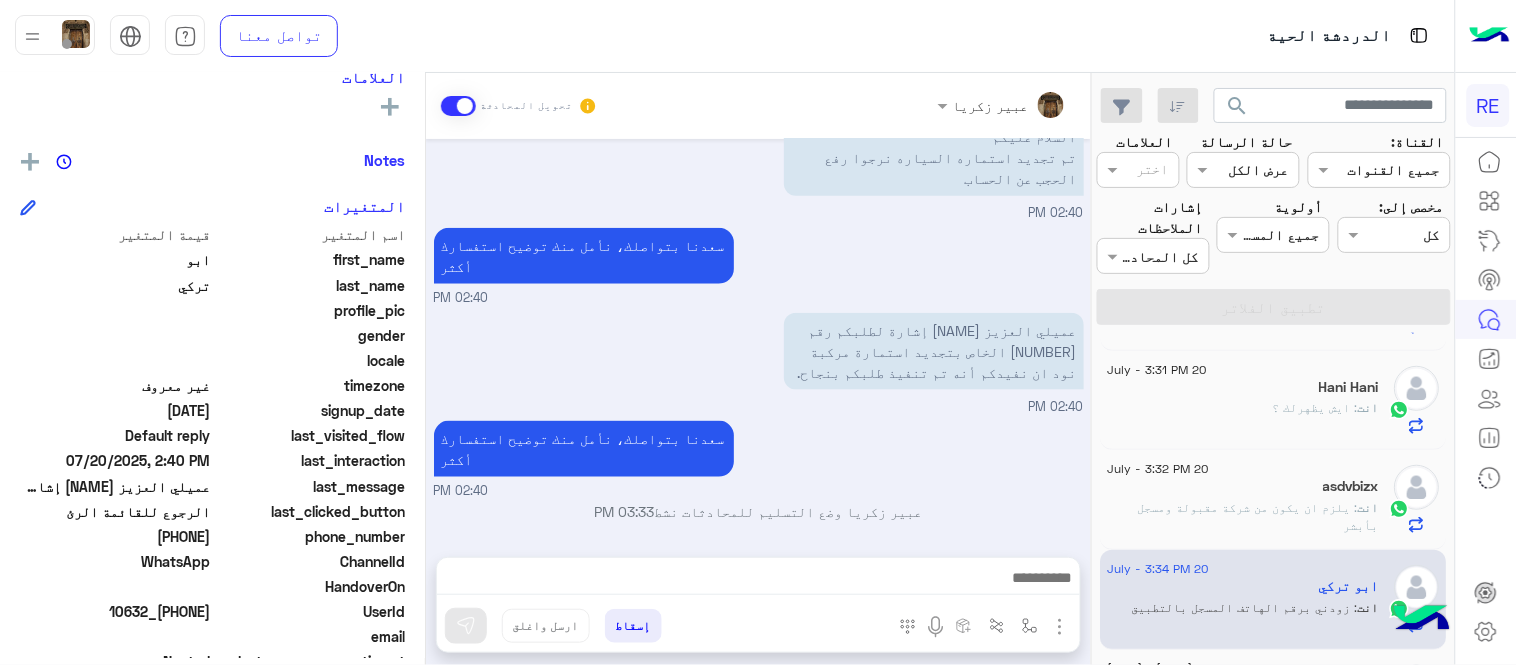 scroll, scrollTop: 564, scrollLeft: 0, axis: vertical 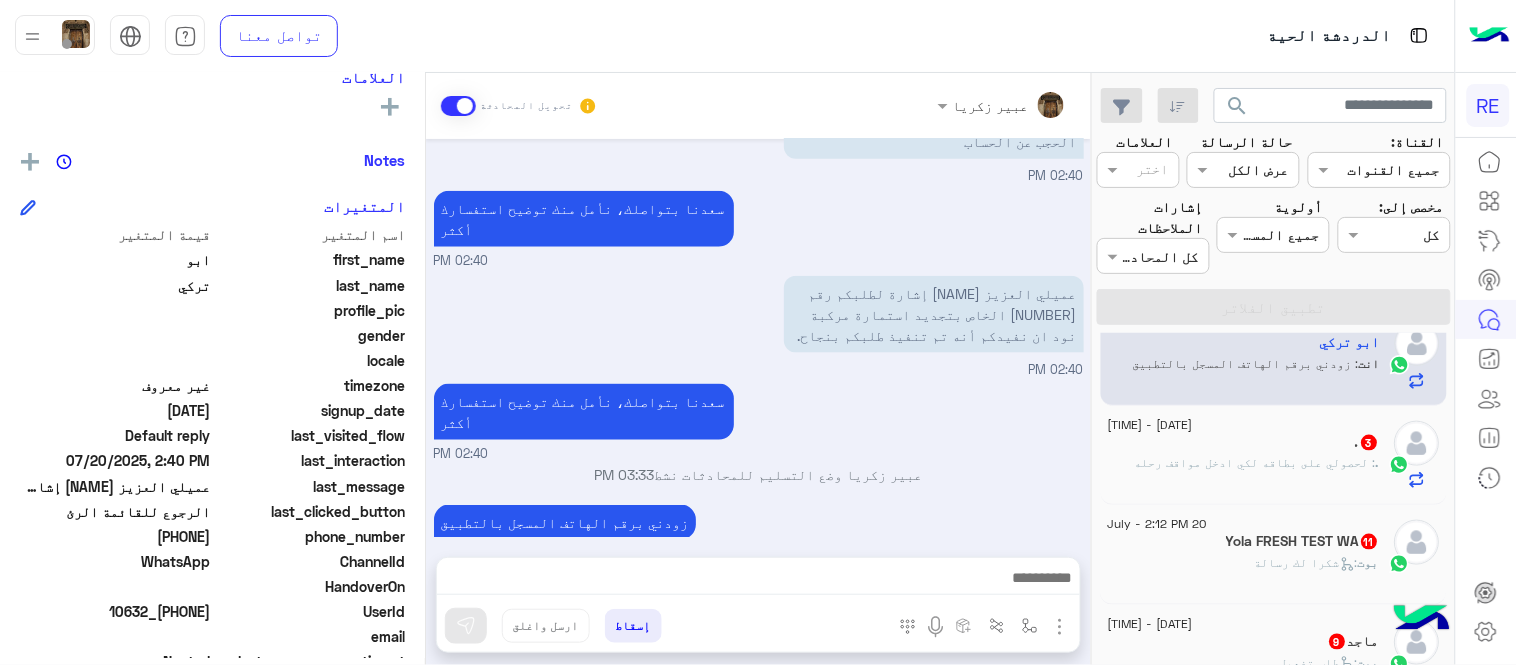 click on ": لحصولي على بطاقه لكي ادخل مواقف رحله" 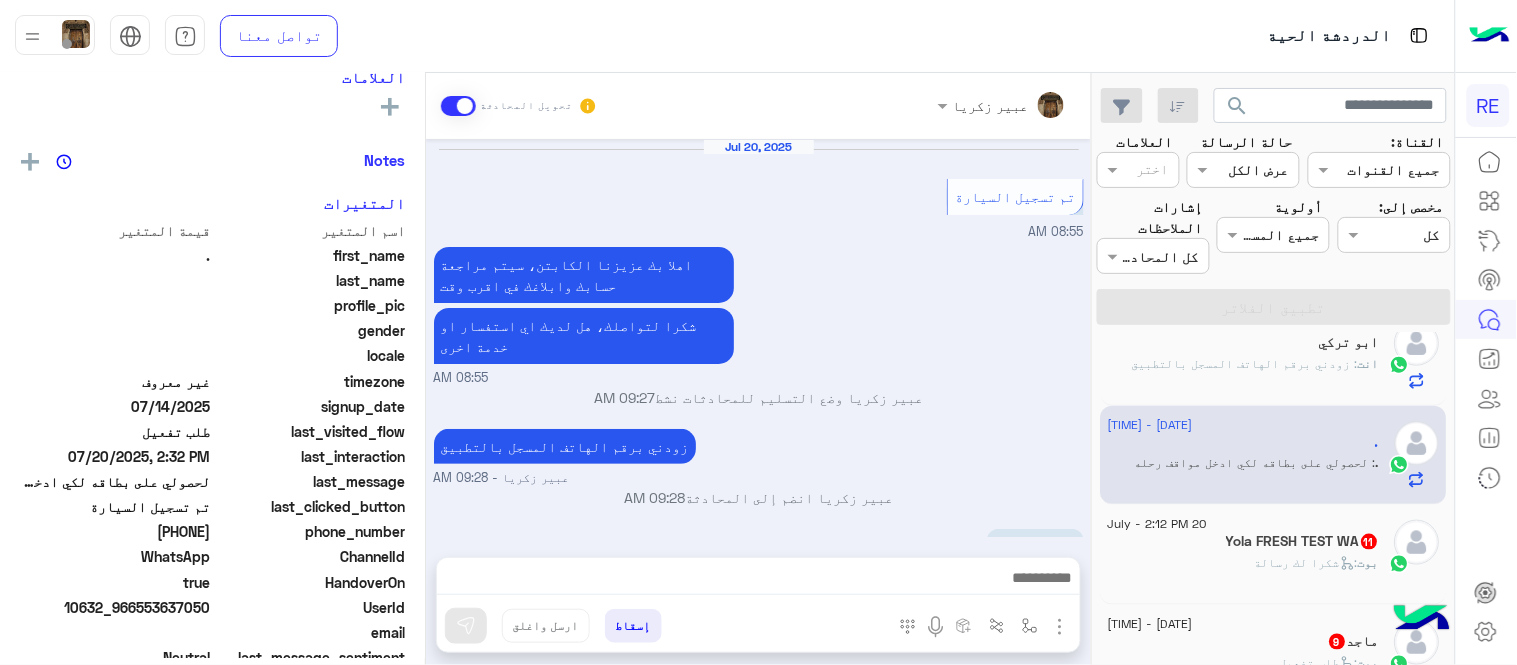 scroll, scrollTop: 316, scrollLeft: 0, axis: vertical 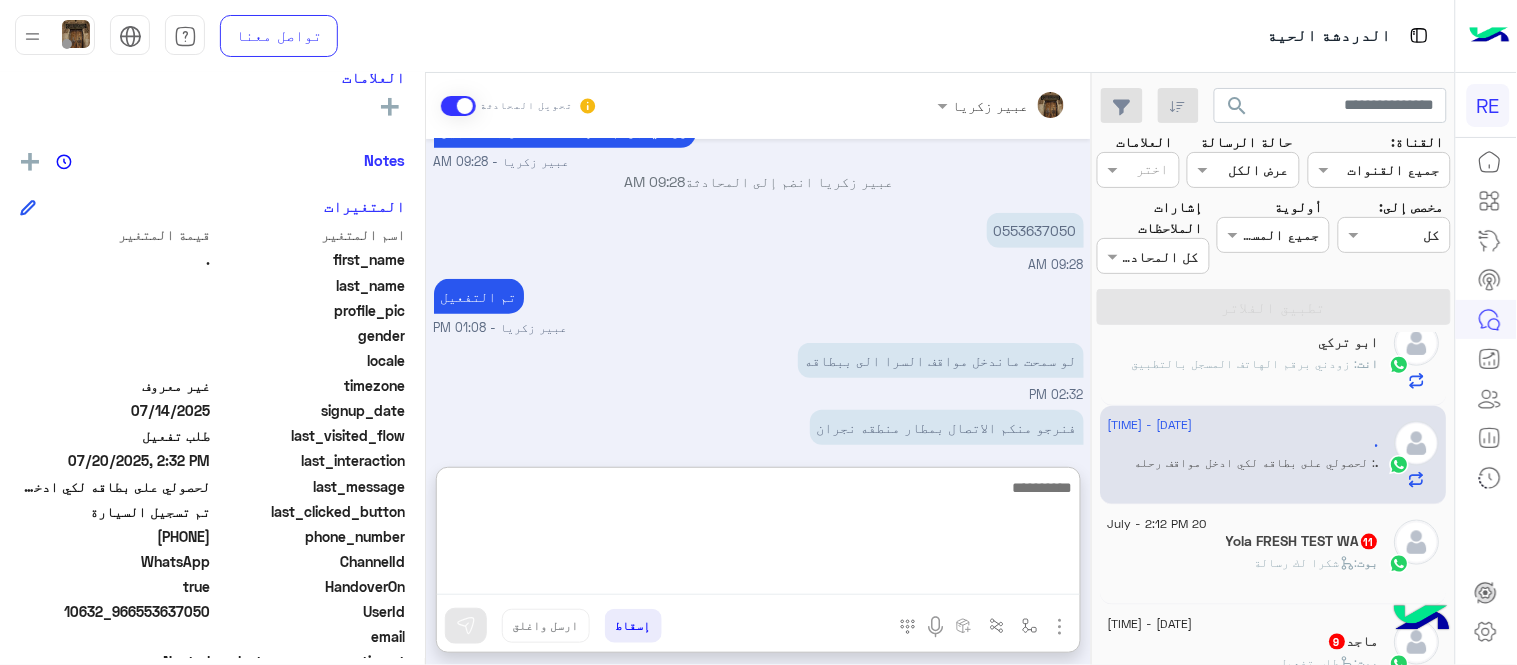 click at bounding box center (758, 535) 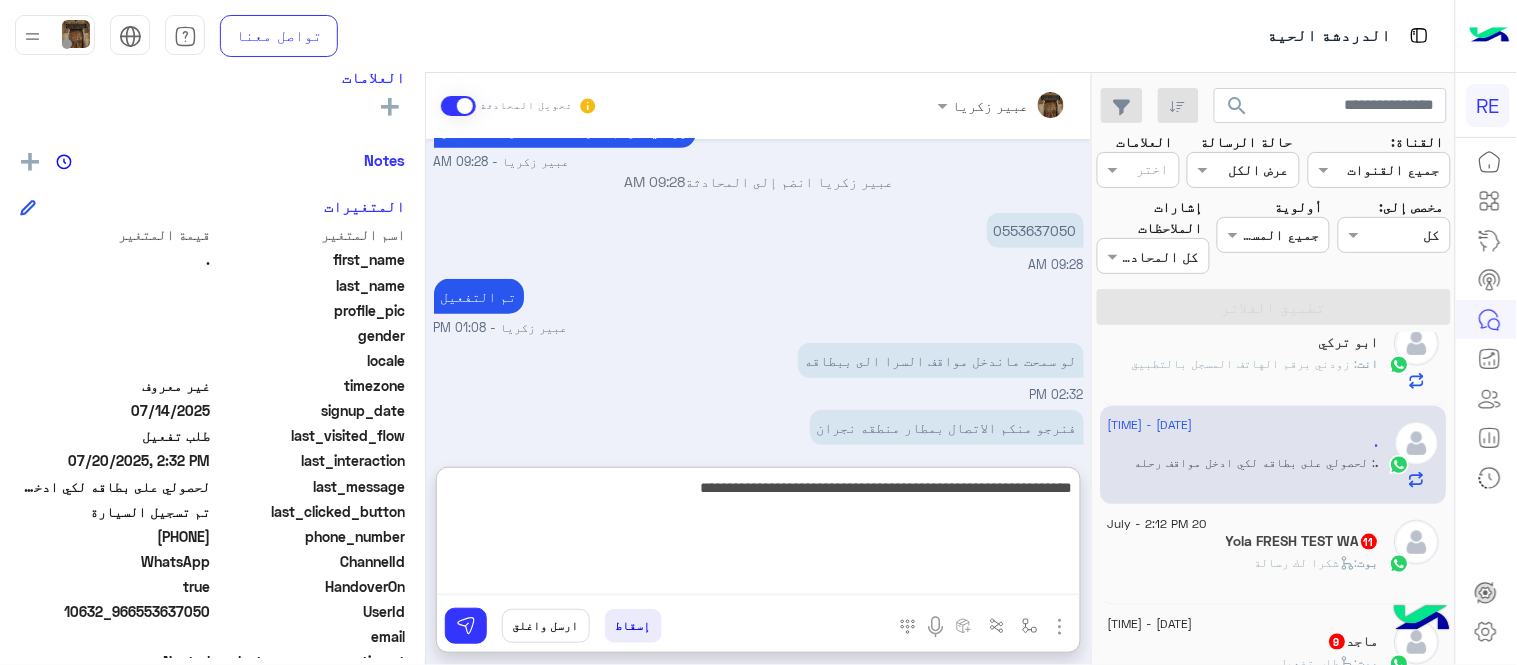 paste on "**********" 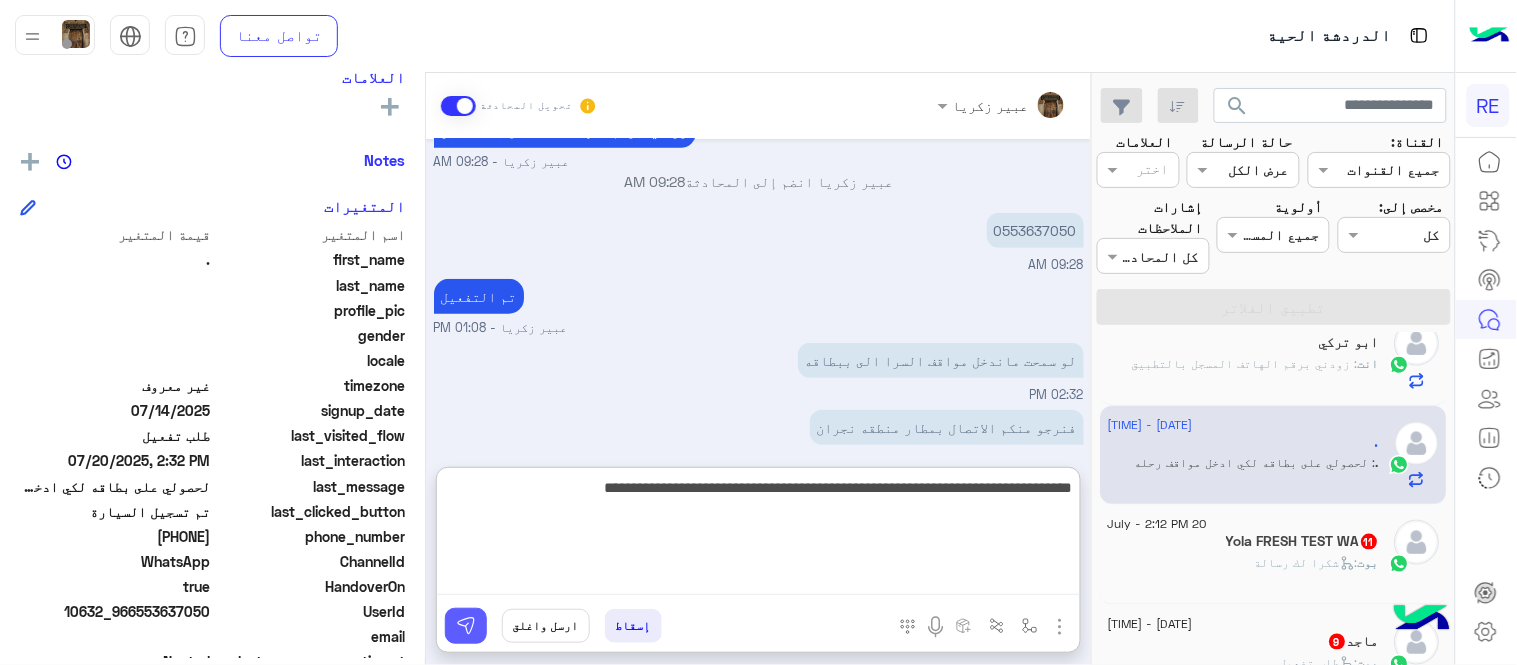 type on "**********" 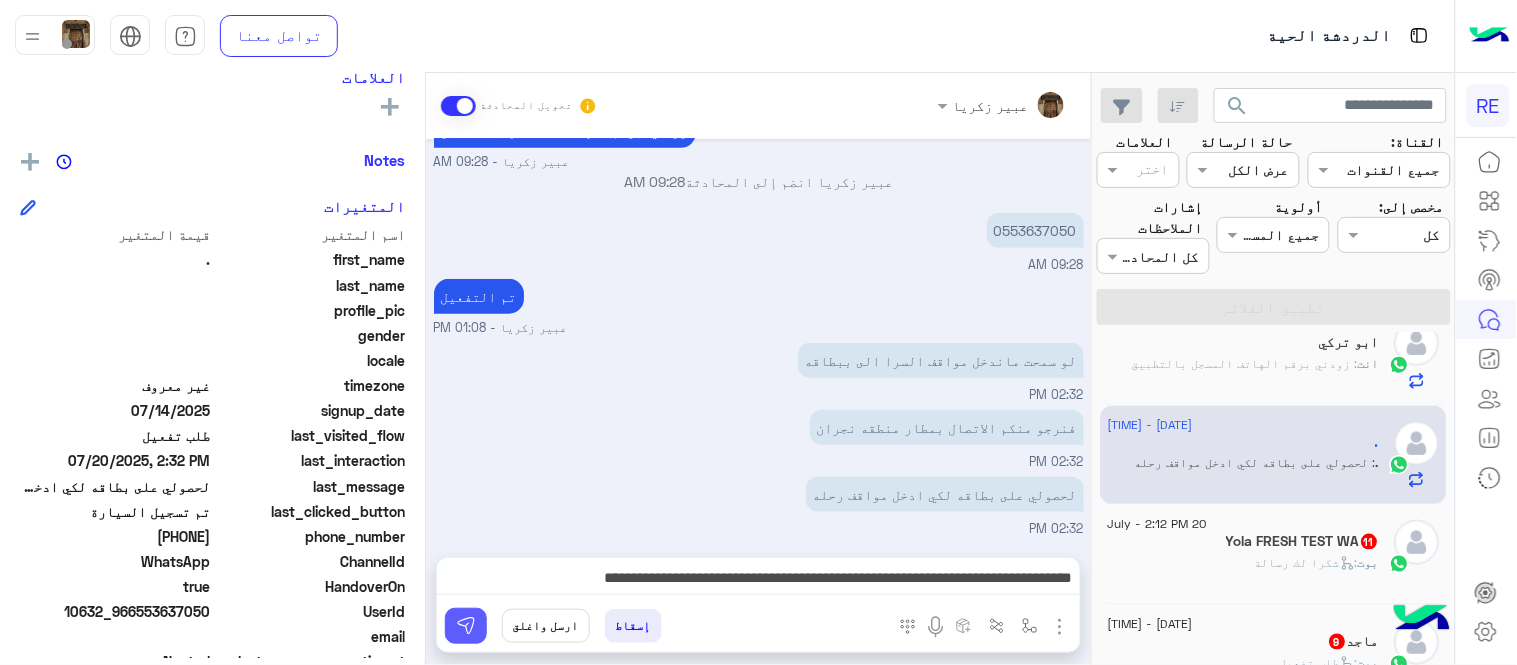click at bounding box center [466, 626] 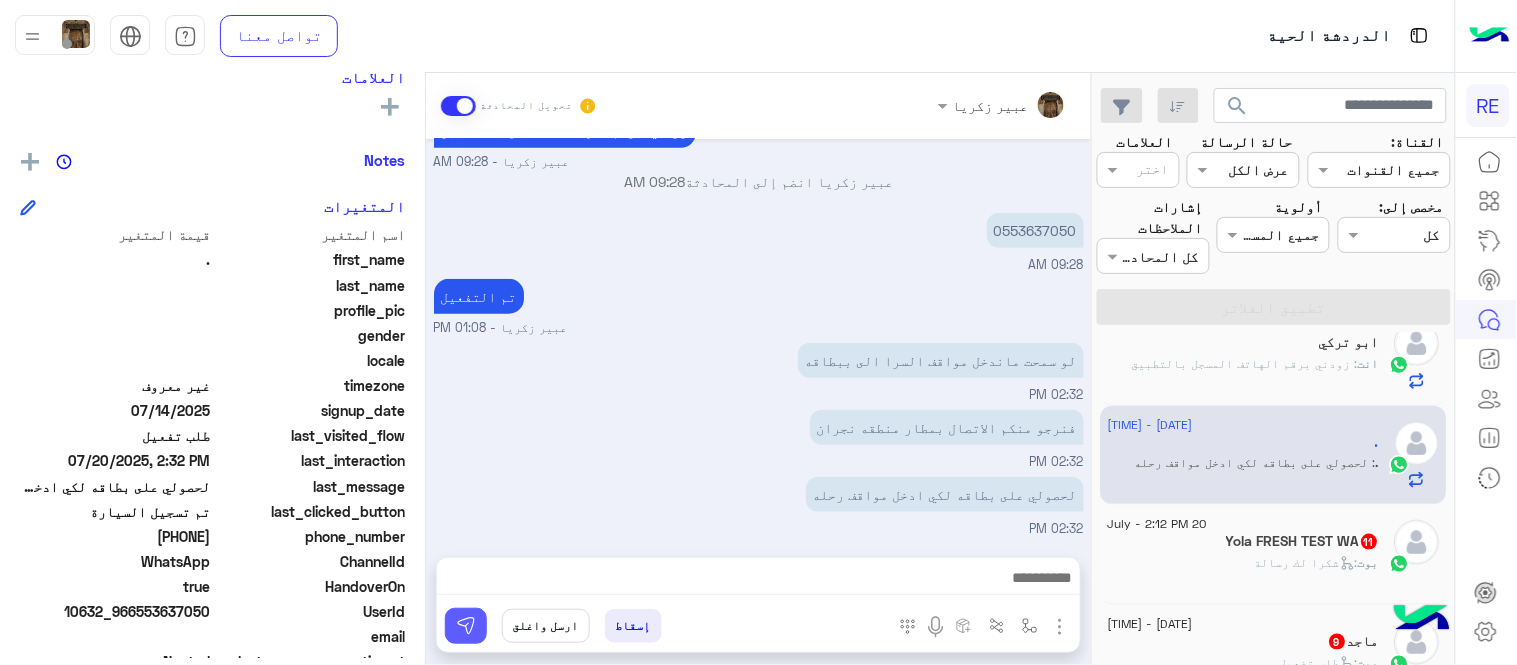 scroll, scrollTop: 401, scrollLeft: 0, axis: vertical 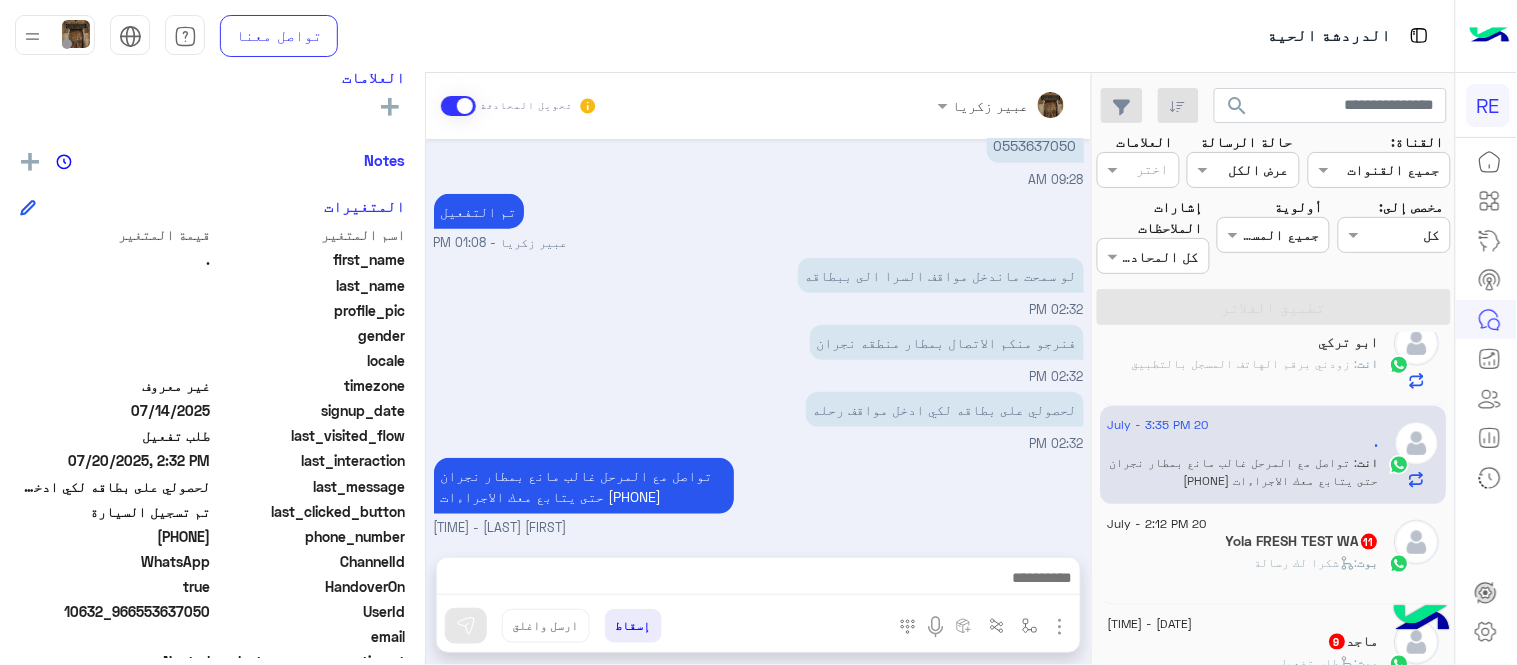 click on "بوت :   شكرا لك رسالة" 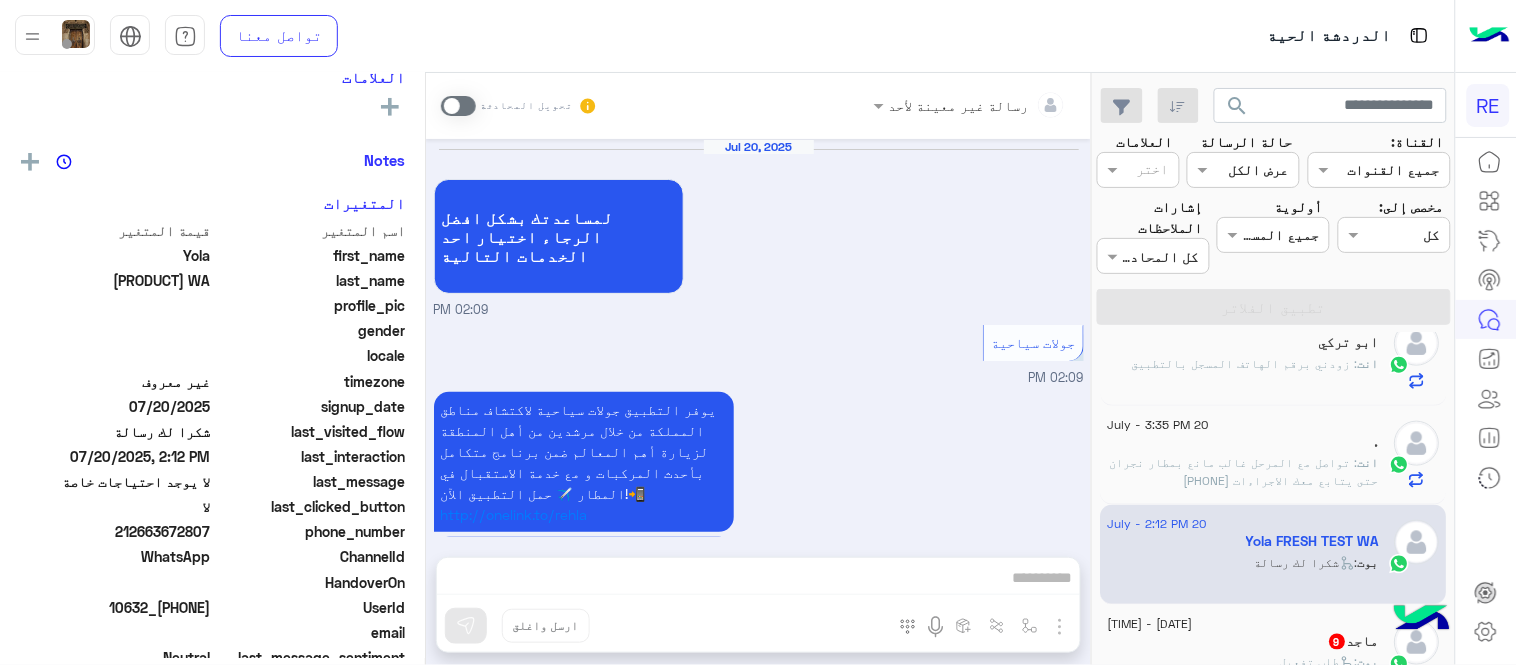 scroll, scrollTop: 1603, scrollLeft: 0, axis: vertical 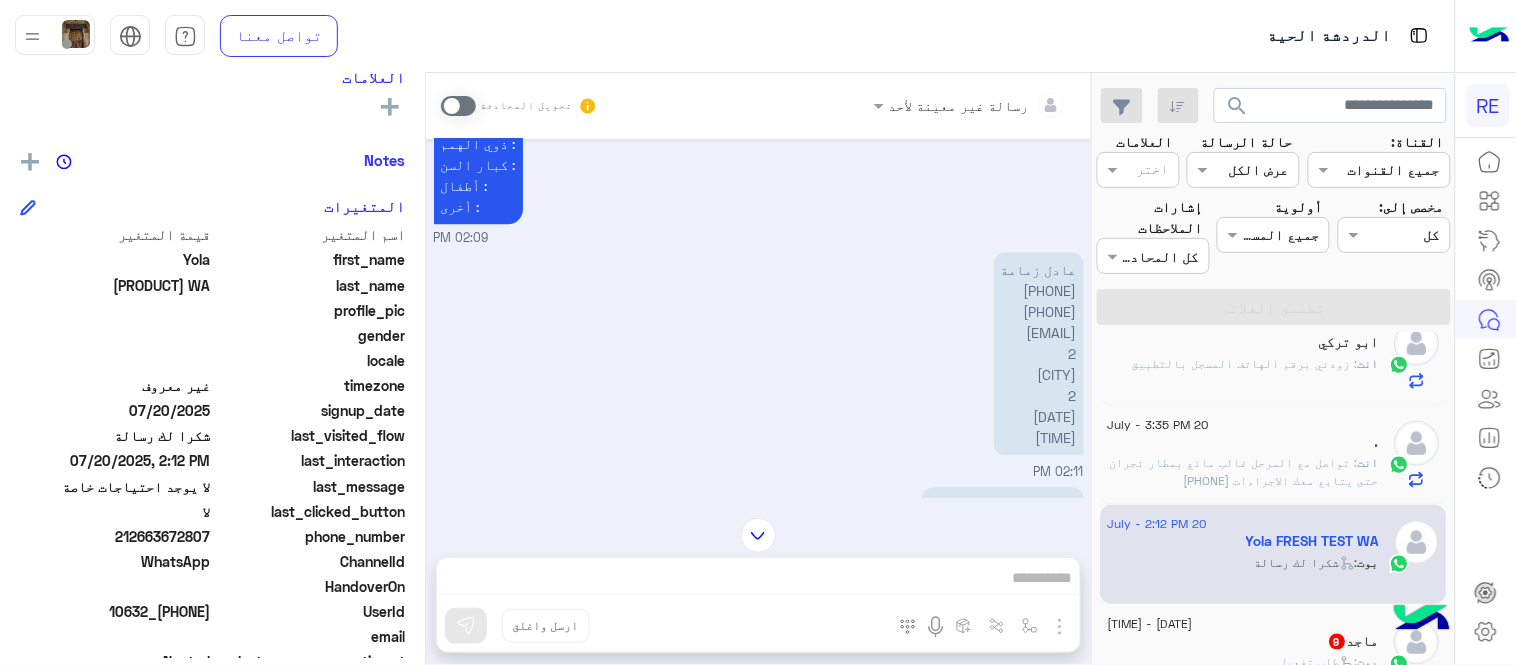 click at bounding box center (458, 106) 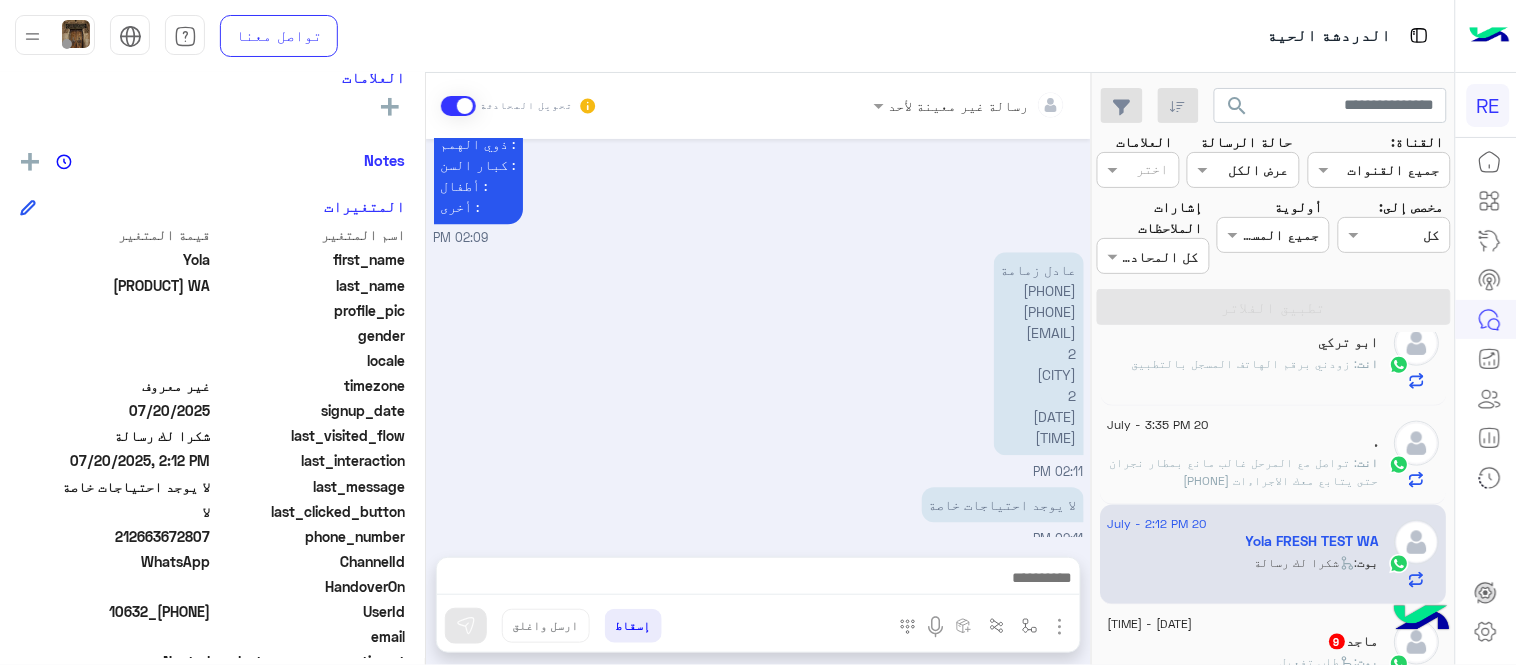 scroll, scrollTop: 1640, scrollLeft: 0, axis: vertical 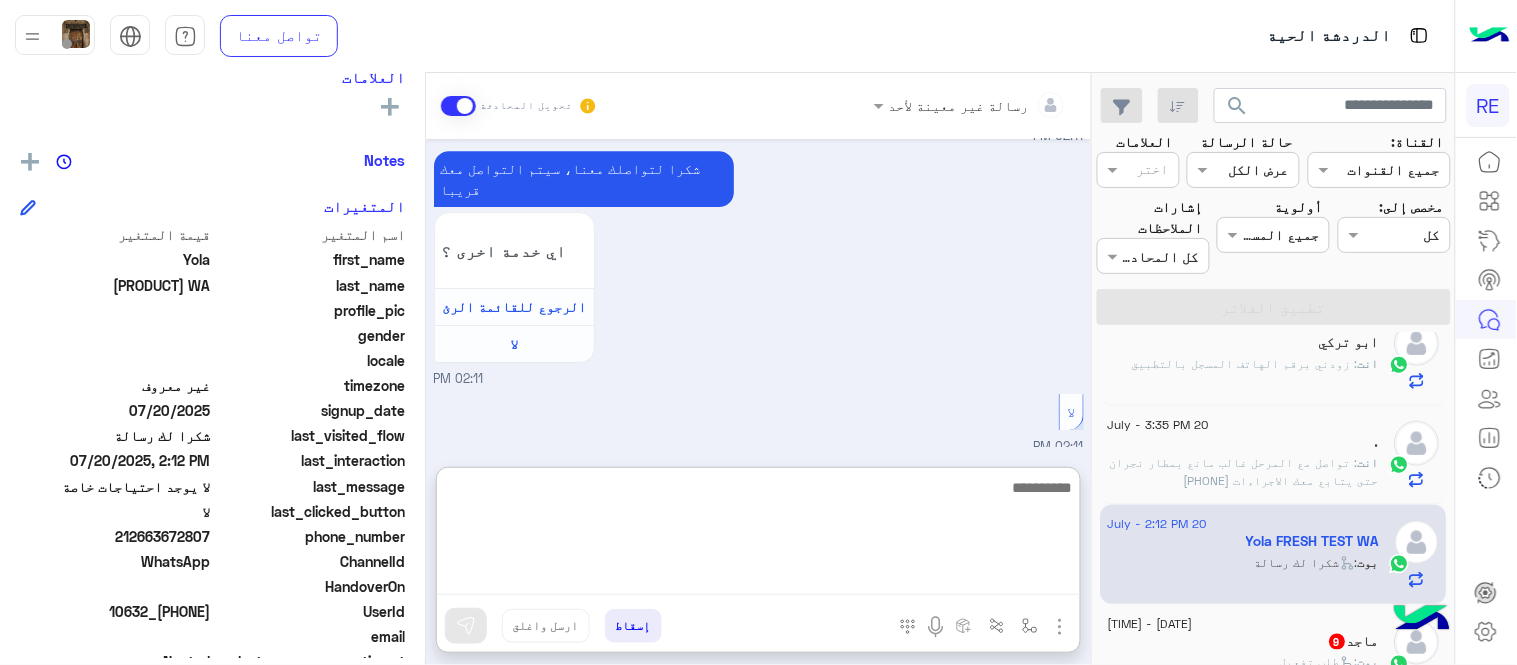 click at bounding box center [758, 535] 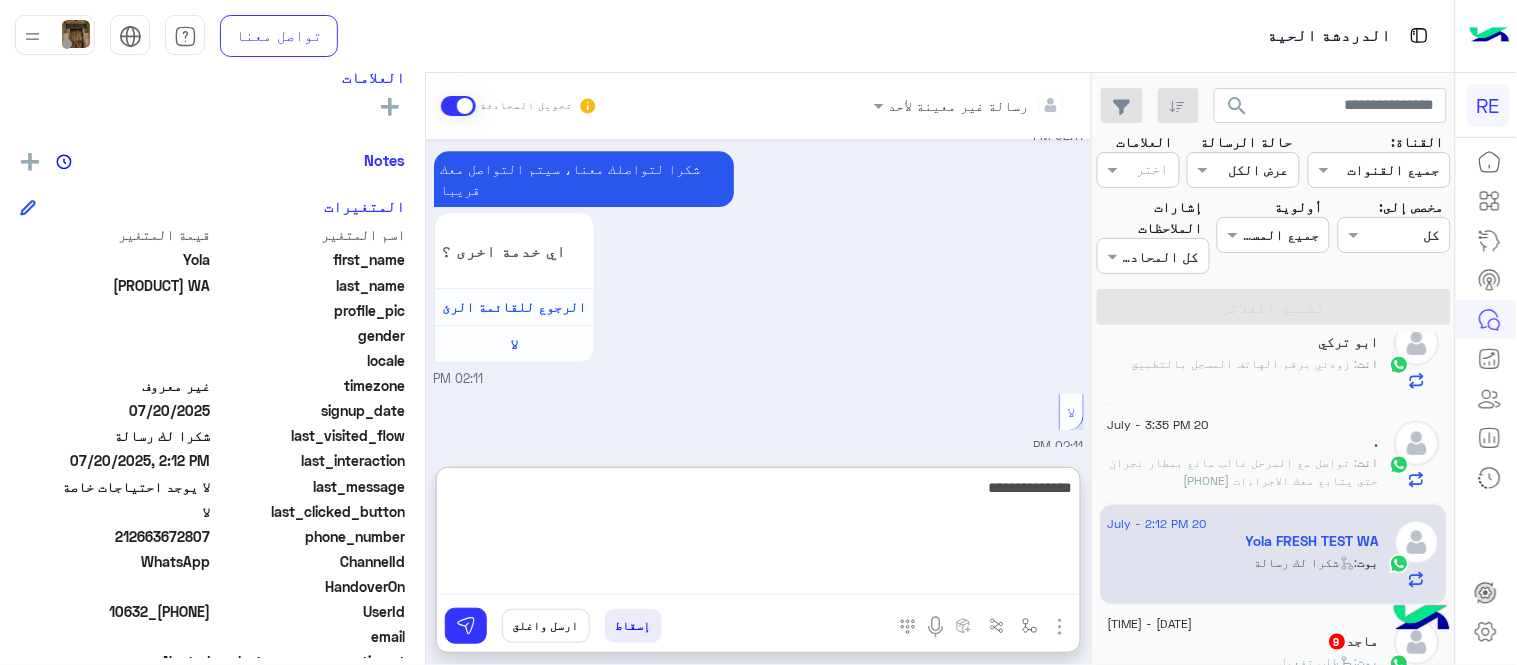 type on "**********" 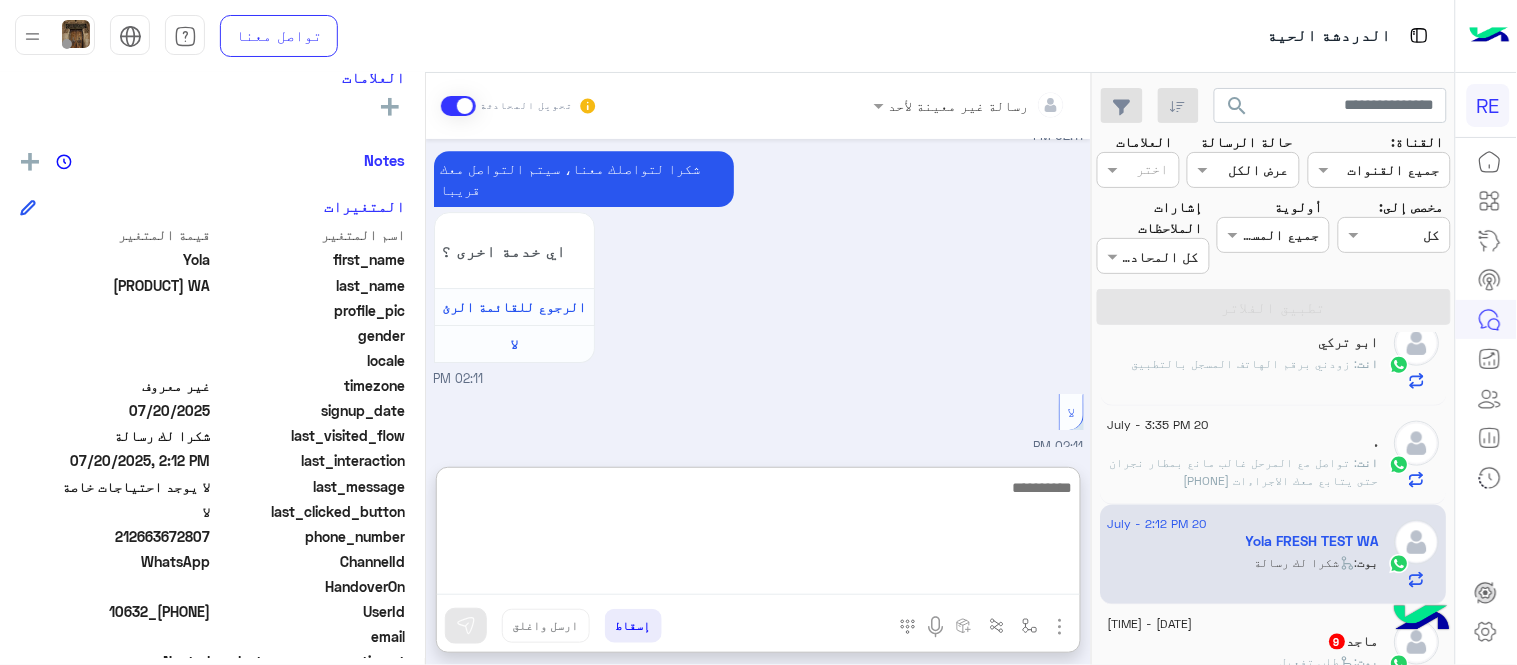 scroll, scrollTop: 1793, scrollLeft: 0, axis: vertical 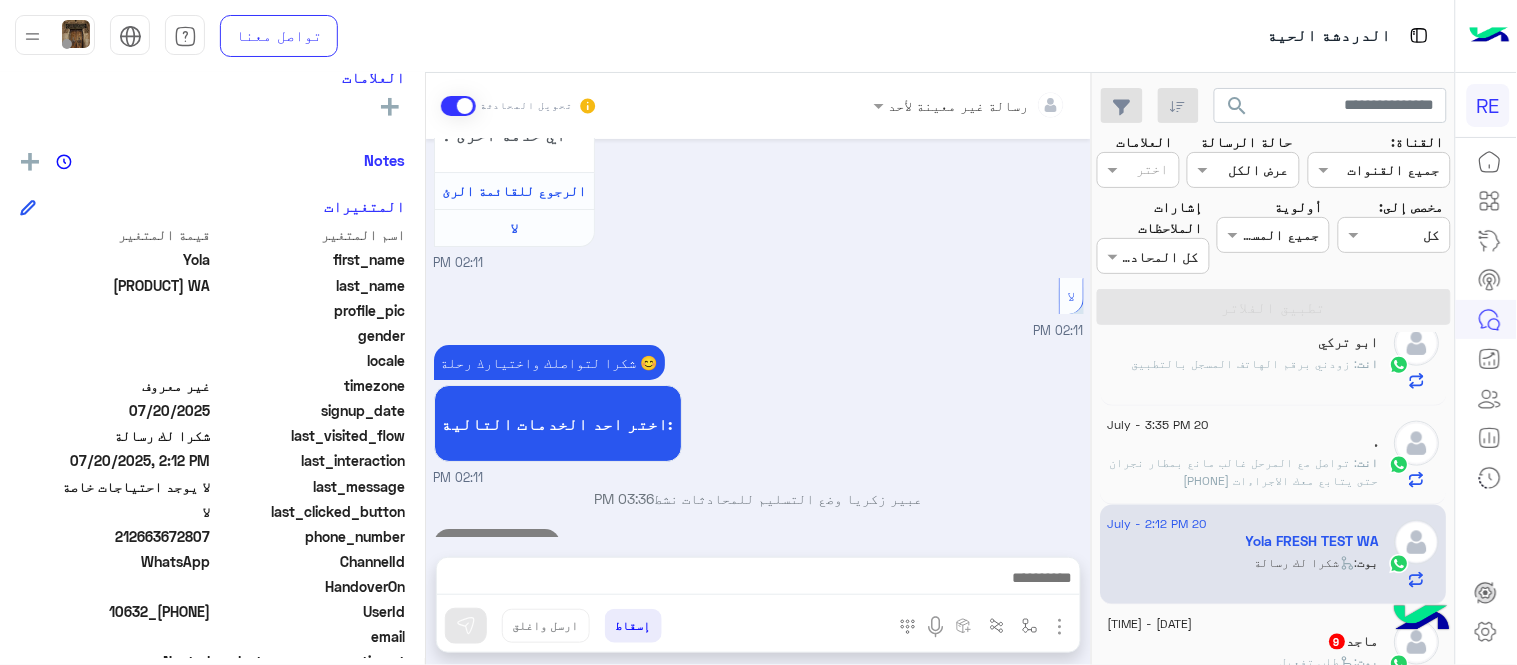 click on "Jul 20, 2025  لمساعدتك بشكل افضل
الرجاء اختيار احد الخدمات التالية     02:09 PM   جولات سياحية     02:09 PM  يوفر التطبيق جولات سياحية لاكتشاف مناطق المملكة من خلال مرشدين
من أهل المنطقة لزيارة أهم المعالم  ضمن برنامج متكامل بأحدث المركبات و مع خدمة الاستقبال في المطار ✈️
حمل التطبيق الآن!📲   http://onelink.to/rehla طريقة الحجز من التطبيق :
شكرا لاهتمامك وللحجز على الجولات السياحية عبر تطبيق رحلة
الرجاء تحميل التطبيق من الرابط
http://onelink.to/Rehla
للحجز على الجولات السياحية بالنقر على ايقونة (الجولات السياحية)
ثم اختيار المدينة
وتصفح البرامج السياحية والمرشدين السياحين     نعم   لا   نعم" at bounding box center (758, 338) 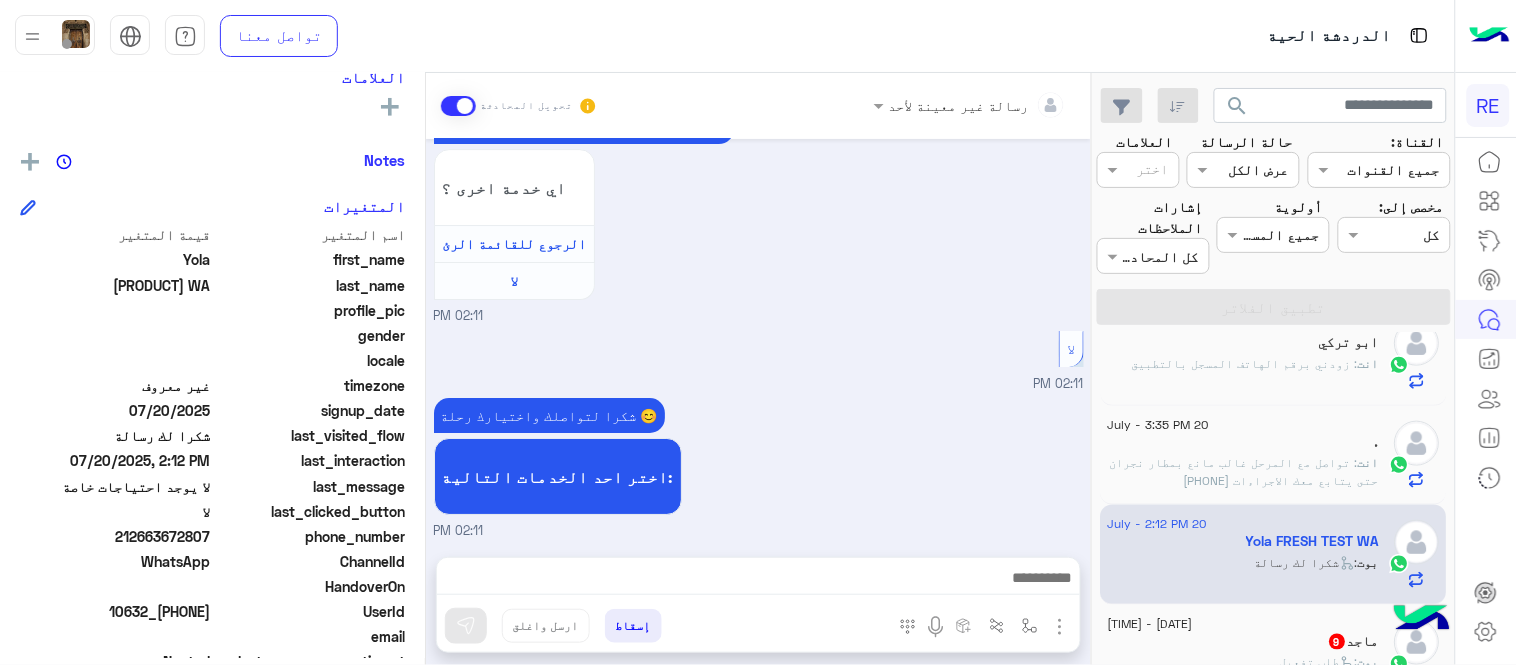 scroll, scrollTop: 1740, scrollLeft: 0, axis: vertical 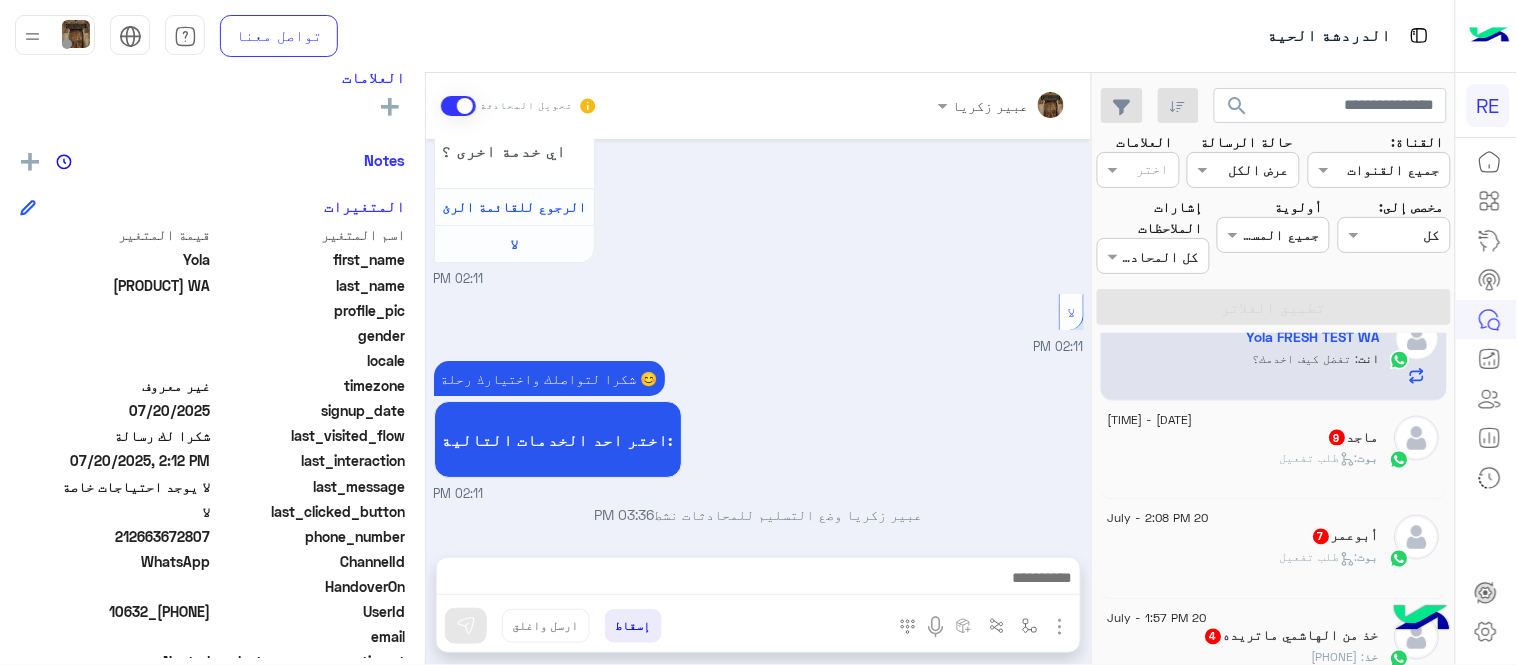 click on "بوت :   طلب تفعيل" 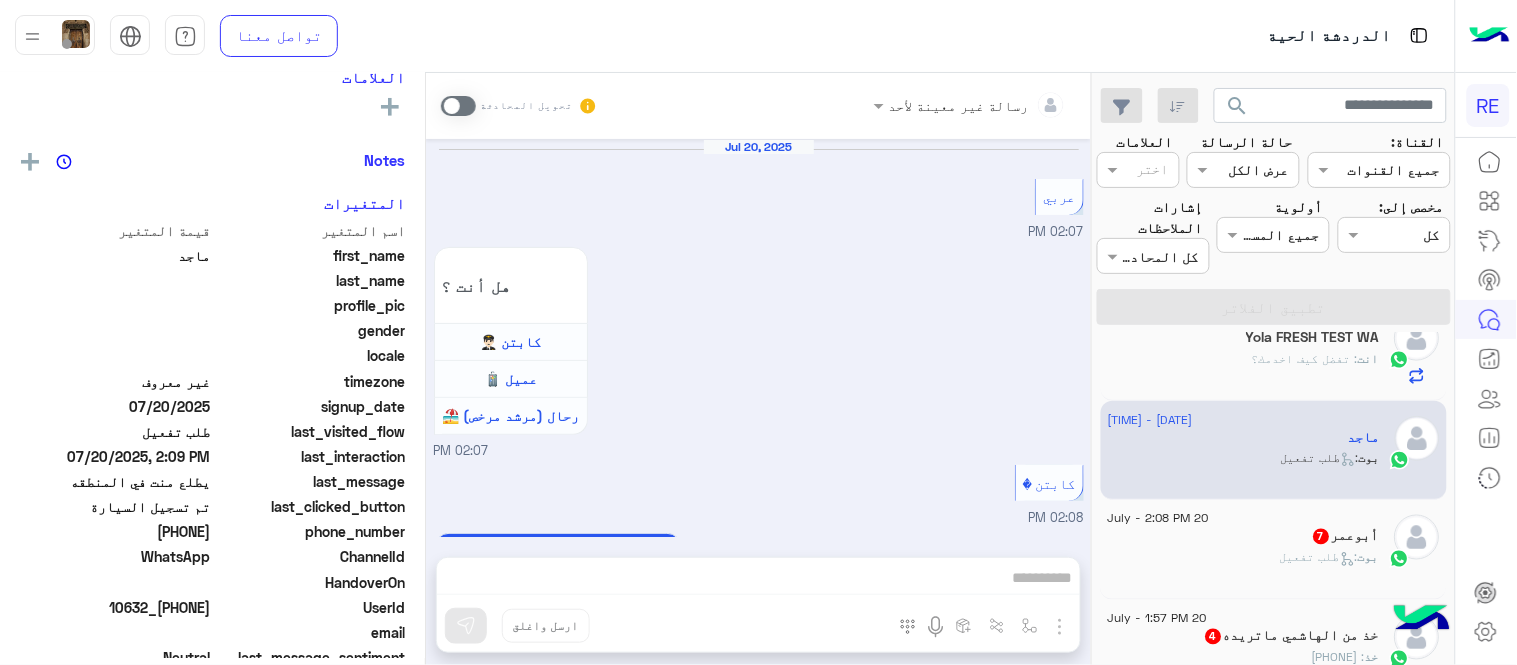 scroll, scrollTop: 2190, scrollLeft: 0, axis: vertical 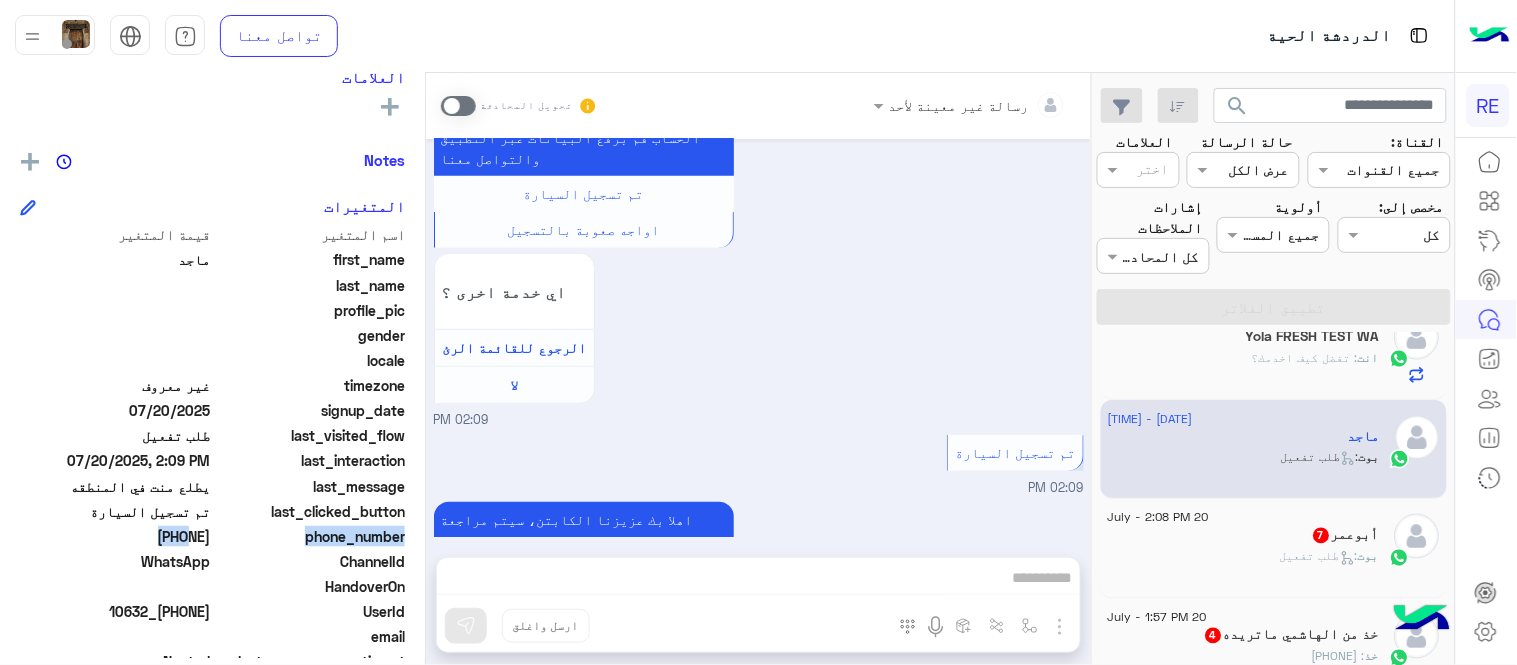 drag, startPoint x: 142, startPoint y: 532, endPoint x: 215, endPoint y: 540, distance: 73.43705 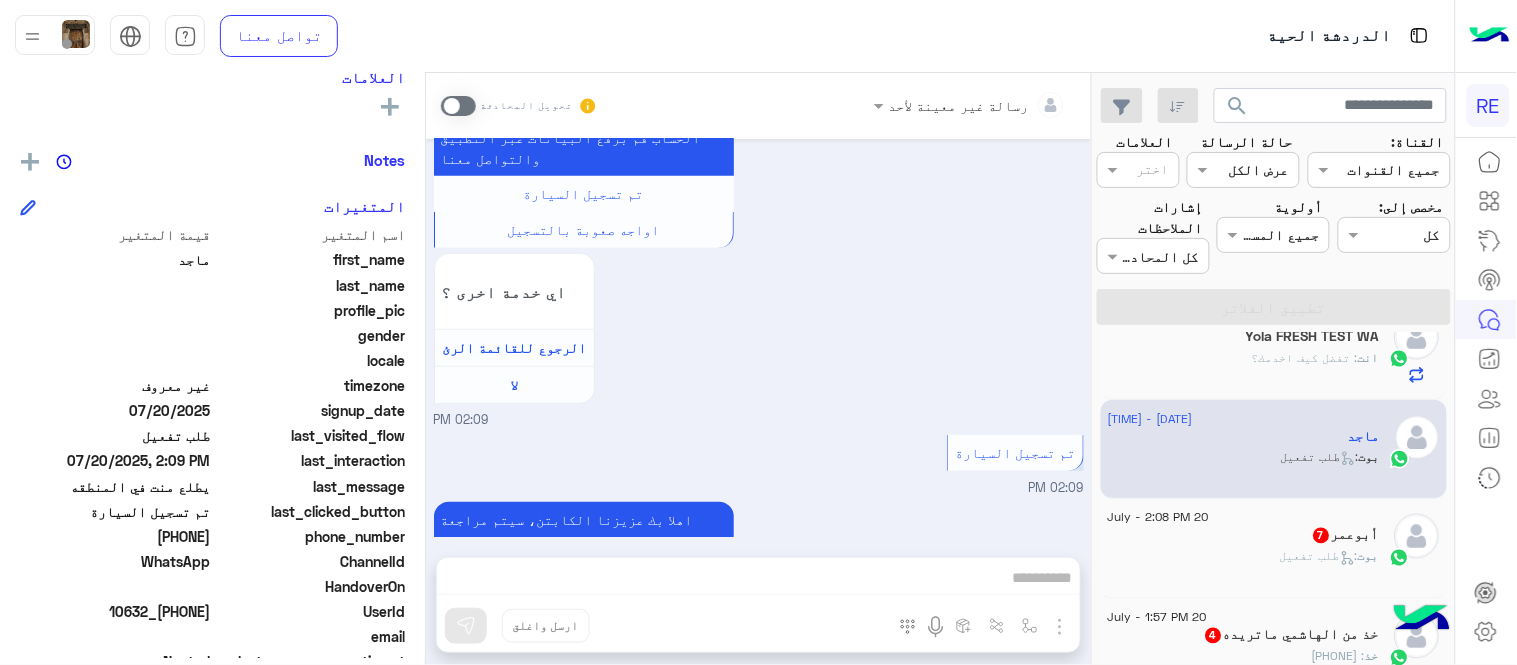 drag, startPoint x: 144, startPoint y: 537, endPoint x: 213, endPoint y: 536, distance: 69.00725 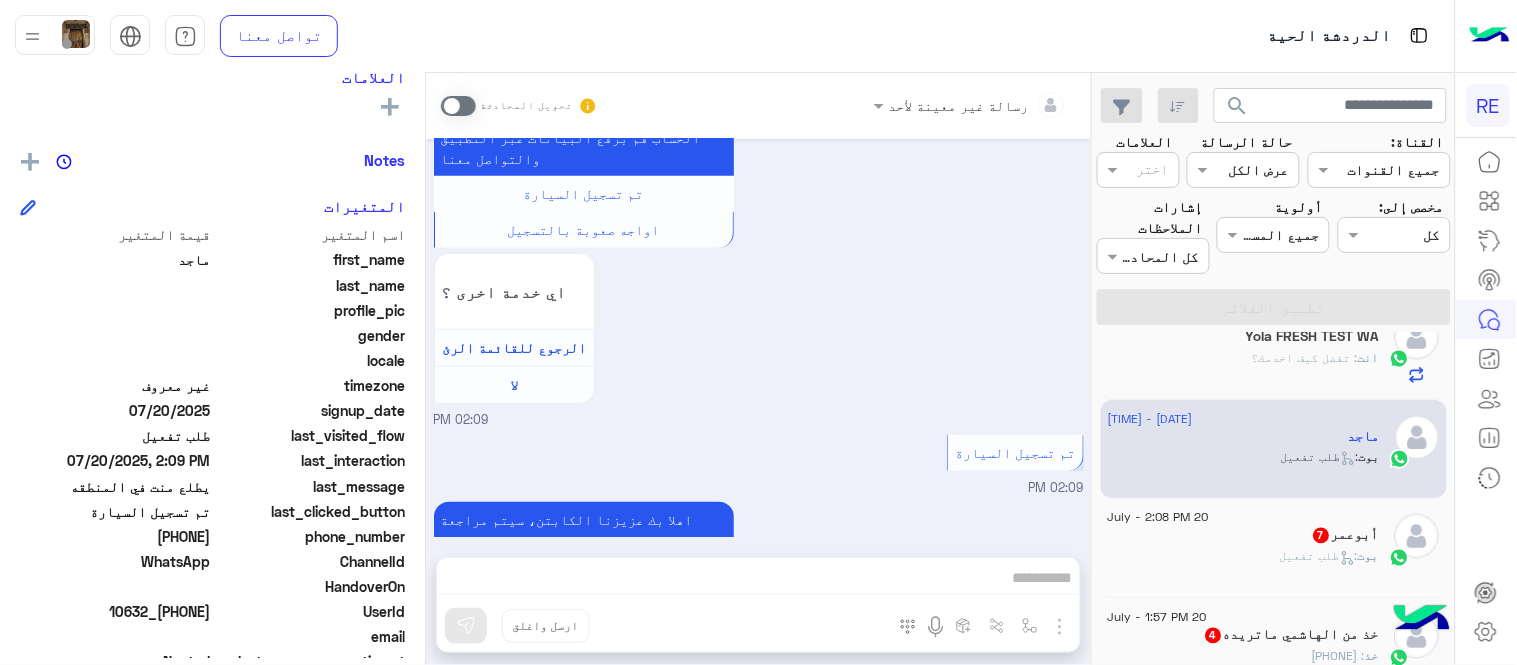 click at bounding box center [458, 106] 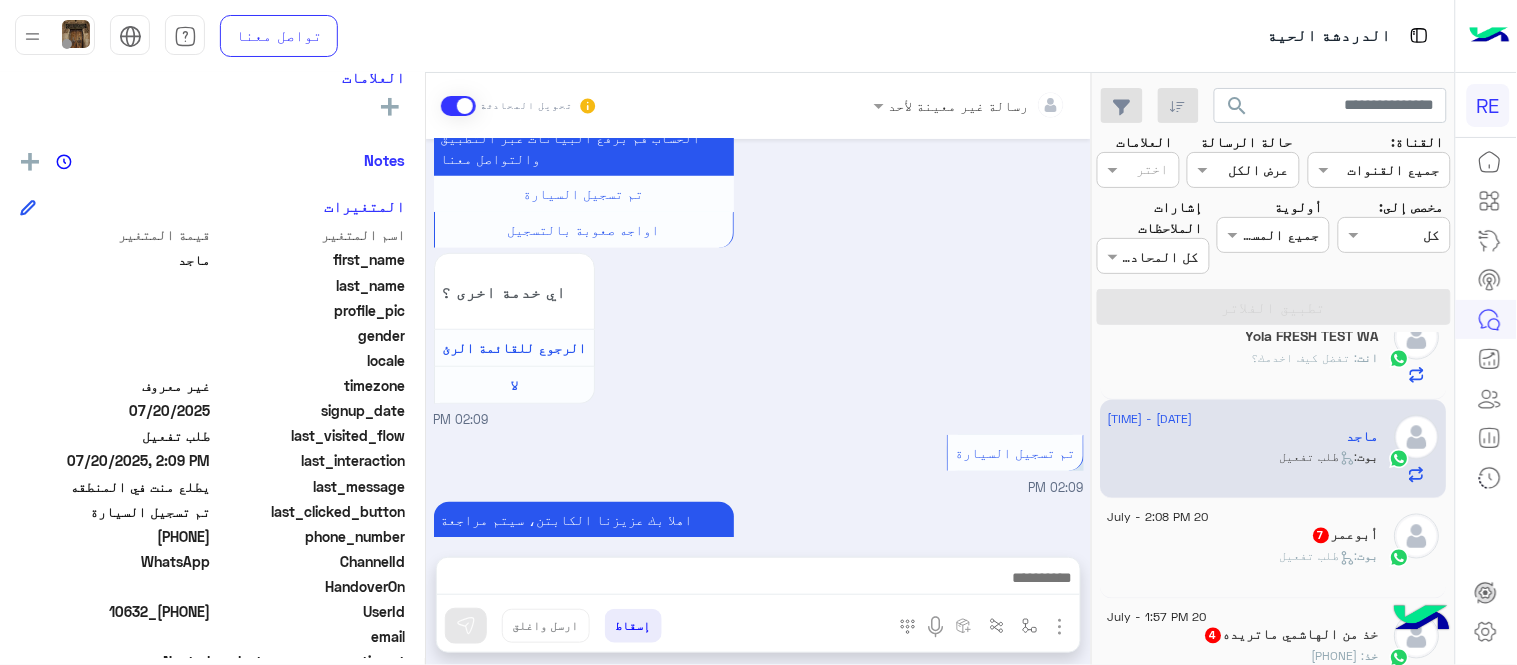 scroll, scrollTop: 2226, scrollLeft: 0, axis: vertical 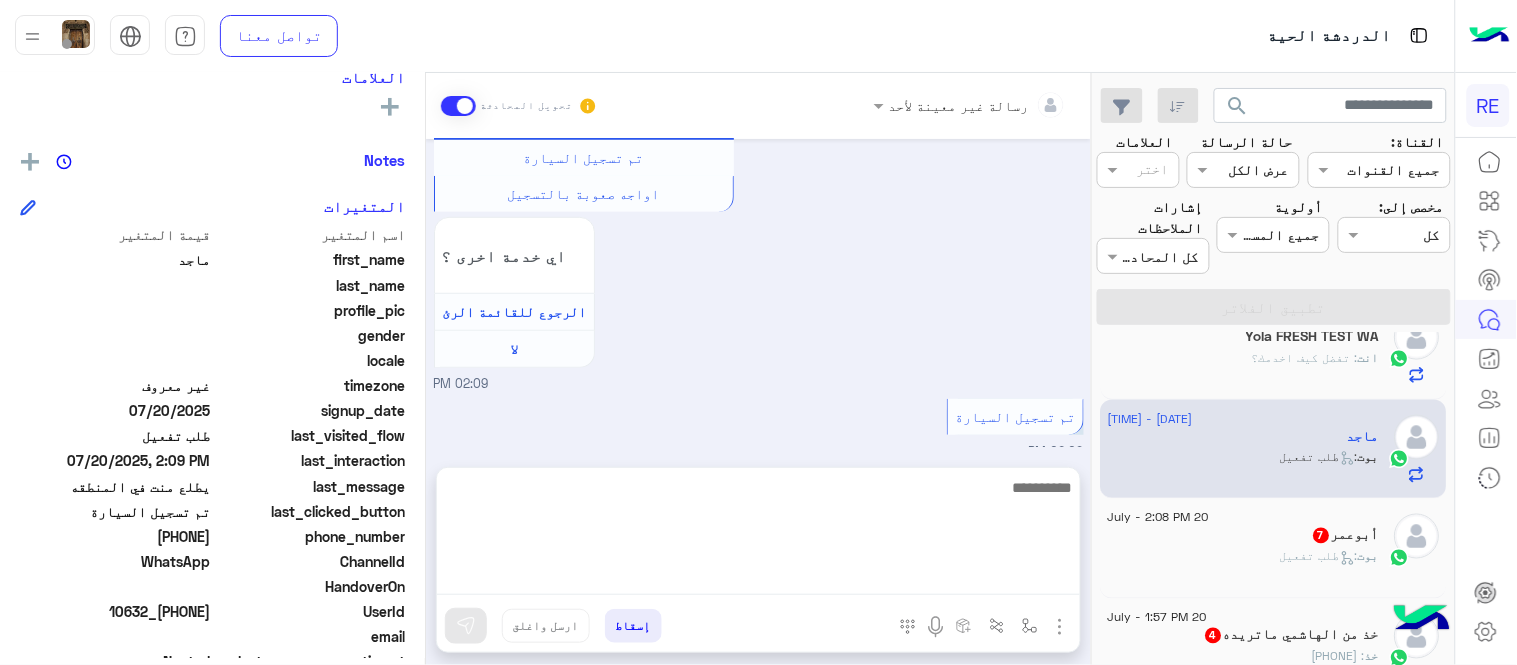 click at bounding box center [758, 535] 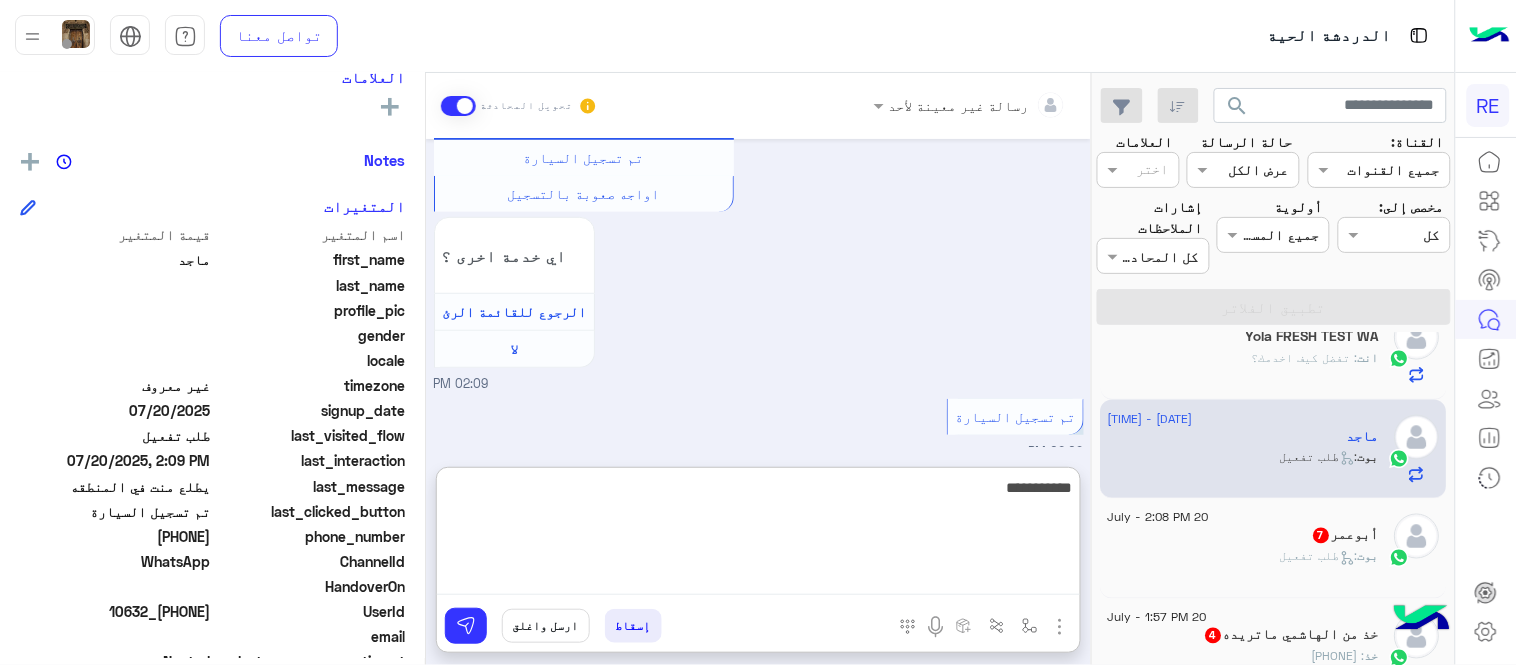 type on "**********" 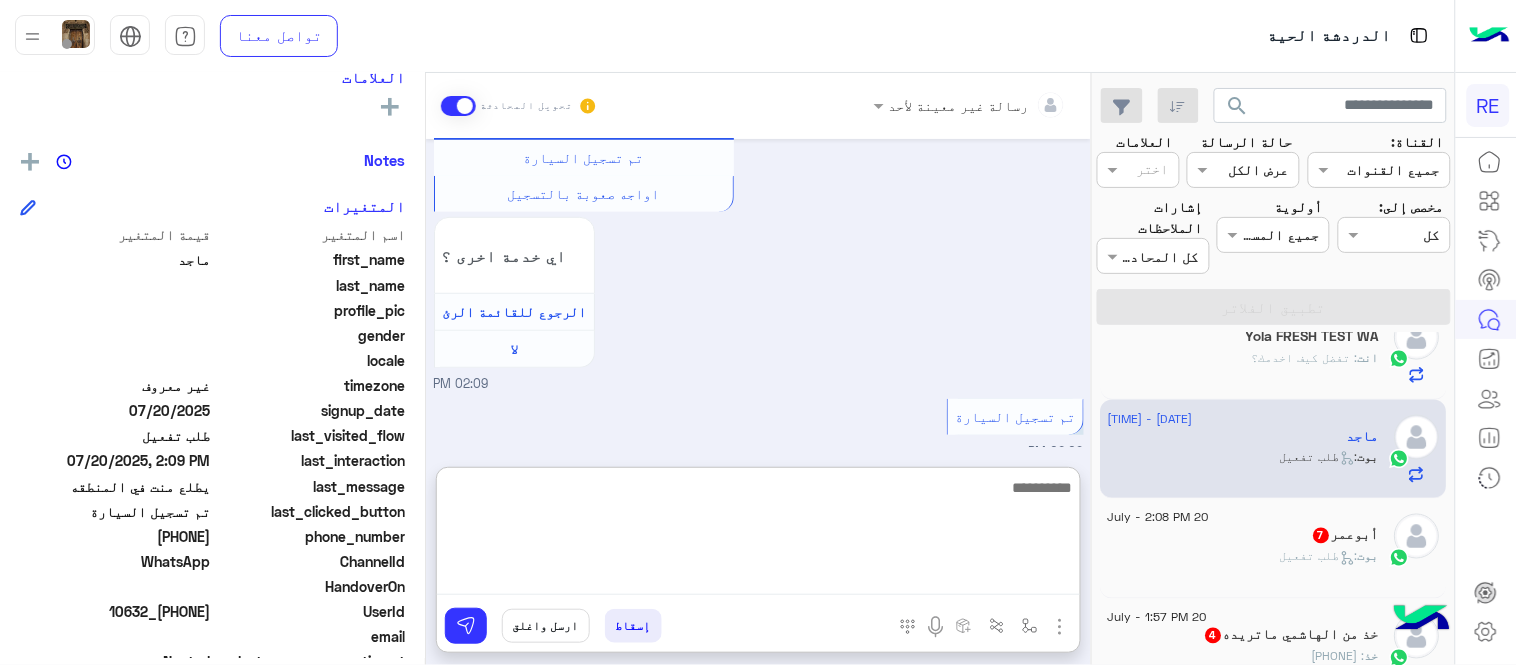 scroll, scrollTop: 2380, scrollLeft: 0, axis: vertical 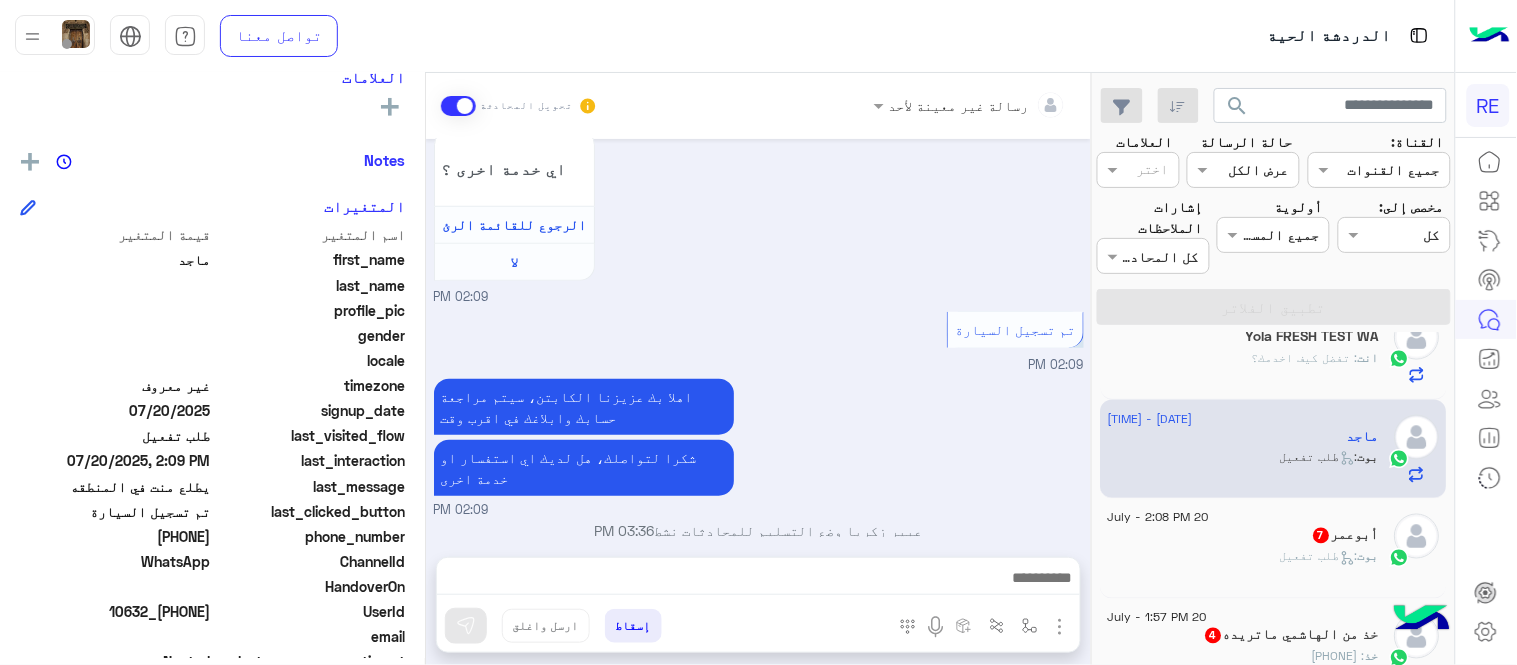 click on "Jul 20, 2025   عربي    02:07 PM  هل أنت ؟   كابتن 👨🏻‍✈️   عميل 🧳   رحال (مرشد مرخص) 🏖️     02:07 PM   كابتن     02:08 PM  اختر احد الخدمات التالية:    02:08 PM   آلية عمل التطبيق    02:08 PM  سعداء بانضمامك، ونتطلع لأن تكون أحد شركائنا المميزين. 🔑 لتبدأ العمل ككابتن، يجب أولاً تفعيل حسابك بعد قبول بياناتك من هيئة النقل. خطوات البدء والدخول في السرا: 1️⃣ حمّل التطبيق وسجل بيانات سيارتك. 2️⃣ بعد قبول بياناتك من هيئة النقل وتفعيل حسابك، توجه إلى أقرب مطار أو محطة قطار. 3️⃣ عند الوصول، فعّل خيار "متاح" ثم اضغط على "الدخول في السرا". لتفادي مشاكل السرا: ✅ تأكد من الدخول في السرا.    02:08 PM    02:09 PM     لا" at bounding box center [758, 338] 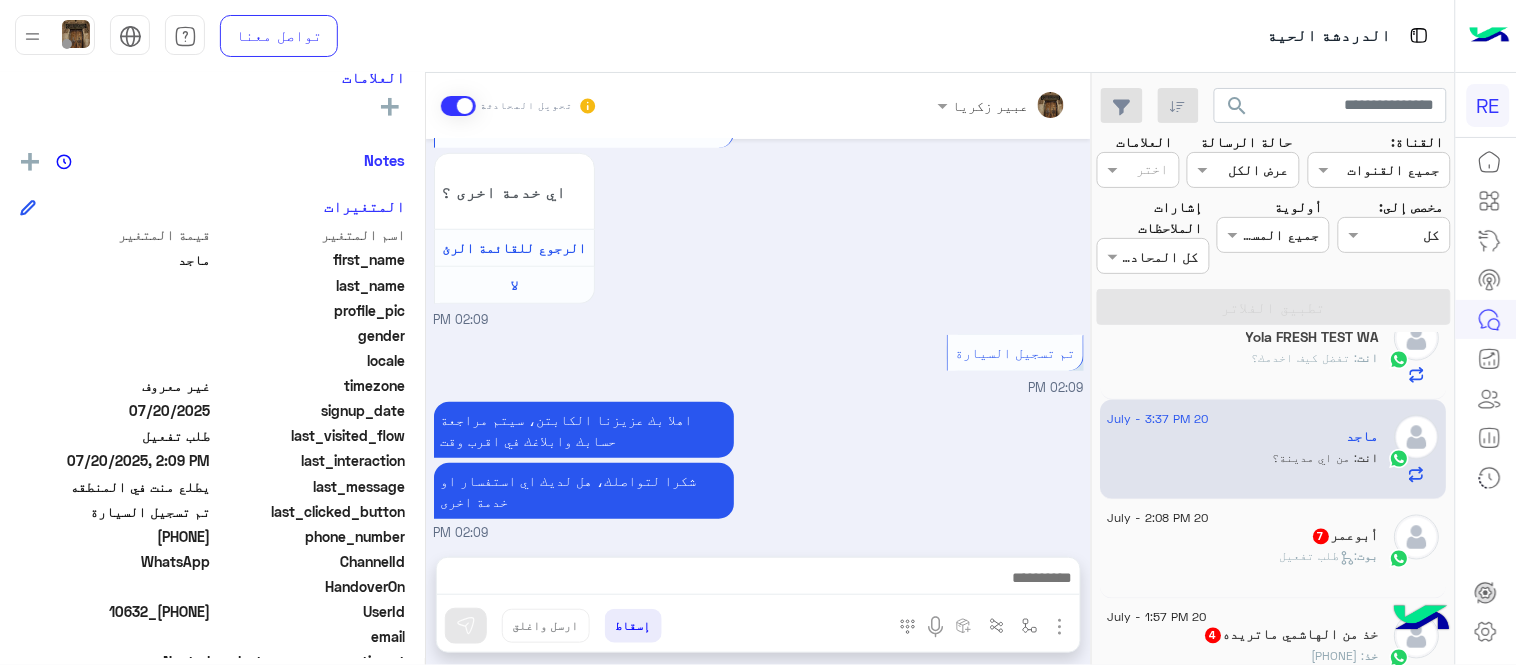 scroll, scrollTop: 2326, scrollLeft: 0, axis: vertical 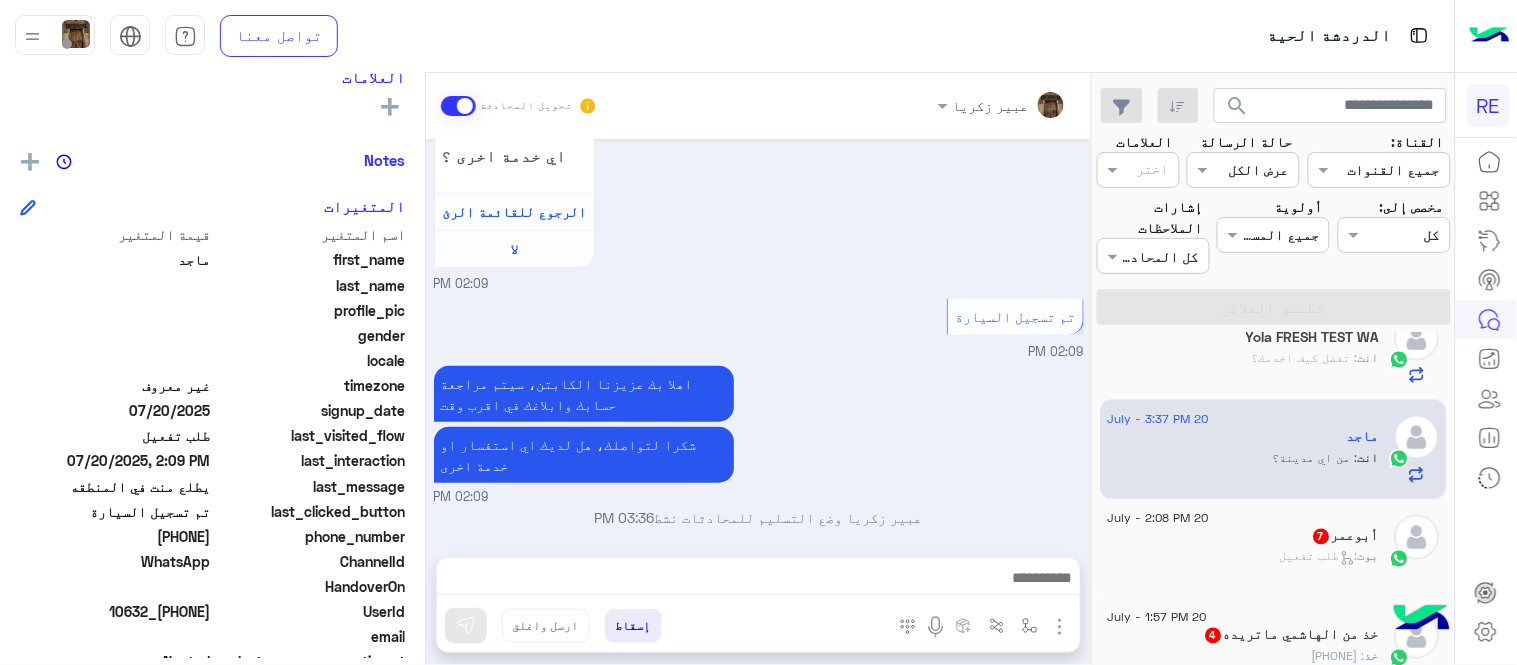 click on "بوت :   طلب تفعيل" 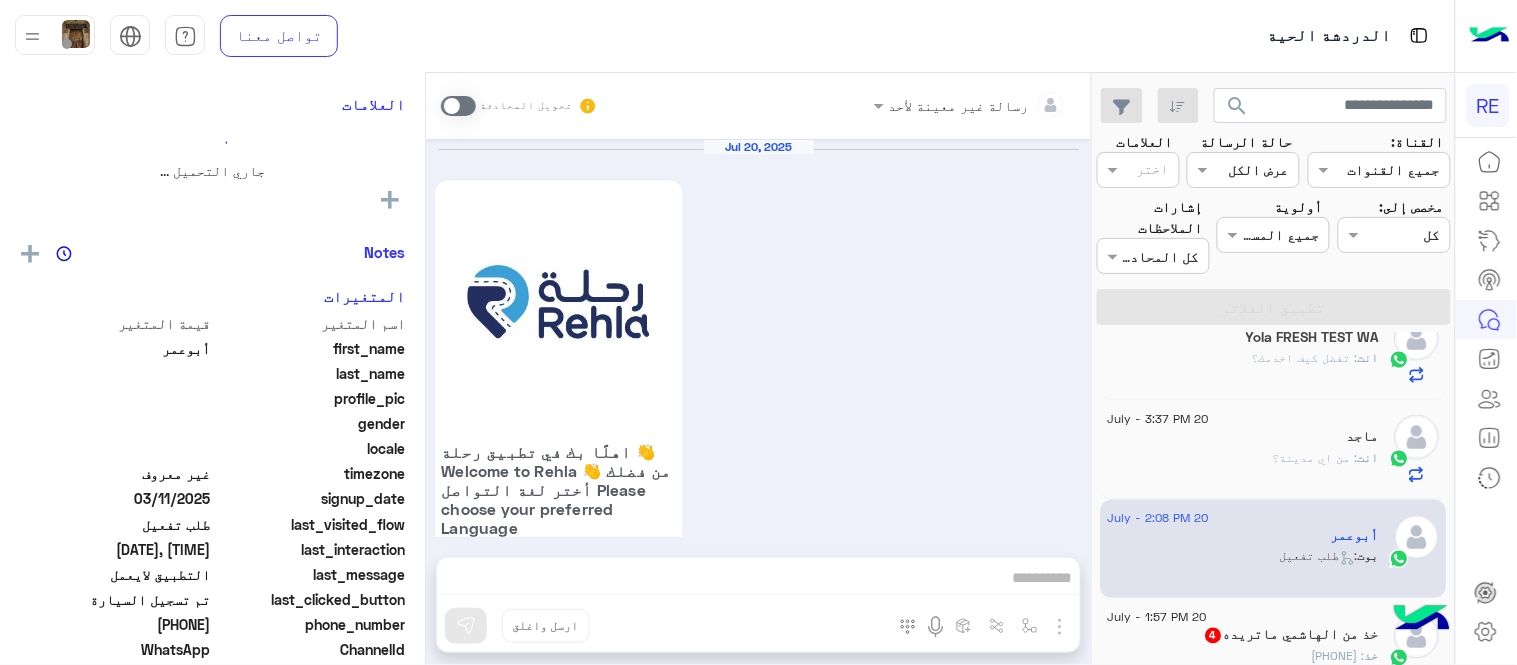 scroll, scrollTop: 1790, scrollLeft: 0, axis: vertical 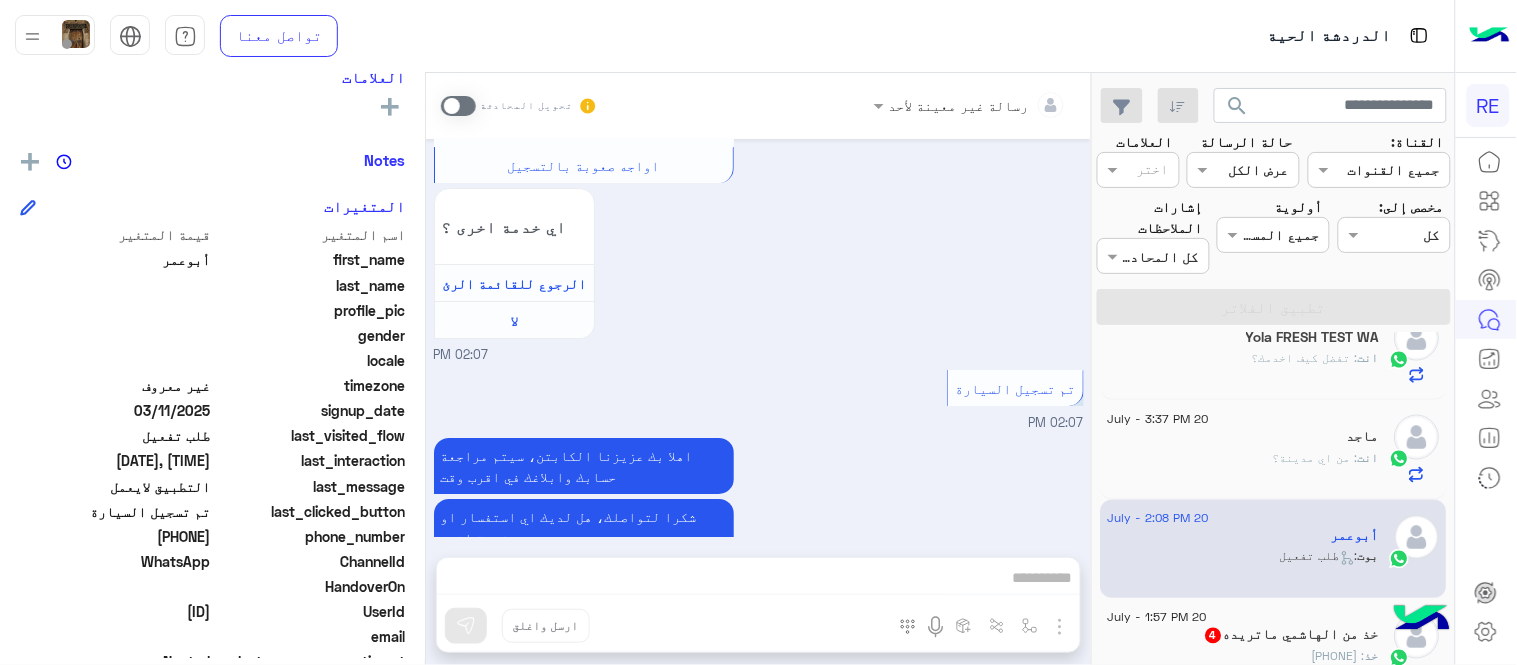 click at bounding box center [458, 106] 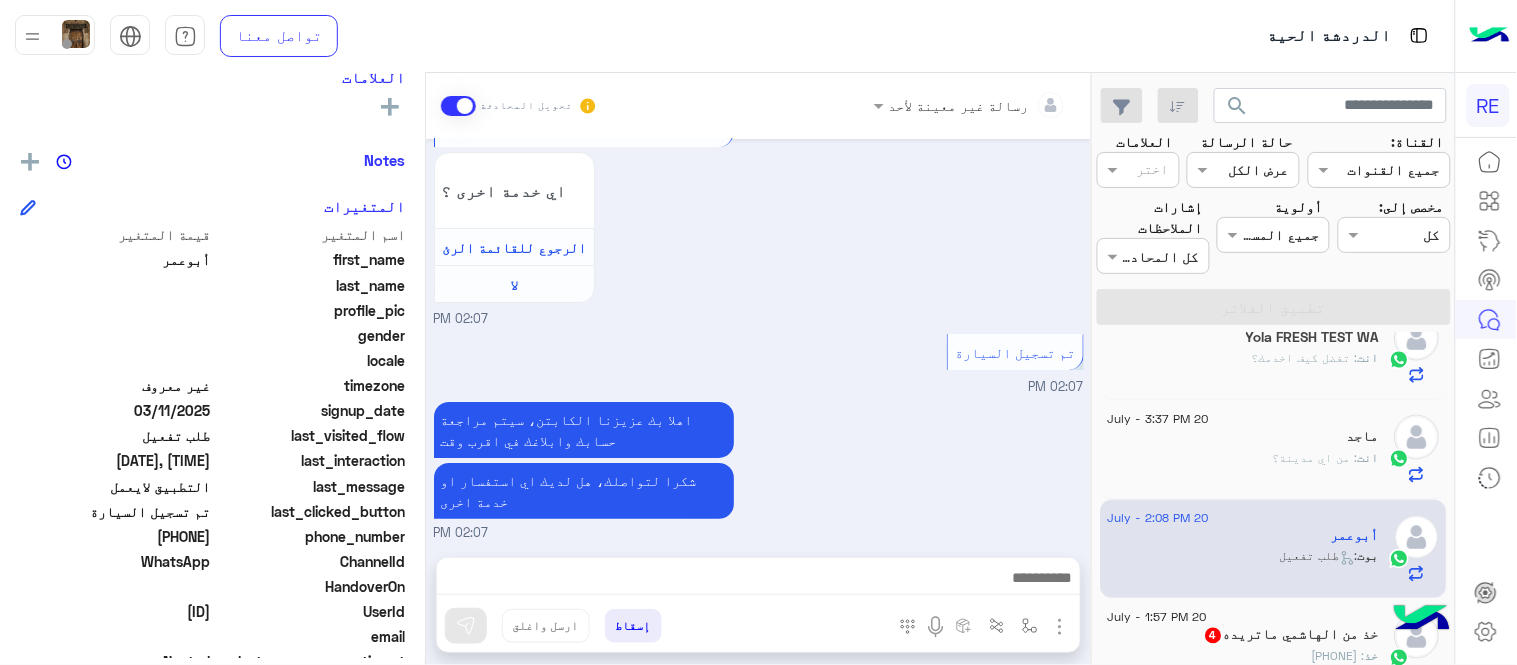 drag, startPoint x: 141, startPoint y: 532, endPoint x: 214, endPoint y: 543, distance: 73.82411 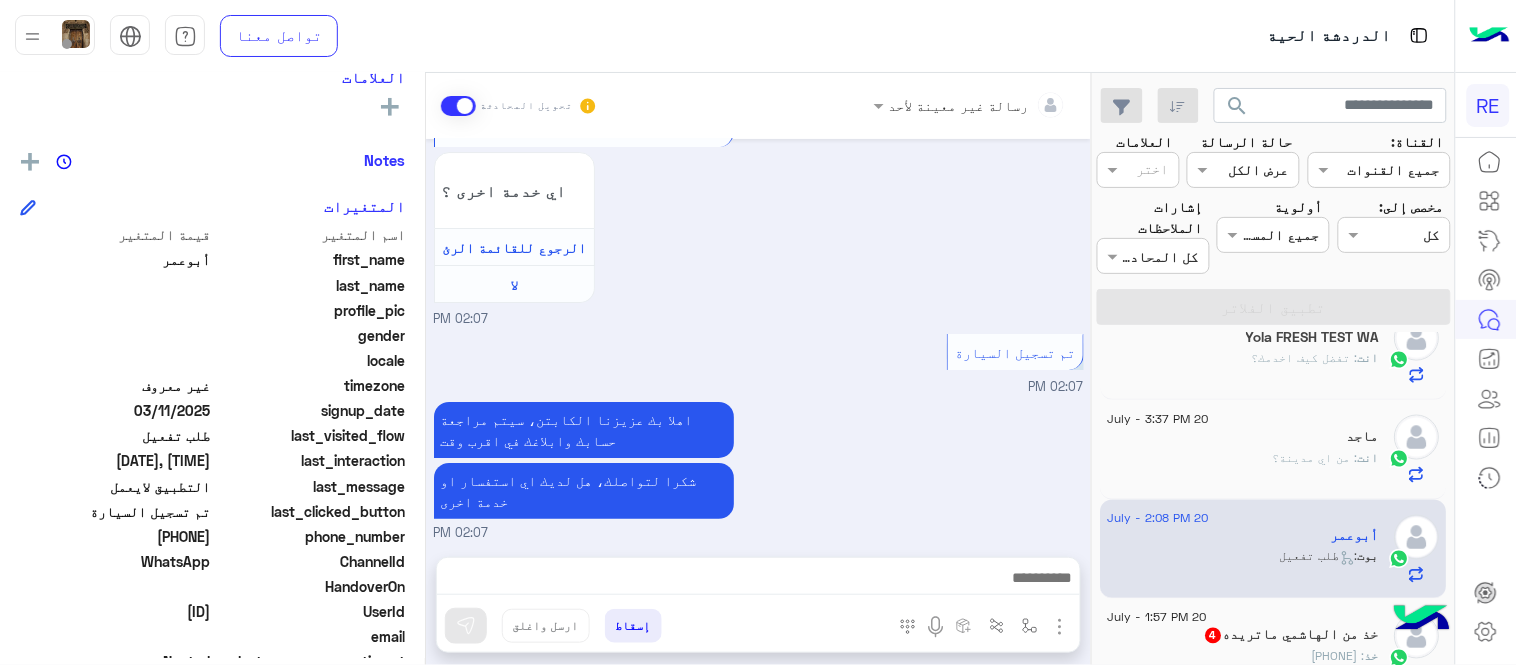 copy on "[PHONE]" 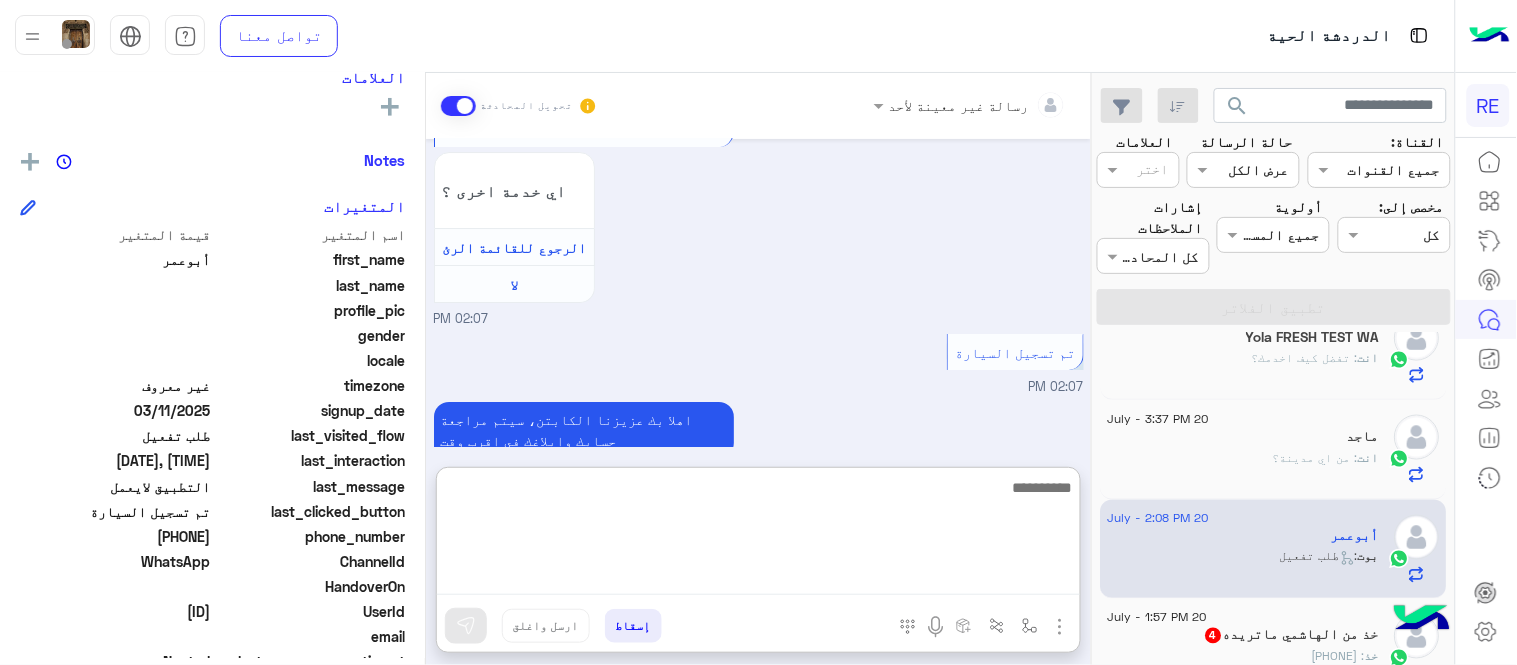 click at bounding box center [758, 535] 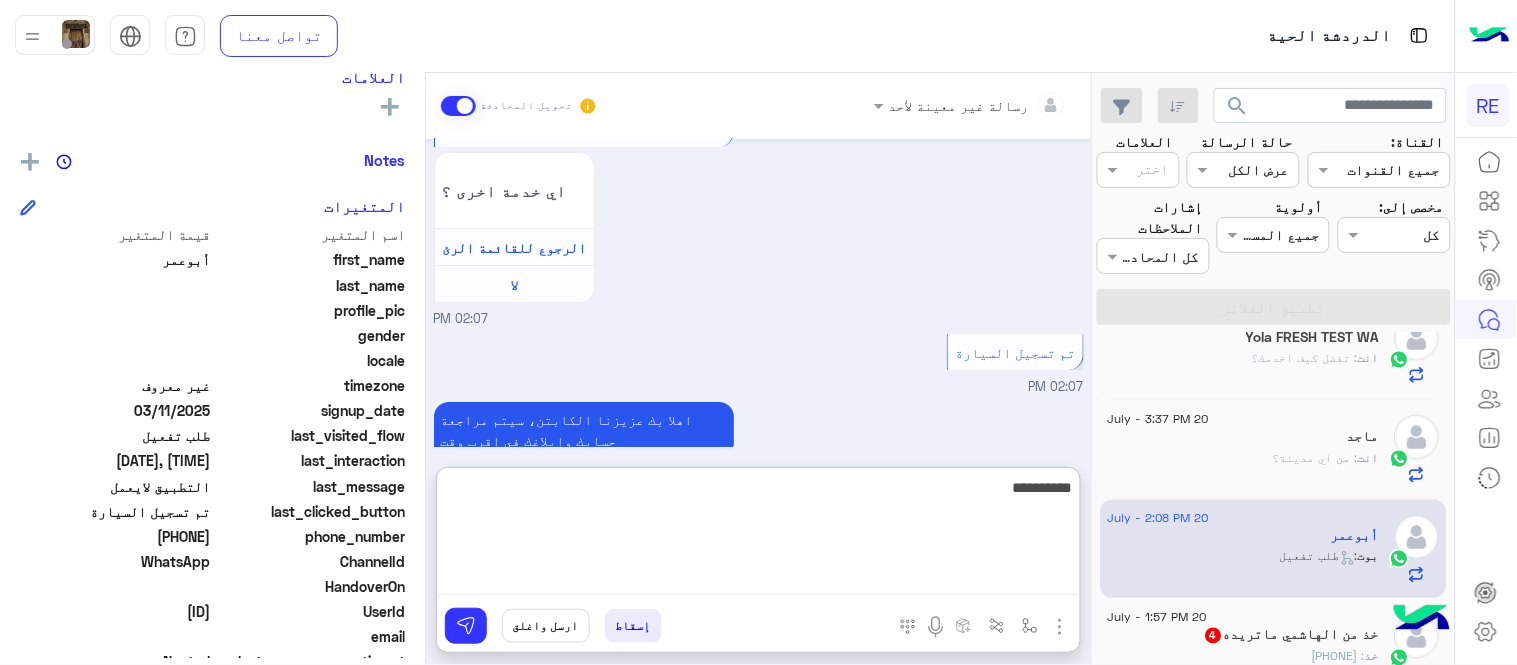 type on "**********" 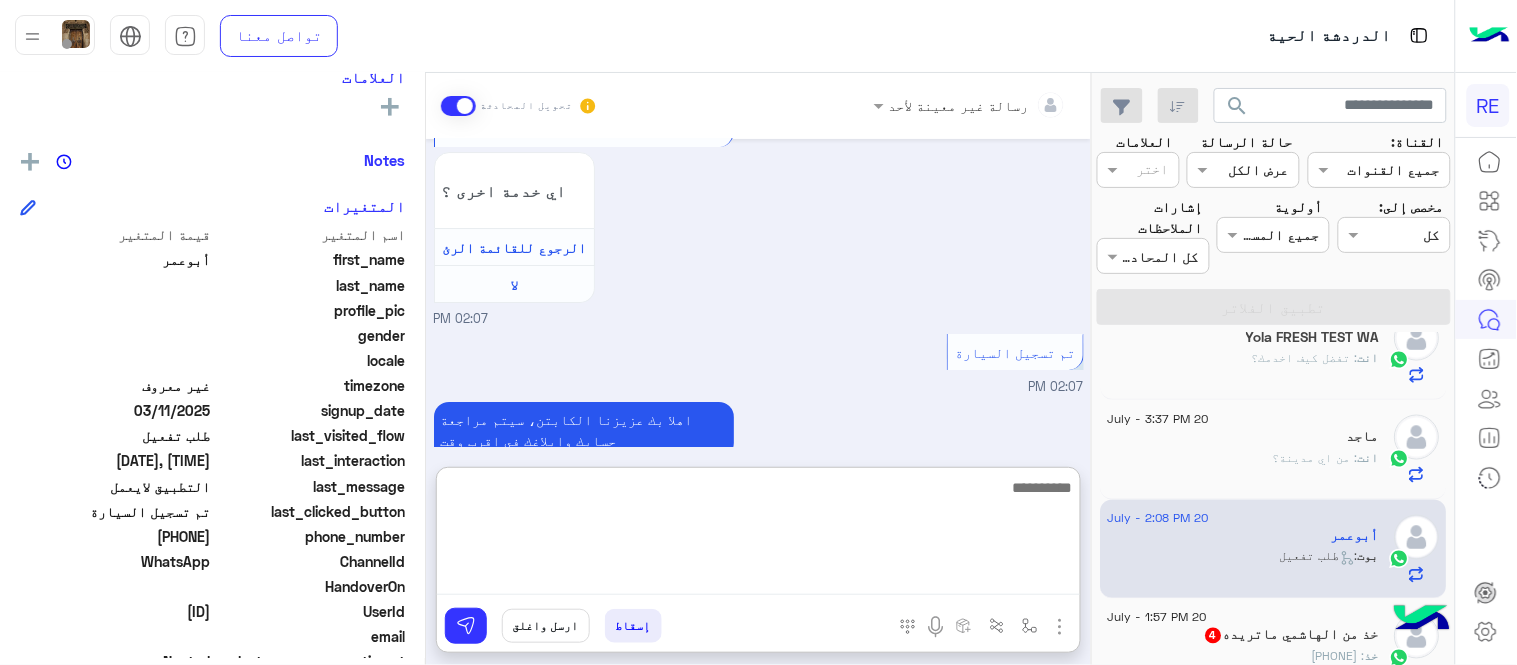 scroll, scrollTop: 1980, scrollLeft: 0, axis: vertical 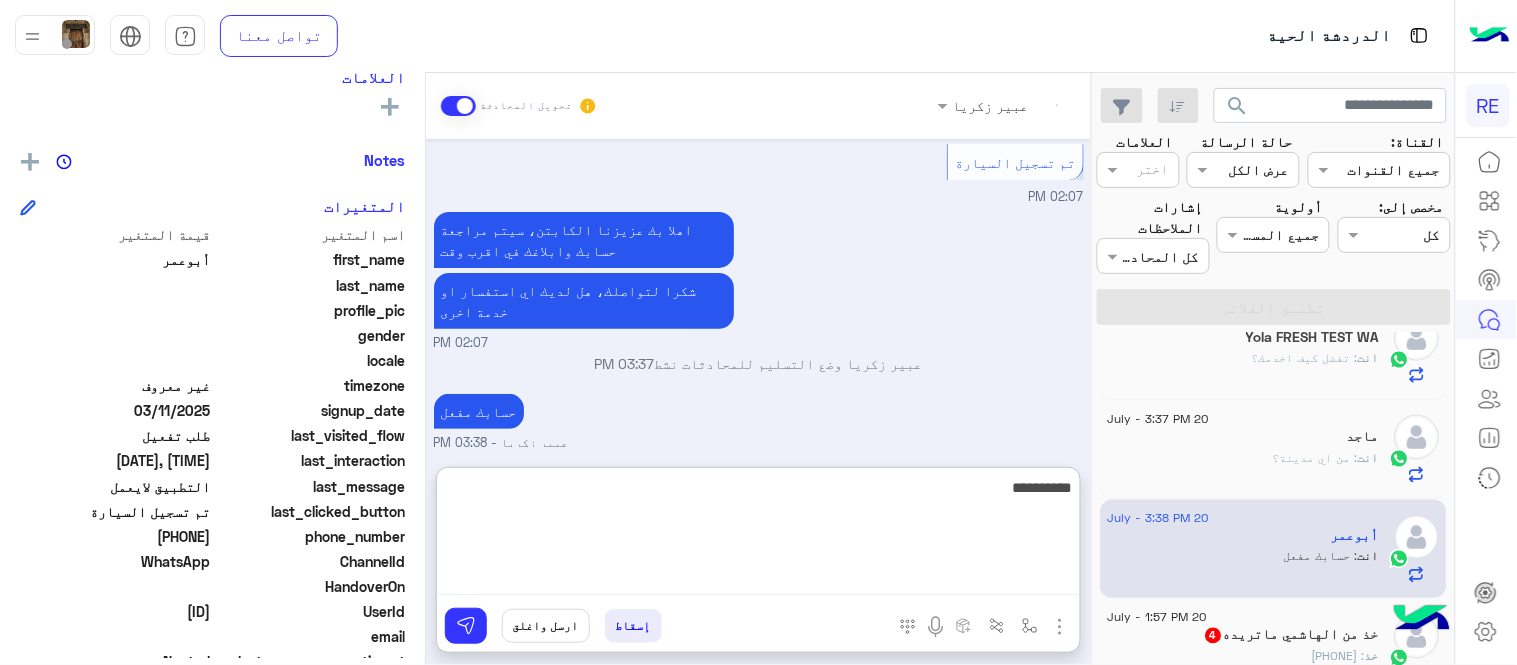 type on "**********" 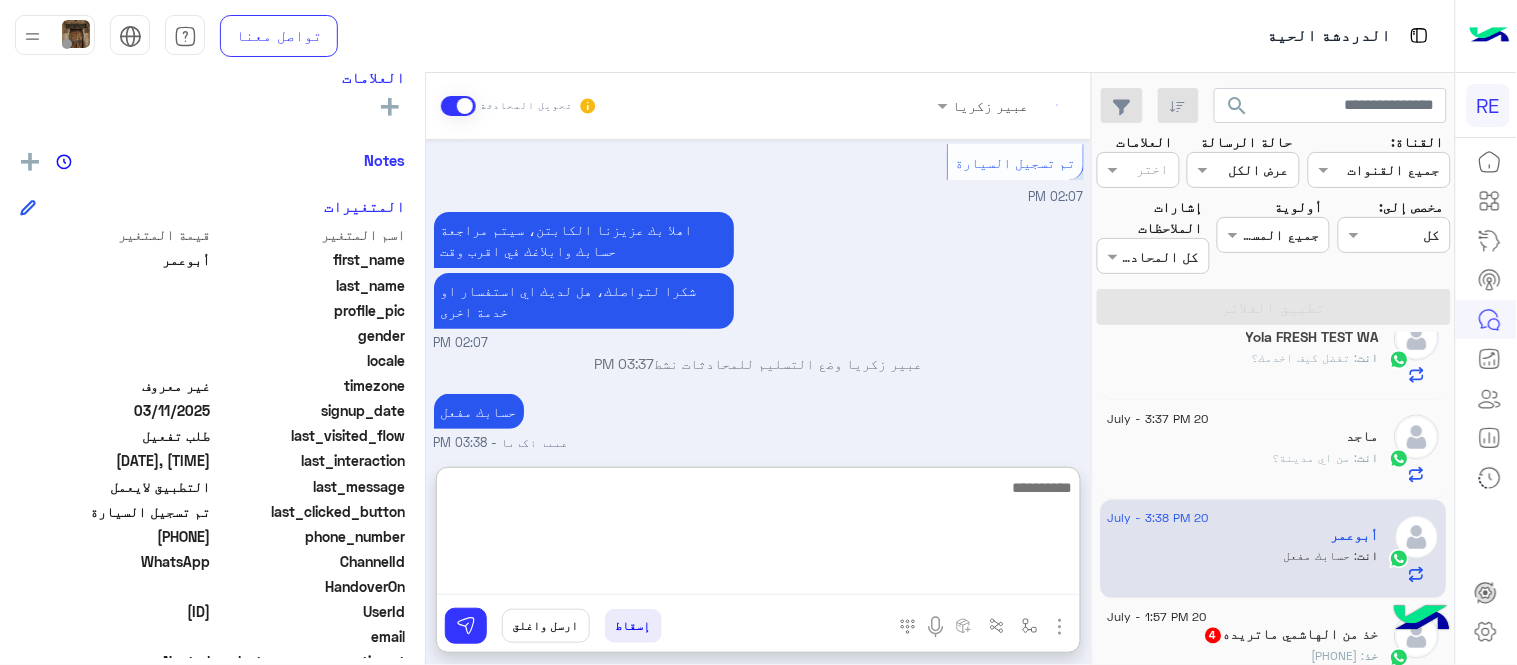 scroll, scrollTop: 2080, scrollLeft: 0, axis: vertical 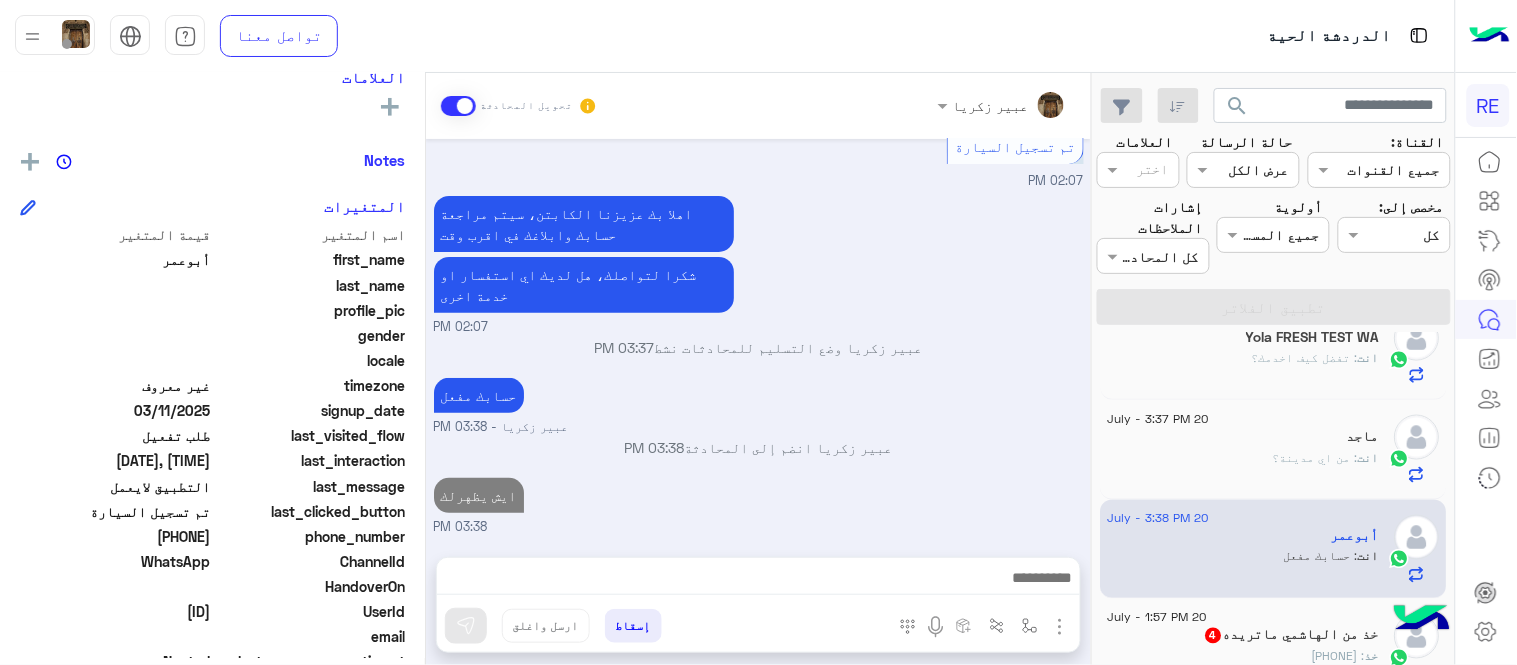 click on "خذ من الهاشمي ماتريده  4" 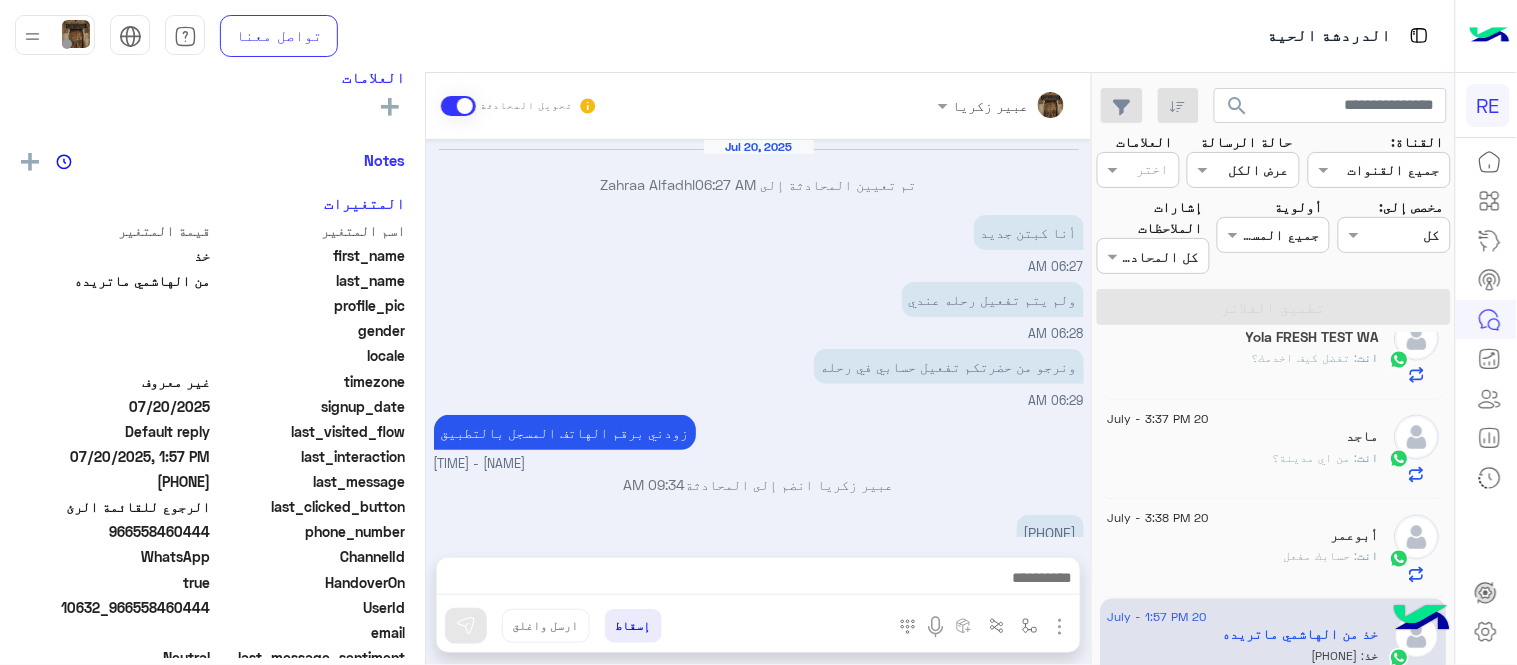 scroll, scrollTop: 273, scrollLeft: 0, axis: vertical 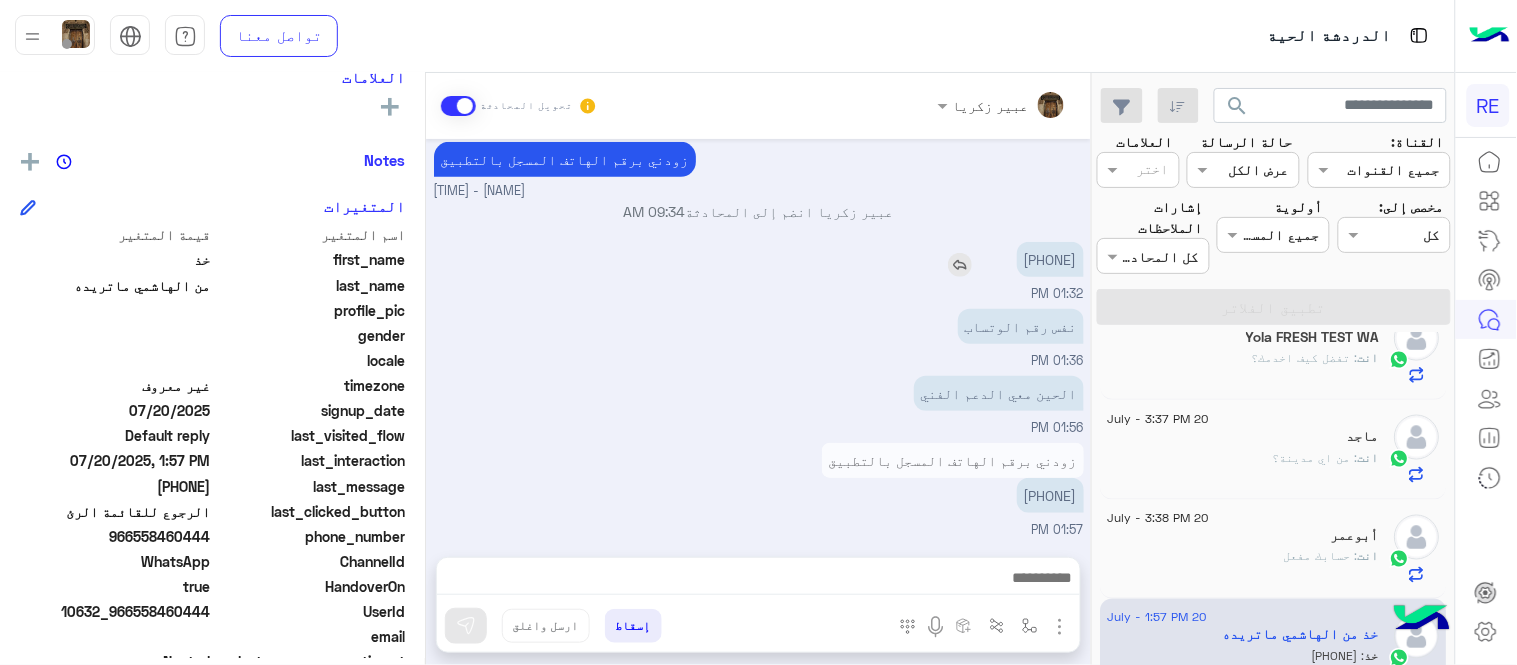 click on "[PHONE]" at bounding box center [1050, 259] 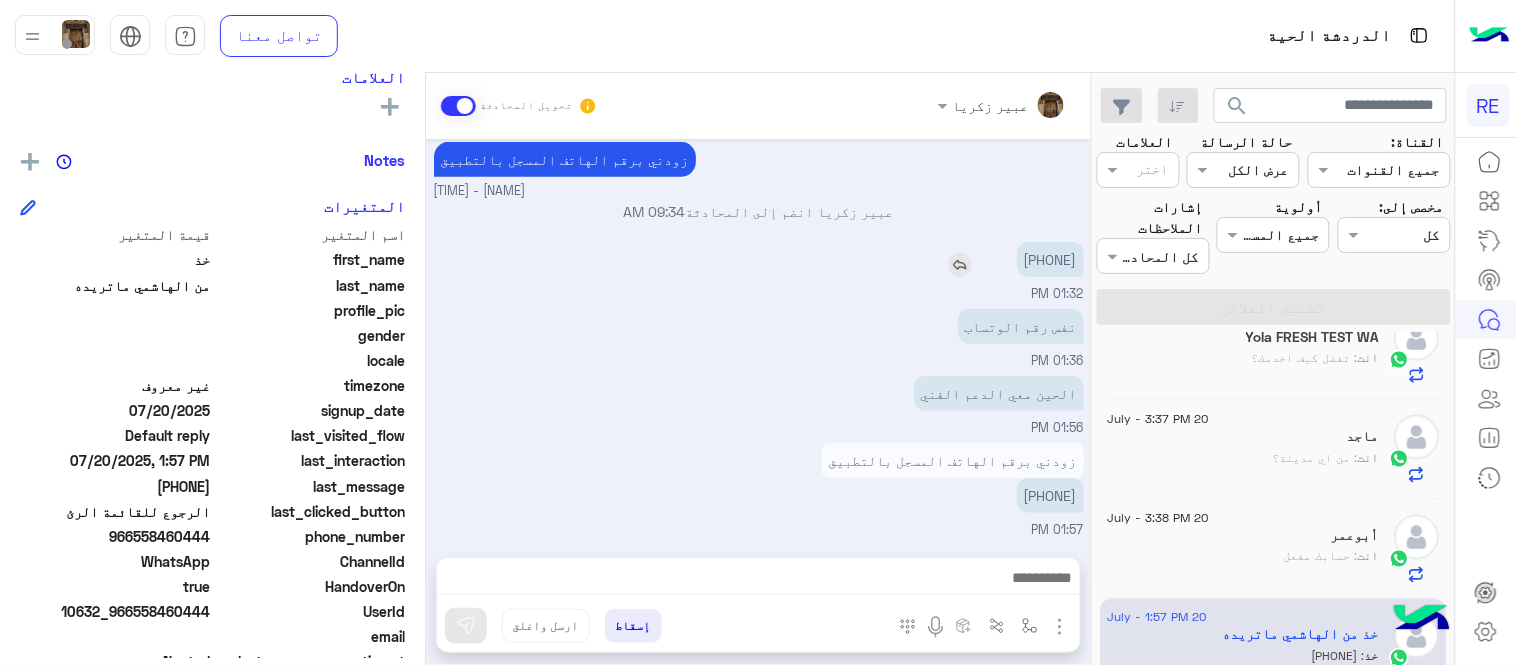 copy on "[PHONE]" 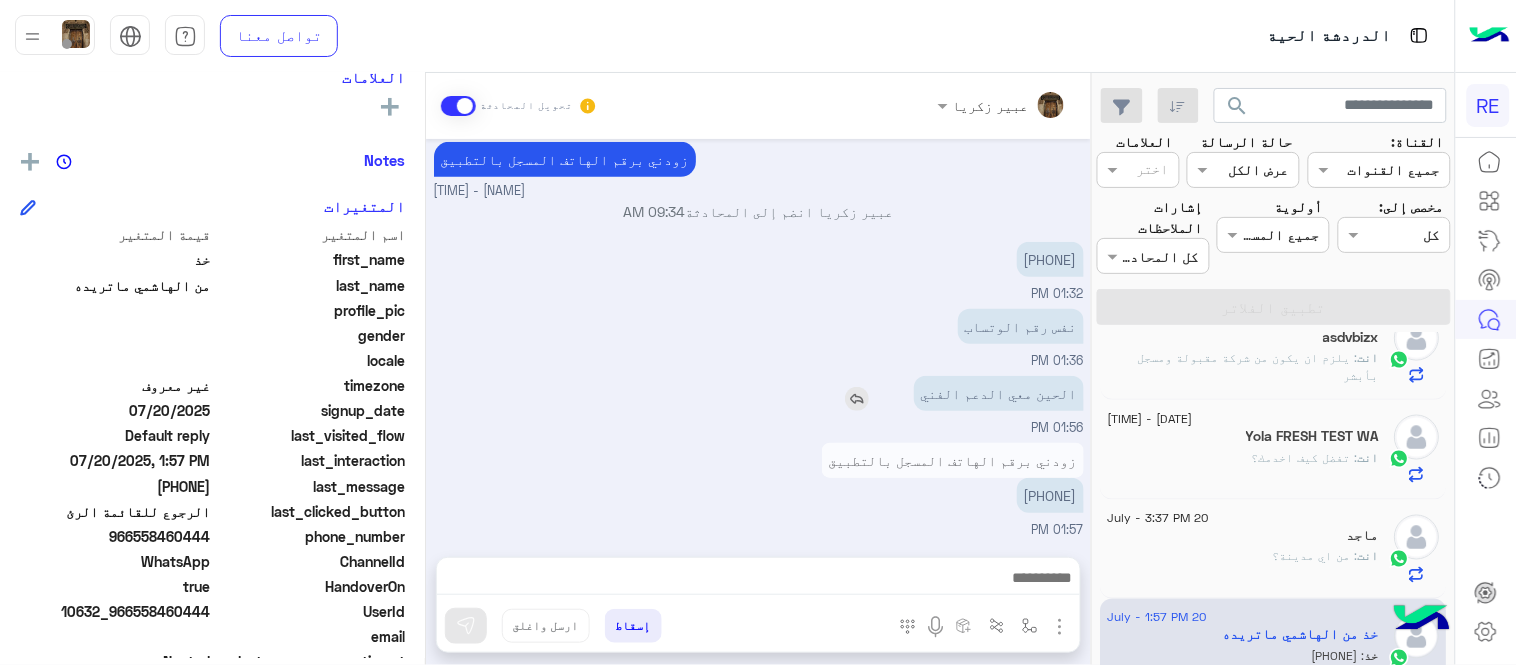 click at bounding box center [857, 399] 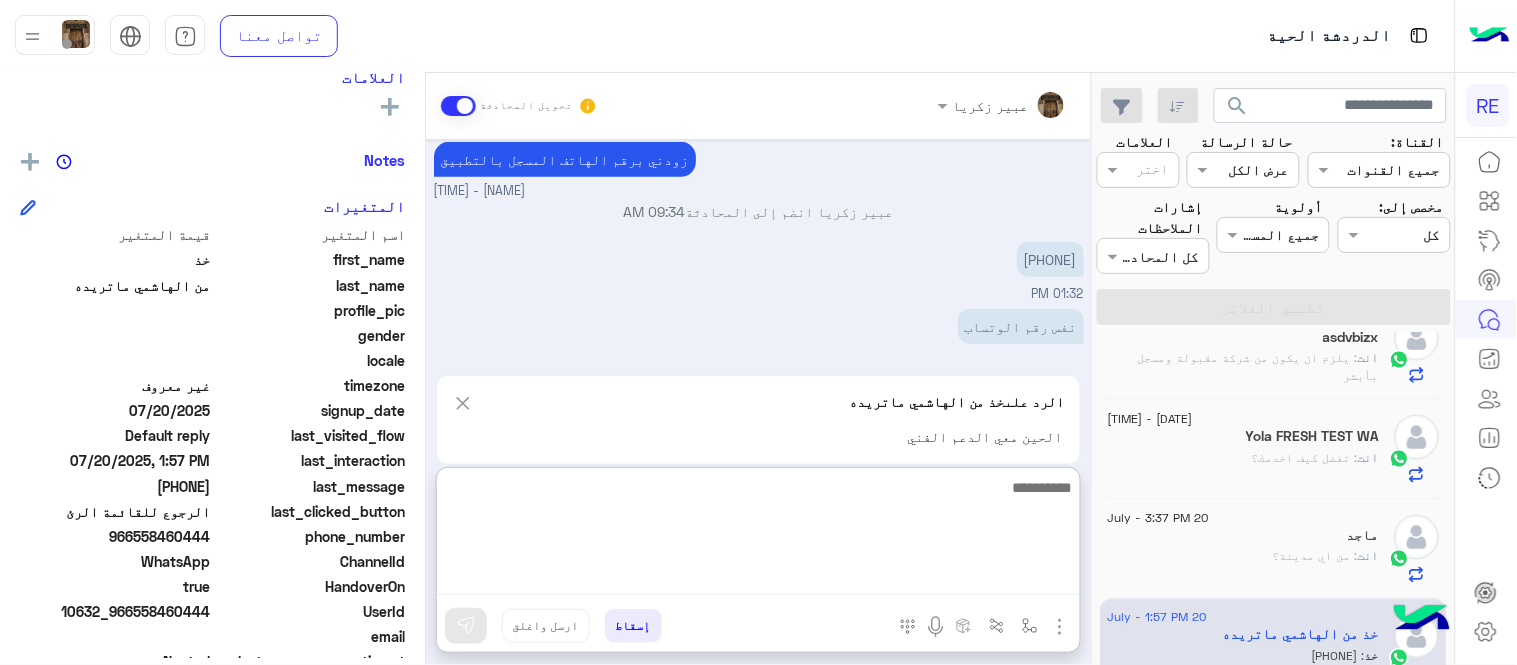 click at bounding box center (758, 535) 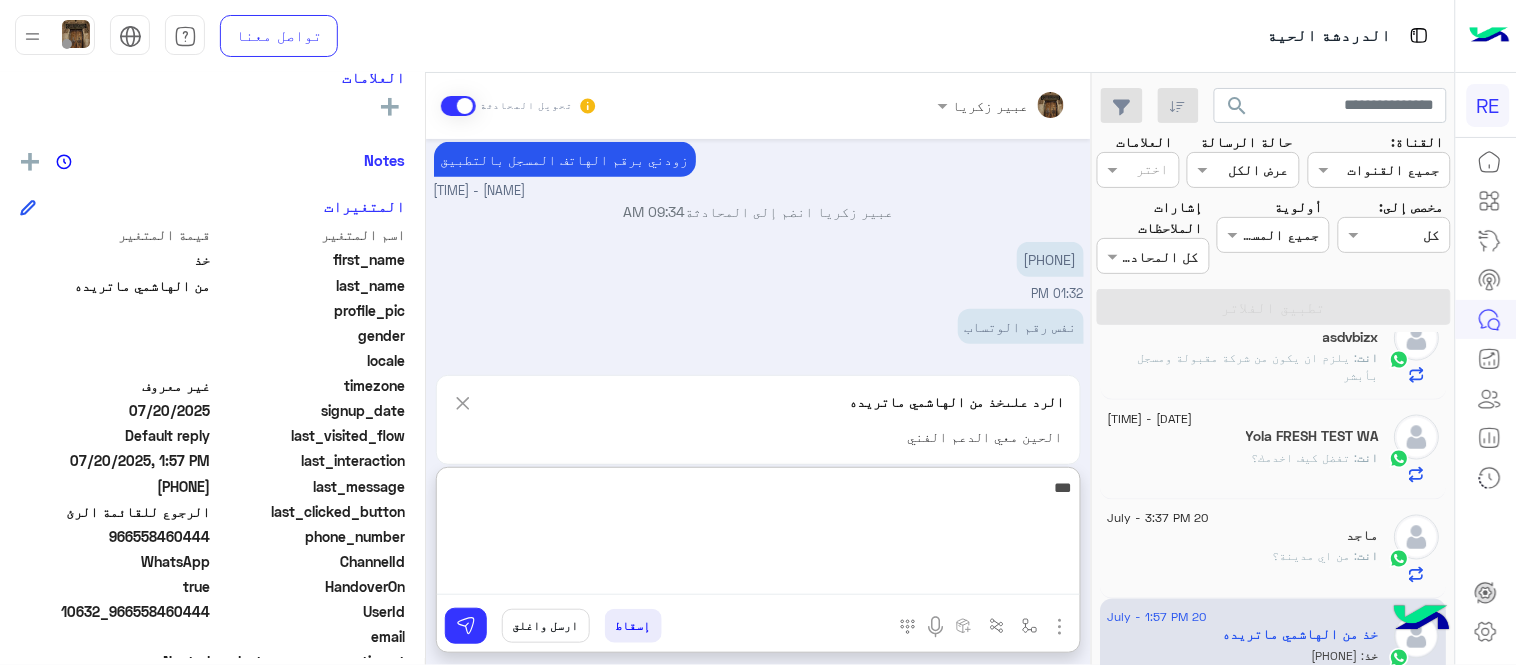 type on "***" 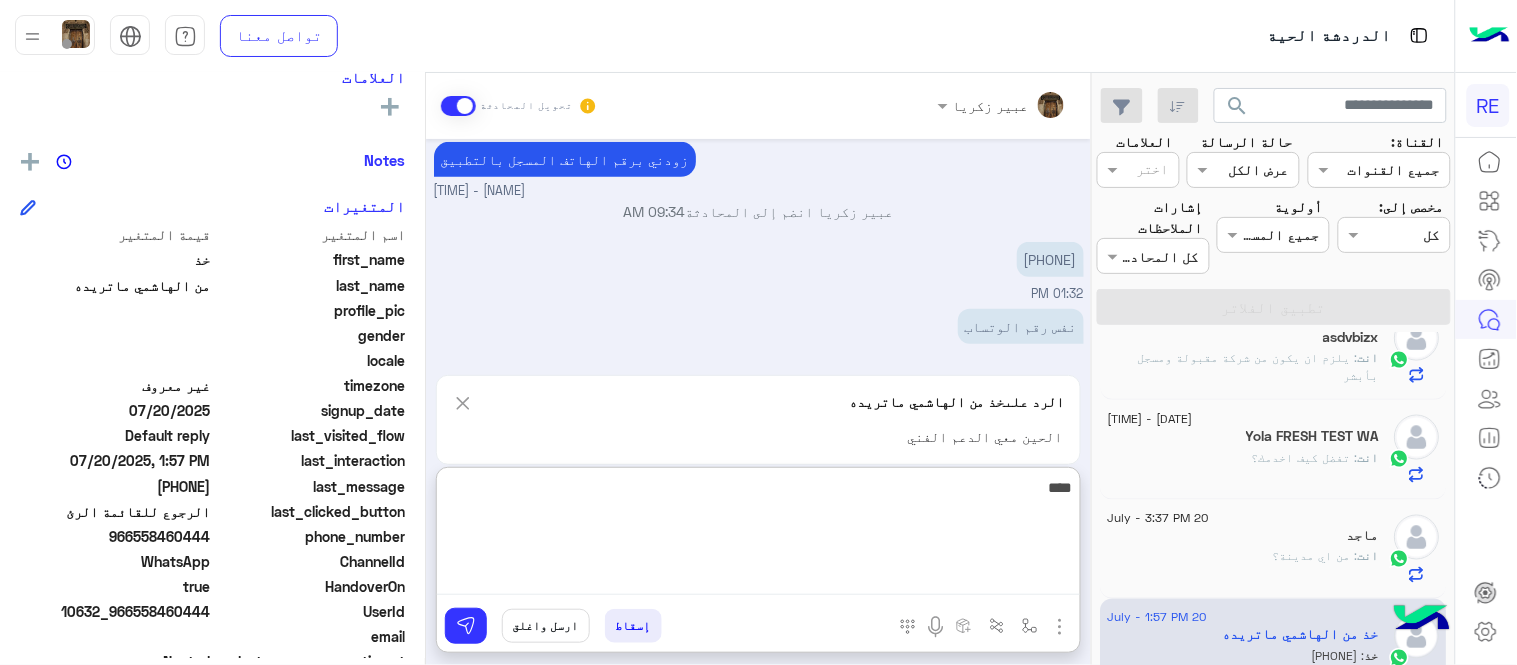 type 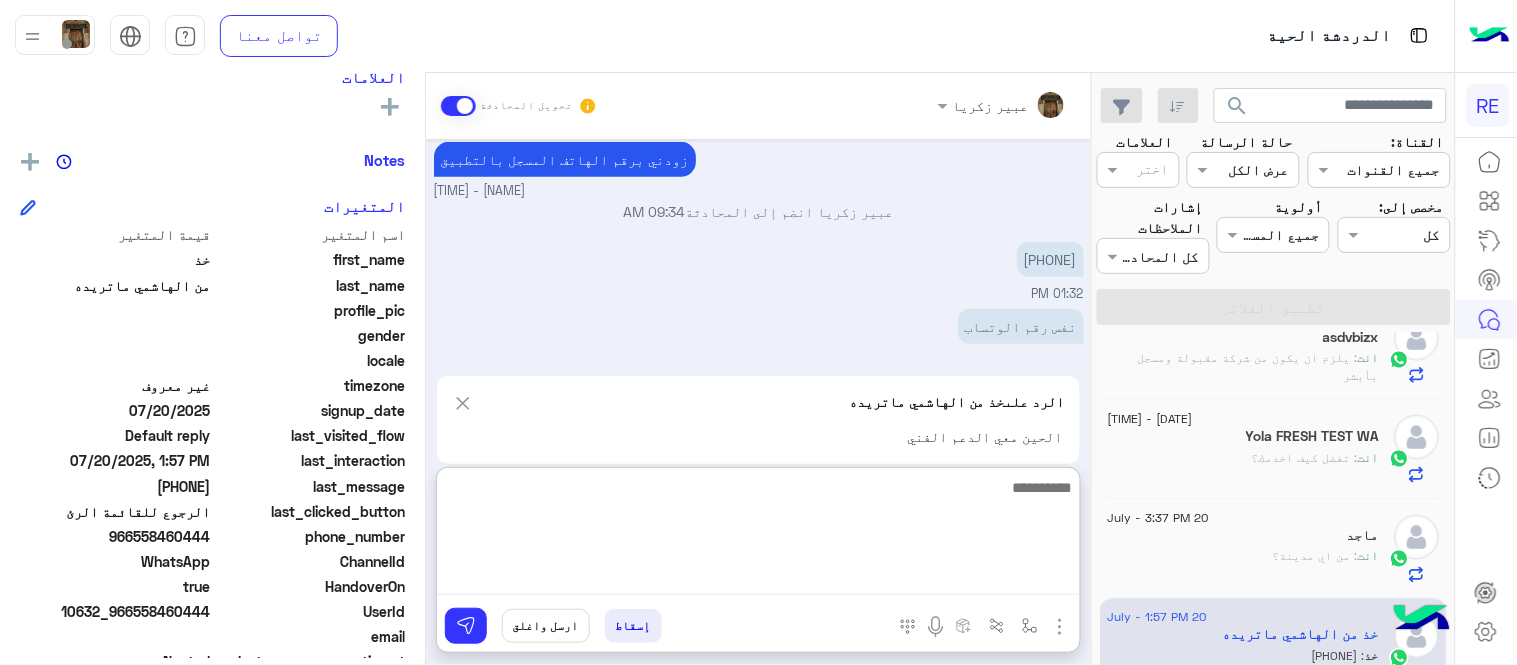 scroll, scrollTop: 462, scrollLeft: 0, axis: vertical 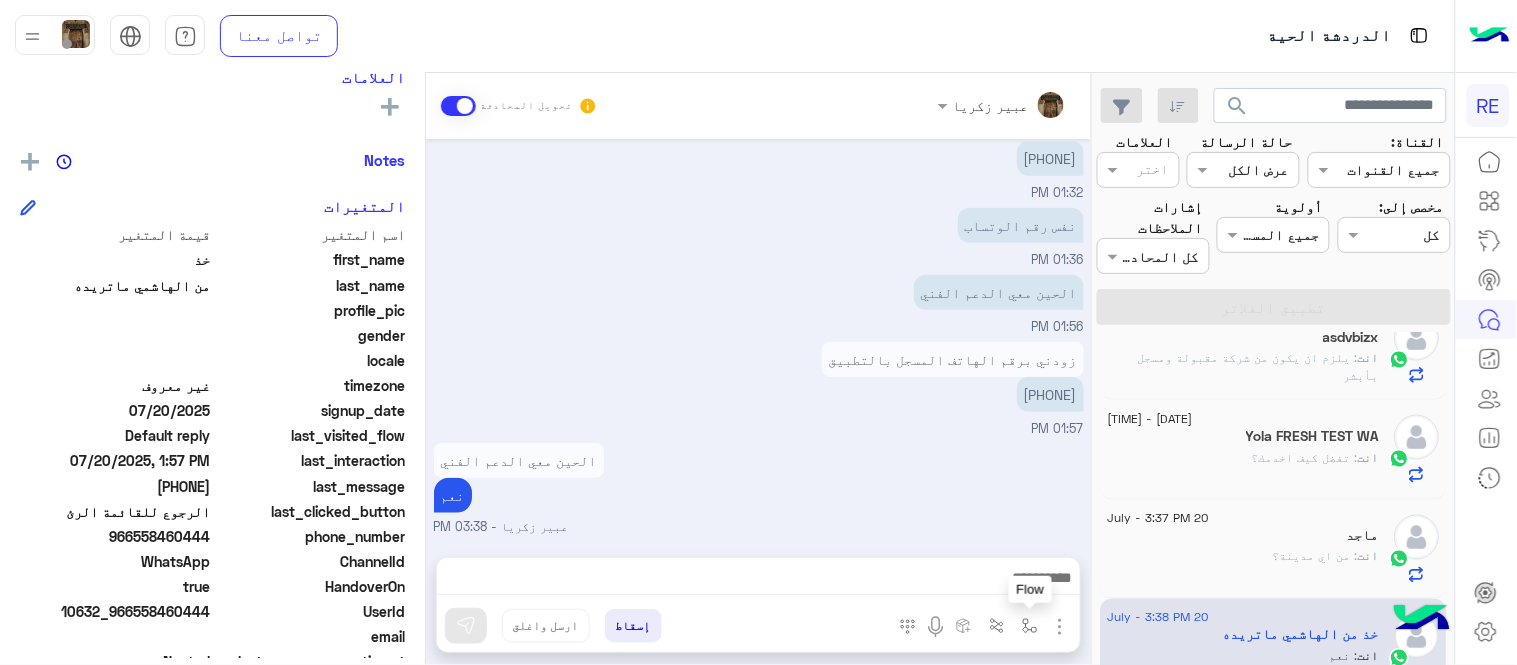 click at bounding box center [1030, 625] 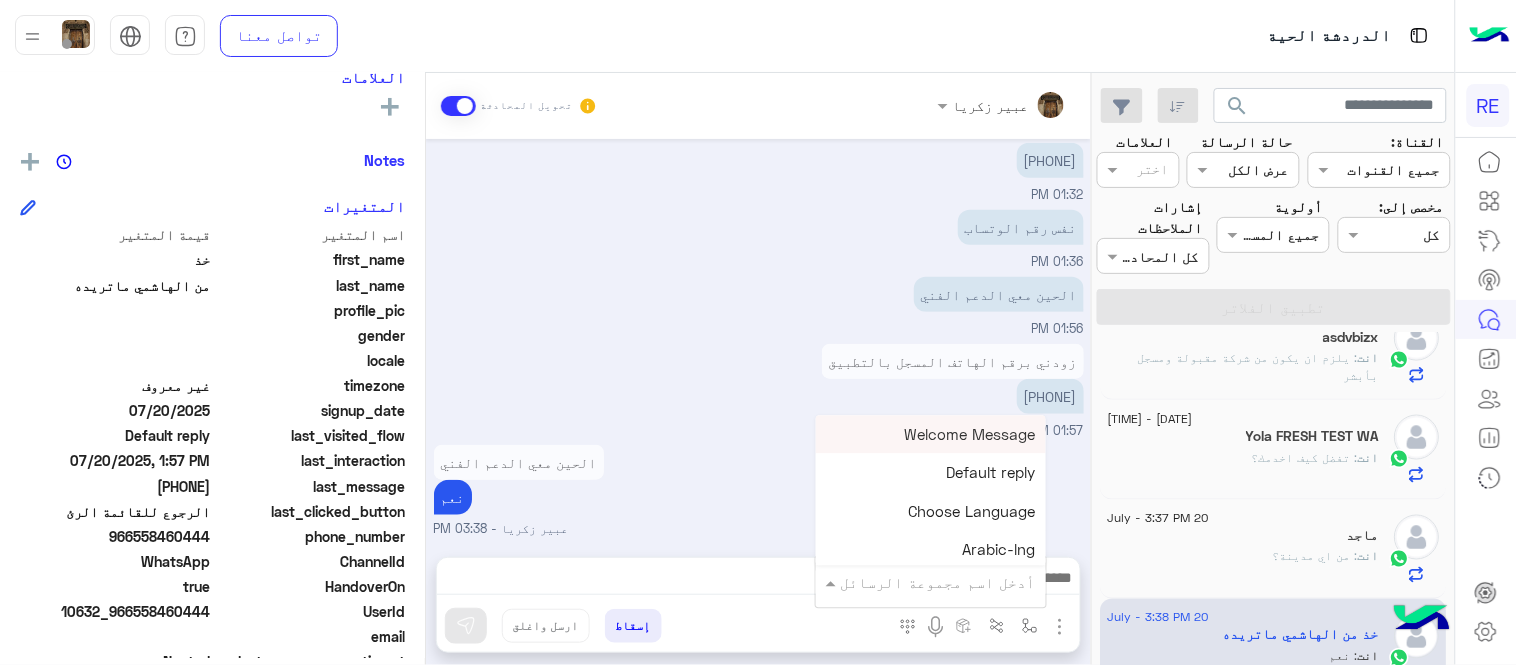 click on "أدخل اسم مجموعة الرسائل" at bounding box center [931, 582] 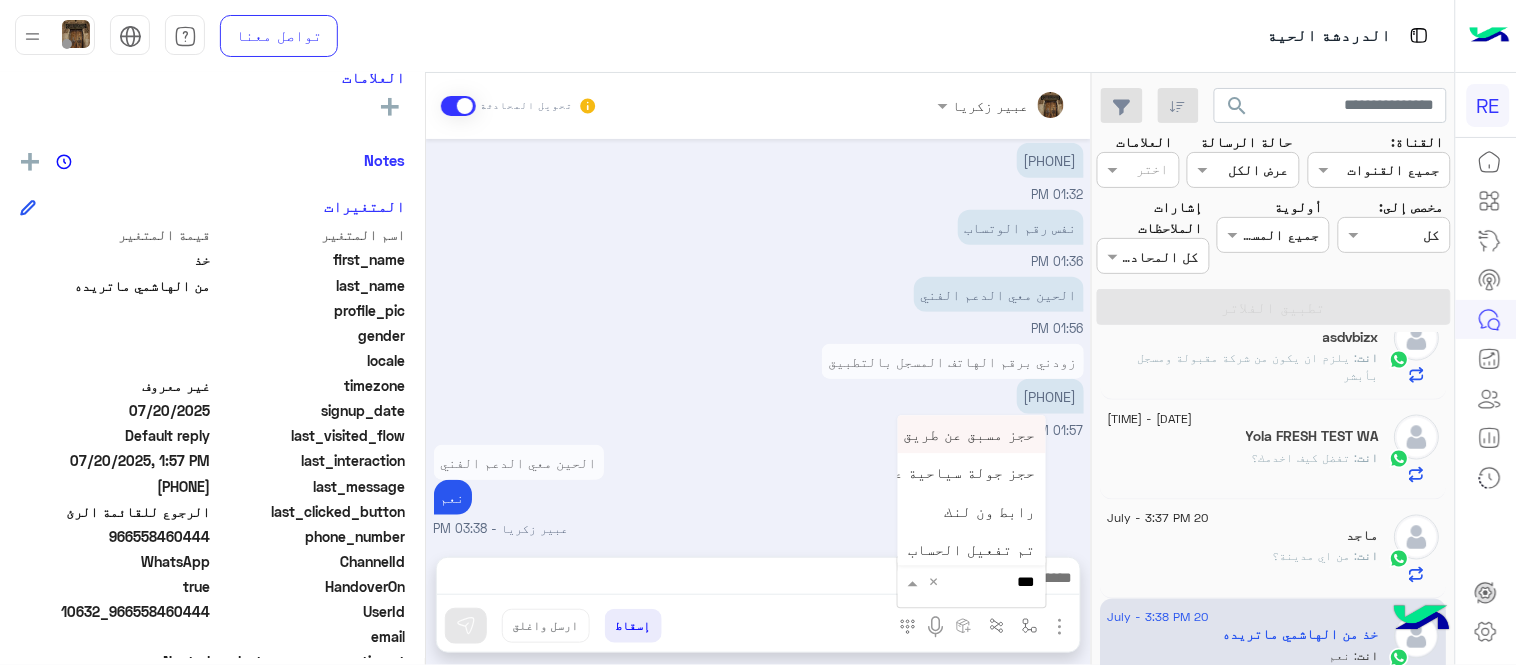 type on "****" 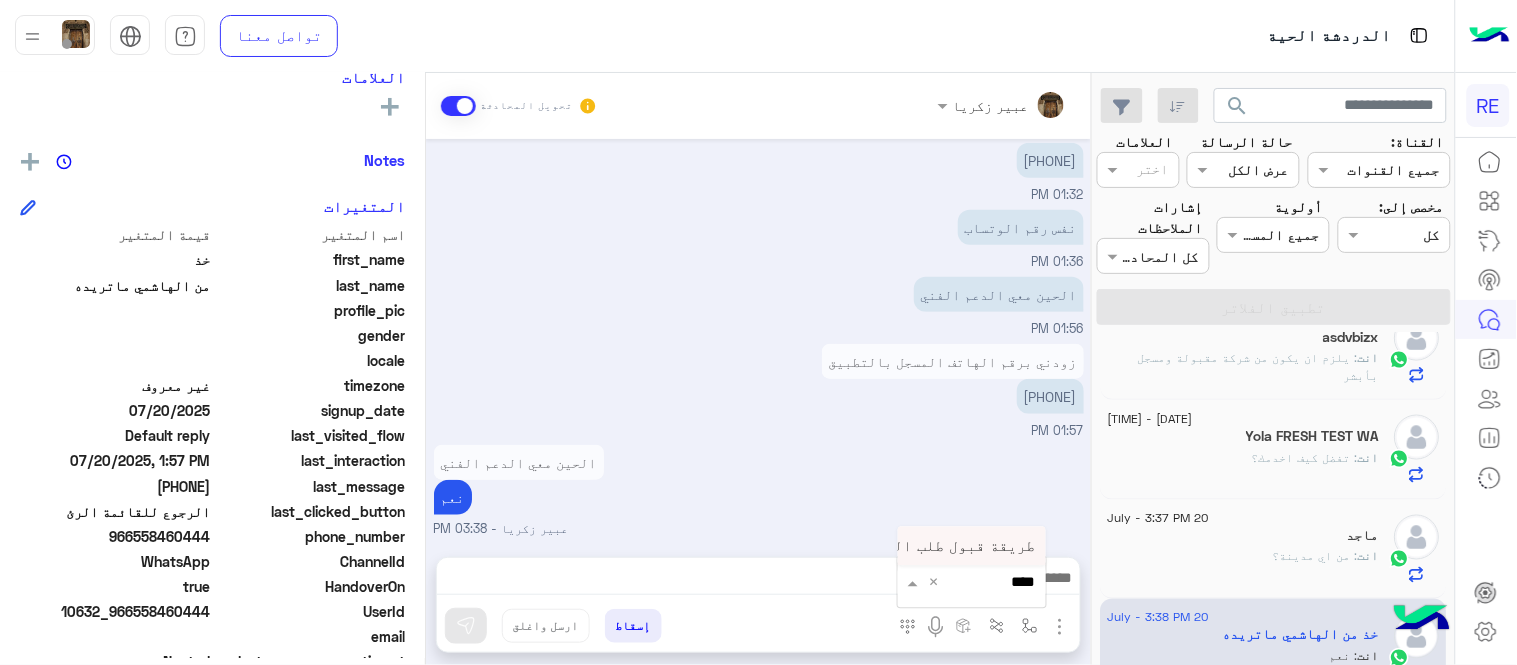click on "طريقة قبول طلب التحقق تفعيل ابشر ككابتن" at bounding box center (872, 546) 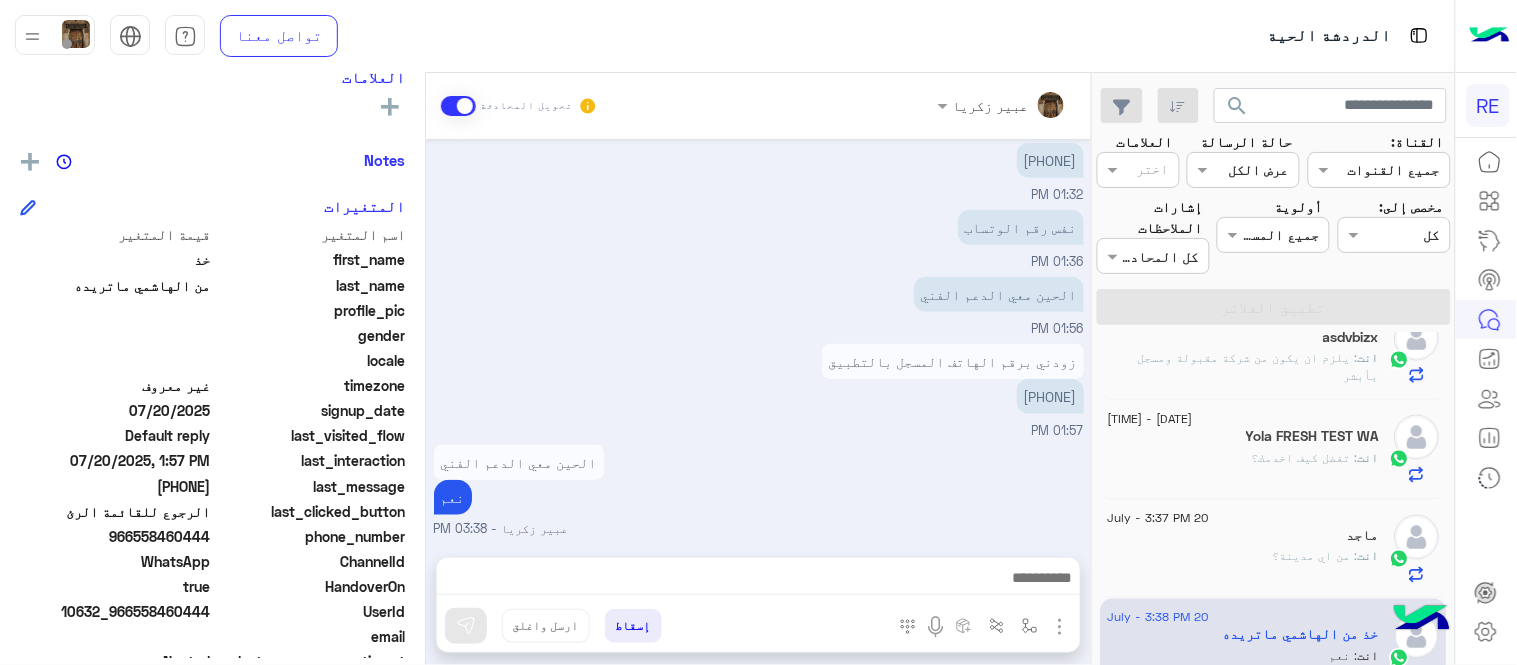 type on "**********" 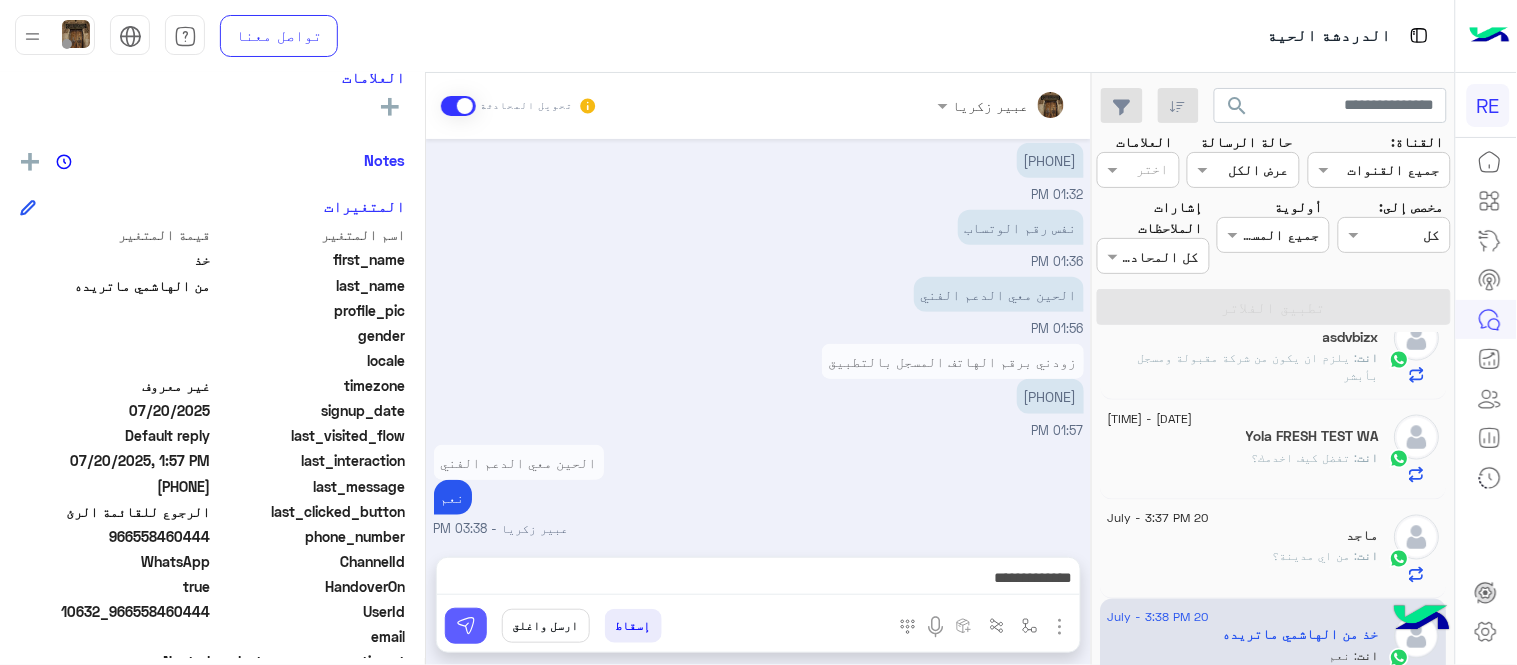 click at bounding box center [466, 626] 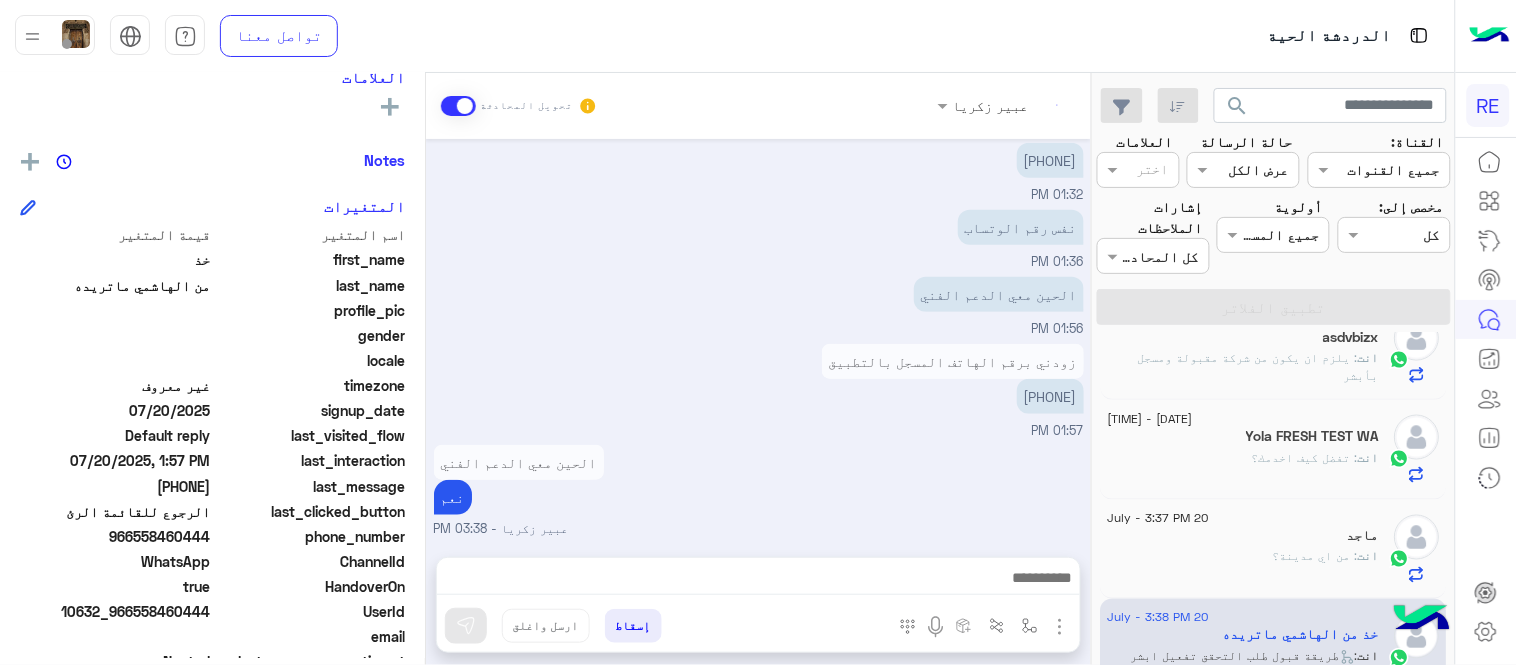 scroll, scrollTop: 520, scrollLeft: 0, axis: vertical 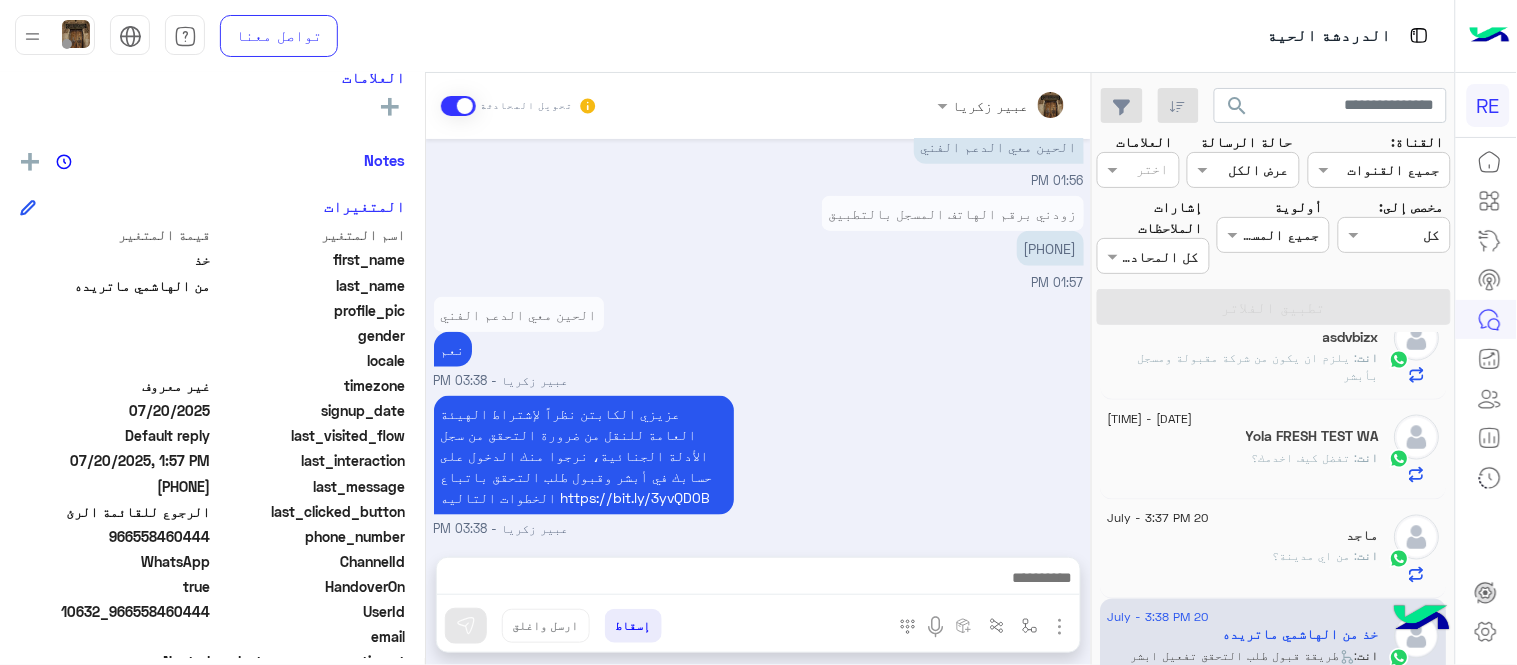 click on "عزيزي الكابتن
نظراً لإشتراط الهيئة العامة للنقل من ضرورة التحقق من سجل الأدلة الجنائية، نرجوا منك الدخول على حسابك في أبشر وقبول طلب التحقق باتباع الخطوات التاليه
https://bit.ly/3yvQD0B     [NAME] -  [TIME]" at bounding box center [759, 465] 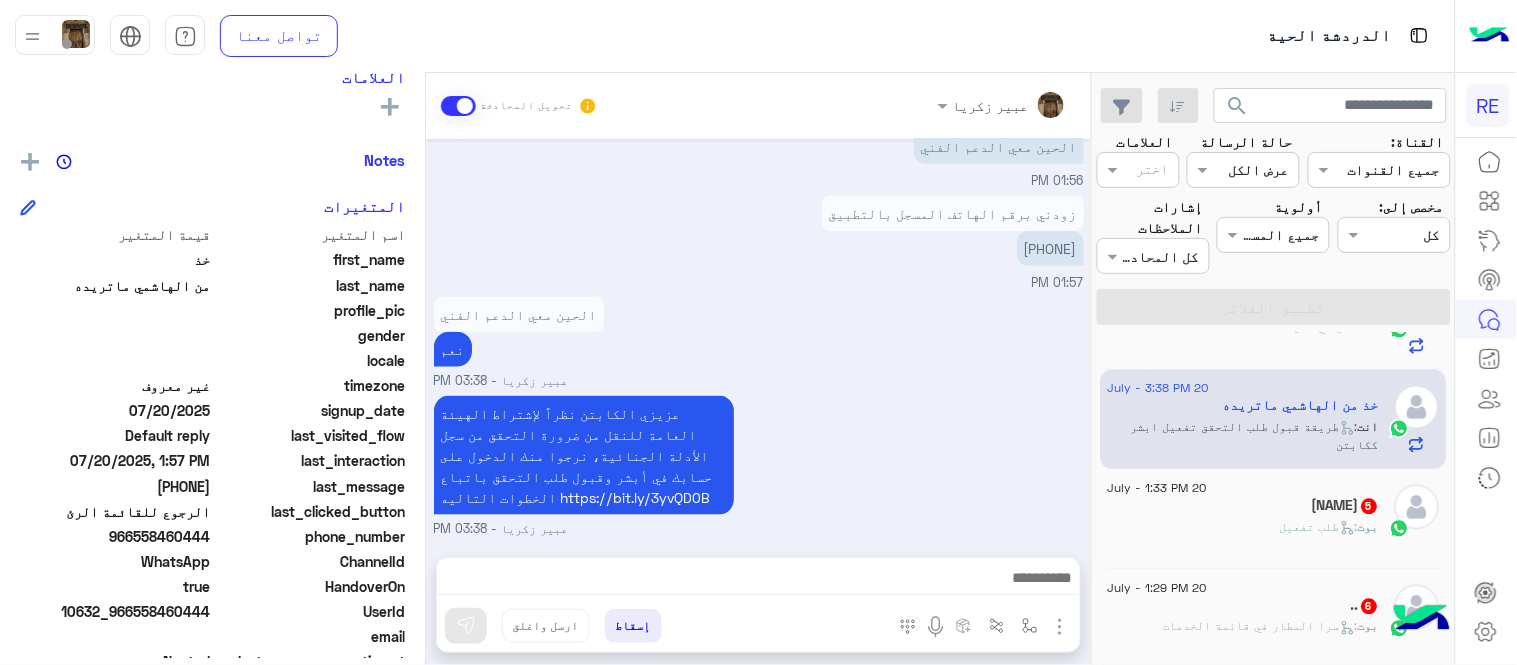 scroll, scrollTop: 1093, scrollLeft: 0, axis: vertical 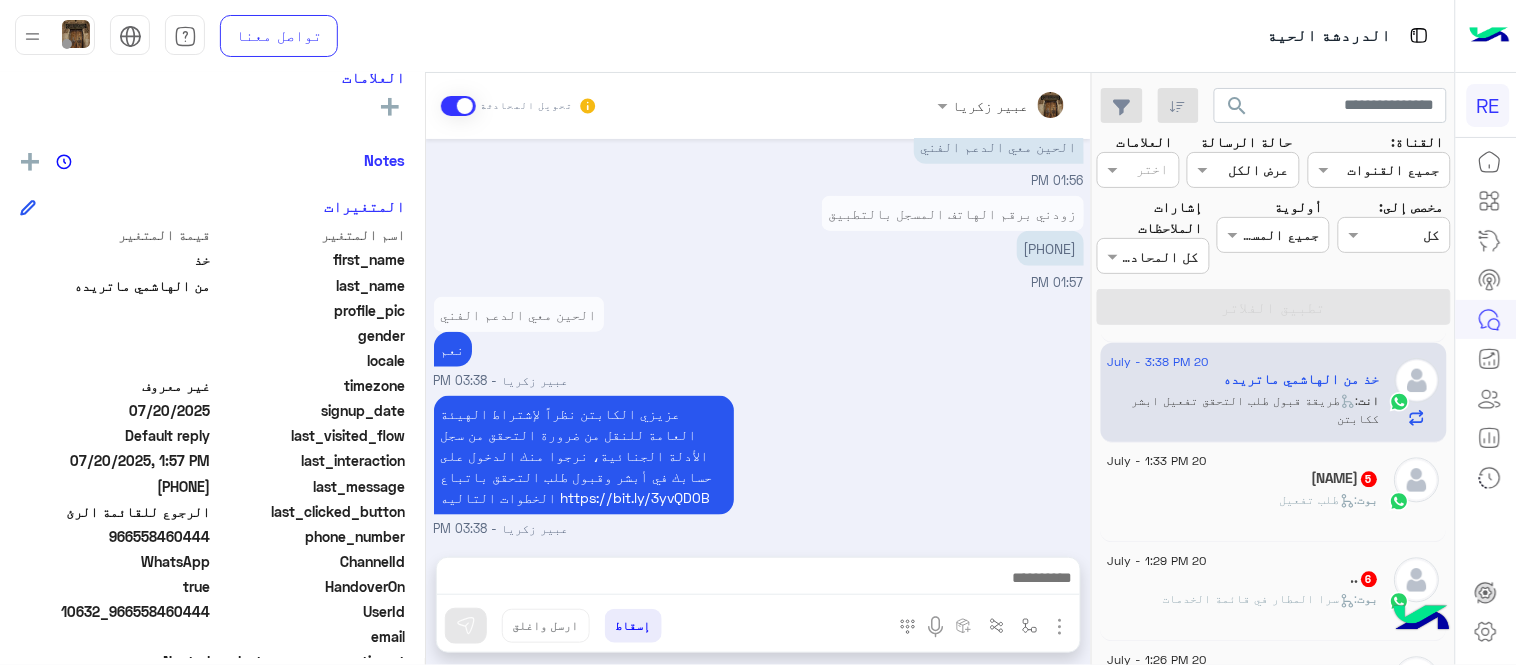 click on "20 July - 1:33 PM" 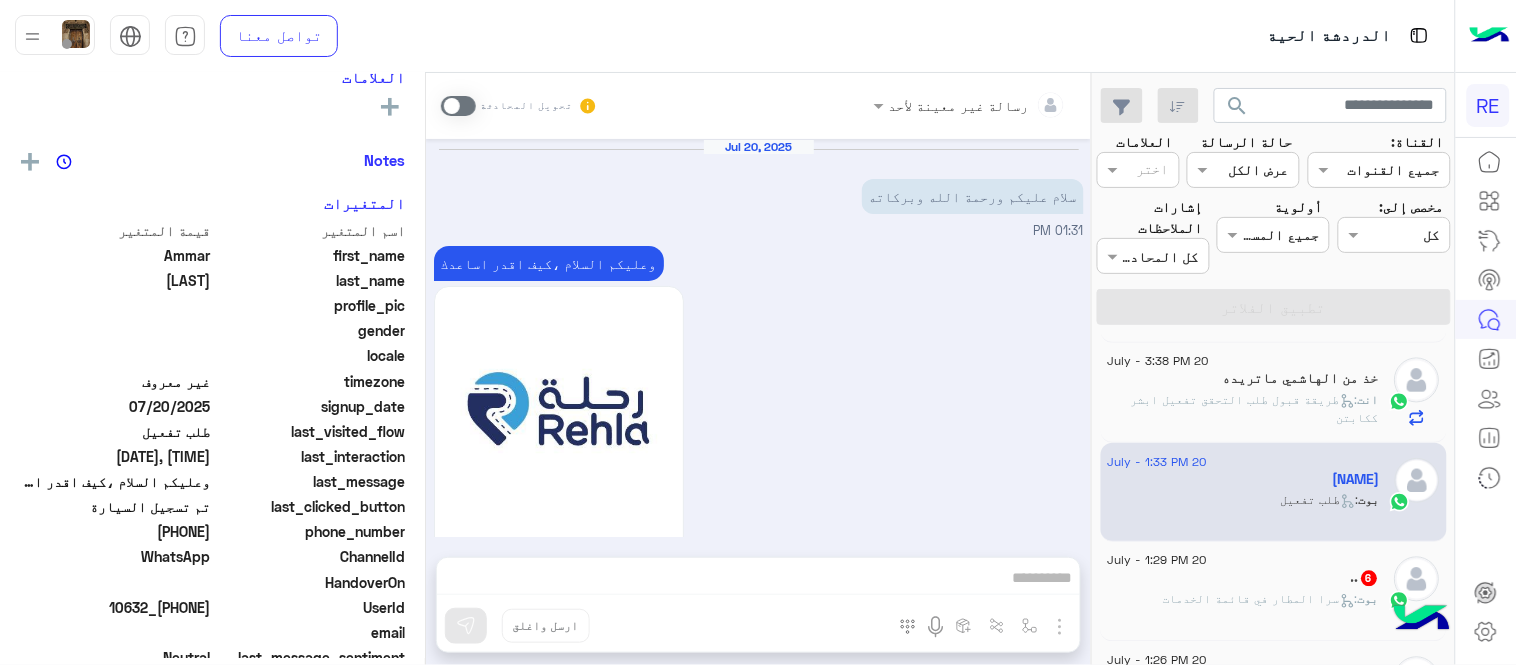 scroll, scrollTop: 1860, scrollLeft: 0, axis: vertical 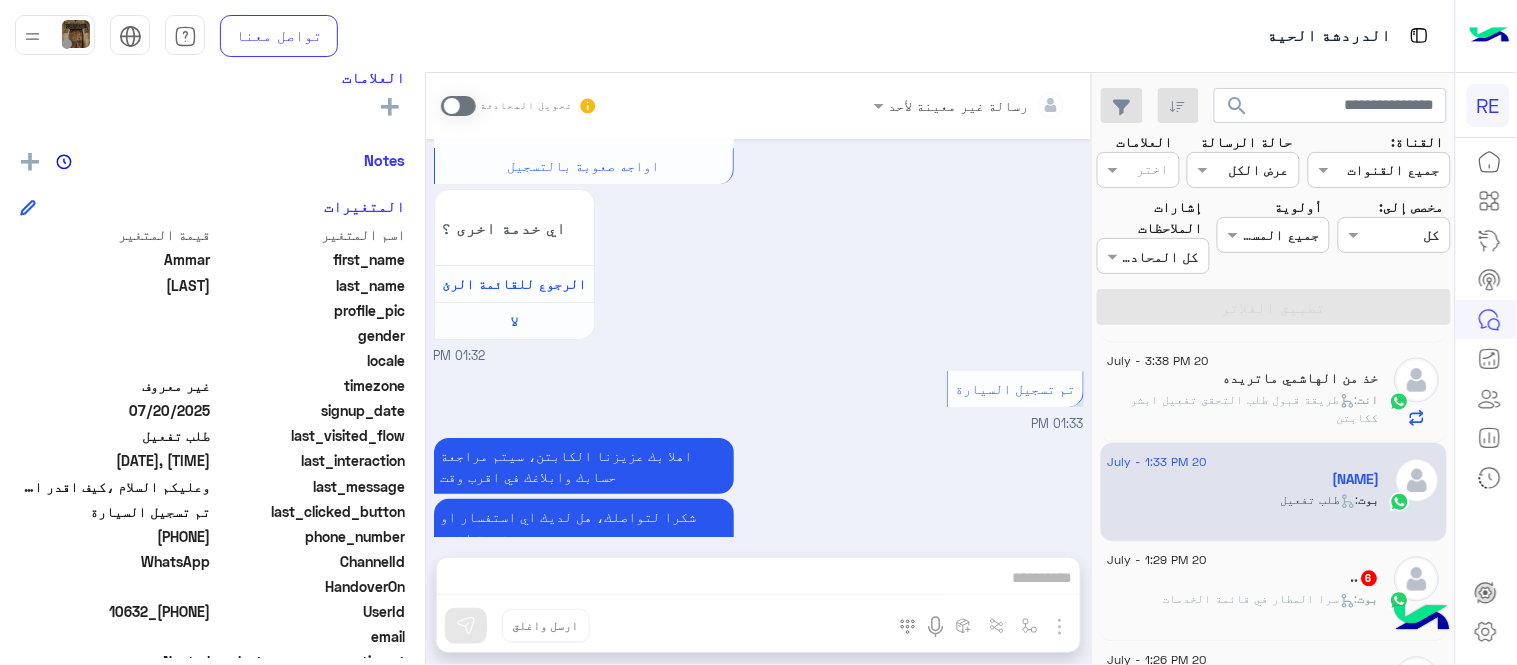 click at bounding box center [458, 106] 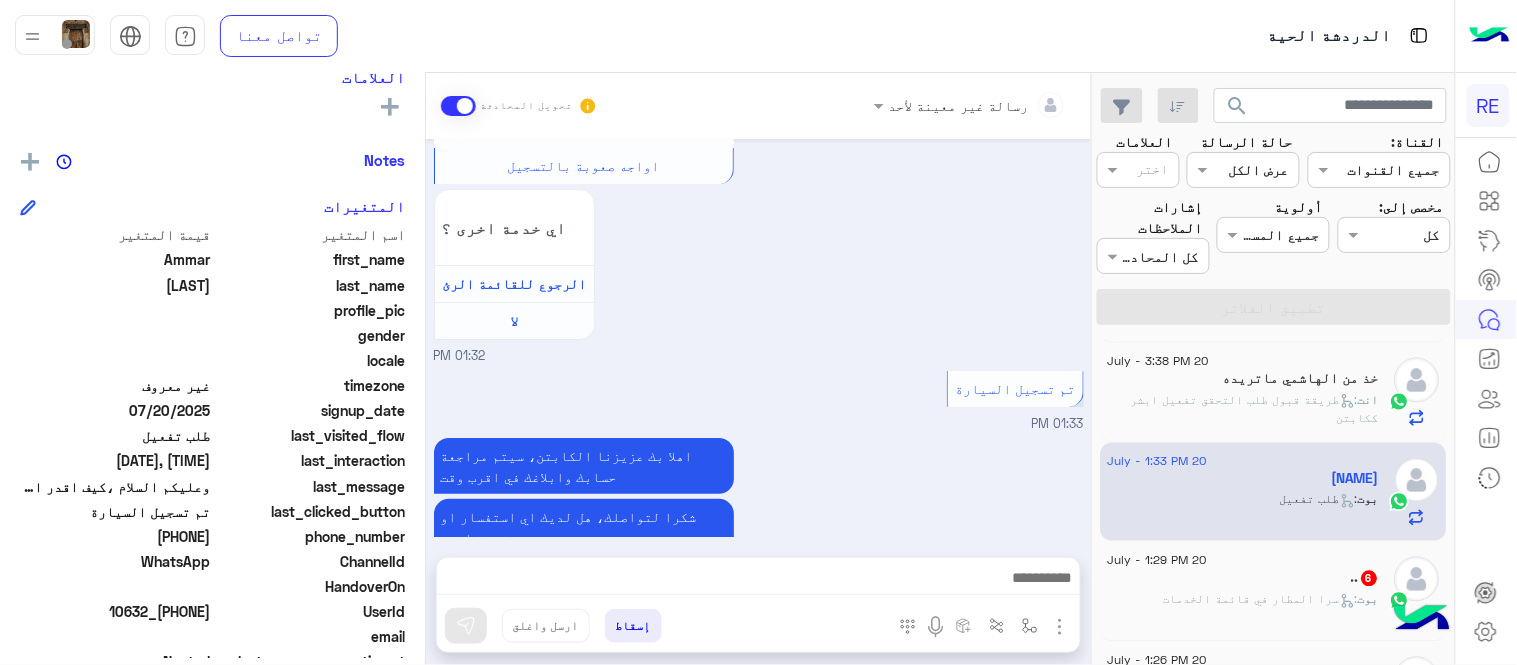 scroll, scrollTop: 1896, scrollLeft: 0, axis: vertical 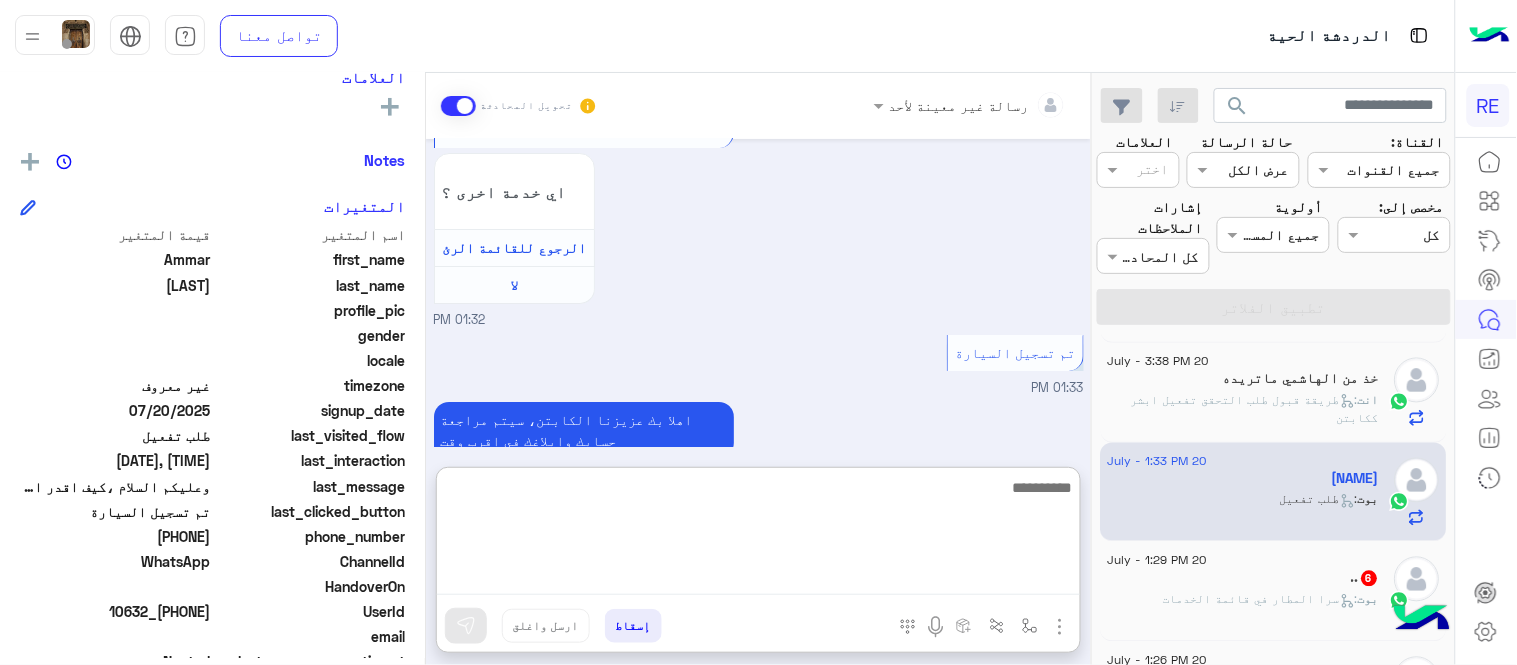 click at bounding box center (758, 535) 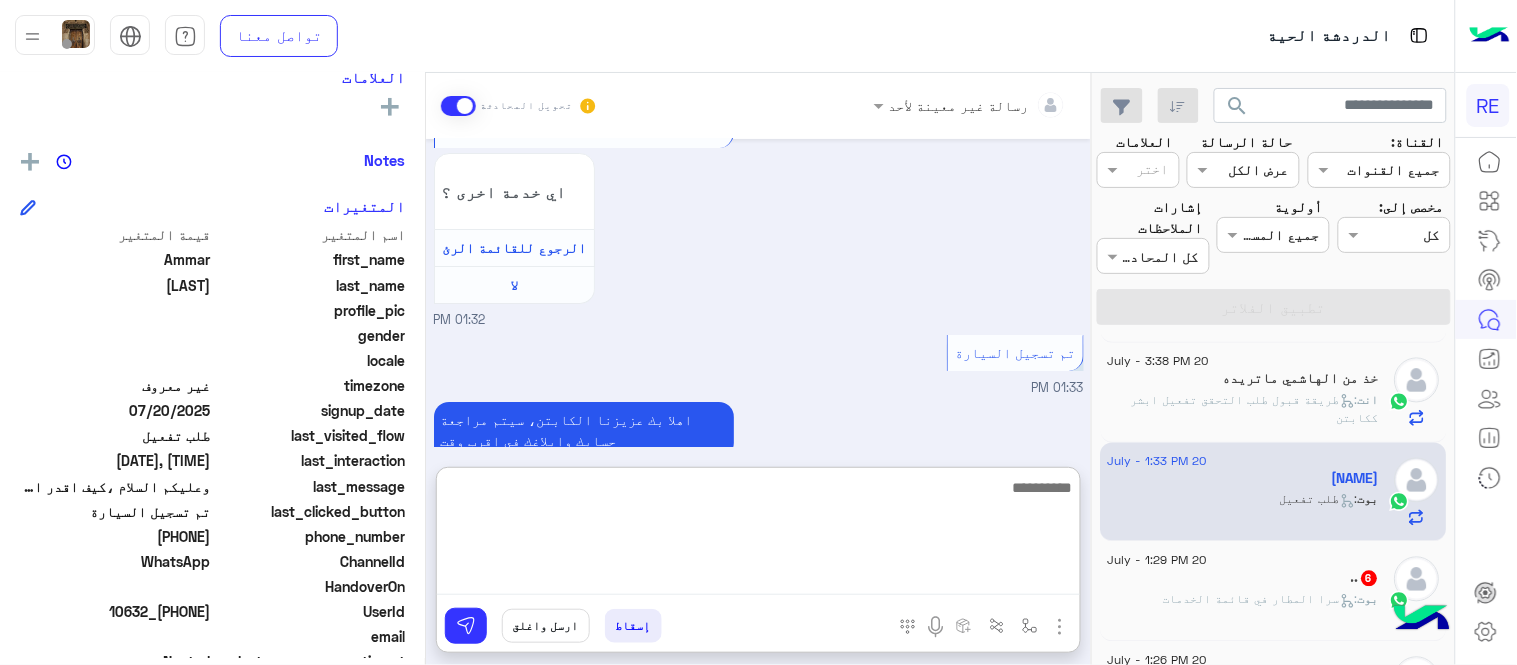 type on "*" 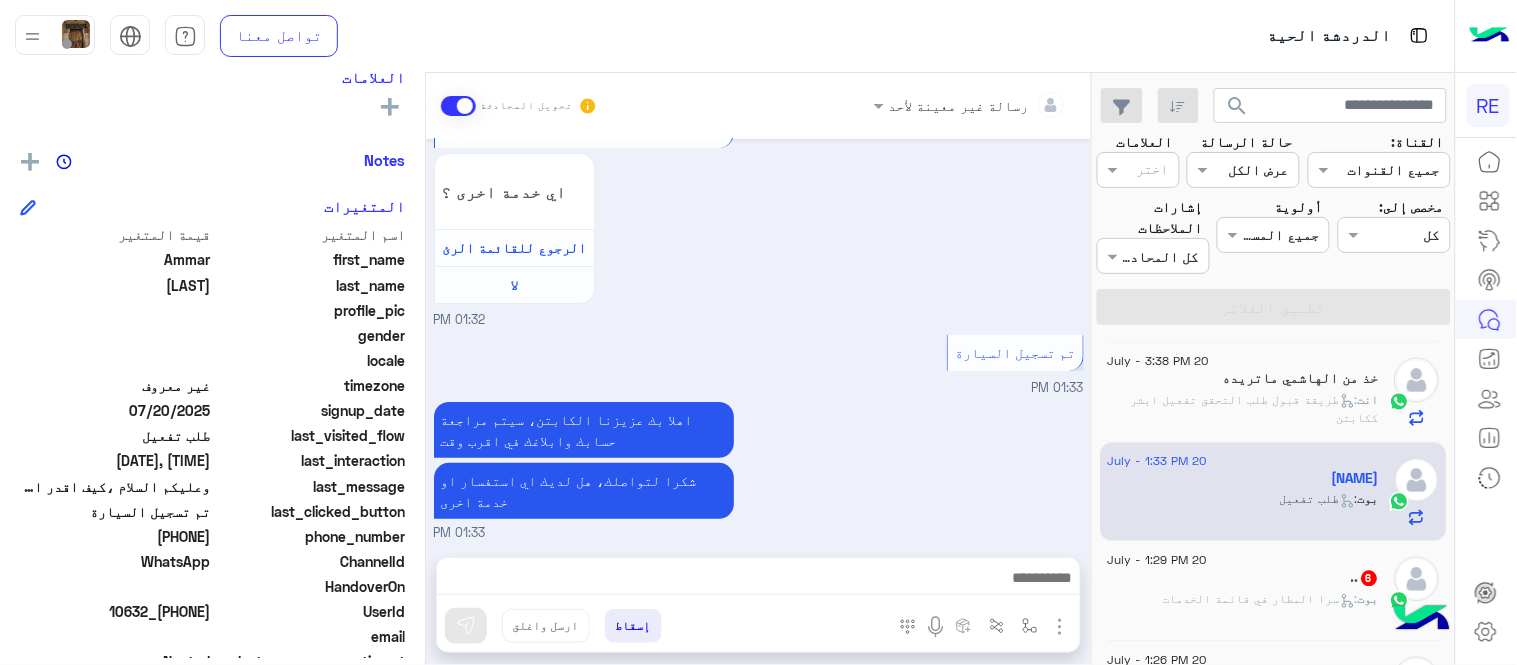 drag, startPoint x: 138, startPoint y: 535, endPoint x: 191, endPoint y: 541, distance: 53.338543 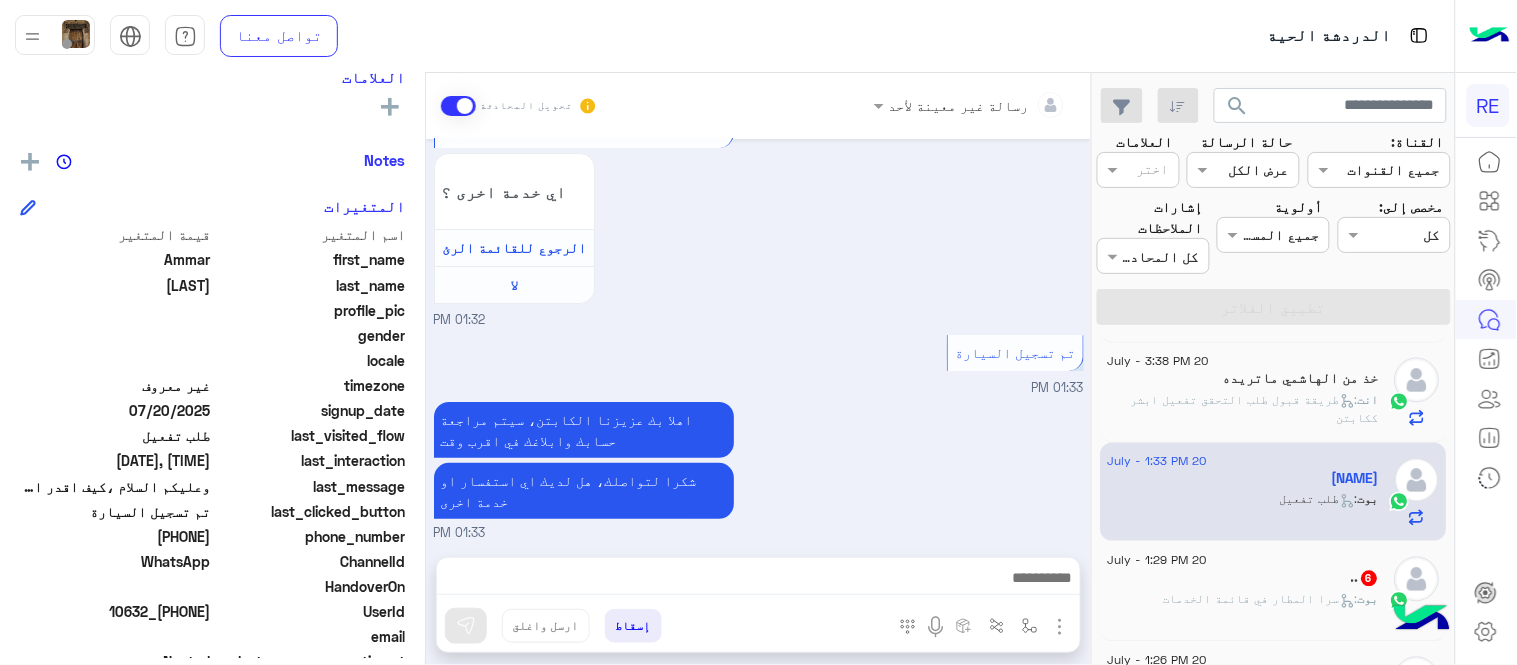 drag, startPoint x: 143, startPoint y: 534, endPoint x: 213, endPoint y: 541, distance: 70.34913 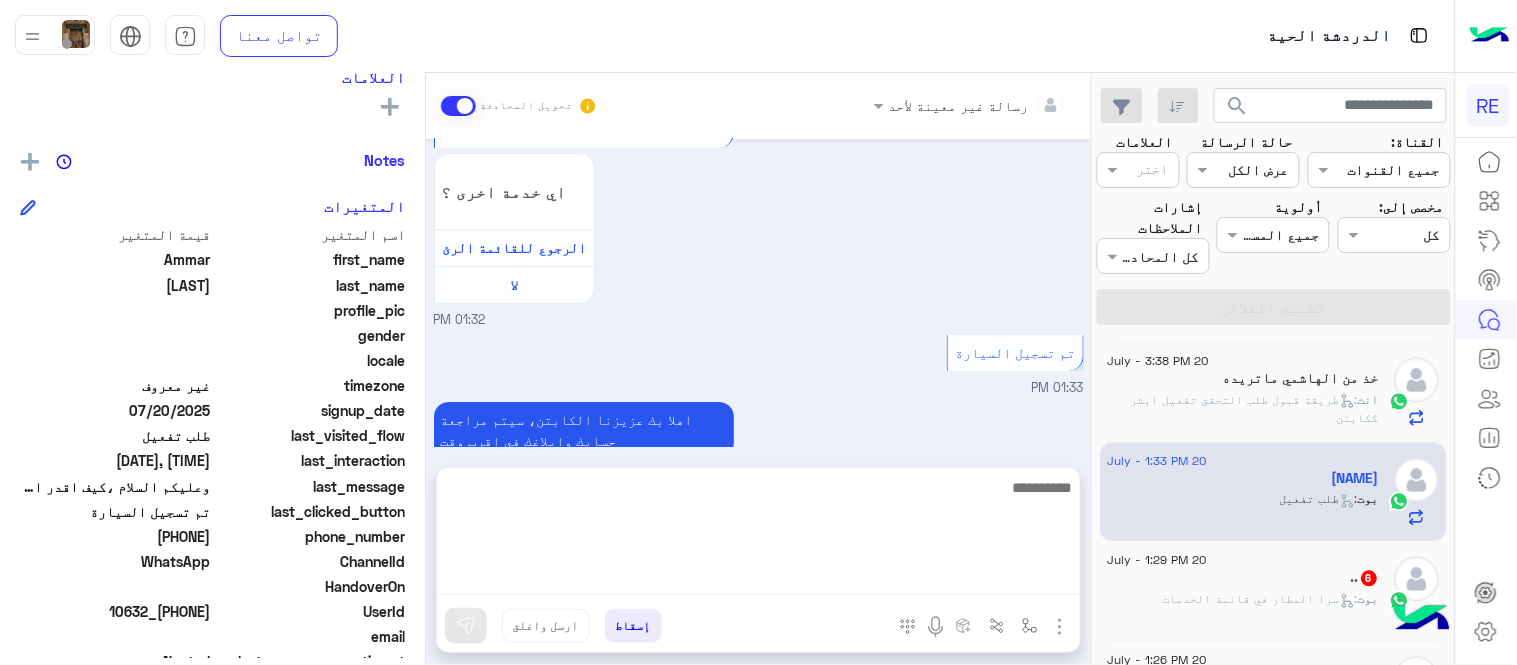 click at bounding box center [758, 535] 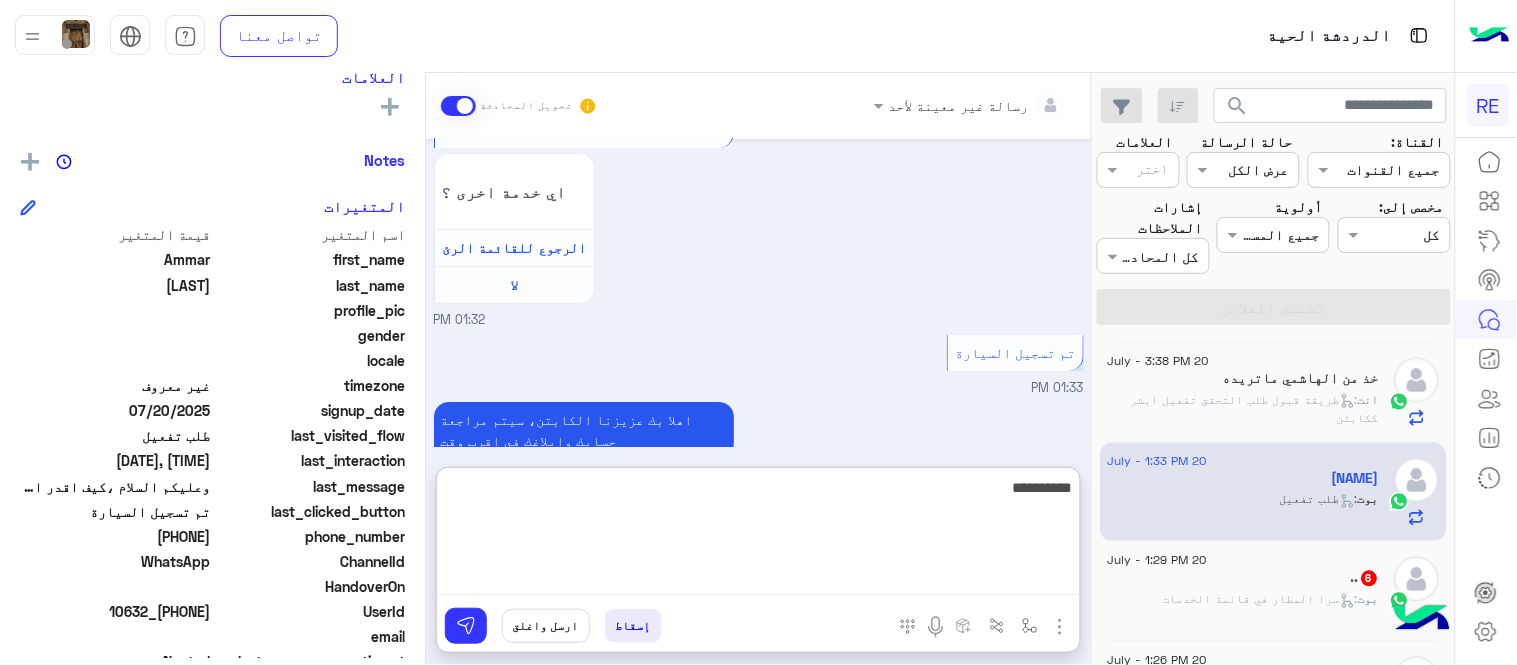type on "**********" 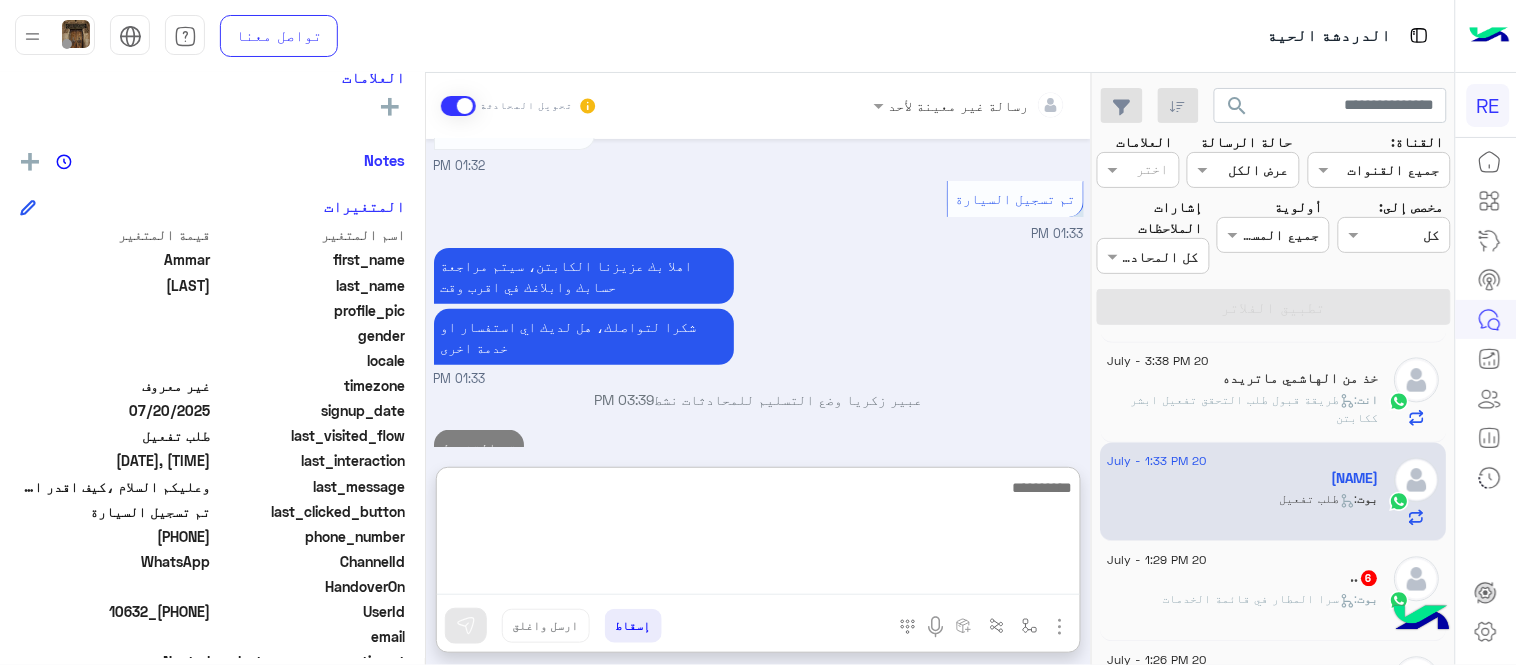 scroll, scrollTop: 2086, scrollLeft: 0, axis: vertical 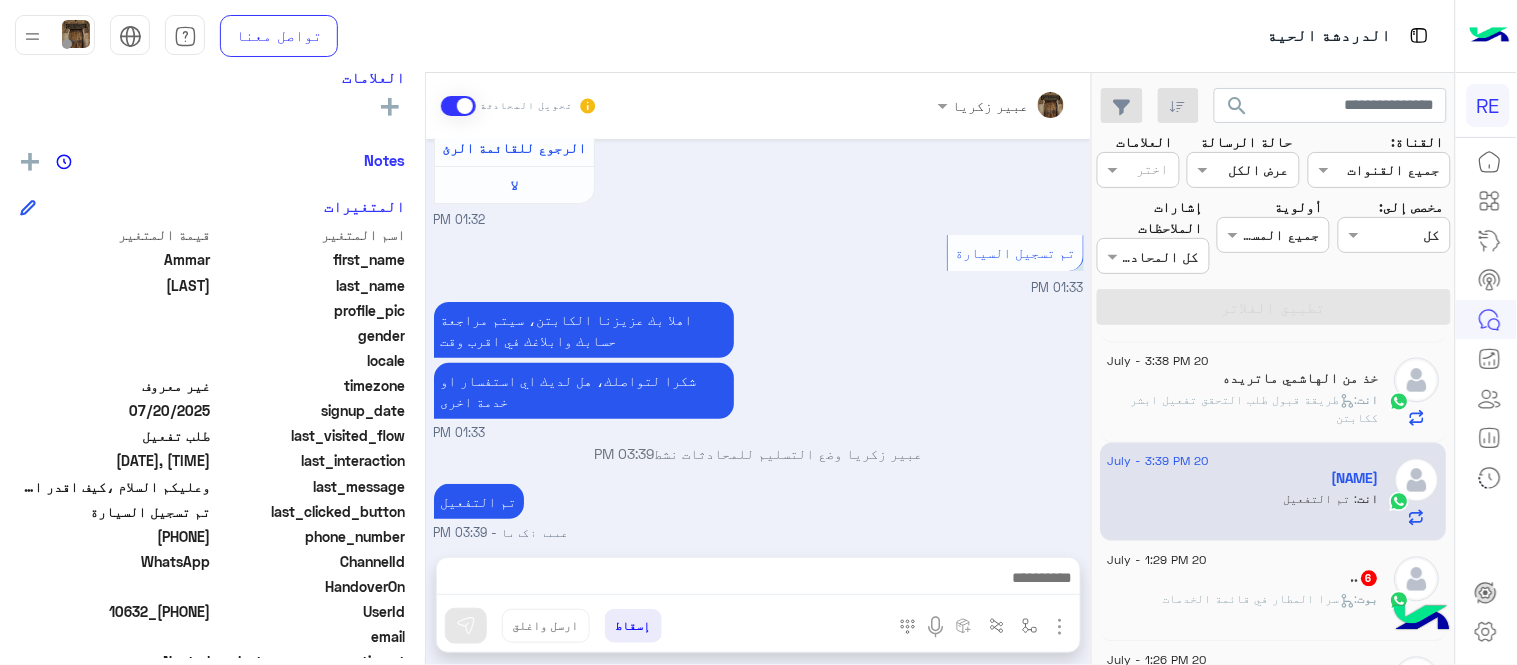 click on ":   سرا المطار في قائمة الخدمات" 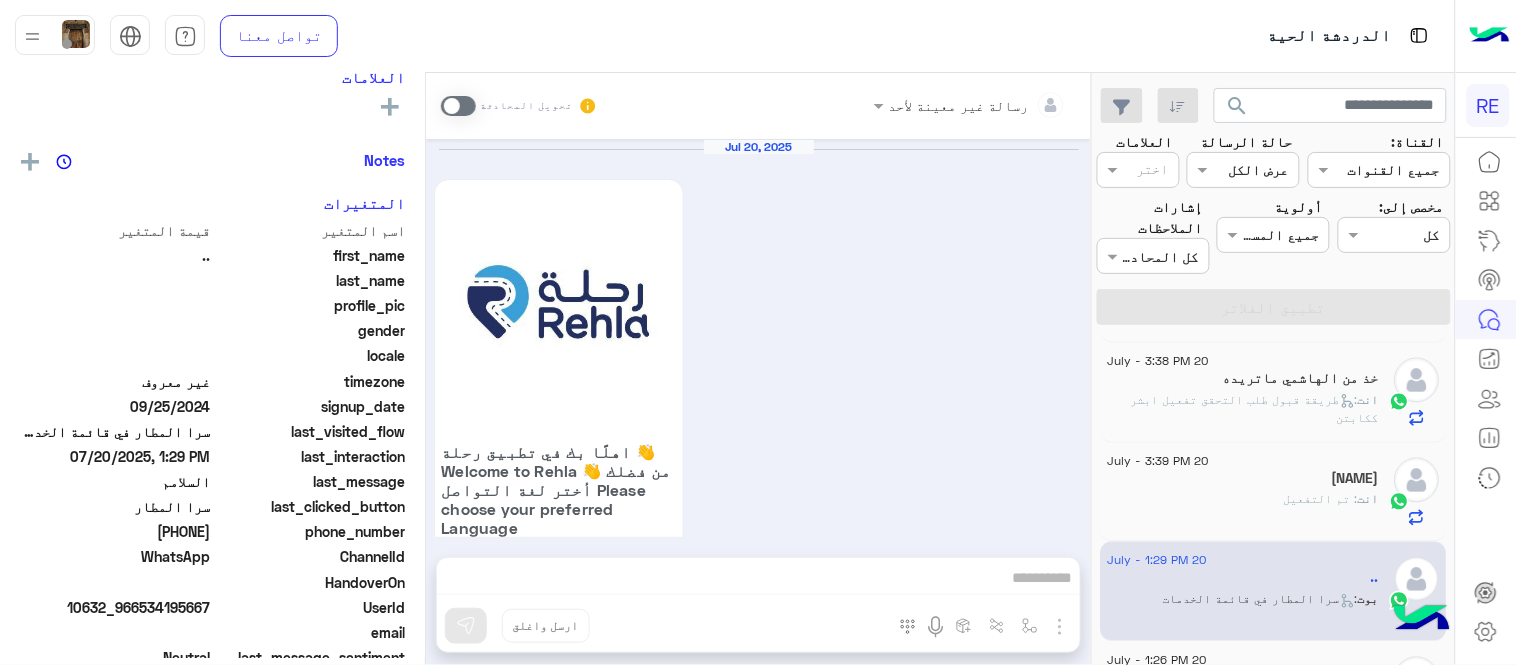 scroll, scrollTop: 2378, scrollLeft: 0, axis: vertical 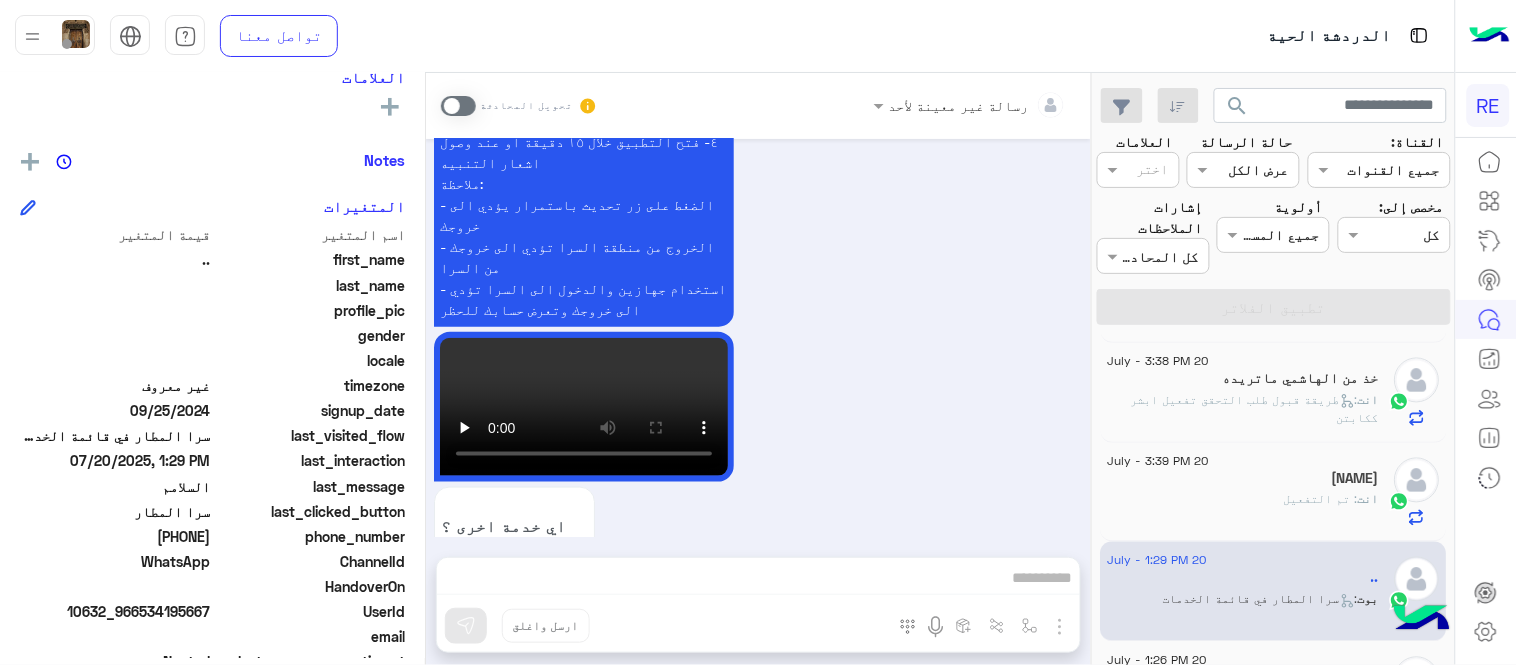 click at bounding box center (458, 106) 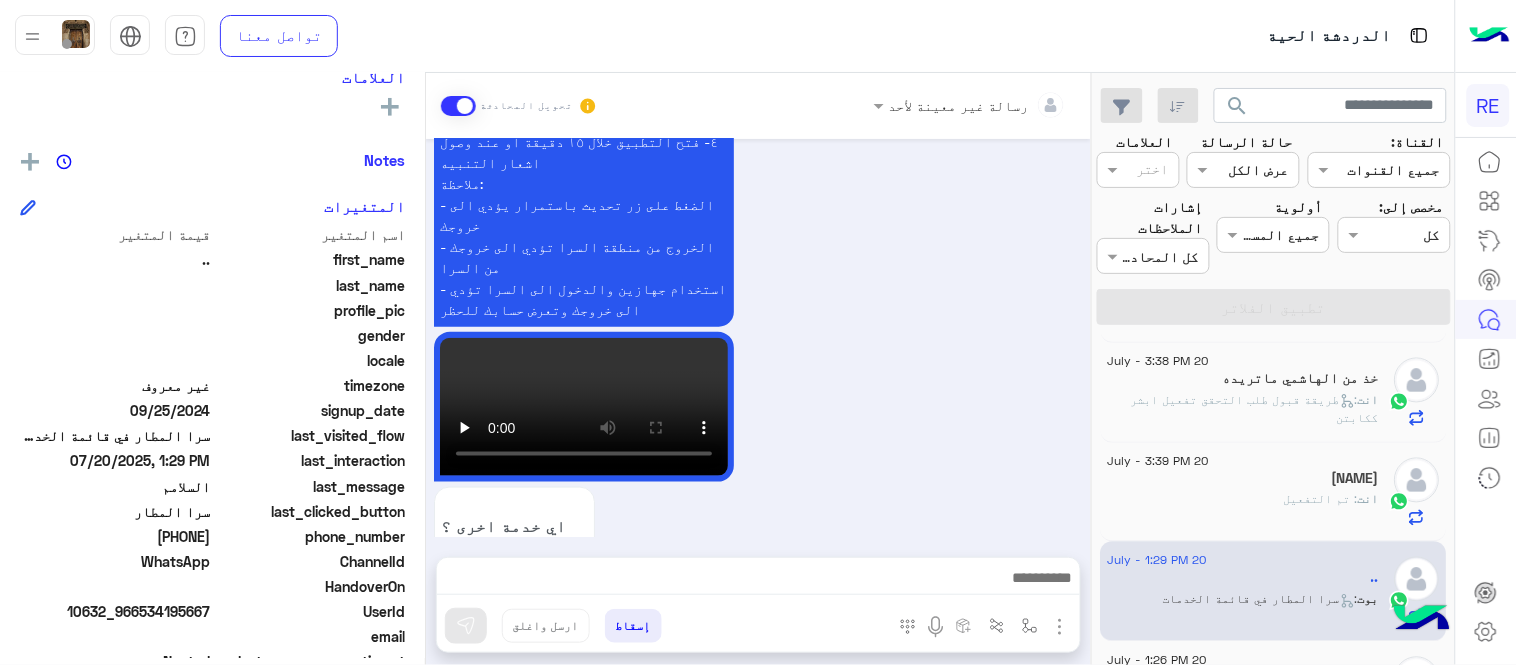 scroll, scrollTop: 2414, scrollLeft: 0, axis: vertical 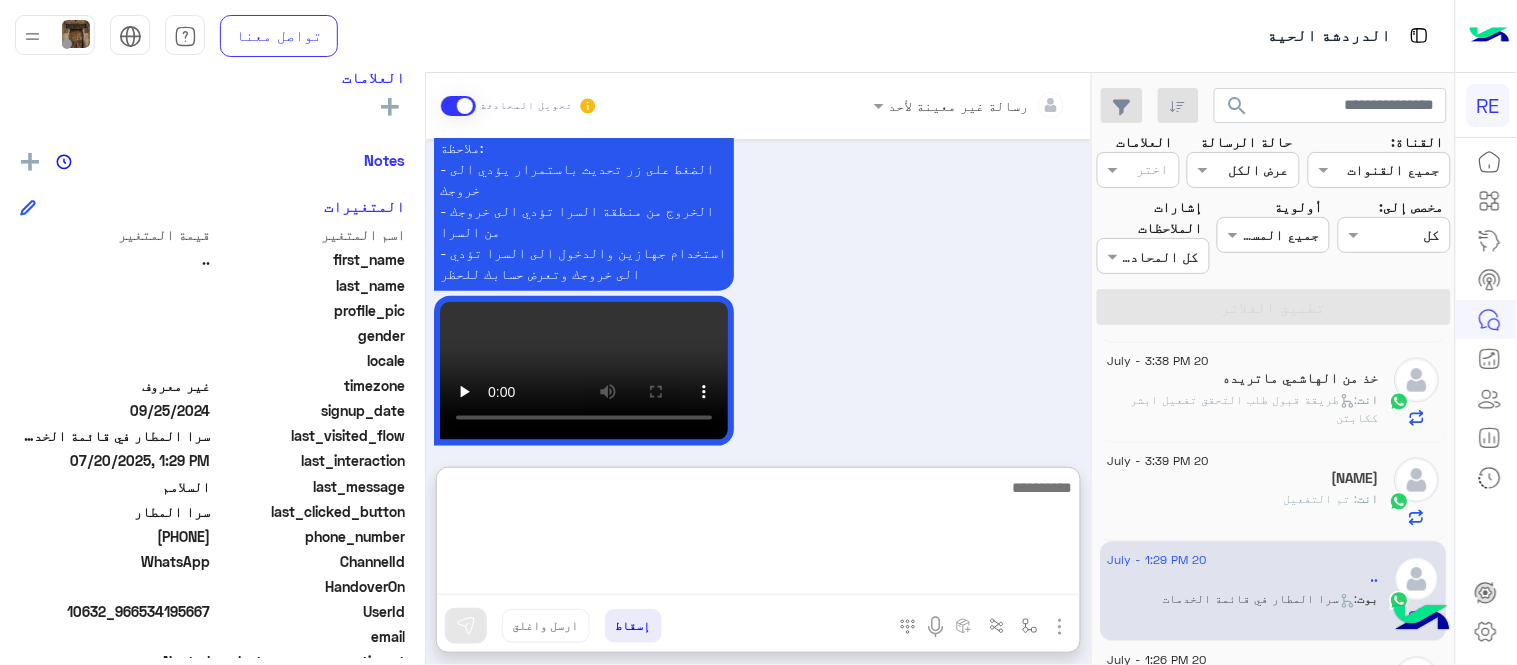 click at bounding box center (758, 535) 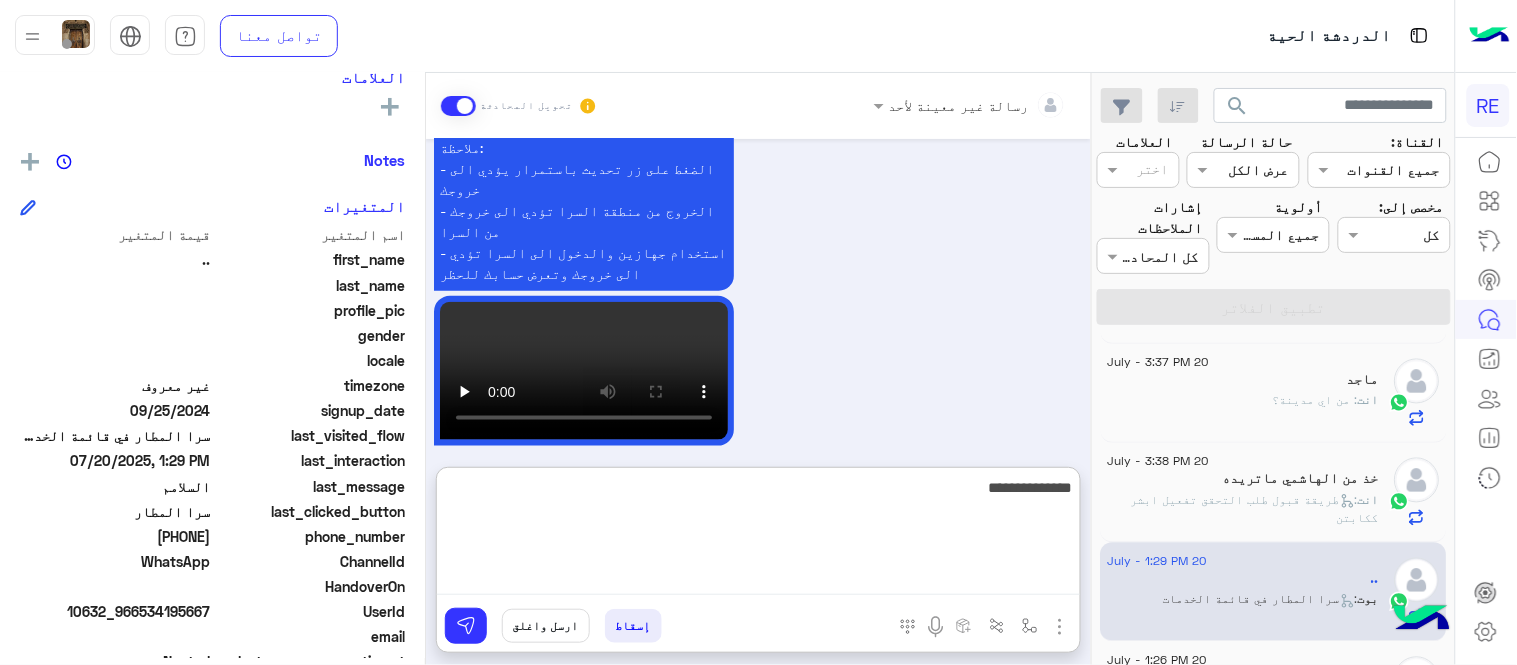type on "**********" 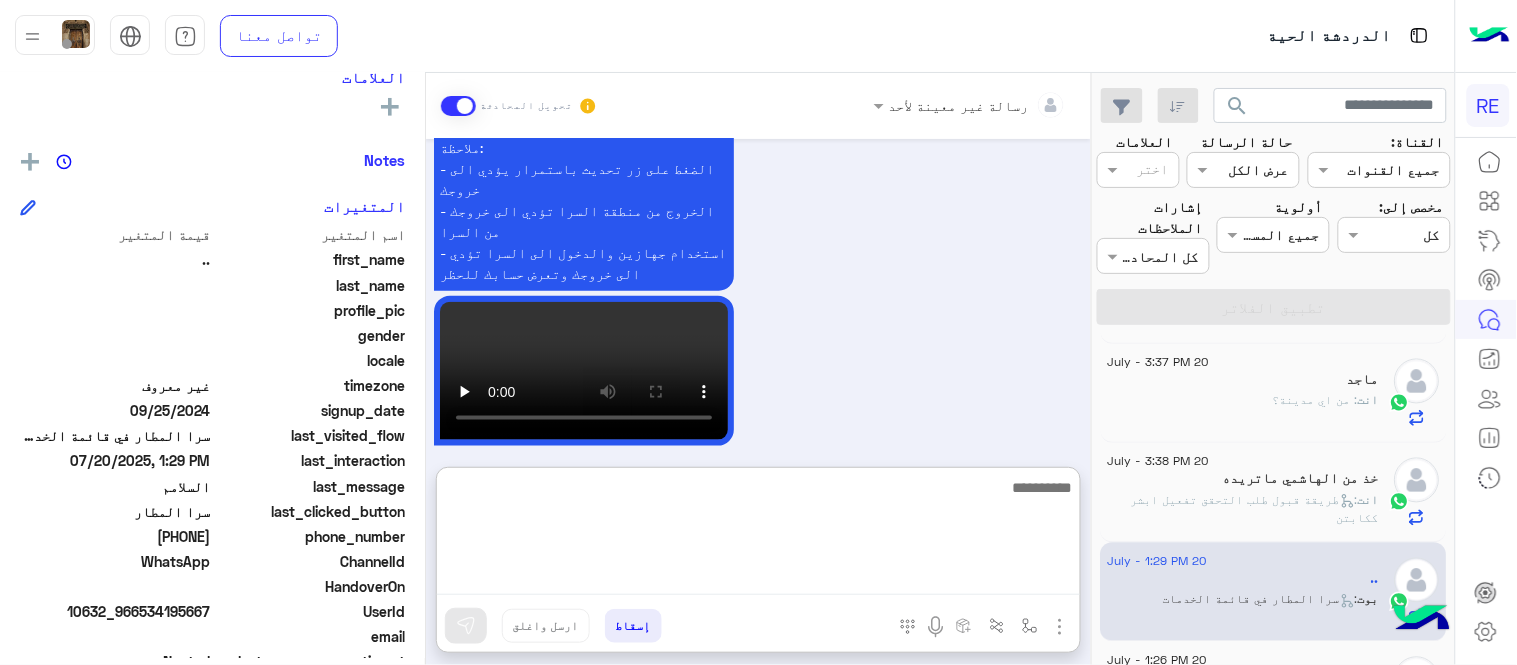 scroll, scrollTop: 2568, scrollLeft: 0, axis: vertical 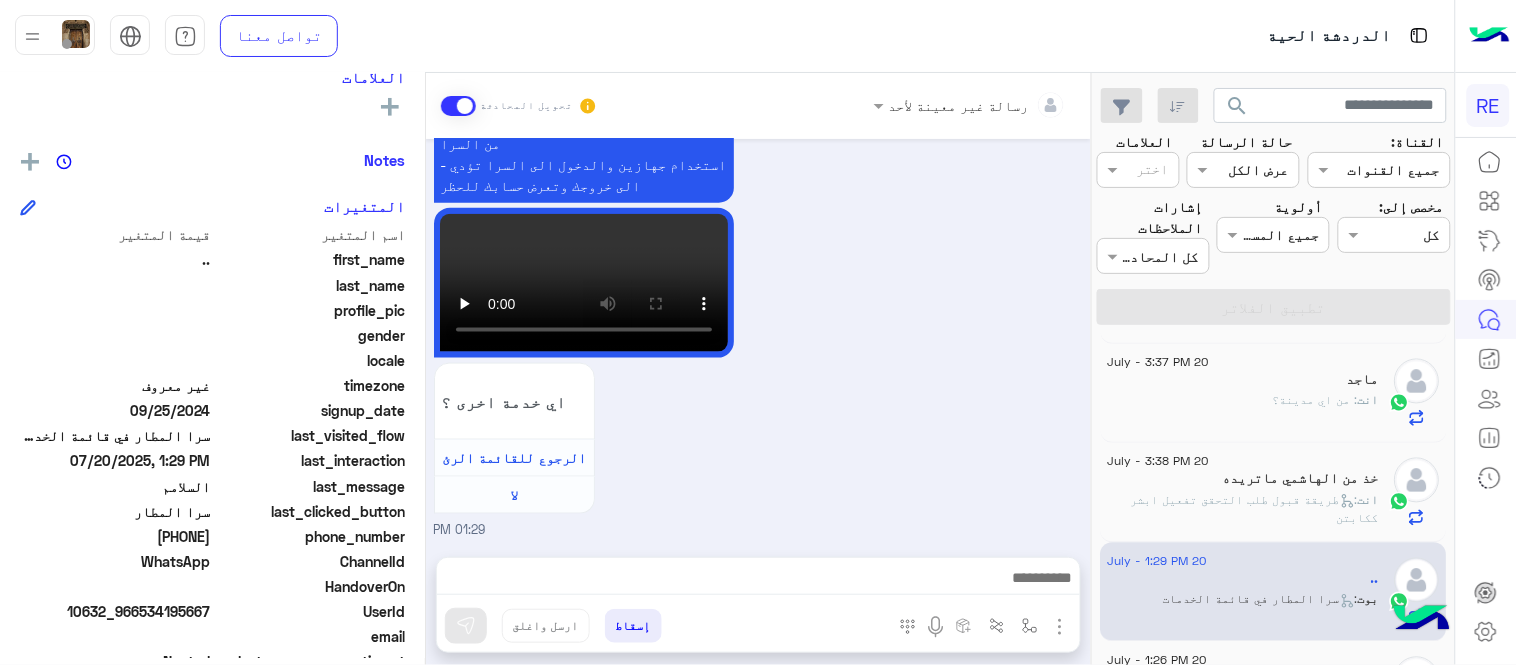 click on "Jul 20, 2025
اهلًا بك في تطبيق رحلة 👋
Welcome to Rehla  👋
من فضلك أختر لغة التواصل
Please choose your preferred Language
English   عربي     01:28 PM   ..  غادر المحادثة   01:28 PM       عربي    01:28 PM  هل أنت ؟   كابتن 👨🏻‍✈️   عميل 🧳   رحال (مرشد مرخص) 🏖️     01:28 PM   كابتن     01:28 PM  اختر احد الخدمات التالية:    01:28 PM   آلية عمل التطبيق    01:28 PM  سعداء بانضمامك، ونتطلع لأن تكون أحد شركائنا المميزين. 🔑 لتبدأ العمل ككابتن، يجب أولاً تفعيل حسابك بعد قبول بياناتك من هيئة النقل. خطوات البدء والدخول في السرا: 1️⃣ حمّل التطبيق وسجل بيانات سيارتك. 3️⃣ عند الوصول، فعّل خيار "متاح" ثم اضغط على "الدخول في السرا".    01:28 PM    01:29 PM" at bounding box center (758, 338) 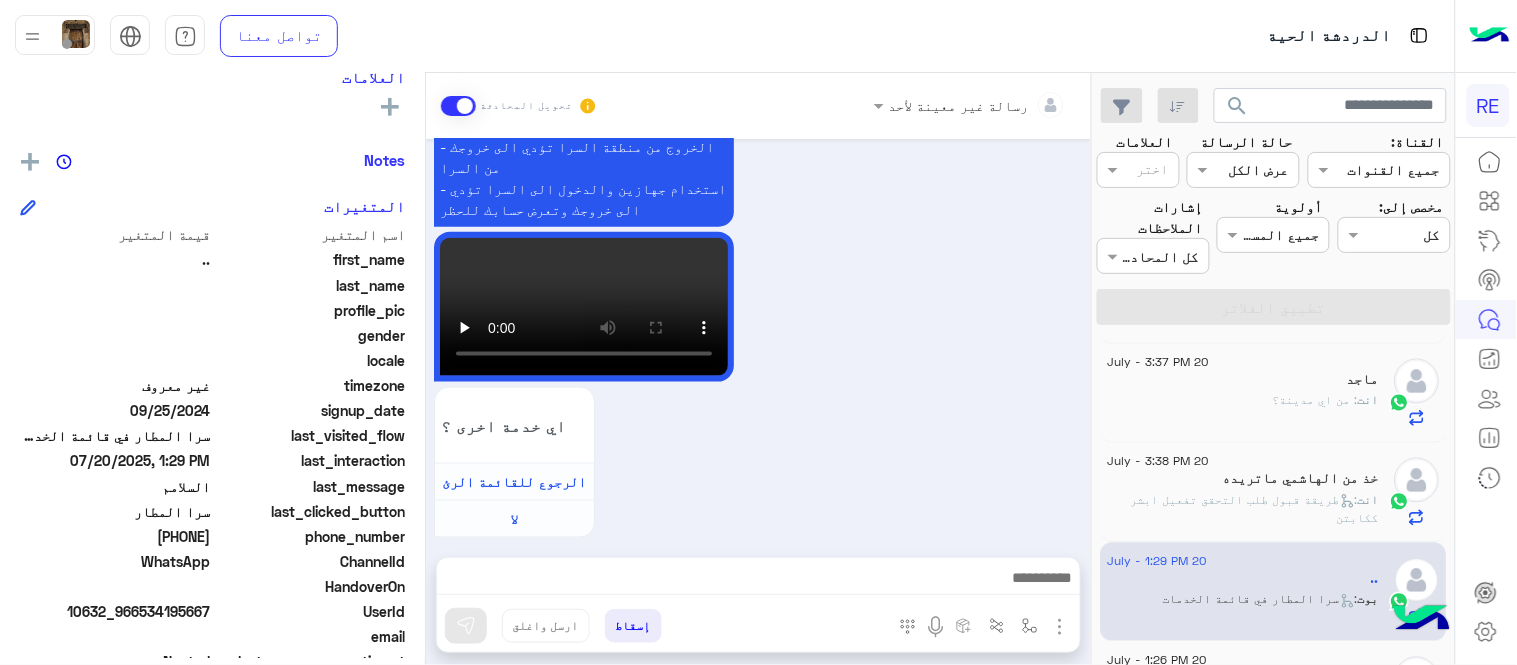 scroll, scrollTop: 2515, scrollLeft: 0, axis: vertical 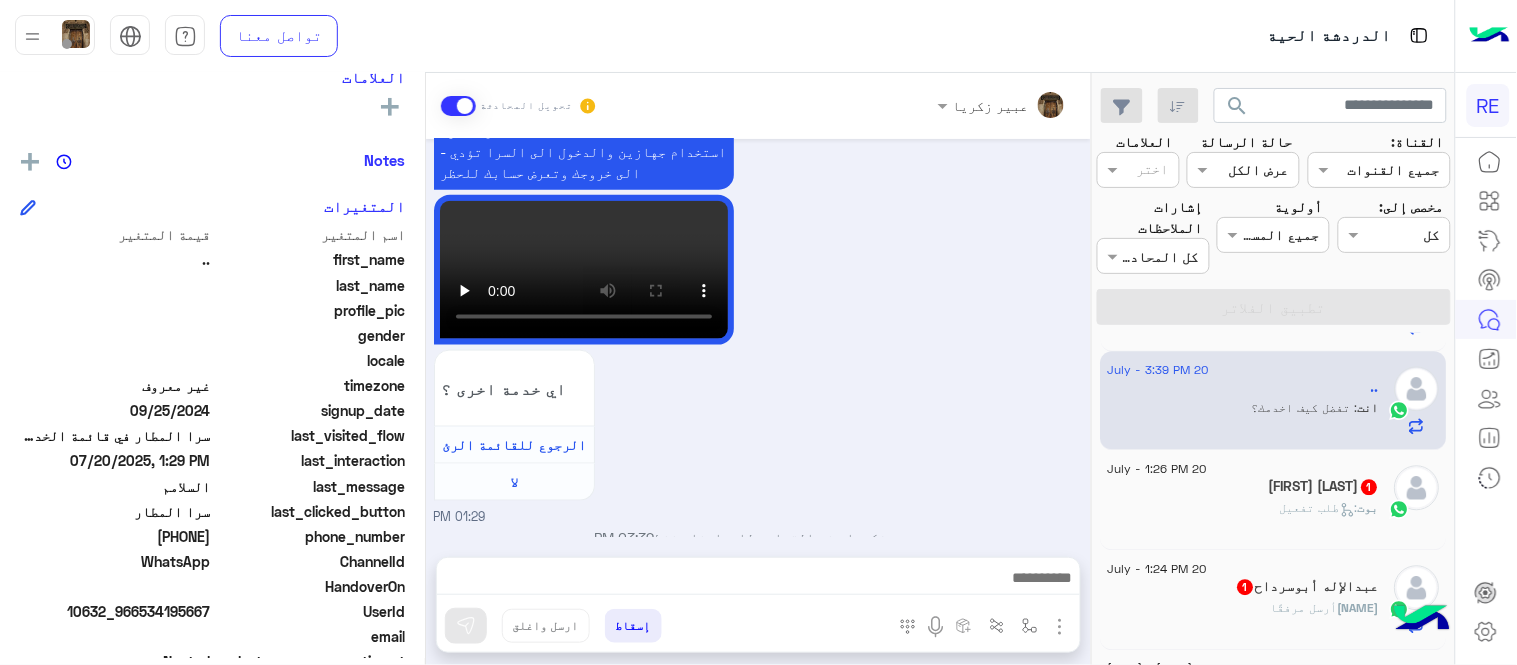 click on "20 July - 1:26 PM" 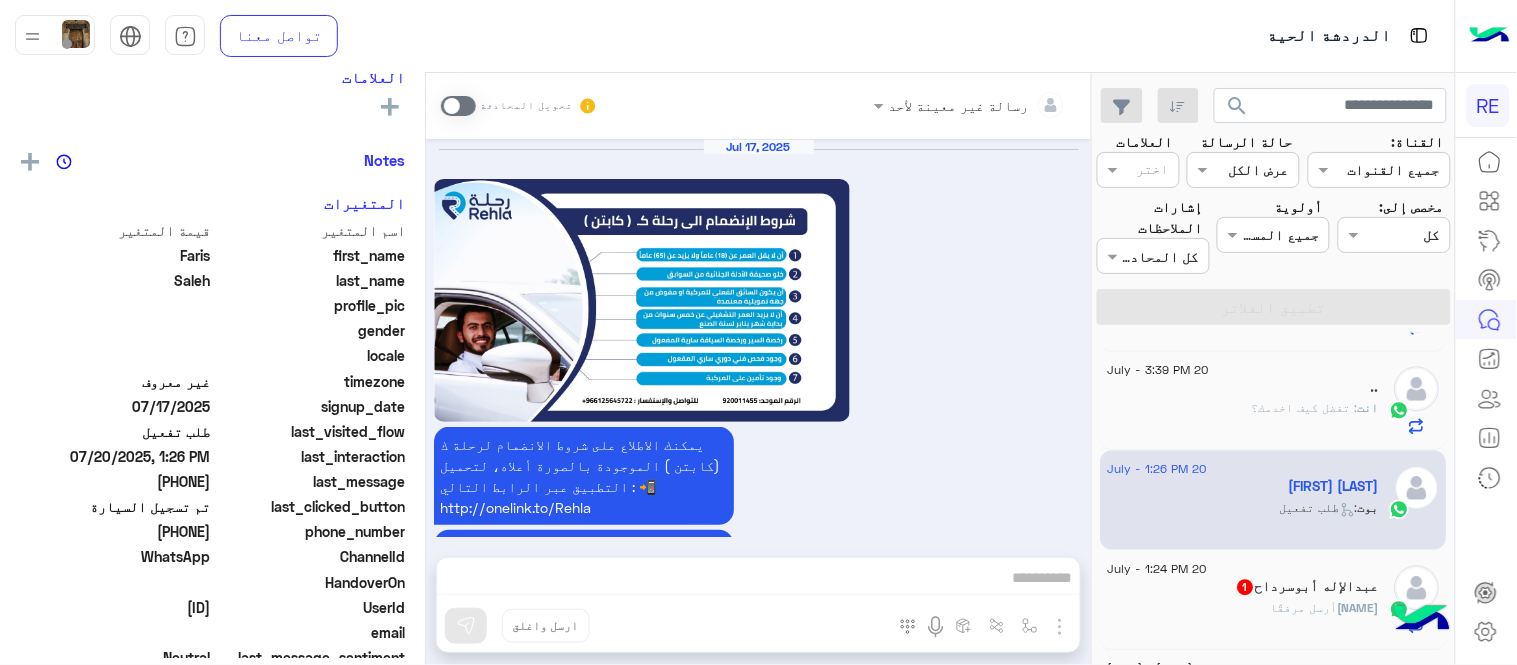 scroll, scrollTop: 1234, scrollLeft: 0, axis: vertical 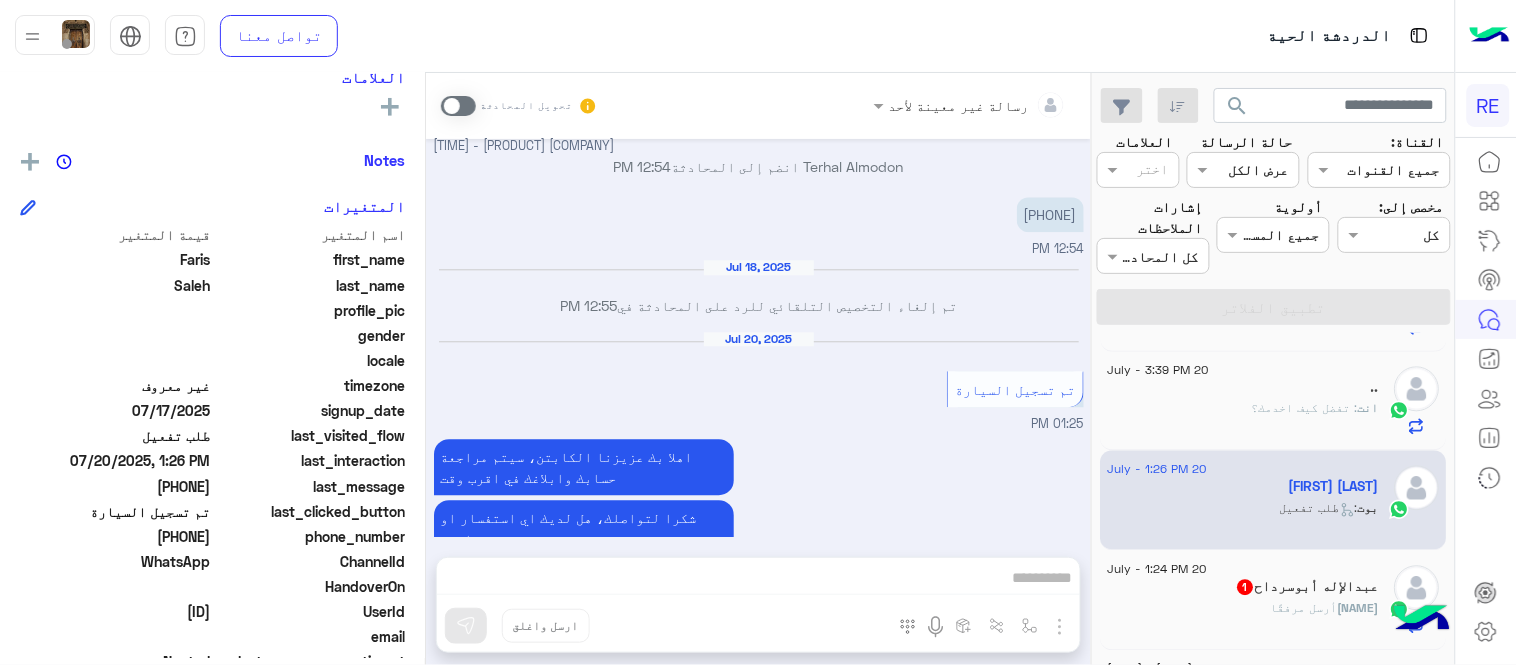click on "[PHONE]" at bounding box center [1050, 214] 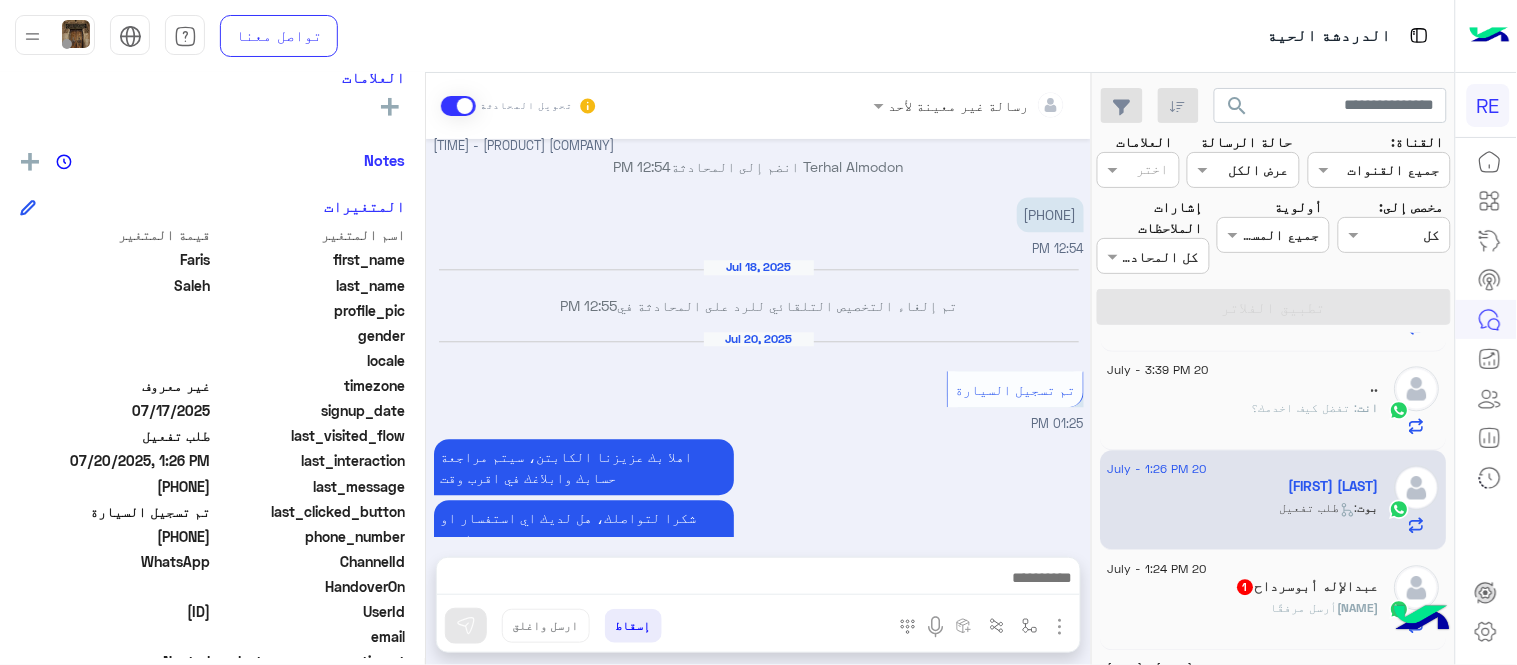 scroll, scrollTop: 1271, scrollLeft: 0, axis: vertical 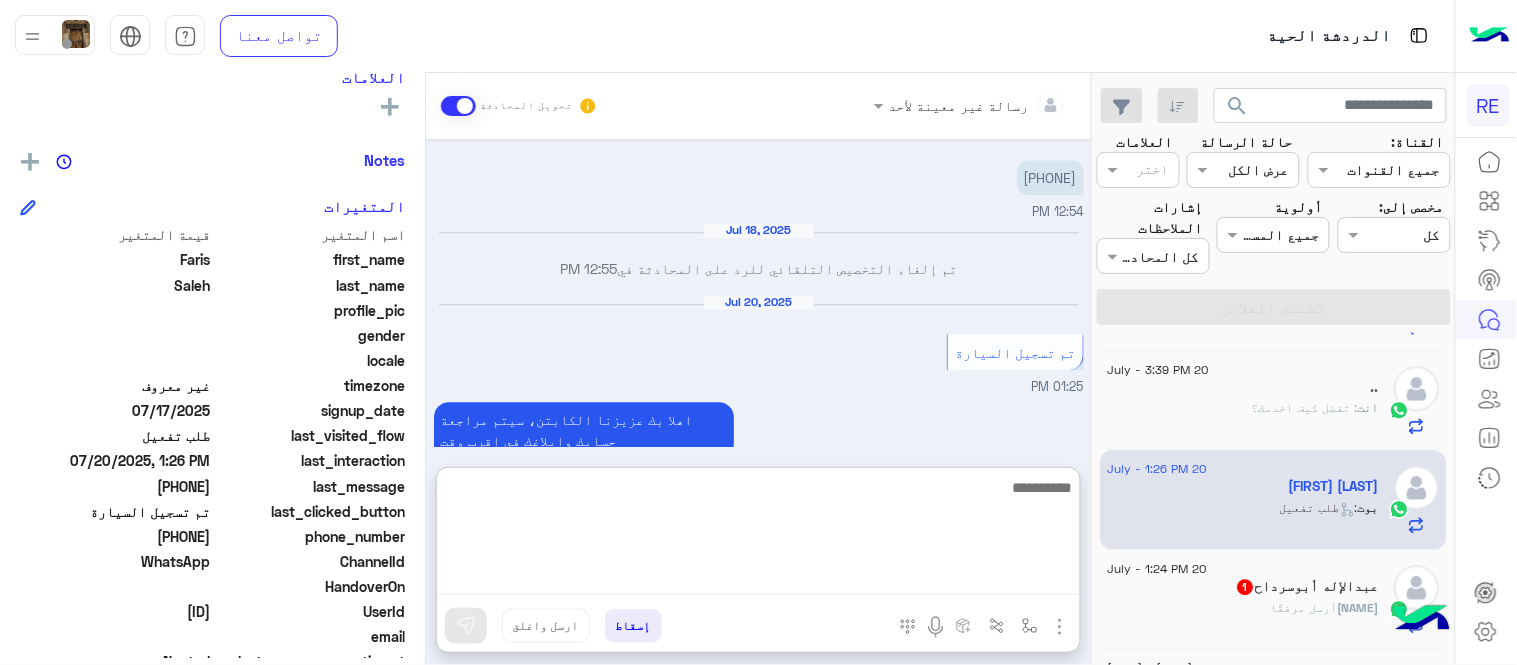 click at bounding box center [758, 535] 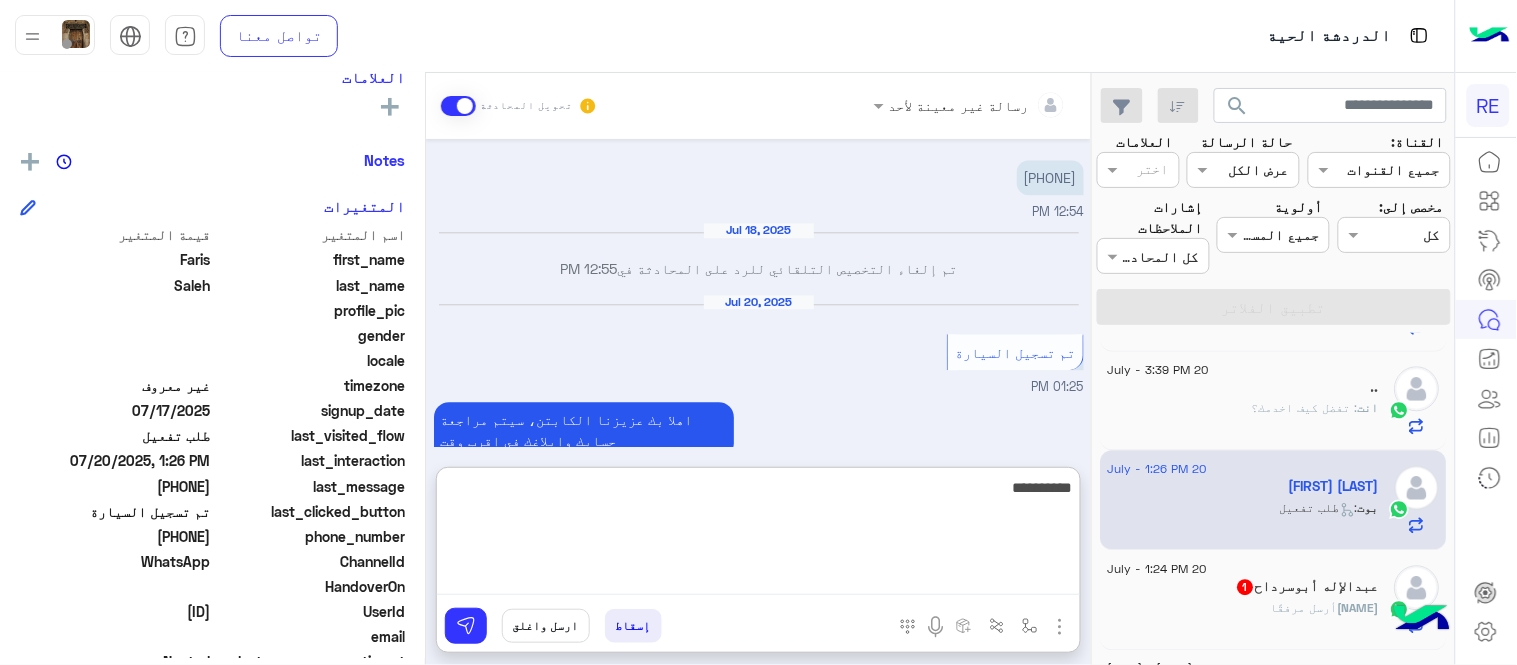 type on "**********" 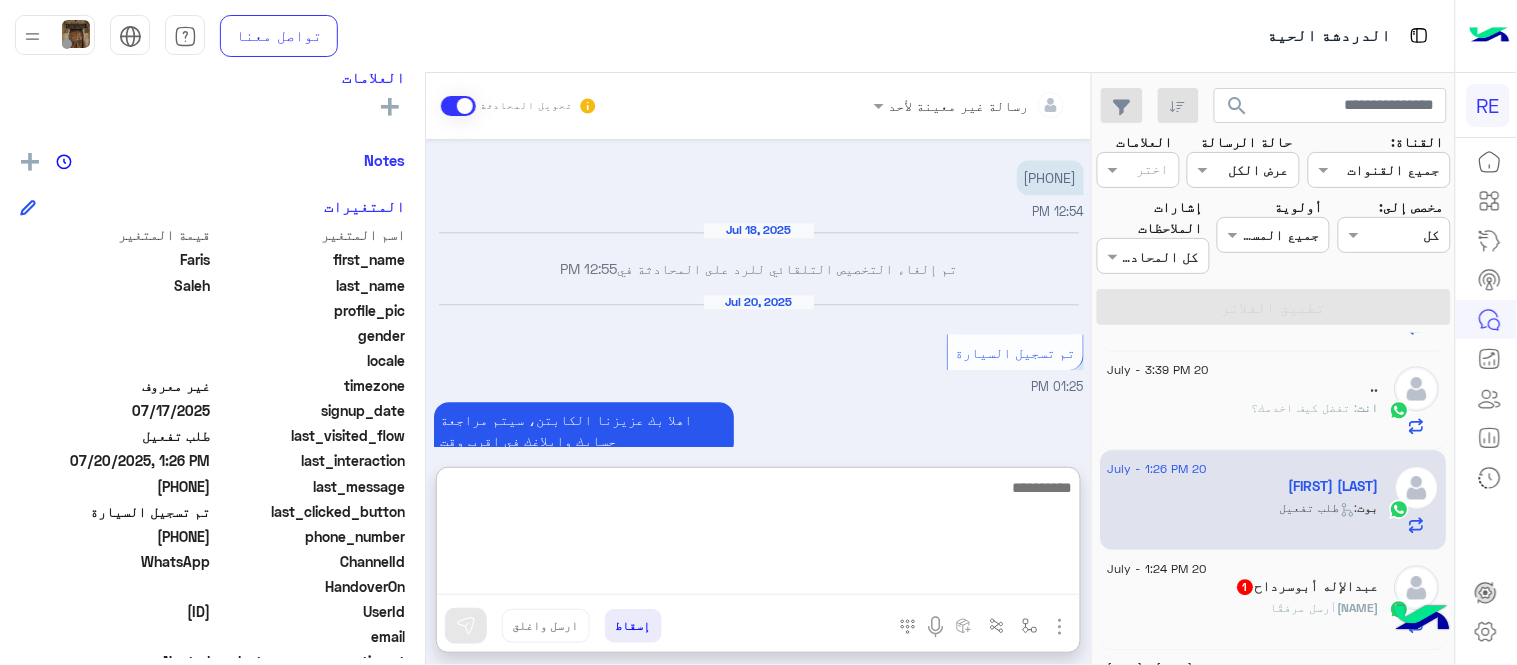 scroll, scrollTop: 1424, scrollLeft: 0, axis: vertical 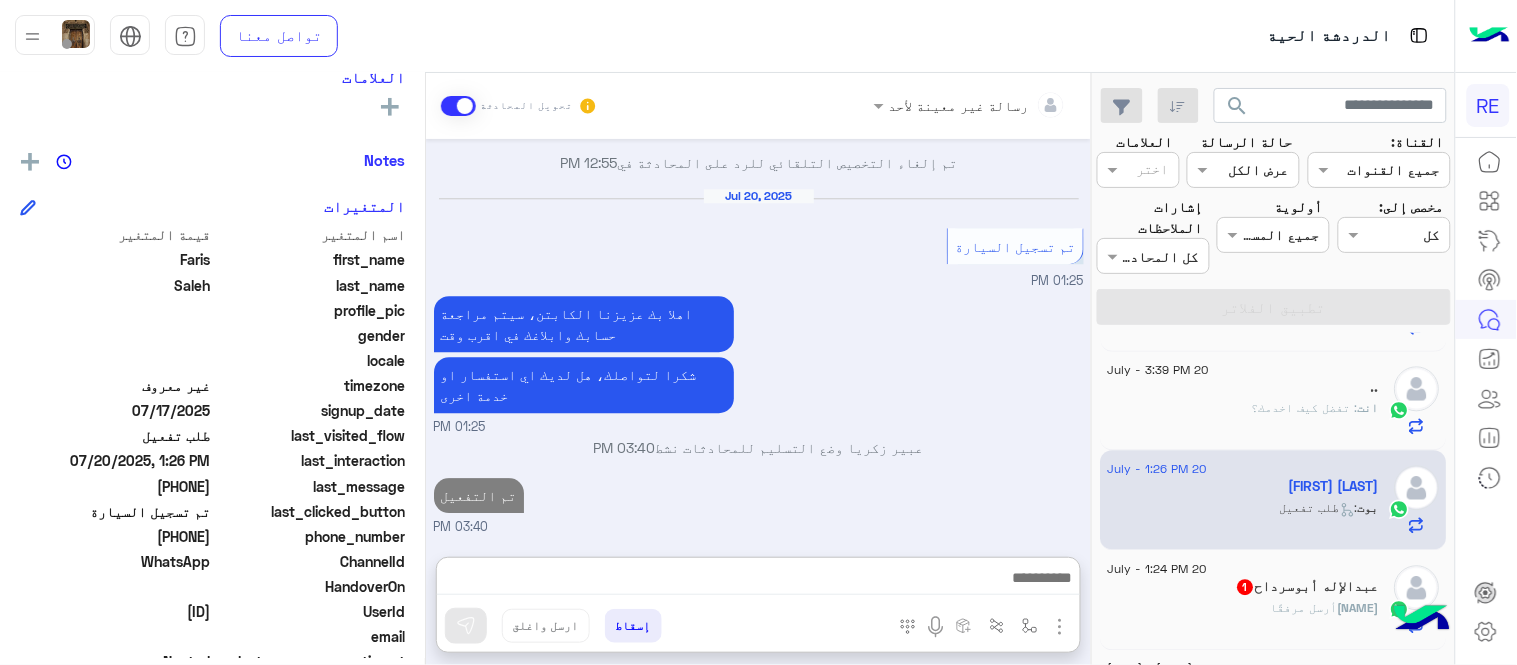 click on "[DATE]  يمكنك الاطلاع على شروط الانضمام لرحلة ك (كابتن ) الموجودة بالصورة أعلاه،
لتحميل التطبيق عبر الرابط التالي : 📲
http://onelink.to/Rehla    يسعدنا انضمامك لتطبيق رحلة يمكنك اتباع الخطوات الموضحة لتسجيل بيانات سيارتك بالفيديو التالي  : عزيزي الكابتن، فضلًا ، للرغبة بتفعيل الحساب قم برفع البيانات عبر التطبيق والتواصل معنا  تم تسجيل السيارة   اواجه صعوبة بالتسجيل  اي خدمة اخرى ؟  الرجوع للقائمة الرئ   لا     [TIME]   اواجه صعوبة بالتسجيل    [TIME]  مرحبا بك، اترك لنا استفسارك وسيتم مراجعته وابلاغك في أقرب وقت شكرا لتواصلك معنا، دمت بخير    [TIME]   [TIME]      كم رقم جوالك اخوي  [TIME]" at bounding box center (758, 338) 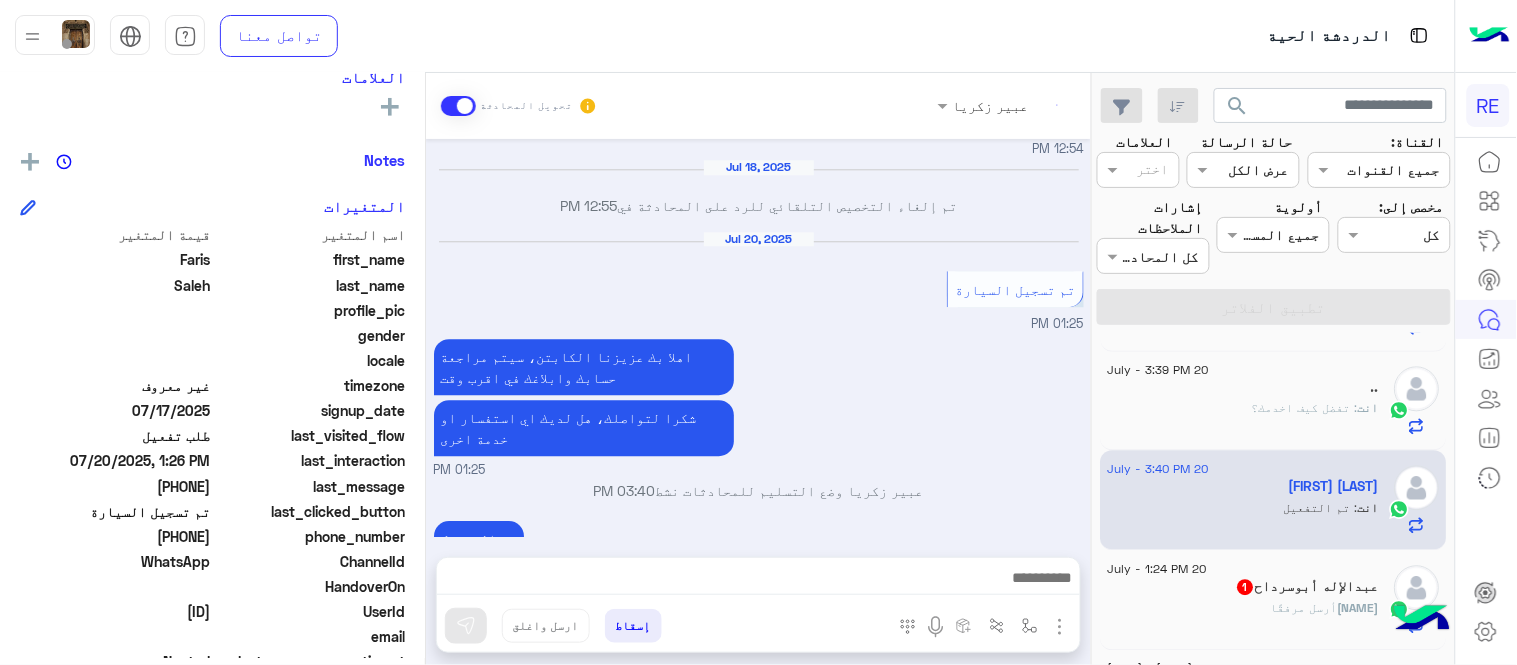 scroll, scrollTop: 1371, scrollLeft: 0, axis: vertical 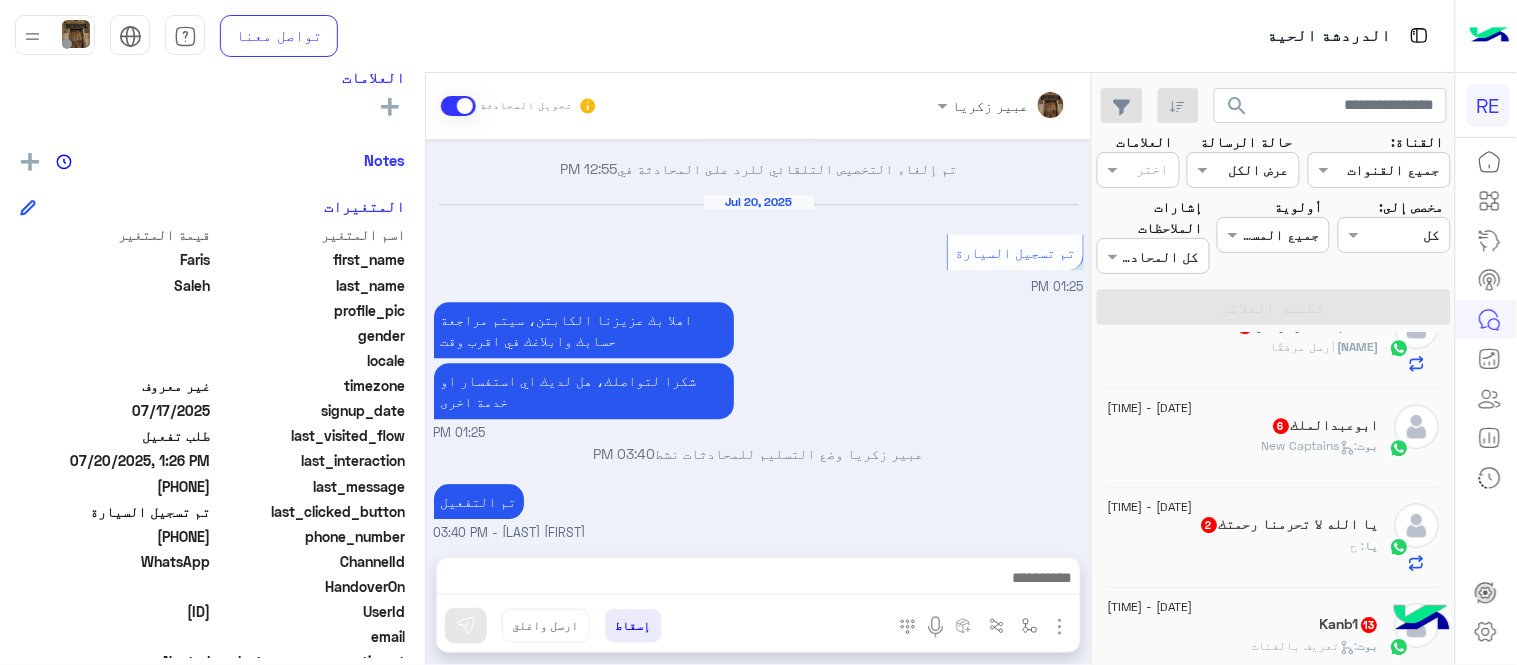 click on "[NAME]  أرسل مرفقًا" 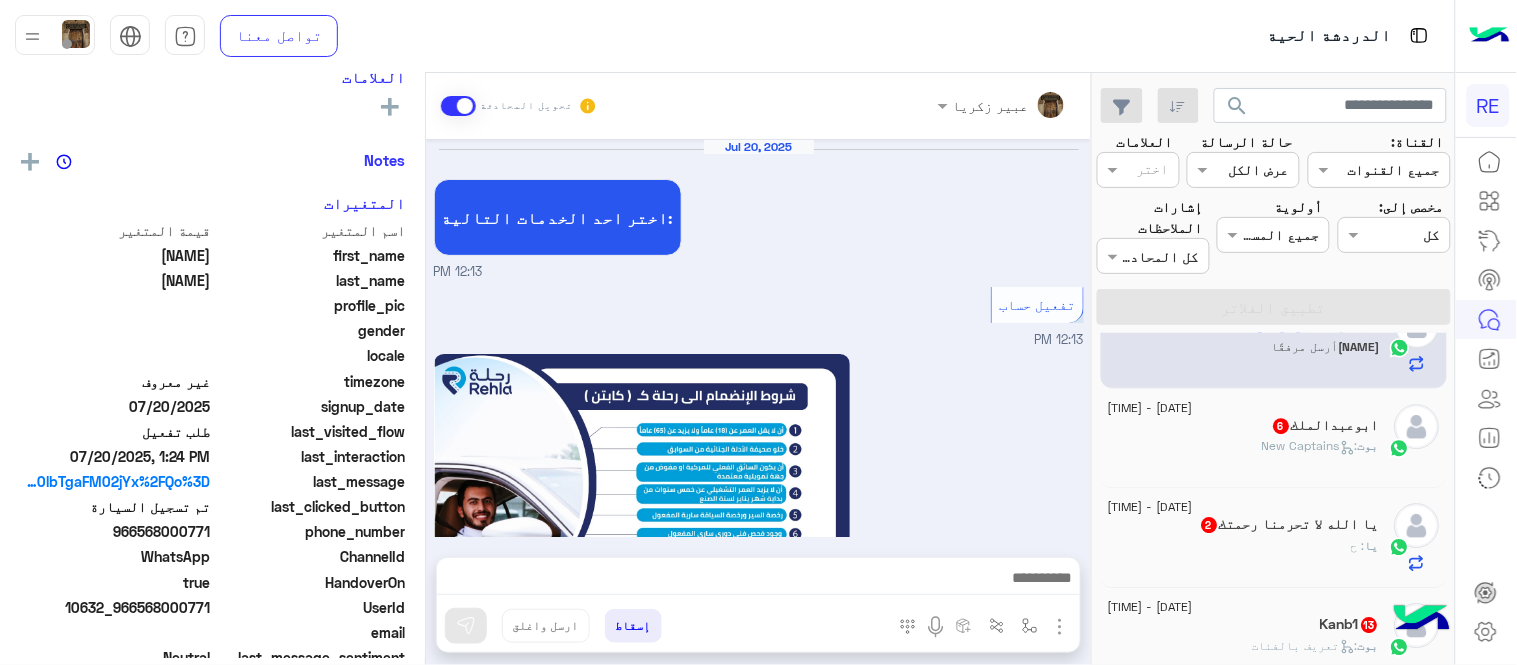 scroll, scrollTop: 1395, scrollLeft: 0, axis: vertical 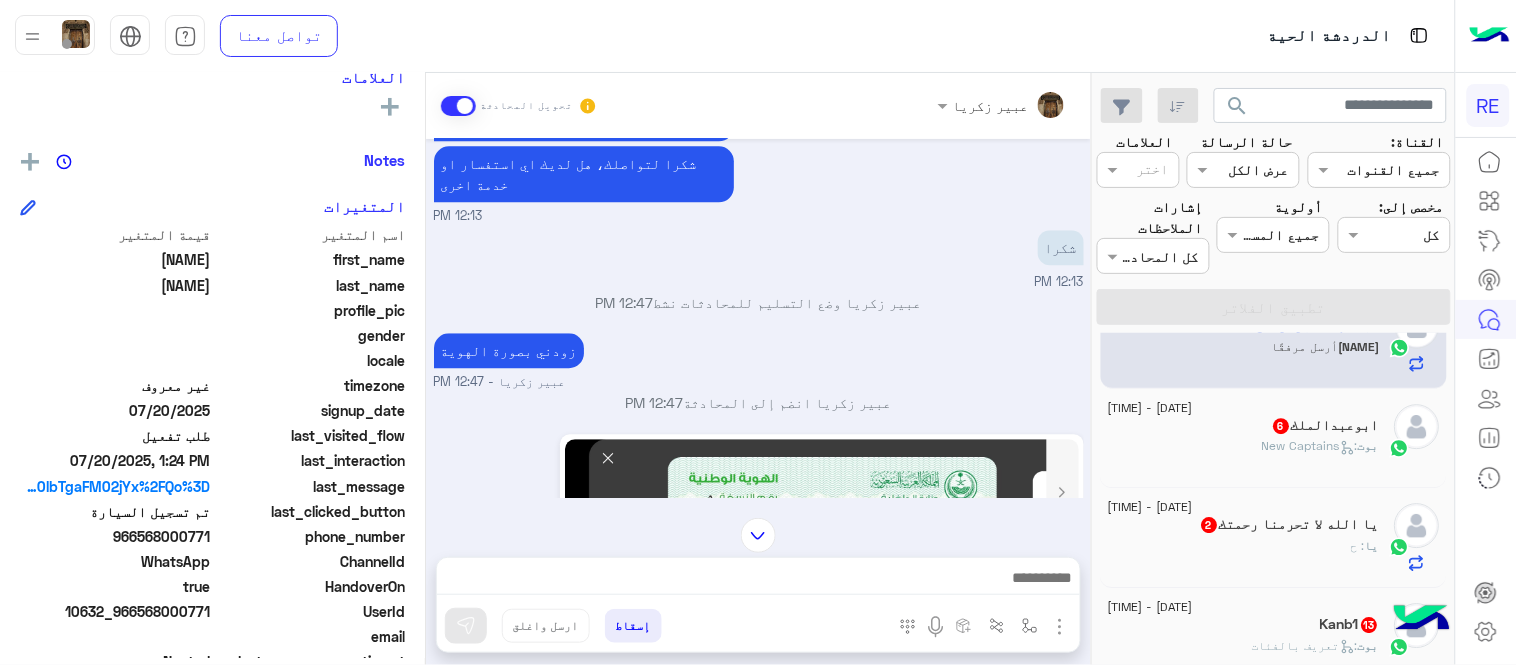 click on "966568000771" 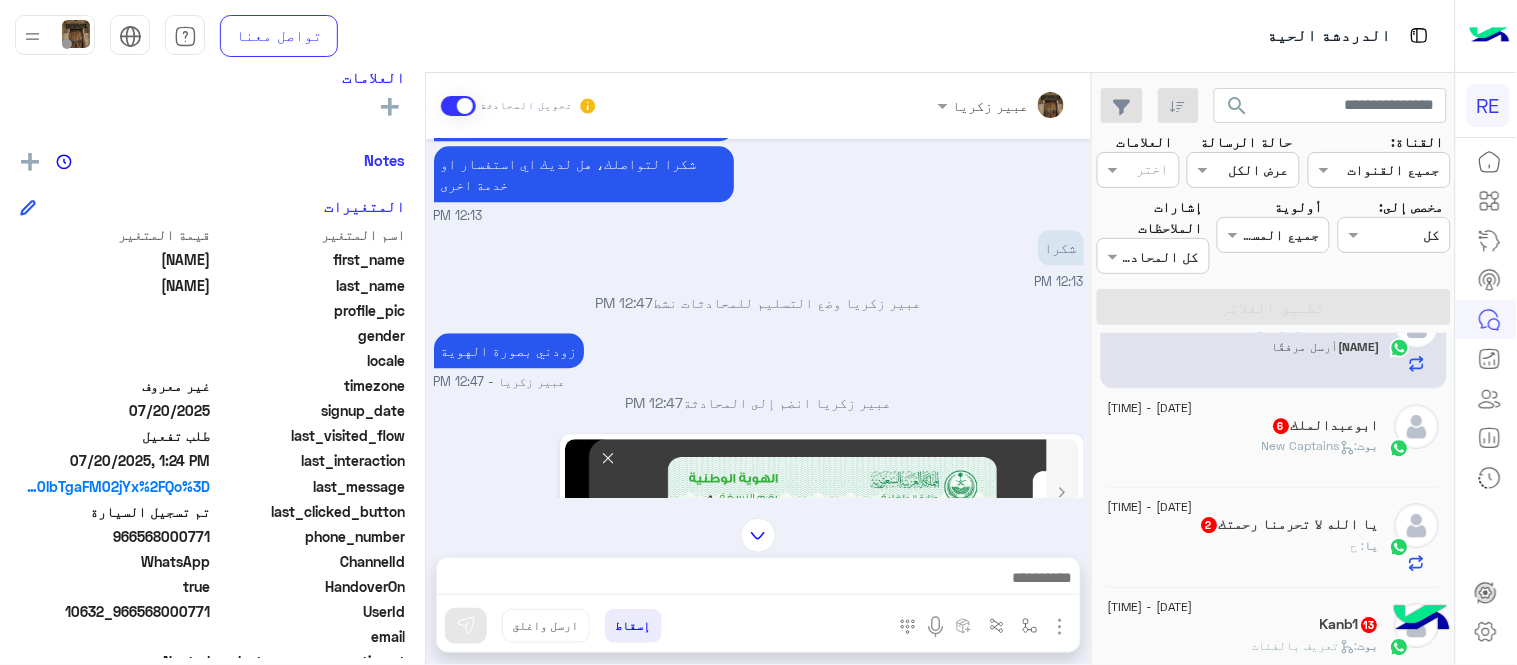 drag, startPoint x: 142, startPoint y: 530, endPoint x: 212, endPoint y: 532, distance: 70.028564 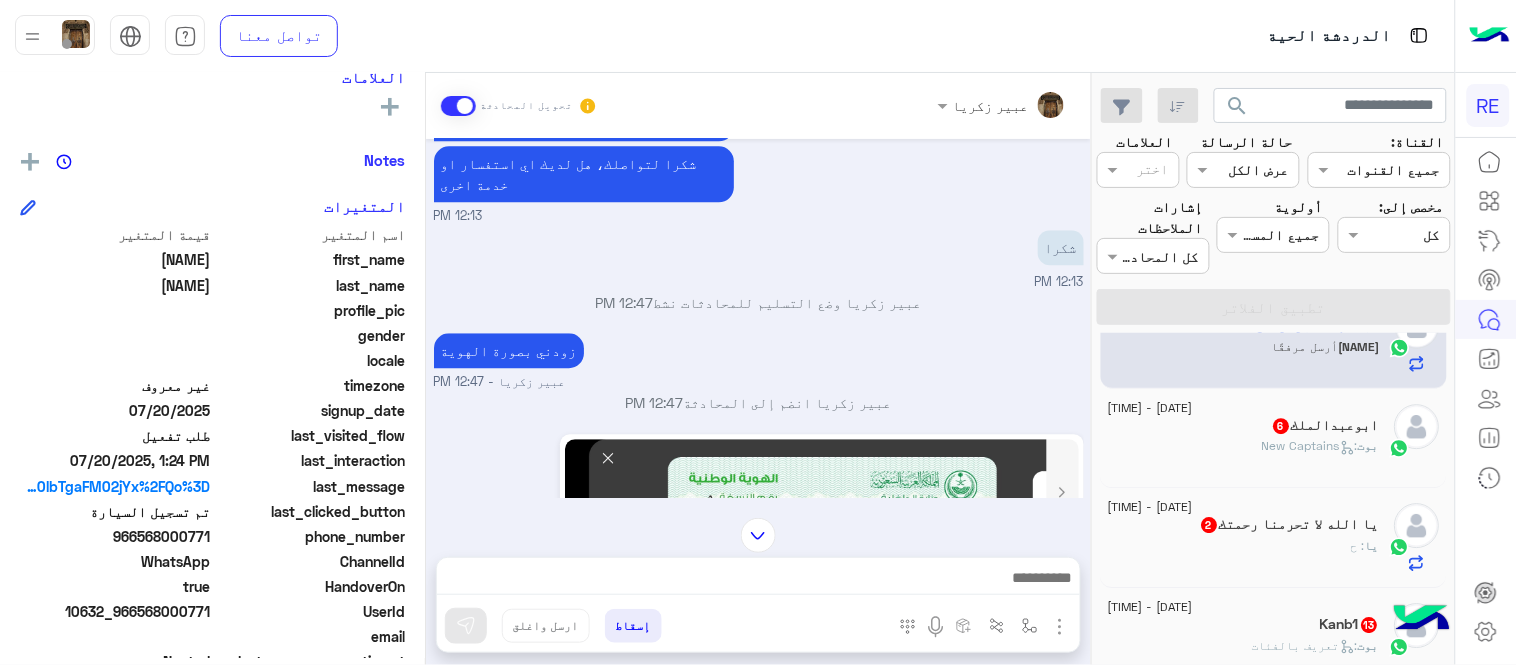 copy on "[PHONE]" 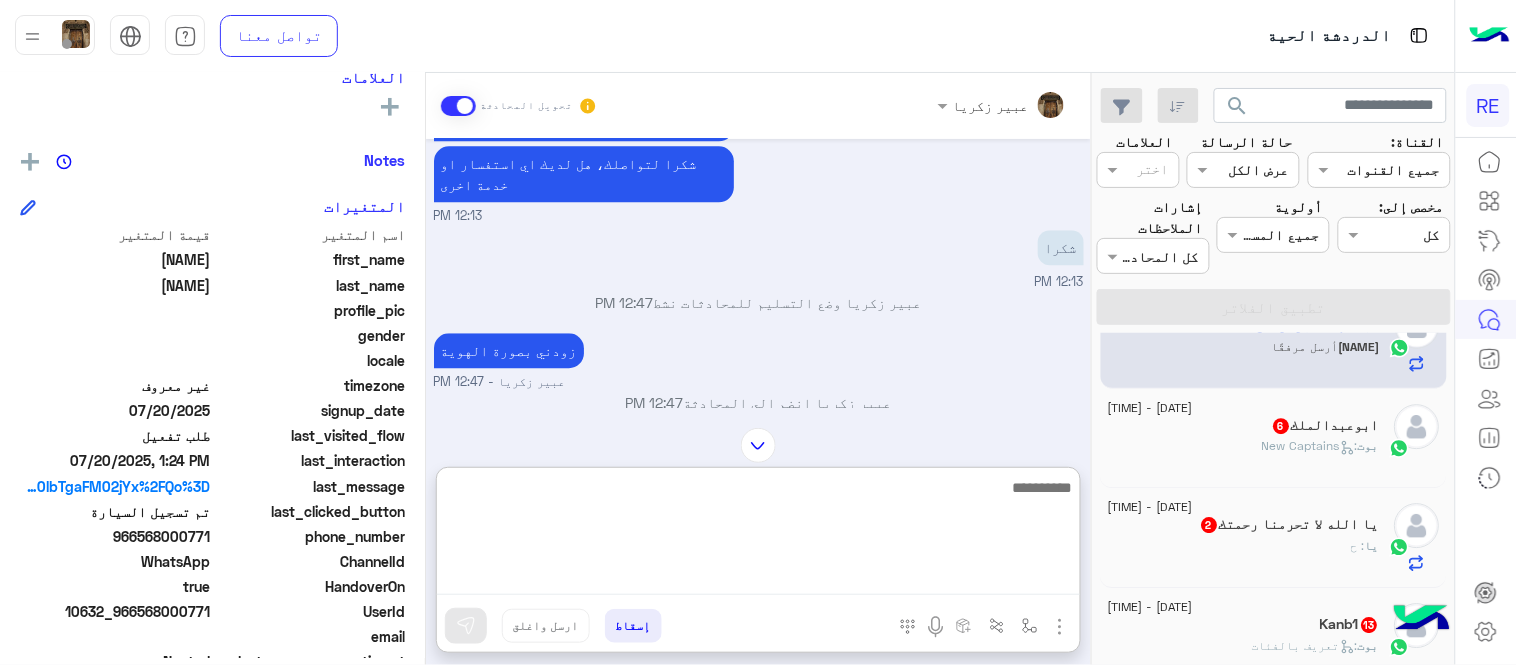 click at bounding box center [758, 535] 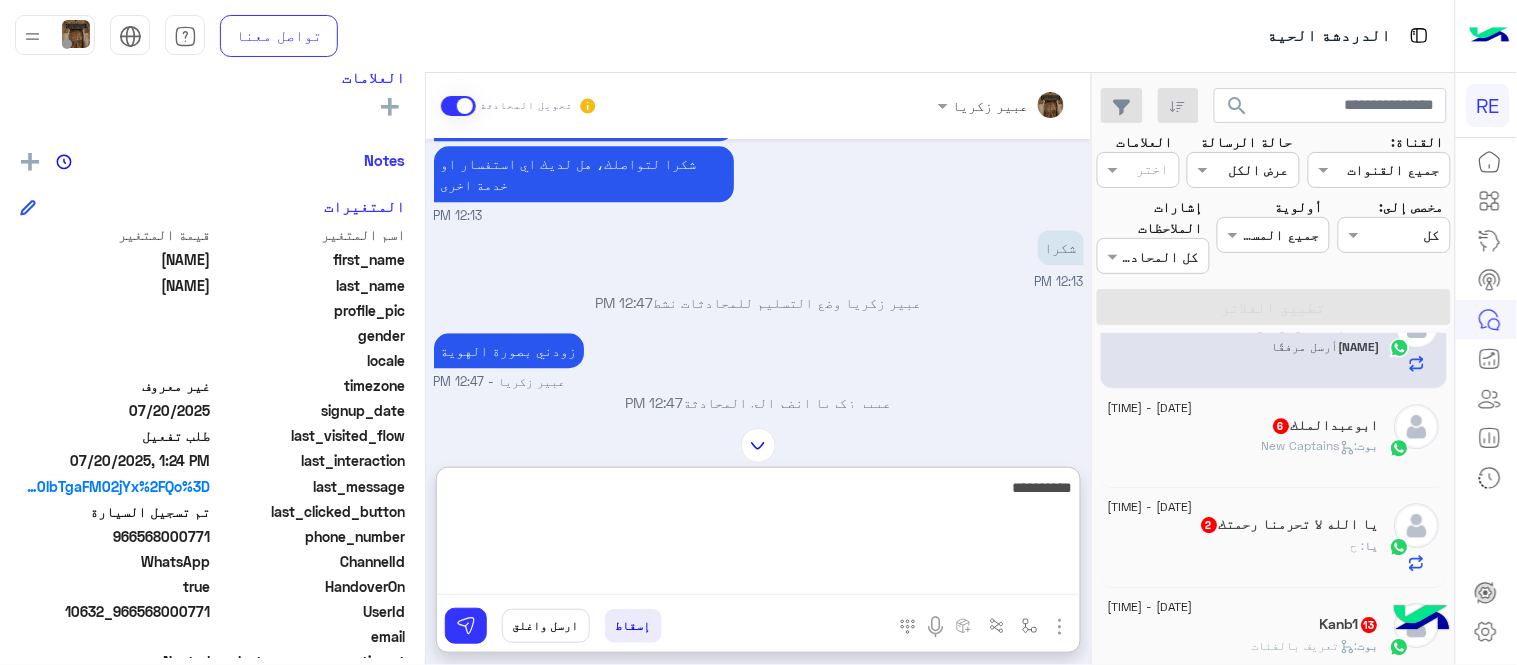 type on "**********" 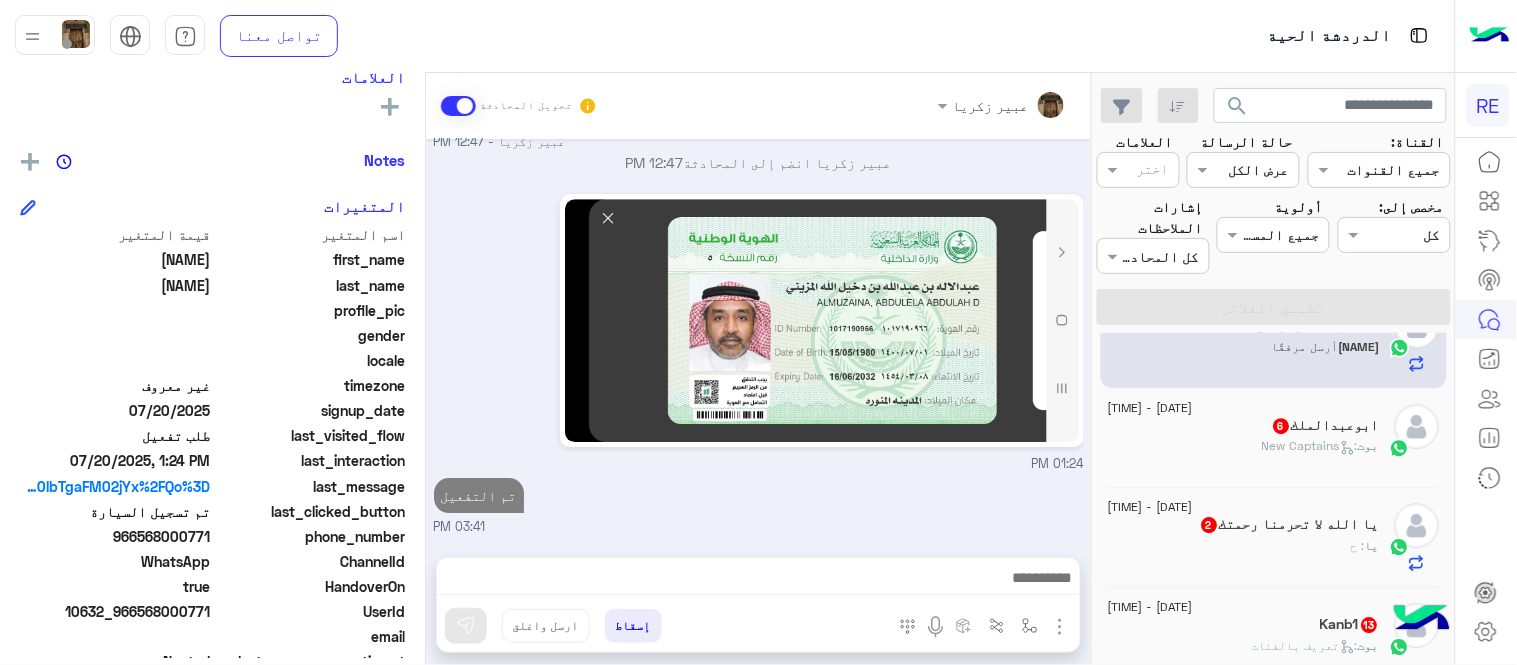 scroll, scrollTop: 1458, scrollLeft: 0, axis: vertical 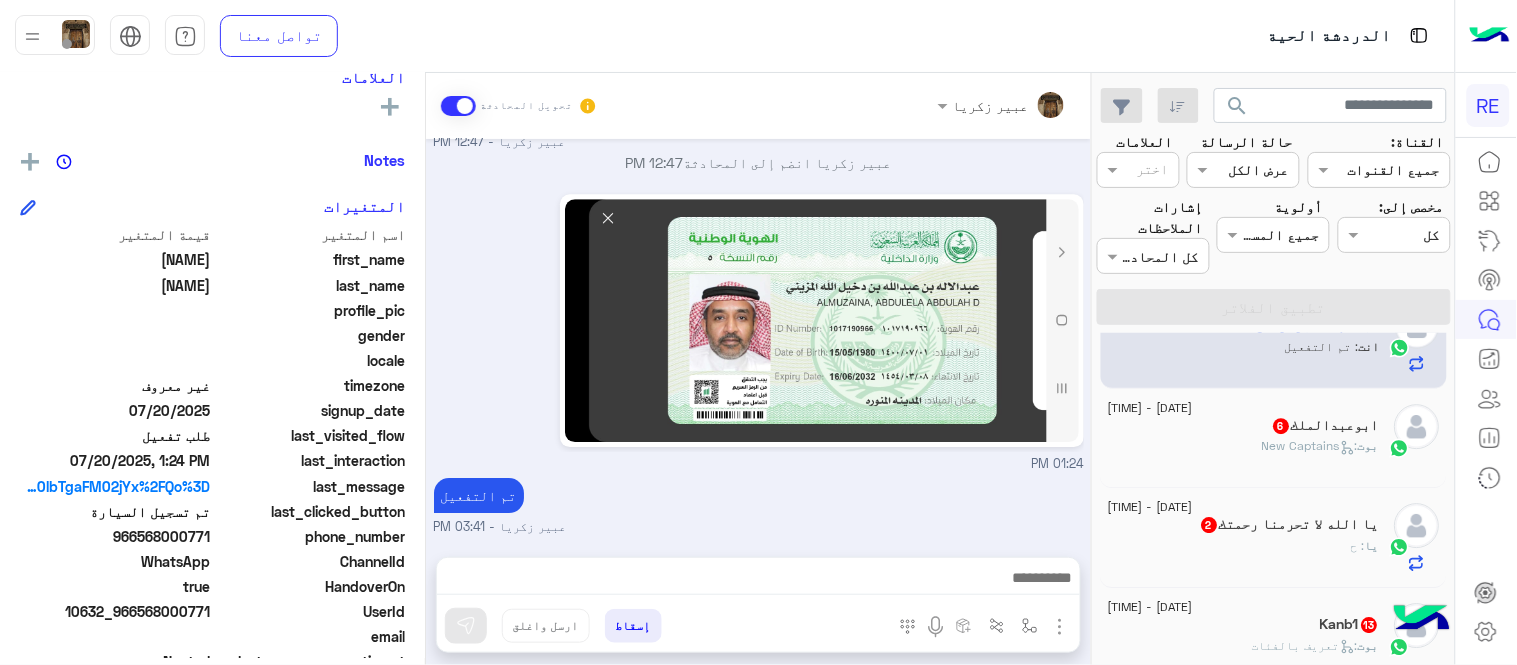 click on "بوت :   New Captains" 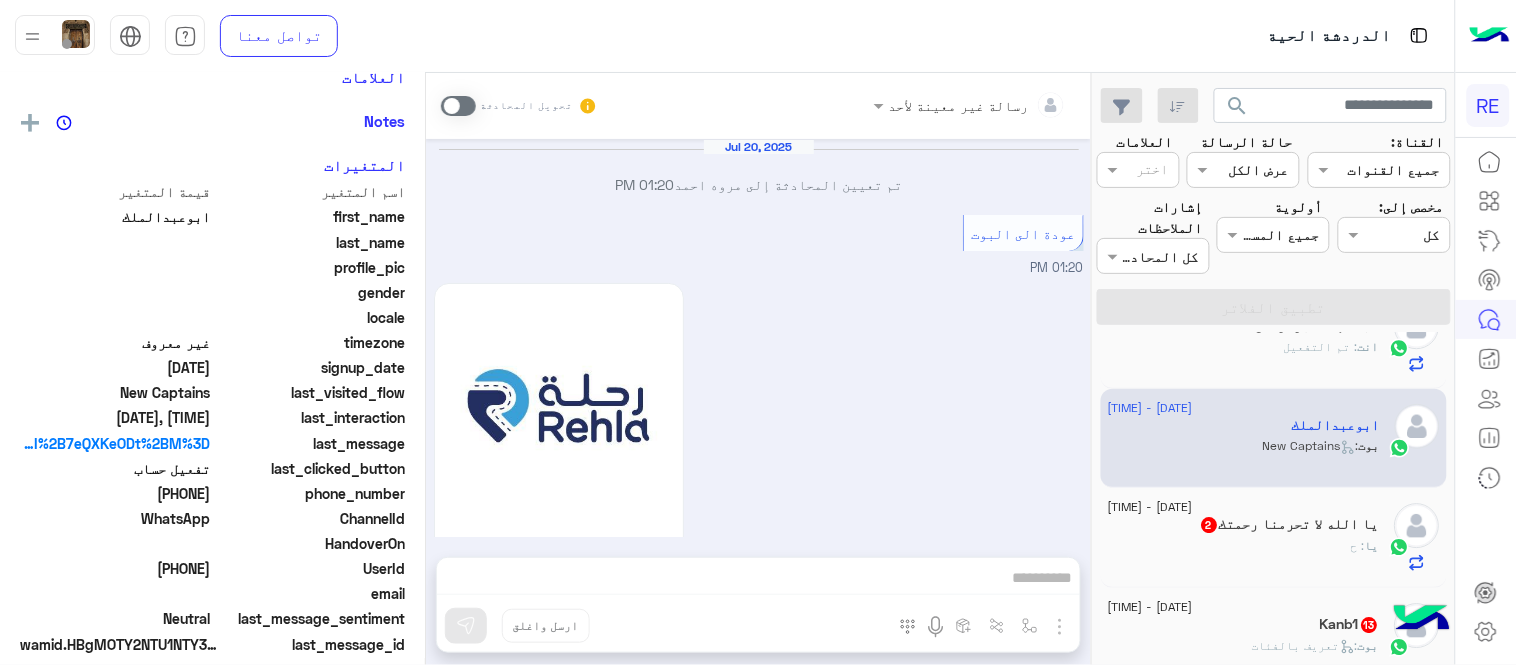 scroll, scrollTop: 1681, scrollLeft: 0, axis: vertical 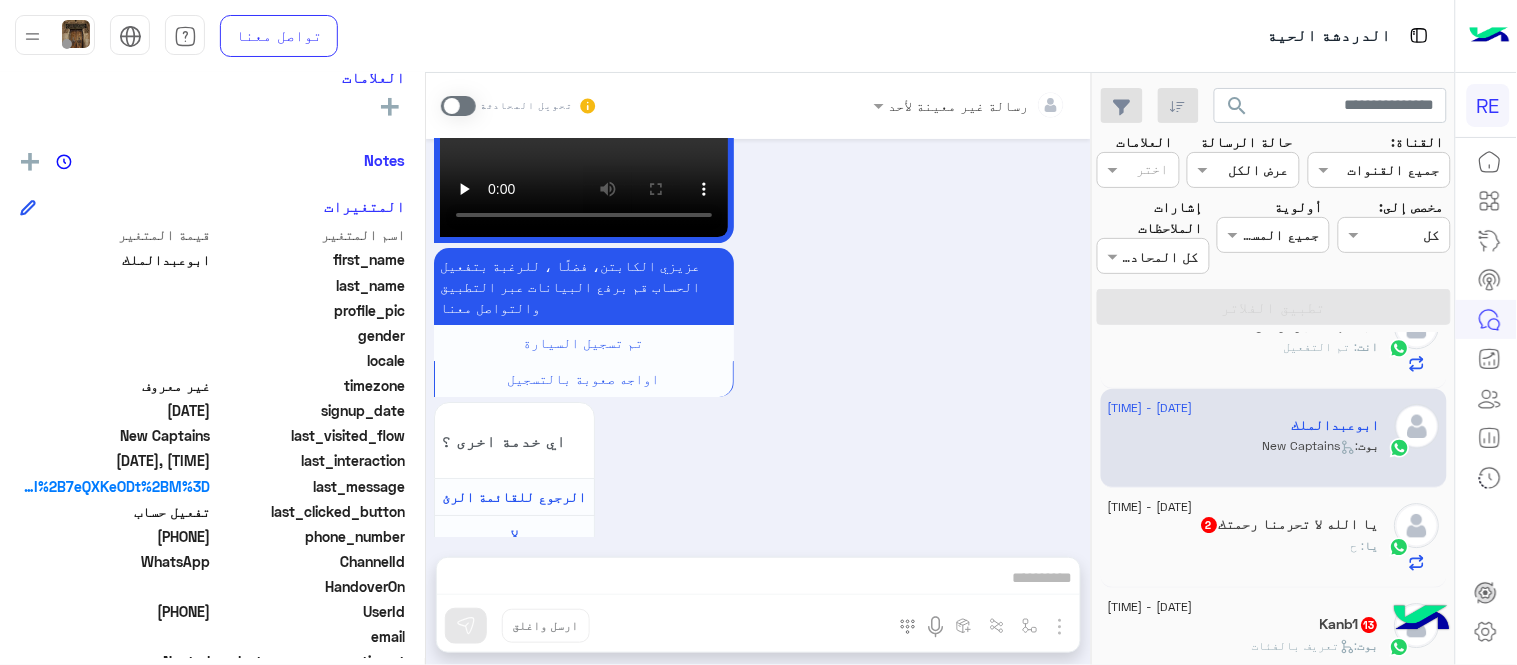 drag, startPoint x: 146, startPoint y: 531, endPoint x: 210, endPoint y: 531, distance: 64 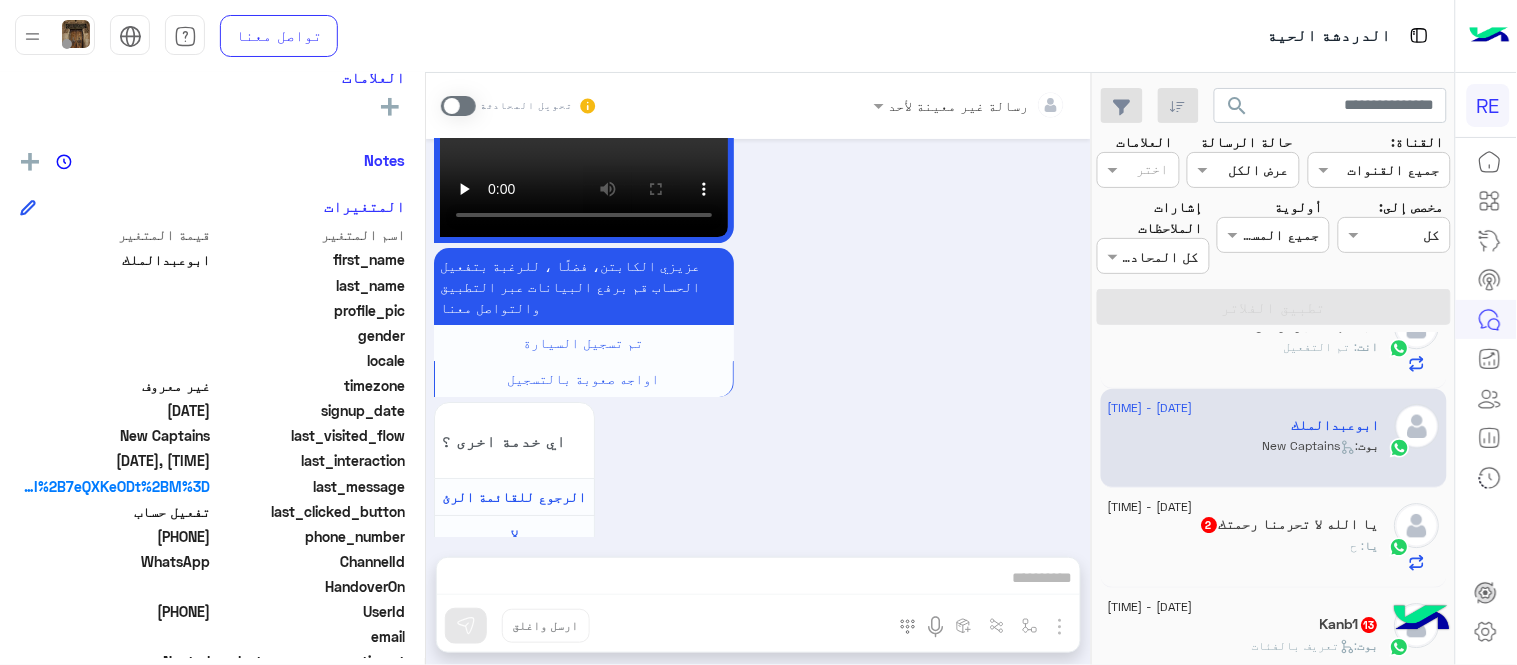 drag, startPoint x: 145, startPoint y: 536, endPoint x: 212, endPoint y: 544, distance: 67.47592 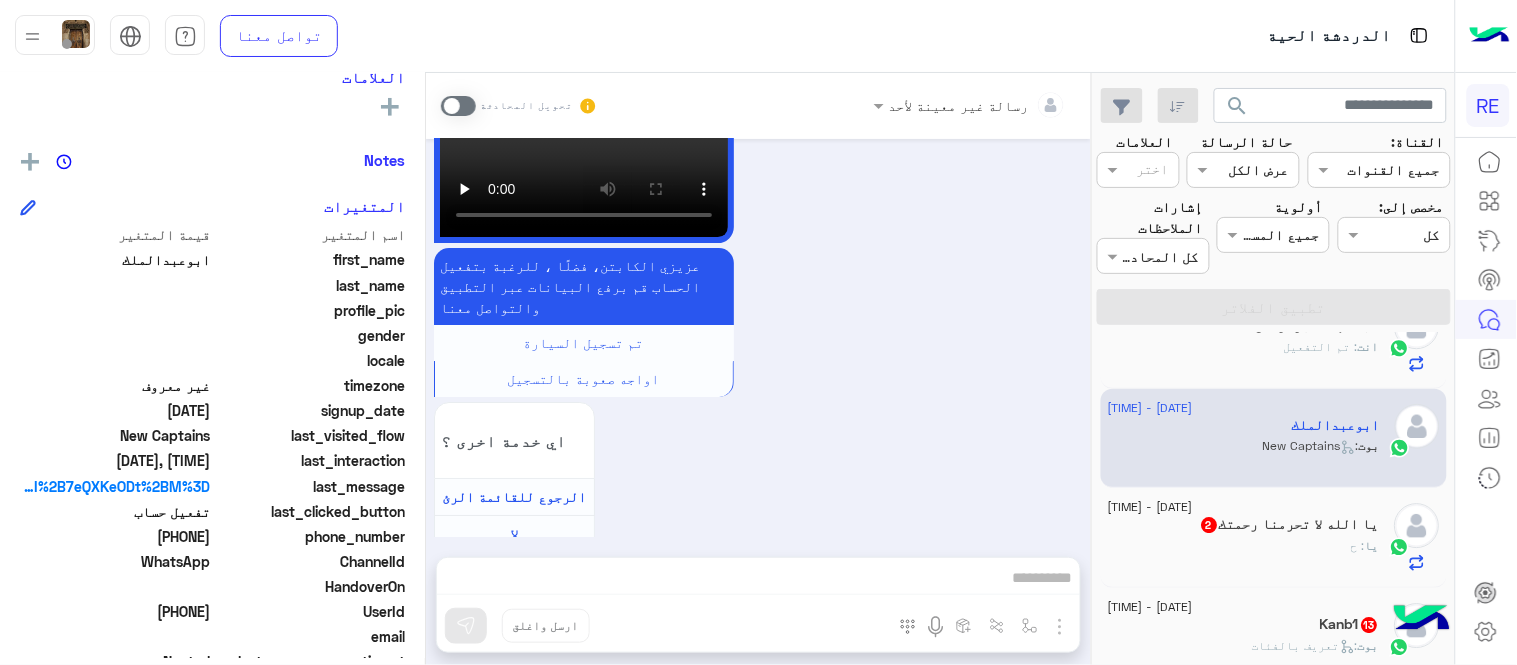 click at bounding box center (458, 106) 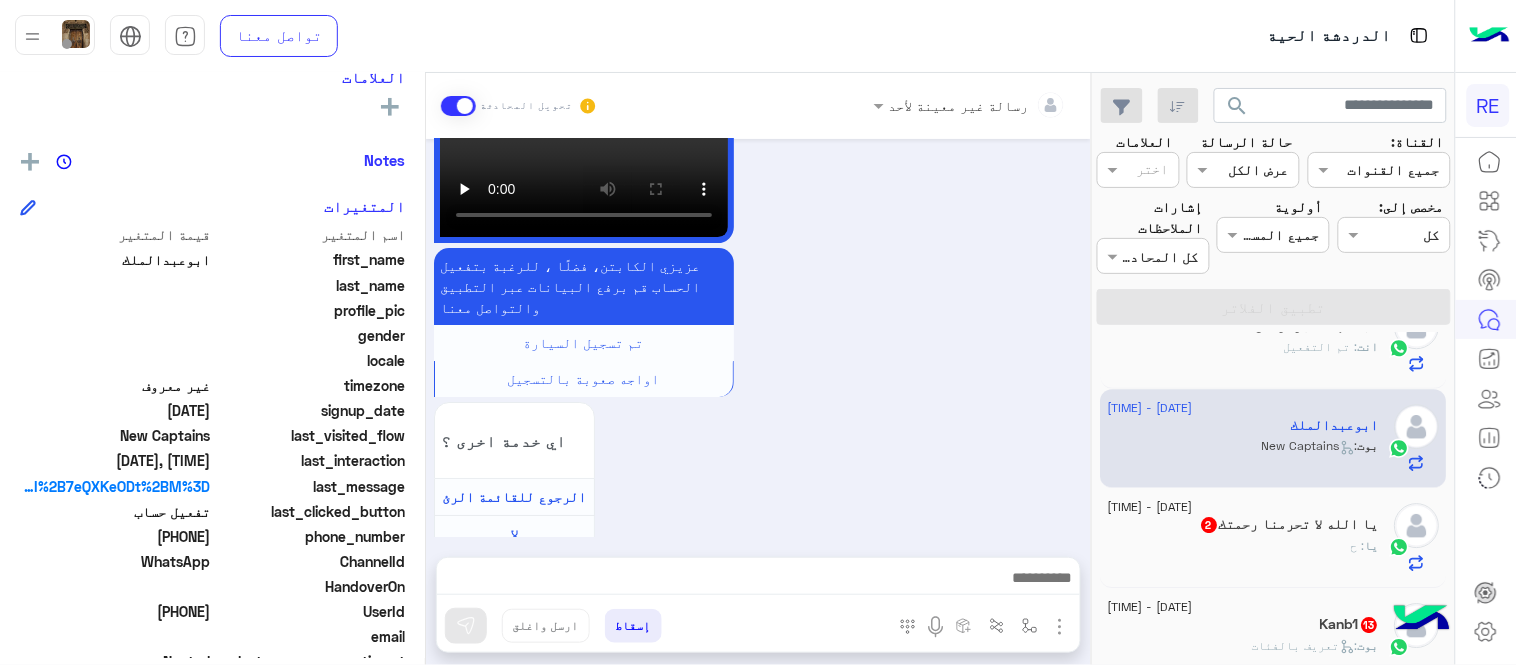 scroll, scrollTop: 1716, scrollLeft: 0, axis: vertical 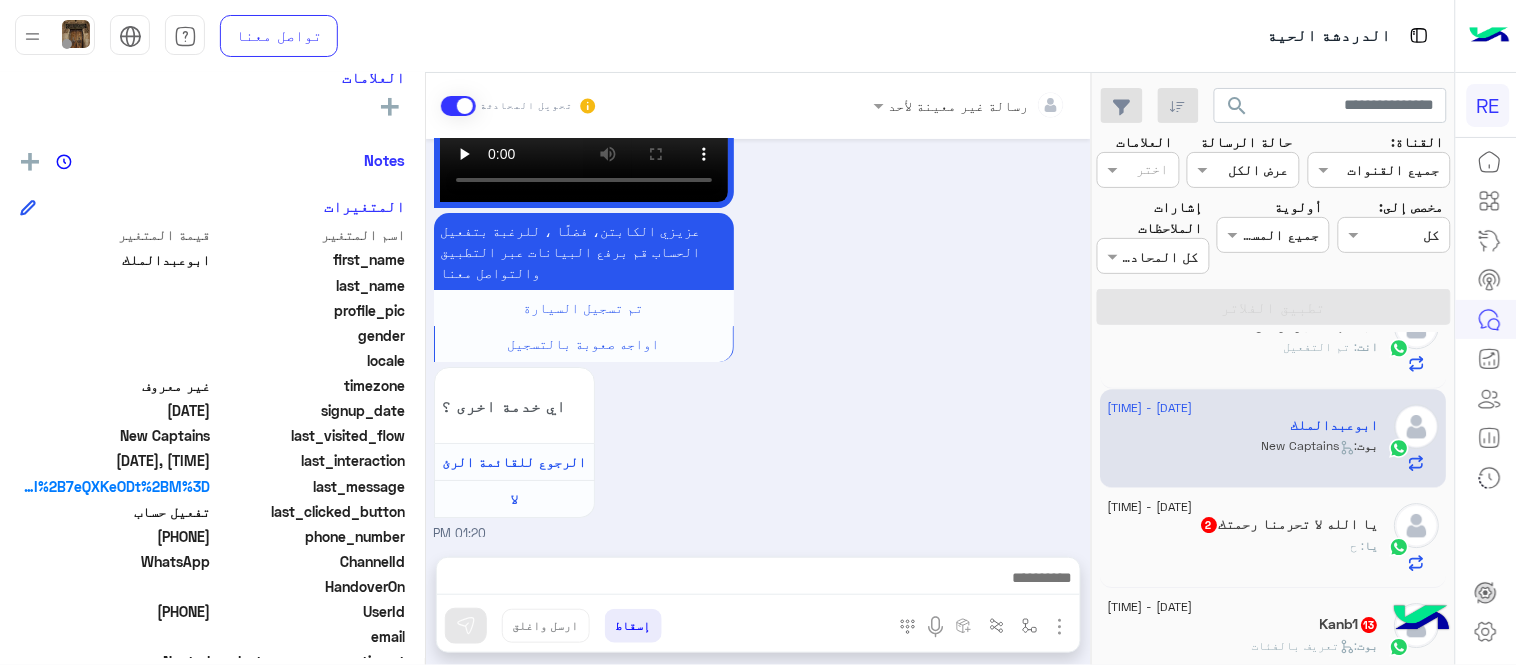 click at bounding box center (758, 583) 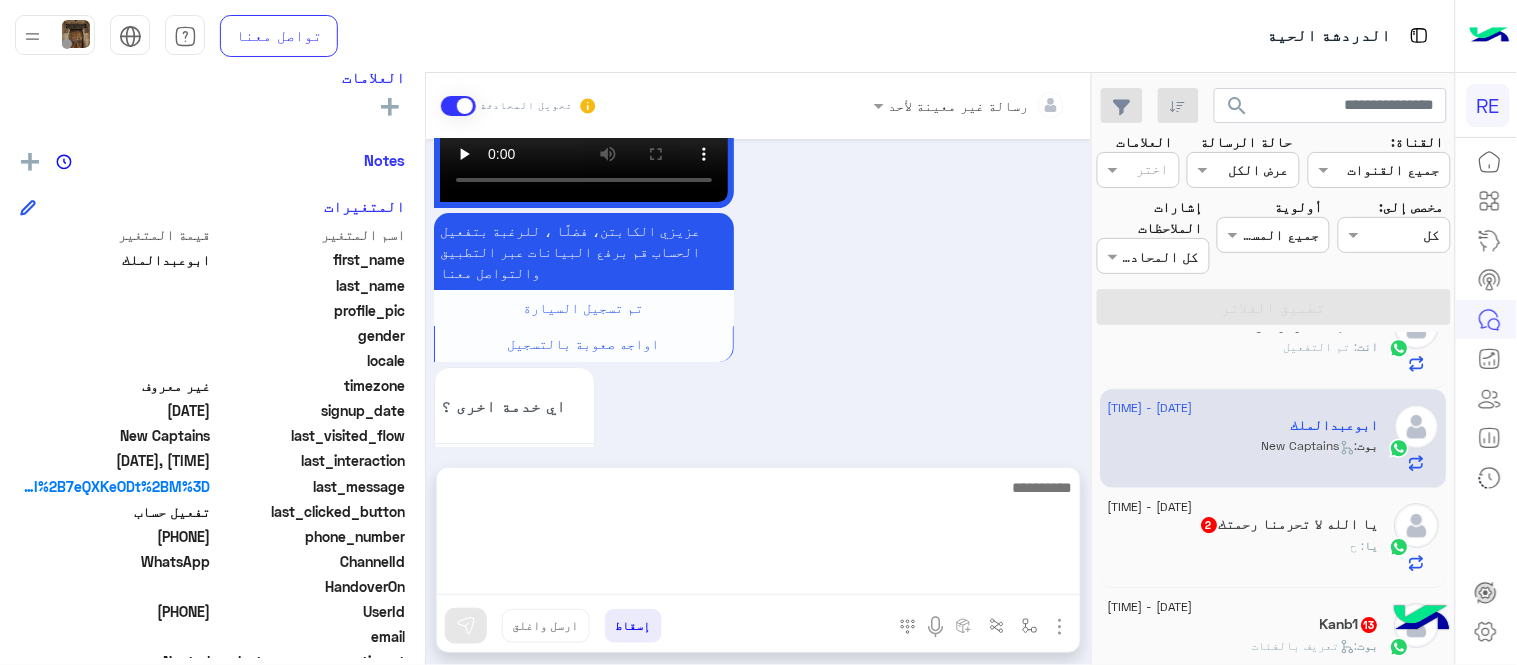 click at bounding box center [758, 535] 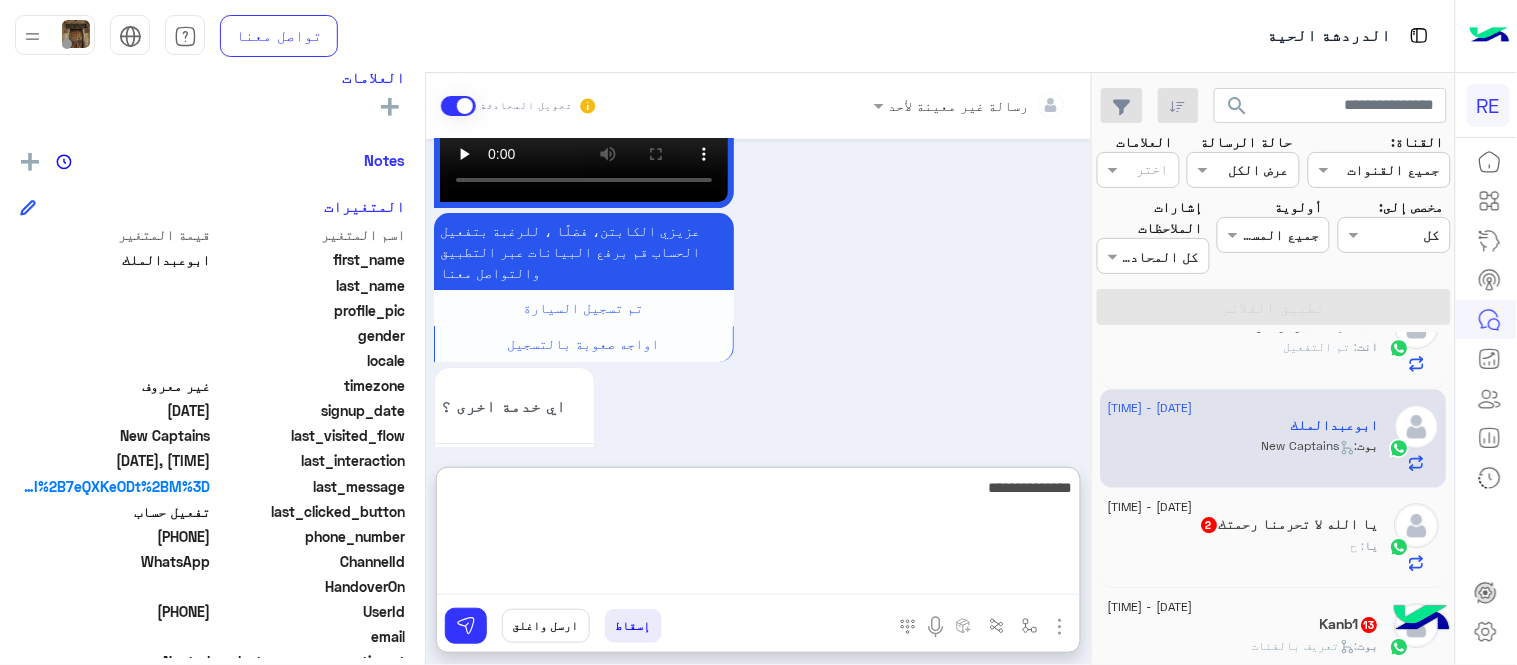 type on "**********" 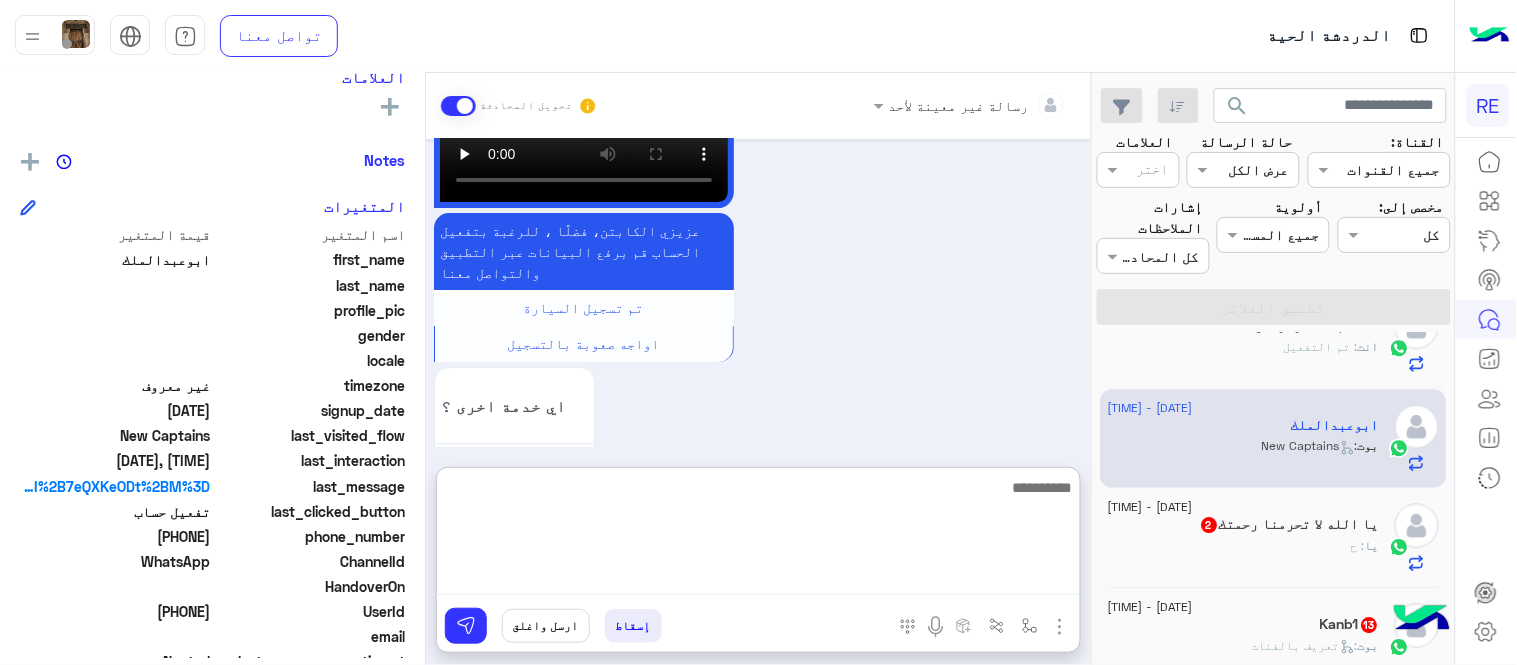scroll, scrollTop: 1871, scrollLeft: 0, axis: vertical 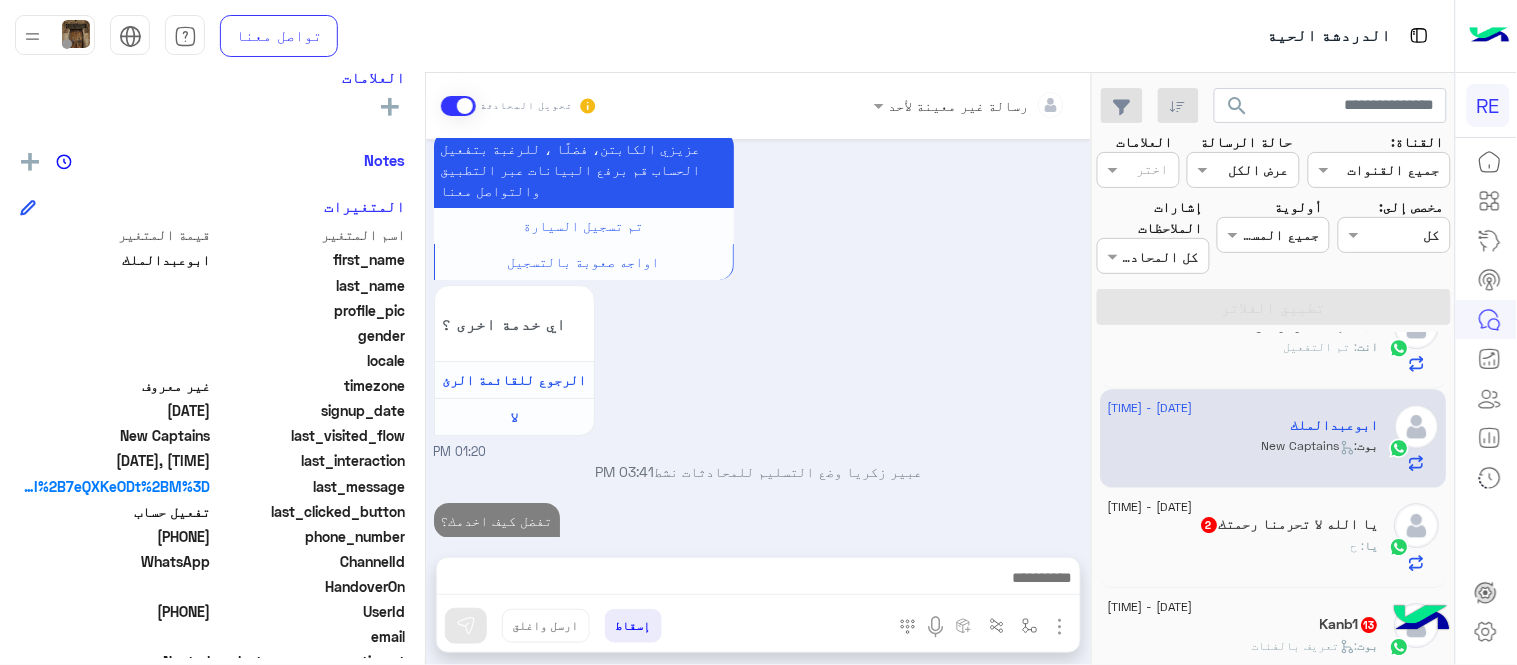 click on "[DATE]   تم تعيين المحادثة إلى مروه احمد   [TIME]       عودة الى البوت    [TIME]
اهلًا بك في تطبيق رحلة 👋
Welcome to Rehla  👋
من فضلك أختر لغة التواصل
Please choose your preferred Language
English   عربي     [TIME]   ابوعبدالملك  غادر المحادثة   [TIME]       عربي    [TIME]  هل أنت ؟   كابتن 👨🏻‍✈️   عميل 🧳   رحال (مرشد مرخص) 🏖️     [TIME]   كابتن     [TIME]  اختر احد الخدمات التالية:    [TIME]   تفعيل حساب    [TIME]  يمكنك الاطلاع على شروط الانضمام لرحلة ك (كابتن ) الموجودة بالصورة أعلاه،
لتحميل التطبيق عبر الرابط التالي : 📲
http://onelink.to/Rehla     تم تسجيل السيارة   اواجه صعوبة بالتسجيل  اي خدمة اخرى ؟  الرجوع للقائمة الرئ   لا" at bounding box center (758, 338) 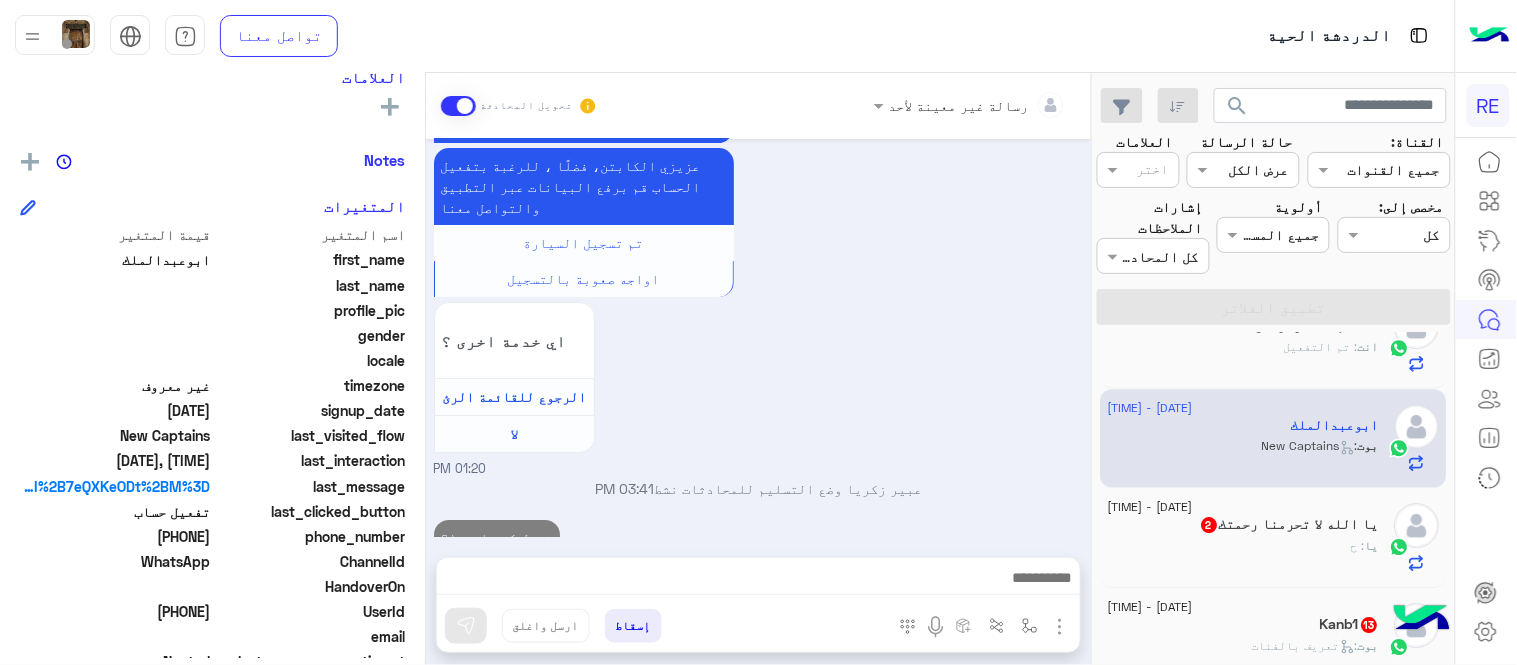 click on "يا : ح" 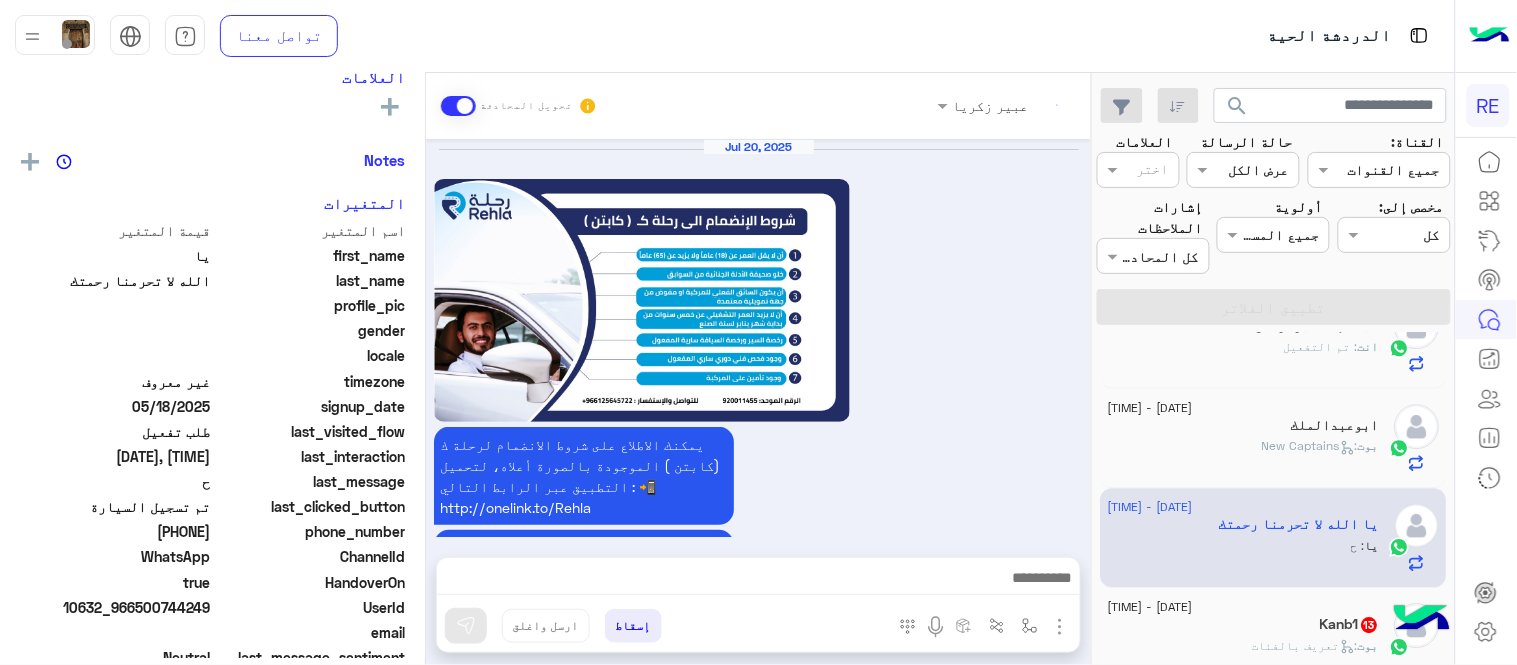 scroll, scrollTop: 1132, scrollLeft: 0, axis: vertical 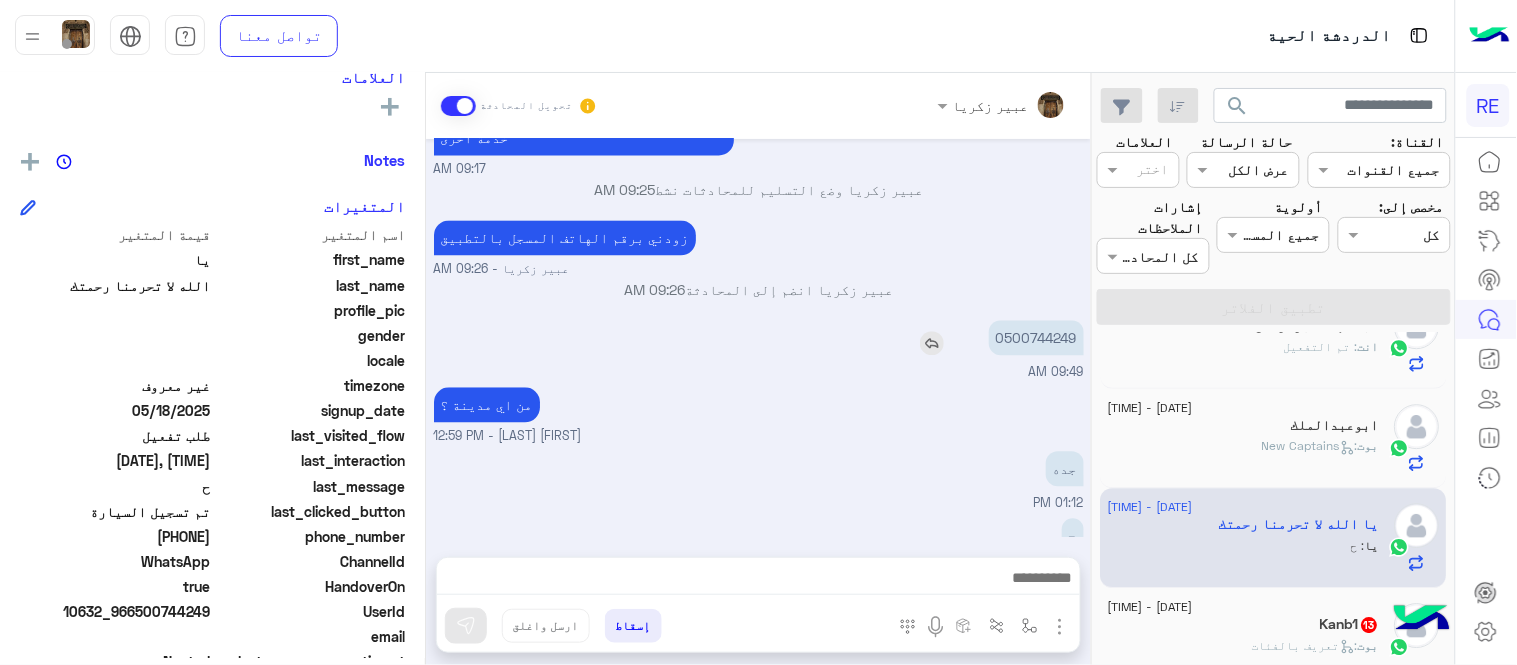 click on "0500744249" at bounding box center (1036, 337) 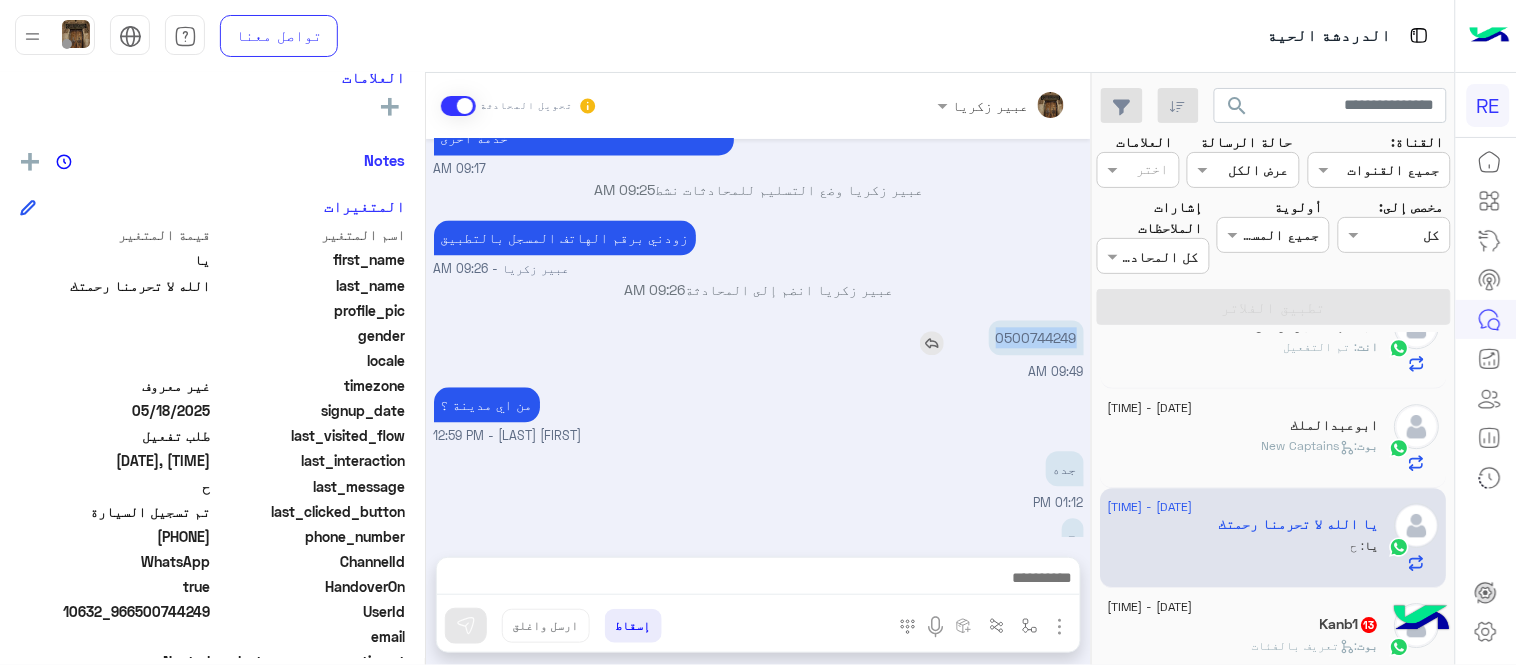 click on "0500744249" at bounding box center [1036, 337] 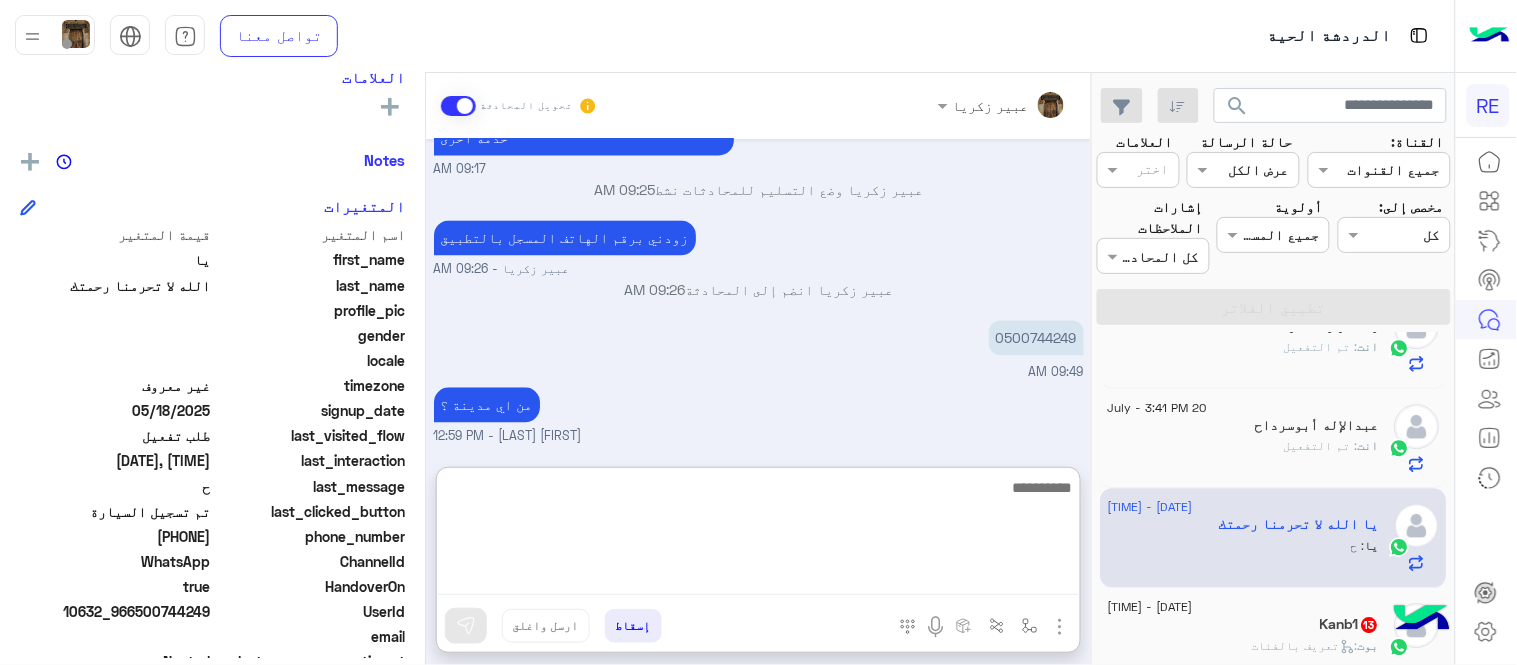 click at bounding box center [758, 535] 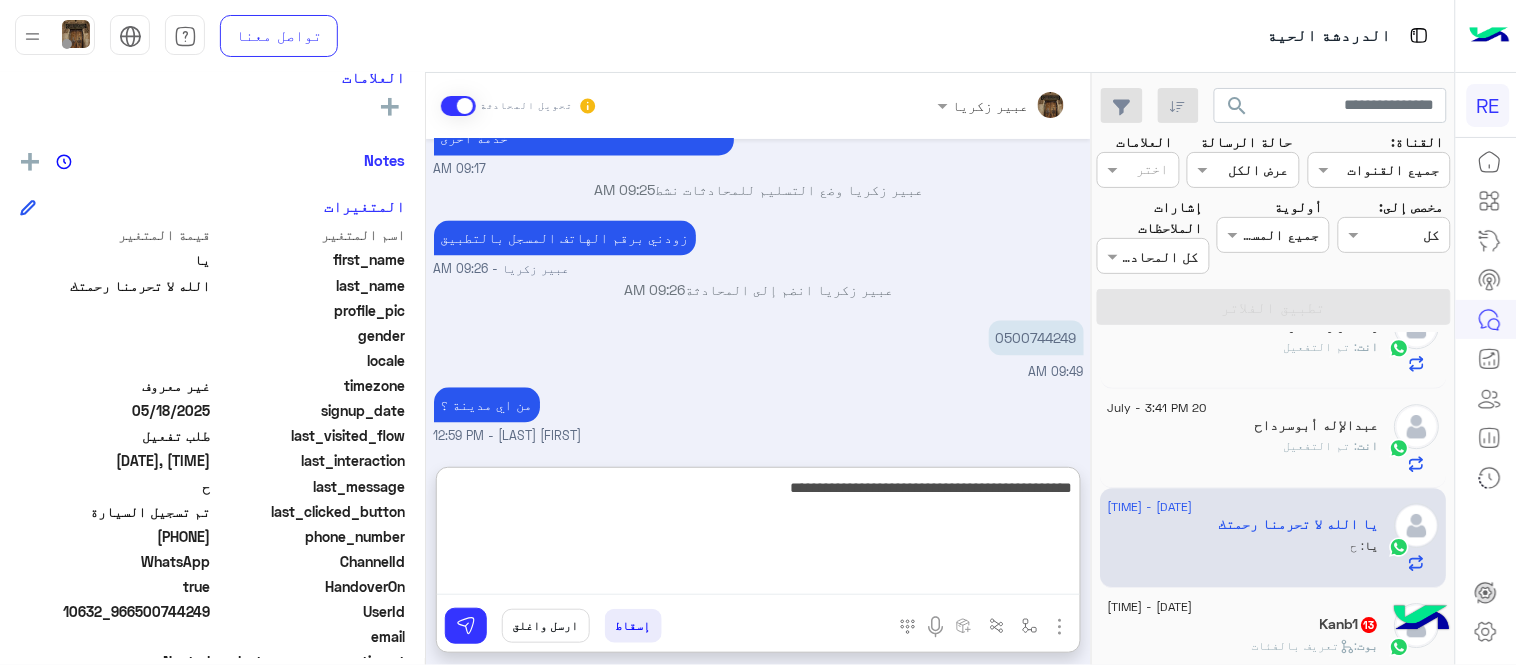 type on "**********" 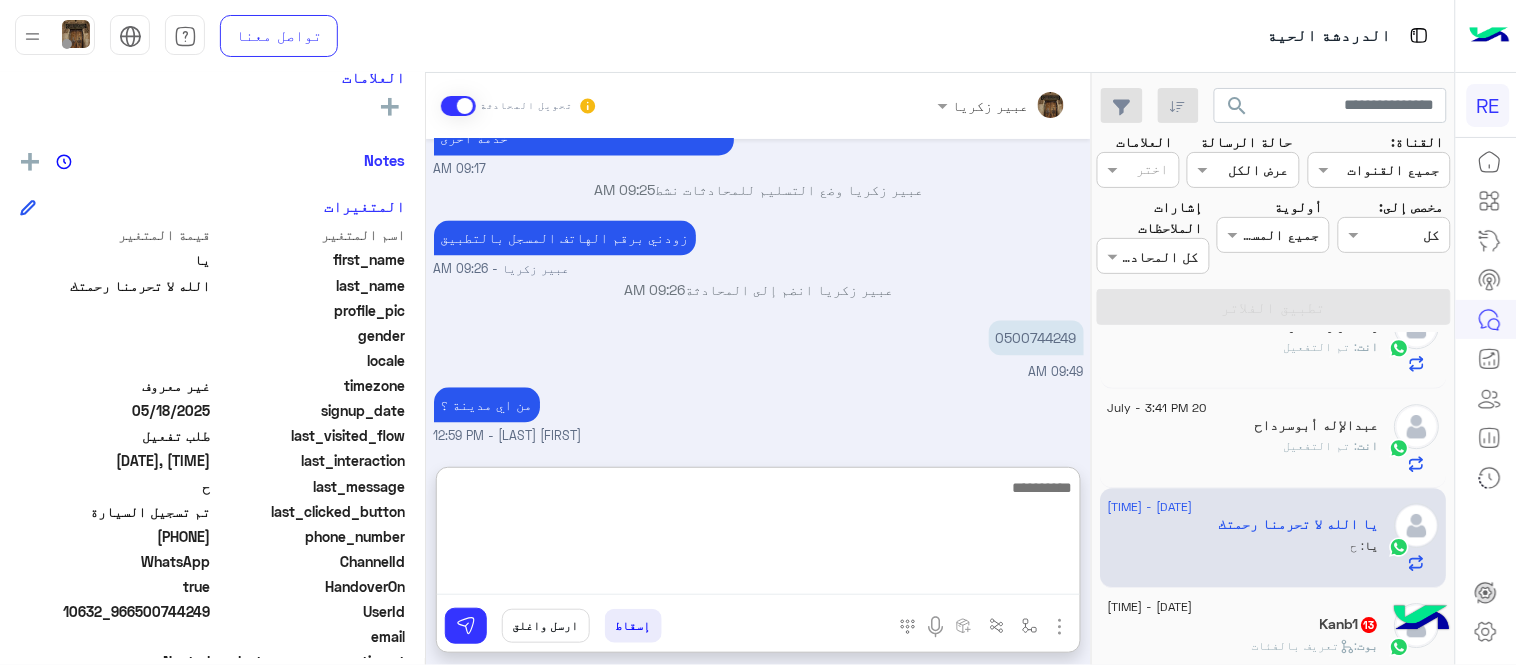 scroll, scrollTop: 1285, scrollLeft: 0, axis: vertical 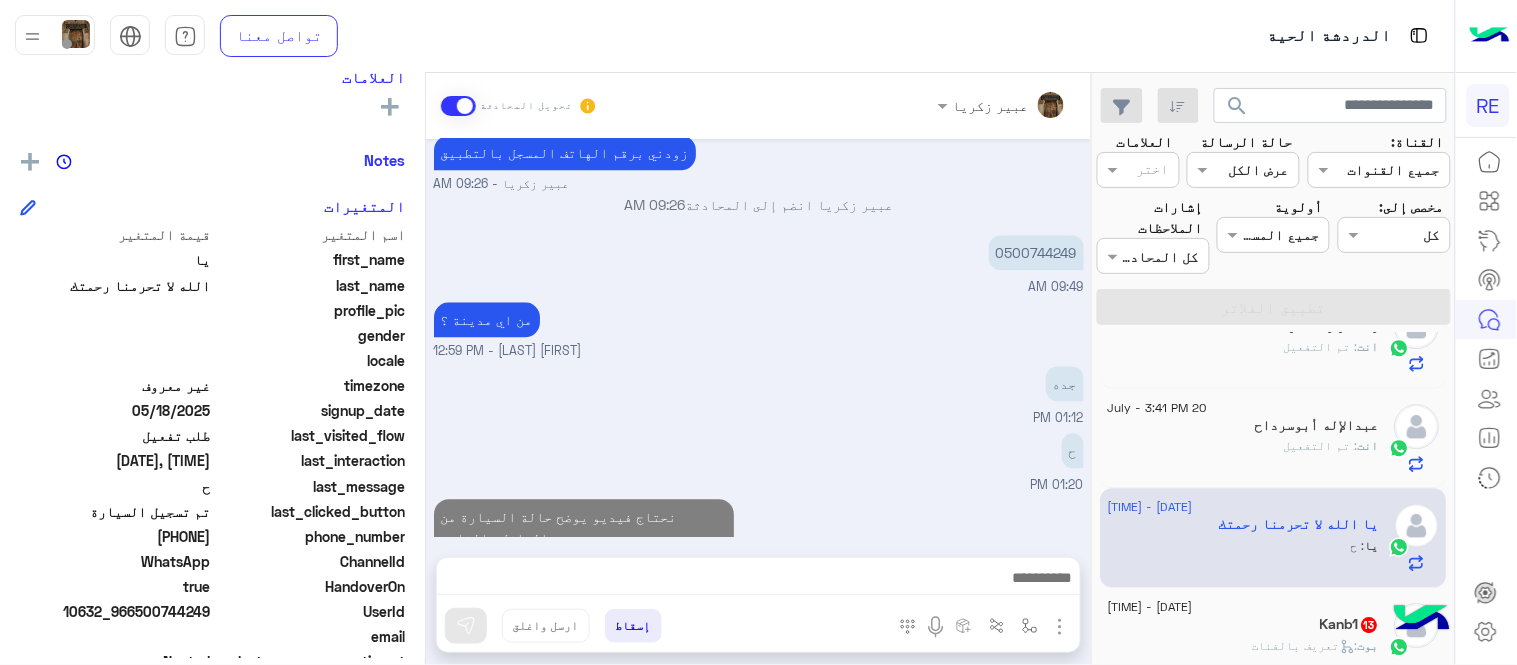 click on "[DATA]" 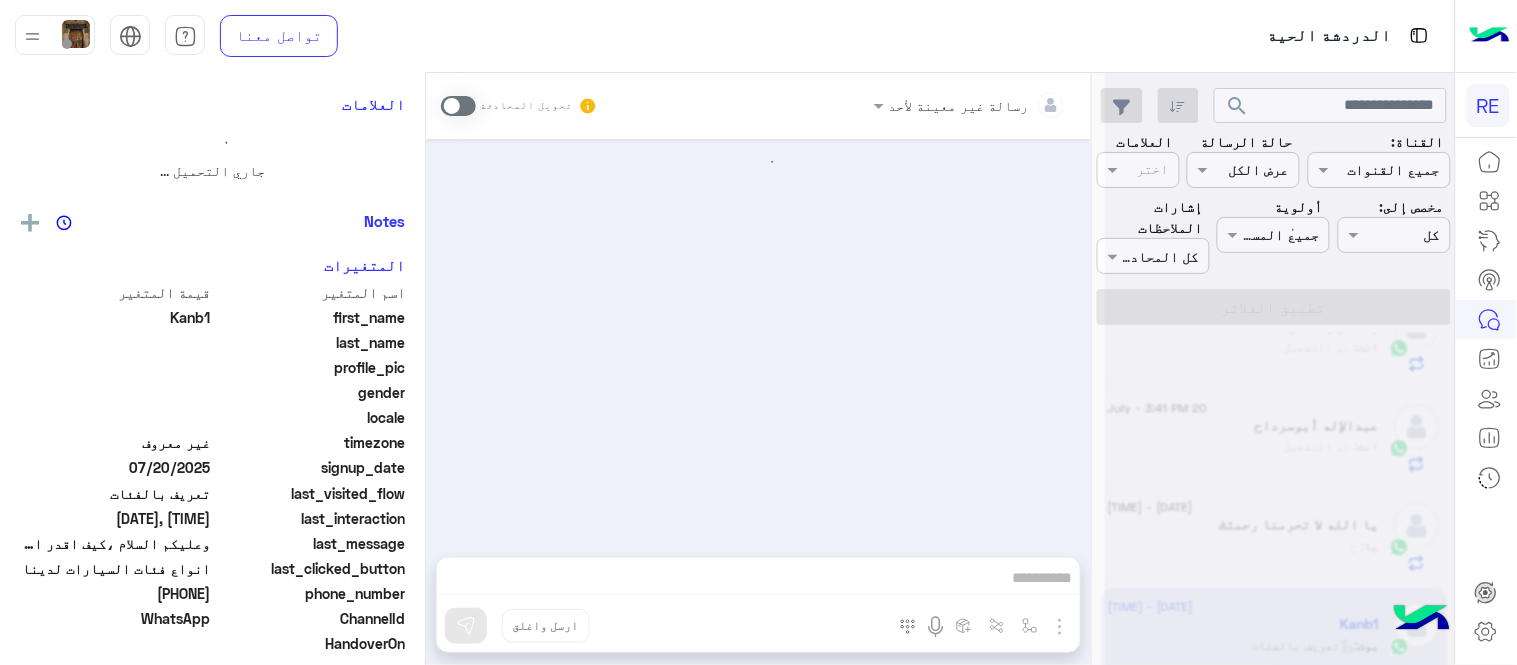scroll, scrollTop: 2062, scrollLeft: 0, axis: vertical 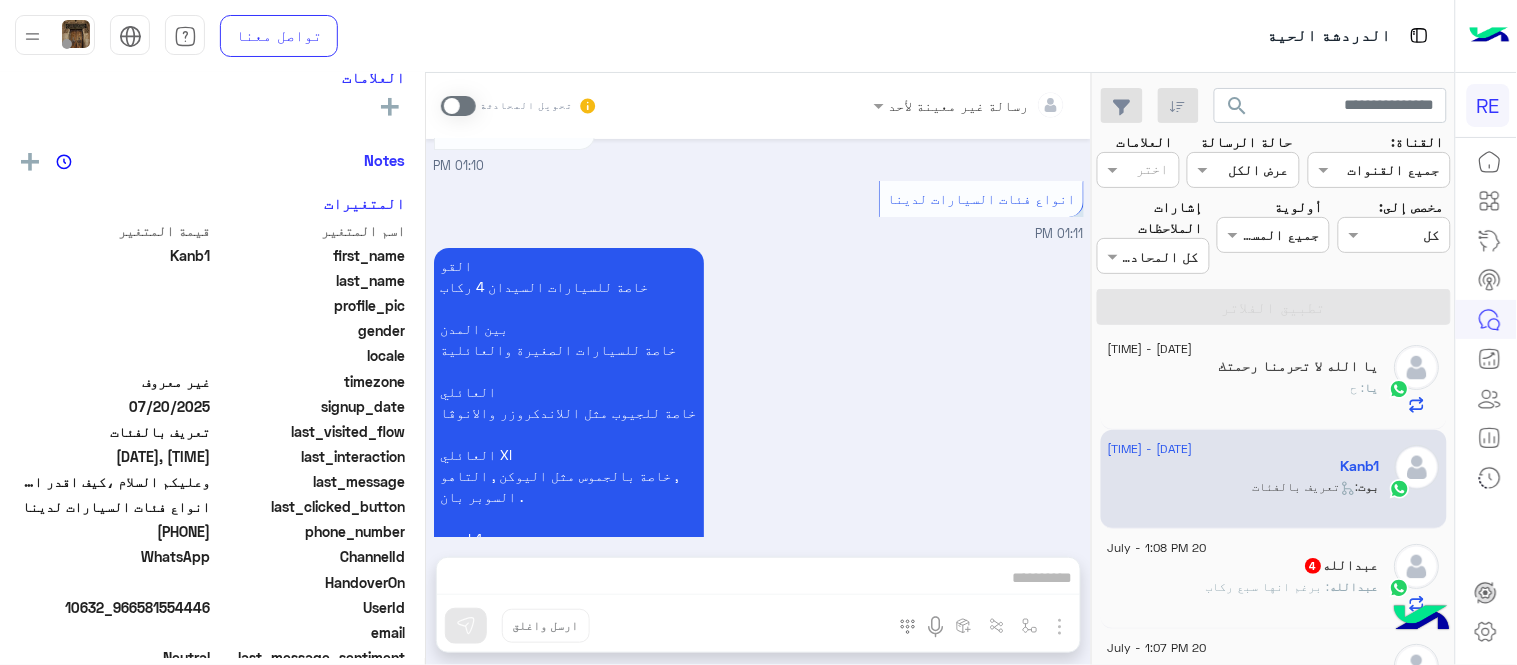 click on "[NAME]  4" 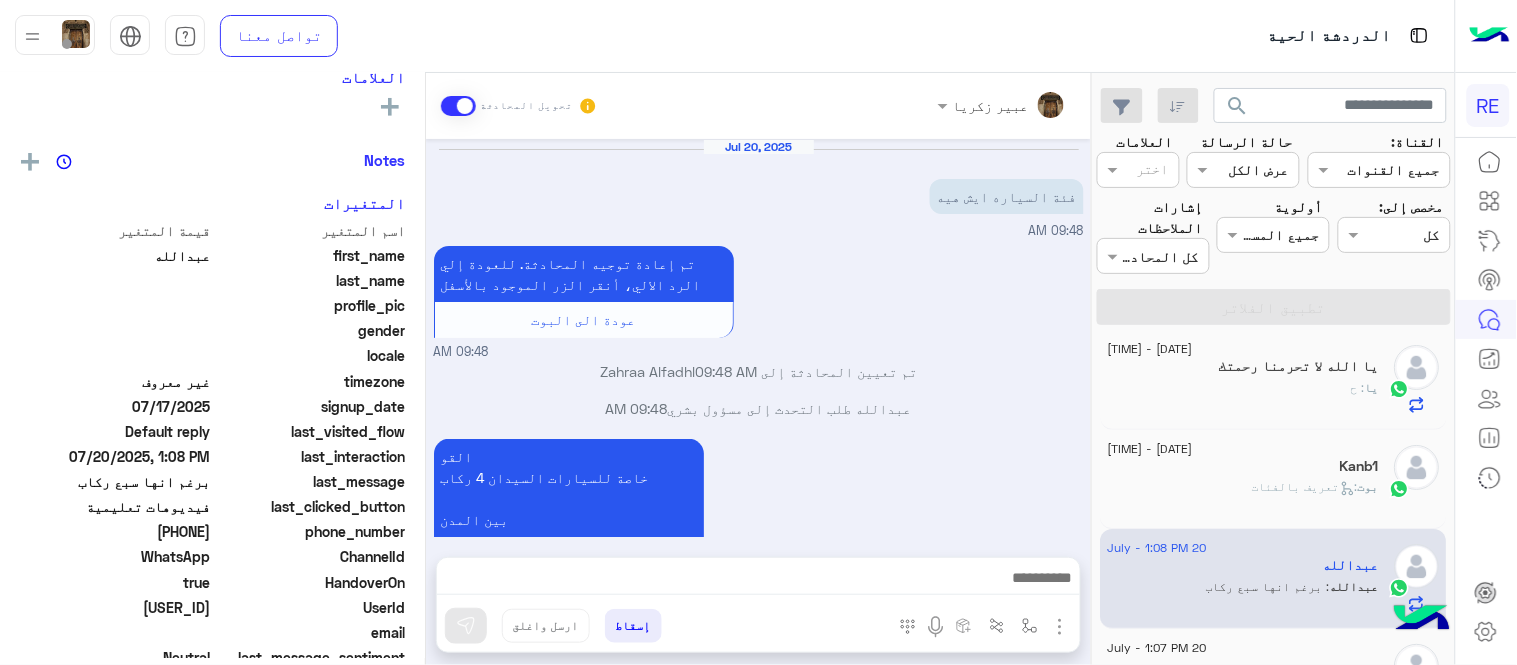 scroll, scrollTop: 774, scrollLeft: 0, axis: vertical 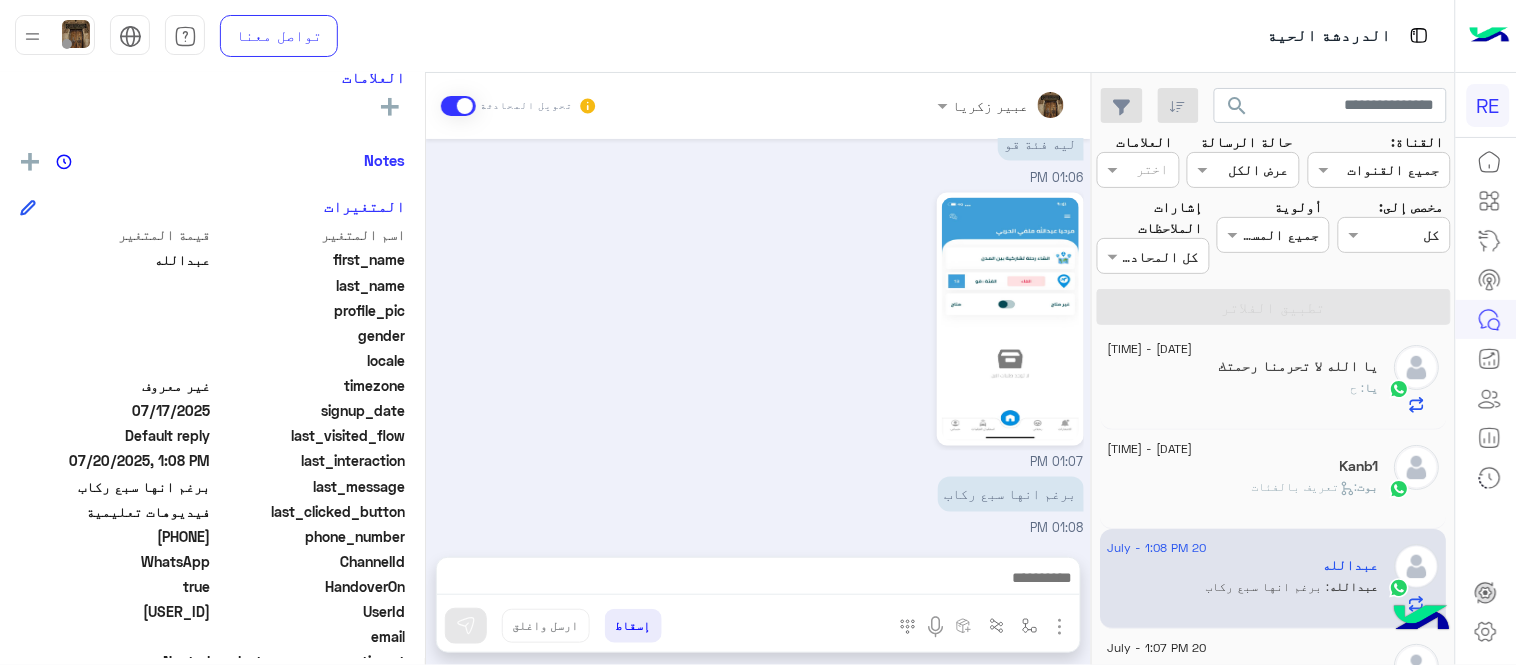 drag, startPoint x: 143, startPoint y: 534, endPoint x: 214, endPoint y: 541, distance: 71.34424 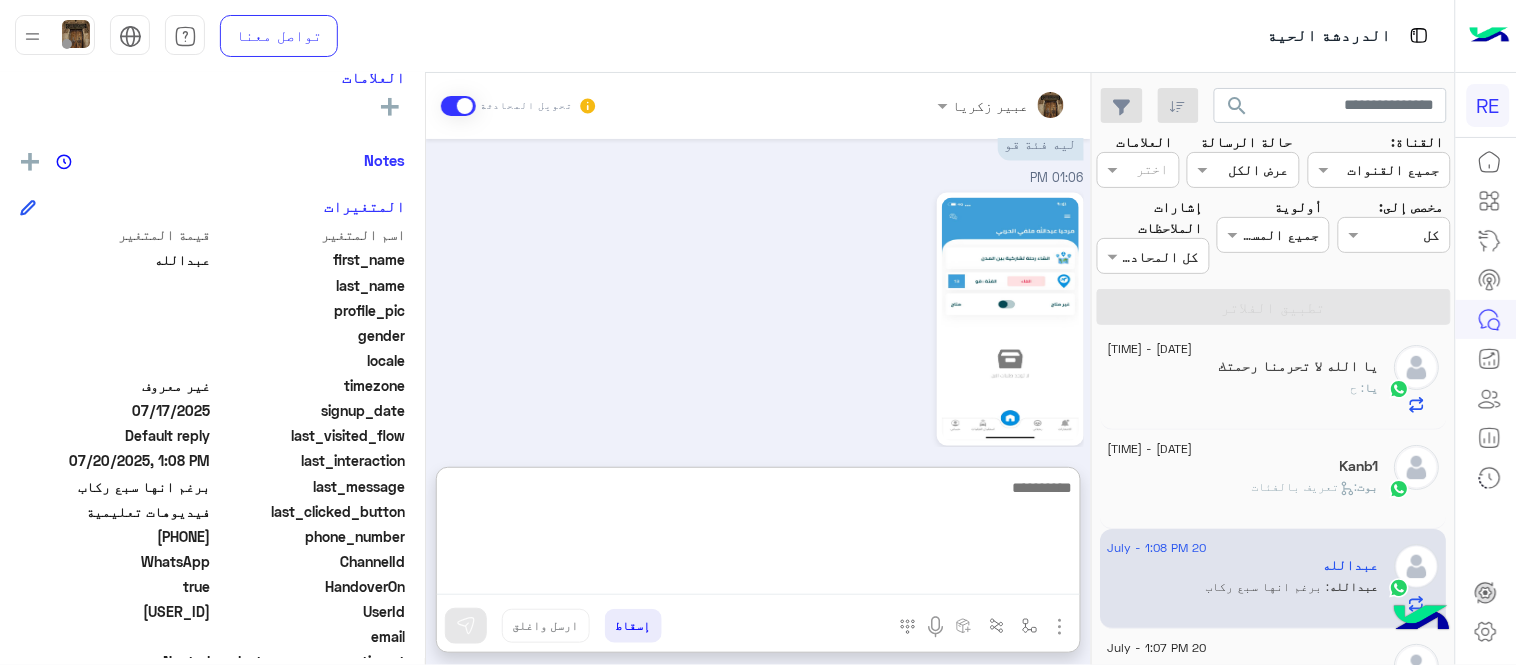click at bounding box center [758, 535] 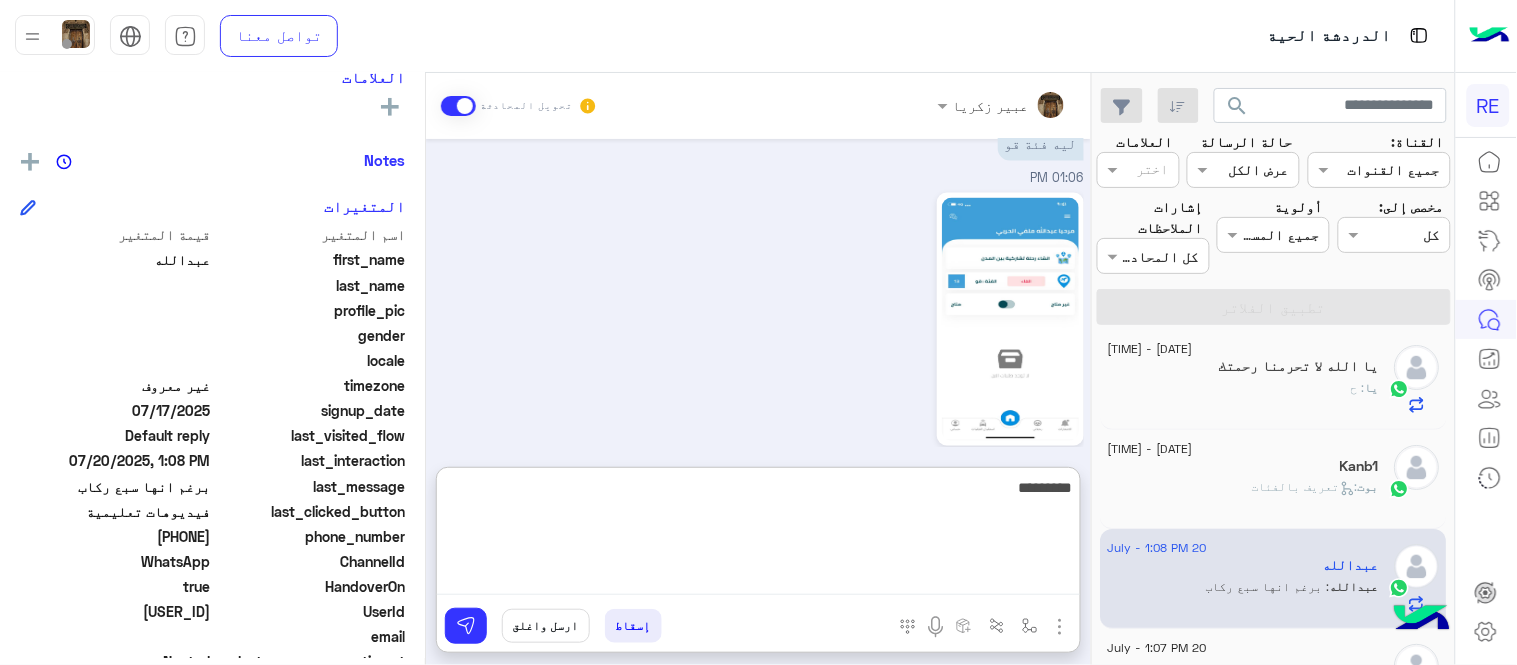 type on "**********" 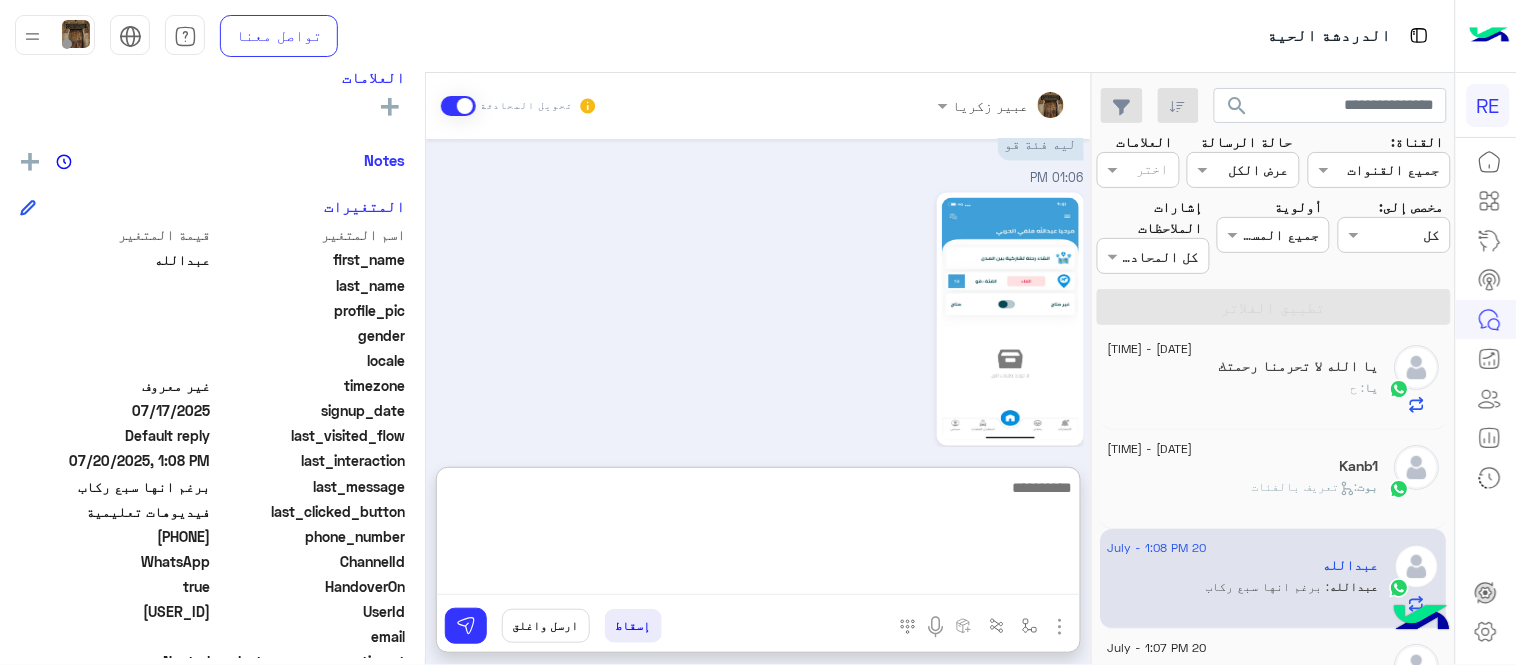 scroll, scrollTop: 928, scrollLeft: 0, axis: vertical 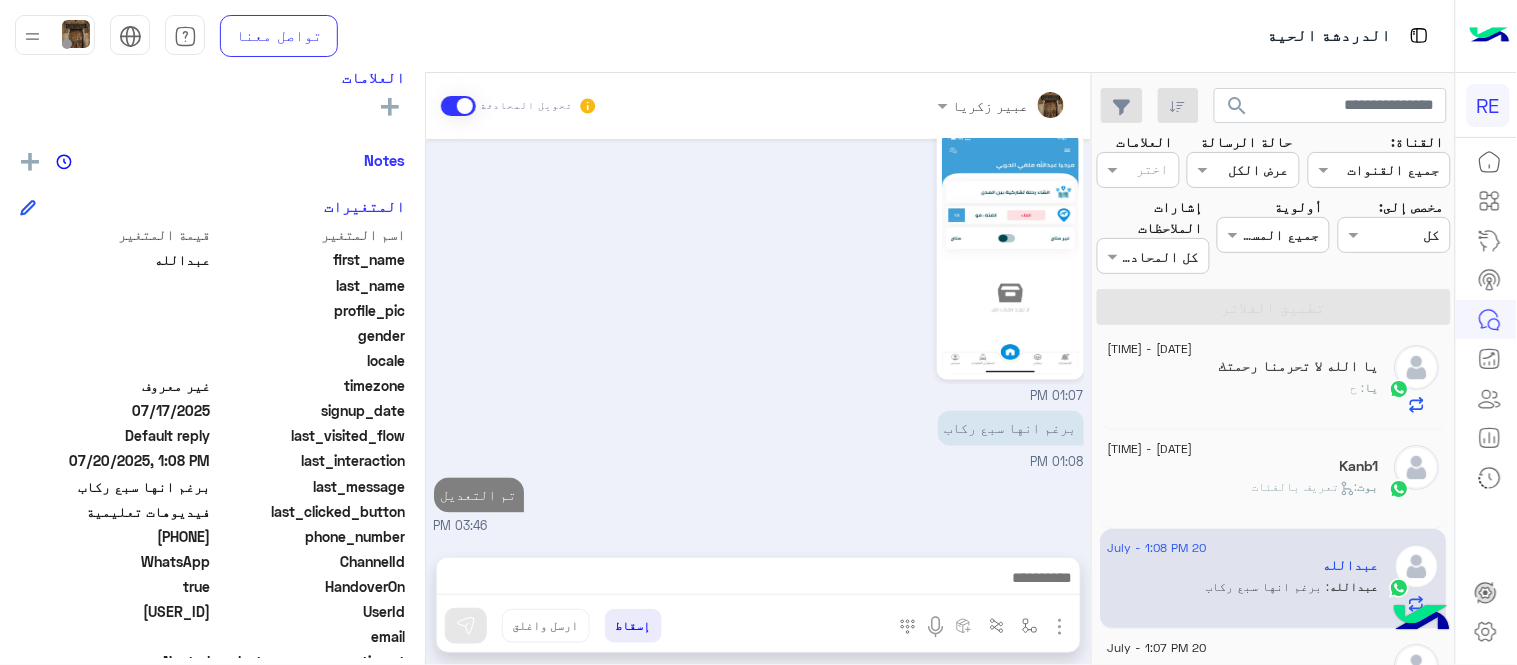 click on "Jul 20, 2025  فئة السياره ايش هيه   09:48 AM  تم إعادة توجيه المحادثة. للعودة إلي الرد الالي، أنقر الزر الموجود بالأسفل  عودة الى البوت     09:48 AM   عبدالله  طلب التحدث إلى مسؤول بشري   09:48 AM       تم تعيين المحادثة إلى Zahraa Alfadhl   09:48 AM      القو  خاصة للسيارات السيدان 4 ركاب  بين المدن  خاصة للسيارات الصغيرة والعائلية  العائلي  خاصة للجيوب مثل اللاندكروزر والانوڤا  العائلي Xl خاصة بالجموس مثل اليوكن , التاهو ,  السوبر بان .  فئة h1 خاصة بالفان اتش ون ومايقاربها  عبير زكريا -  12:59 PM   عبير زكريا انضم إلى المحادثة   12:59 PM      طيب سيارتي عائلي   01:06 PM  ليه فئة قو   01:06 PM    01:07 PM  برغم انها سبع ركاب   01:08 PM" at bounding box center [758, 338] 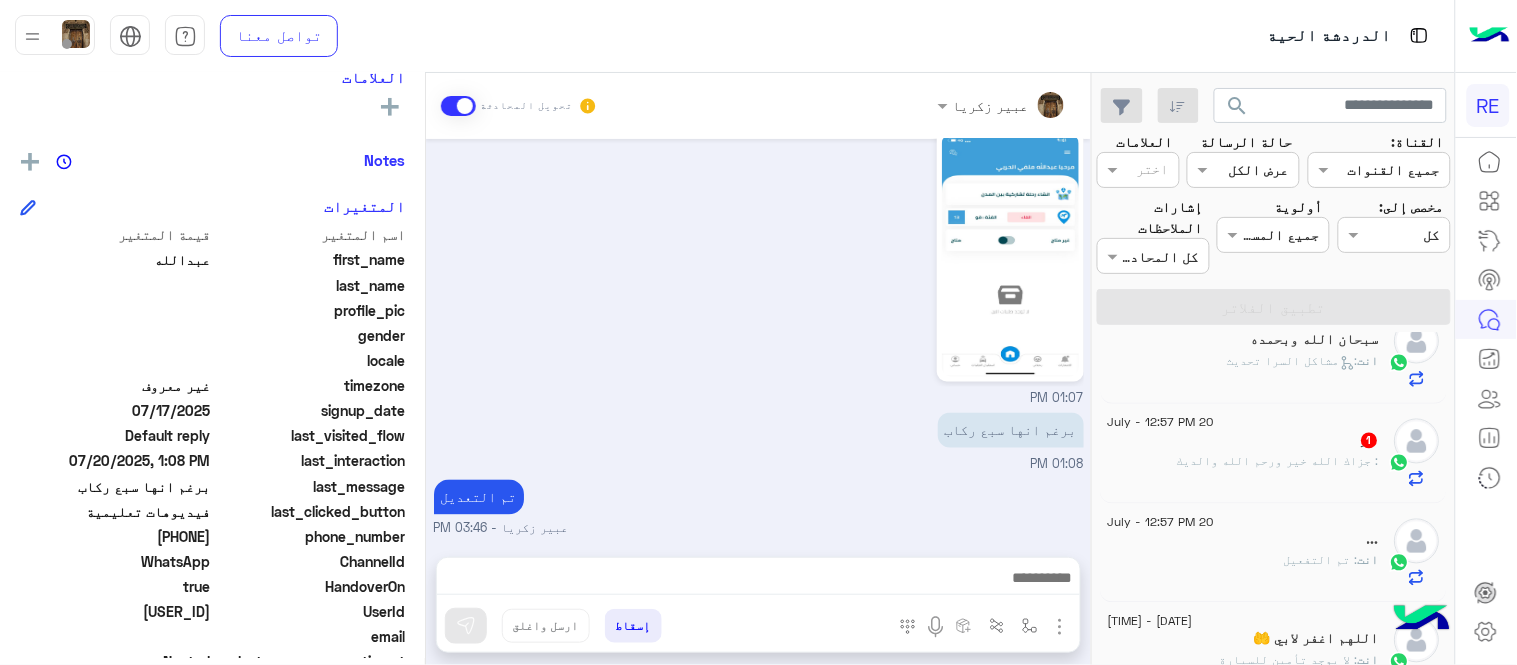 scroll, scrollTop: 1020, scrollLeft: 0, axis: vertical 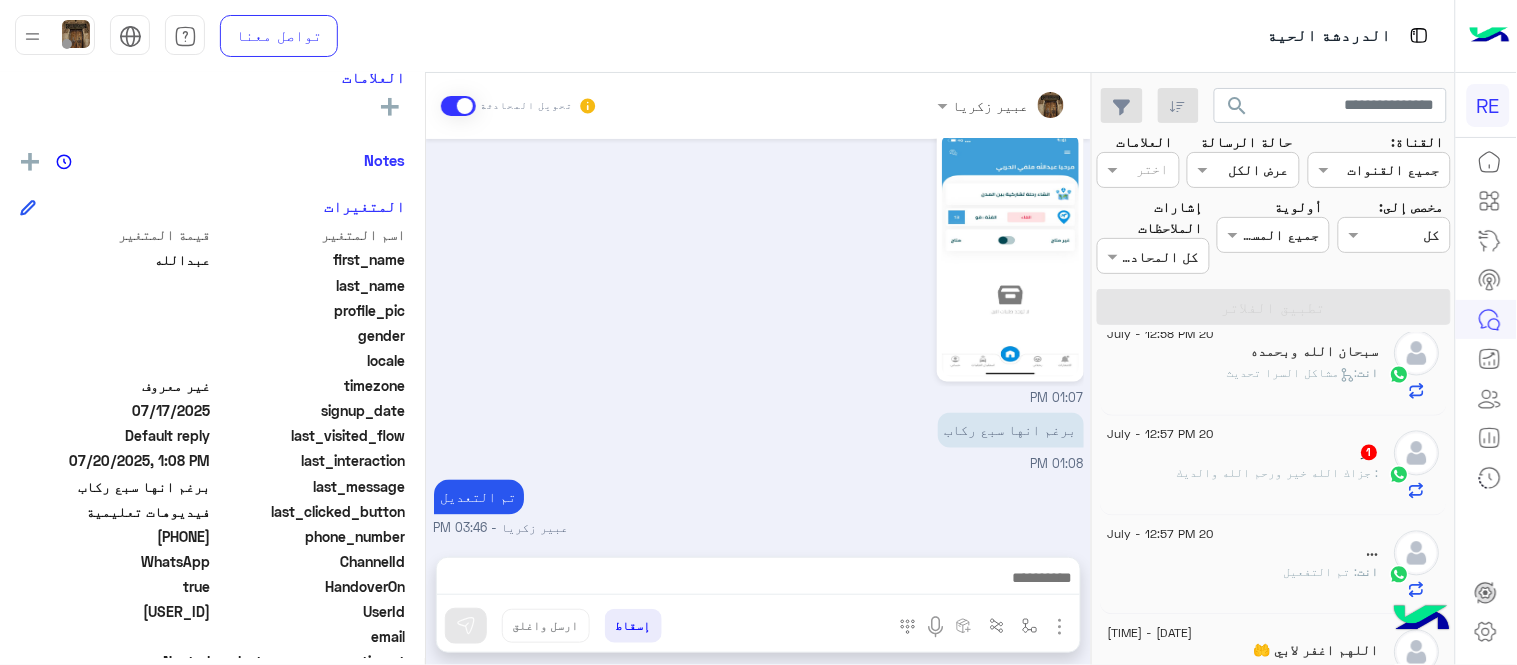 click on "ِ   1" 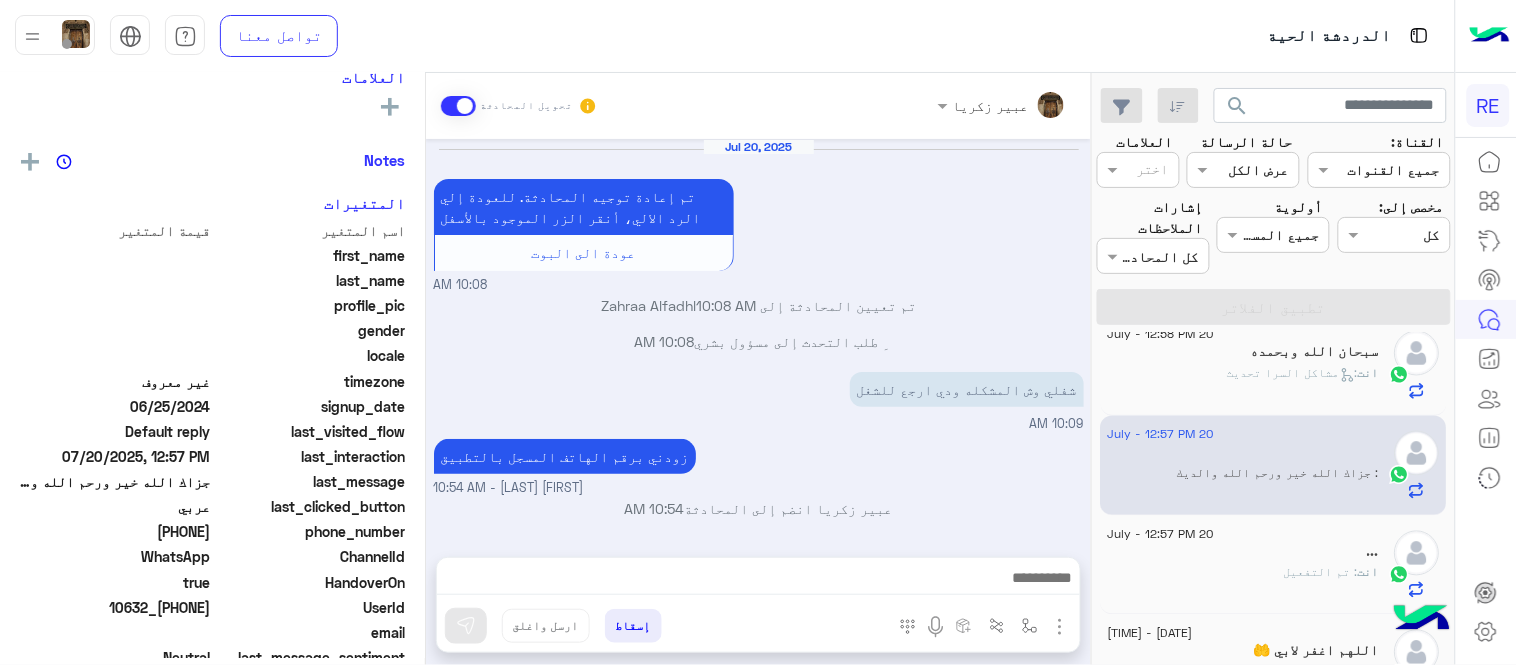 scroll, scrollTop: 295, scrollLeft: 0, axis: vertical 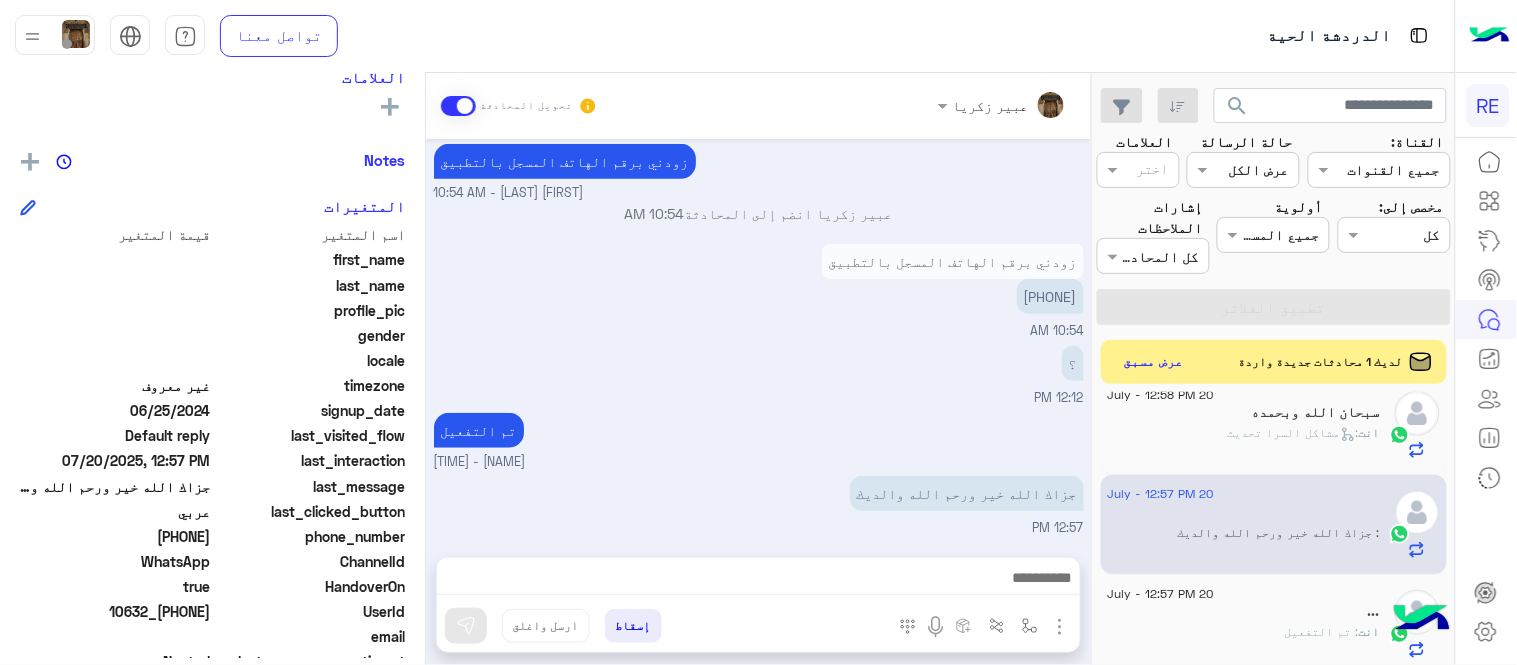 click on ":   مشاكل السرا تحديث" 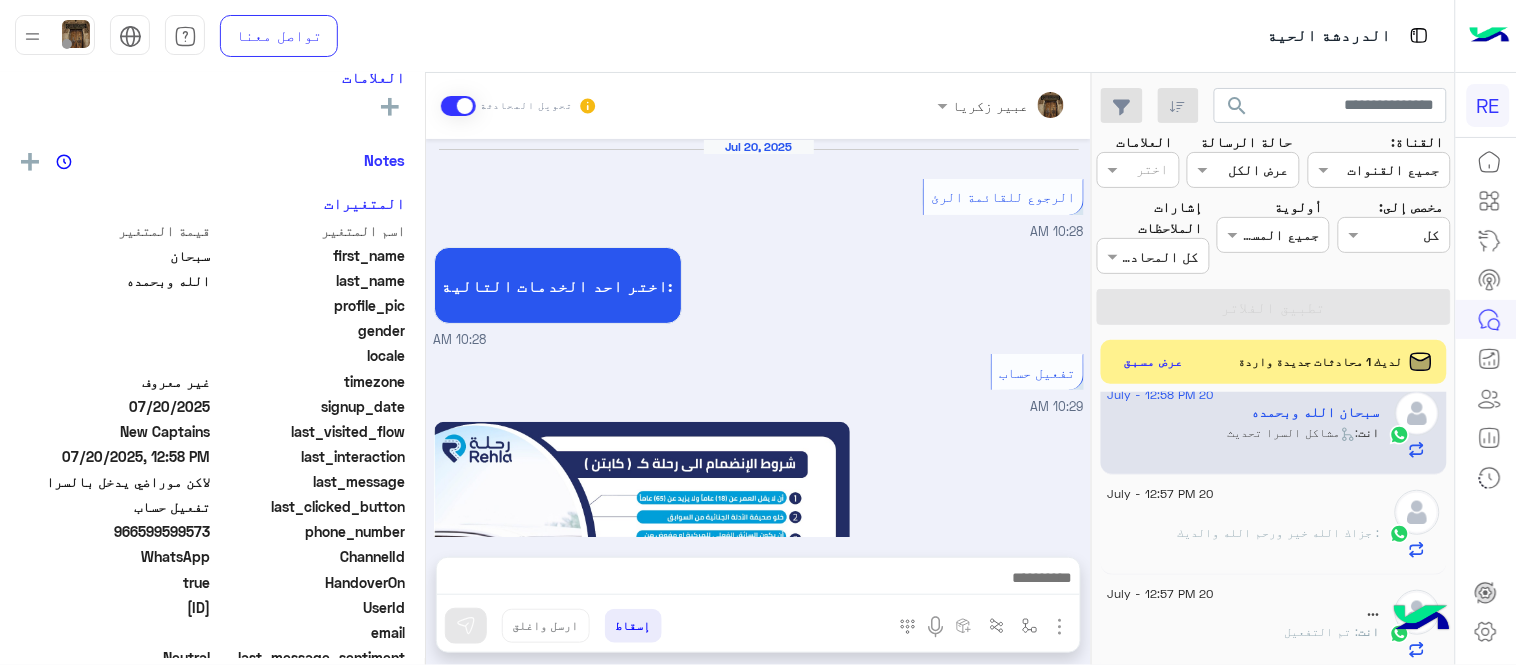 scroll, scrollTop: 1388, scrollLeft: 0, axis: vertical 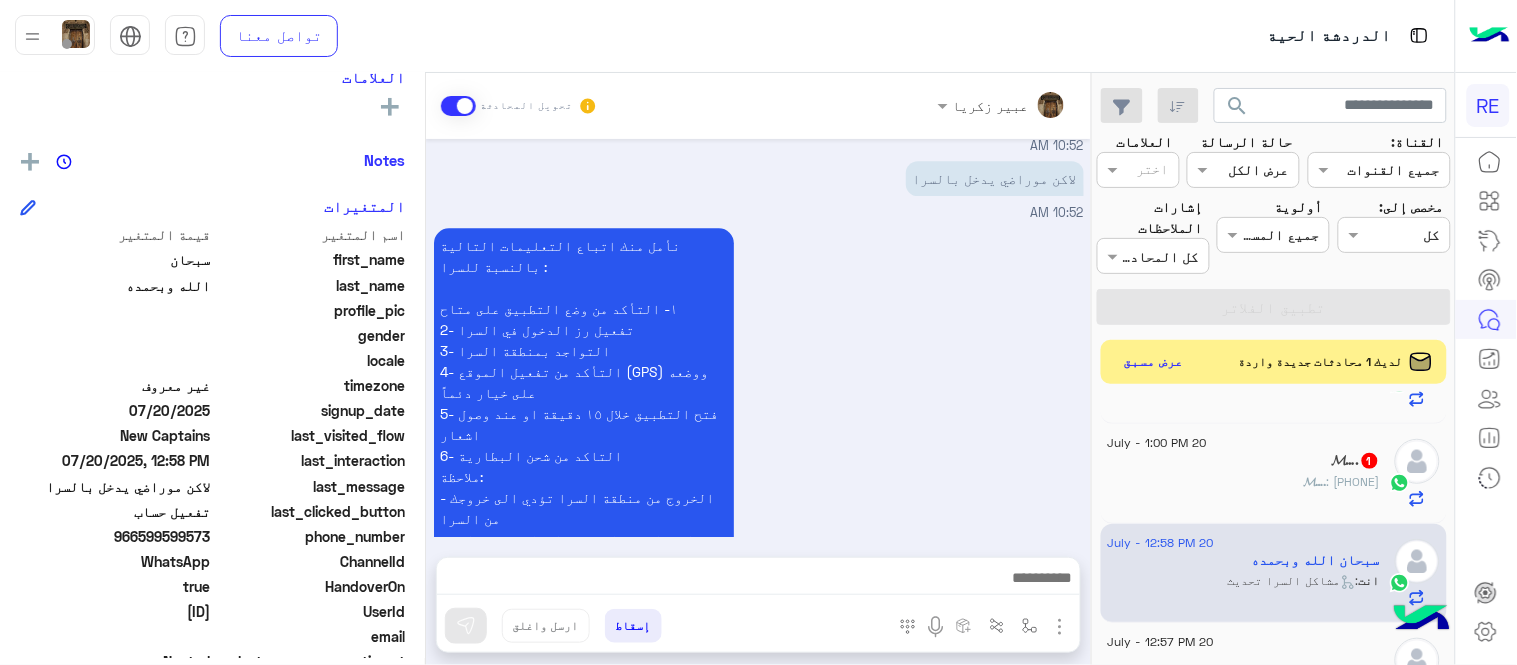 click on "𝓜….   1" 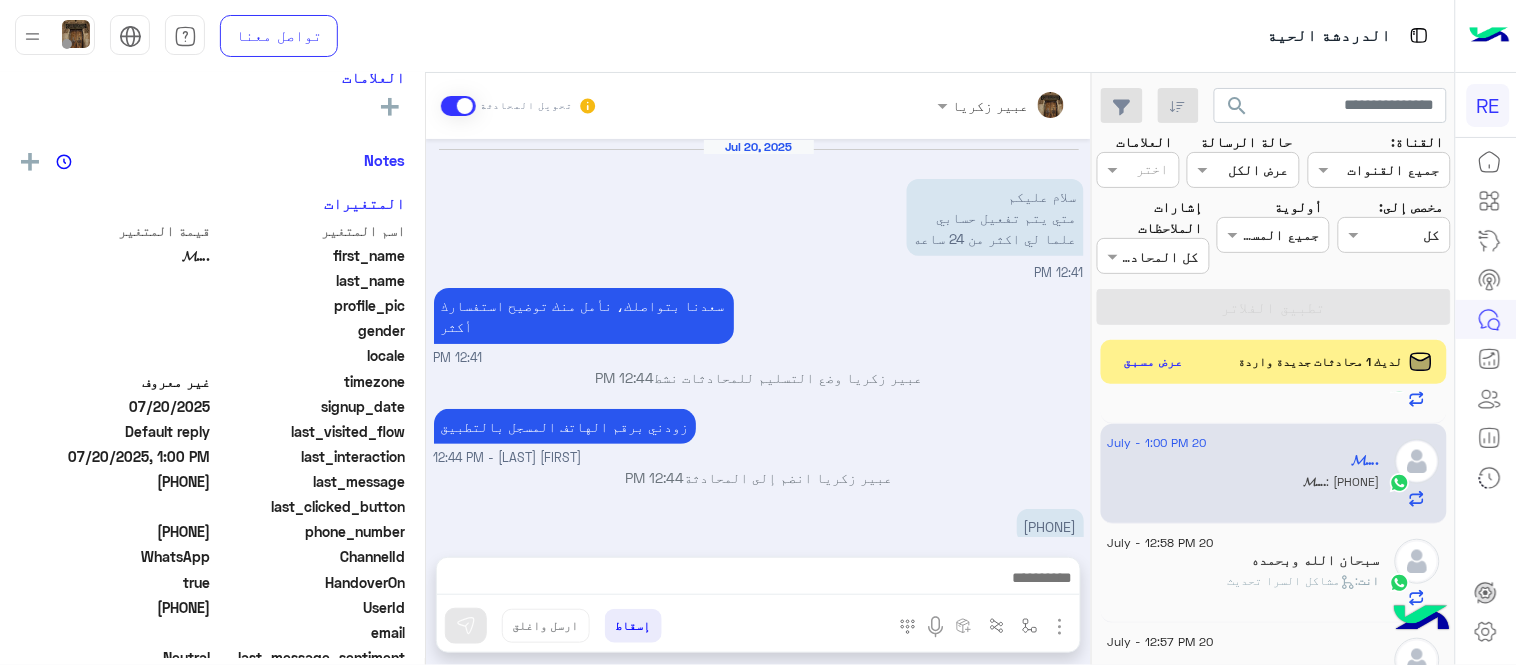 scroll, scrollTop: 12, scrollLeft: 0, axis: vertical 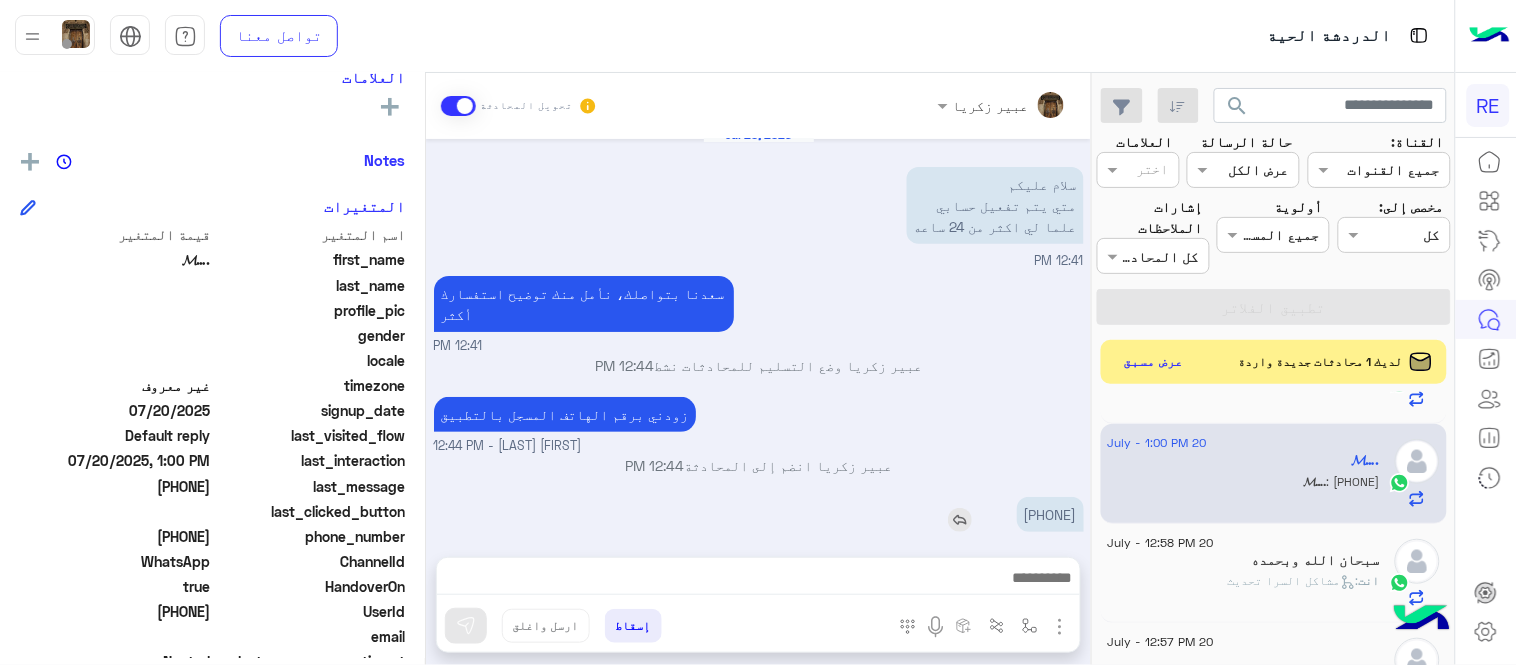 click on "[PHONE]" at bounding box center [1050, 514] 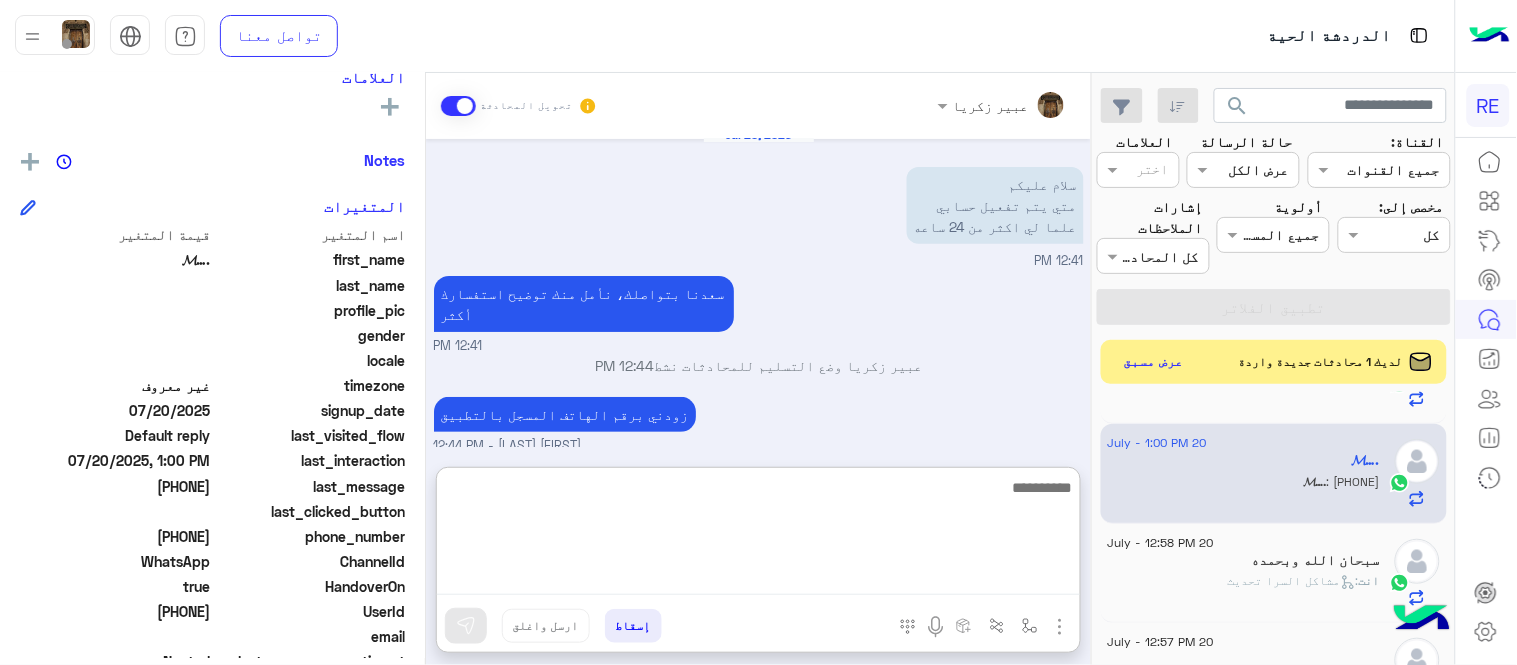click at bounding box center [758, 535] 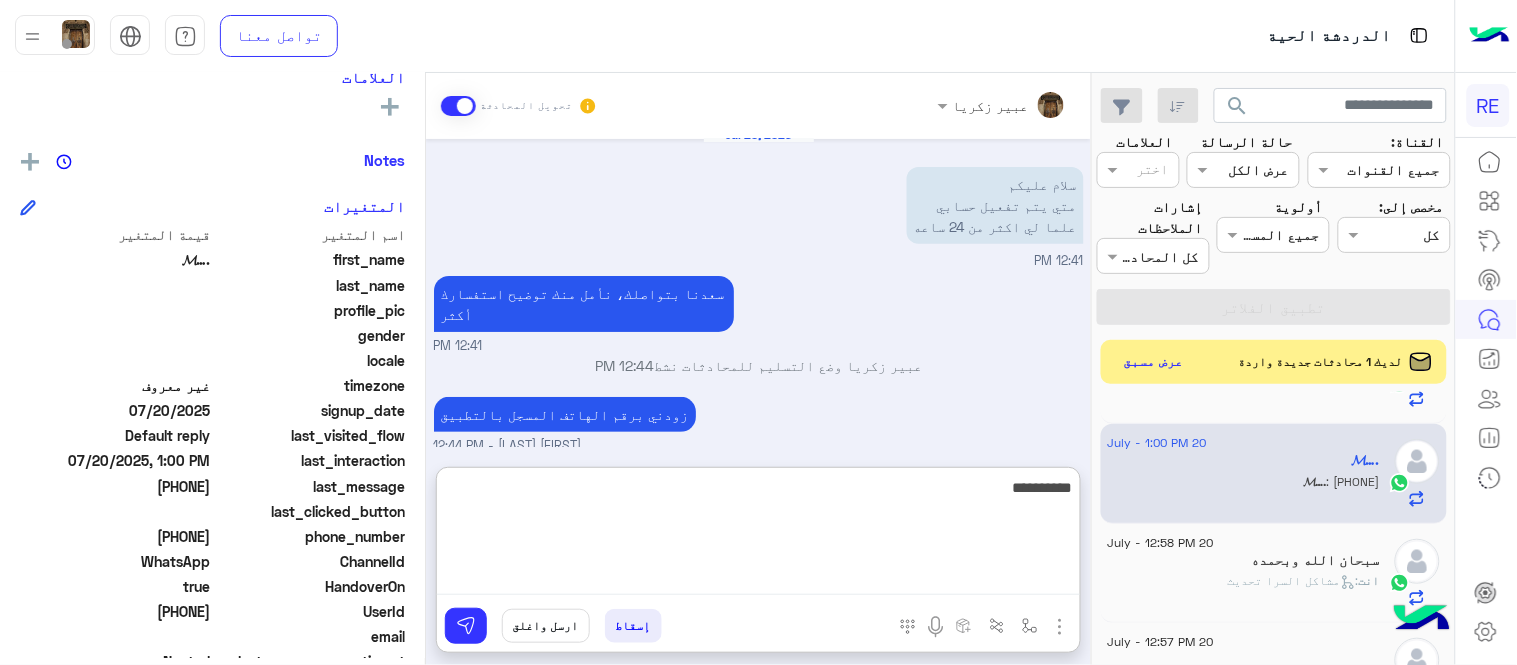 type on "**********" 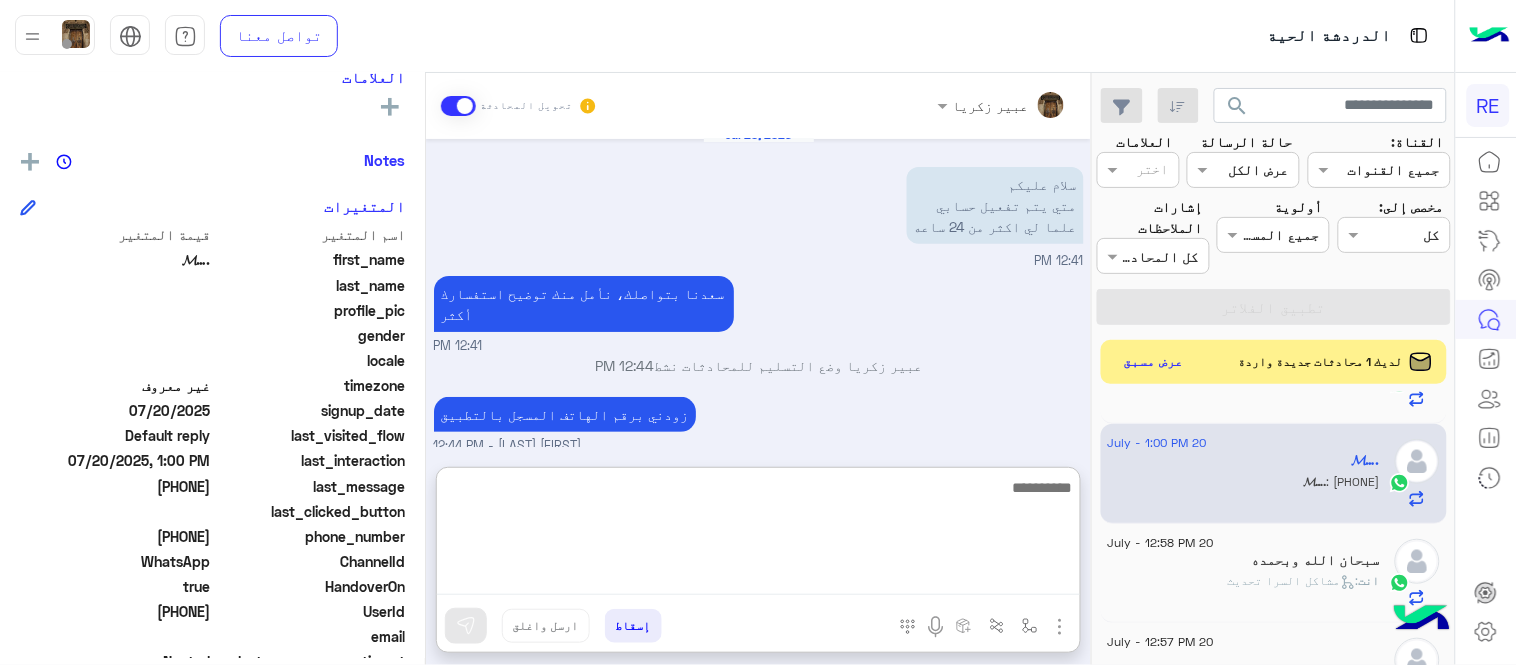 scroll, scrollTop: 166, scrollLeft: 0, axis: vertical 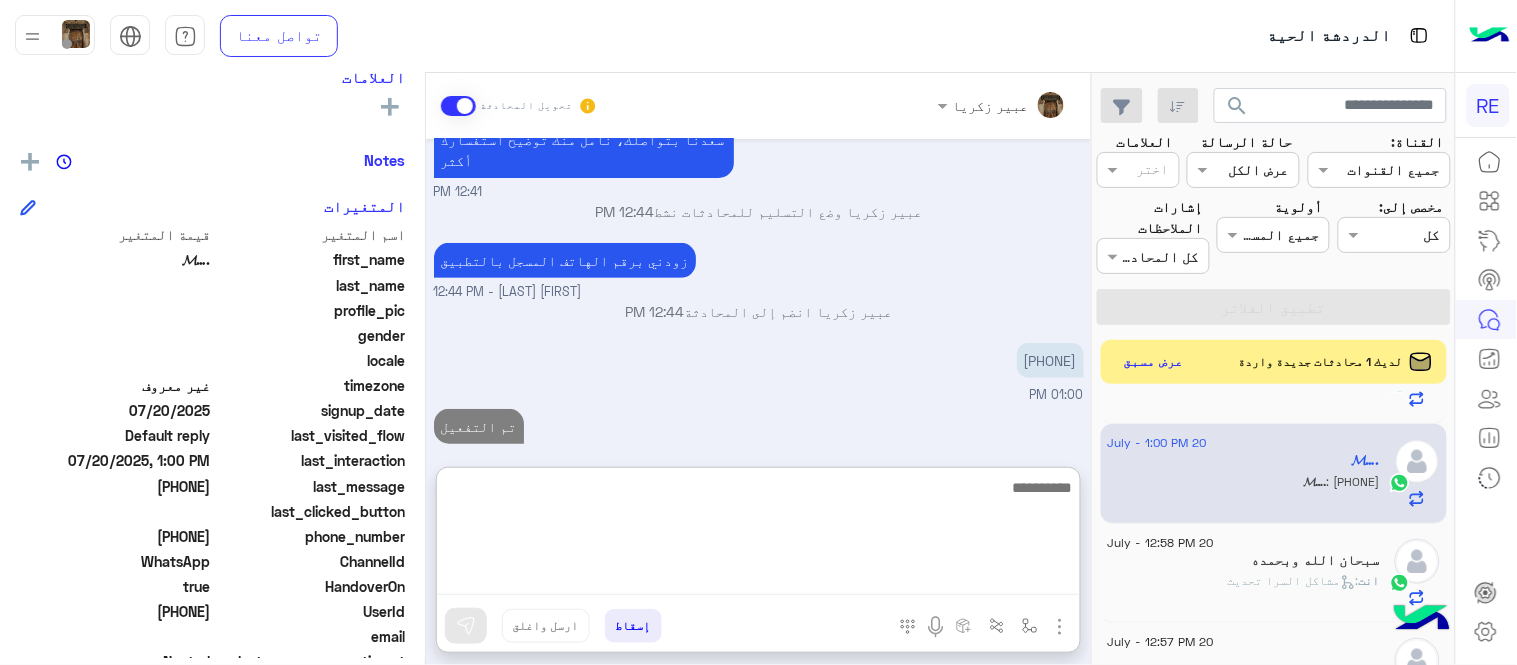 click at bounding box center (758, 535) 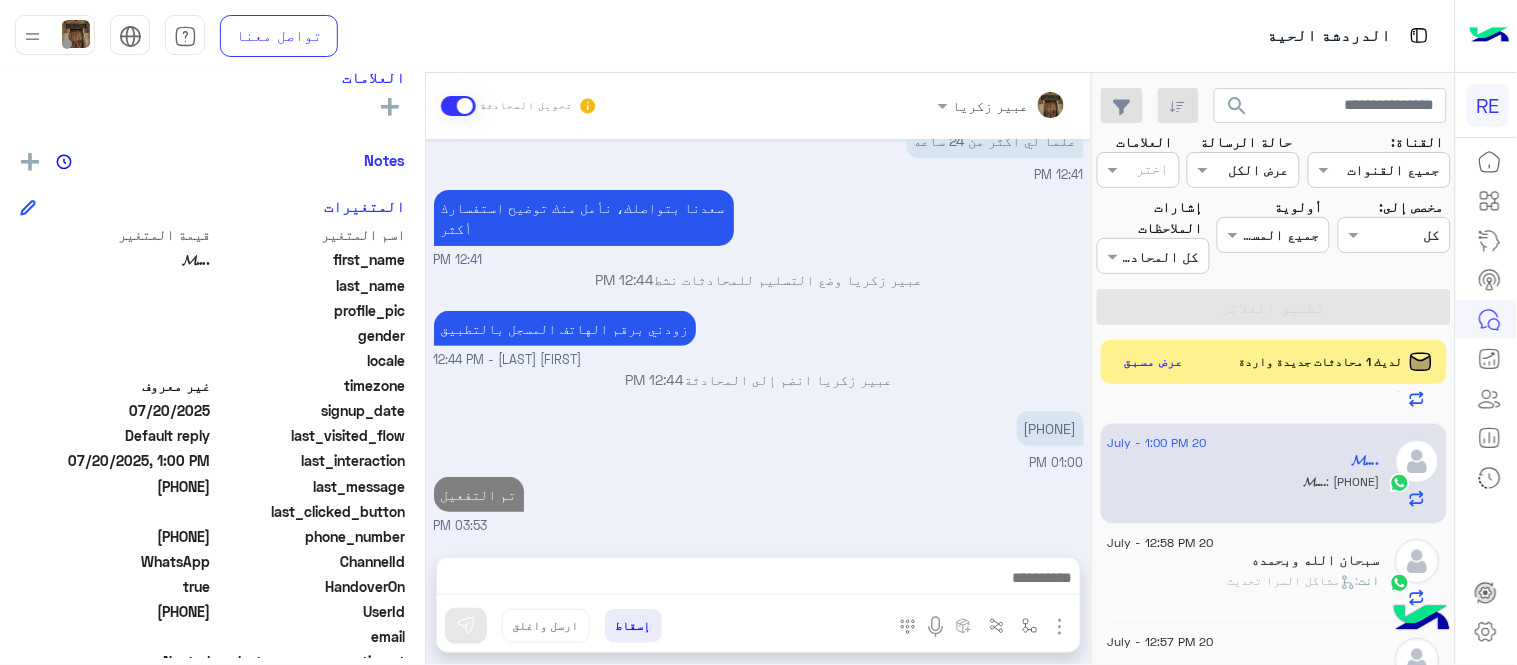 scroll, scrollTop: 76, scrollLeft: 0, axis: vertical 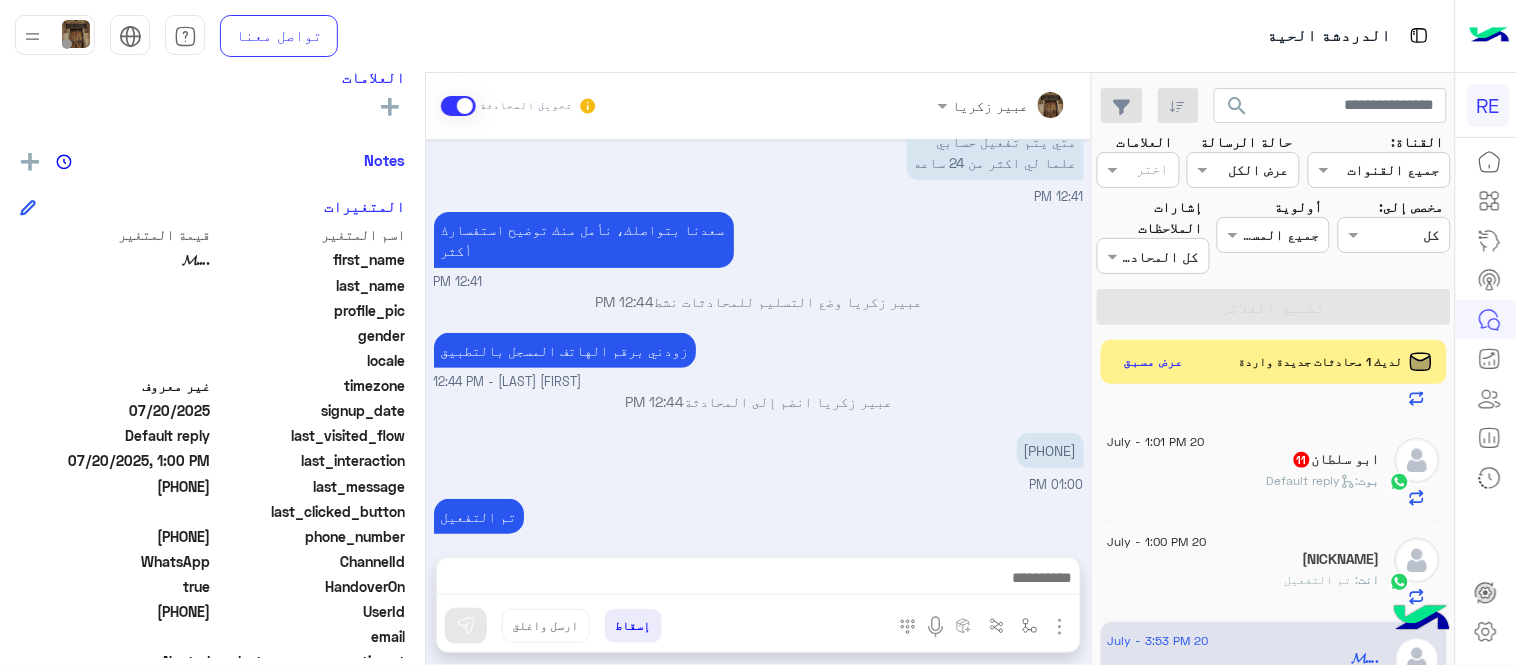 click on "بوت :   Default reply" 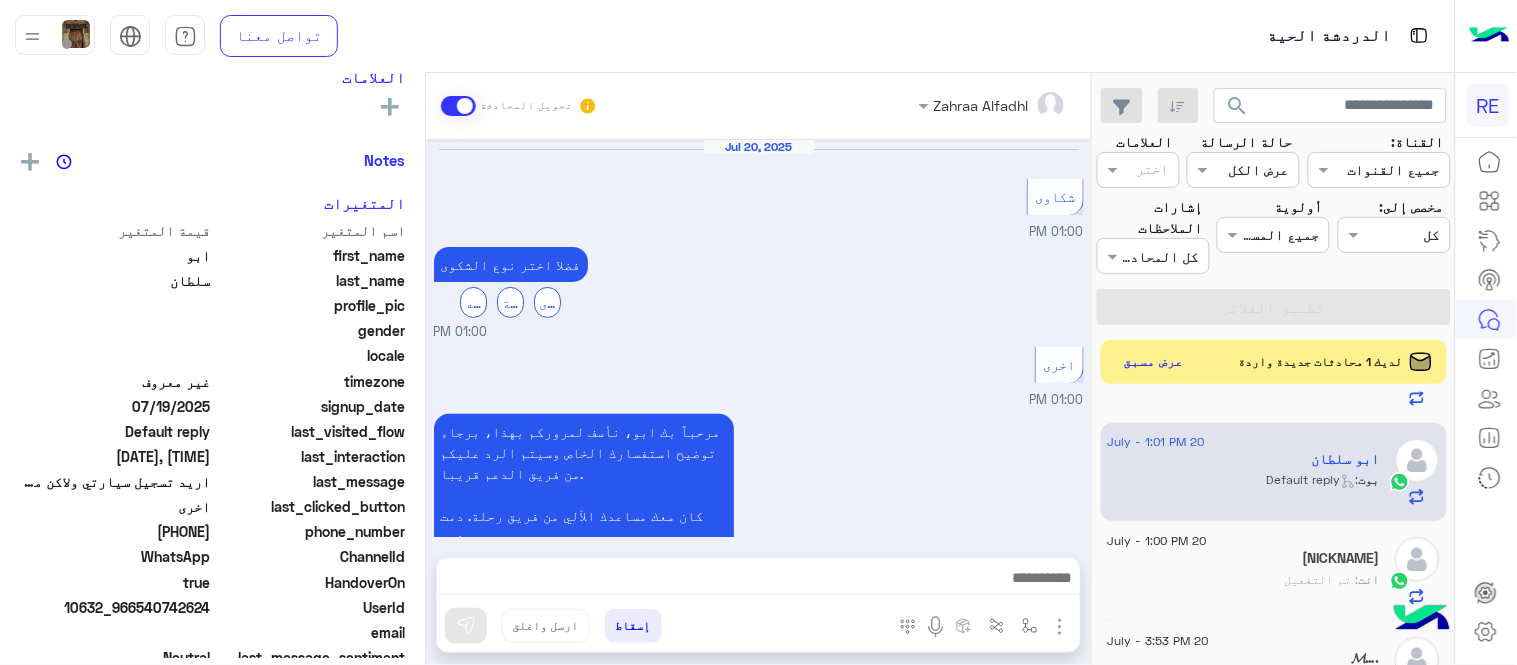 scroll, scrollTop: 883, scrollLeft: 0, axis: vertical 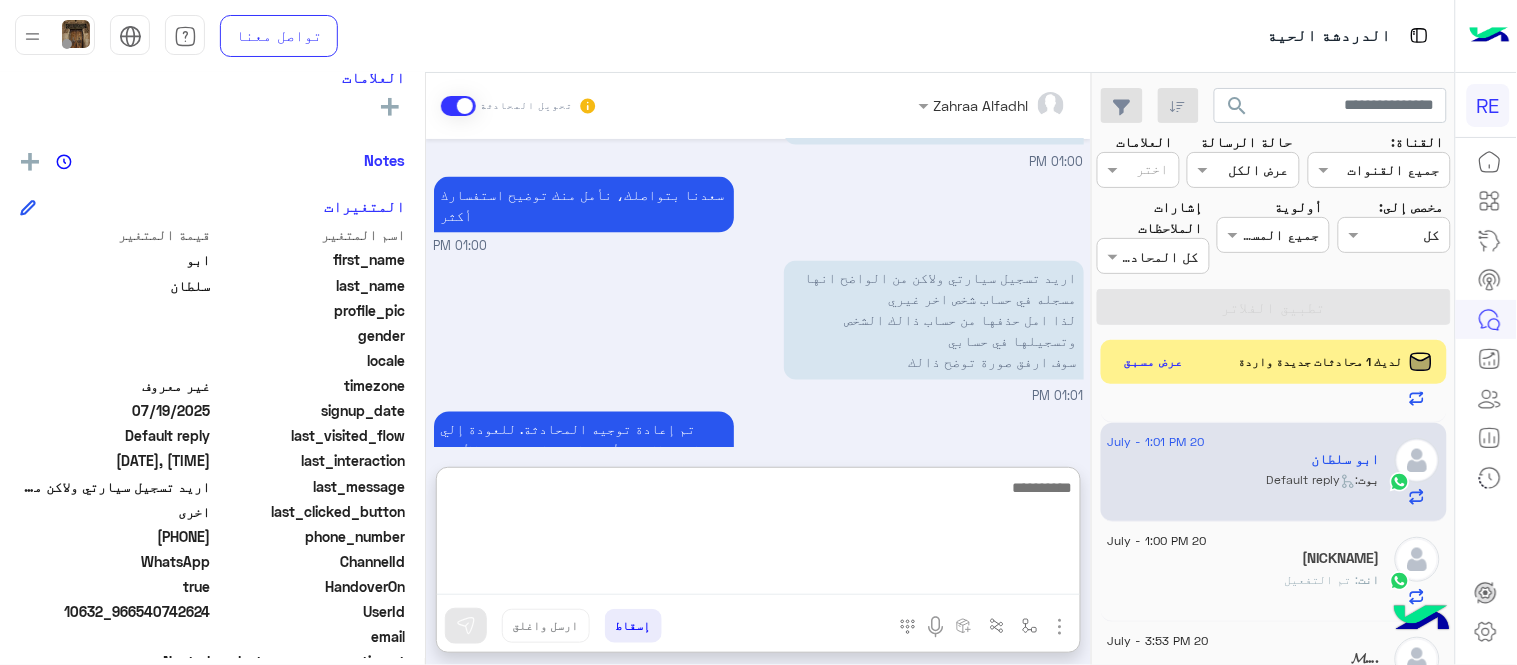 click at bounding box center [758, 535] 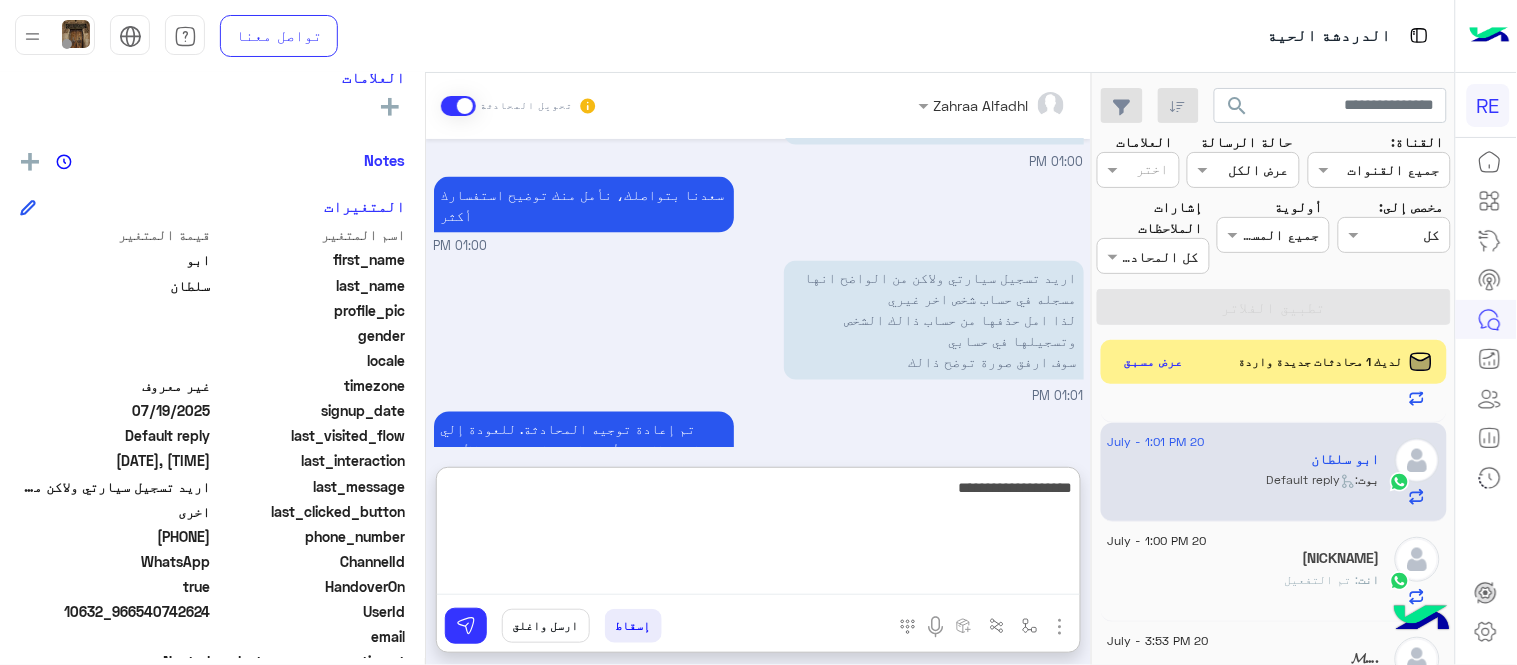 type on "**********" 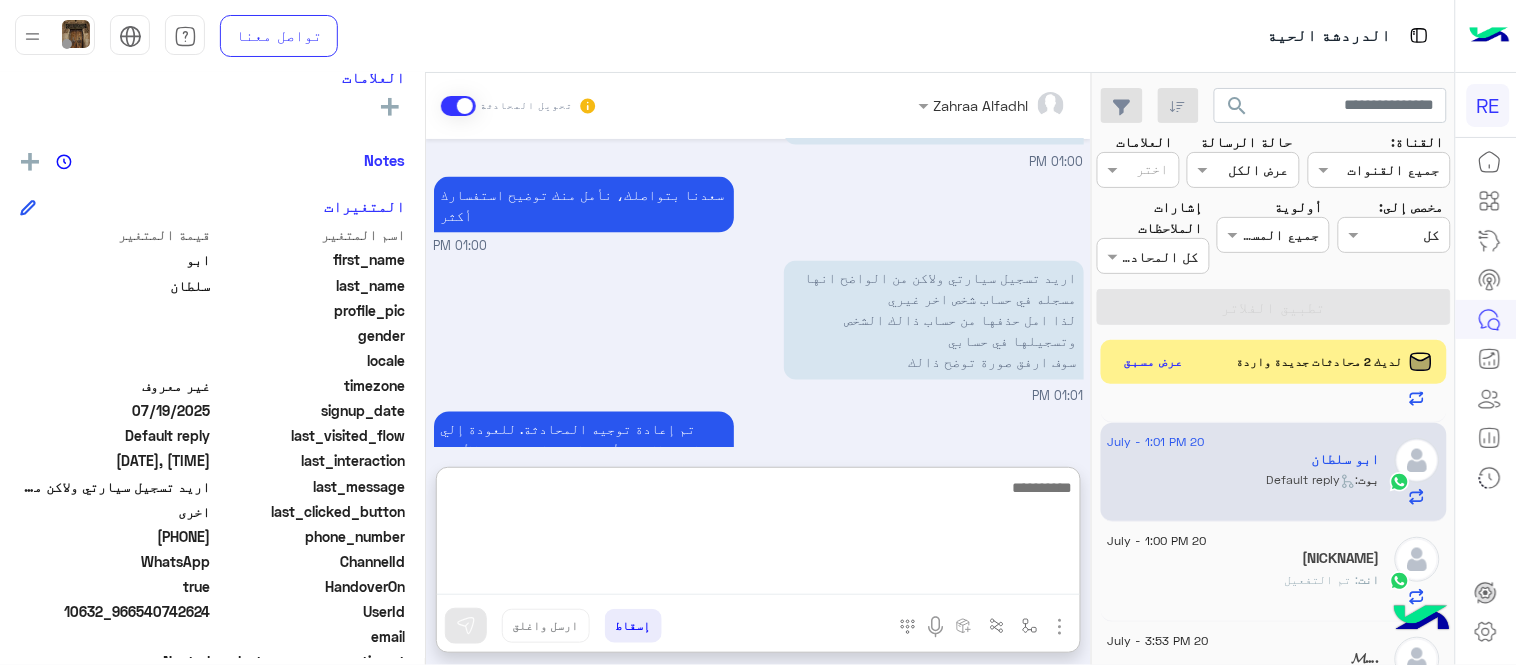 scroll, scrollTop: 1036, scrollLeft: 0, axis: vertical 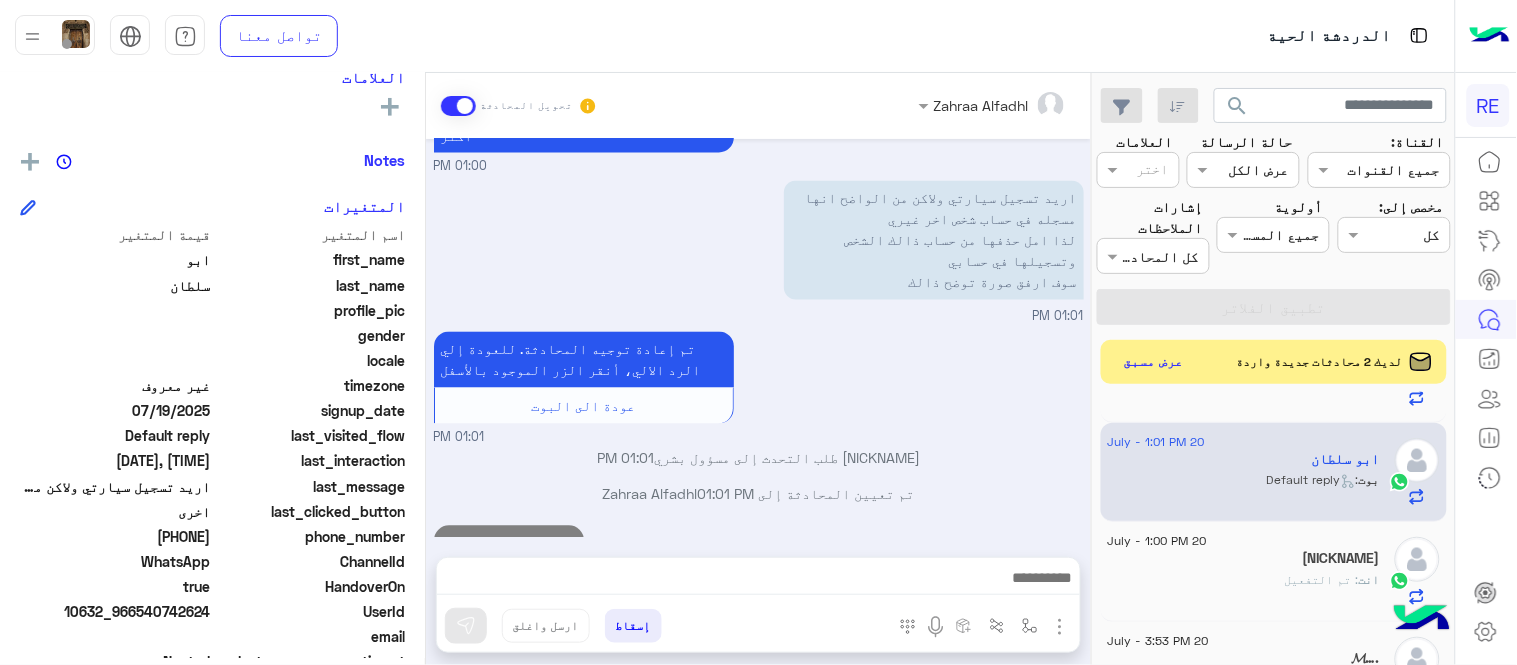 click on "[DATE]   شكاوى    [TIME]  فضلا اختر نوع الشكوى  ماليه   تقنية   اخرى     [TIME]   اخرى    [TIME]  مرحباً بك ابو، نأسف لمروركم بهذا، برجاء توضيح استفسارك الخاص وسيتم الرد عليكم من فريق الدعم قريبا. كان معك مساعدك الآلي من فريق رحلة. دمت بخير. اي خدمة اخرى ؟  الرجوع للقائمة الرئ   لا     [TIME]  المفترض من خلالكم مادام ثبت انتقال ملكية المركبة يتم حذفها دون الرجوع للمالك السابق تخيل شخص مسجل عندكم ثم يبيع سيارته ويستمر بالعمل باسم مركبة لايملكها ثم يرتكب جريمه  ماهو ذنب المالك الجديد ثم ان هذة الملاحظة تعكس عدم امان تطبيق رحله اتمنى هذة الملاحظة يتم اخذها بعين الاعتبار   [TIME]" at bounding box center [758, 338] 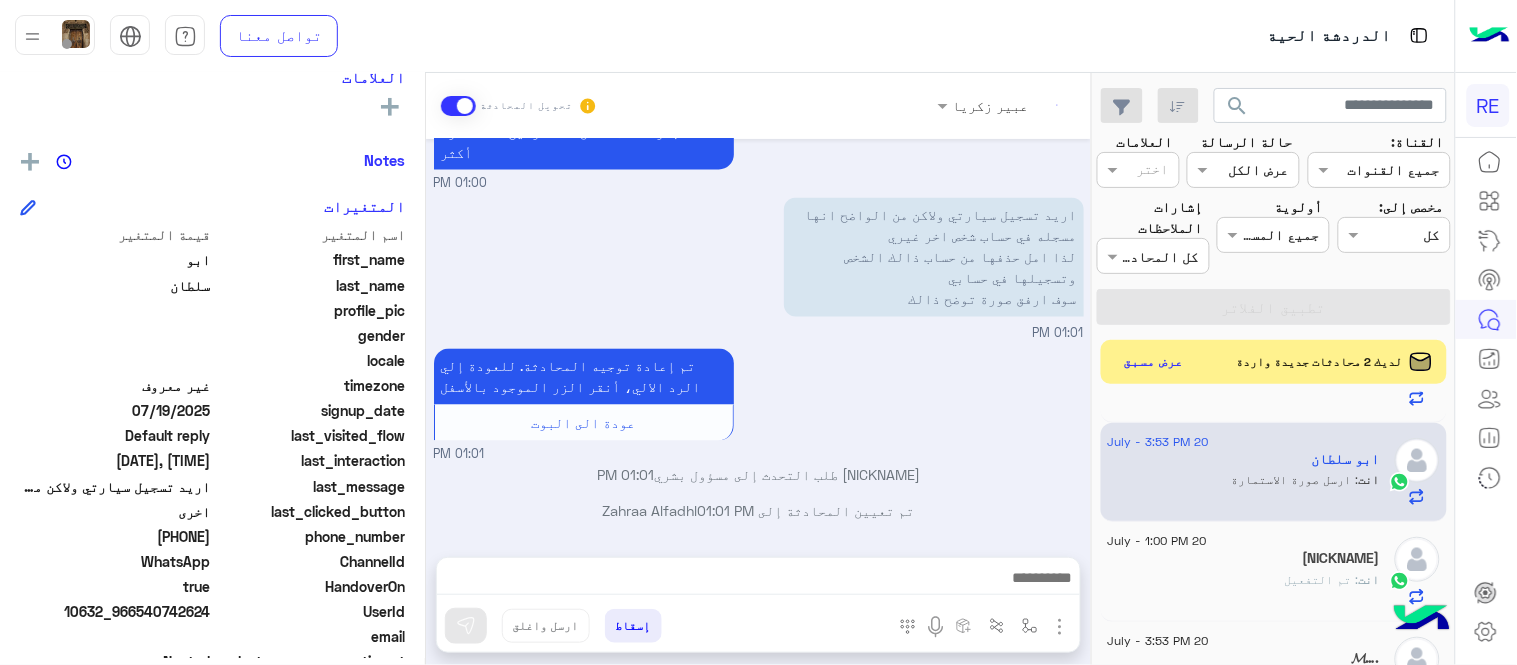 scroll, scrollTop: 983, scrollLeft: 0, axis: vertical 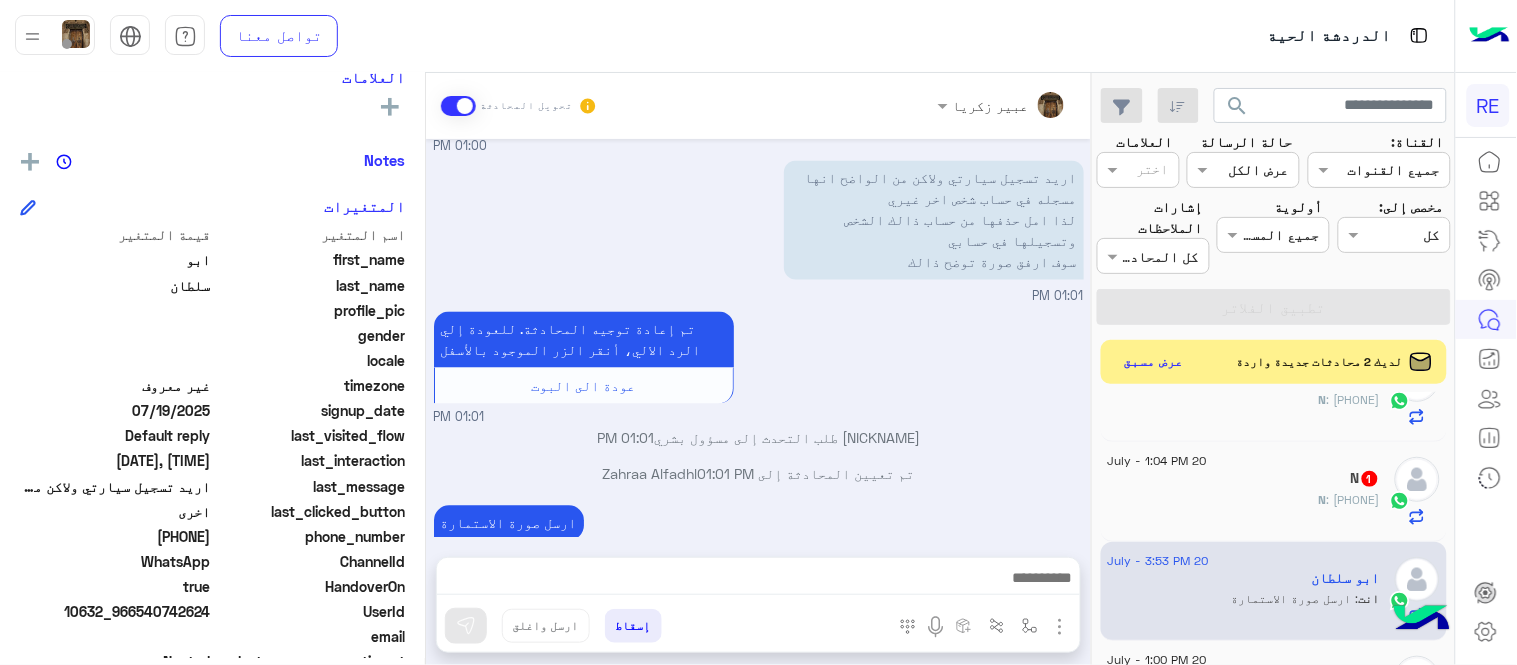 click on "20 July - 1:04 PM" 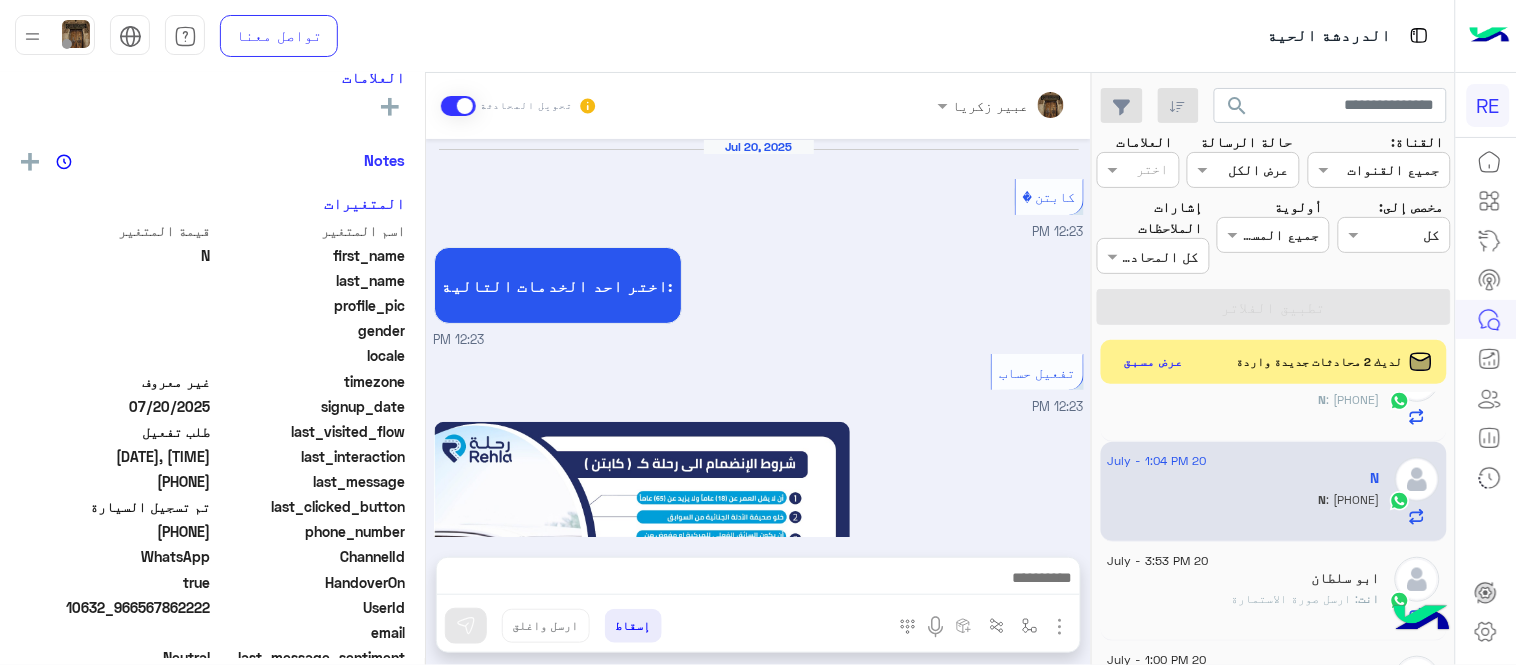 scroll, scrollTop: 1177, scrollLeft: 0, axis: vertical 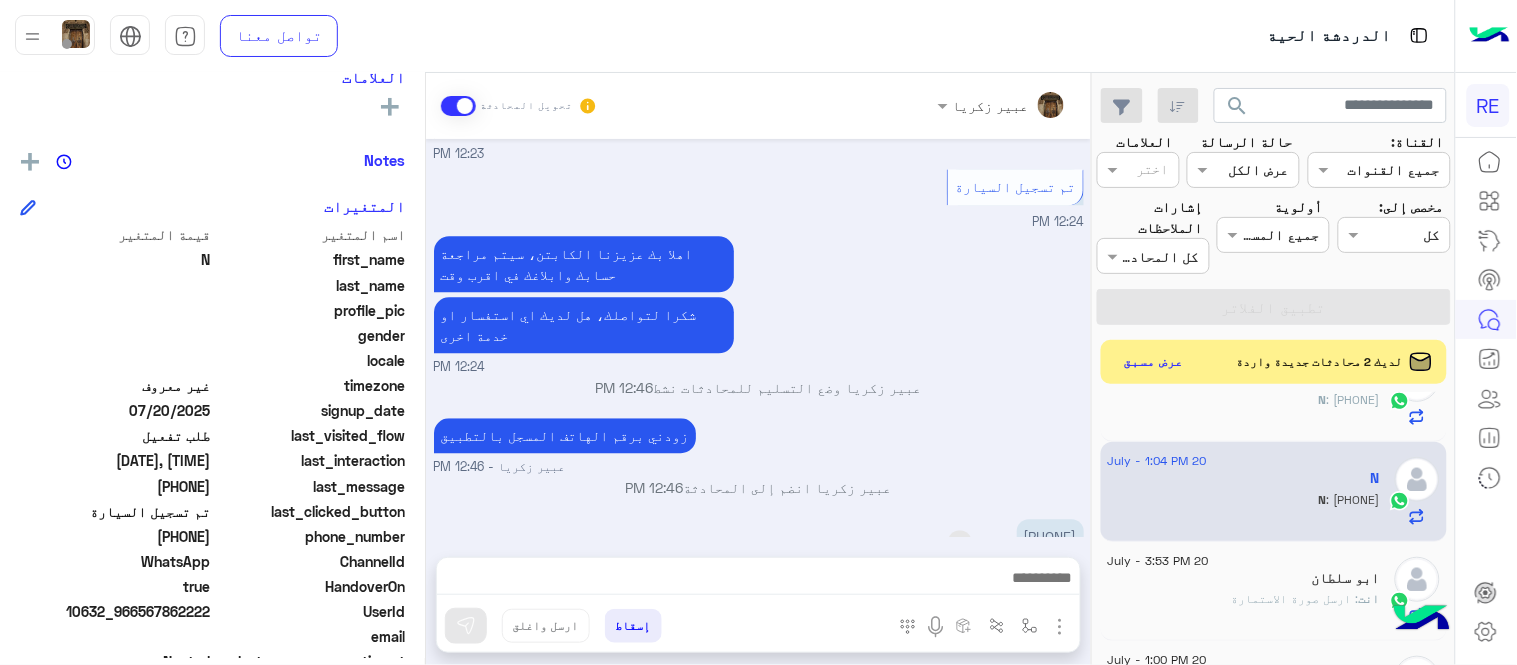 click on "[PHONE]" at bounding box center [1050, 536] 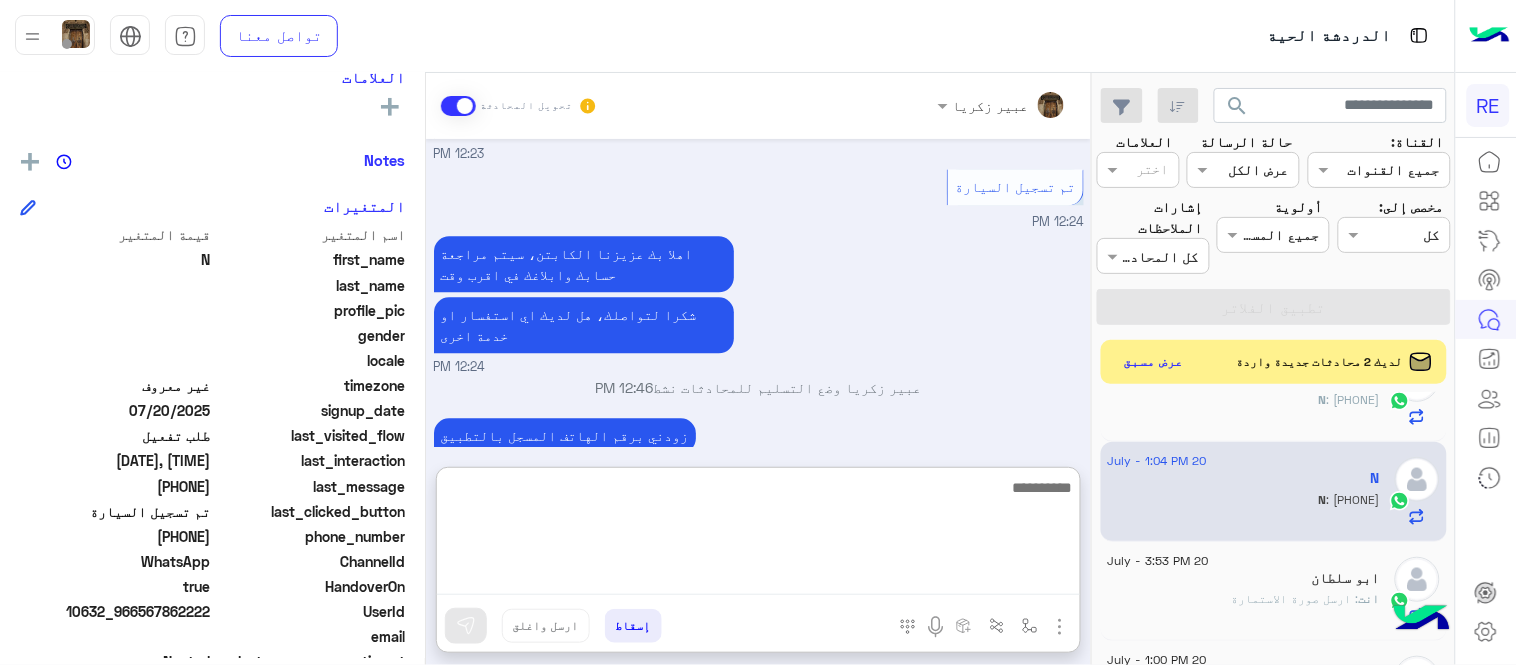 click at bounding box center [758, 535] 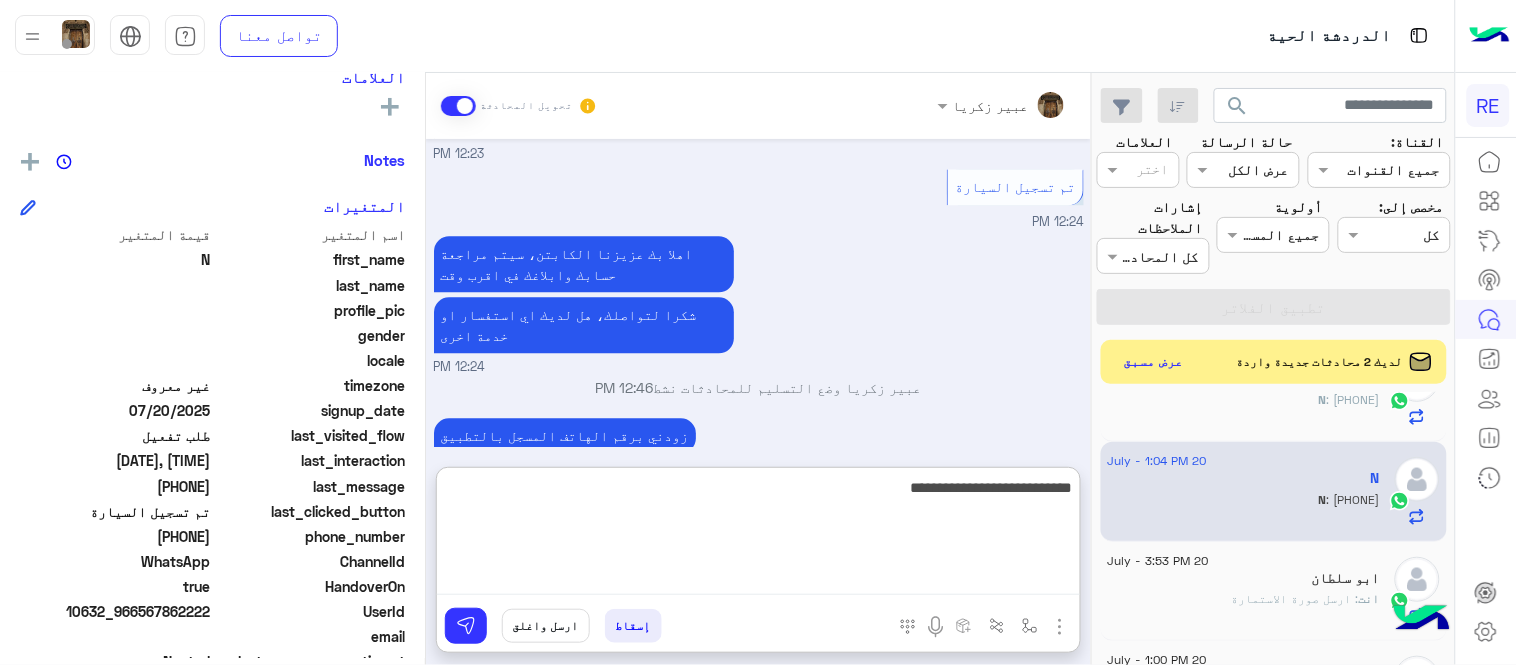 type on "**********" 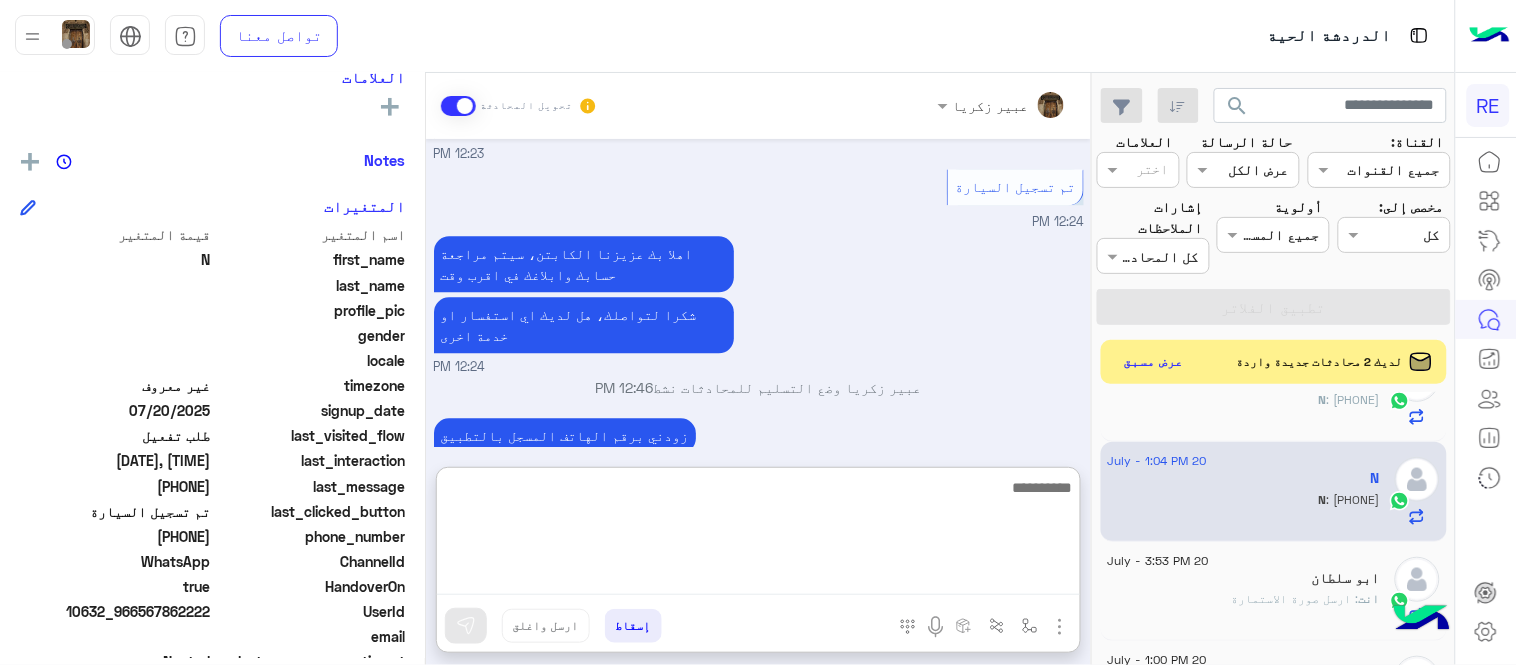 scroll, scrollTop: 1332, scrollLeft: 0, axis: vertical 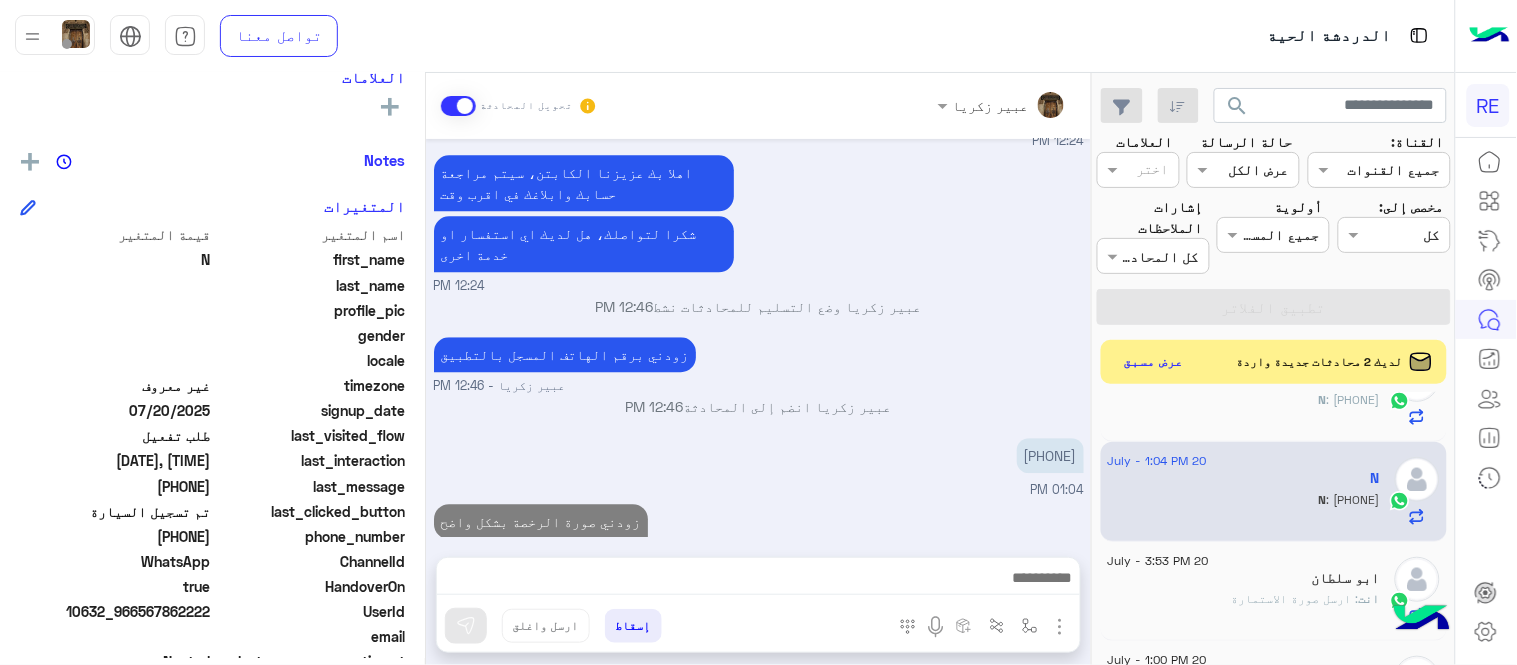 click on "عبير زكريا تحويل المحادثة     [DATE]   كابتن     [TIME]  اختر احد الخدمات التالية:    [TIME]   تفعيل حساب    [TIME]  يمكنك الاطلاع على شروط الانضمام لرحلة ك (كابتن ) الموجودة بالصورة أعلاه،
لتحميل التطبيق عبر الرابط التالي : 📲
http://onelink.to/Rehla    يسعدنا انضمامك لتطبيق رحلة يمكنك اتباع الخطوات الموضحة لتسجيل بيانات سيارتك بالفيديو التالي  : عزيزي الكابتن، فضلًا ، للرغبة بتفعيل الحساب قم برفع البيانات عبر التطبيق والتواصل معنا  تم تسجيل السيارة   اواجه صعوبة بالتسجيل  اي خدمة اخرى ؟  الرجوع للقائمة الرئ   لا     [TIME]   تم تسجيل السيارة    [TIME]     [TIME]   [TIME]       عبير زكريا -  [TIME]" at bounding box center (758, 373) 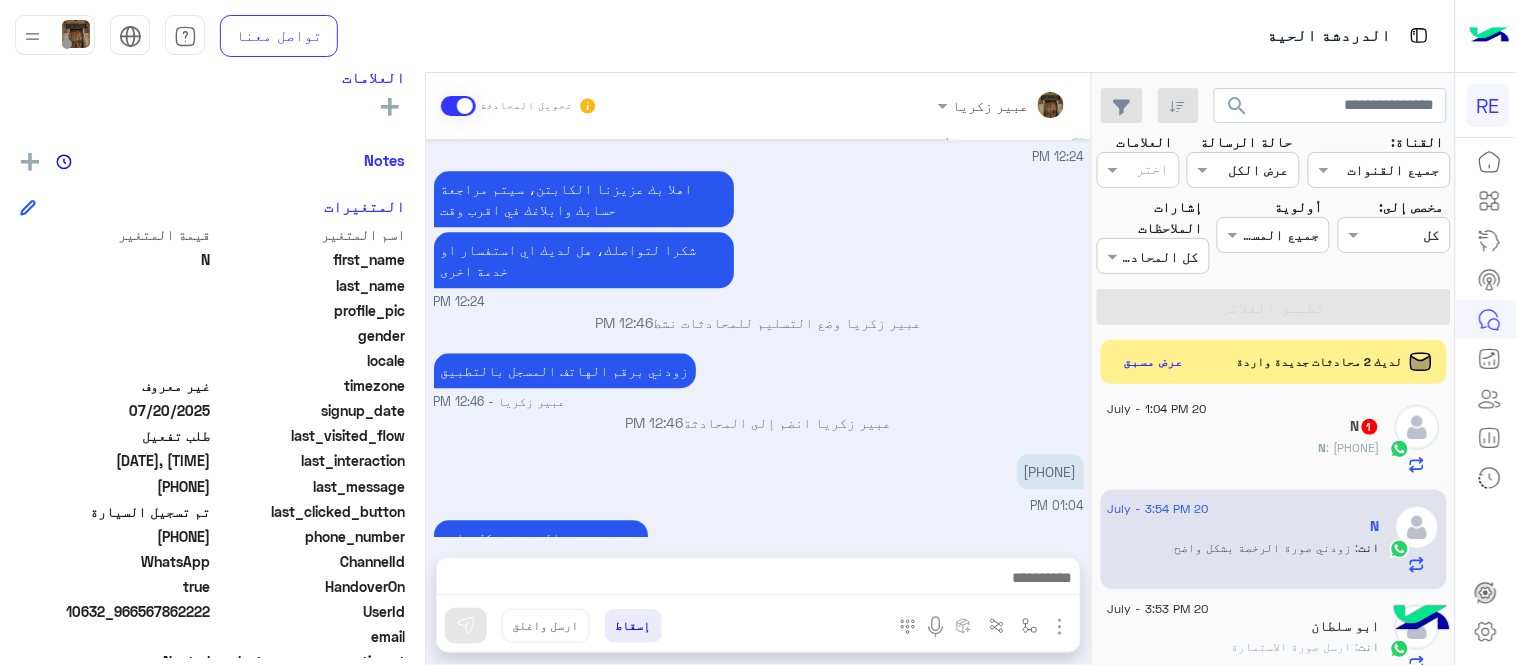 scroll, scrollTop: 498, scrollLeft: 0, axis: vertical 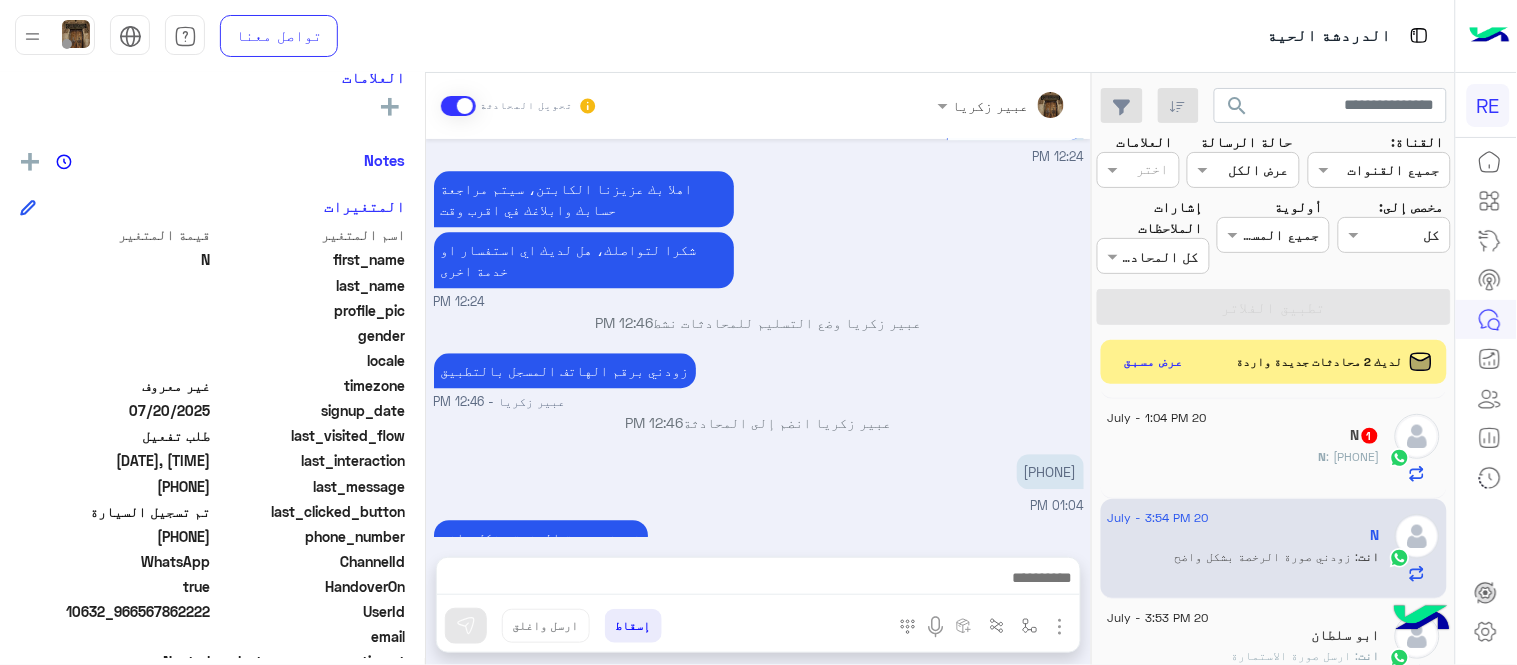 click on "N : [PHONE]" 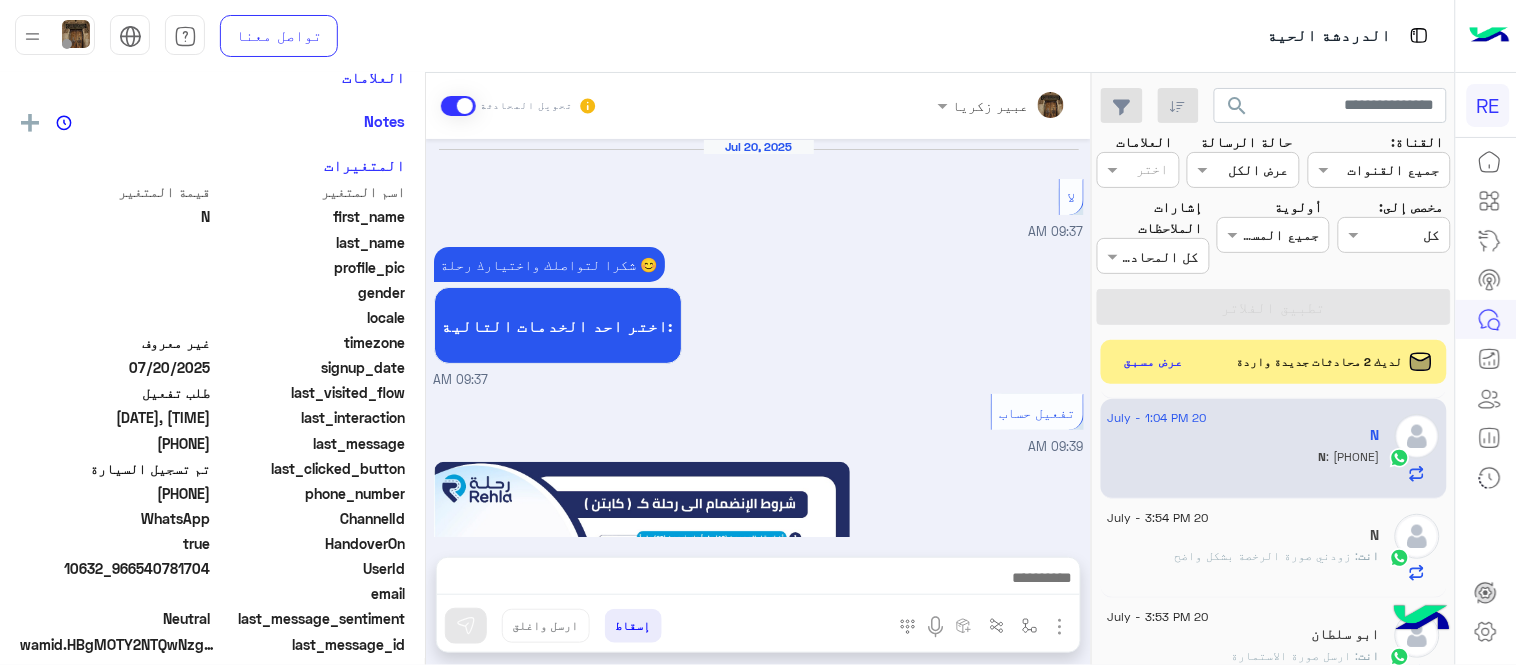 scroll, scrollTop: 1217, scrollLeft: 0, axis: vertical 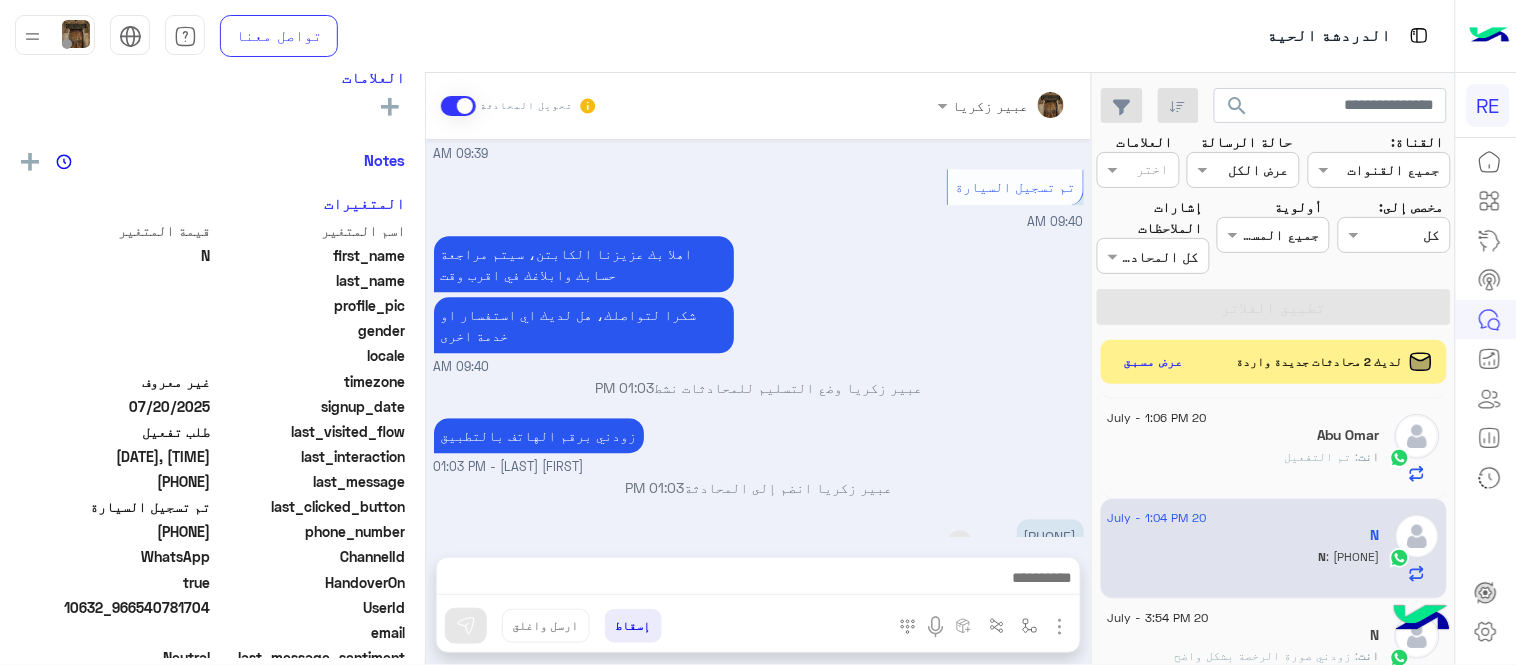 click on "[PHONE]" at bounding box center [1050, 536] 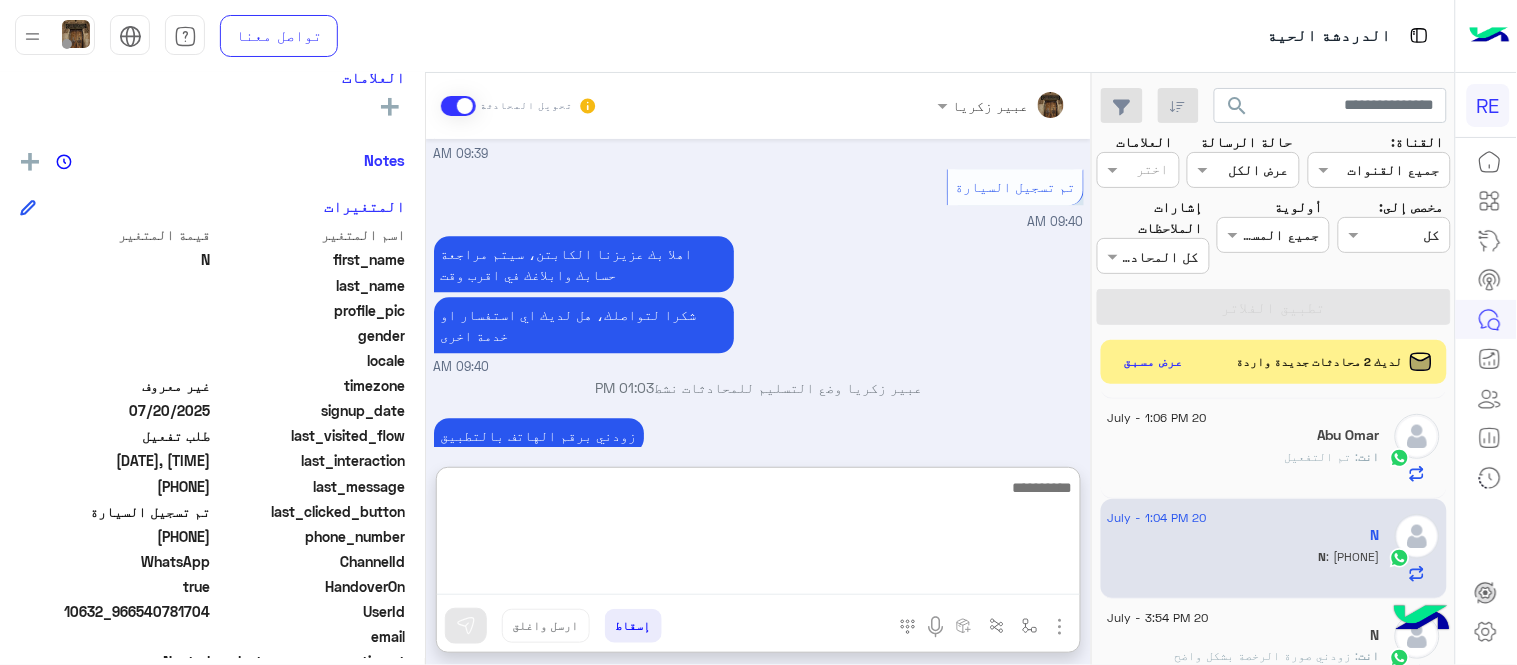 click at bounding box center [758, 535] 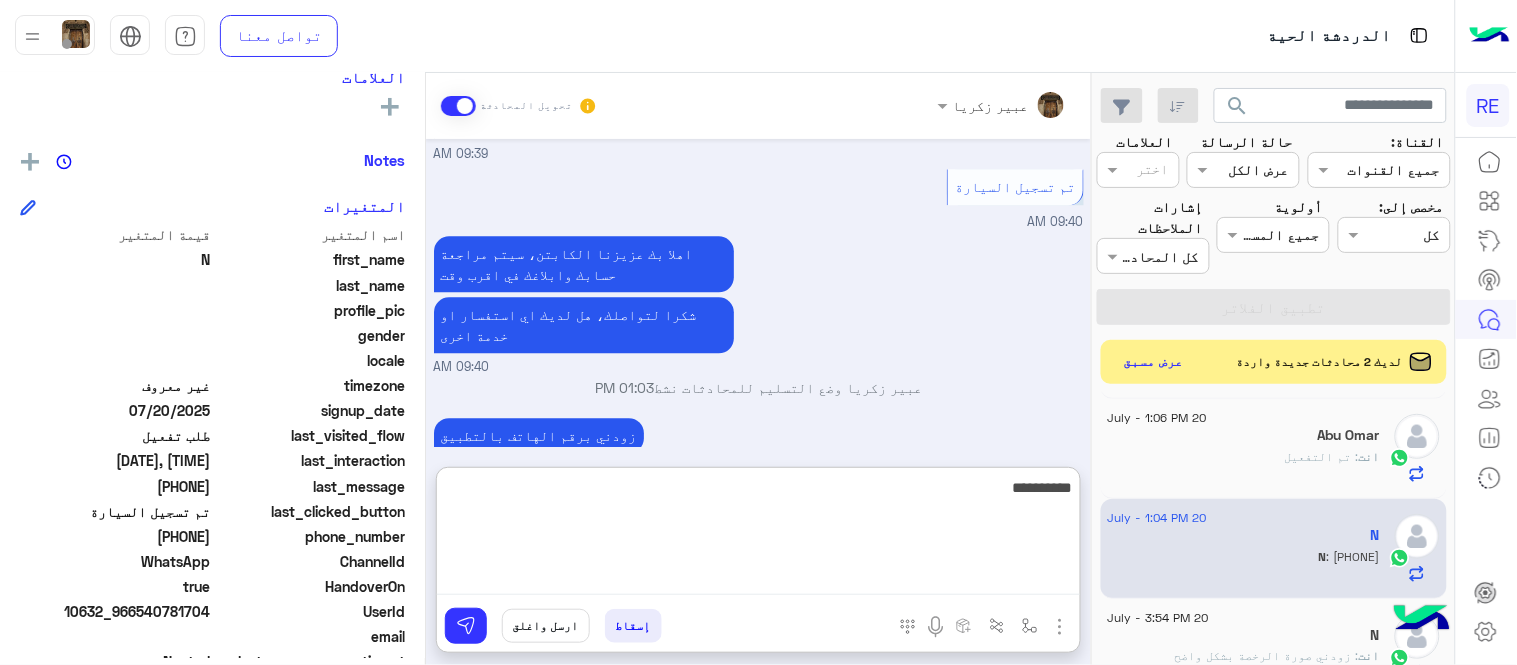 type on "**********" 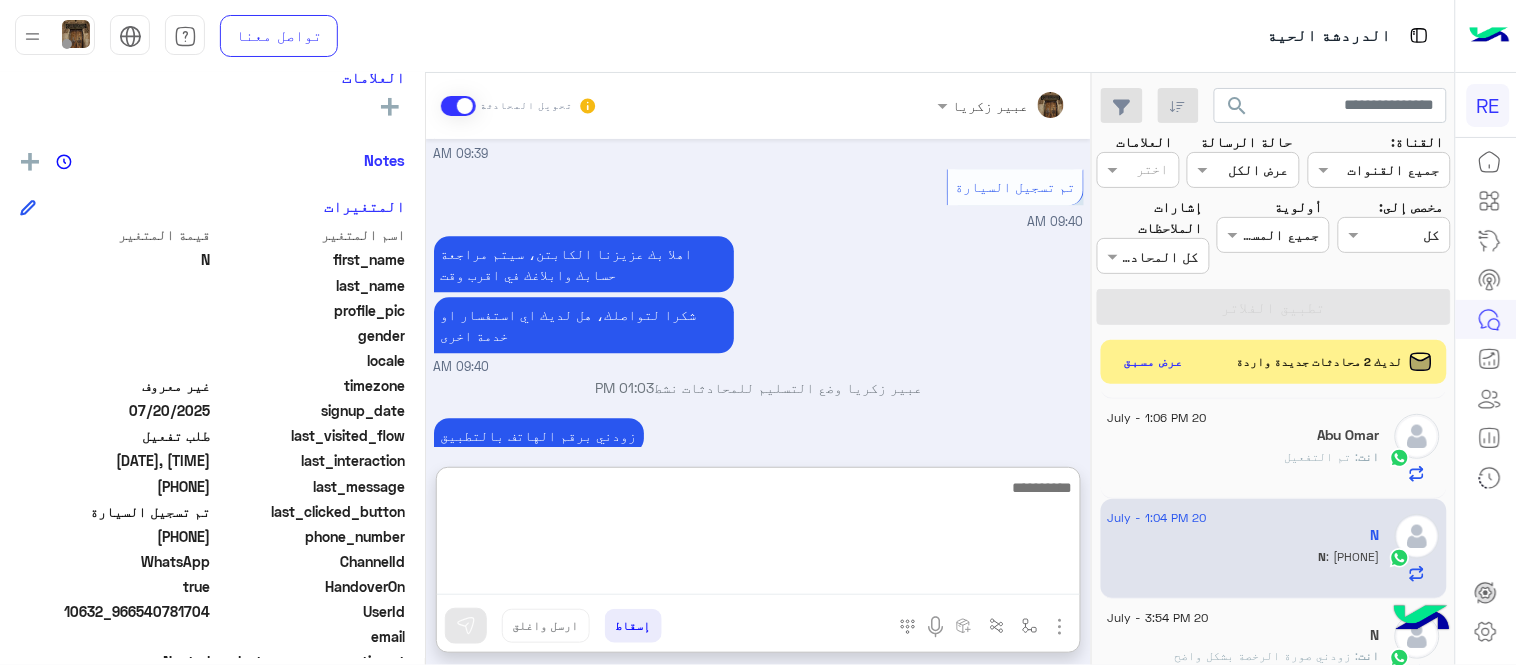 scroll, scrollTop: 1372, scrollLeft: 0, axis: vertical 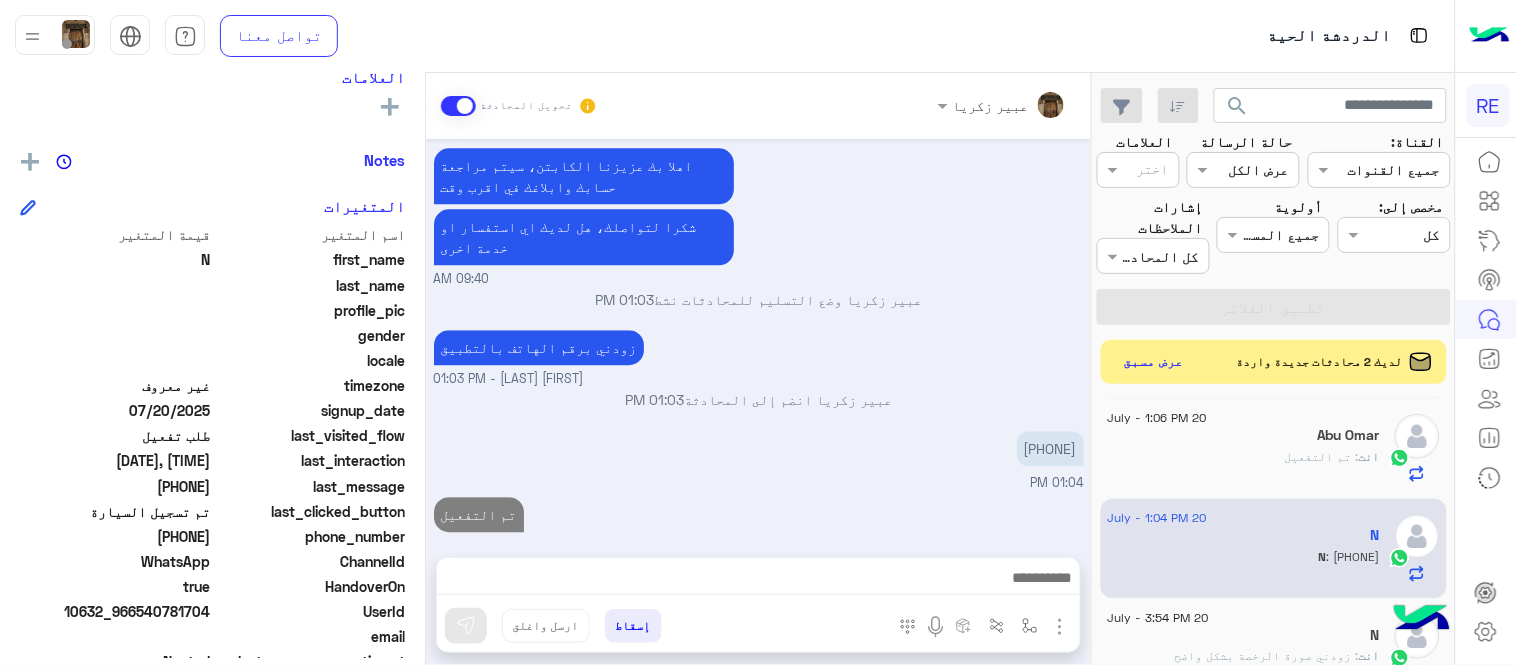 click on "[DATE]   لا    [TIME]  شكرا لتواصلك واختيارك رحلة 😊 اختر احد الخدمات التالية:    [TIME]   تفعيل حساب    [TIME]  يمكنك الاطلاع على شروط الانضمام لرحلة ك (كابتن ) الموجودة بالصورة أعلاه،
لتحميل التطبيق عبر الرابط التالي : 📲
http://onelink.to/Rehla    يسعدنا انضمامك لتطبيق رحلة يمكنك اتباع الخطوات الموضحة لتسجيل بيانات سيارتك بالفيديو التالي  : عزيزي الكابتن، فضلًا ، للرغبة بتفعيل الحساب قم برفع البيانات عبر التطبيق والتواصل معنا  تم تسجيل السيارة   اواجه صعوبة بالتسجيل  اي خدمة اخرى ؟  الرجوع للقائمة الرئ   لا     [TIME]   تم تسجيل السيارة    [TIME]     [TIME]   [TIME]   [TIME]       [NAME] -  [TIME]   [TIME]" at bounding box center (758, 338) 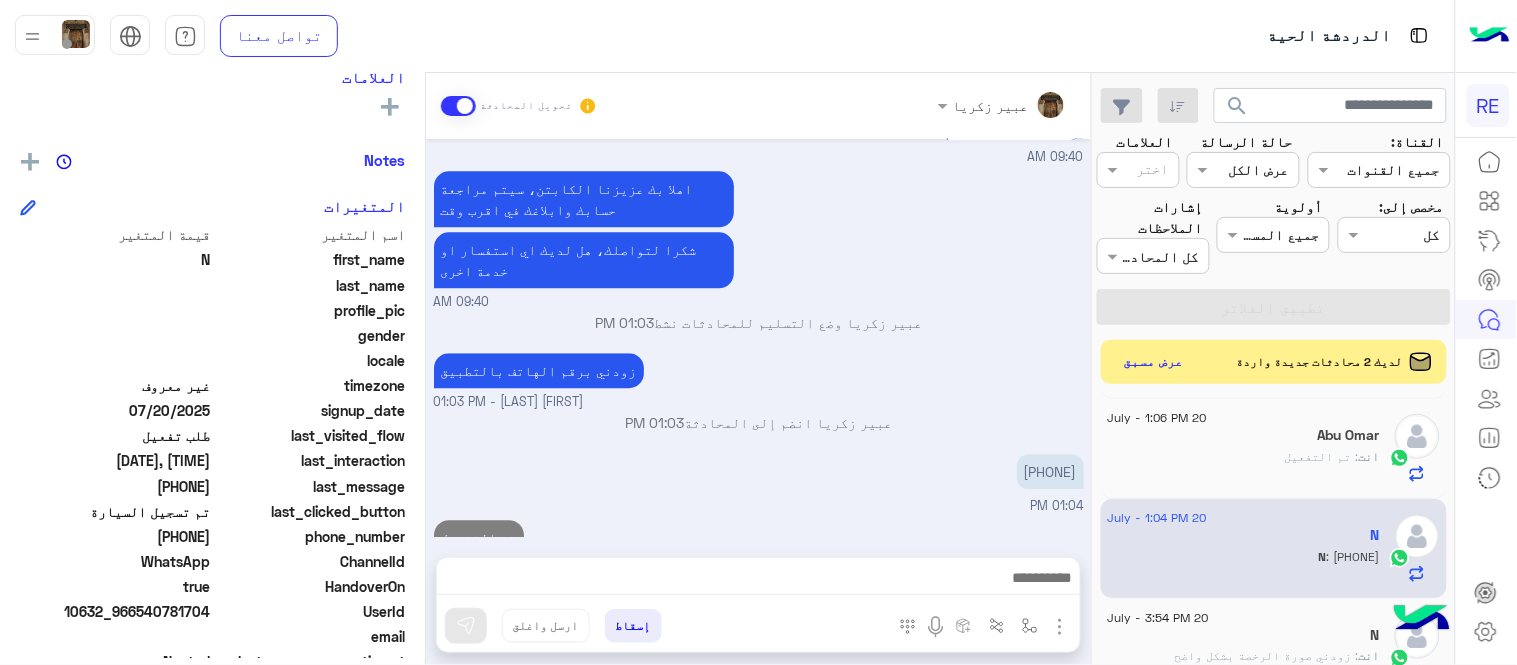 click on "تم التفعيل   03:55 PM" at bounding box center [759, 547] 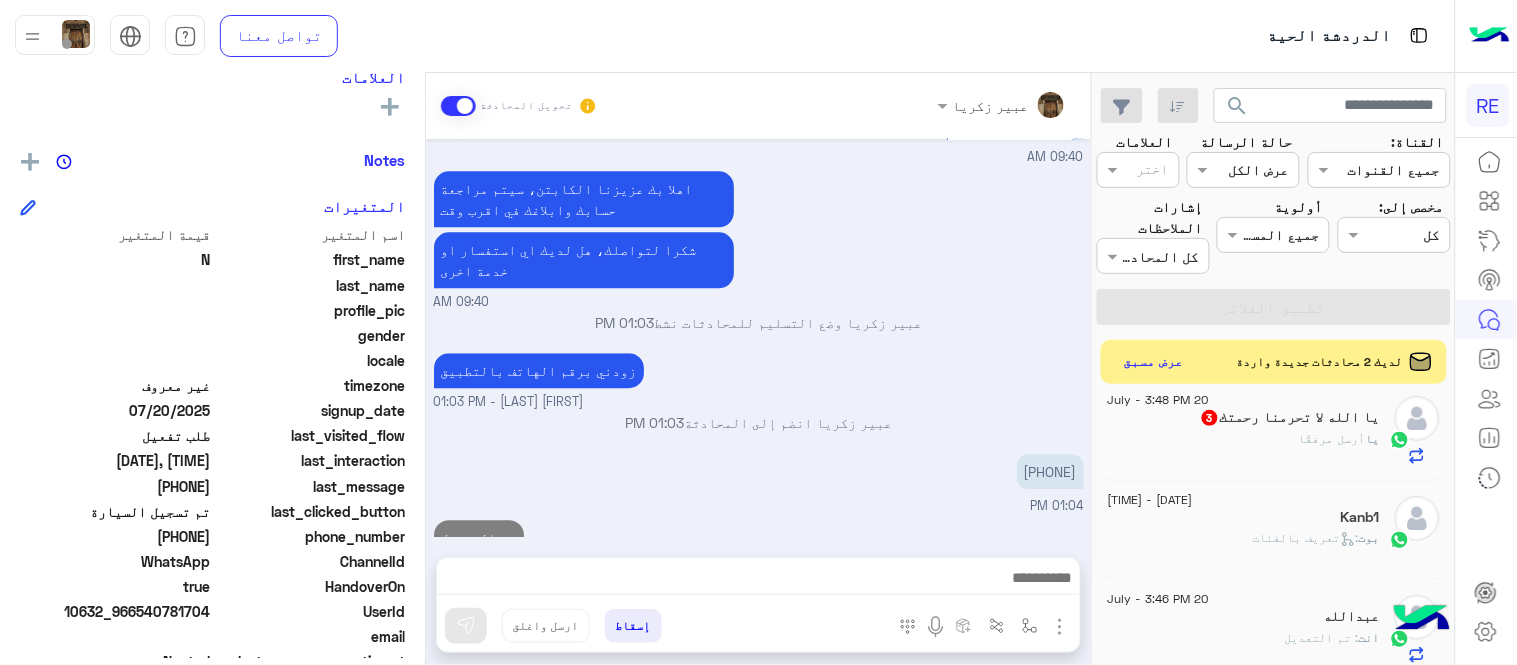 scroll, scrollTop: 94, scrollLeft: 0, axis: vertical 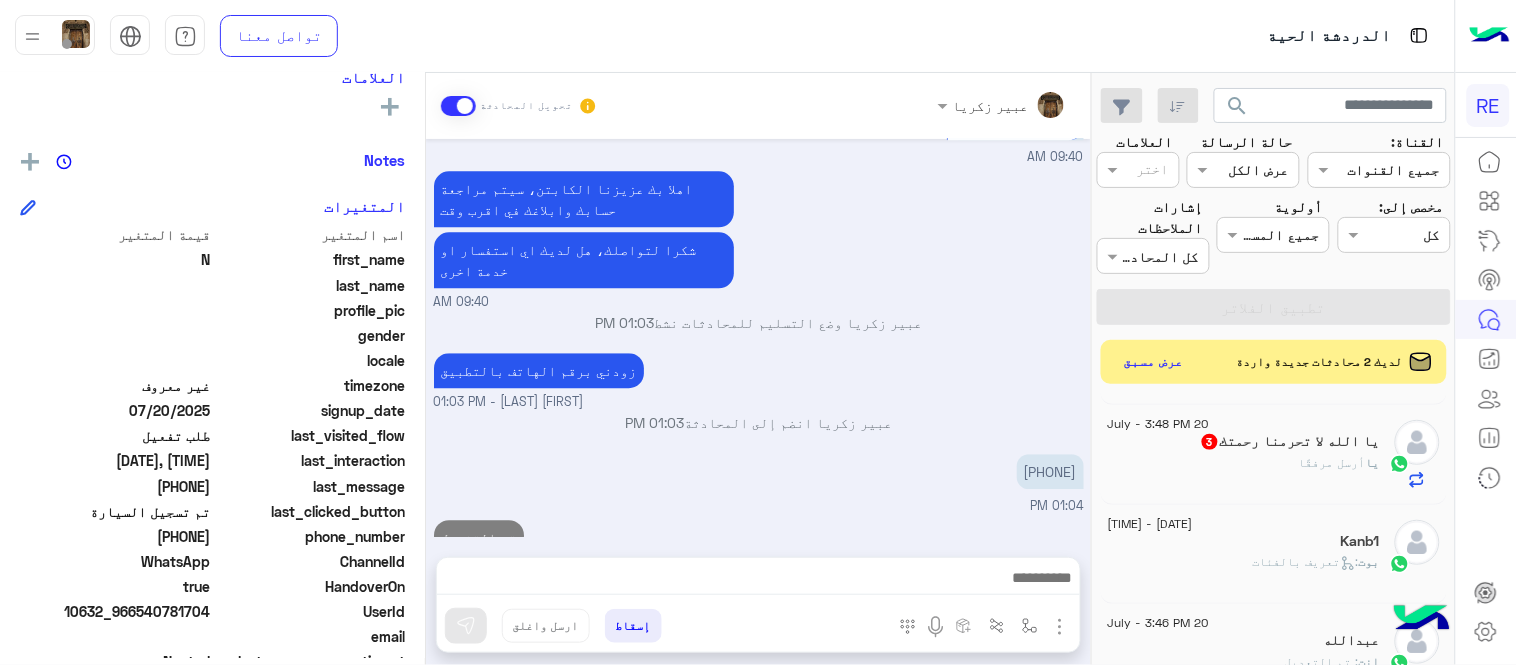 click on "يا  أرسل مرفقًا" 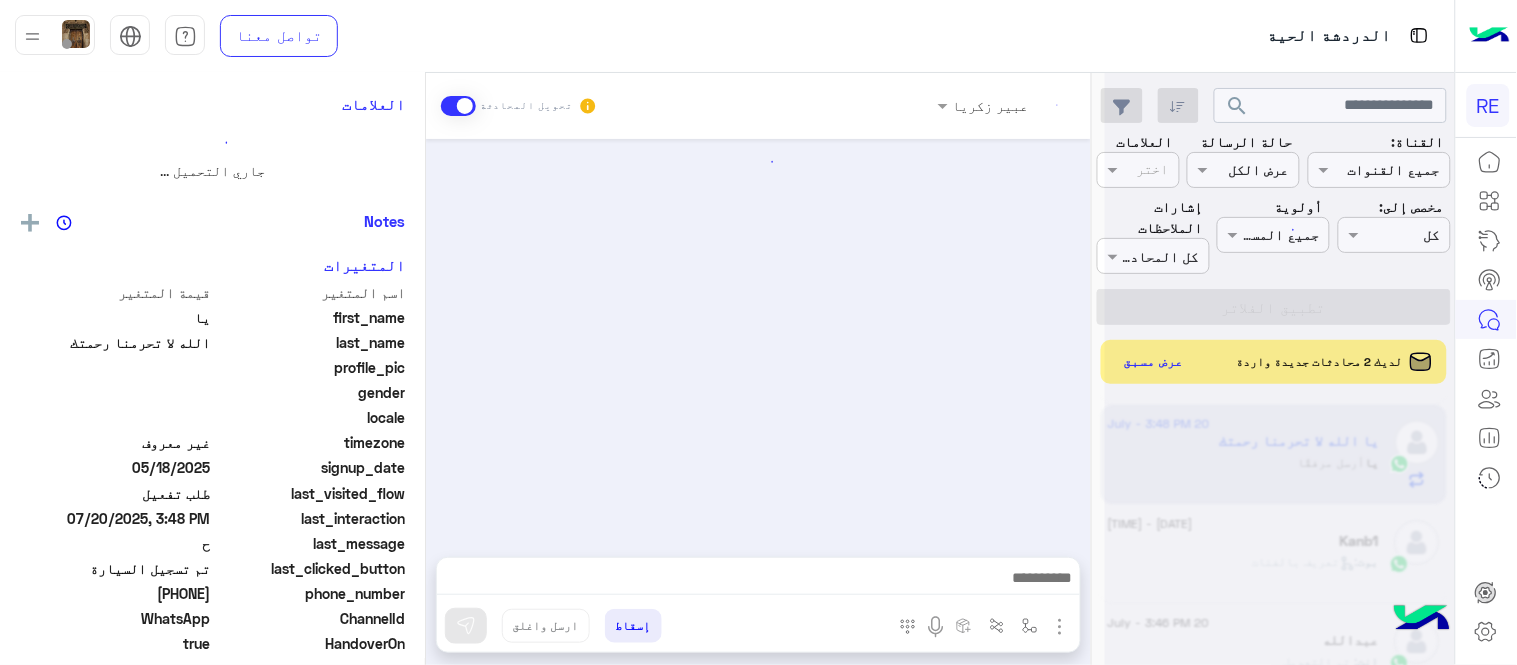 scroll, scrollTop: 917, scrollLeft: 0, axis: vertical 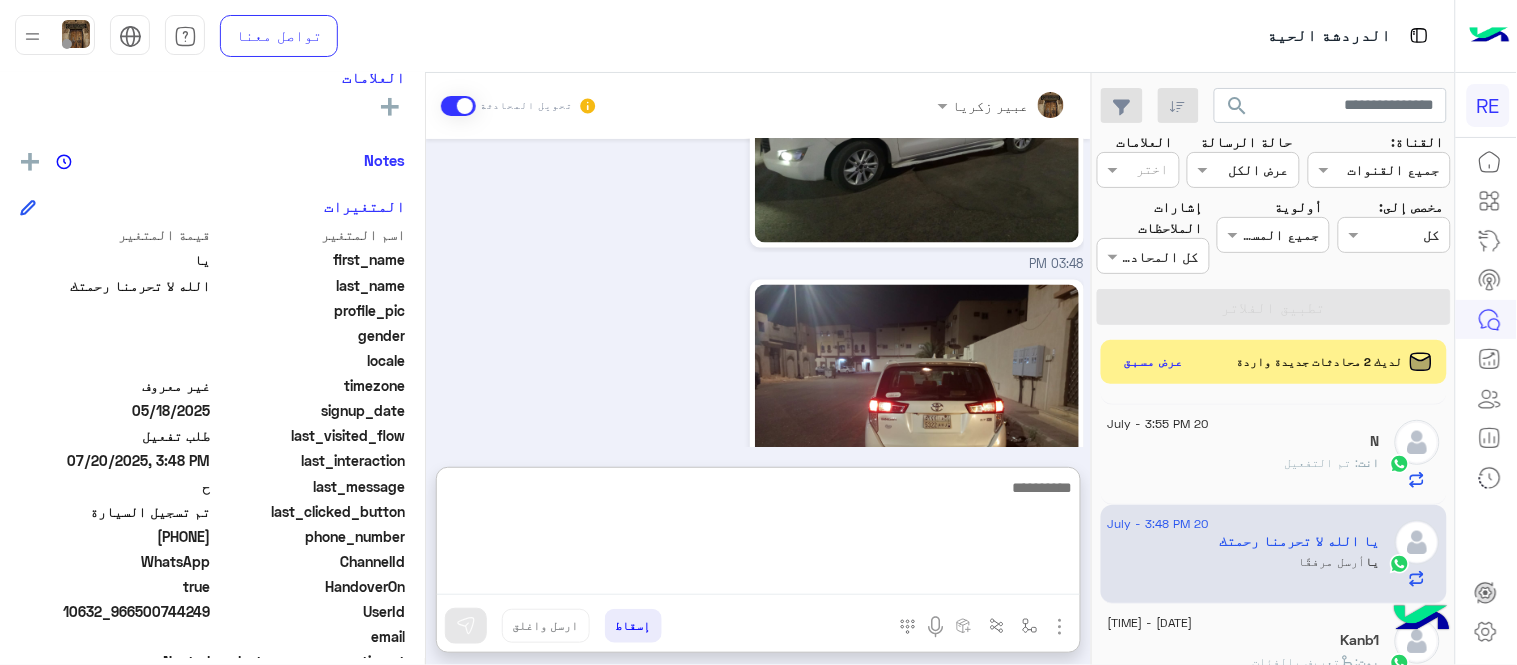 click at bounding box center [758, 535] 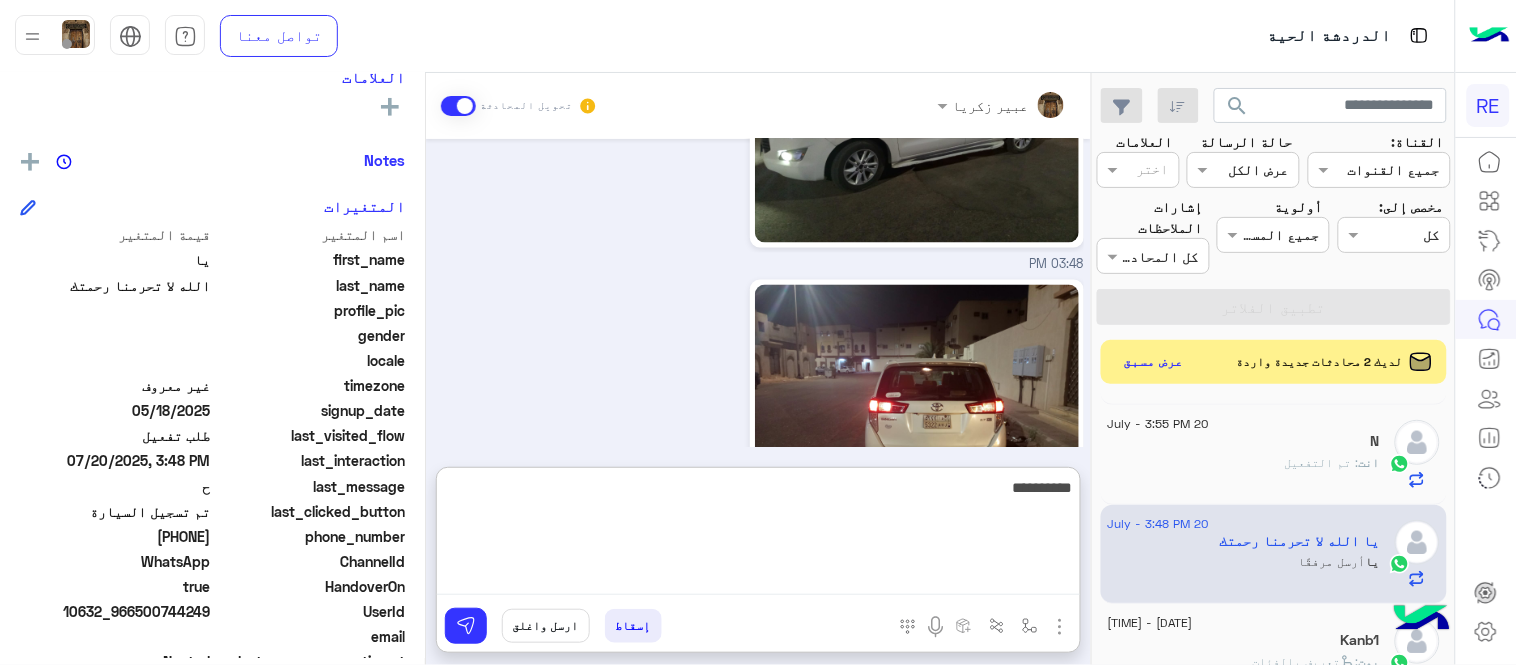 type on "**********" 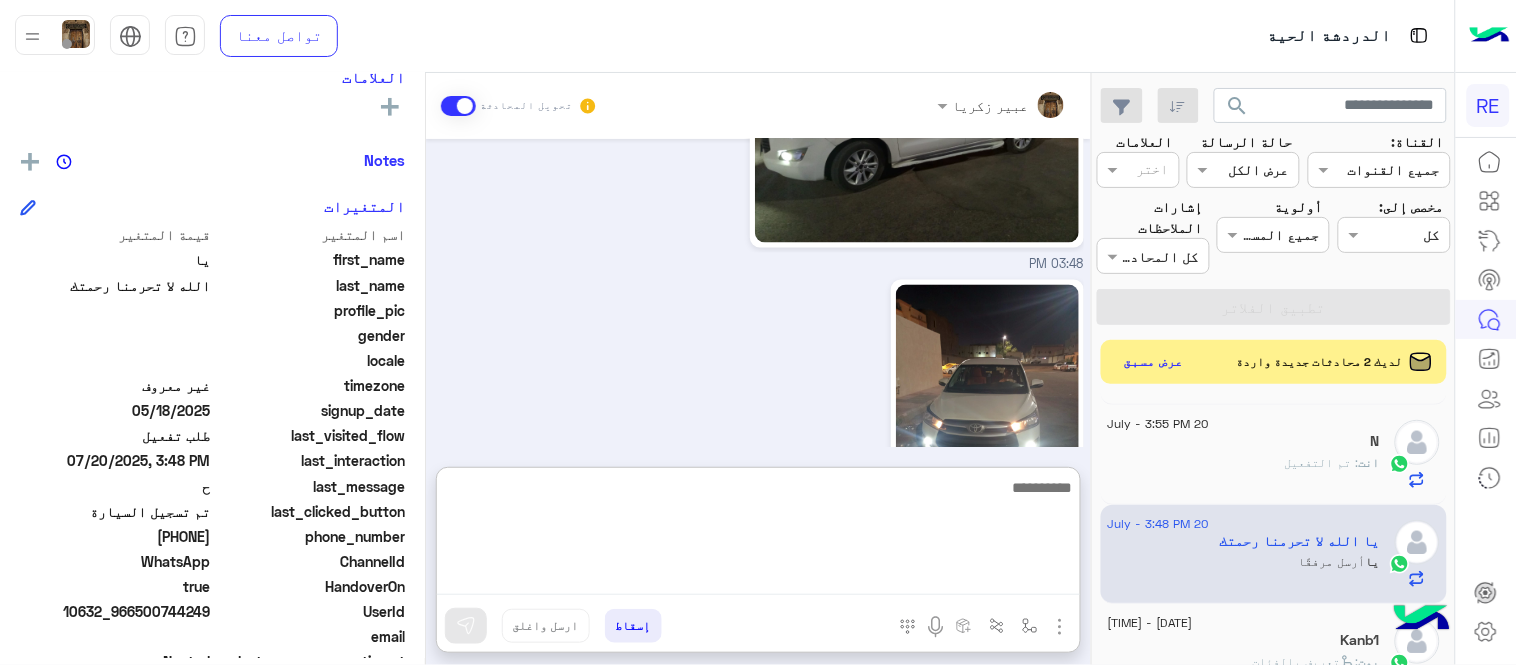 scroll, scrollTop: 1071, scrollLeft: 0, axis: vertical 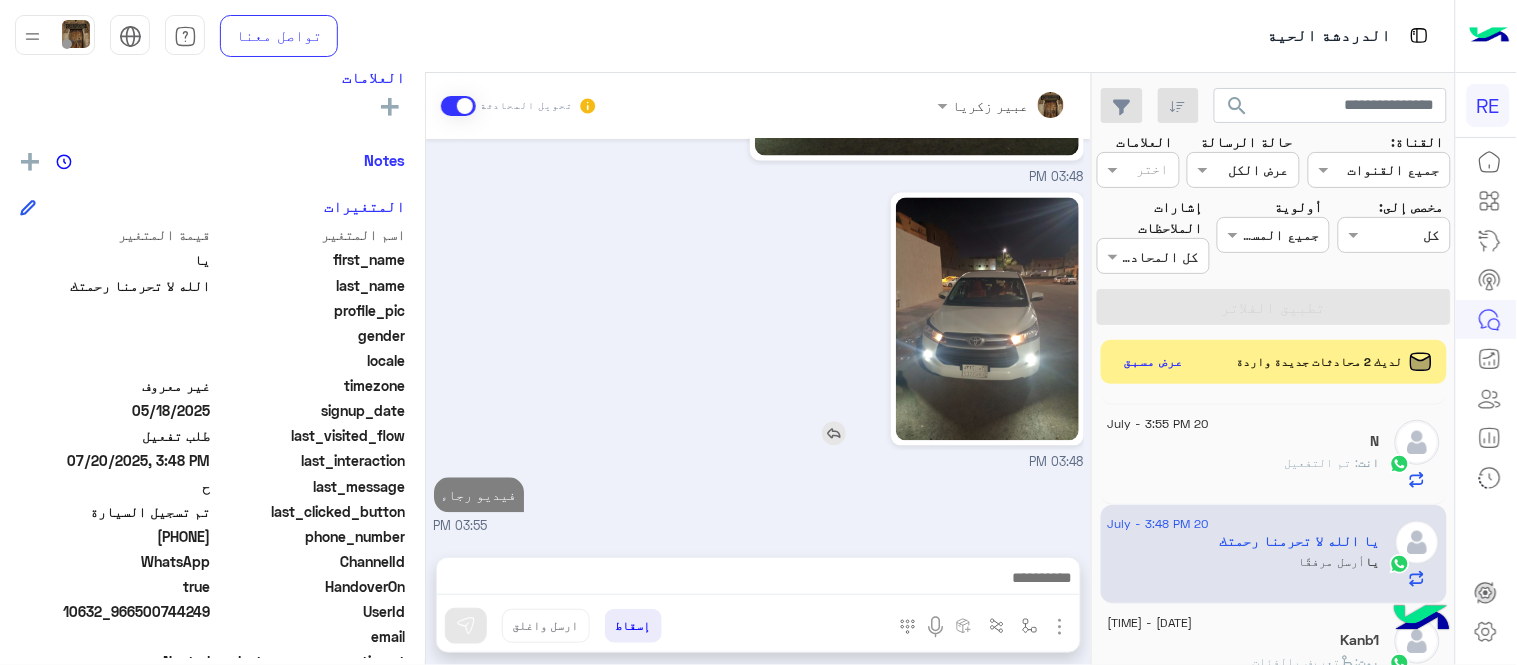 click 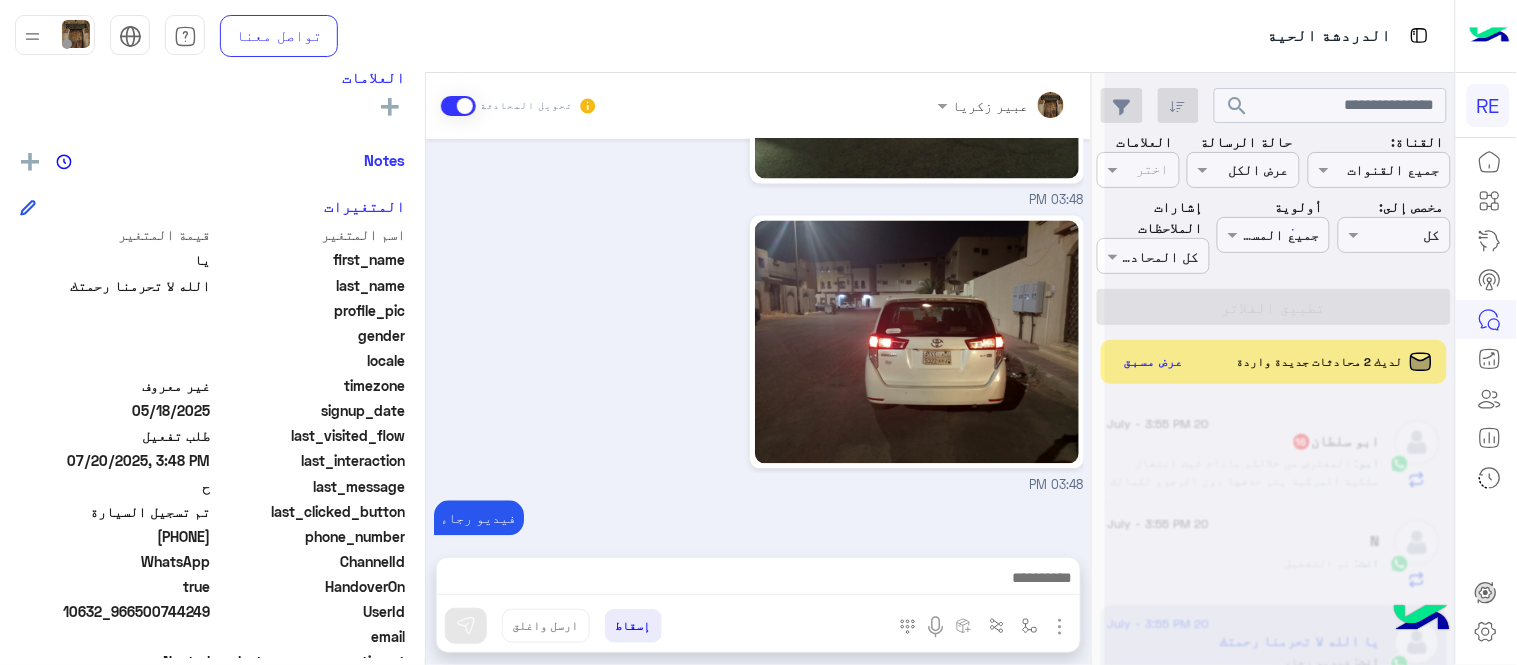 scroll, scrollTop: 0, scrollLeft: 0, axis: both 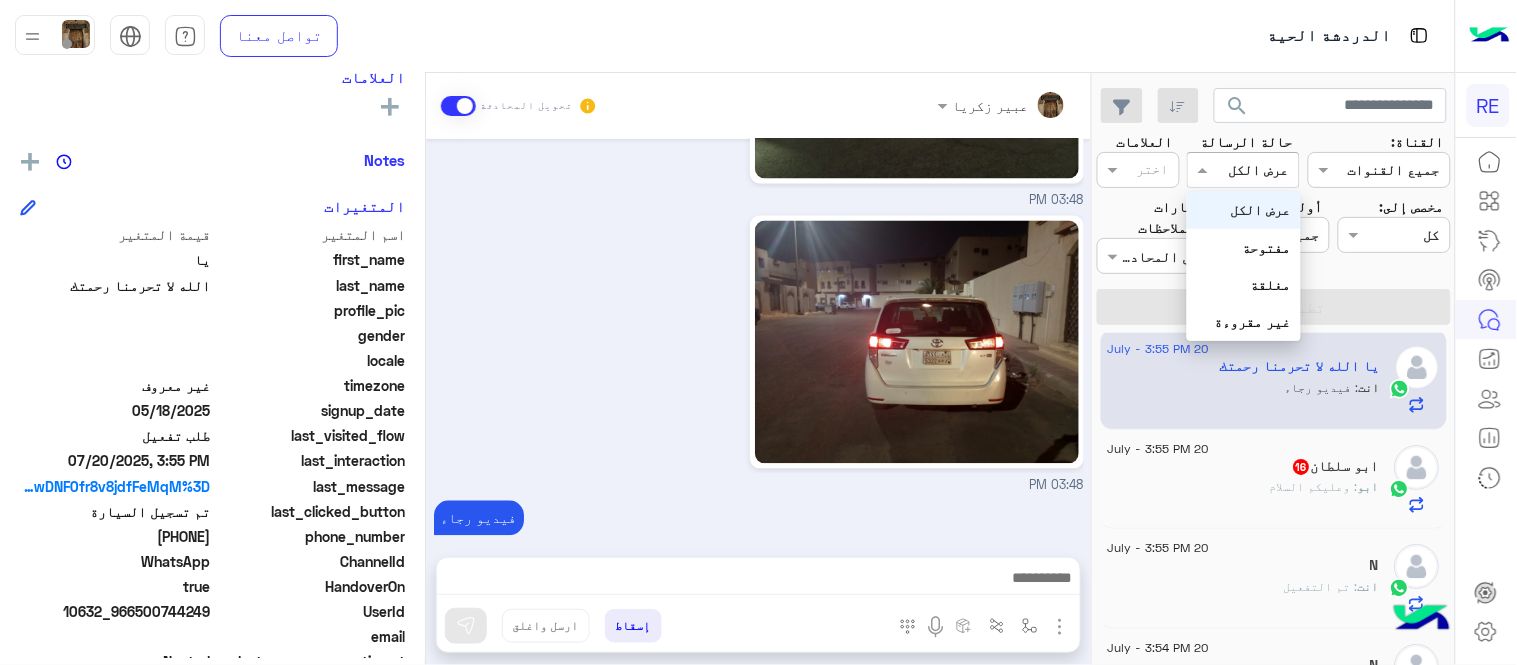 click on "القناه عرض الكل" at bounding box center [1243, 170] 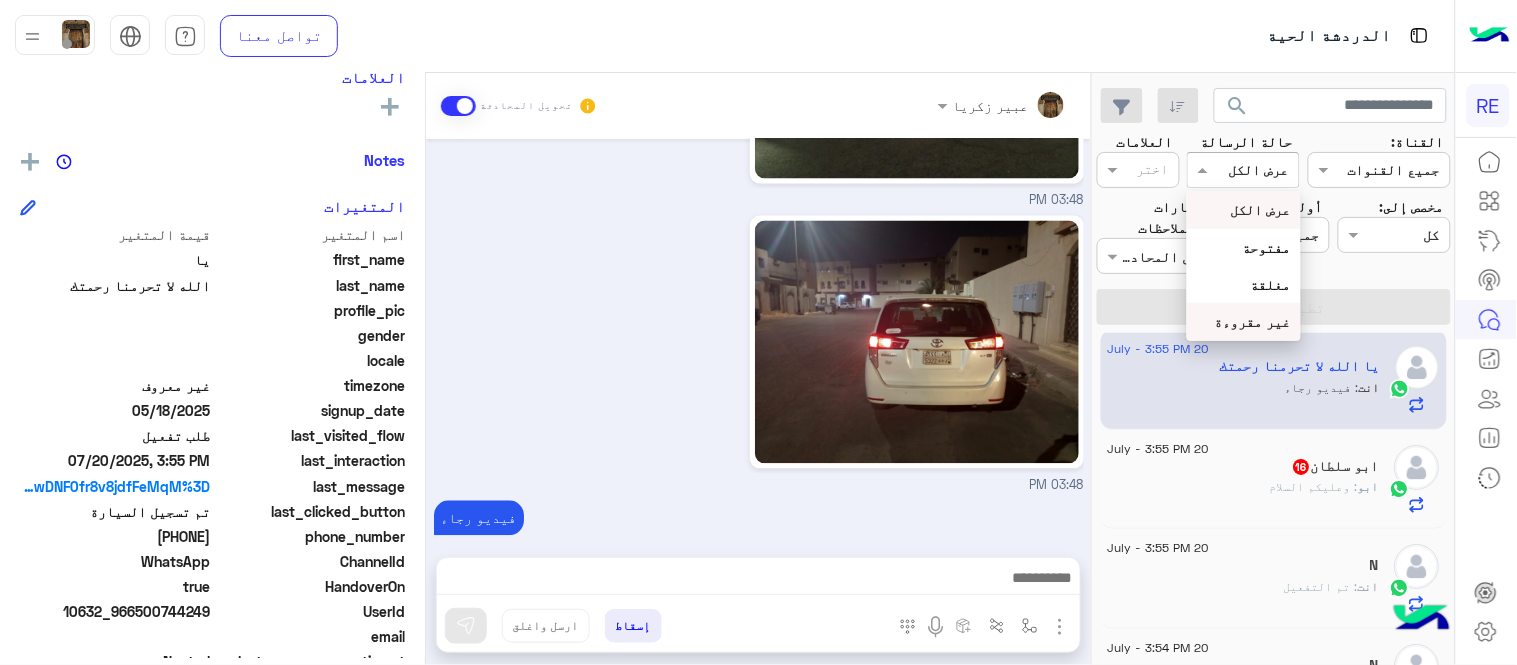 click on "غير مقروءة" at bounding box center (1243, 321) 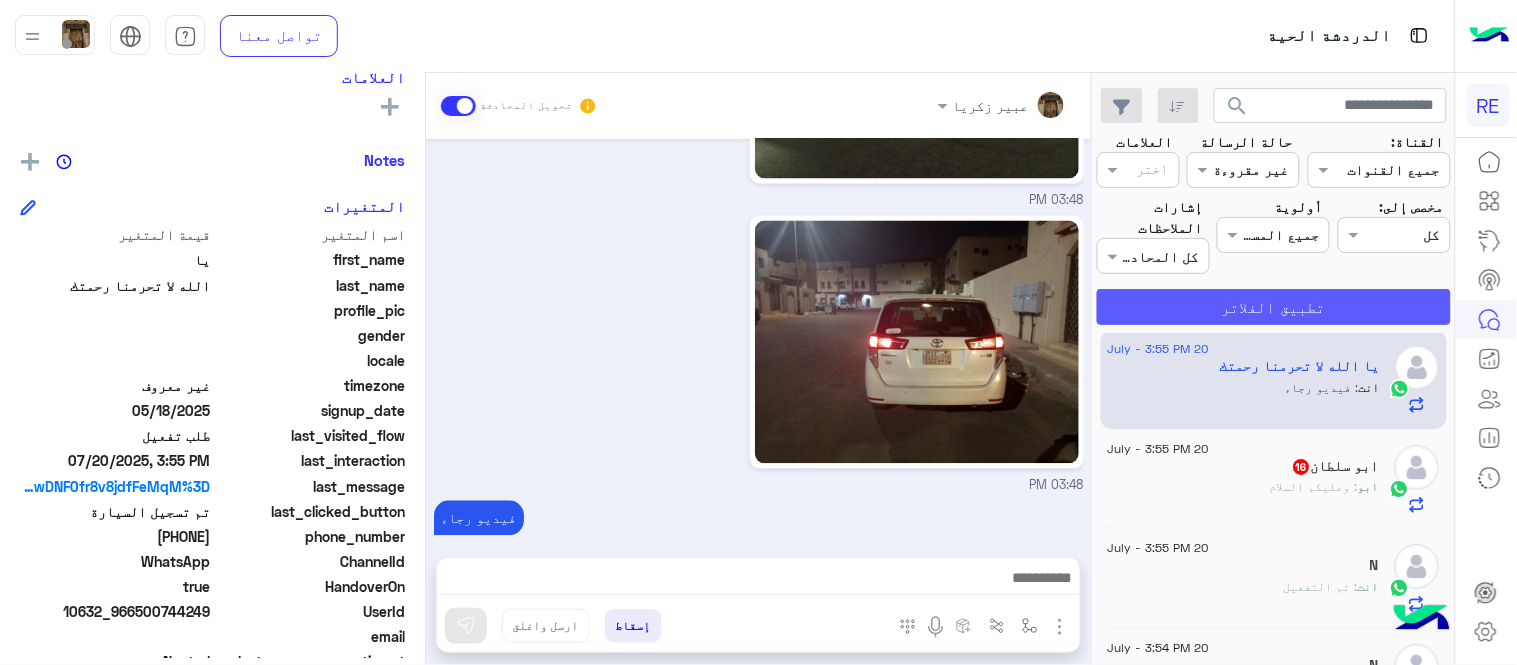 click on "تطبيق الفلاتر" 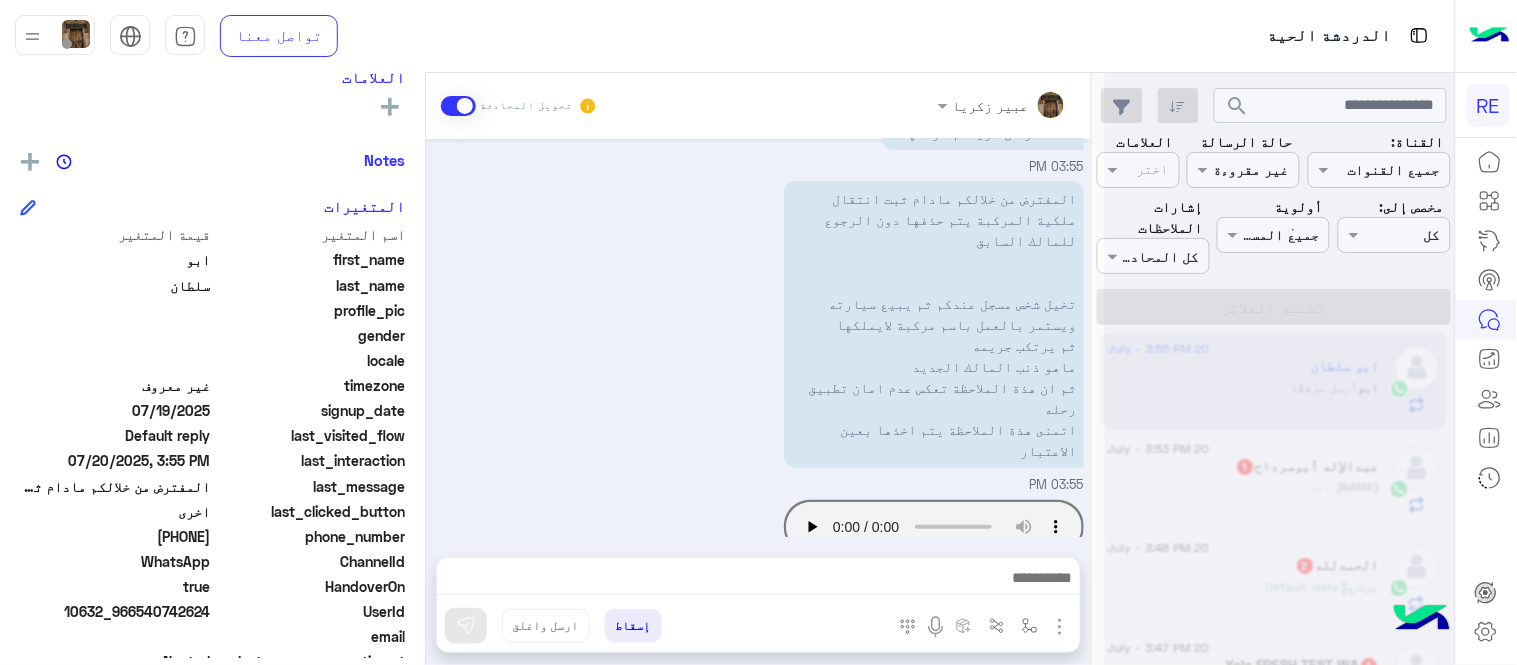 scroll, scrollTop: 528, scrollLeft: 0, axis: vertical 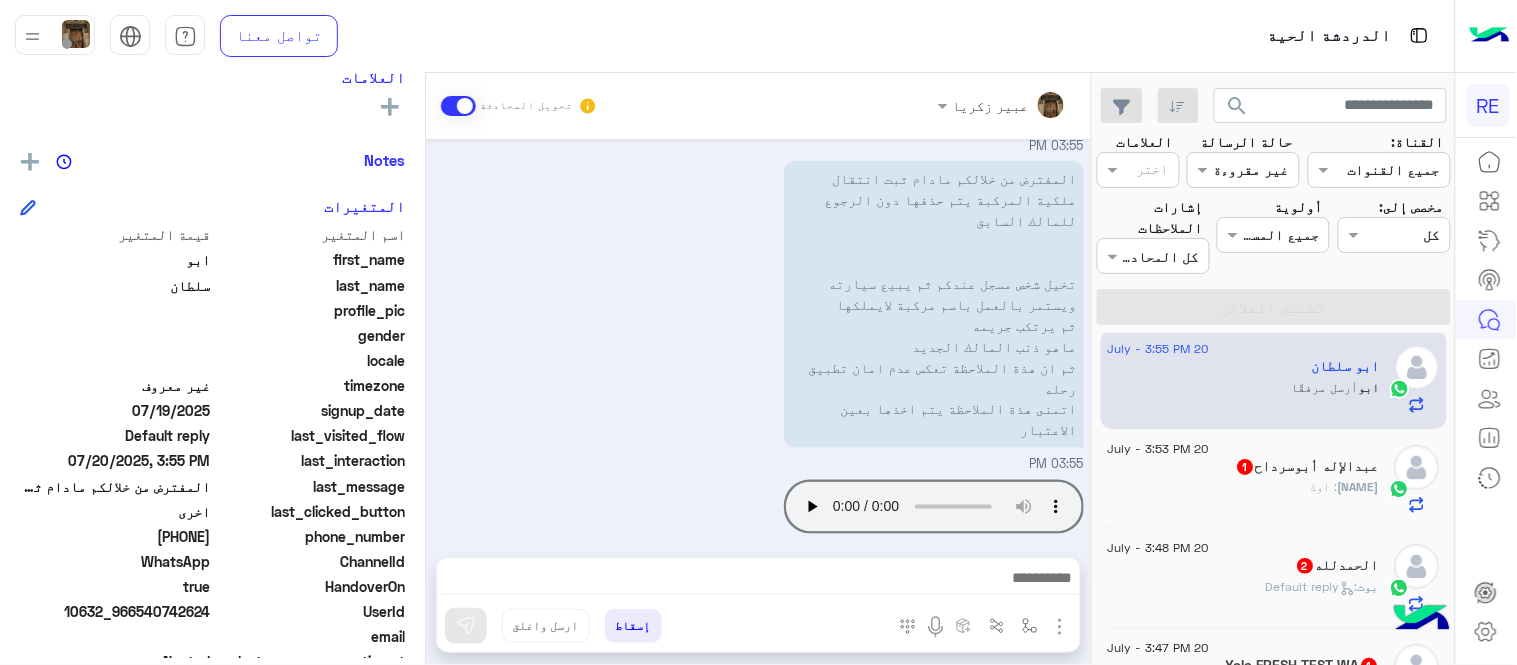 drag, startPoint x: 424, startPoint y: 394, endPoint x: 763, endPoint y: 523, distance: 362.71475 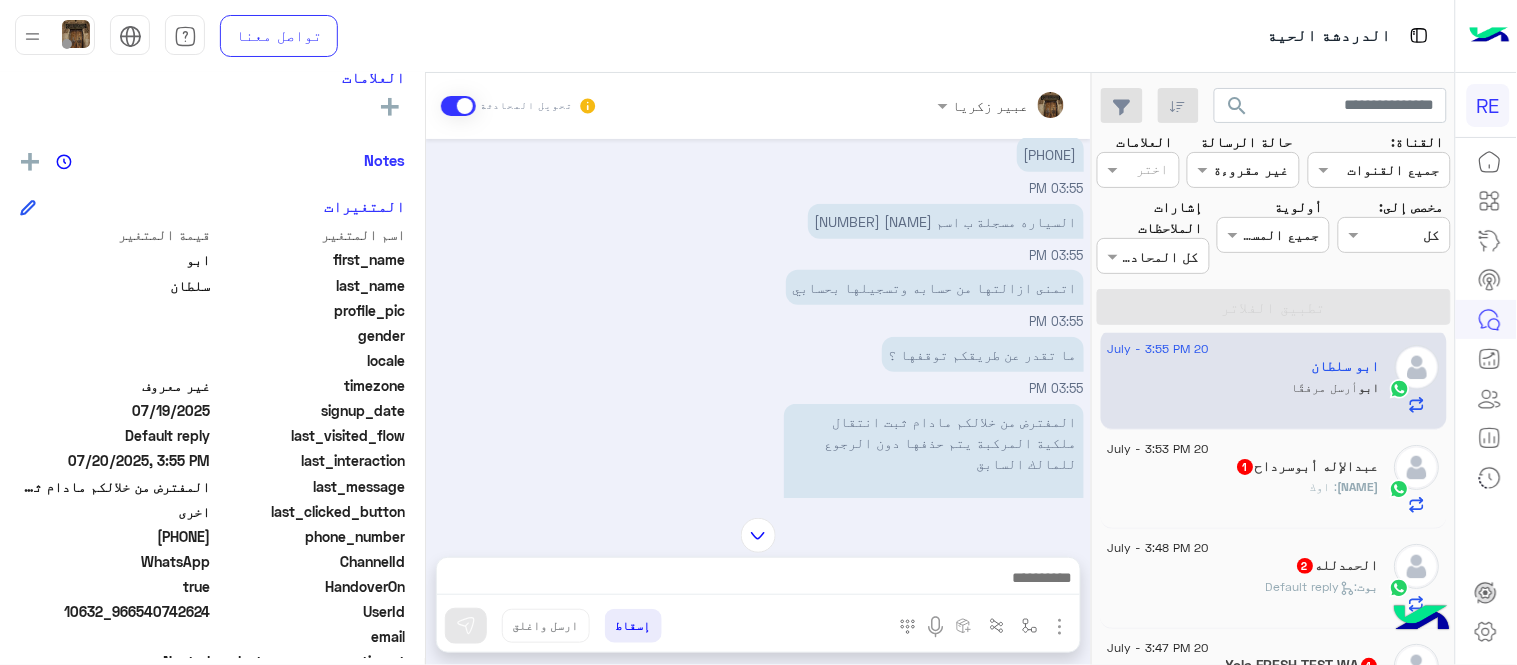 scroll, scrollTop: 436, scrollLeft: 0, axis: vertical 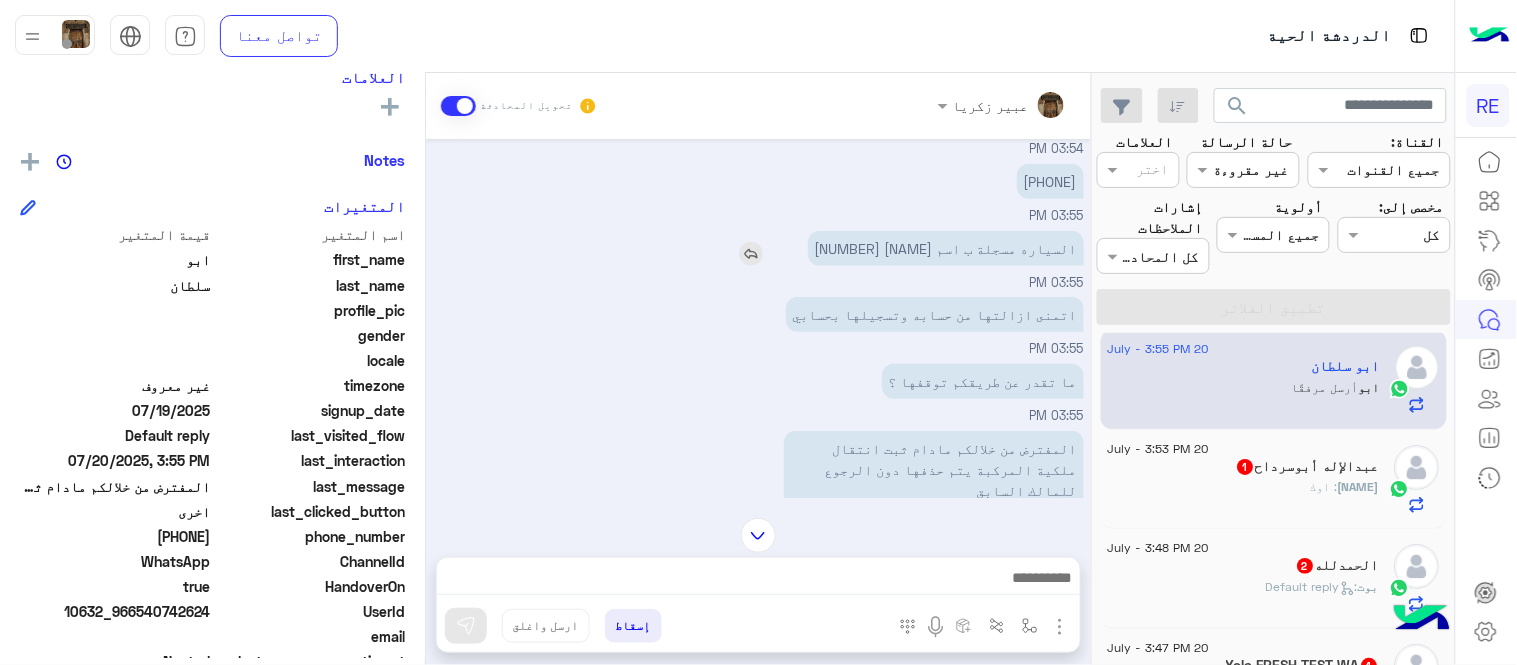 click on "السياره مسجلة ب اسم 	[NAME]	[NUMBER]" at bounding box center (946, 248) 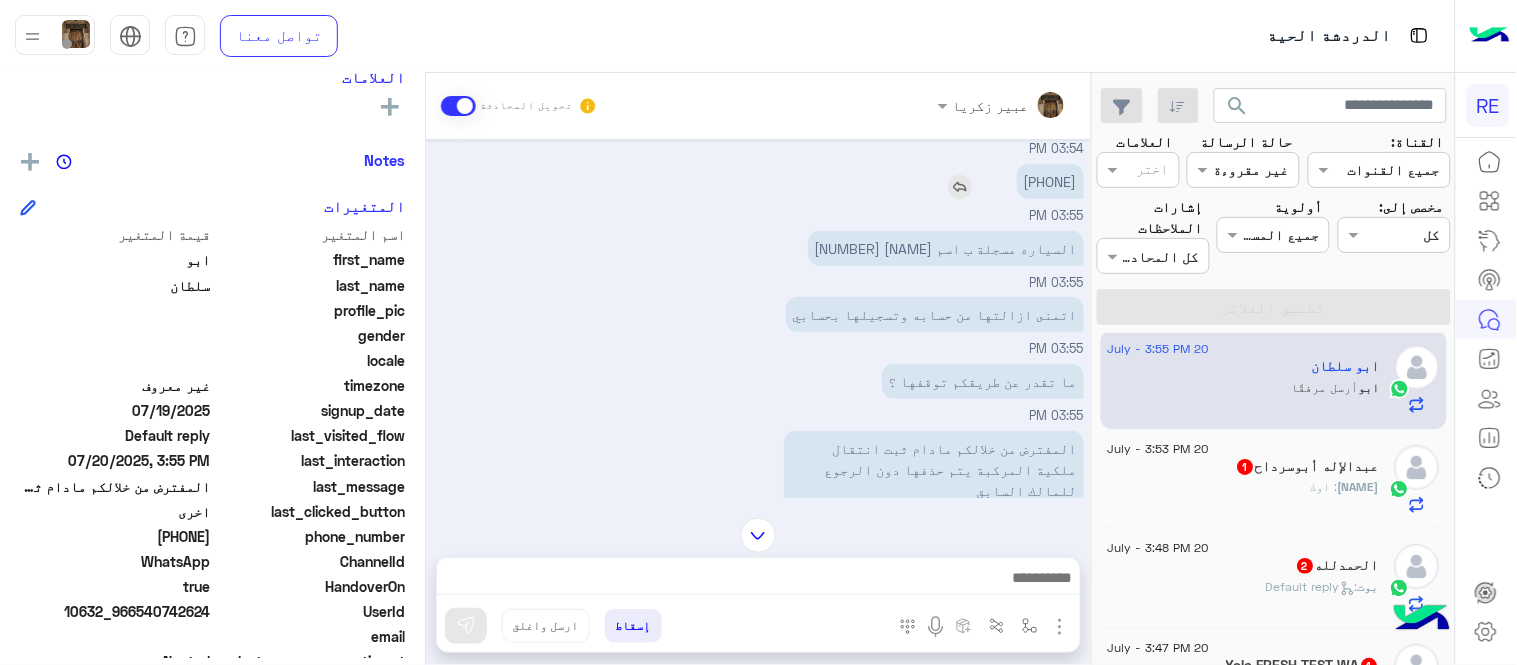 click on "[PHONE]" at bounding box center (1050, 181) 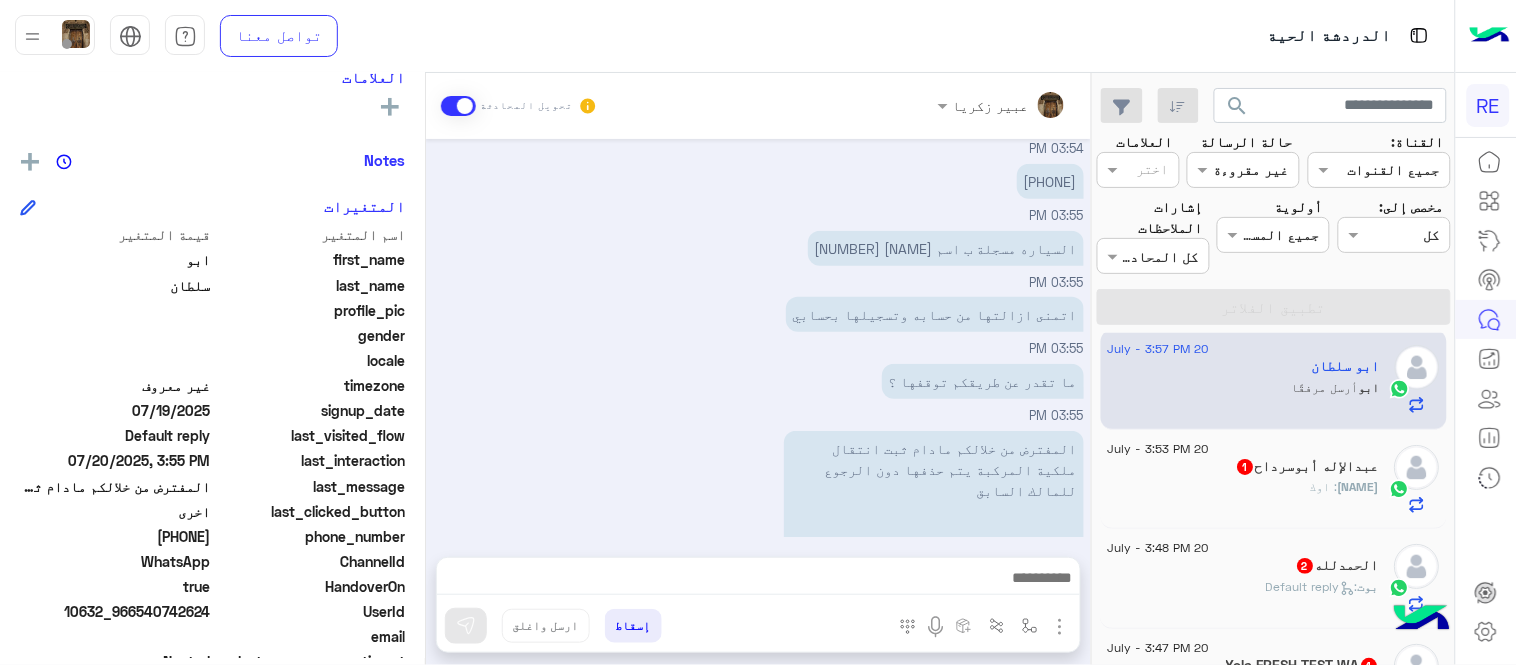scroll, scrollTop: 792, scrollLeft: 0, axis: vertical 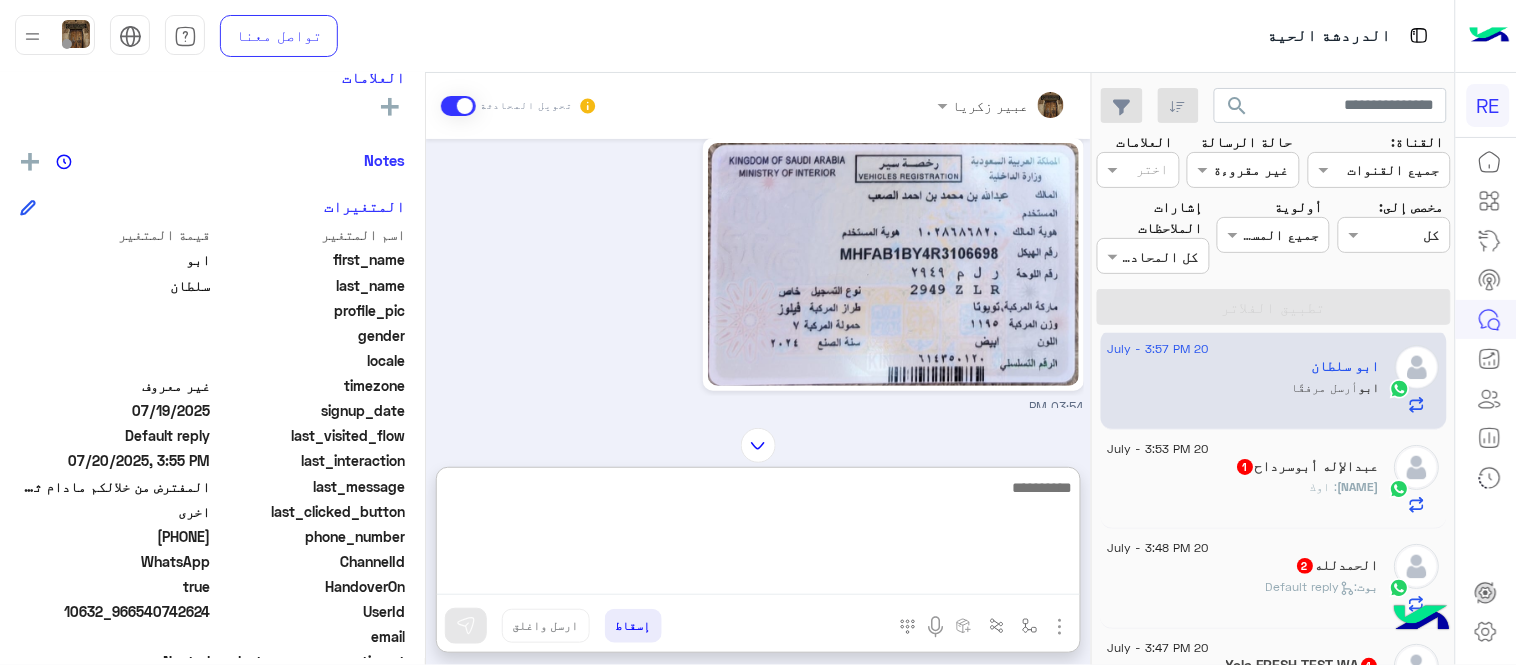 click at bounding box center [758, 535] 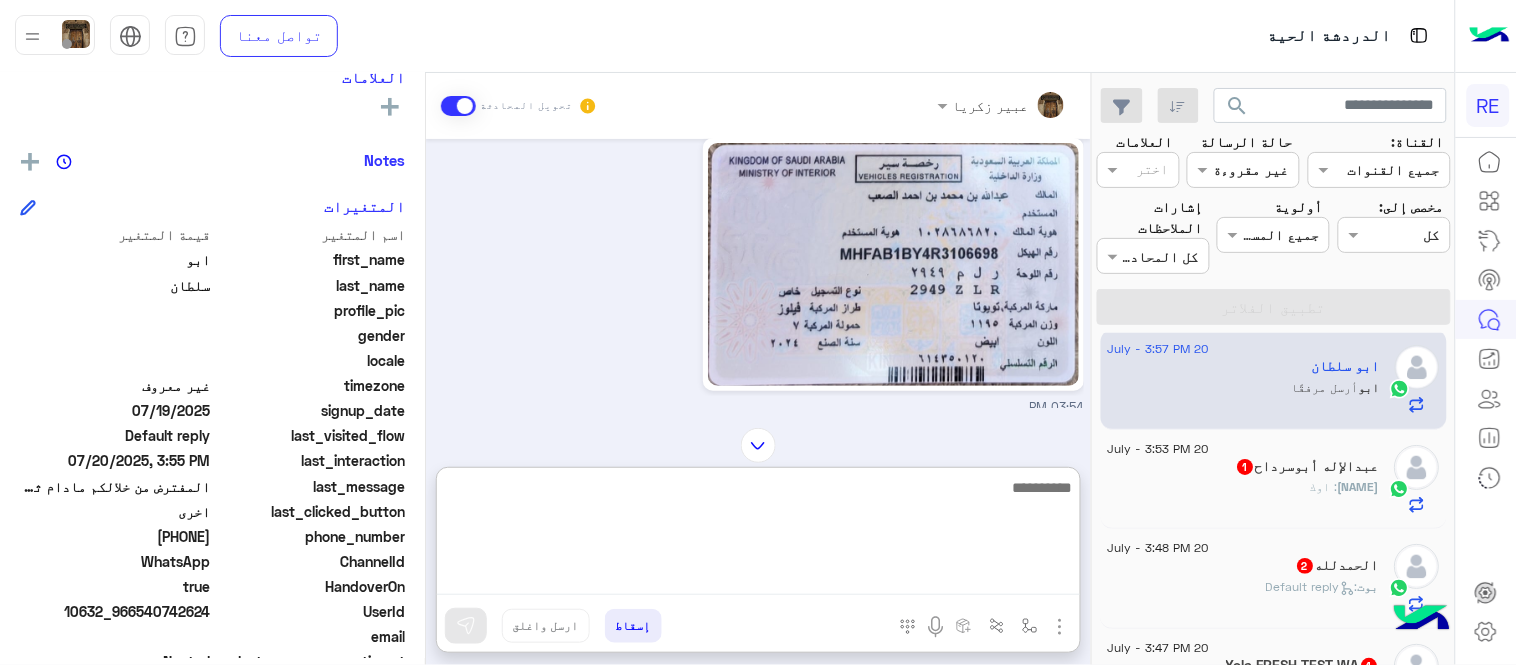 click at bounding box center (758, 535) 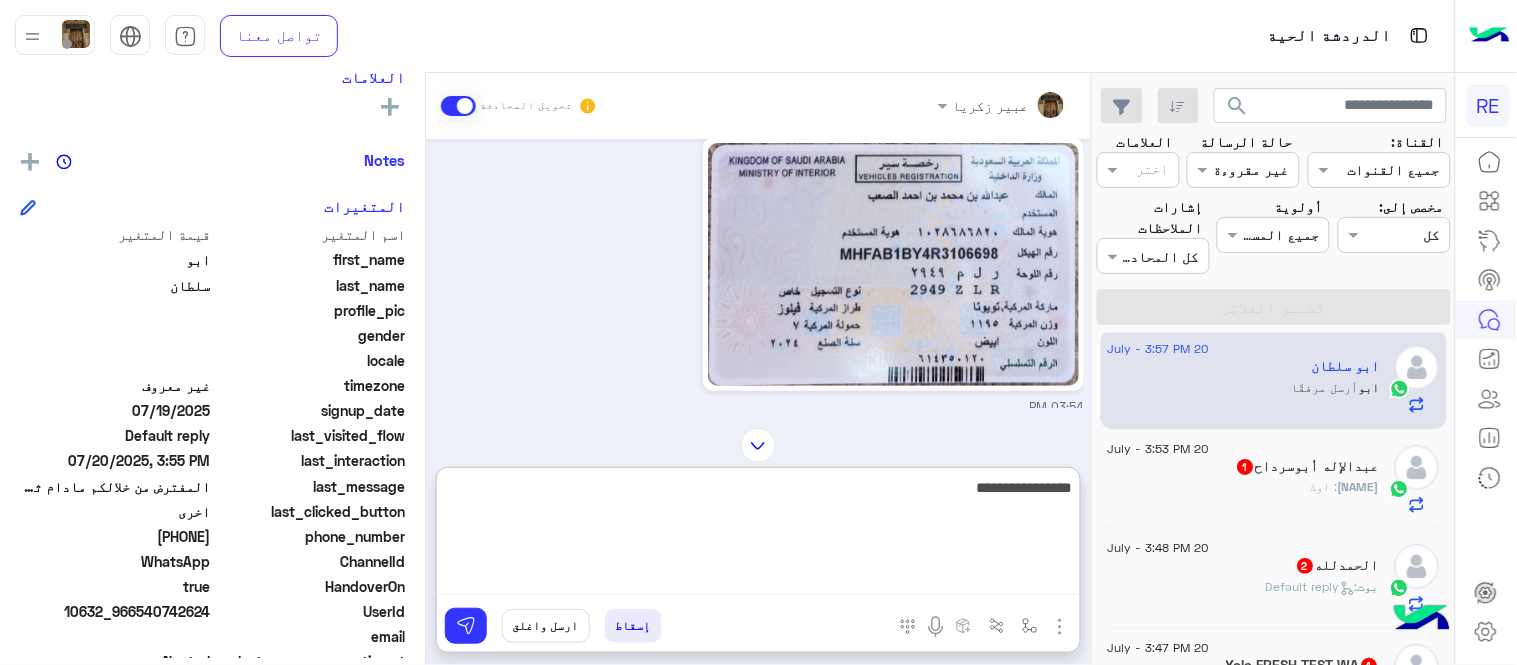 type on "**********" 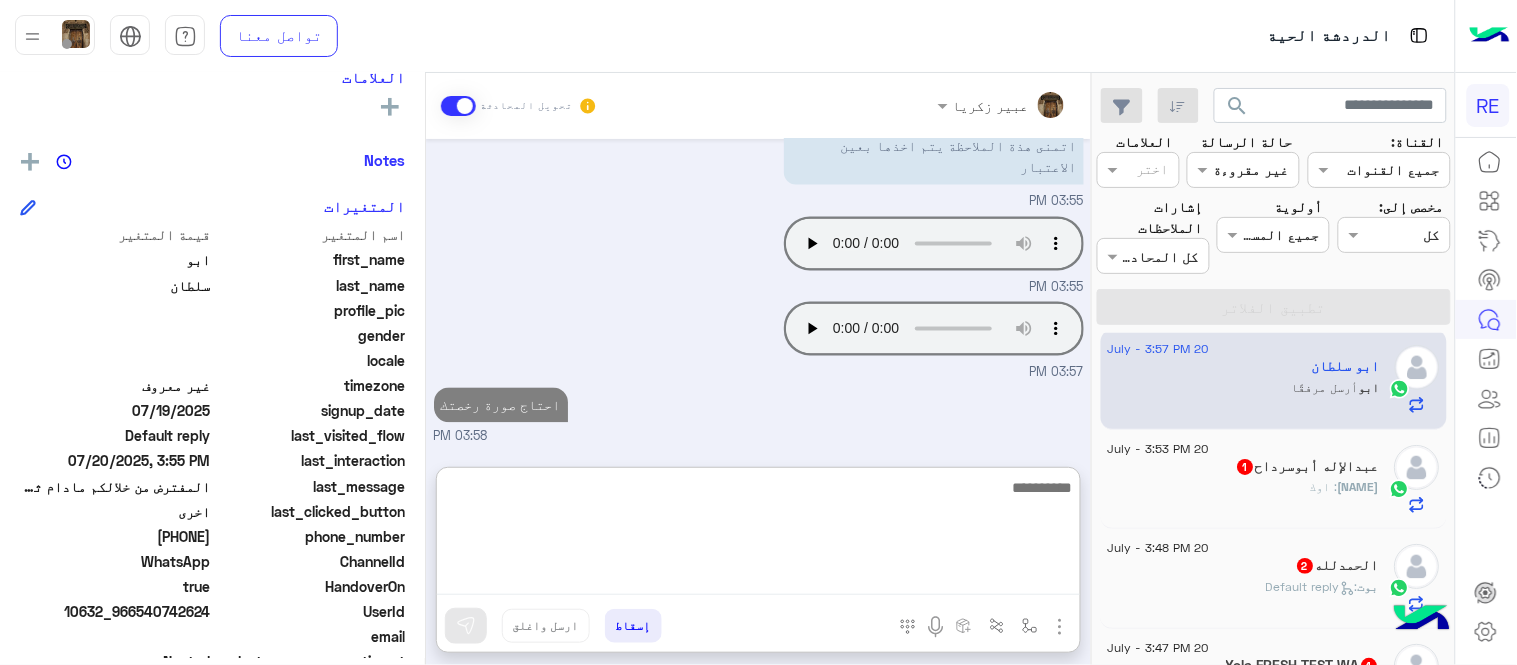 scroll, scrollTop: 945, scrollLeft: 0, axis: vertical 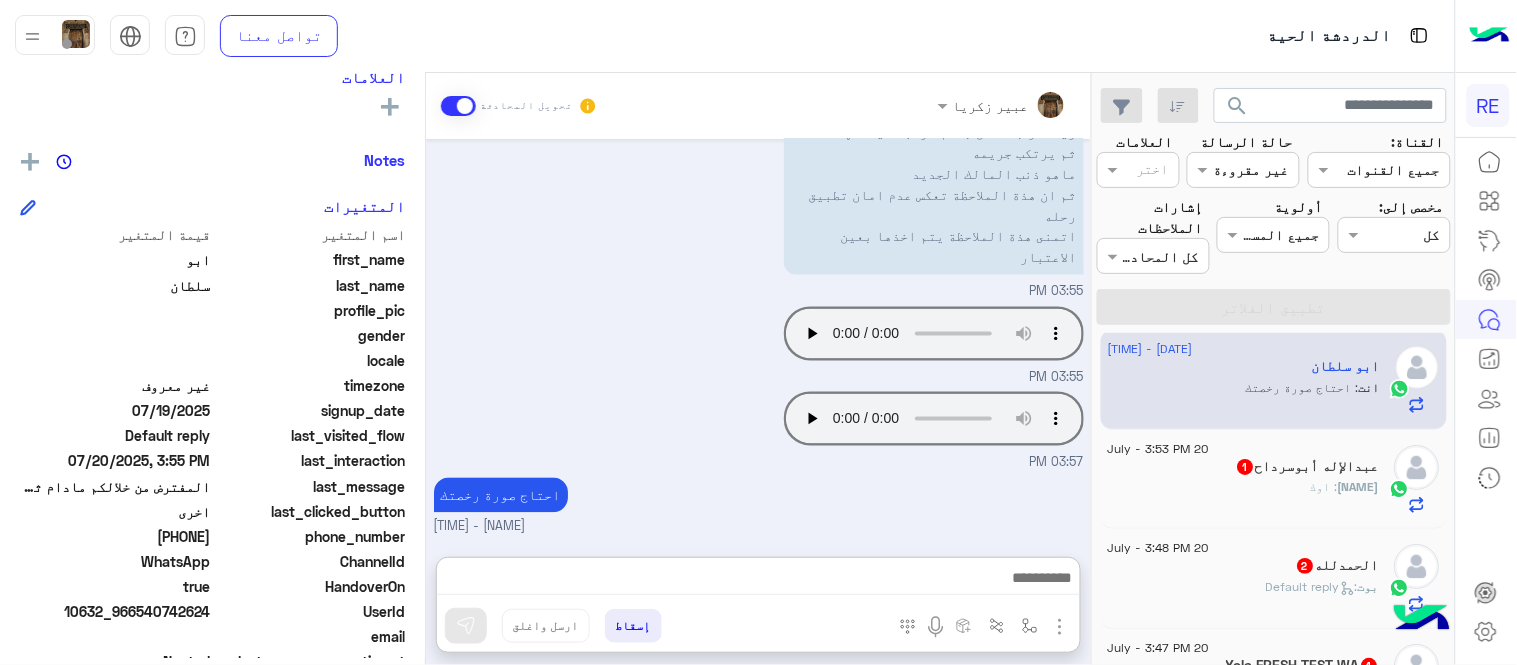 click on "[FIRST] تحويل المحادثة     Jul 20, 2025   ابو سلطان طلب التحدث إلى مسؤول بشري   01:01 PM      ارسل صورة الاستمارة  [FIRST] -  03:53 PM   [FIRST] انضم إلى المحادثة   03:53 PM        03:54 PM  [PHONE]   03:55 PM  السياره مسجلة ب اسم 	[FIRST] [LAST]	[NUMBER]   03:55 PM  تمام   03:55 PM  ما تقدر عن طريقكم توقفها ؟   03:55 PM  المفترض من خلالكم مادام ثبت انتقال ملكية المركبة يتم حذفها دون الرجوع للمالك السابق تخيل شخص مسجل عندكم ثم يبيع سيارته ويستمر بالعمل باسم مركبة لايملكها ثم يرتكب جريمه  ماهو ذنب المالك الجديد ثم ان هذة الملاحظة تعكس عدم امان تطبيق رحله اتمنى هذة الملاحظة يتم اخذها بعين الاعتبار   03:55 PM" at bounding box center (758, 373) 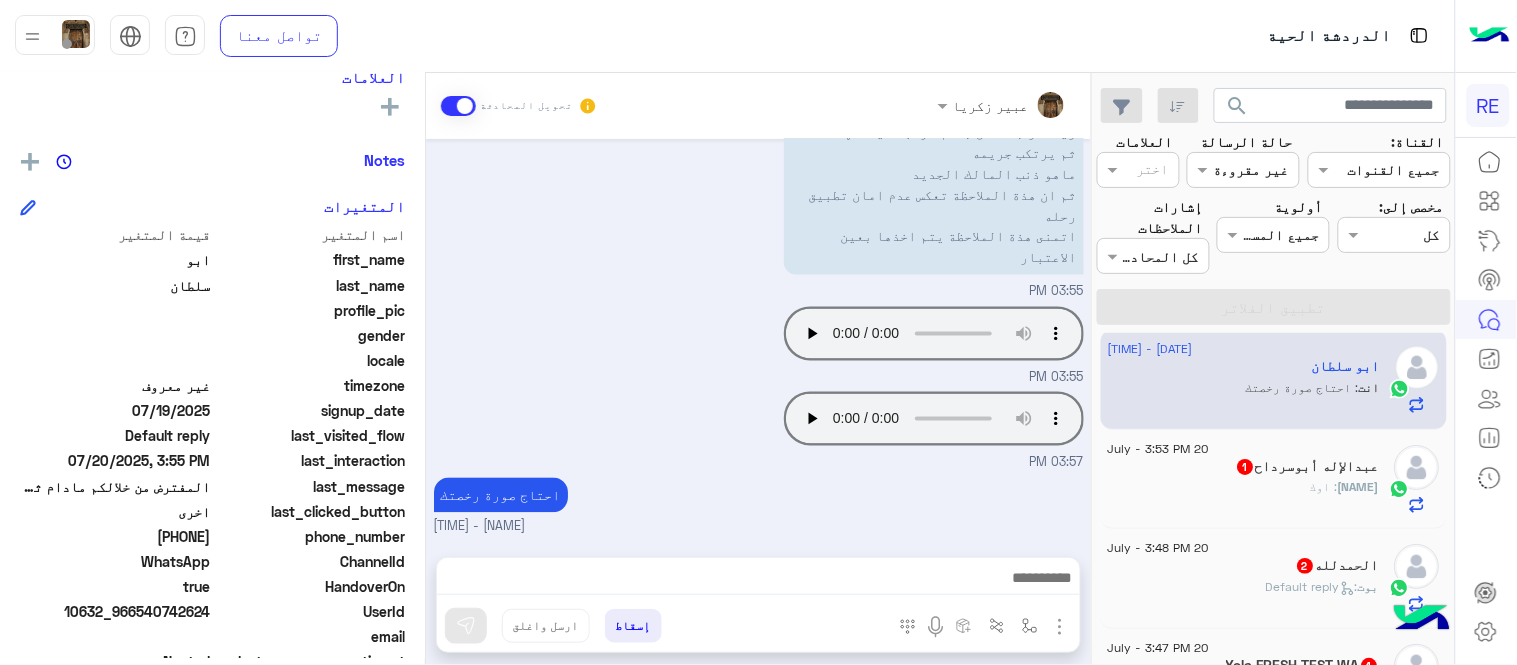 scroll, scrollTop: 855, scrollLeft: 0, axis: vertical 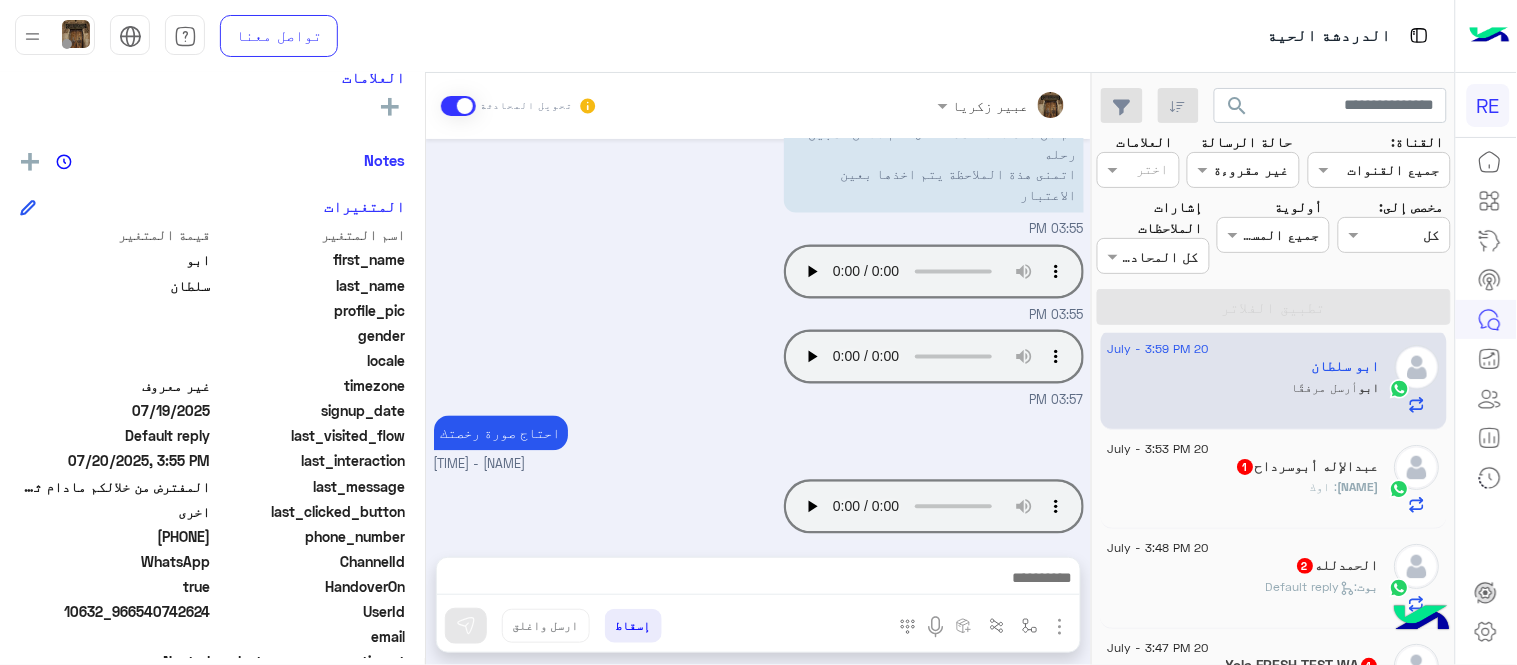 click on "[NAME] : اوك" 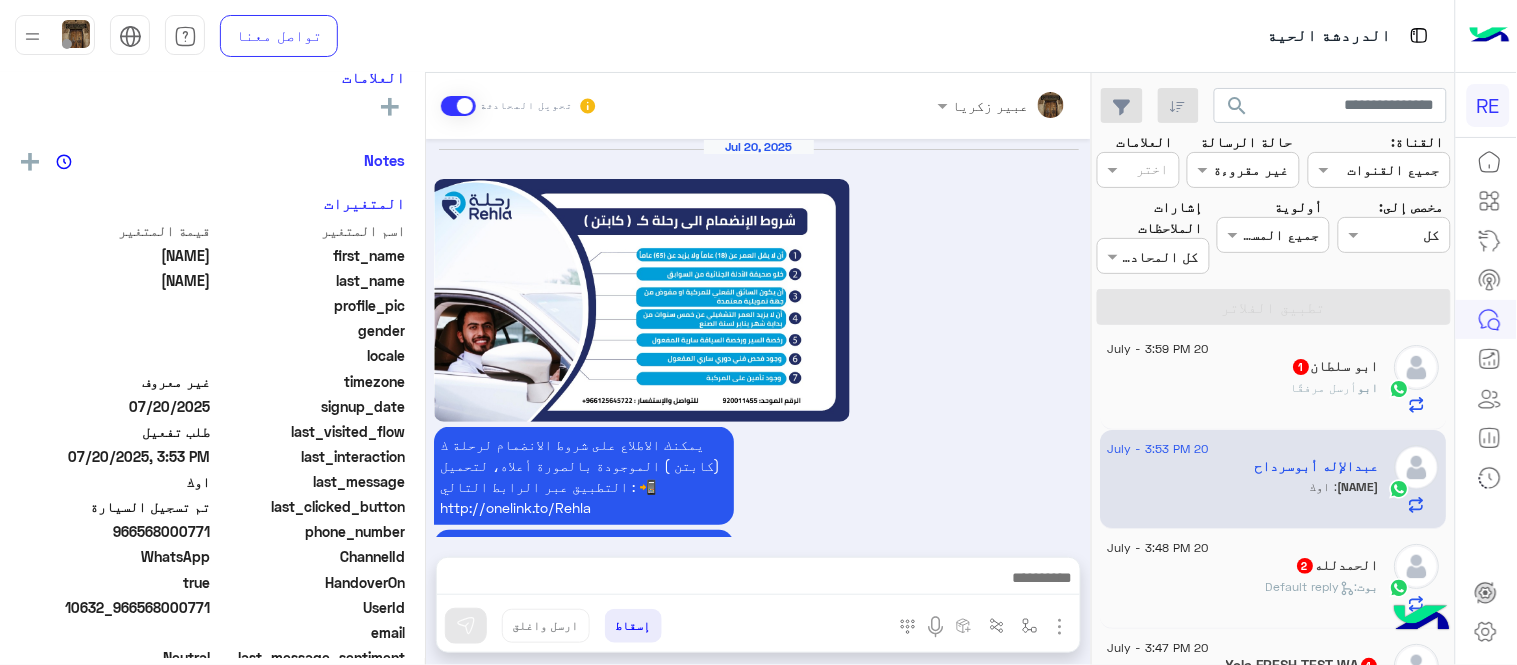 scroll, scrollTop: 1350, scrollLeft: 0, axis: vertical 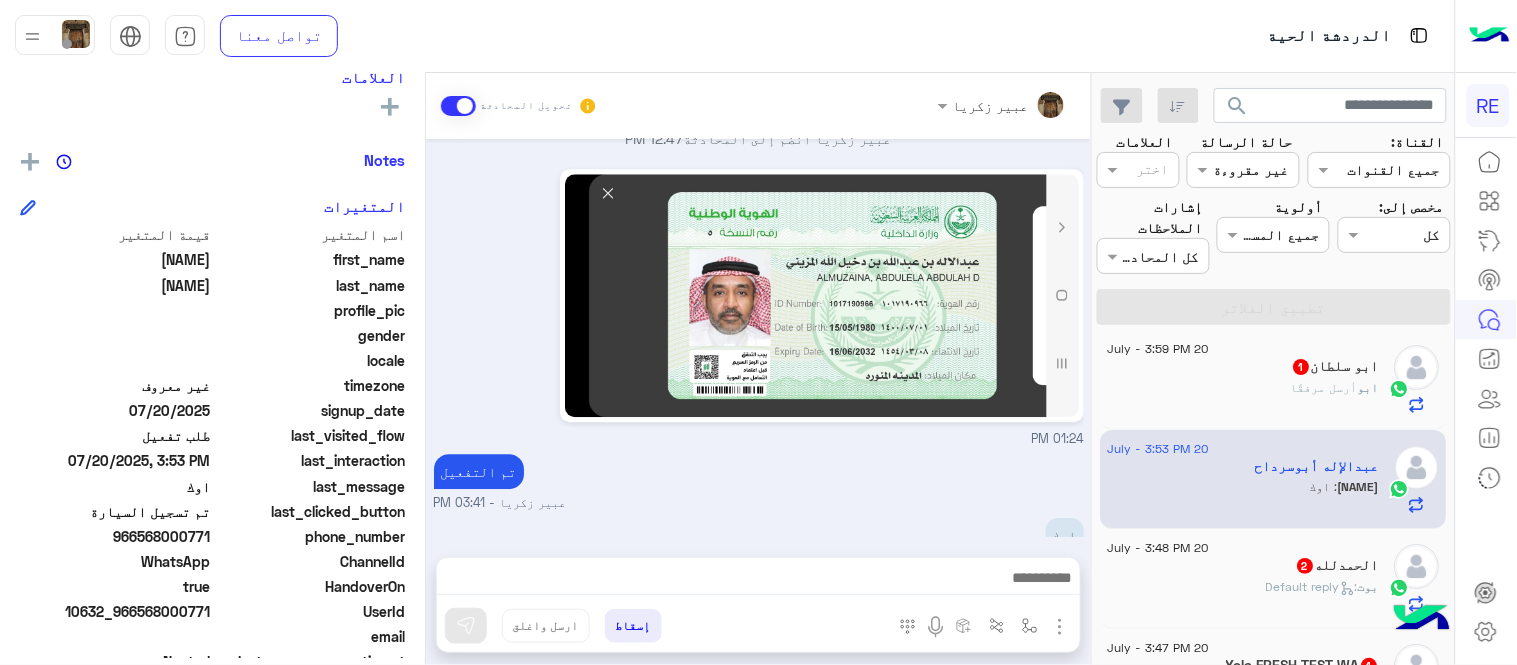 click on "20 July - 3:59 PM" 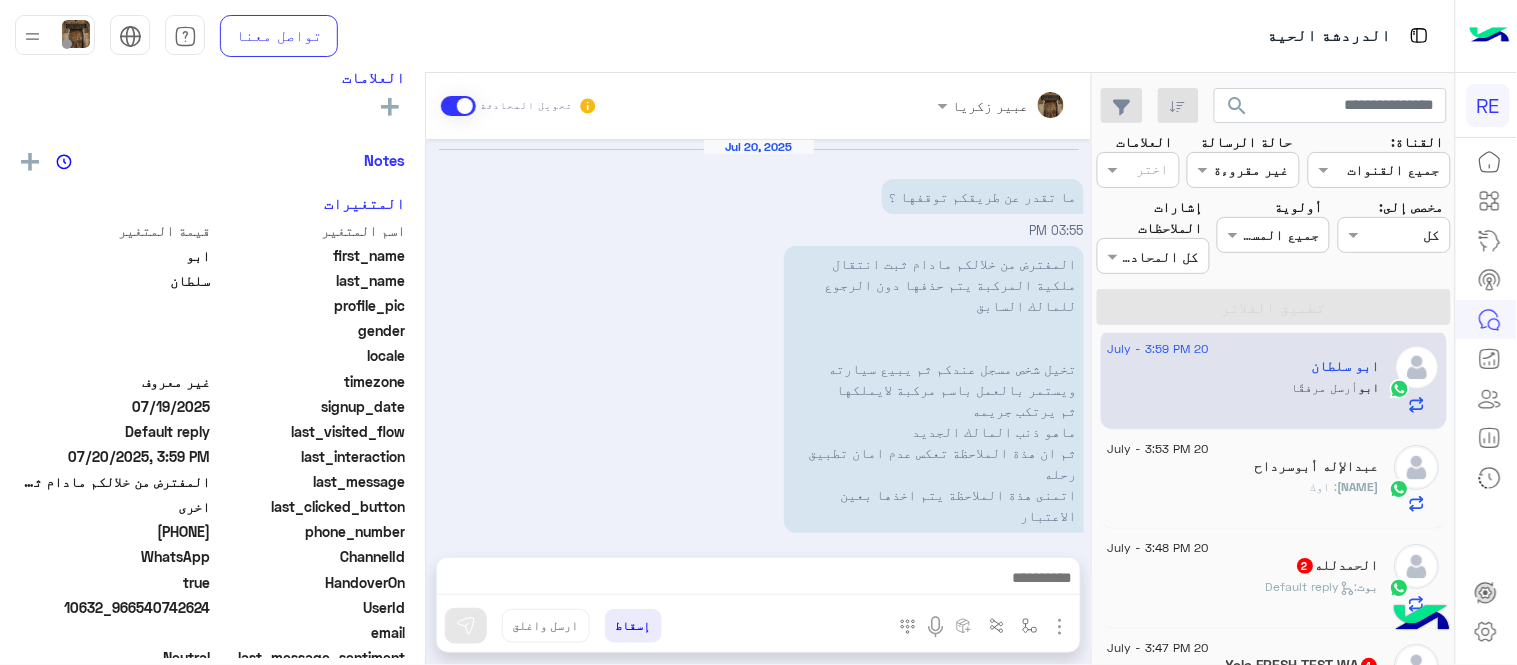 scroll, scrollTop: 300, scrollLeft: 0, axis: vertical 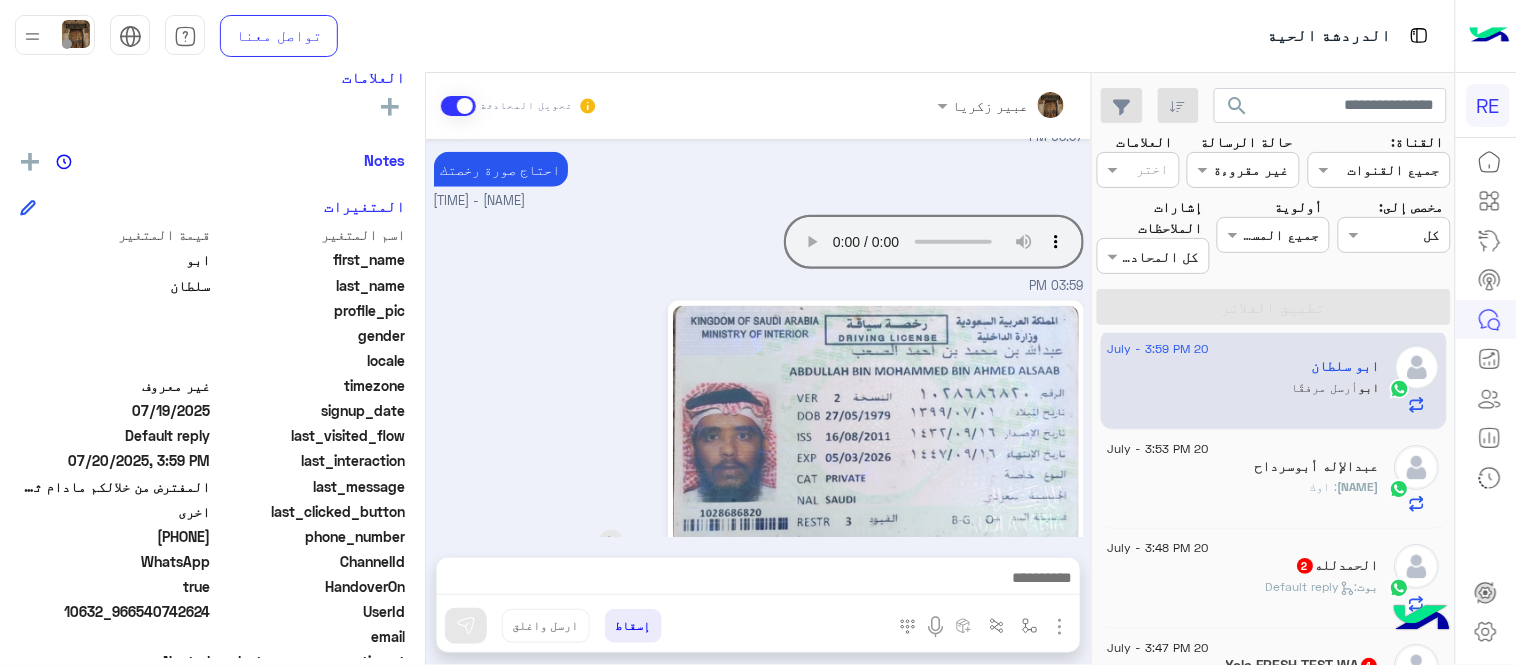 click 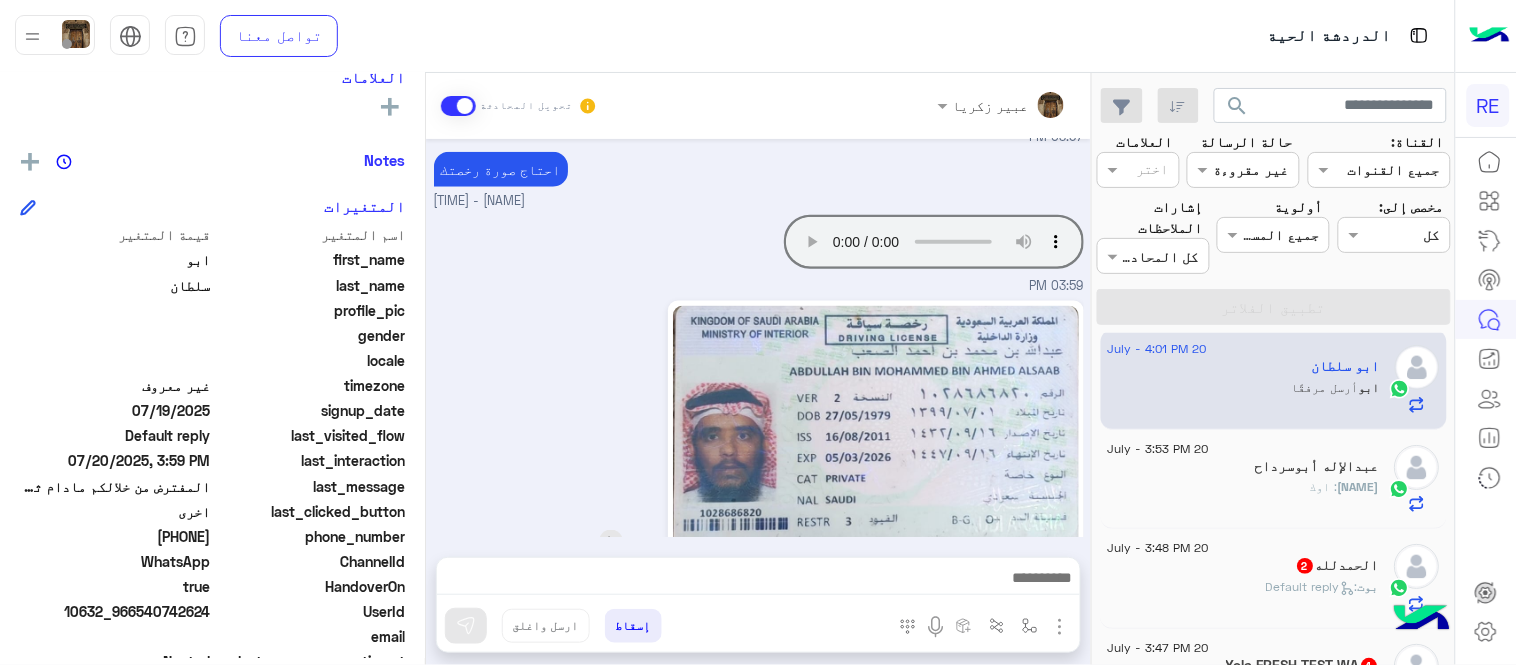 scroll, scrollTop: 670, scrollLeft: 0, axis: vertical 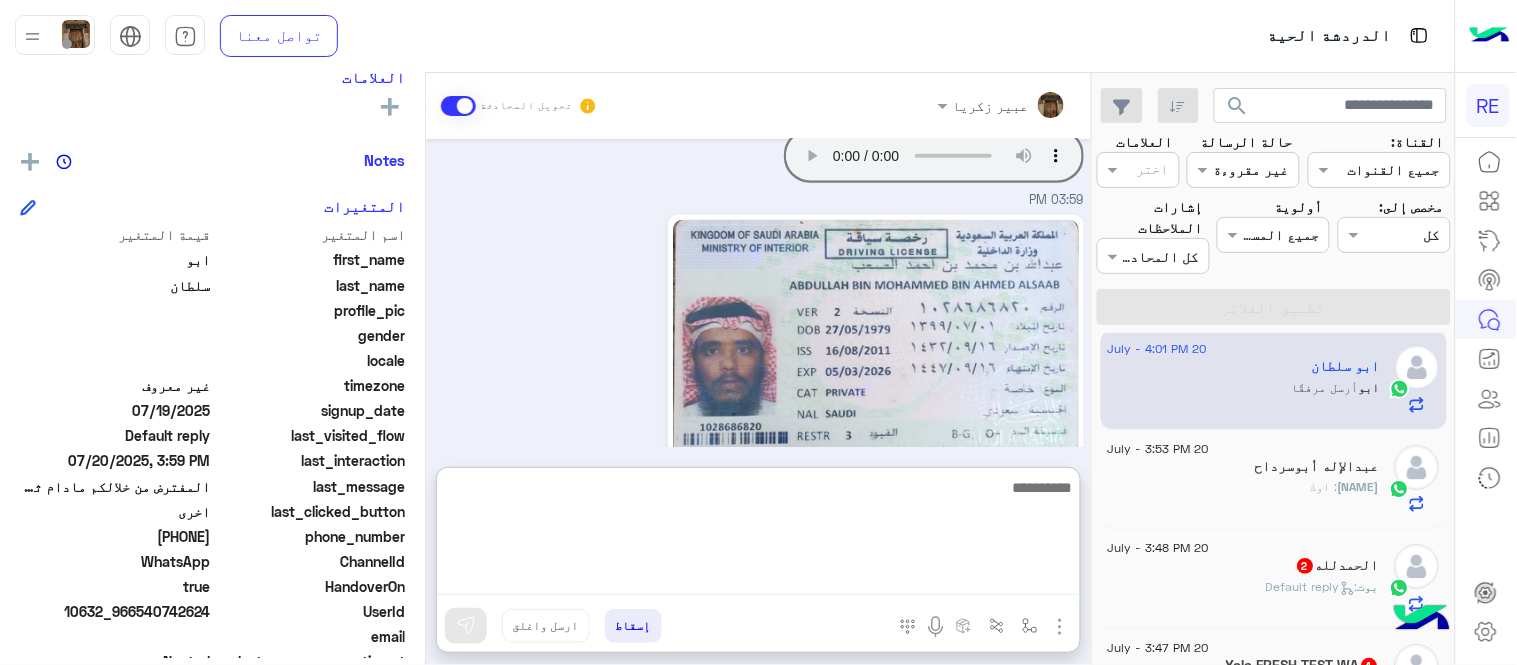 click at bounding box center [758, 535] 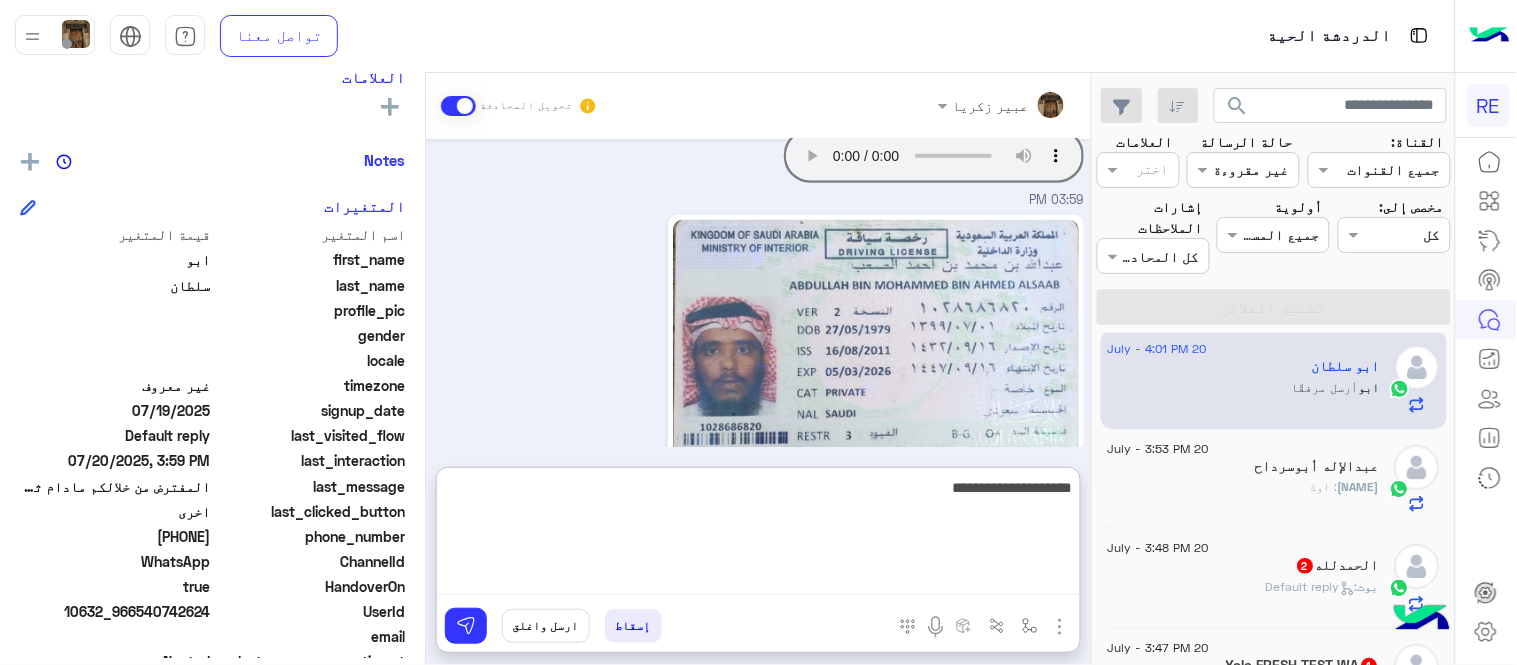 type on "**********" 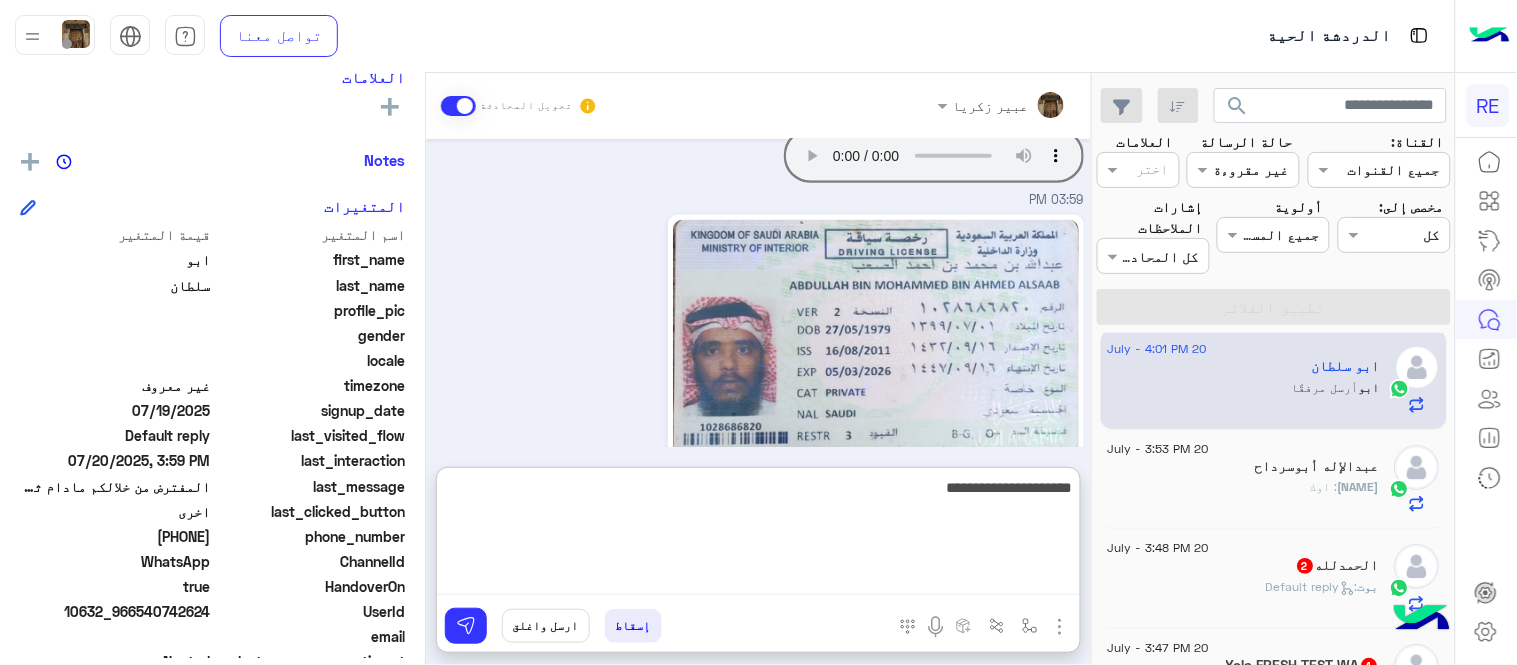 type 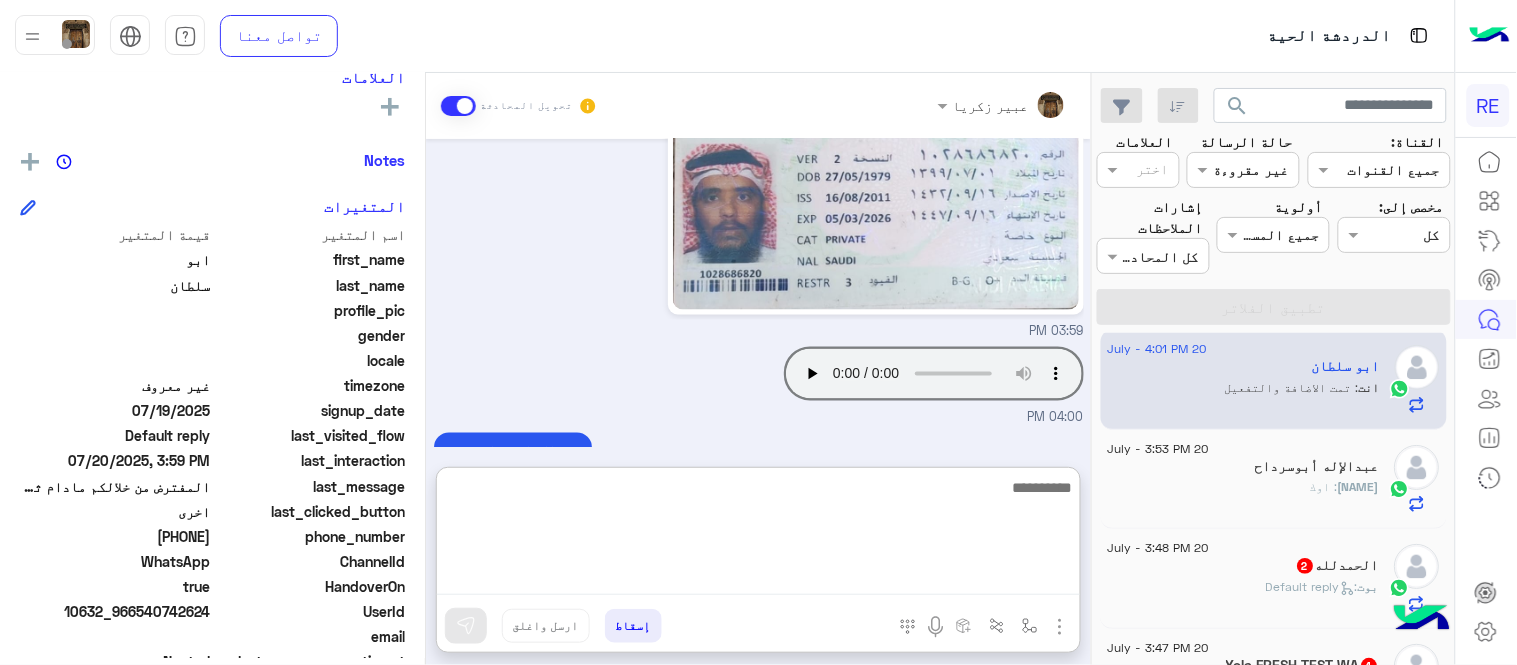 scroll, scrollTop: 908, scrollLeft: 0, axis: vertical 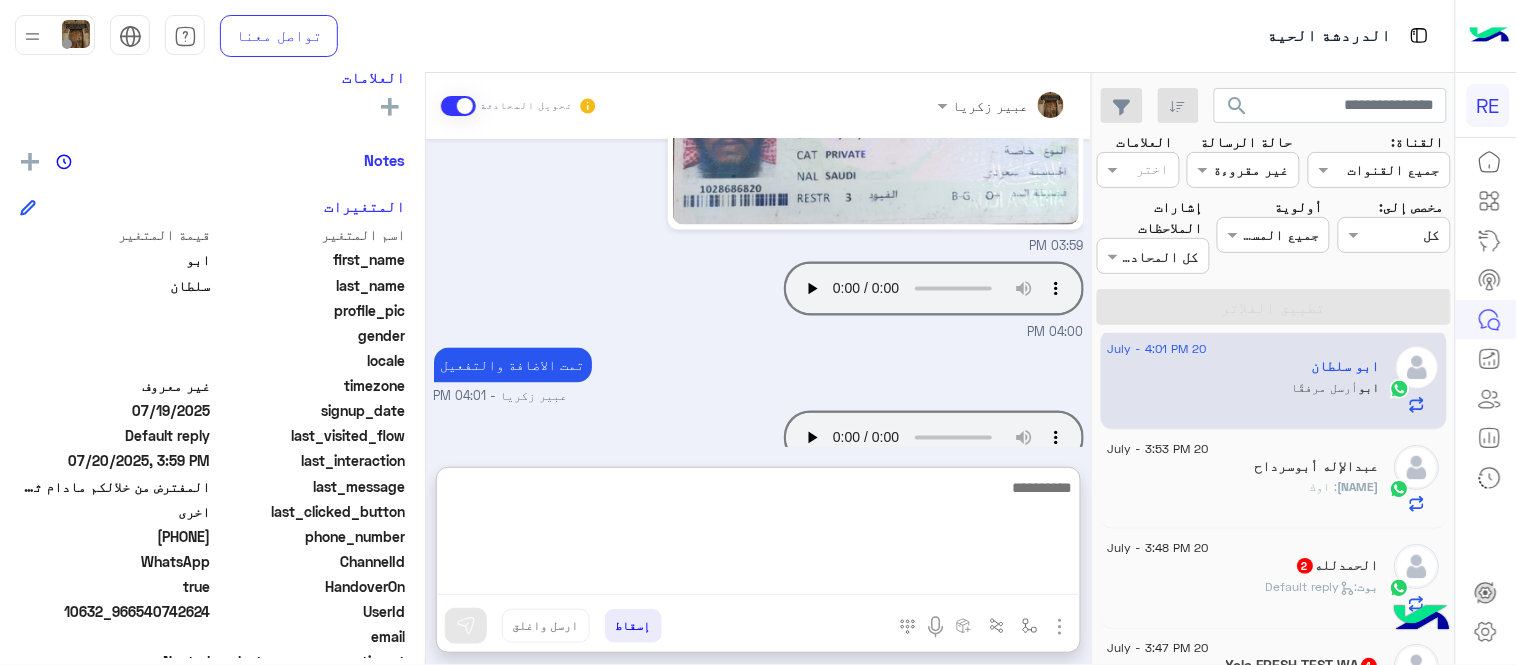 click at bounding box center [758, 535] 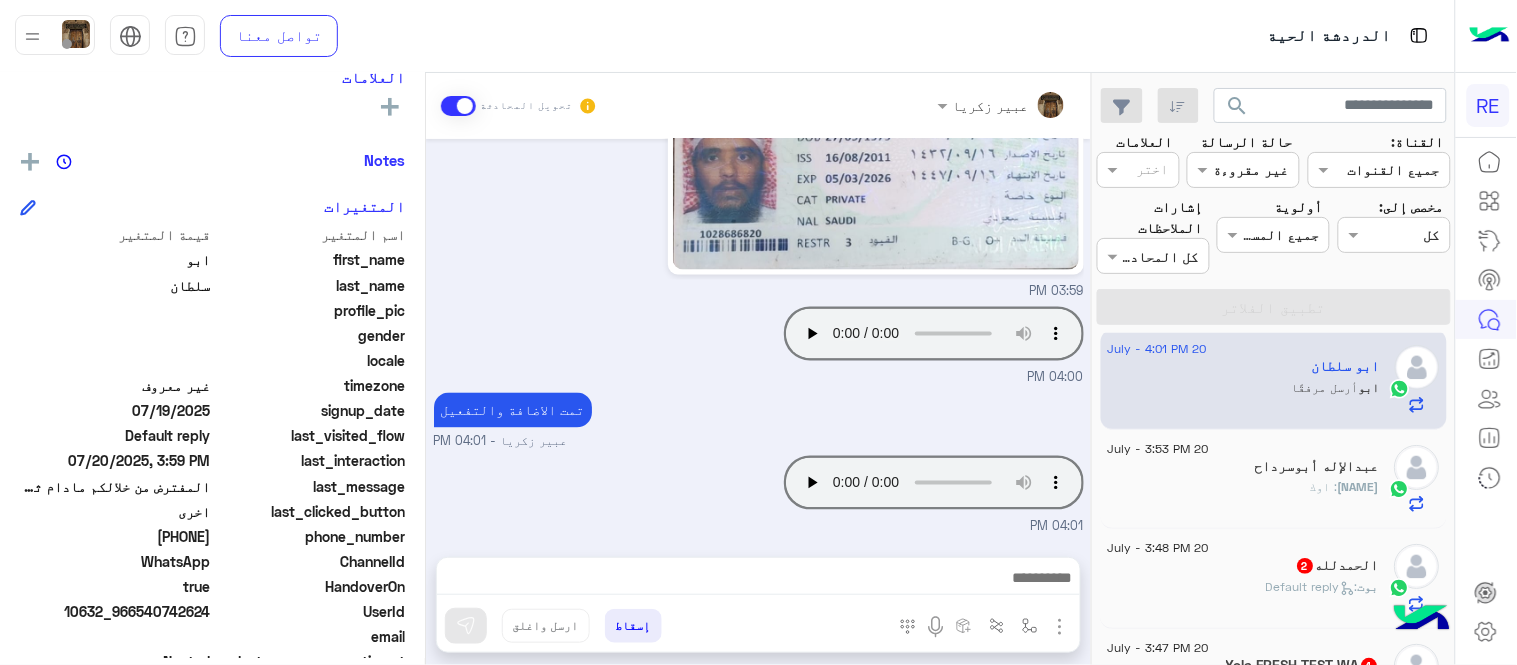 scroll, scrollTop: 818, scrollLeft: 0, axis: vertical 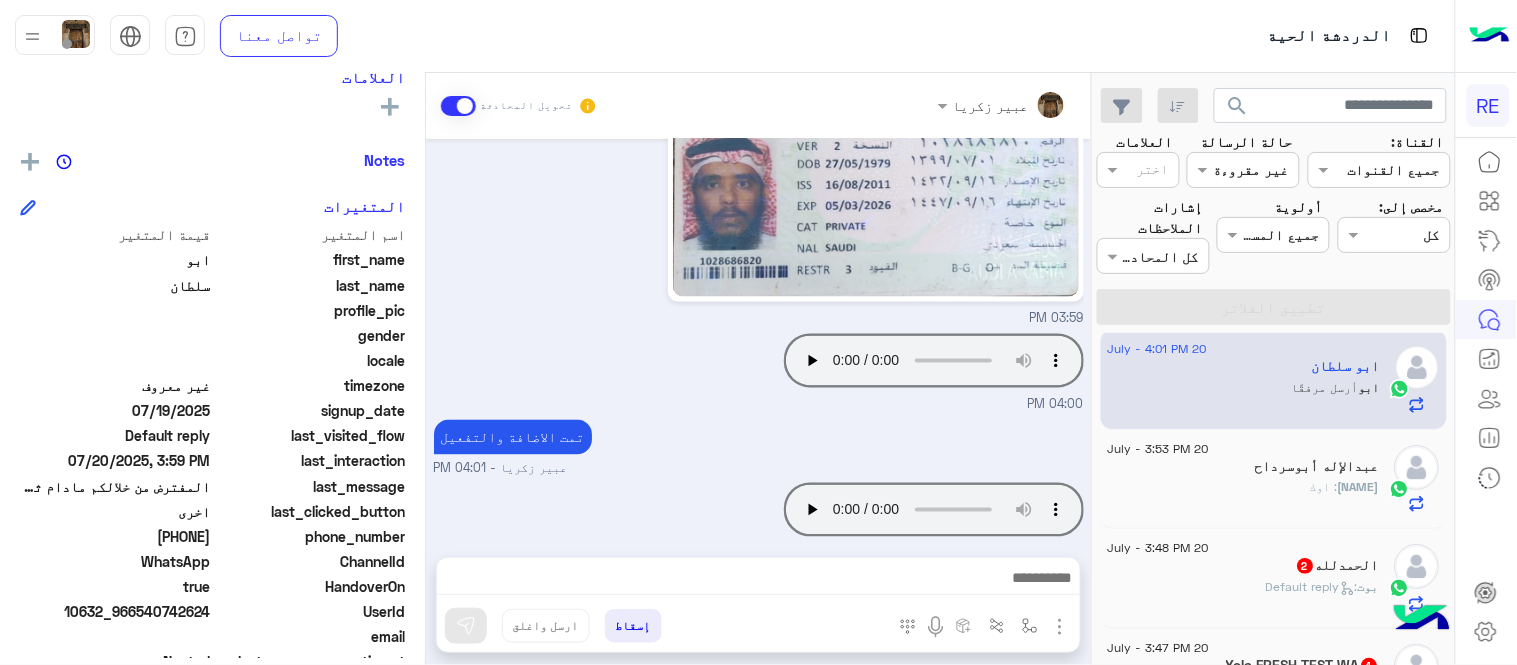 click on "عبير زكريا تحويل المحادثة     [DATE]  ما تقدر عن طريقكم توقفها ؟   [TIME]  المفترض من خلالكم مادام ثبت انتقال ملكية المركبة يتم حذفها دون الرجوع للمالك السابق تخيل شخص مسجل عندكم ثم يبيع سيارته ويستمر بالعمل باسم مركبة لايملكها ثم يرتكب جريمه  ماهو ذنب المالك الجديد ثم ان هذة الملاحظة تعكس عدم امان تطبيق رحله اتمنى هذة الملاحظة يتم اخذها بعين الاعتبار   [TIME]   Your browser does not support the audio tag.
[TIME]   Your browser does not support the audio tag.
[TIME]  احتاج صورة رخصتك  عبير زكريا -  [TIME]   Your browser does not support the audio tag.
[TIME]    [TIME]   Your browser does not support the audio tag.
[TIME]  تمت الاضافة والتفعيل   [TIME]  إسقاط" at bounding box center (758, 373) 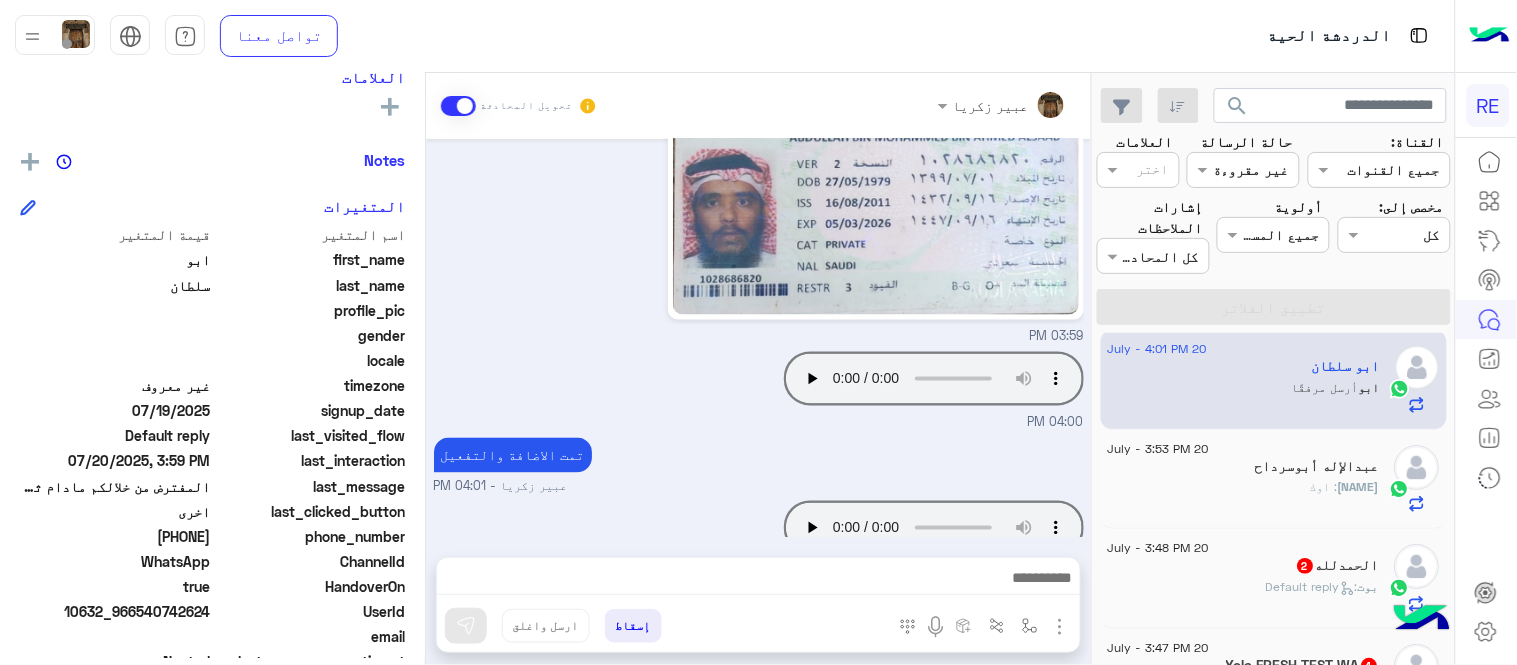 click on "عبير زكريا -  04:01 PM" at bounding box center [759, 487] 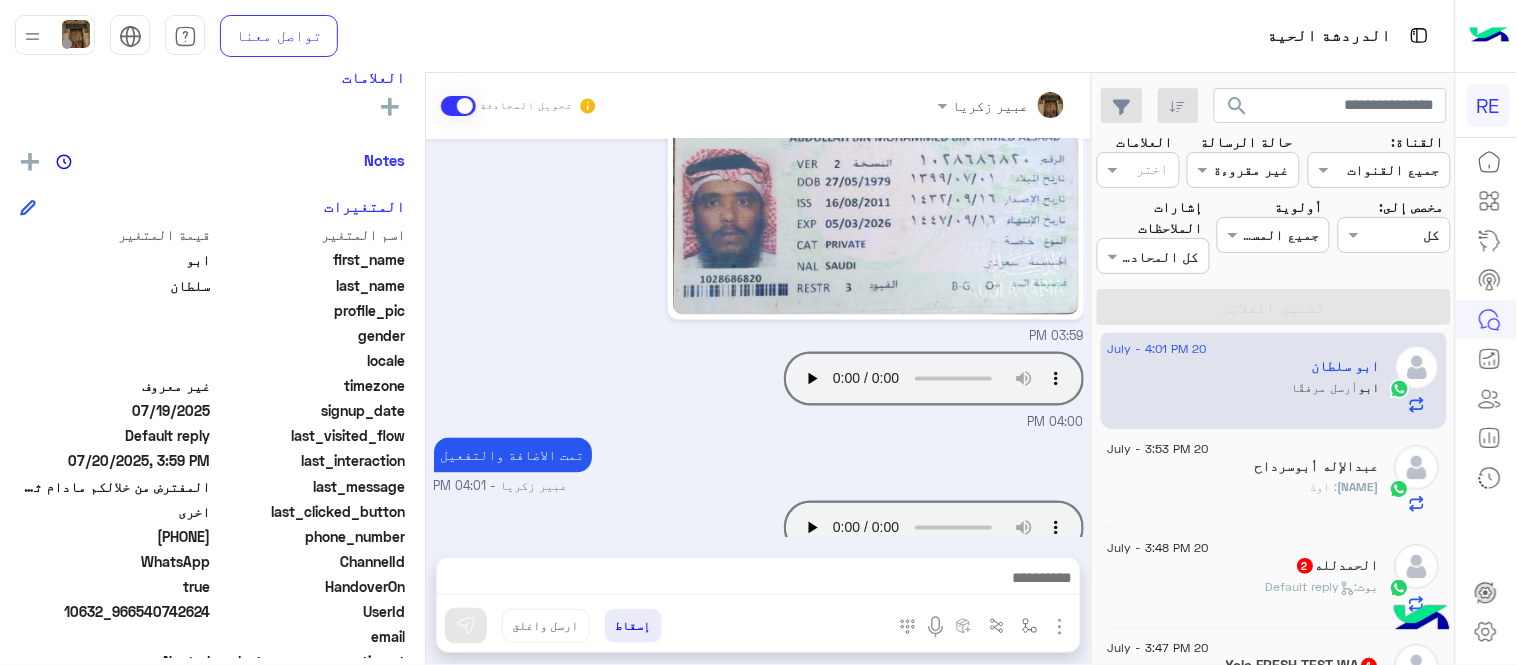 click on "بوت :   Default reply" 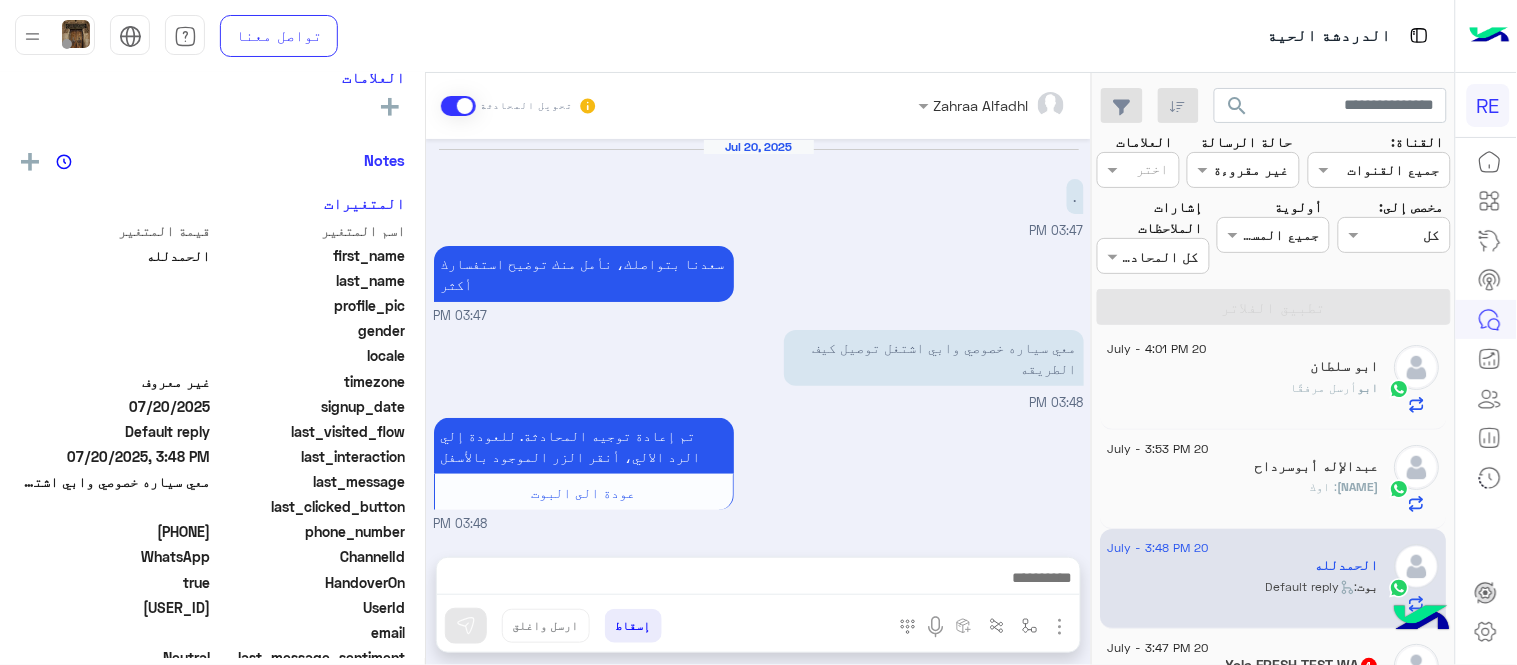 scroll, scrollTop: 48, scrollLeft: 0, axis: vertical 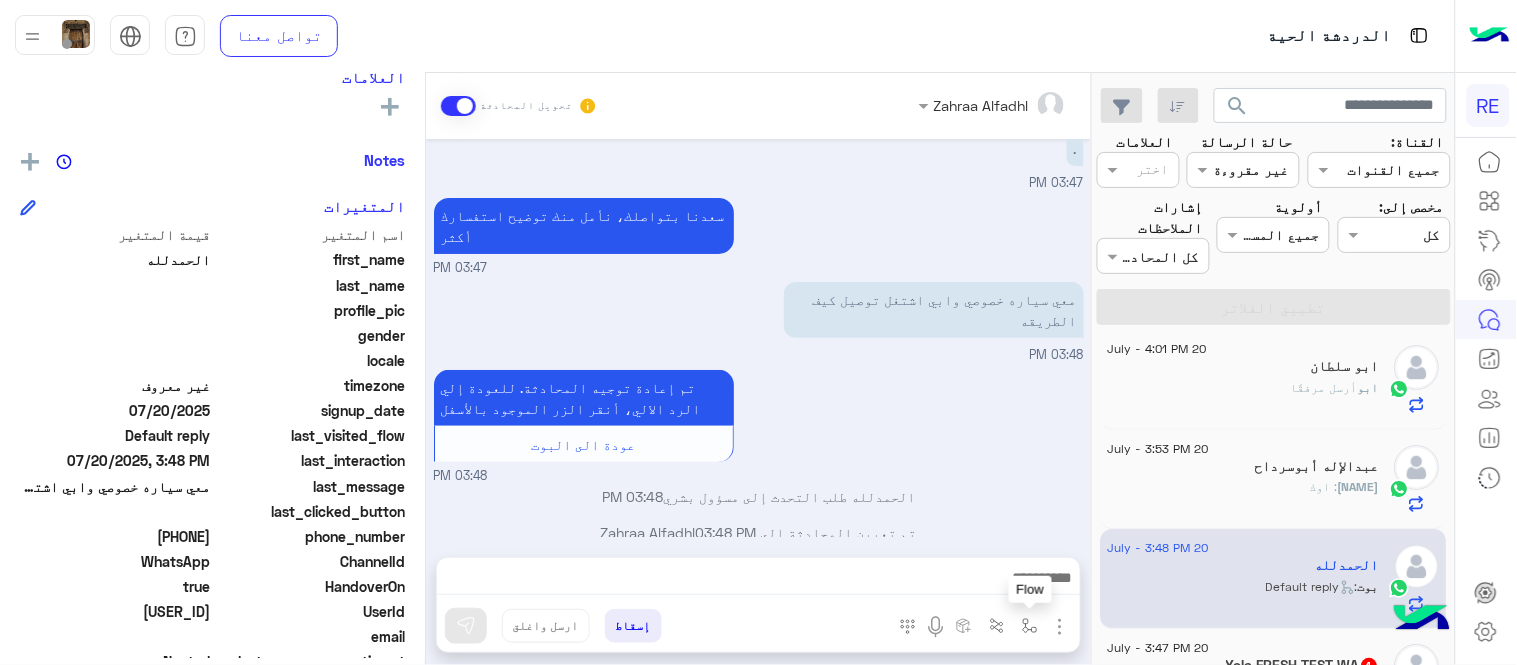 click at bounding box center (1030, 626) 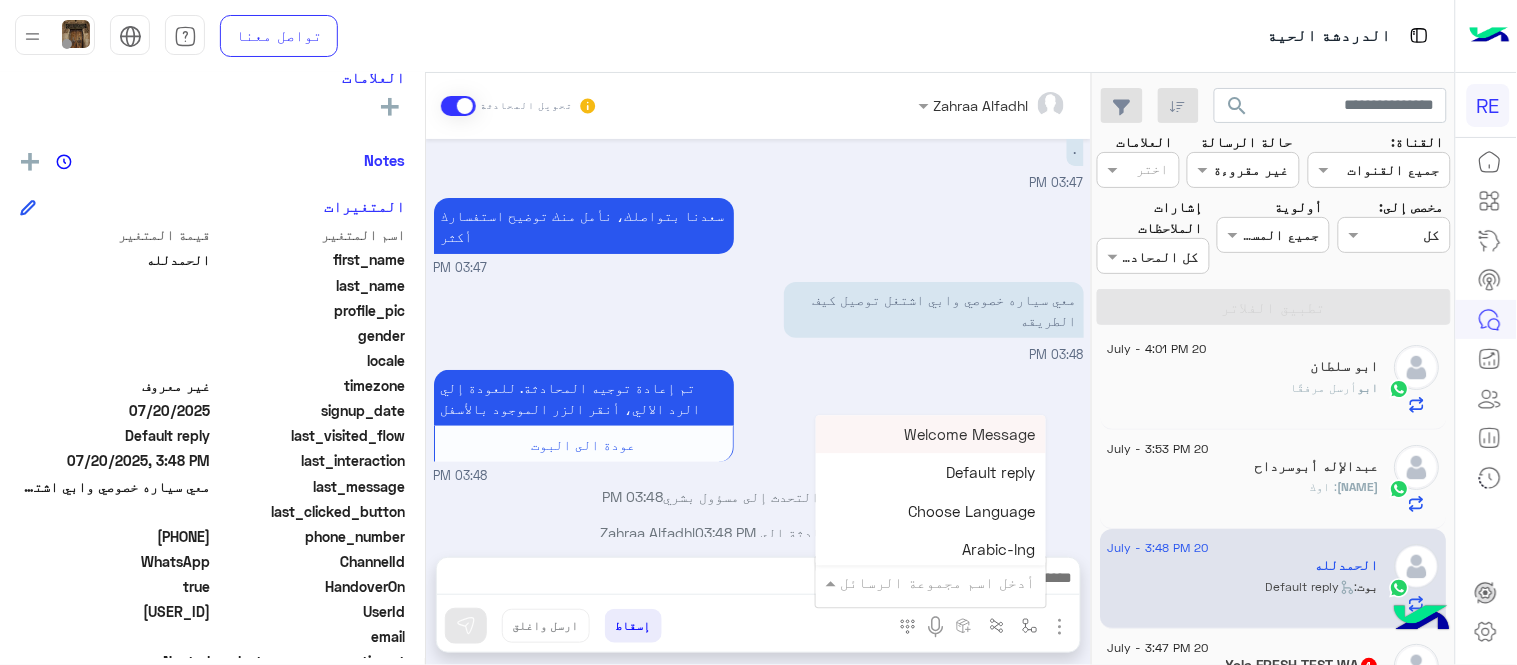 click on "أدخل اسم مجموعة الرسائل" at bounding box center [931, 582] 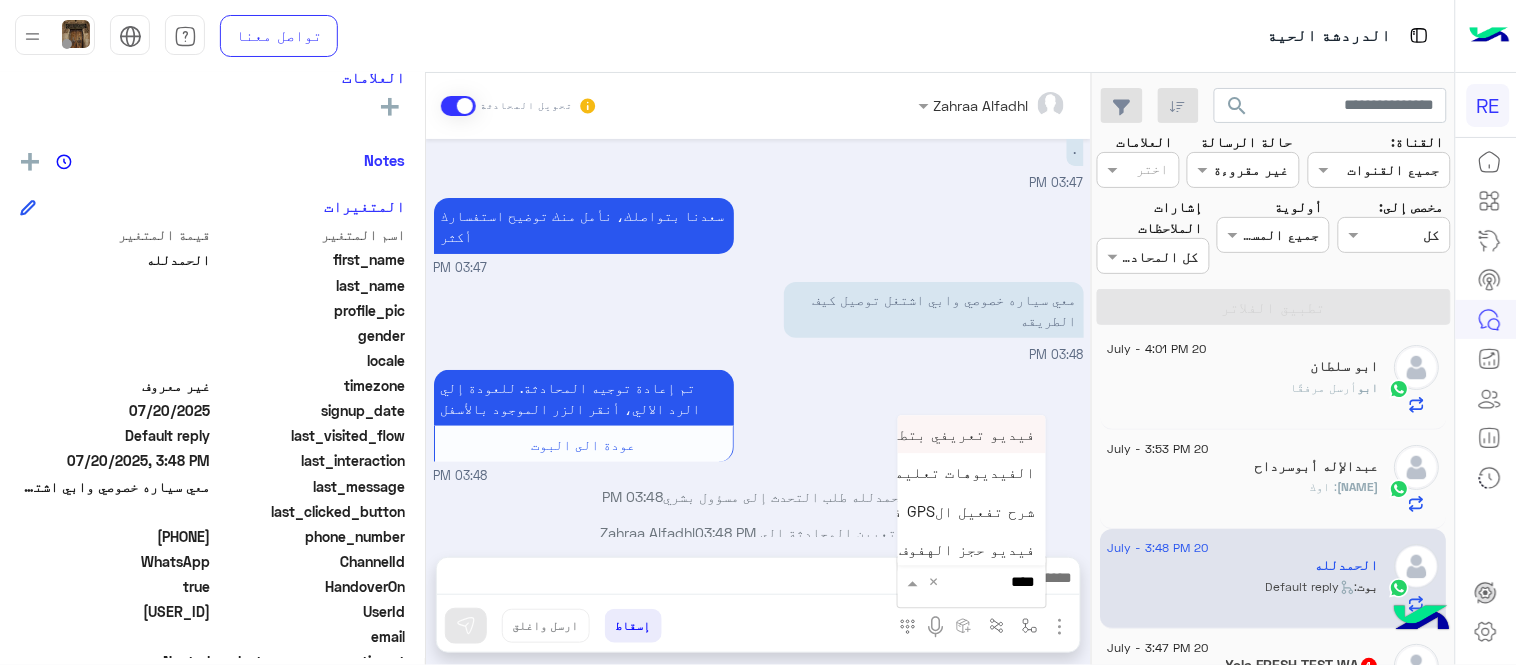 type on "*****" 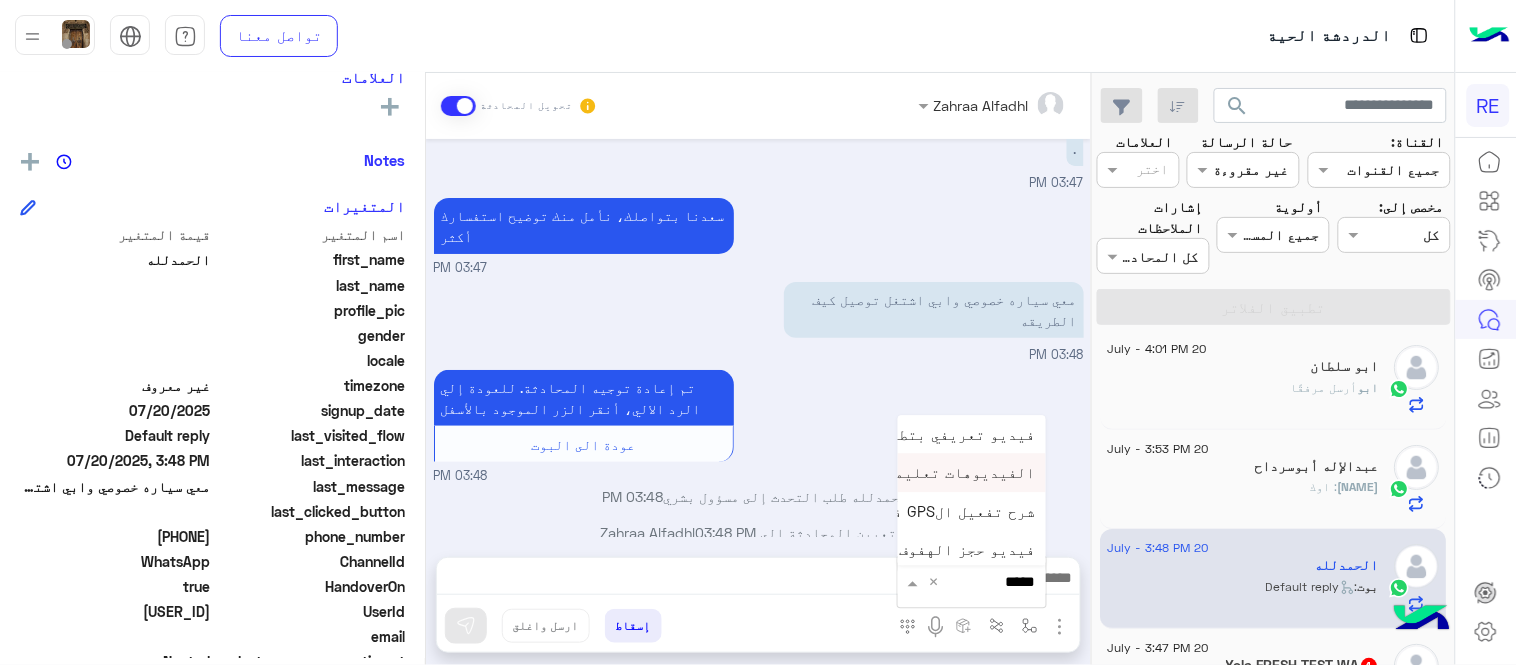 scroll, scrollTop: 81, scrollLeft: 0, axis: vertical 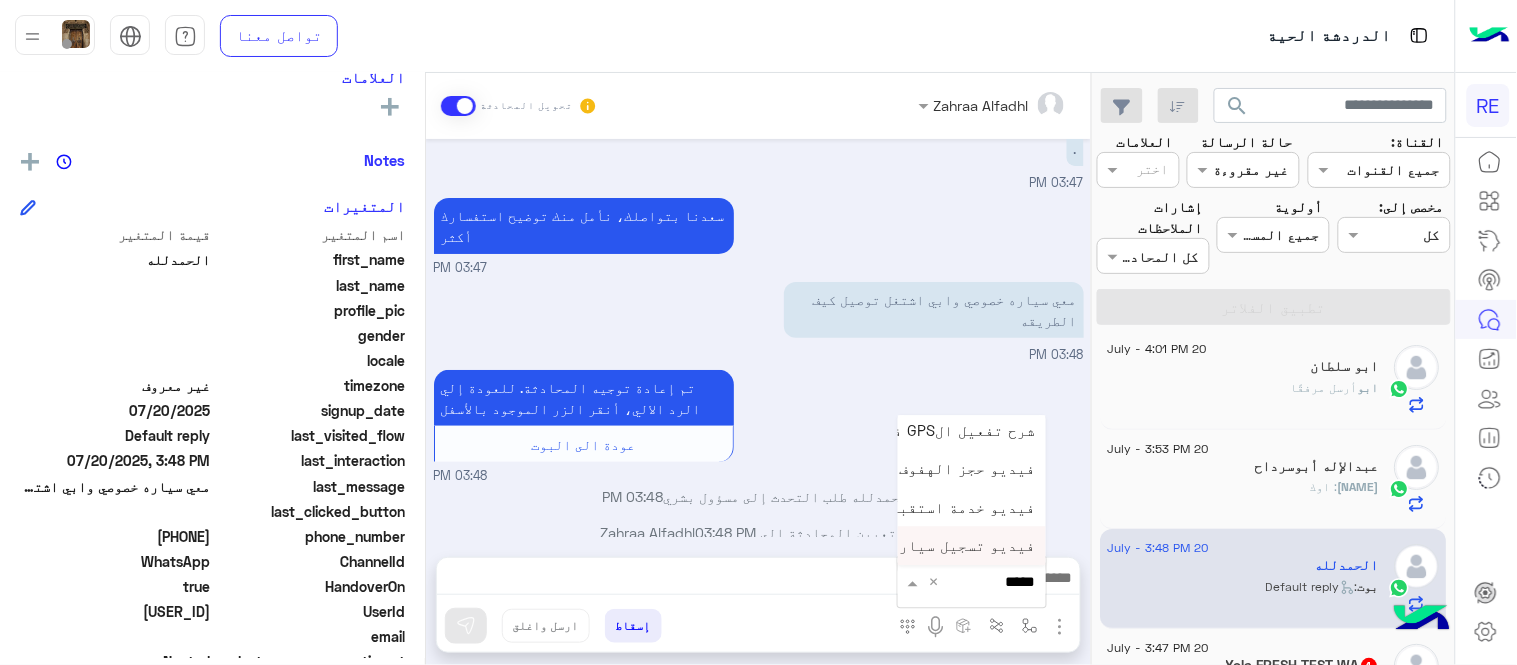 click on "فيديو تسجيل سيارة" at bounding box center (972, 546) 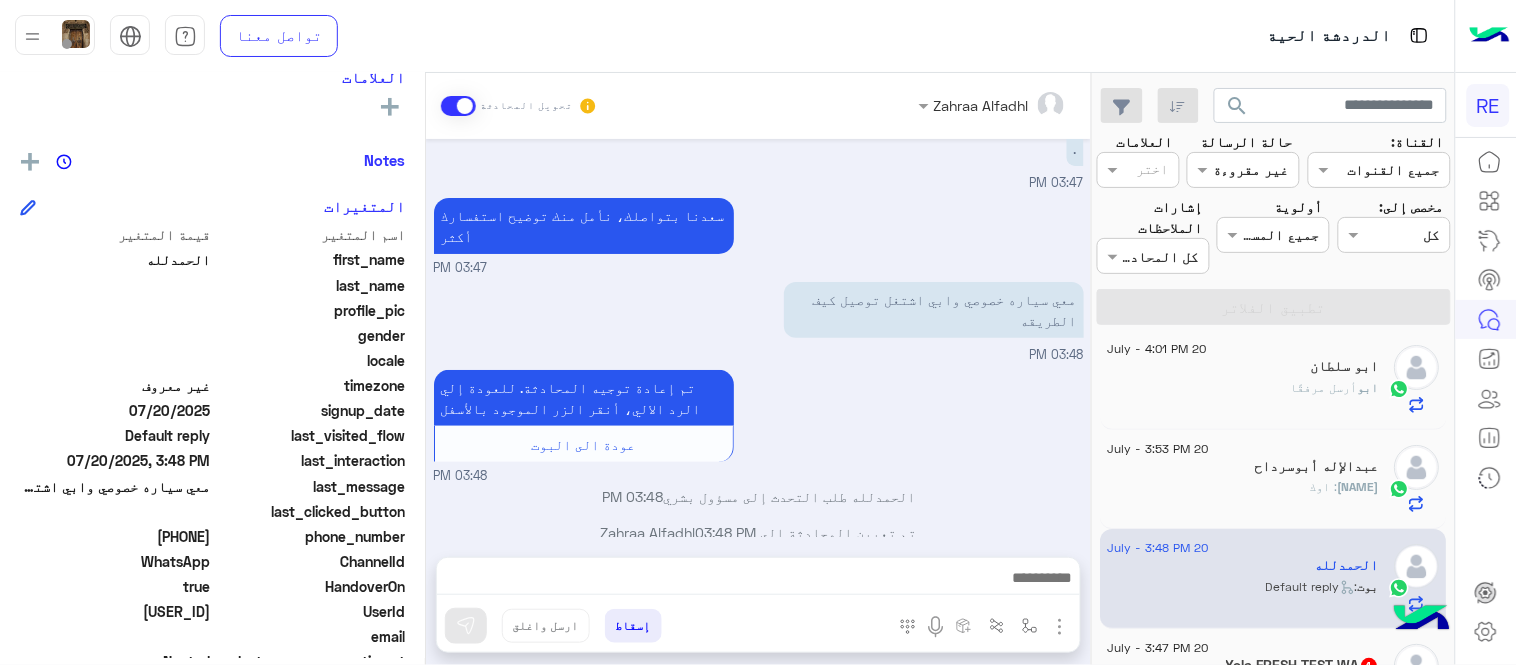 type on "**********" 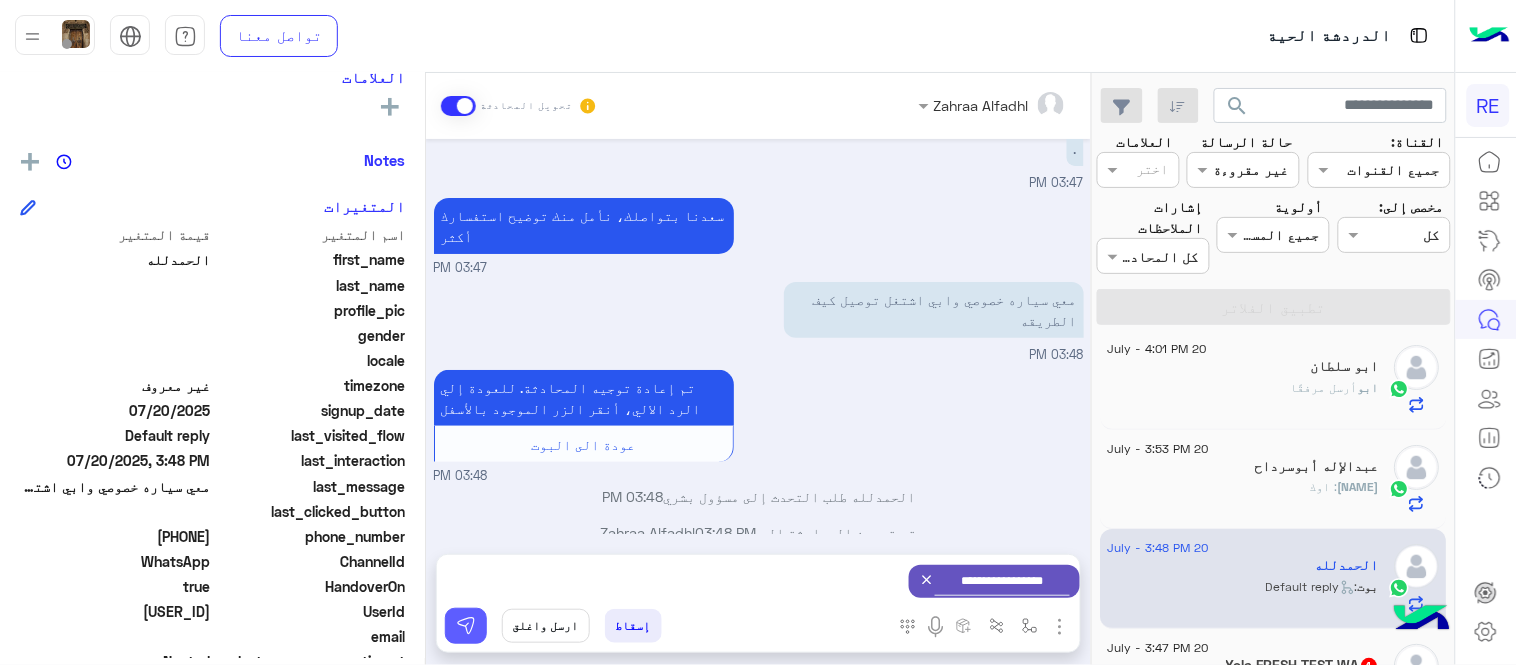 click at bounding box center (466, 626) 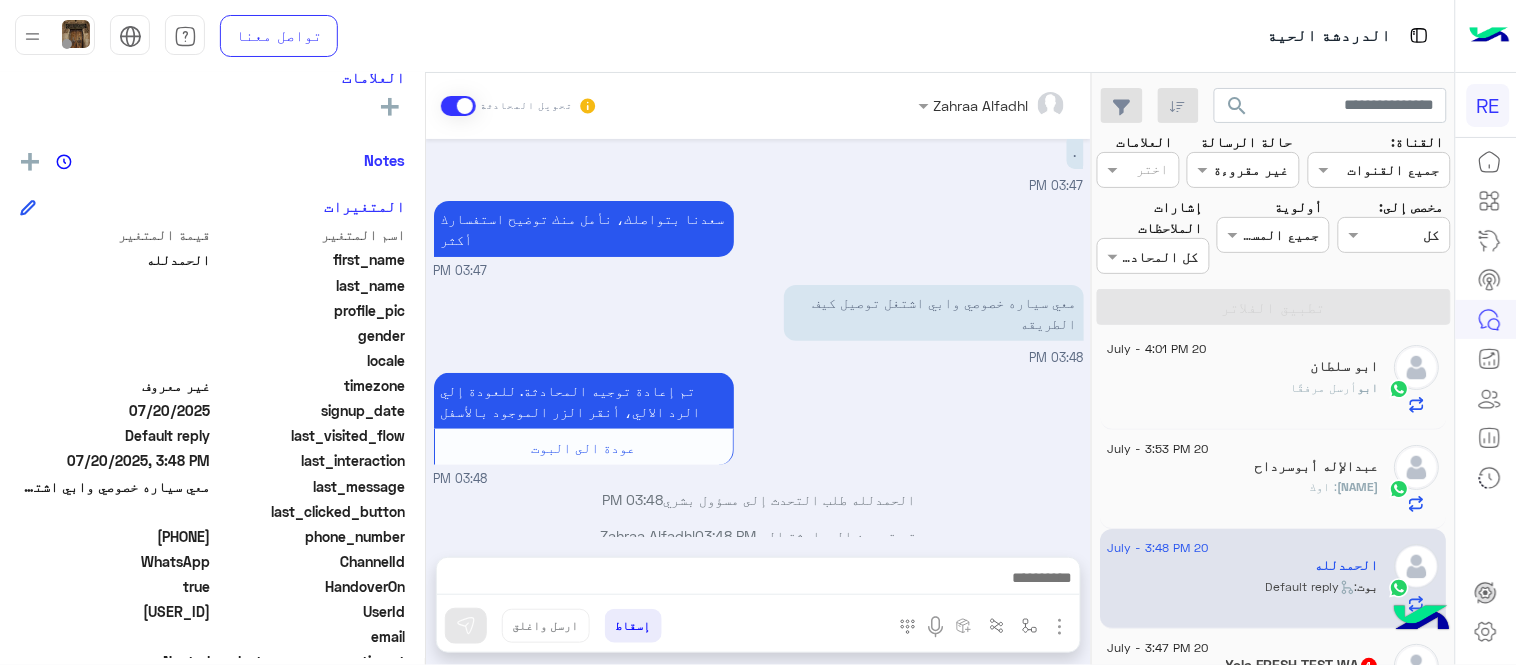 scroll, scrollTop: 48, scrollLeft: 0, axis: vertical 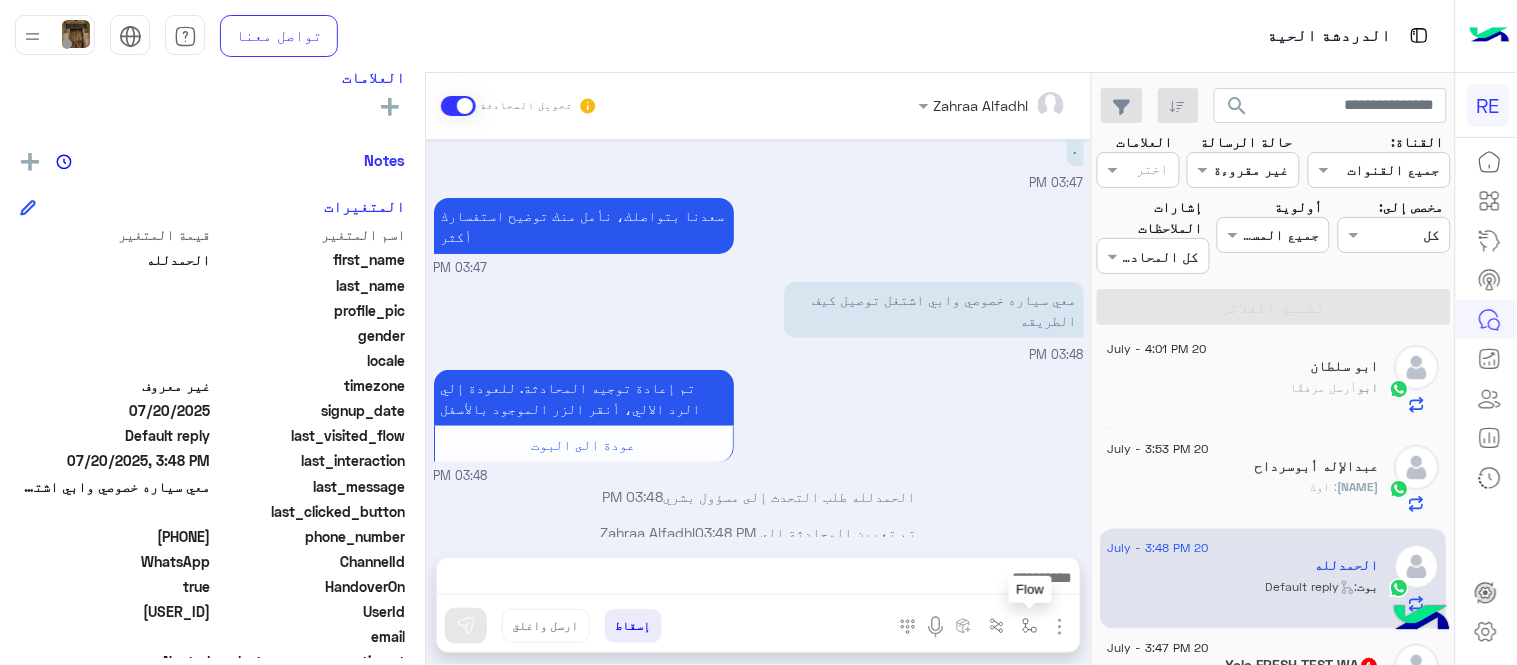 click at bounding box center [1030, 625] 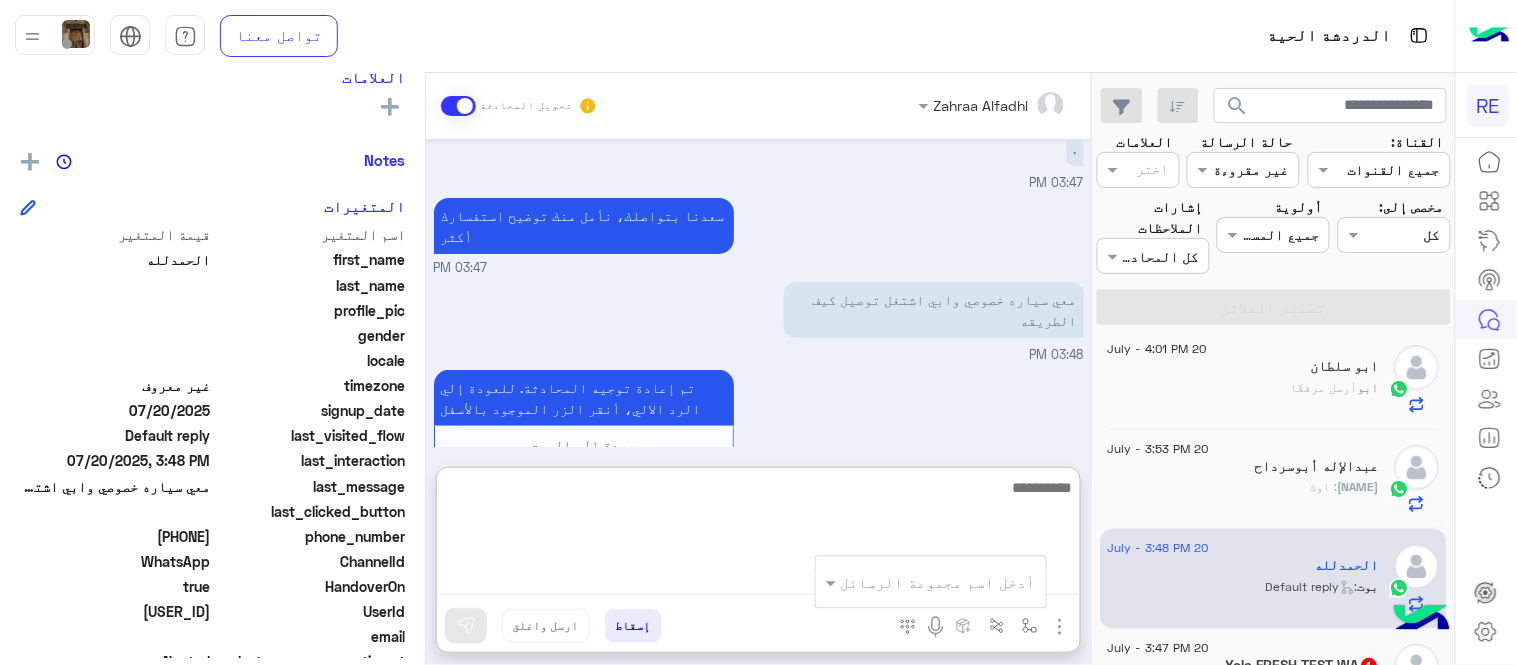 click at bounding box center [758, 535] 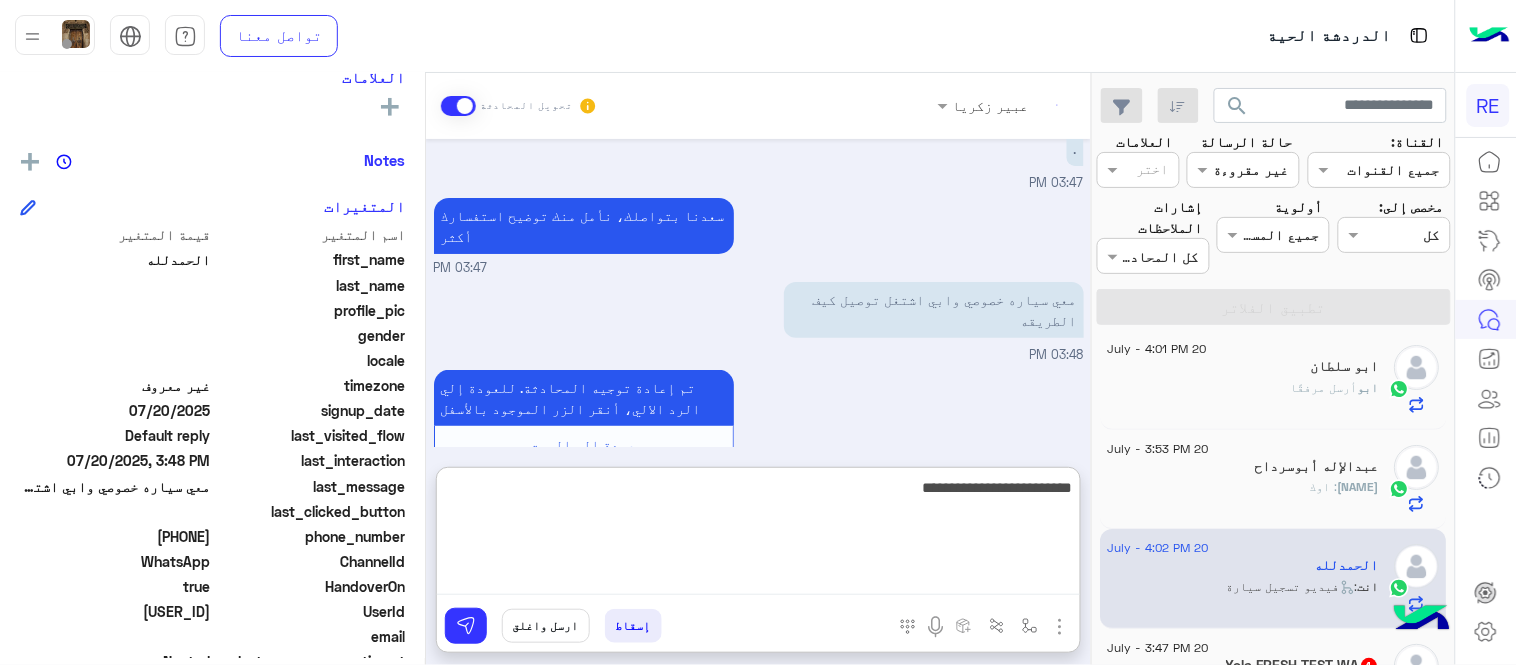 scroll, scrollTop: 353, scrollLeft: 0, axis: vertical 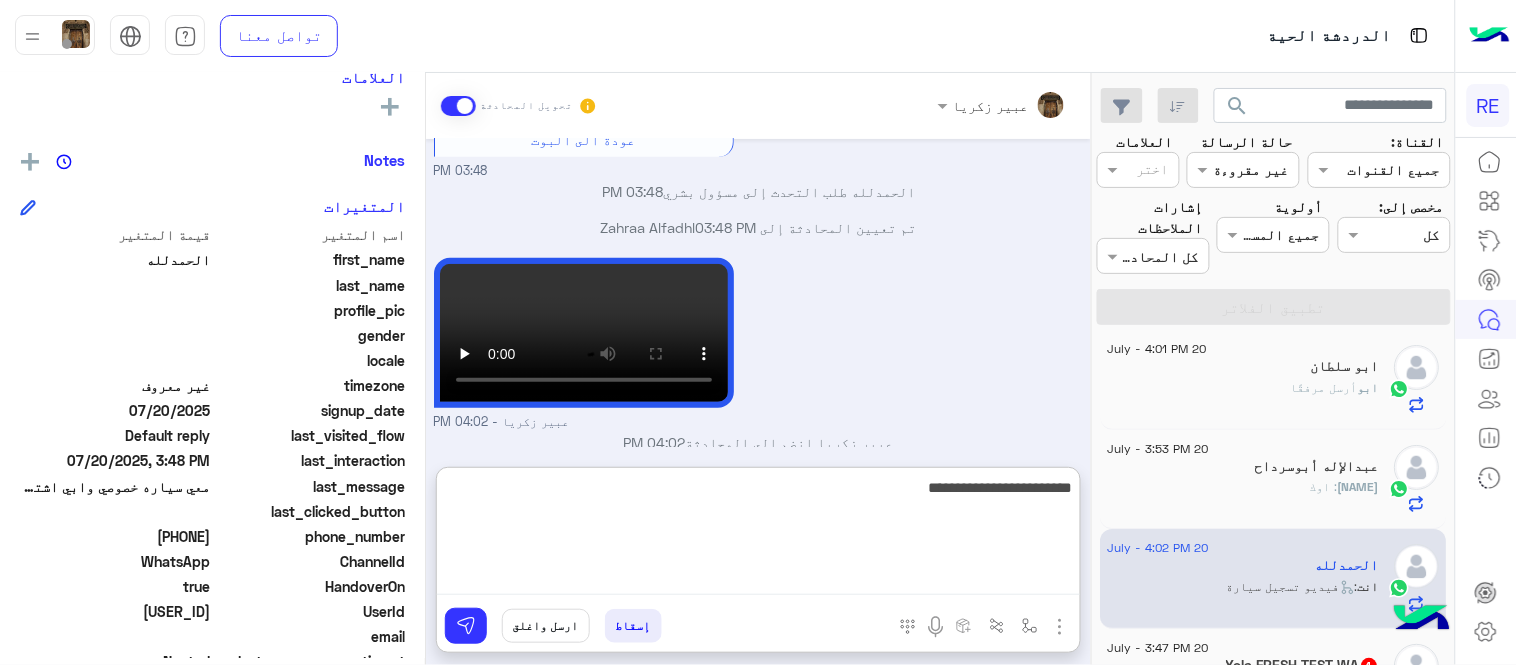 type on "**********" 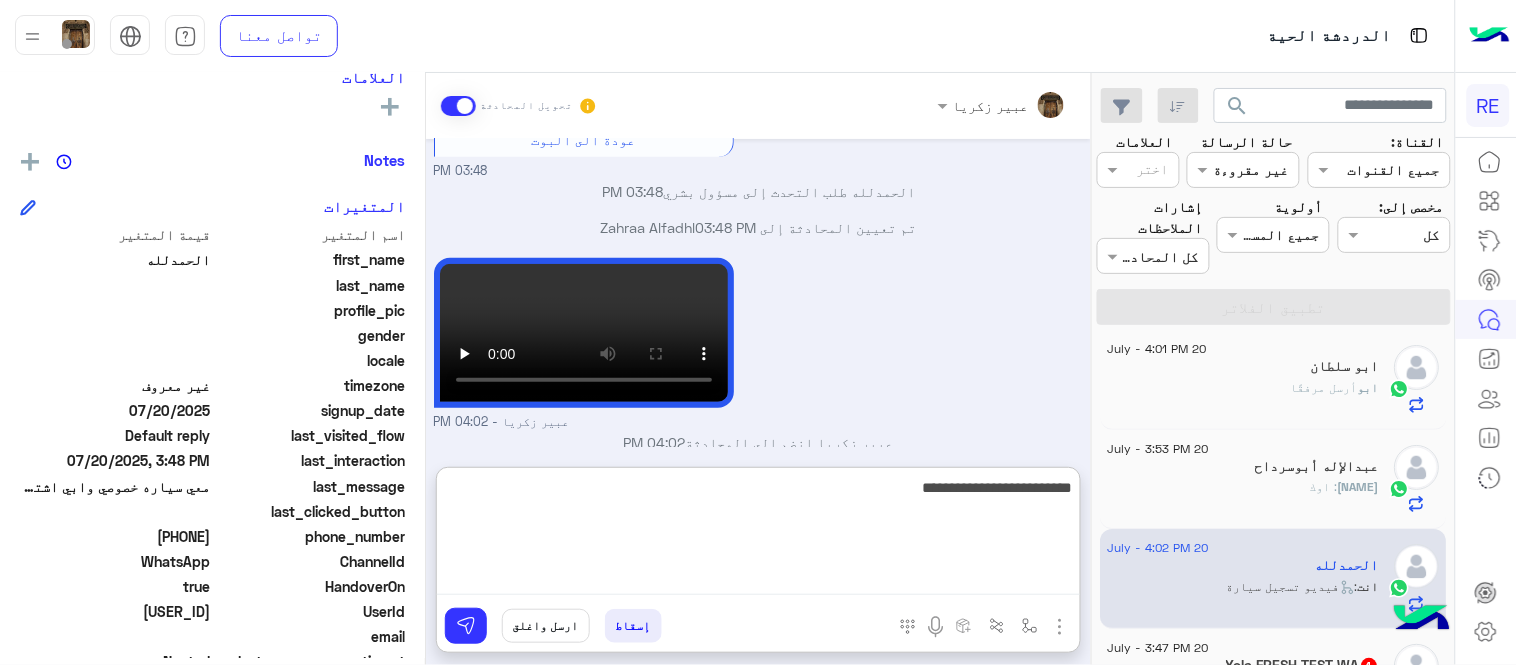 type 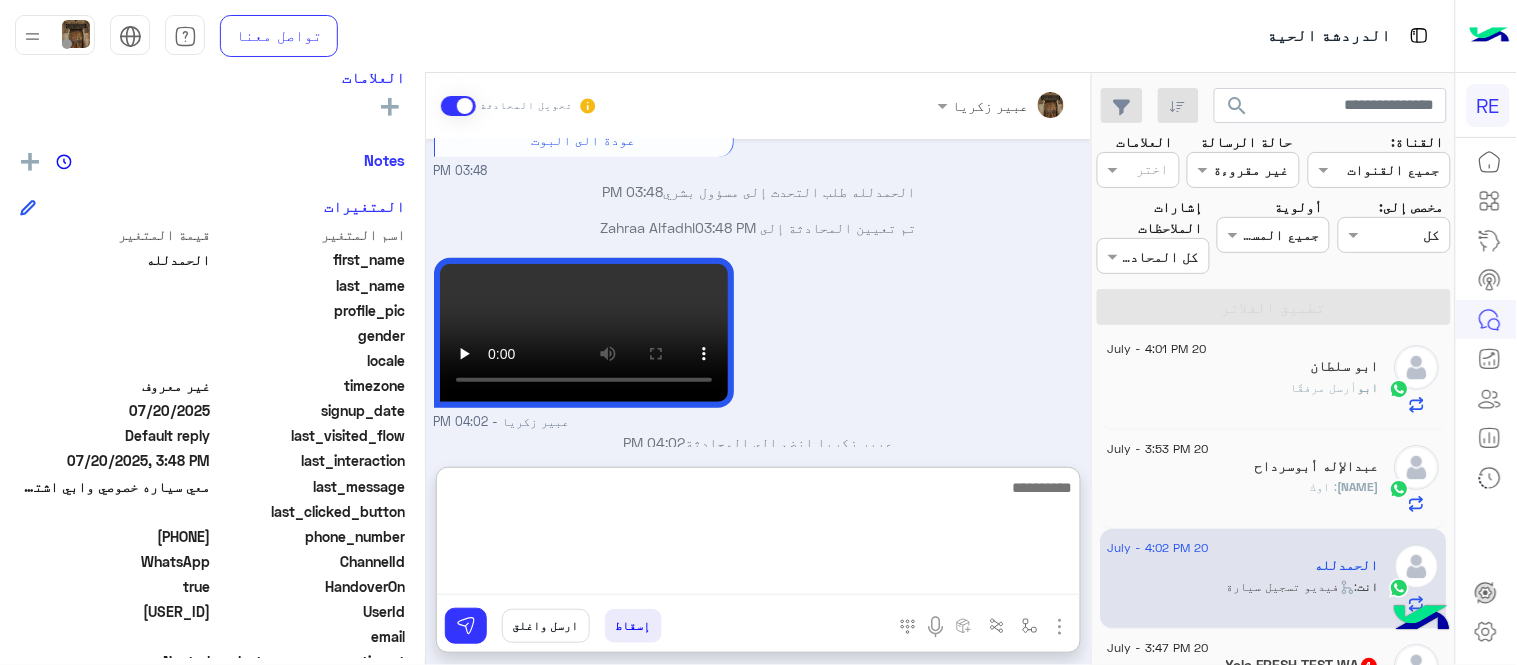 scroll, scrollTop: 417, scrollLeft: 0, axis: vertical 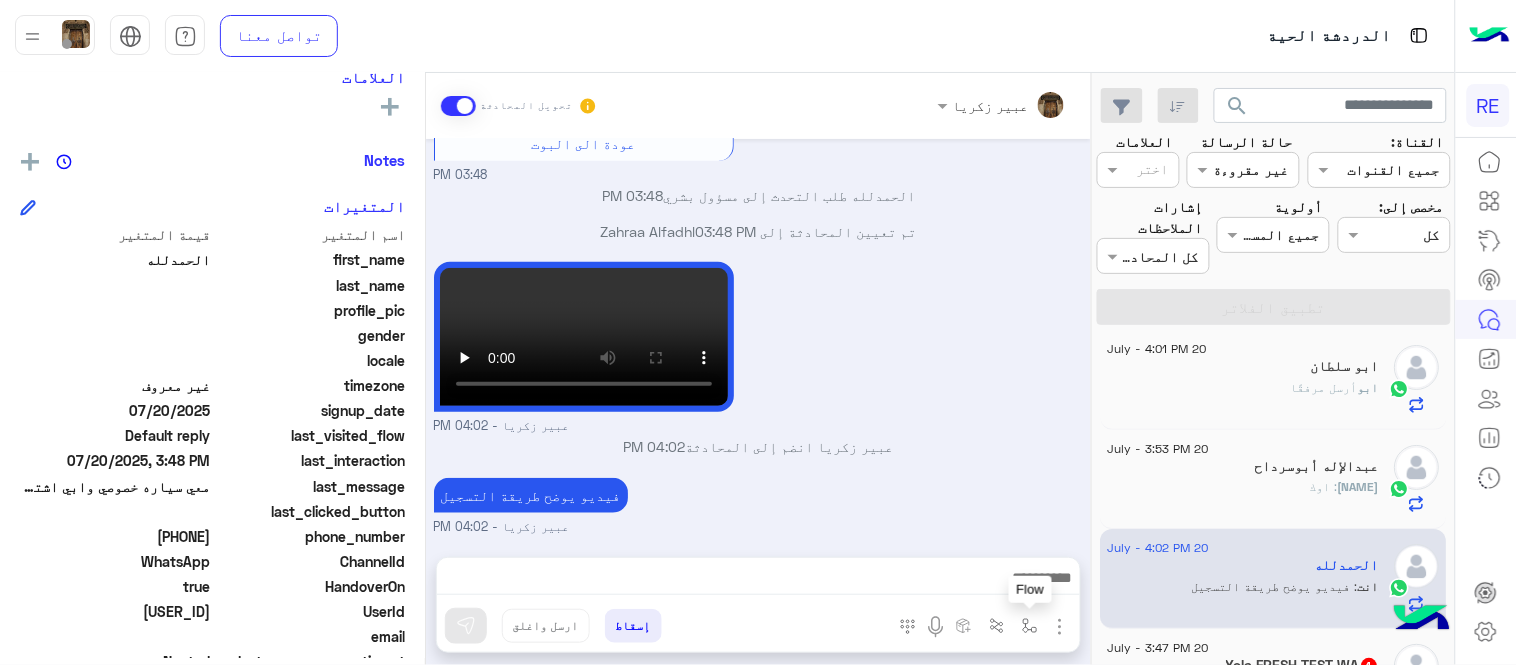 click at bounding box center (1030, 626) 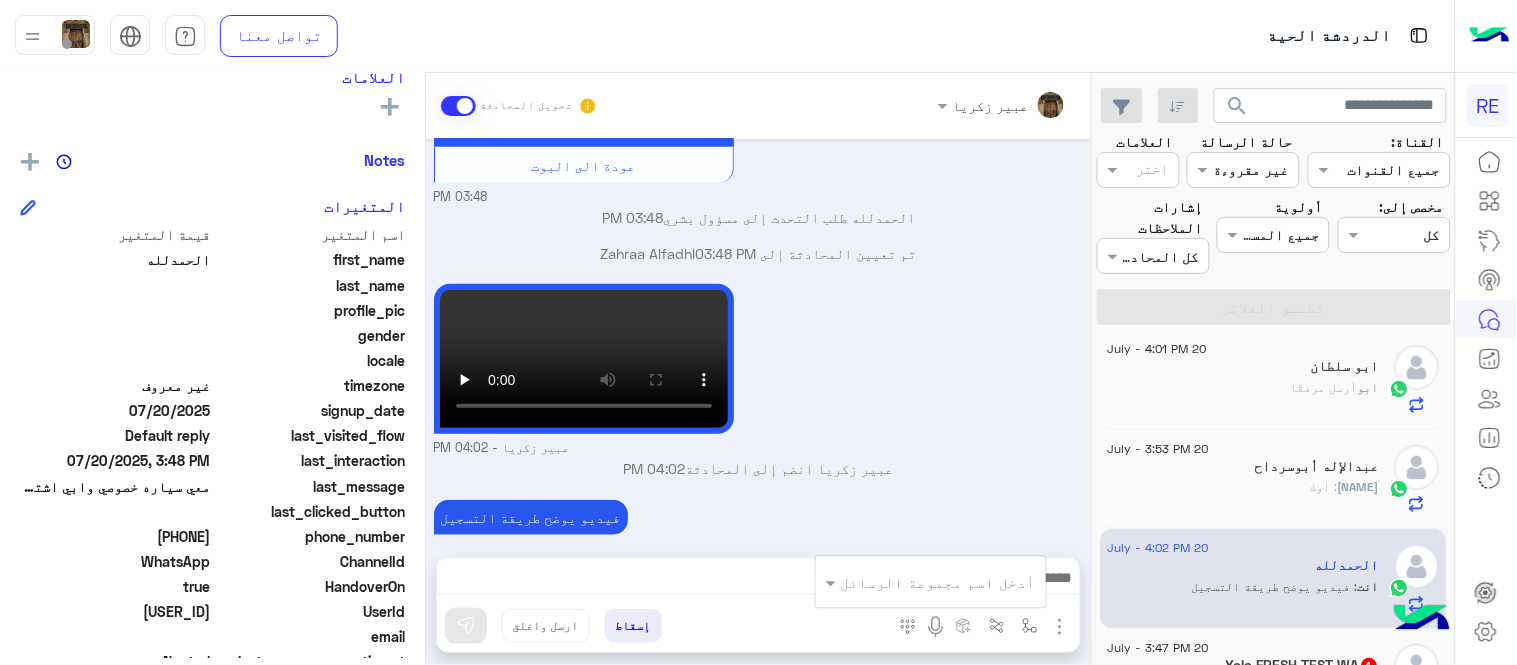 click at bounding box center [959, 582] 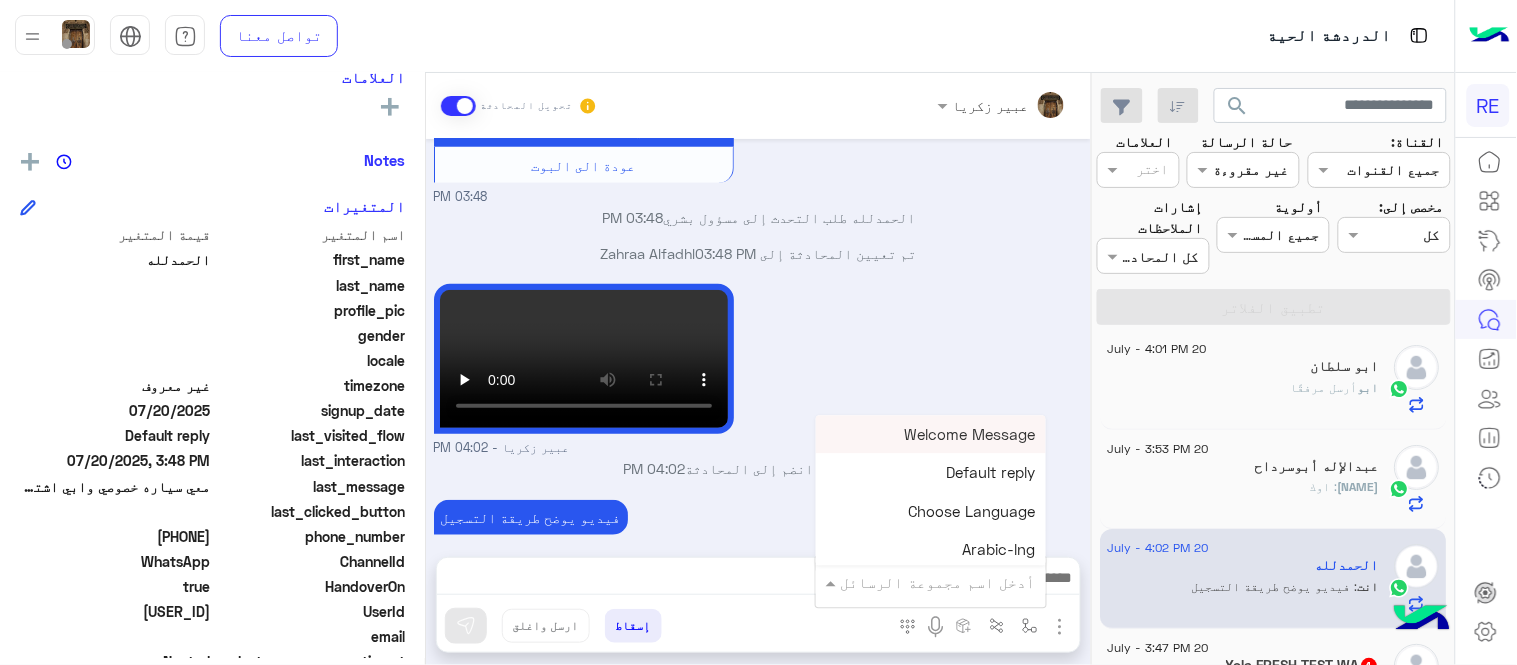 click at bounding box center [959, 582] 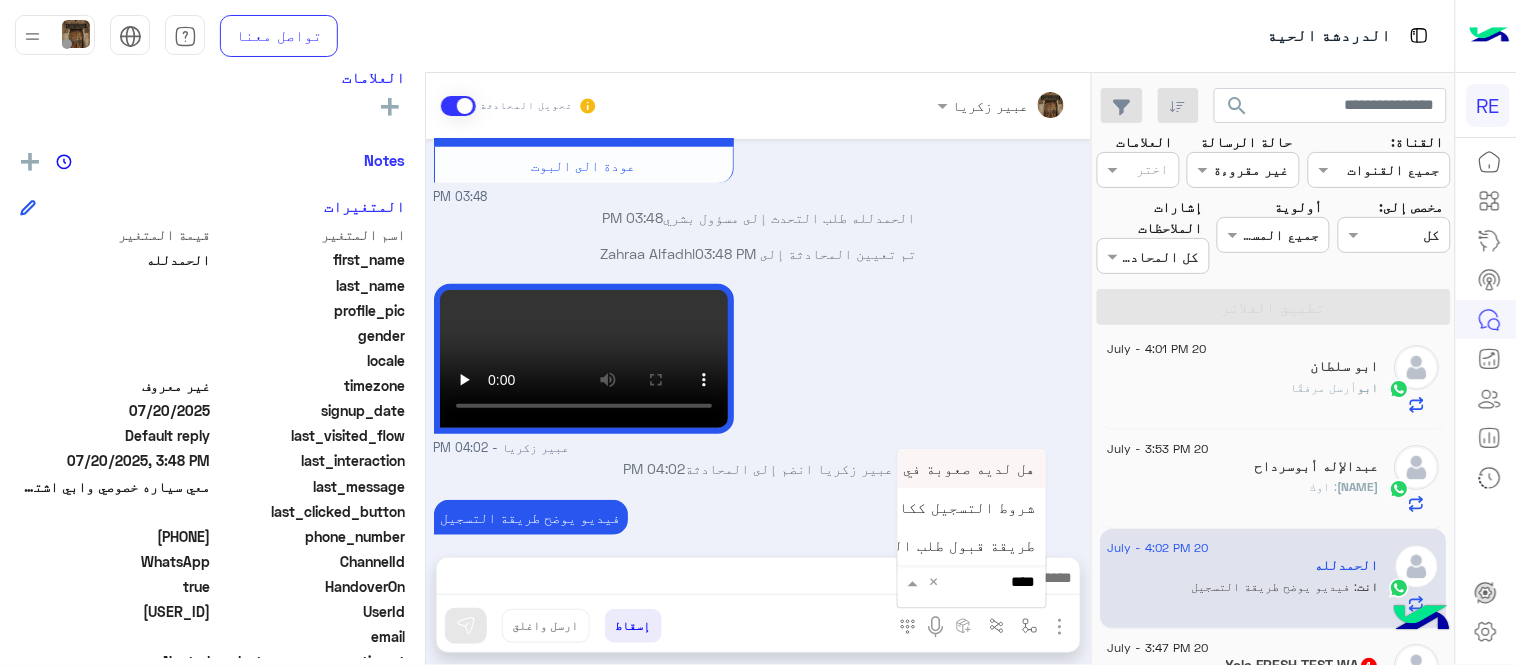 type on "*****" 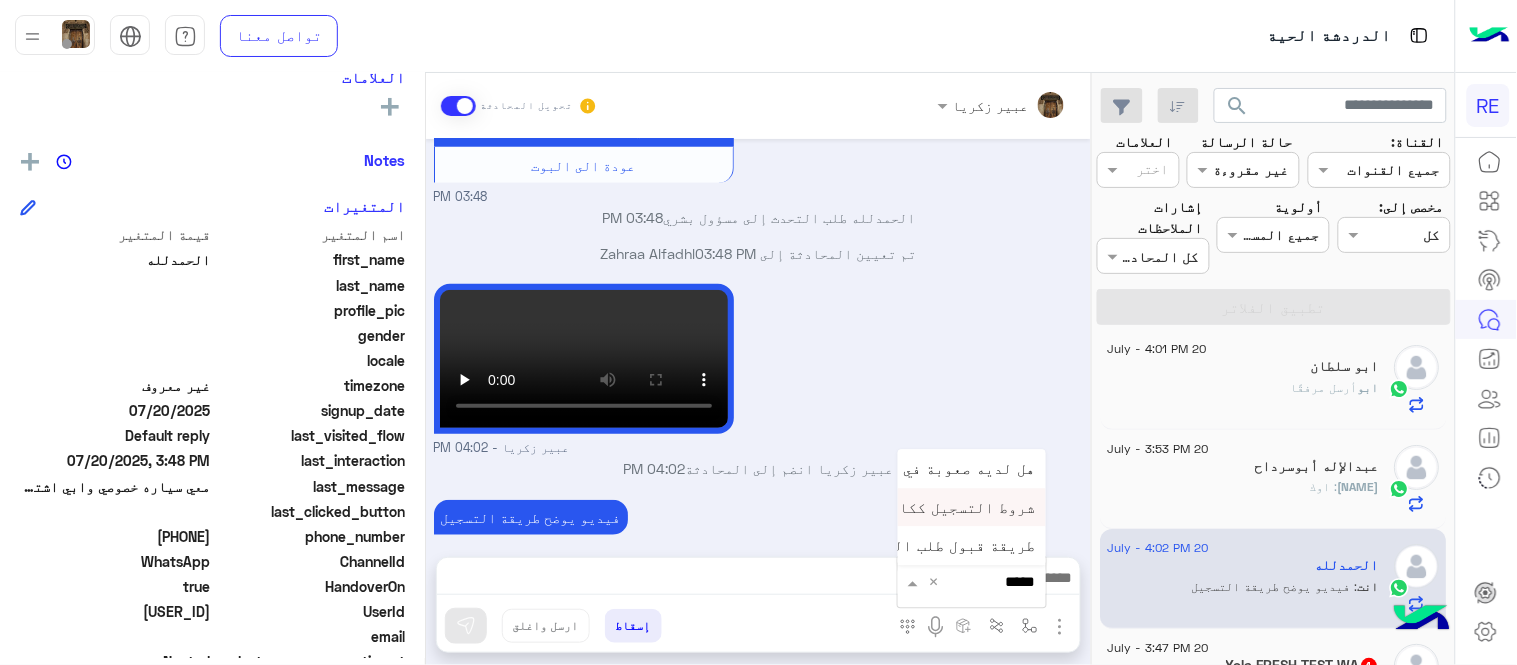 click on "شروط التسجيل ككابتن" at bounding box center [954, 507] 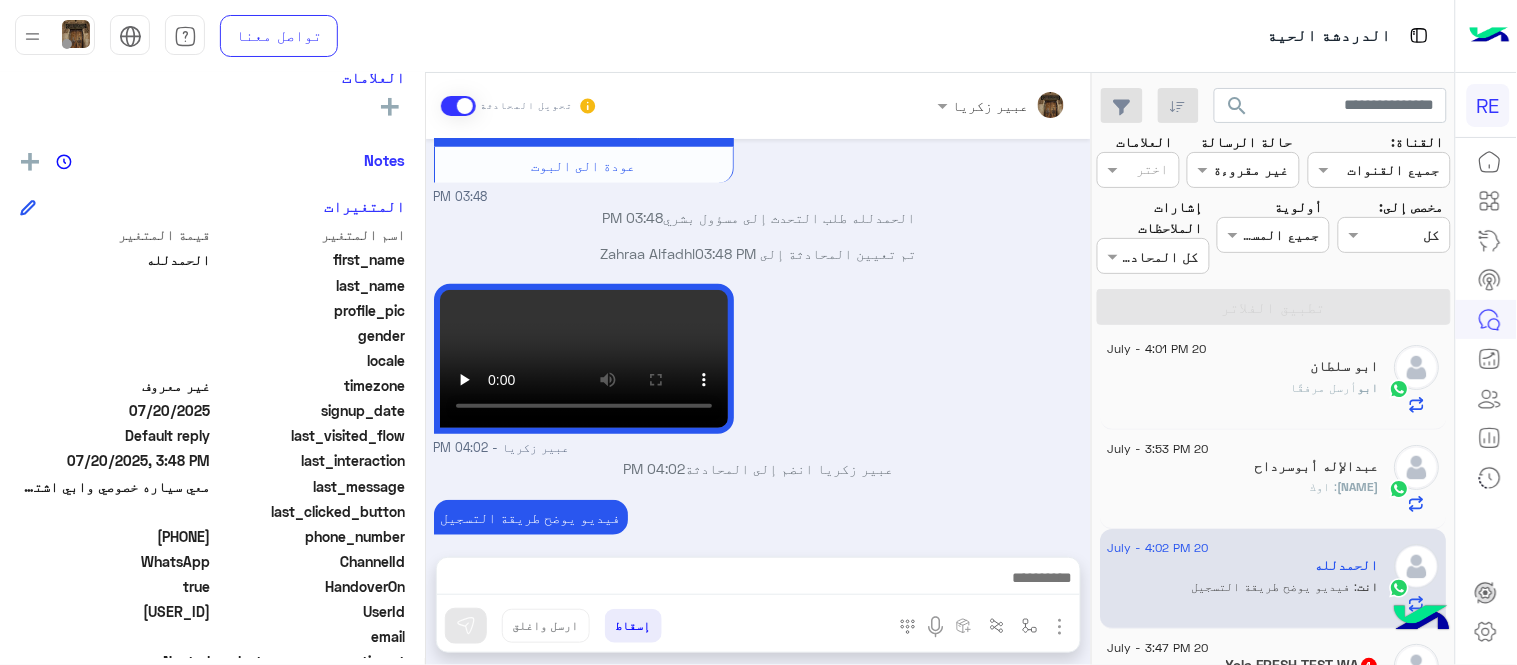 type on "**********" 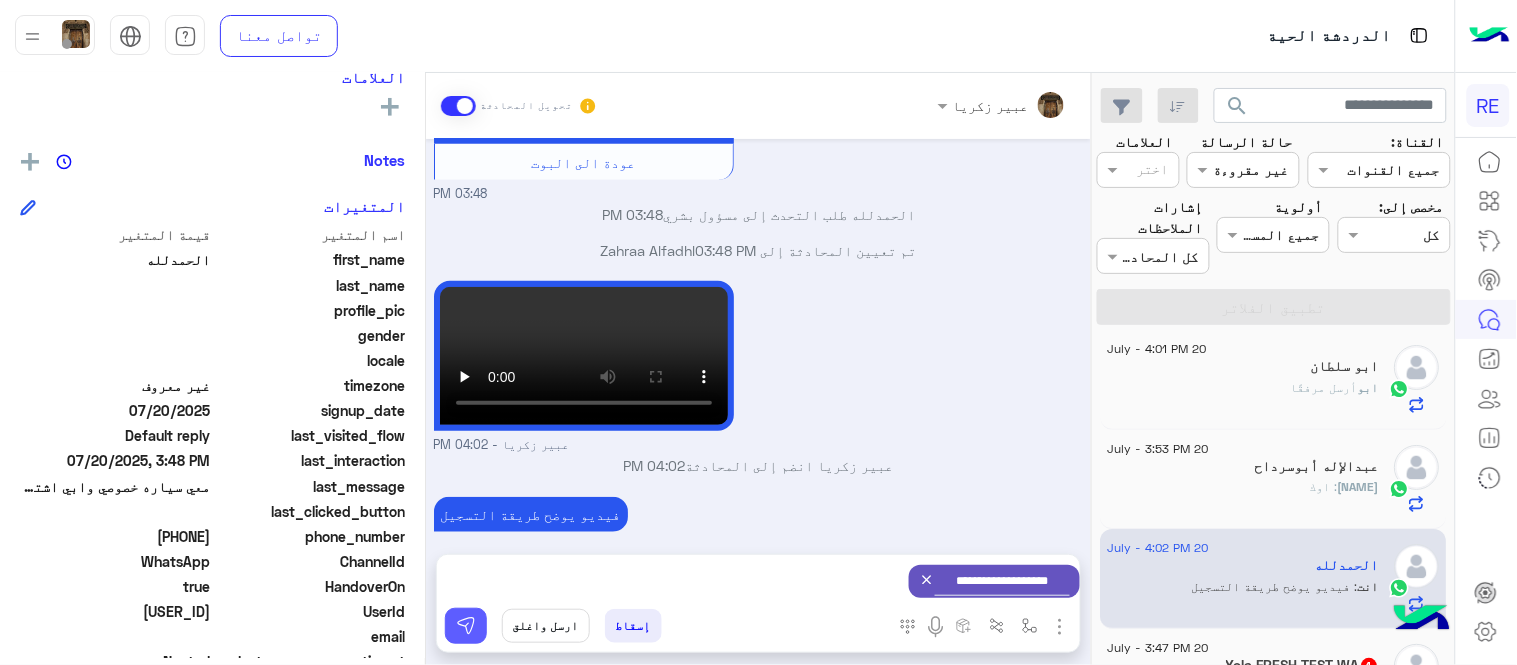 click at bounding box center [466, 626] 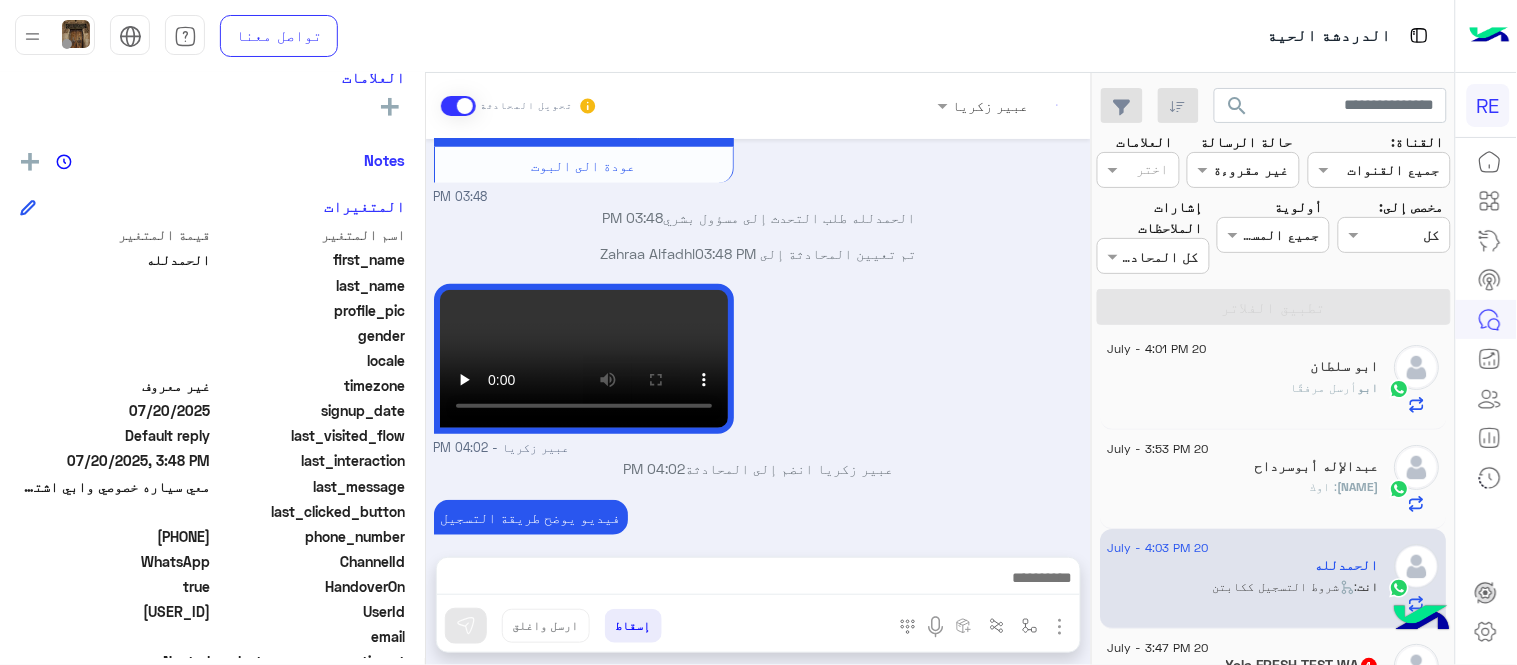scroll, scrollTop: 598, scrollLeft: 0, axis: vertical 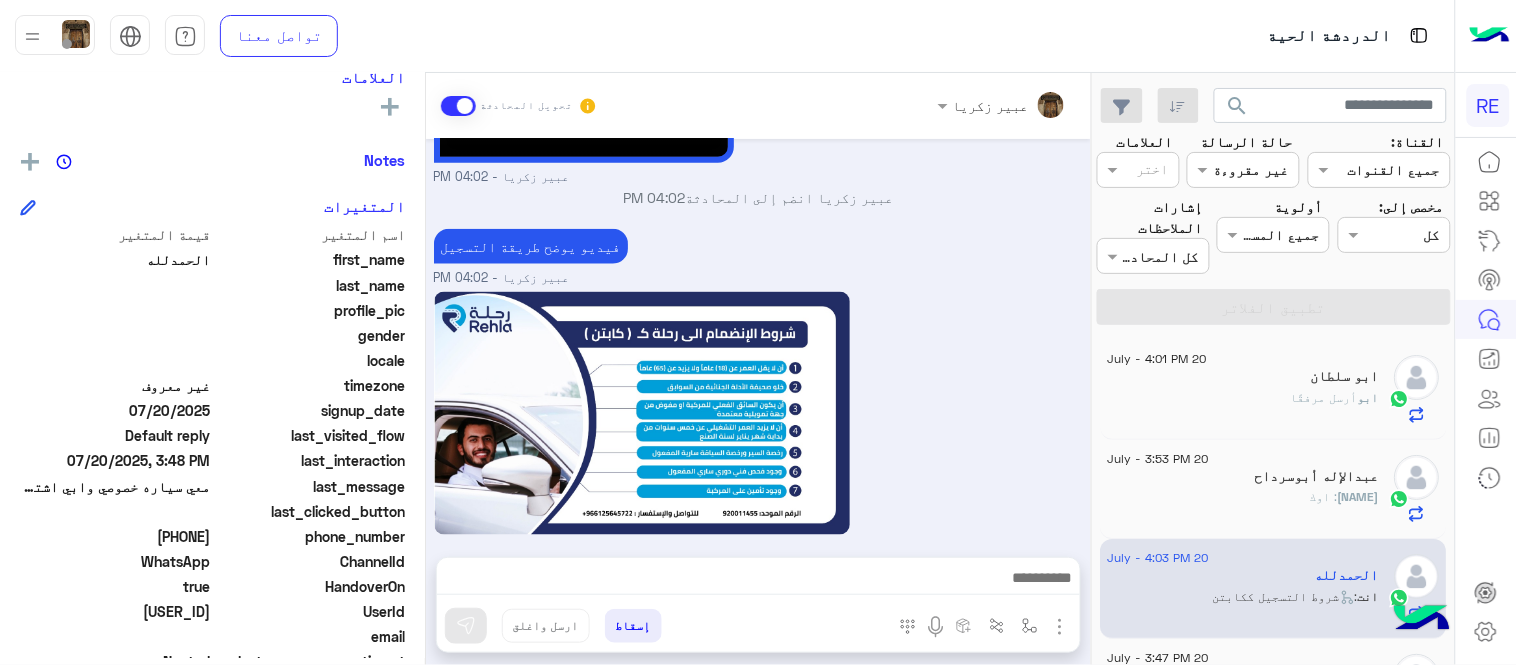 click on "ابو سلطان" 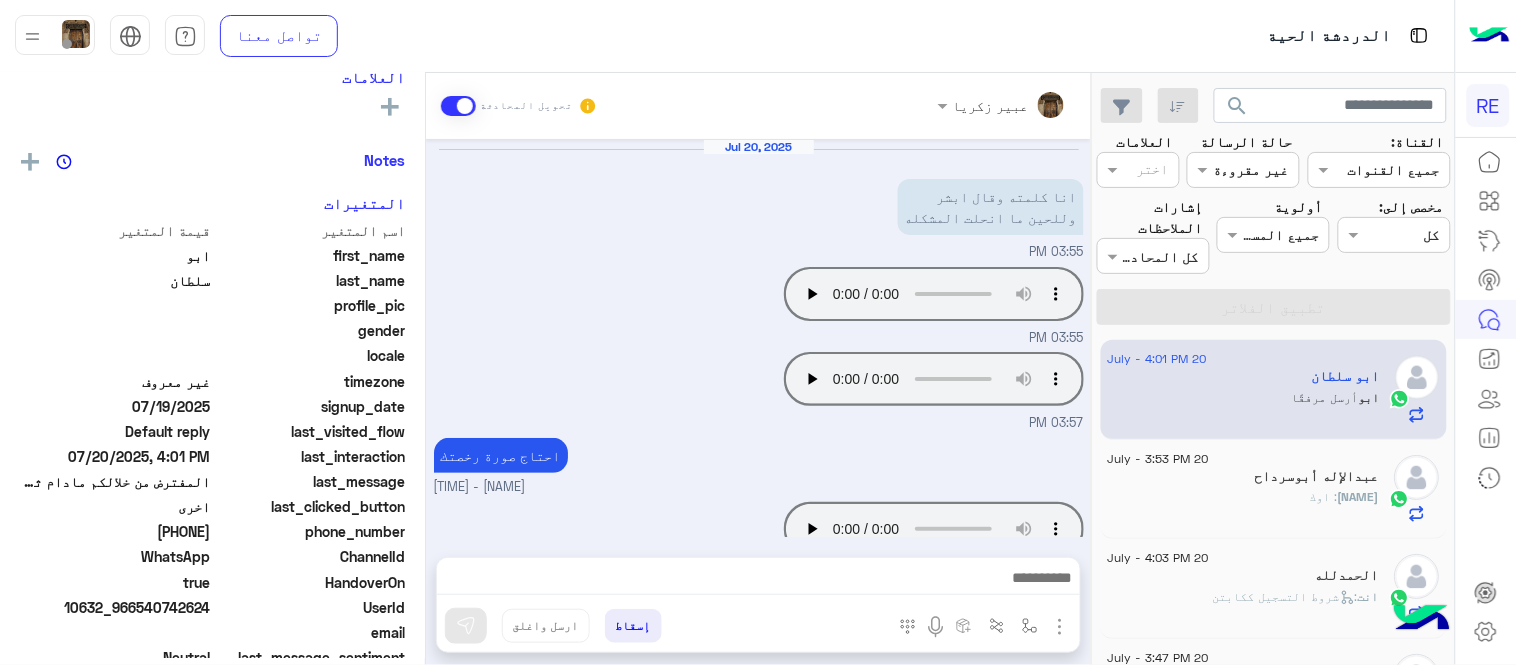 scroll, scrollTop: 563, scrollLeft: 0, axis: vertical 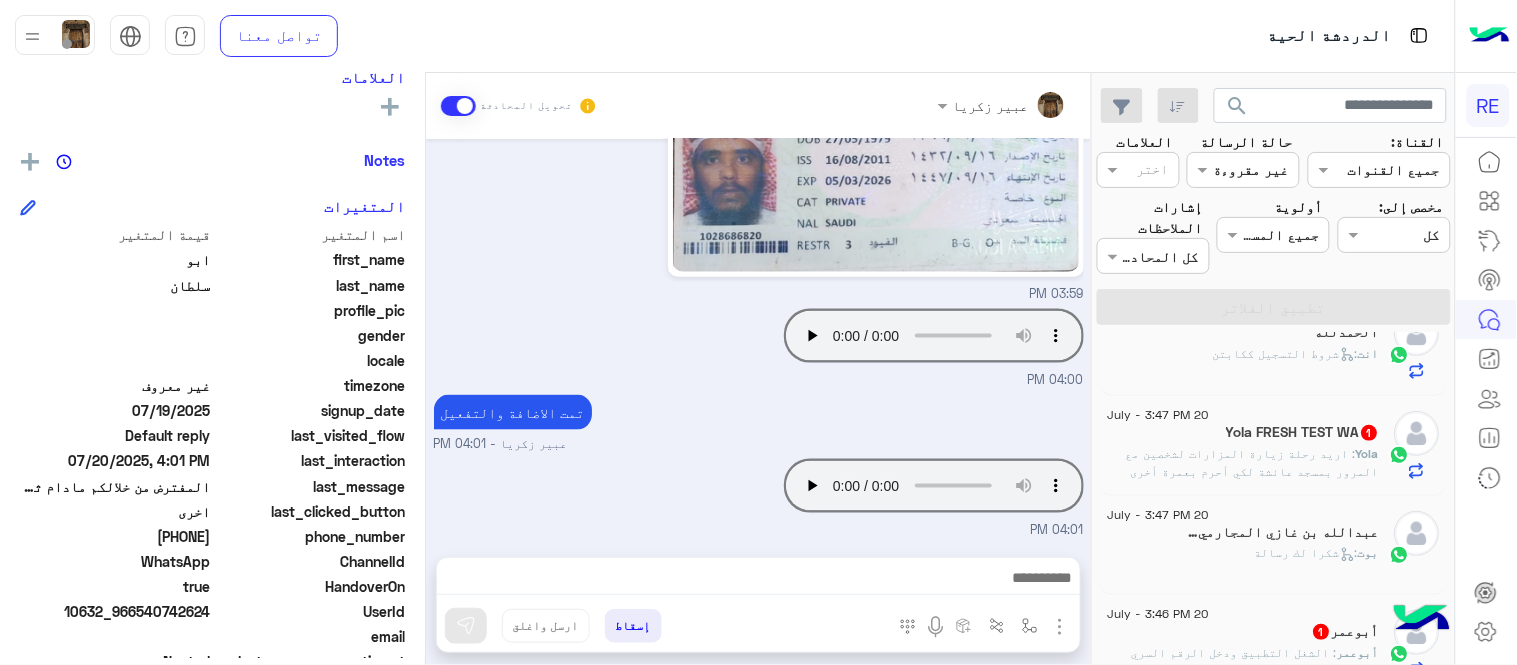 click on ": اريد رحلة زيارة المزارات  لشخصين  مع المرور بمسجد عائشة لكي أحرم بعمرة أخرى" 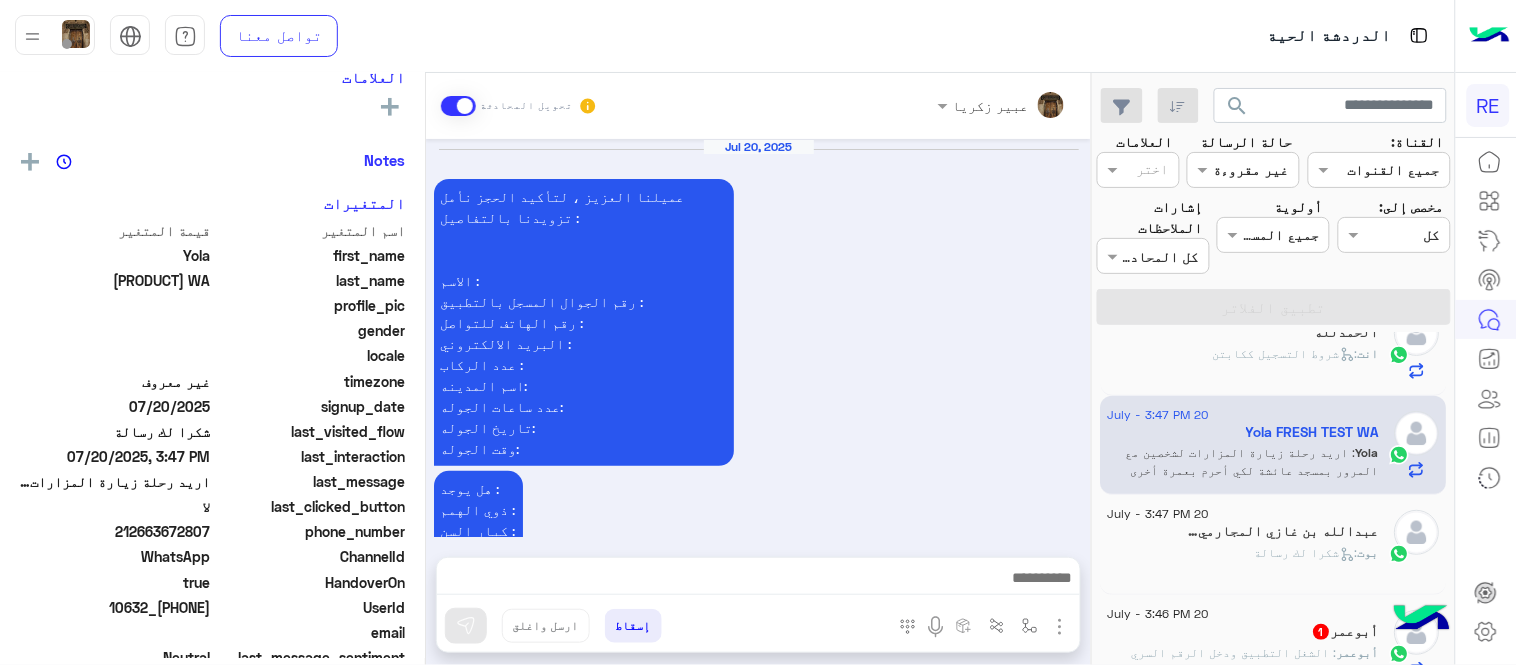 scroll, scrollTop: 1017, scrollLeft: 0, axis: vertical 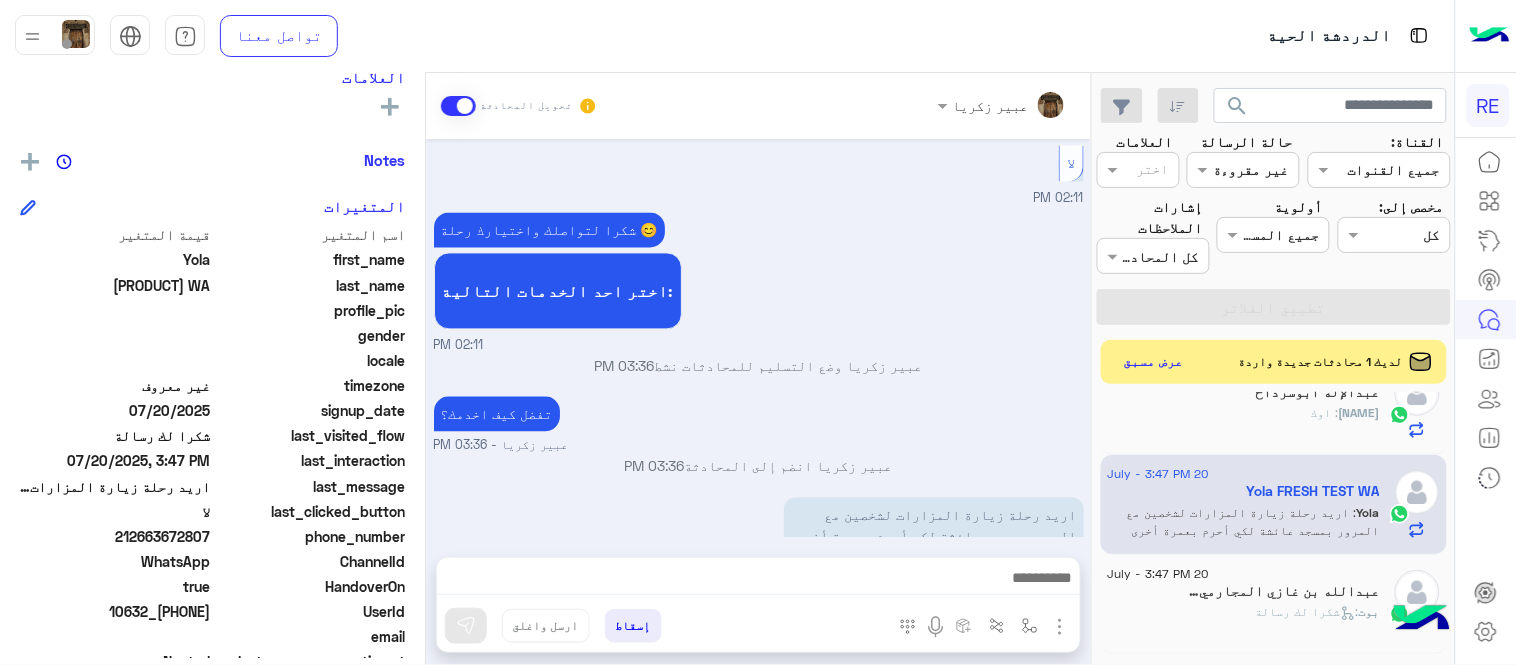 click on "عبير زكريا انضم إلى المحادثة   03:36 PM" at bounding box center [759, 466] 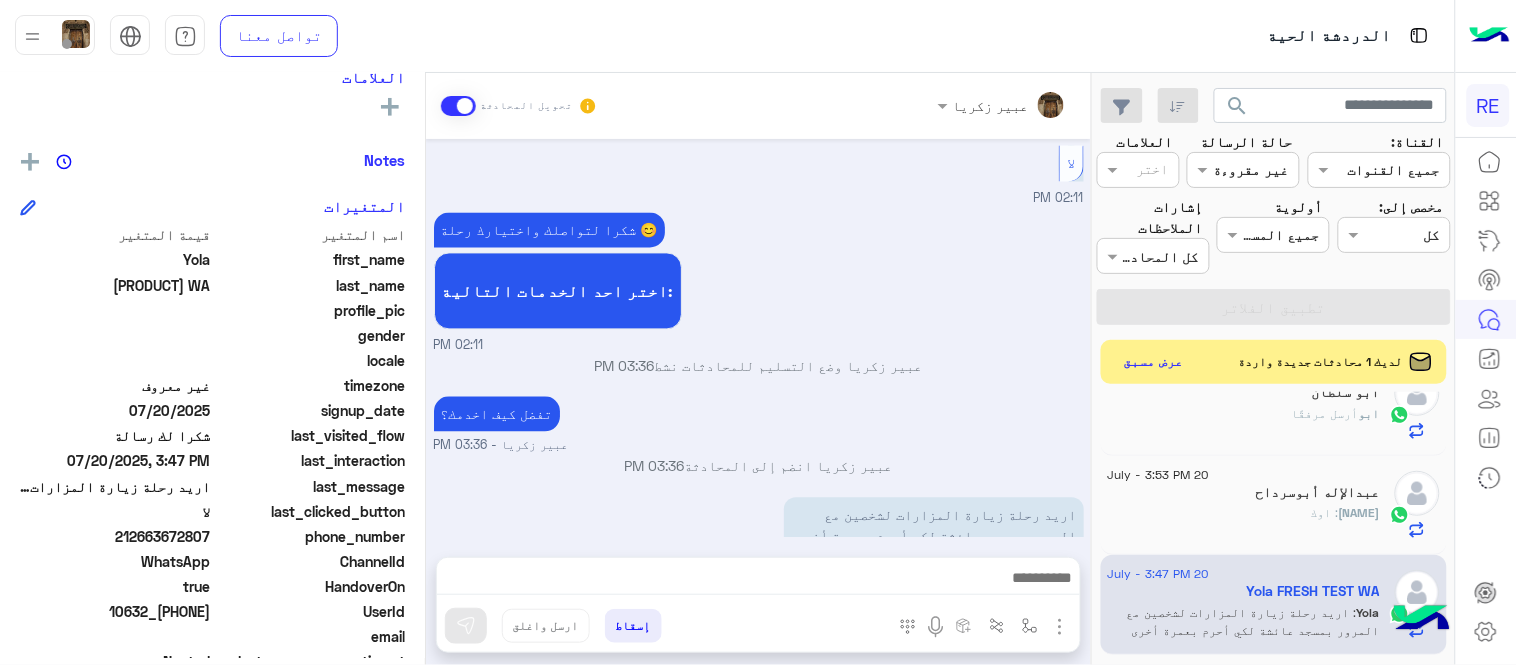scroll, scrollTop: 0, scrollLeft: 0, axis: both 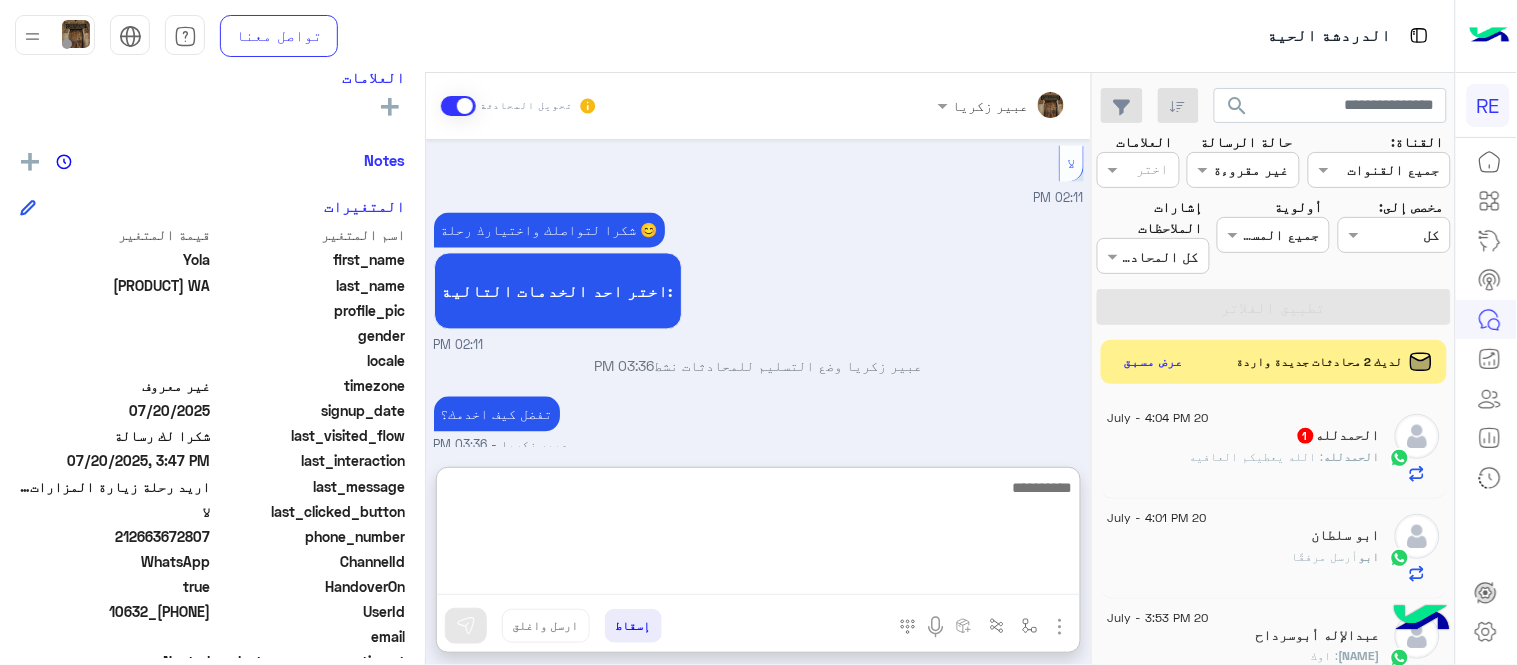 click at bounding box center (758, 535) 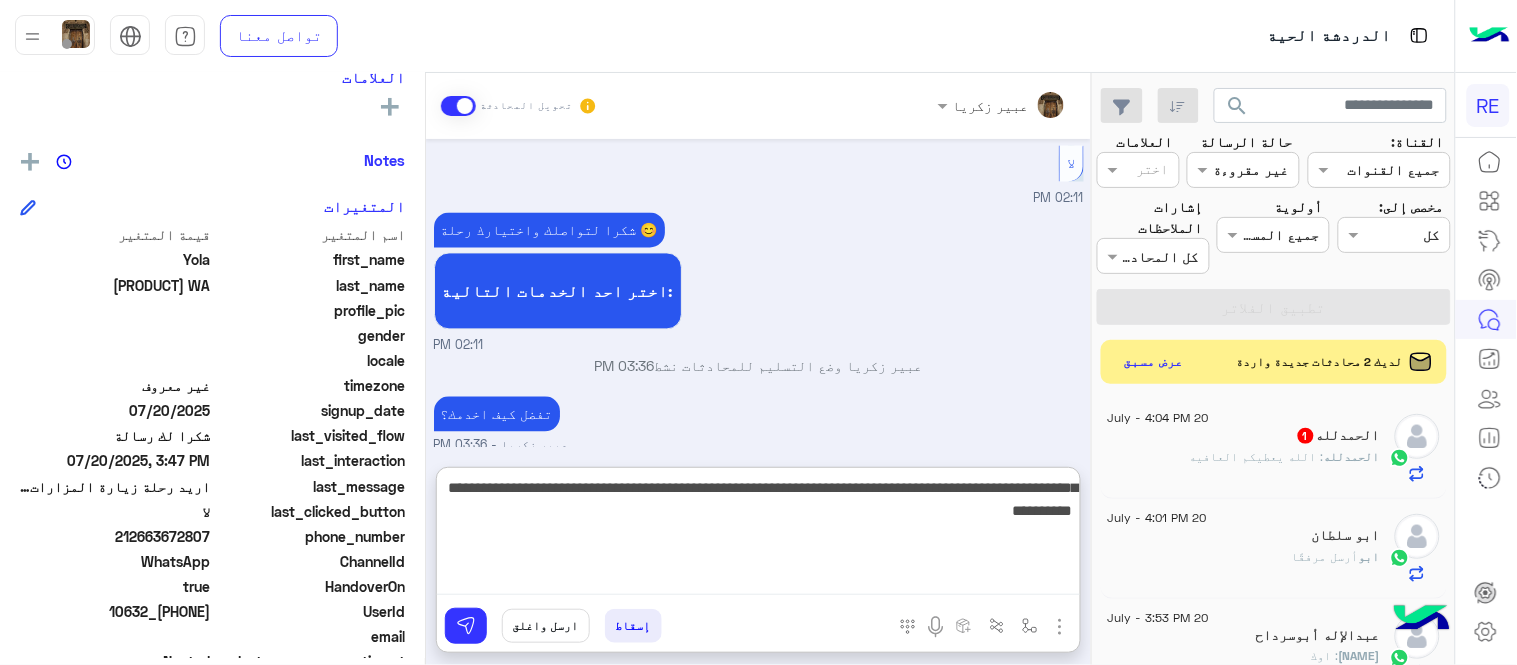 click on "**********" at bounding box center [758, 535] 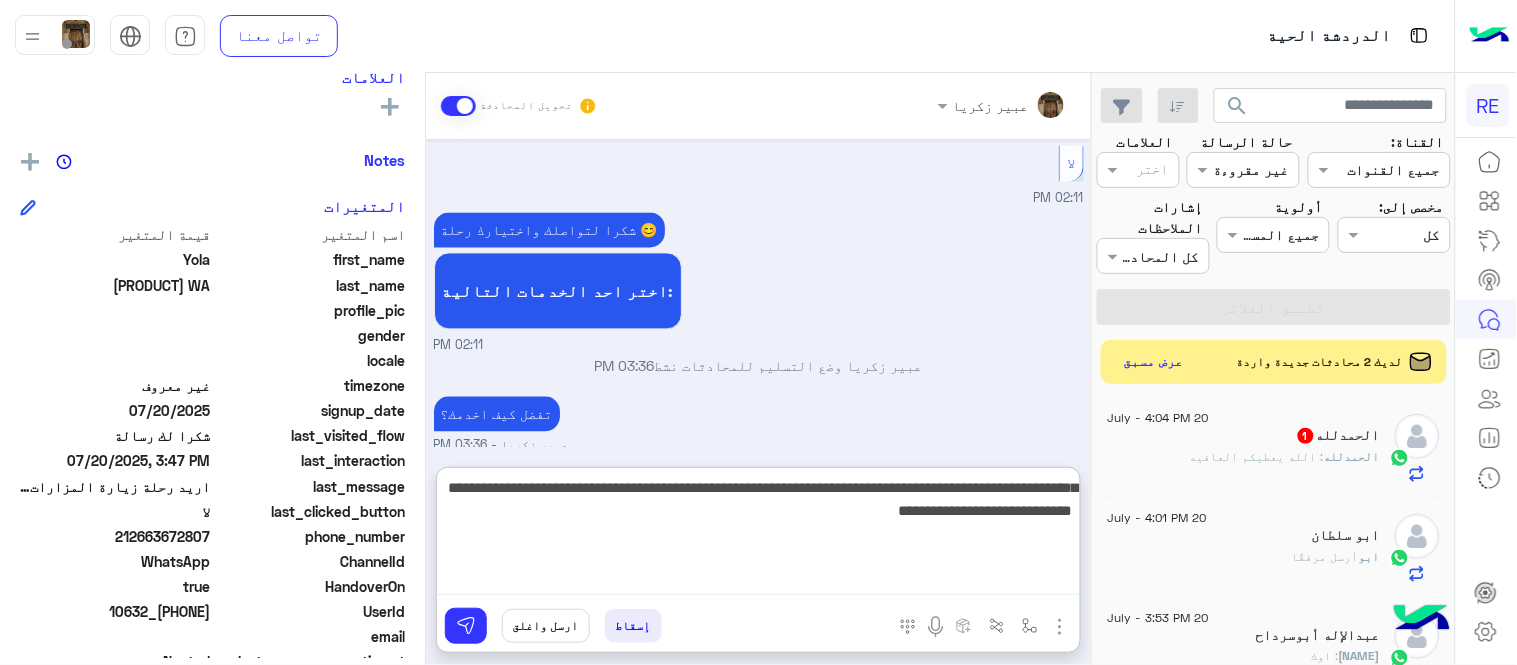 type on "**********" 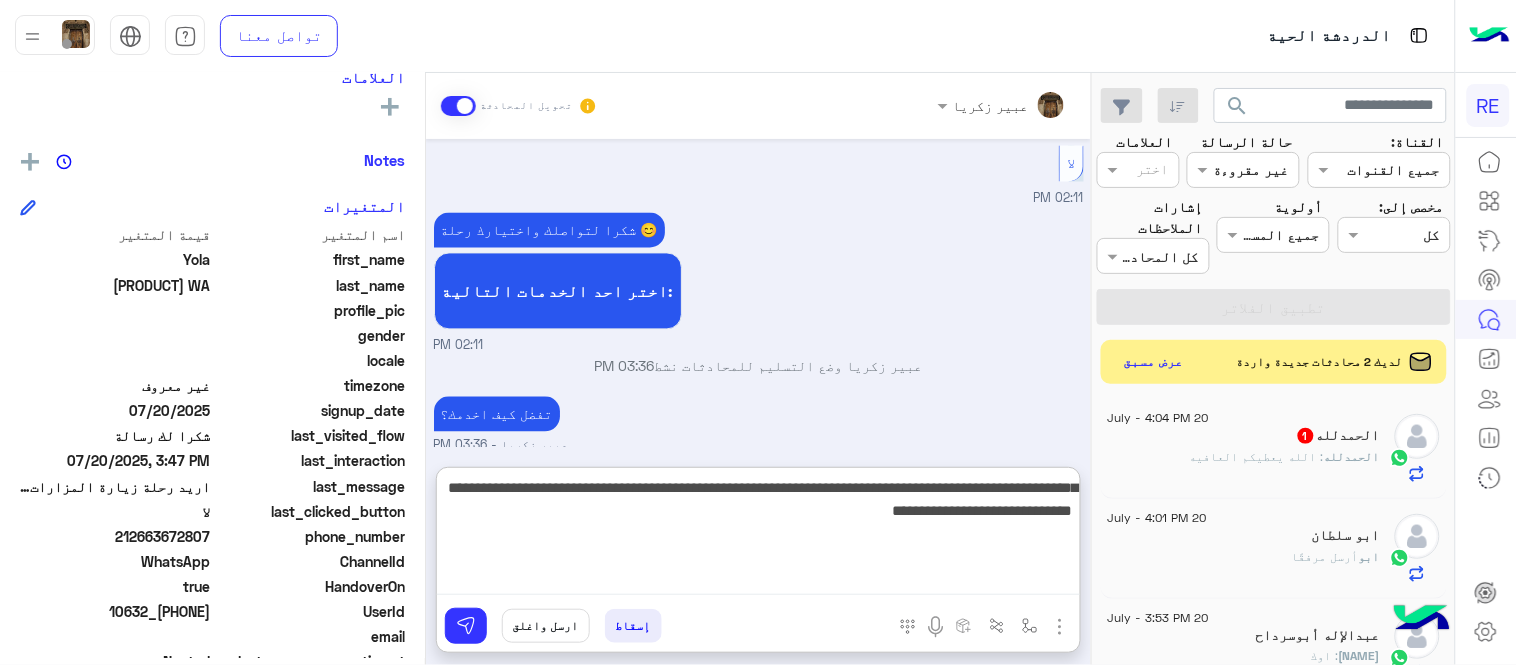 click on "**********" at bounding box center [758, 535] 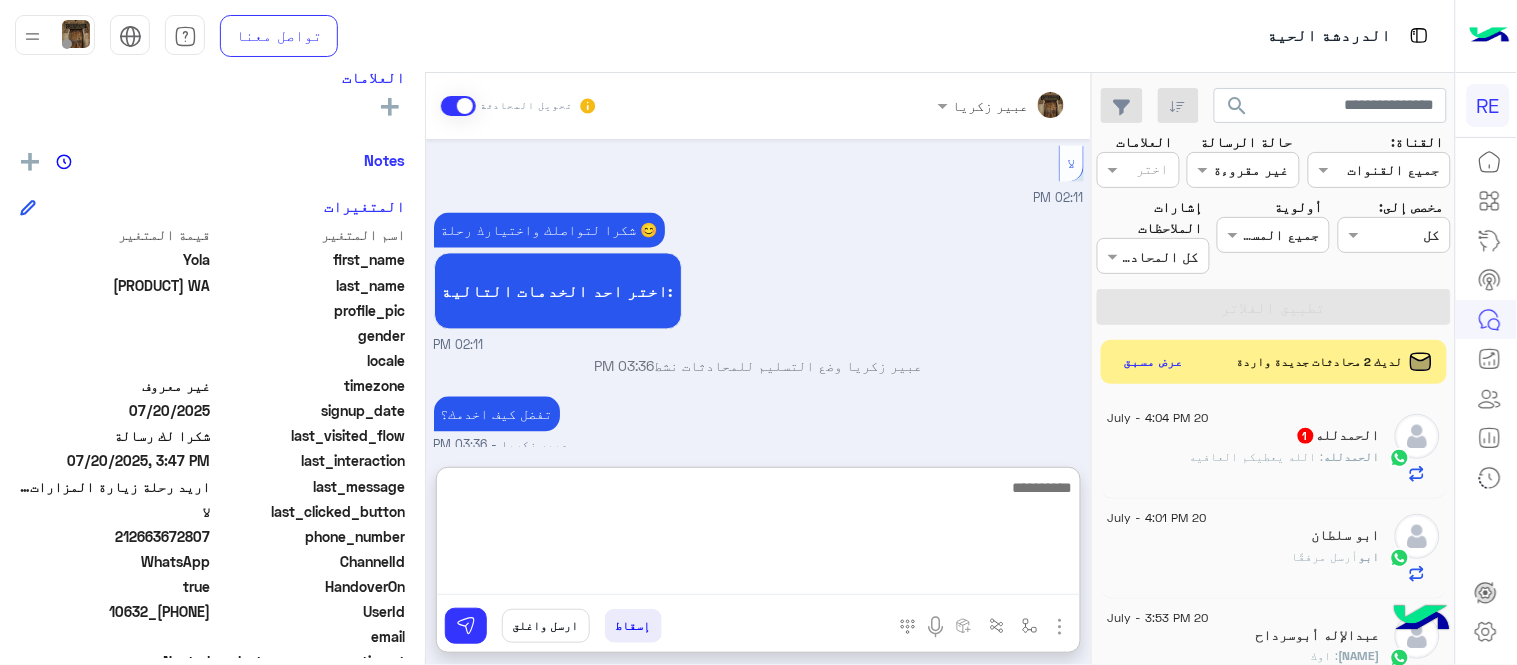scroll, scrollTop: 1234, scrollLeft: 0, axis: vertical 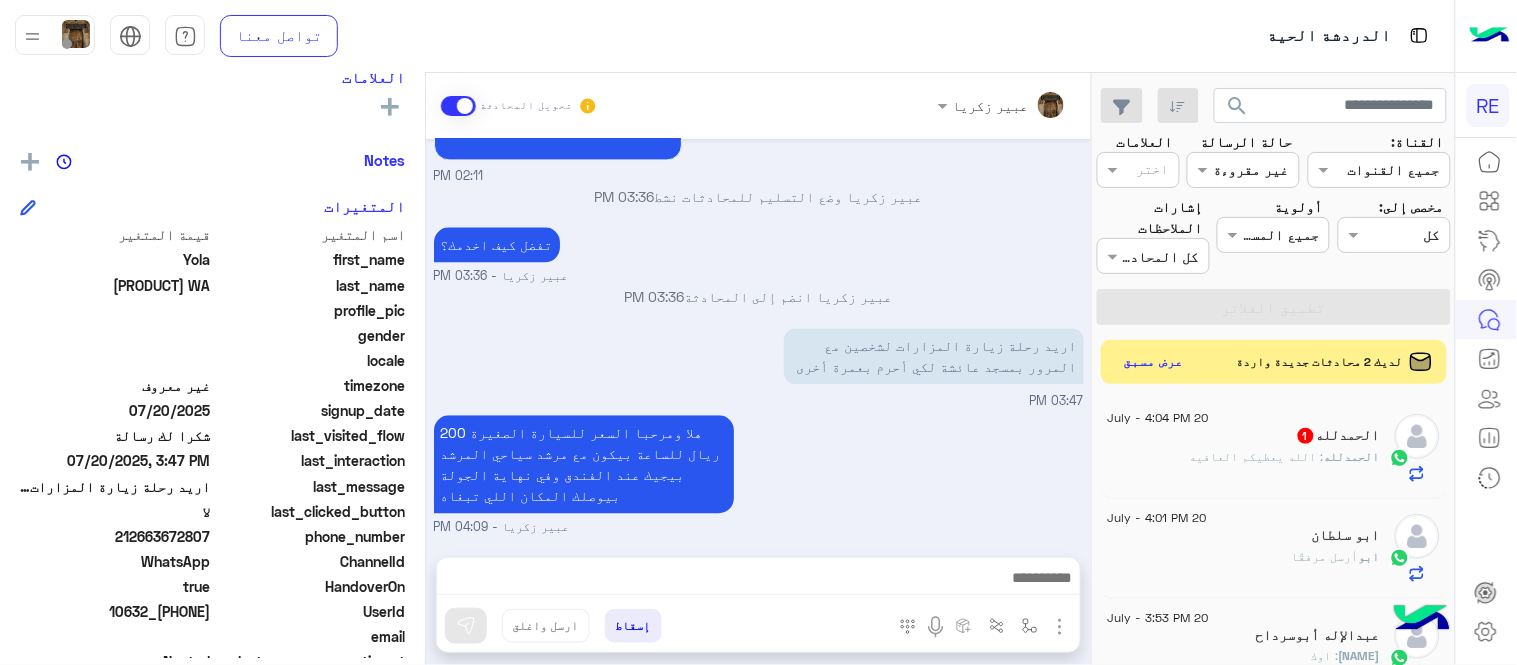 click on "[DATE]  عميلنا العزيز ، لتأكيد الحجز نأمل تزويدنا بالتفاصيل : الاسم : رقم الجوال المسجل بالتطبيق : رقم الهاتف للتواصل : البريد الالكتروني : عدد الركاب : اسم المدينه: عدد ساعات الجوله: تاريخ الجوله: وقت الجوله: هل يوجد : ذوي الهمم : كبار السن : أطفال : أخرى :    [TIME]   [NAME]  [PHONE] [PHONE] [EMAIL]  2 Makkah 2 [DATE] [TIME]   [TIME]  لا يوجد احتياجات خاصة   [TIME]  شكرا لتواصلك معنا، سيتم التواصل معك قريبا اي خدمة اخرى ؟  الرجوع للقائمة الرئ   لا     [TIME]   لا    [TIME]  شكرا لتواصلك واختيارك رحلة 😊 اختر احد الخدمات التالية:    [TIME]   [FIRST] [LAST] وضع التسليم للمحادثات نشط   [TIME]       [TIME]       [TIME]" at bounding box center [758, 338] 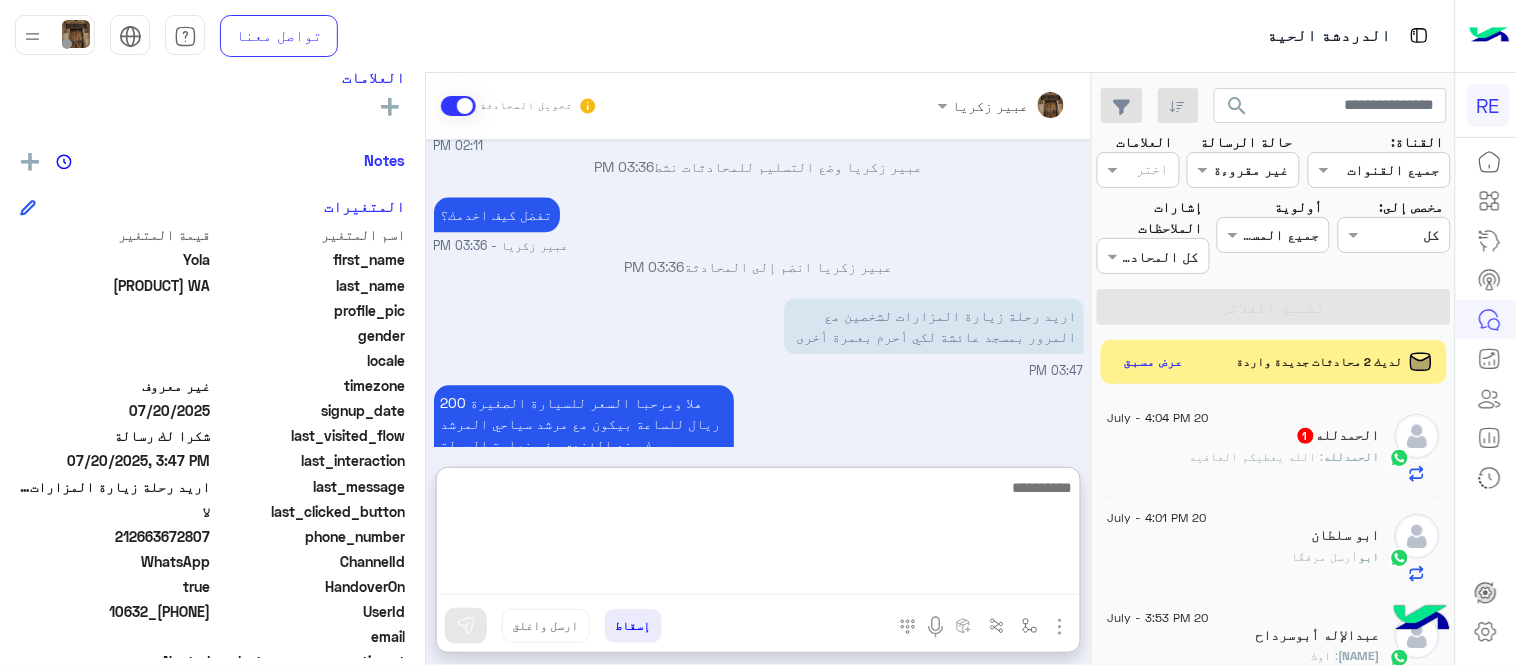click at bounding box center (758, 535) 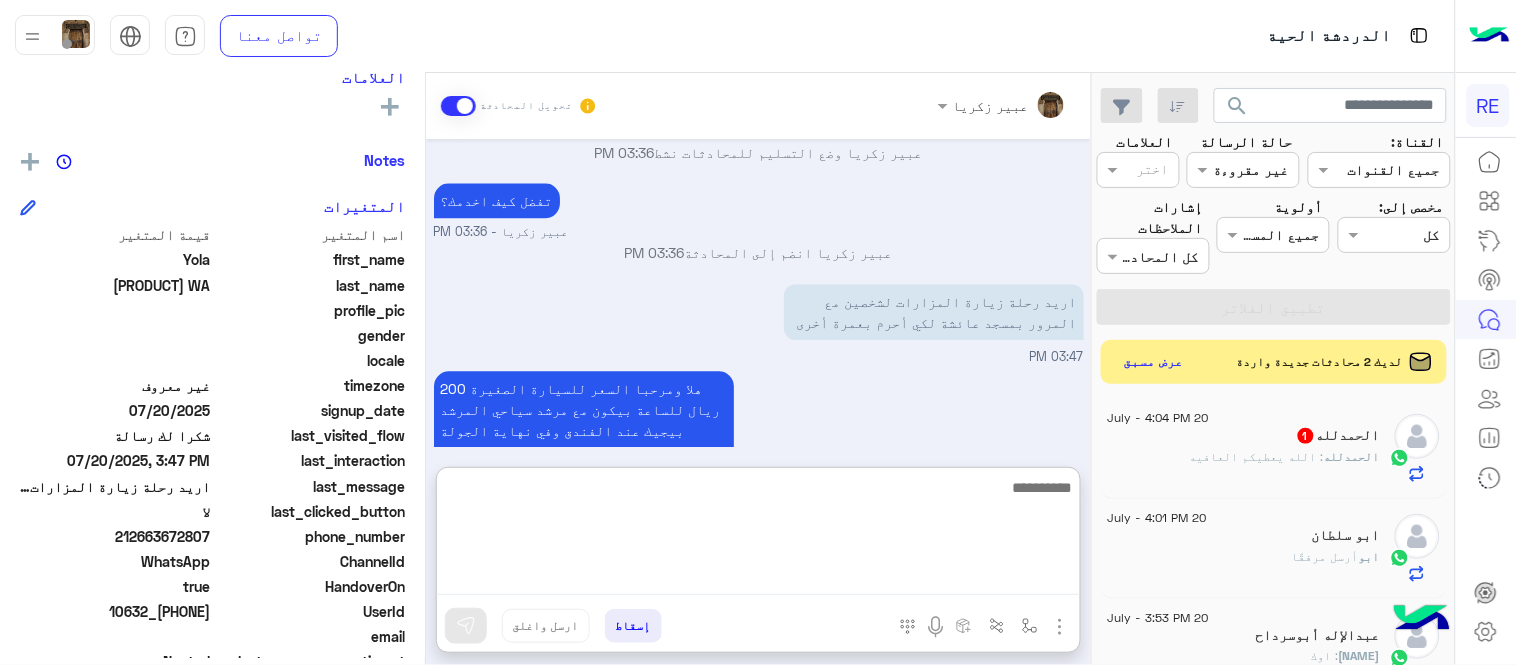 scroll, scrollTop: 1234, scrollLeft: 0, axis: vertical 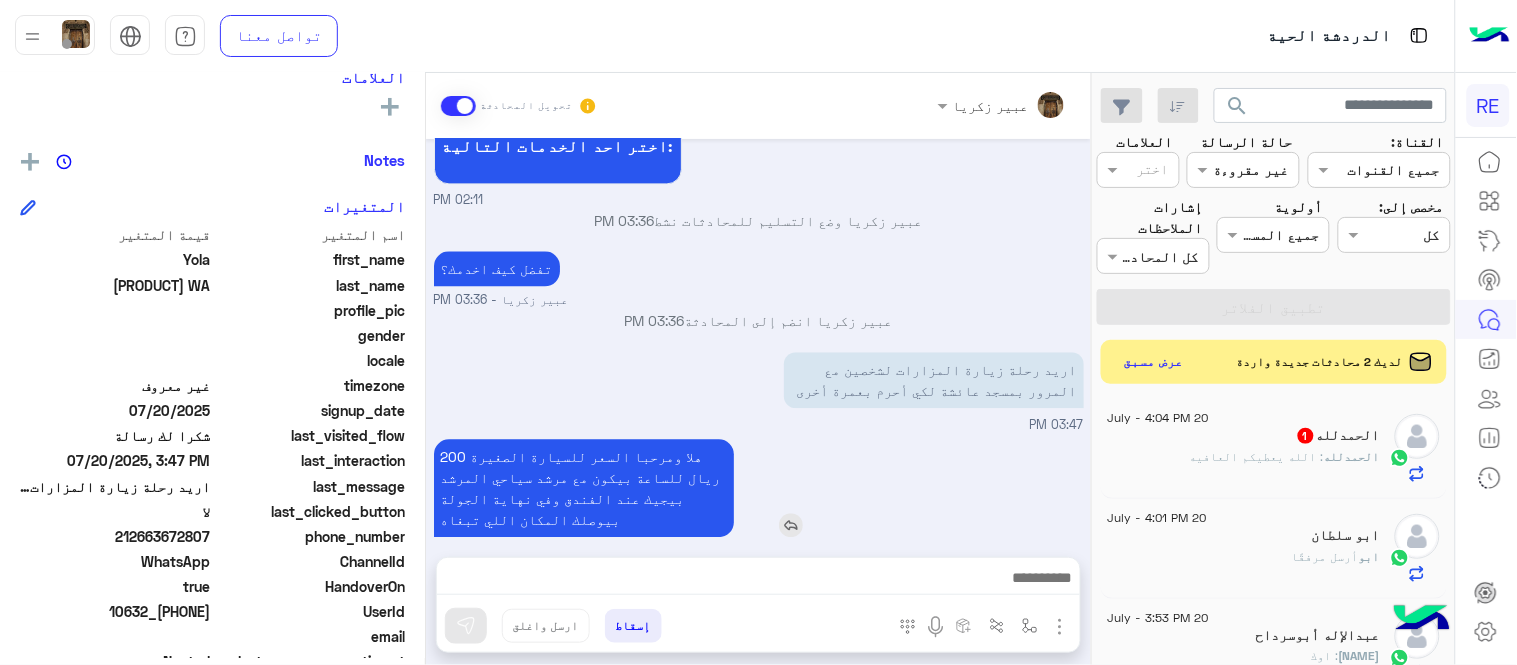 click on "هلا ومرحبا السعر للسيارة الصغيرة 200 ريال للساعة بيكون مع مرشد سياحي المرشد بيجيك عند الفندق وفي نهاية الجولة بيوصلك المكان اللي تبغاه" at bounding box center (641, 488) 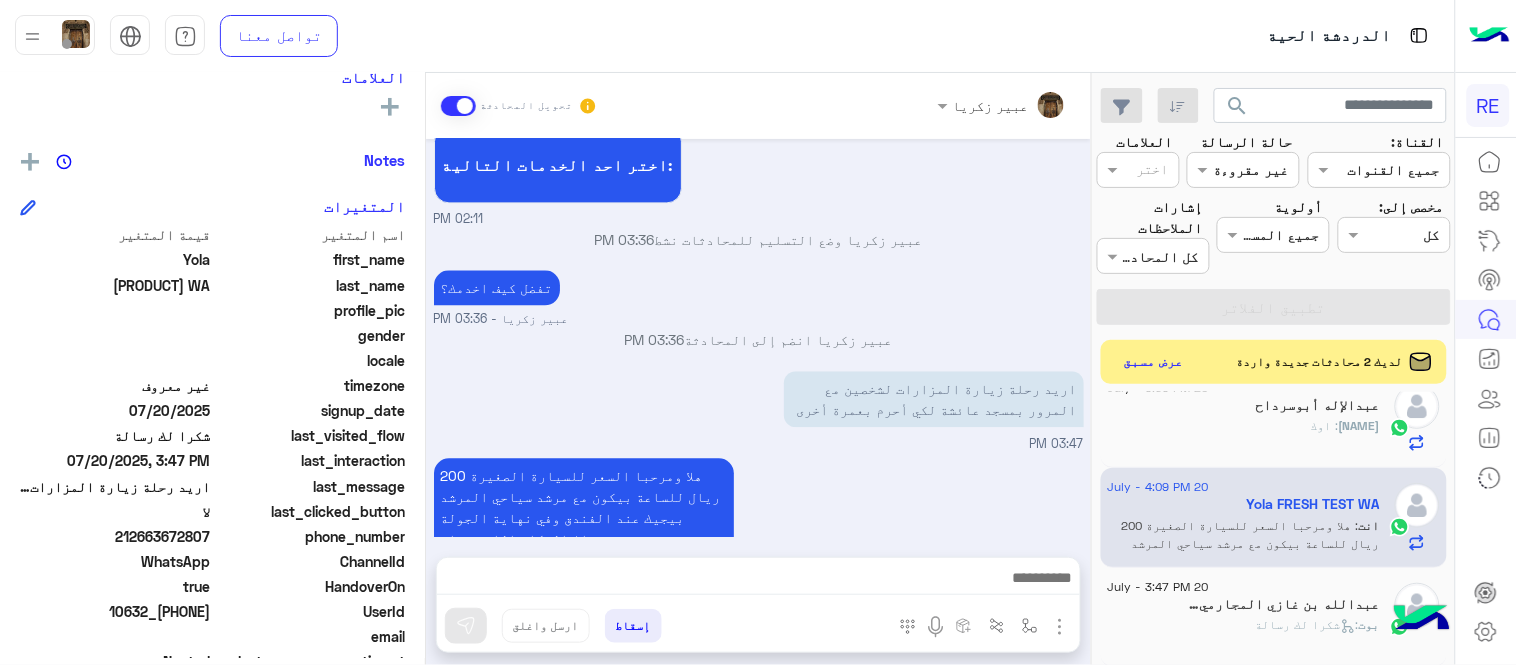 scroll, scrollTop: 238, scrollLeft: 0, axis: vertical 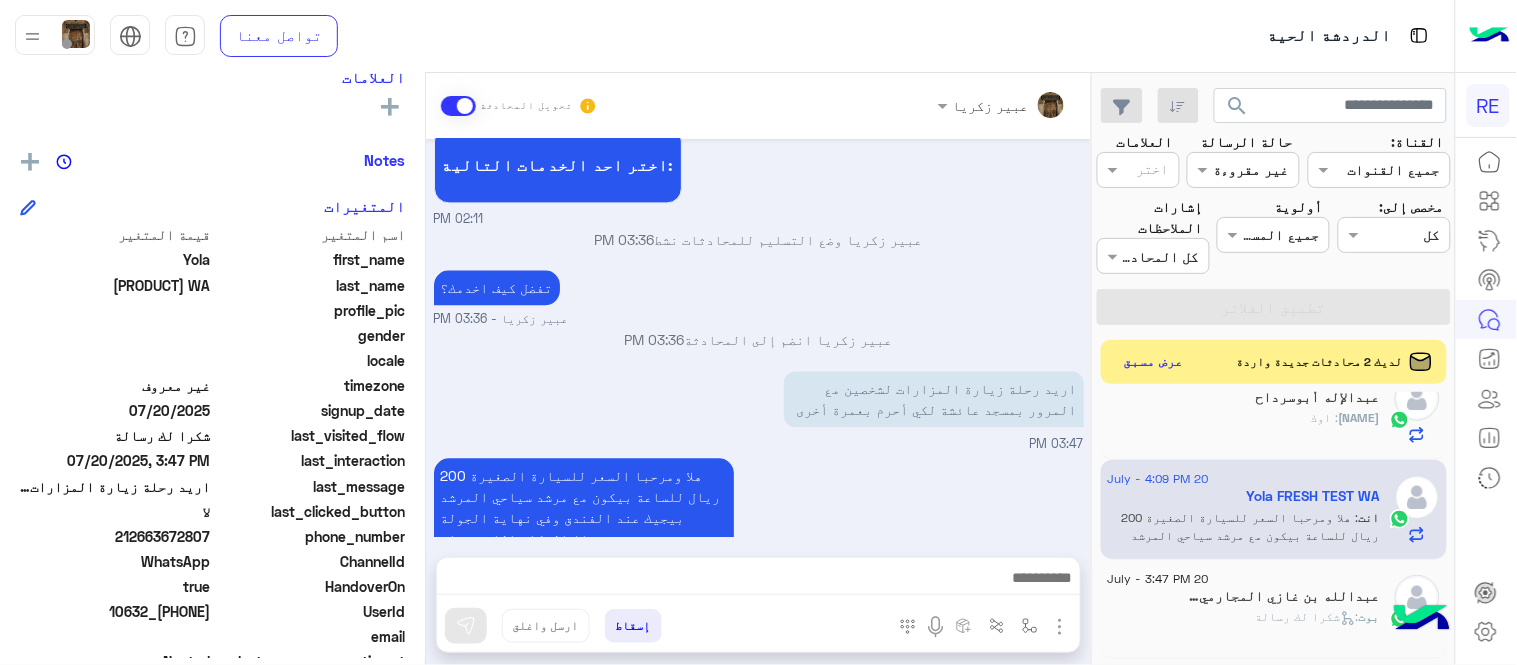 click on "212663672807" 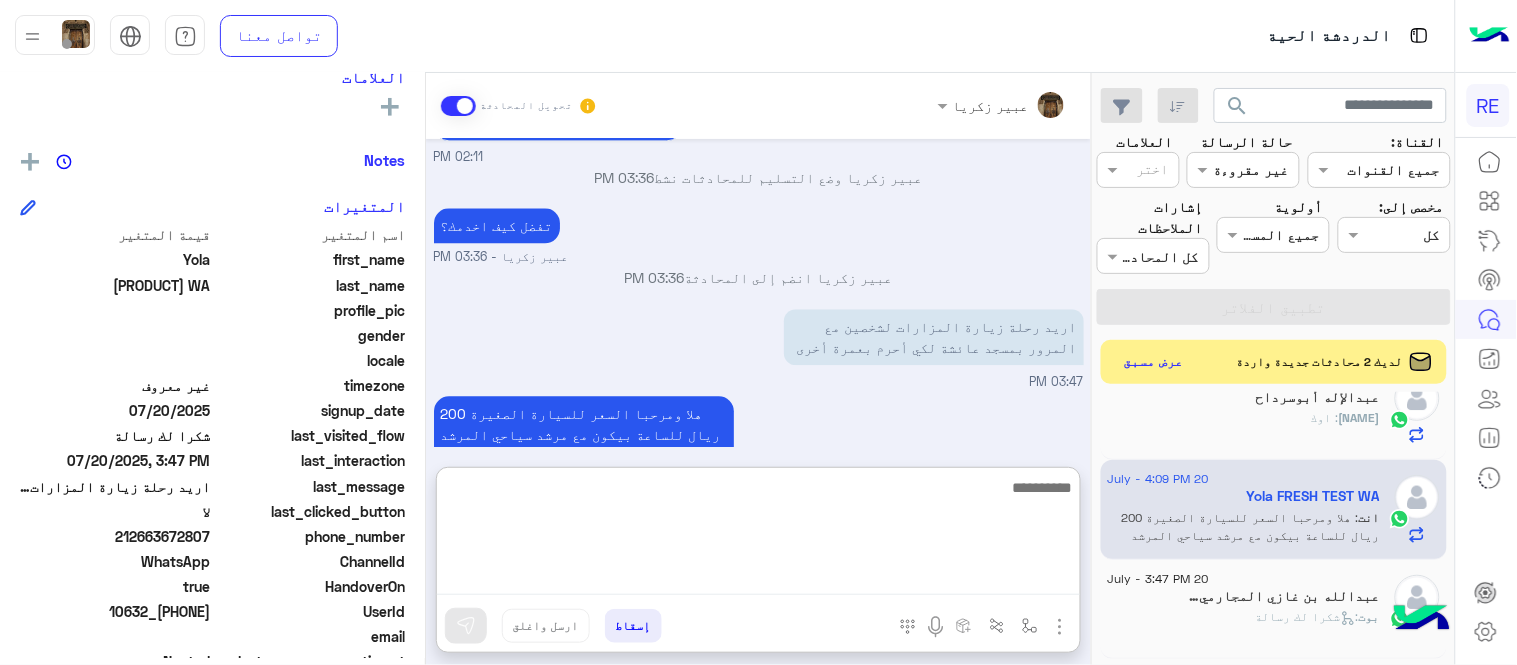 click at bounding box center [758, 535] 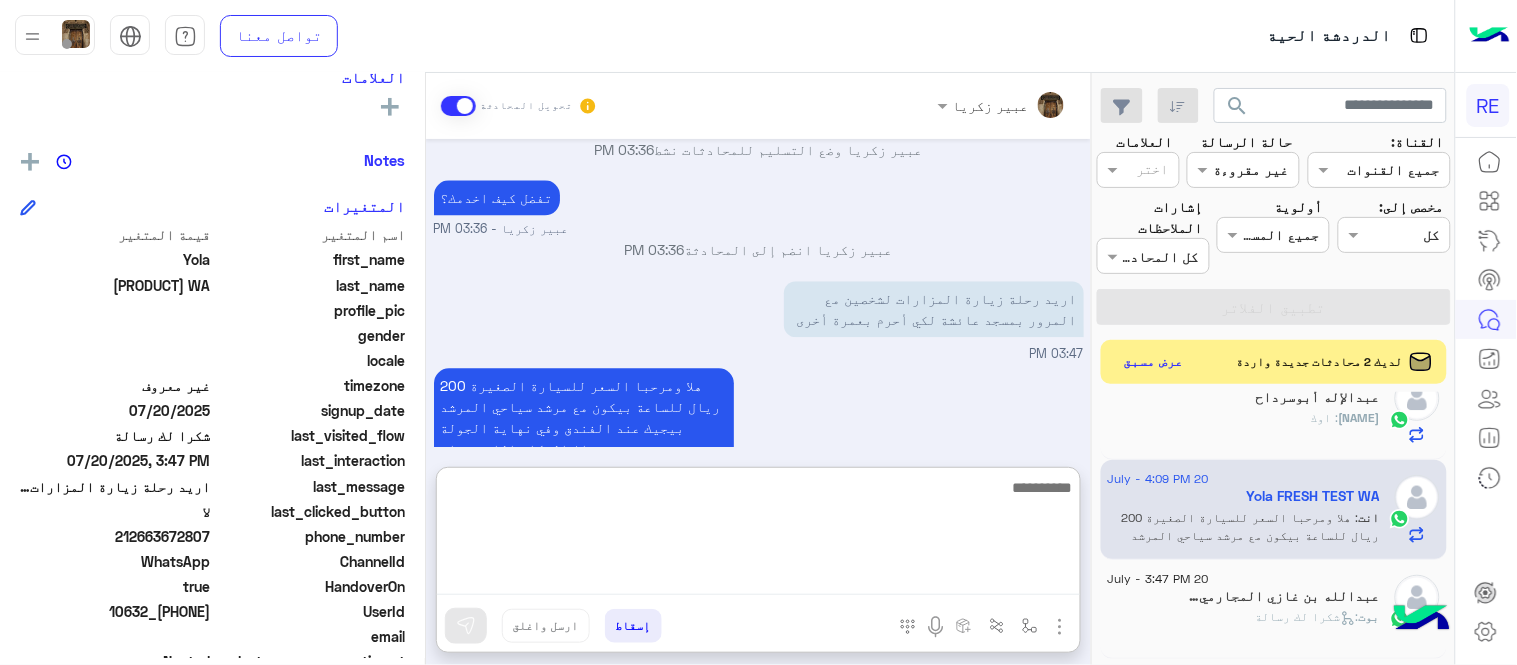 scroll, scrollTop: 1234, scrollLeft: 0, axis: vertical 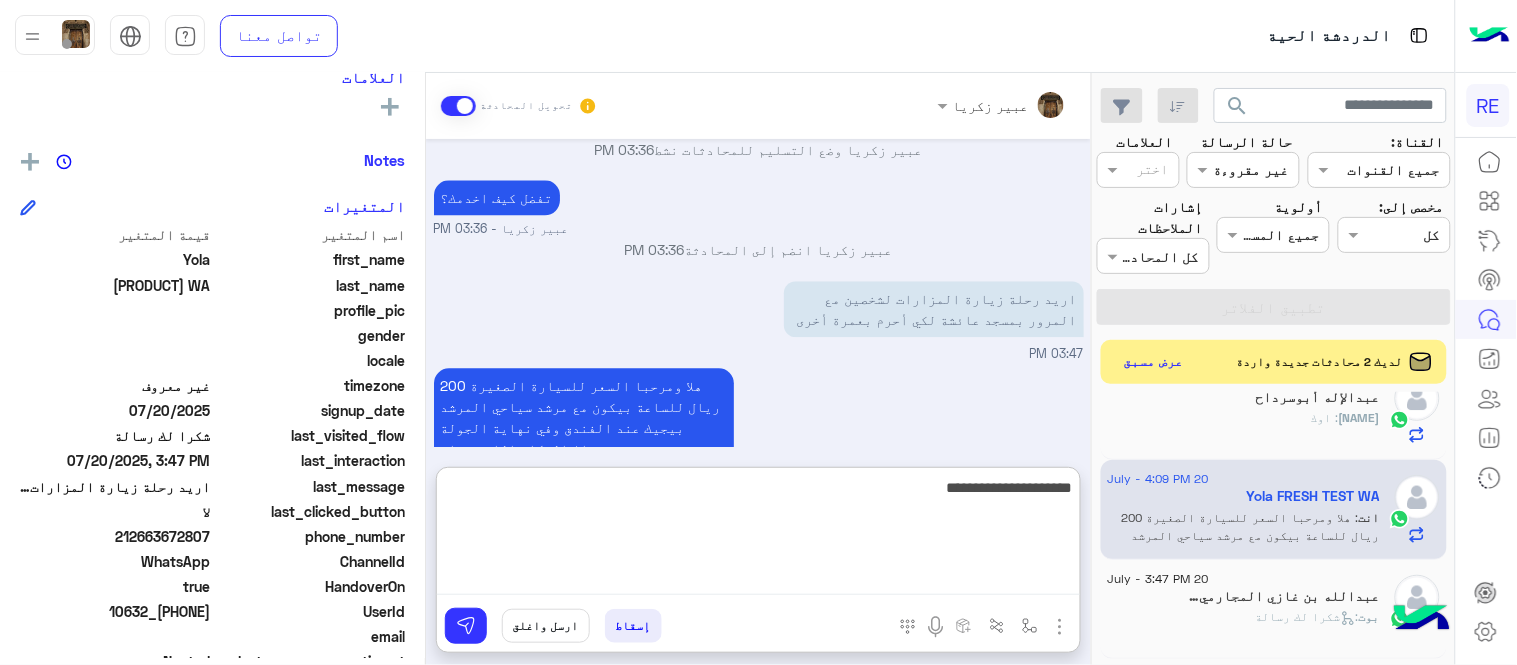 type on "**********" 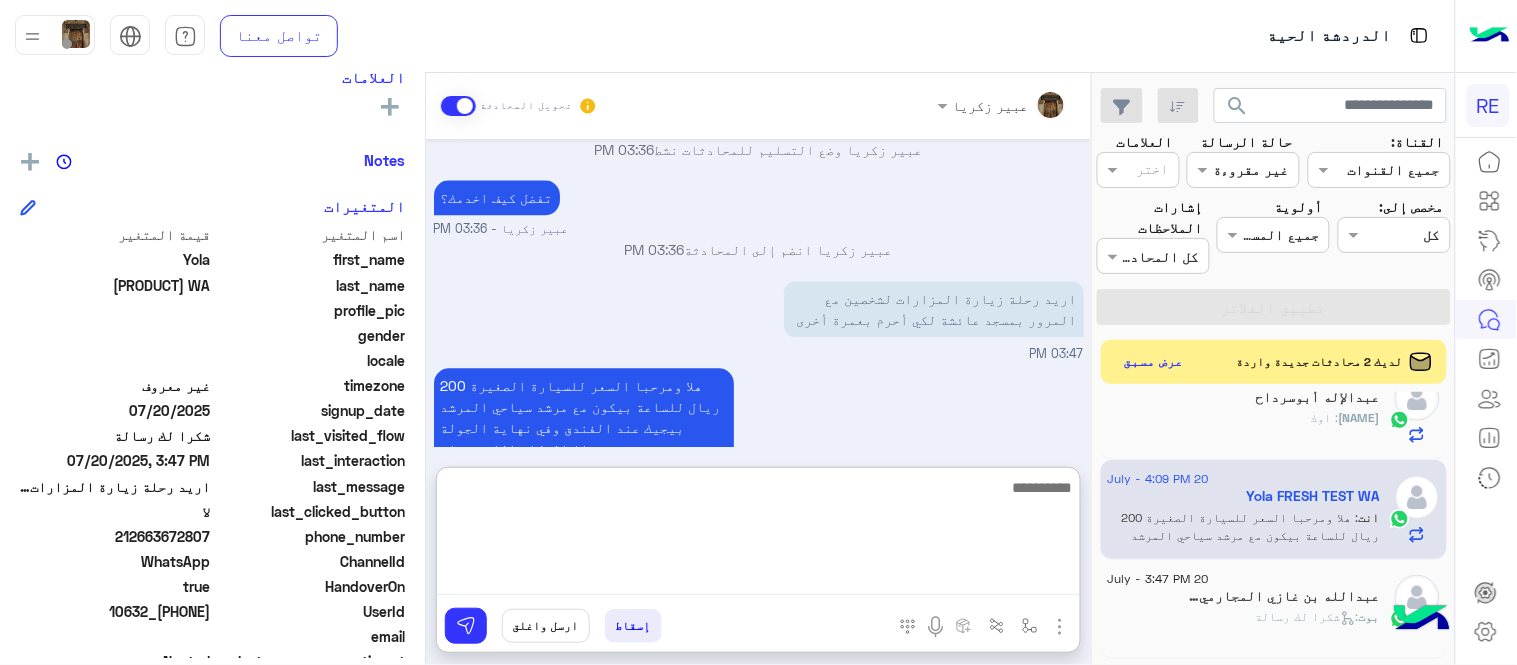 scroll, scrollTop: 1297, scrollLeft: 0, axis: vertical 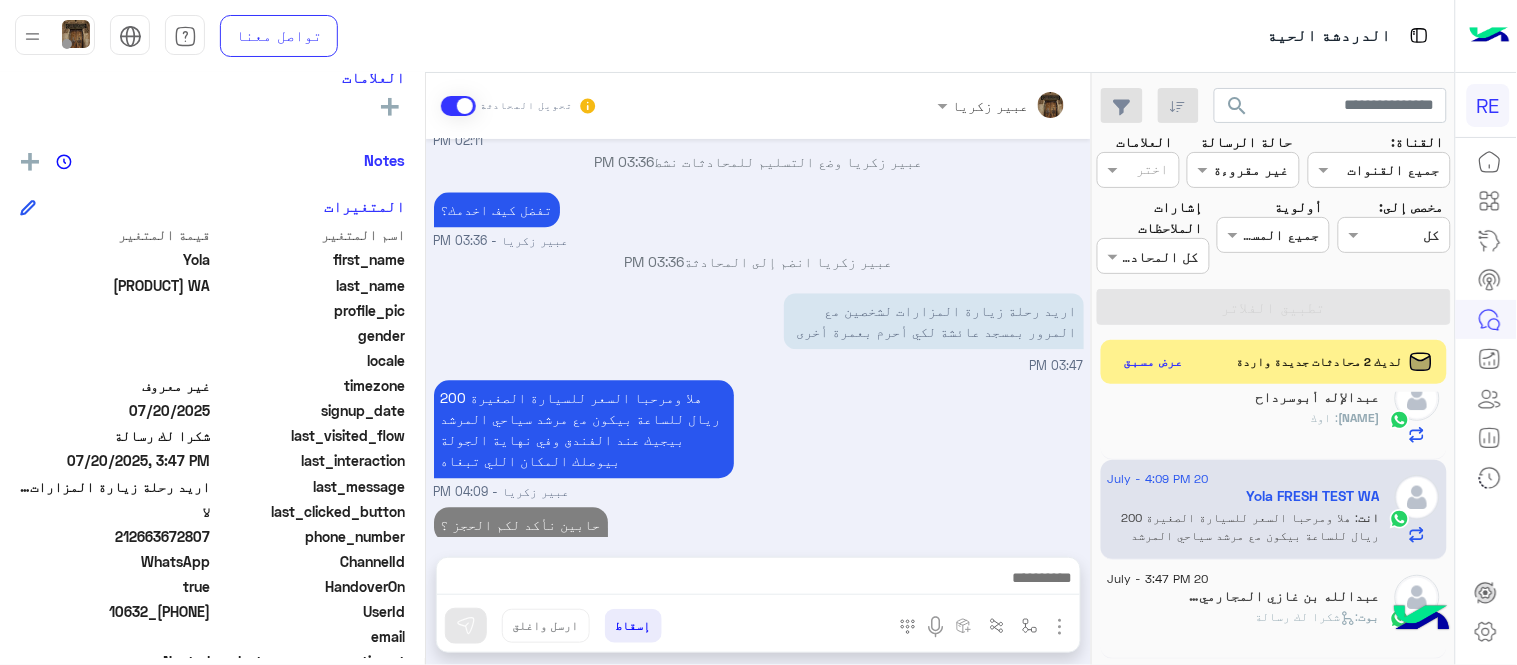 click on "[DATE]  عميلنا العزيز ، لتأكيد الحجز نأمل تزويدنا بالتفاصيل : الاسم : رقم الجوال المسجل بالتطبيق : رقم الهاتف للتواصل : البريد الالكتروني : عدد الركاب : اسم المدينه: عدد ساعات الجوله: تاريخ الجوله: وقت الجوله: هل يوجد : ذوي الهمم : كبار السن : أطفال : أخرى :    [TIME]   [NAME]  [PHONE] [PHONE] [EMAIL]  2 Makkah 2 [DATE] [TIME]   [TIME]  لا يوجد احتياجات خاصة   [TIME]  شكرا لتواصلك معنا، سيتم التواصل معك قريبا اي خدمة اخرى ؟  الرجوع للقائمة الرئ   لا     [TIME]   لا    [TIME]  شكرا لتواصلك واختيارك رحلة 😊 اختر احد الخدمات التالية:    [TIME]   [FIRST] [LAST] وضع التسليم للمحادثات نشط   [TIME]       [TIME]       [TIME]" at bounding box center (758, 338) 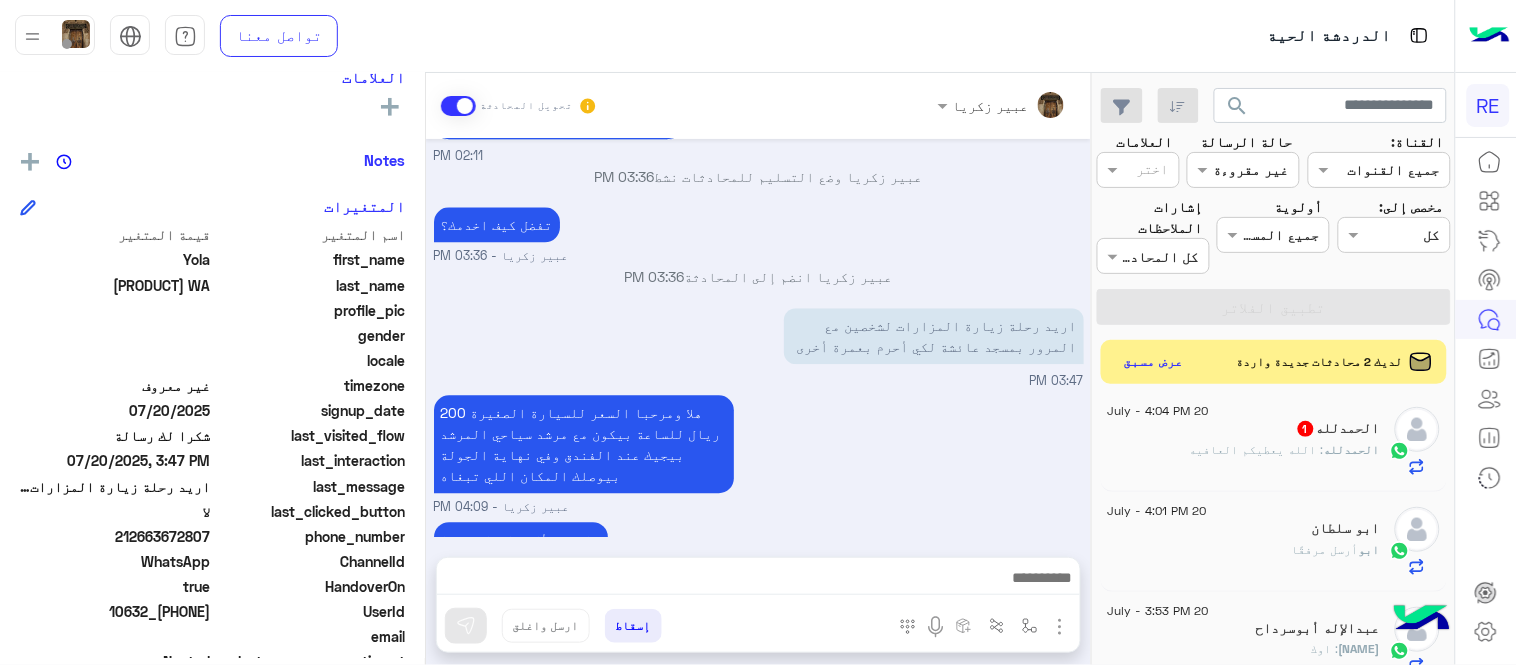 scroll, scrollTop: 0, scrollLeft: 0, axis: both 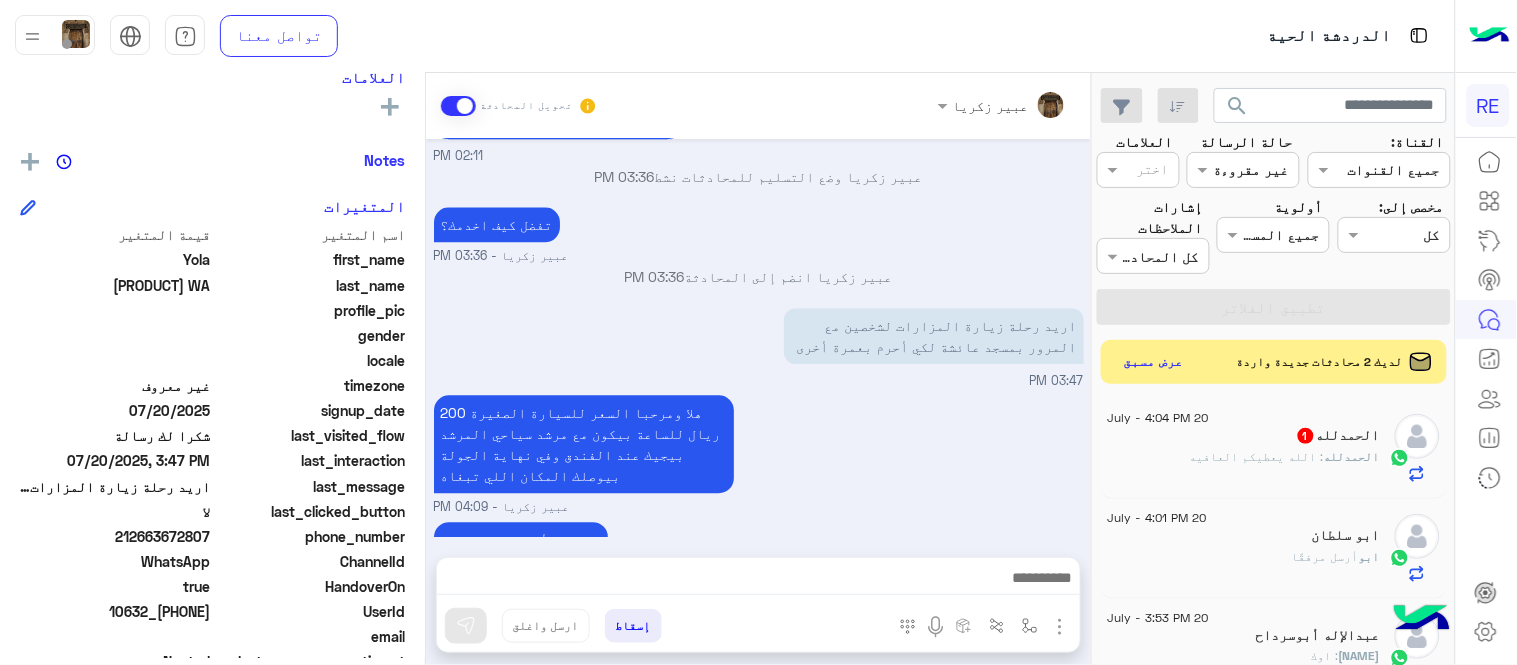 click on "الحمدلله   1" 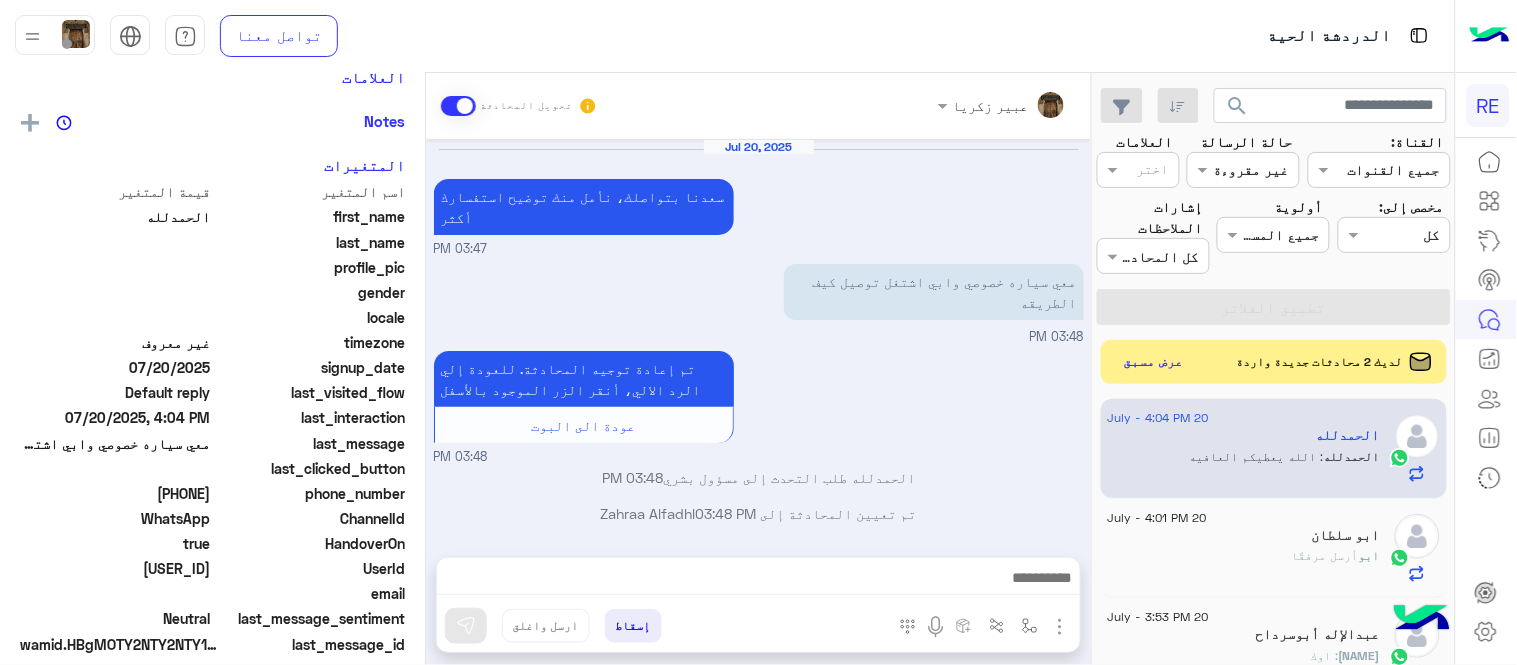 scroll, scrollTop: 598, scrollLeft: 0, axis: vertical 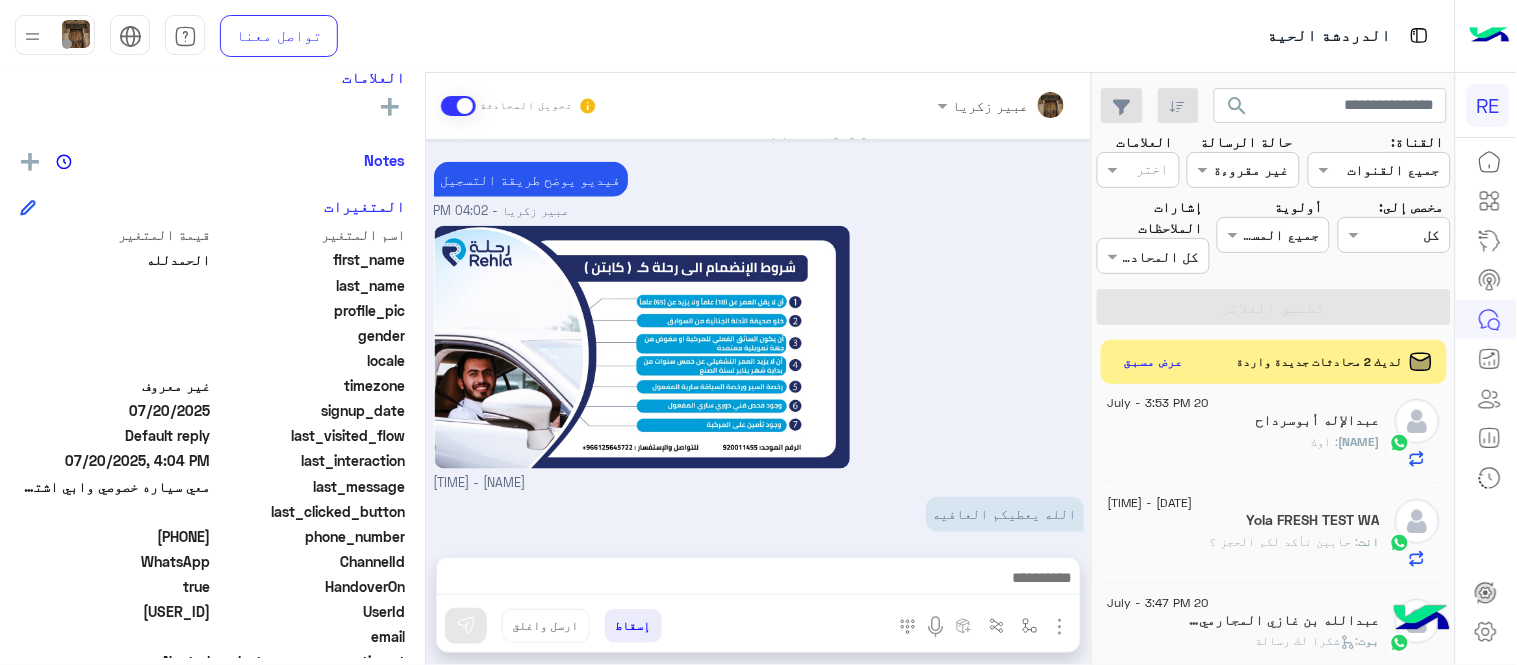 click on "انت  : حابين نأكد لكم الحجز ؟" 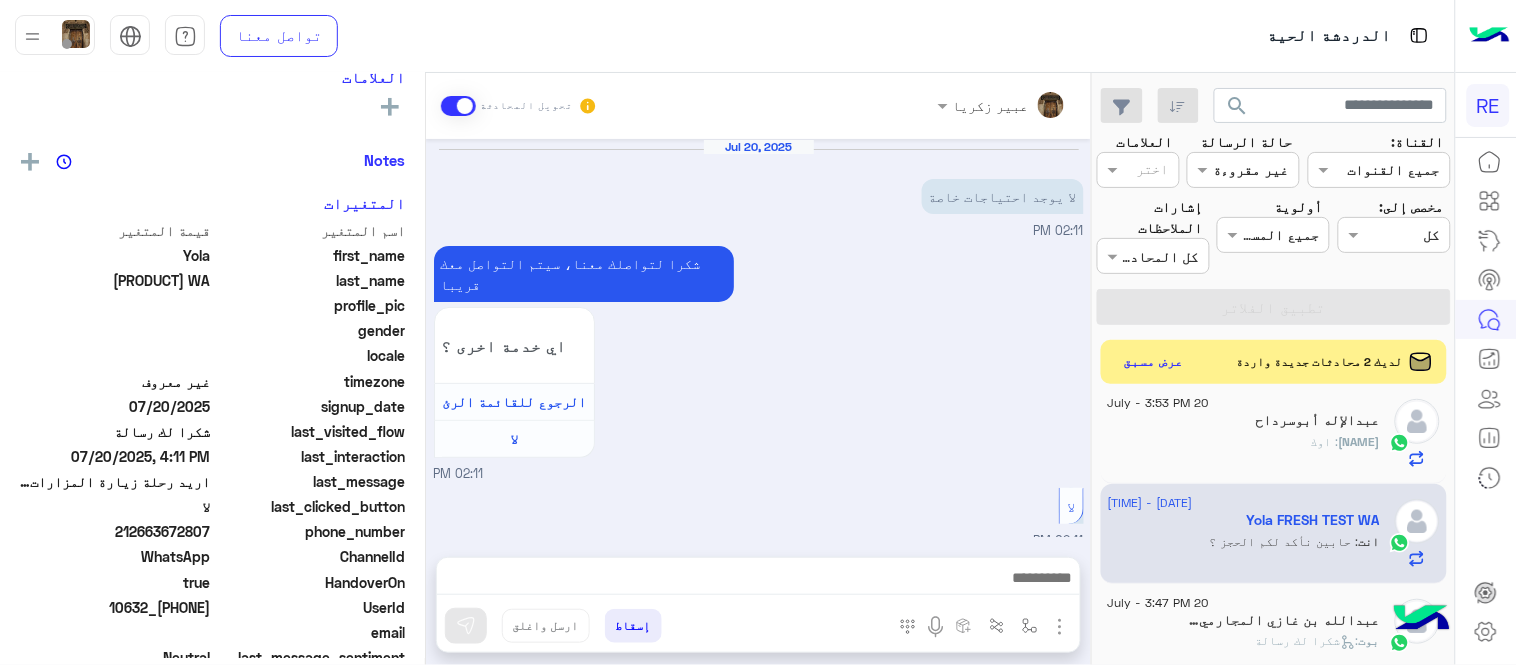 scroll, scrollTop: 555, scrollLeft: 0, axis: vertical 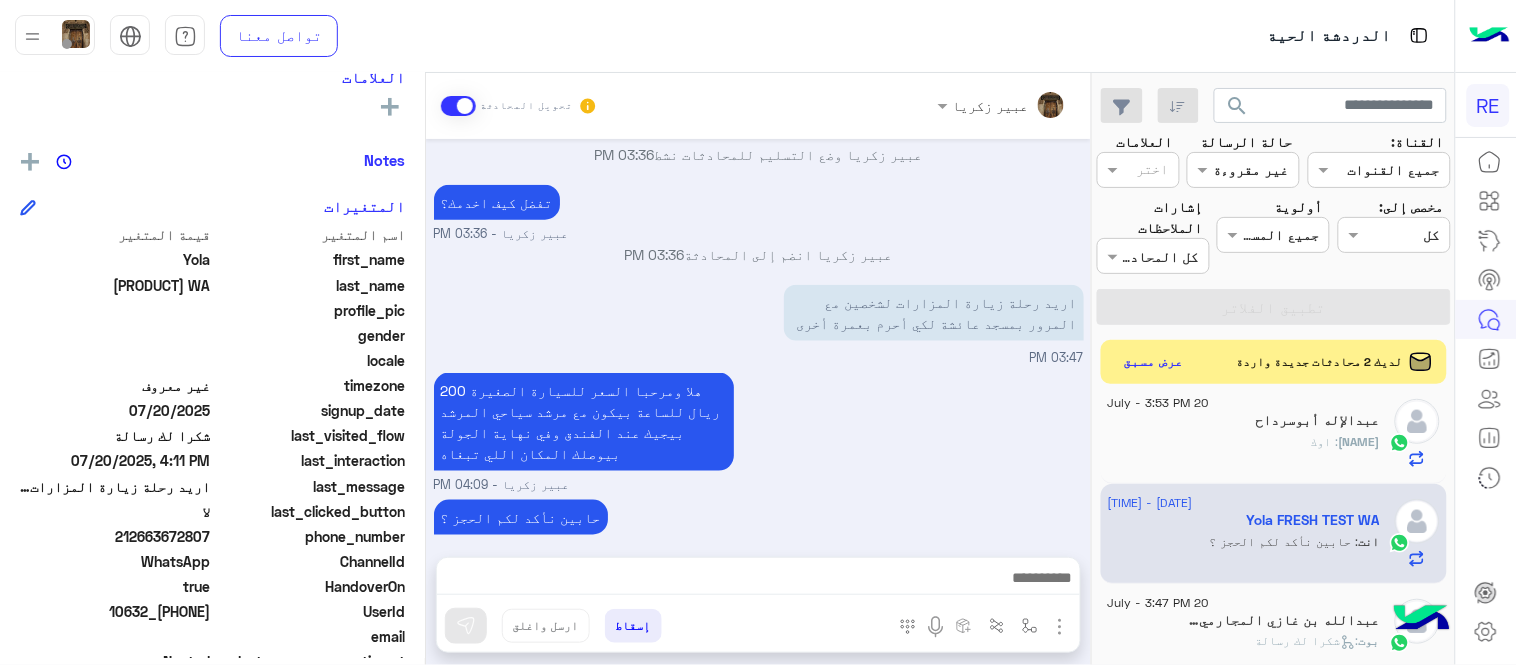 click on "حابين نأكد لكم الحجز ؟ [FIRST] [LAST] -  04:11 PM" at bounding box center (759, 527) 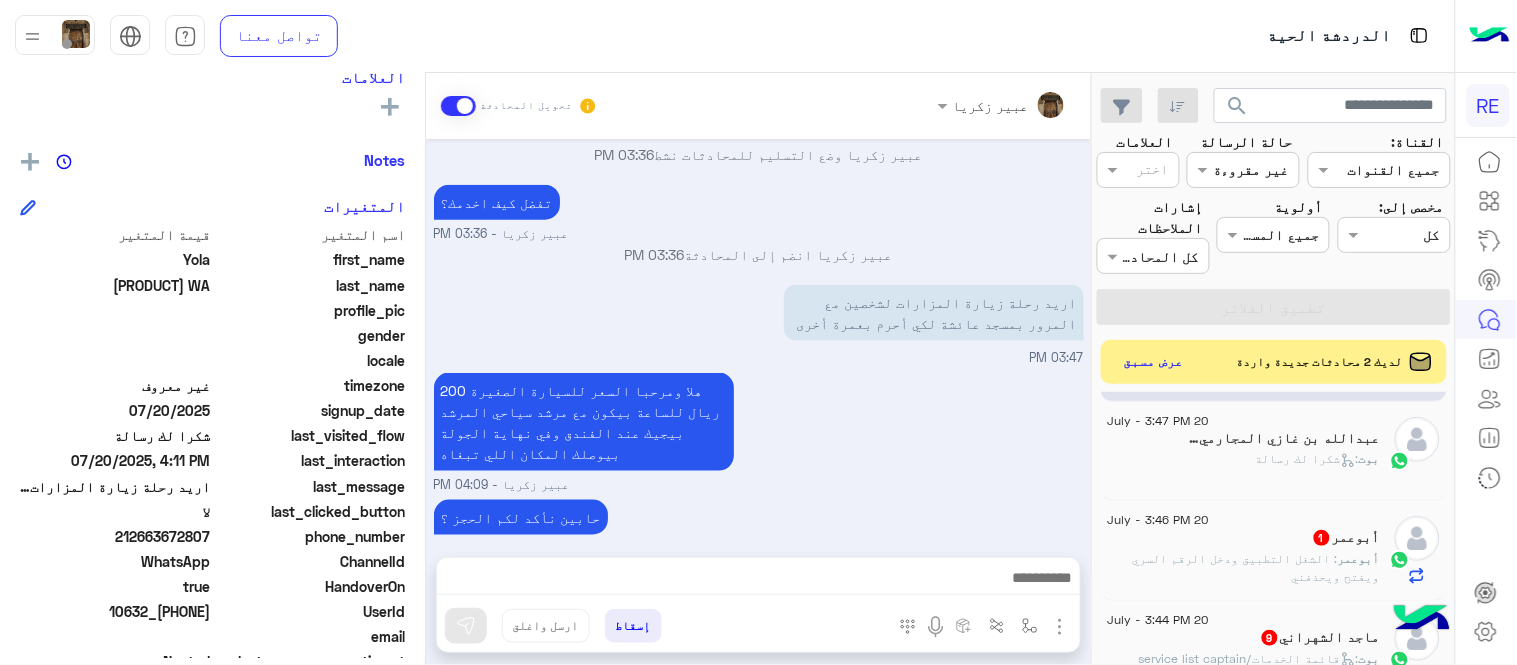 scroll, scrollTop: 421, scrollLeft: 0, axis: vertical 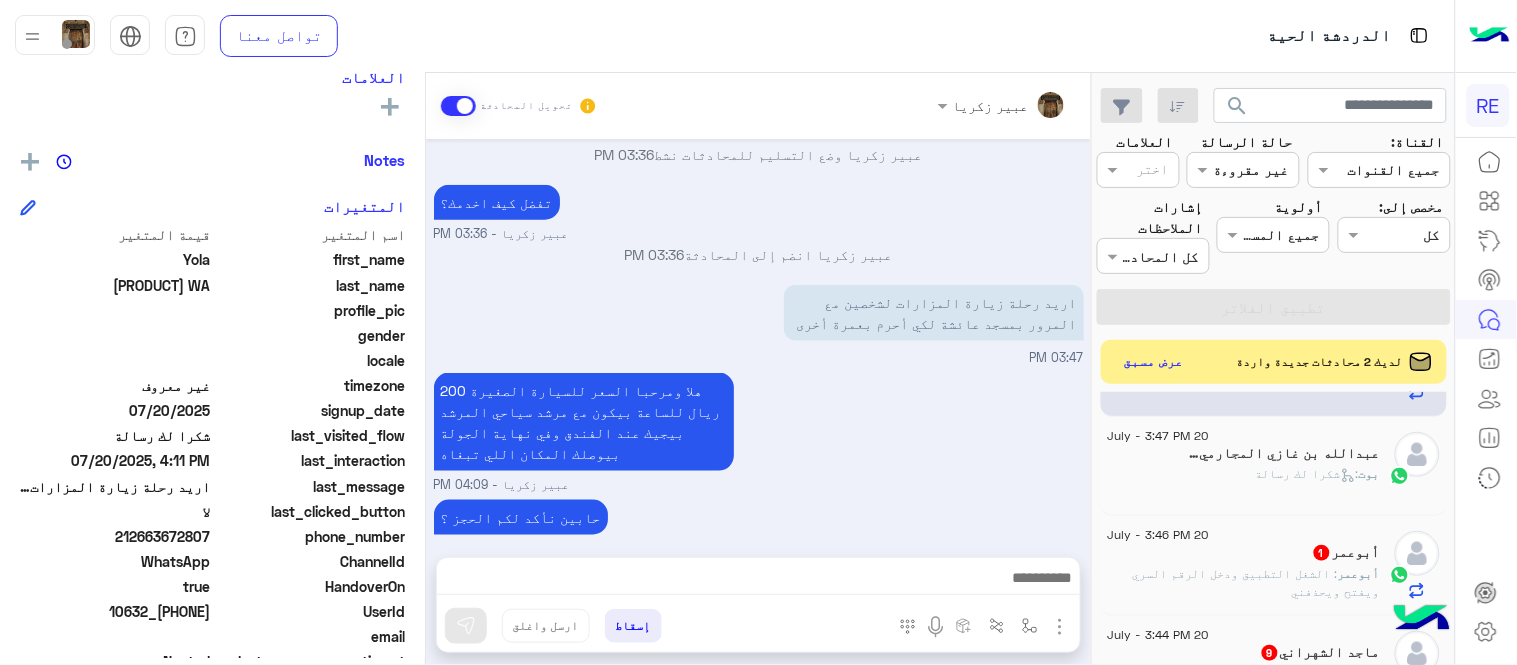 click on "[NAME]  16" 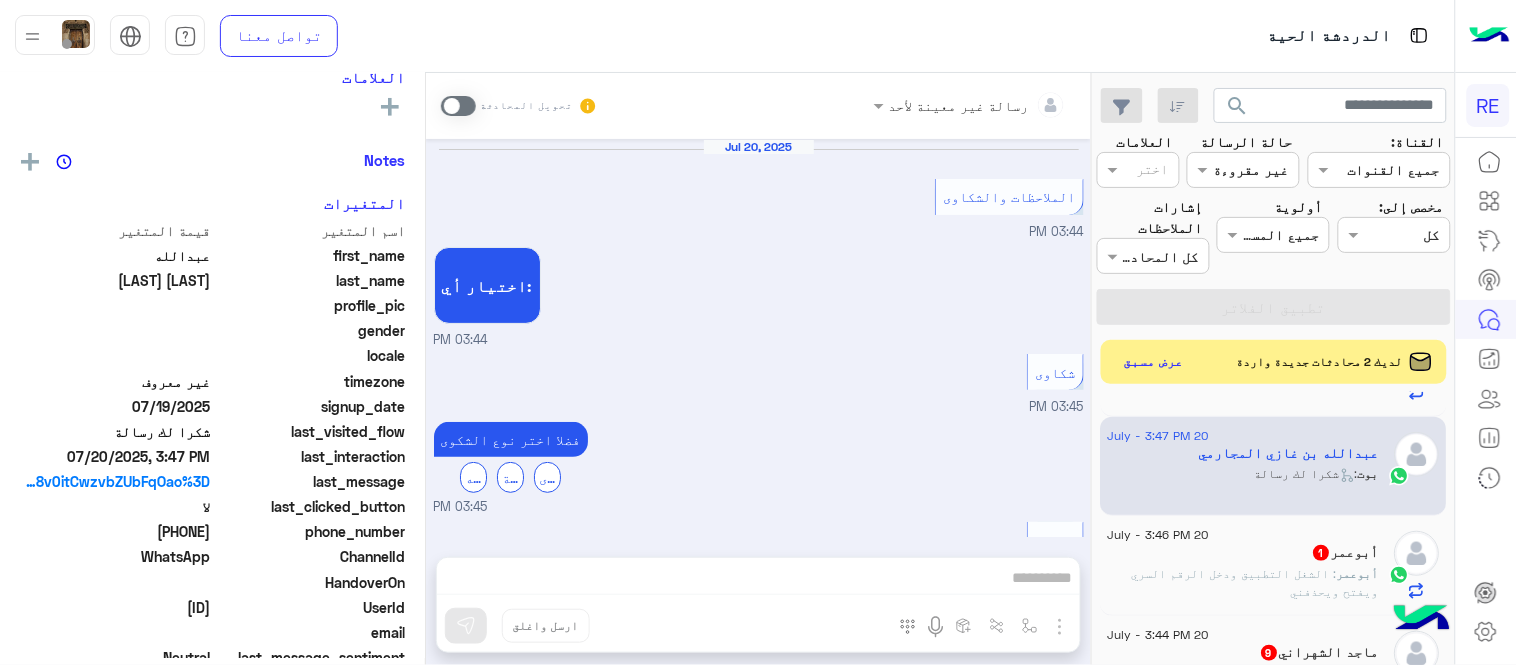 scroll, scrollTop: 998, scrollLeft: 0, axis: vertical 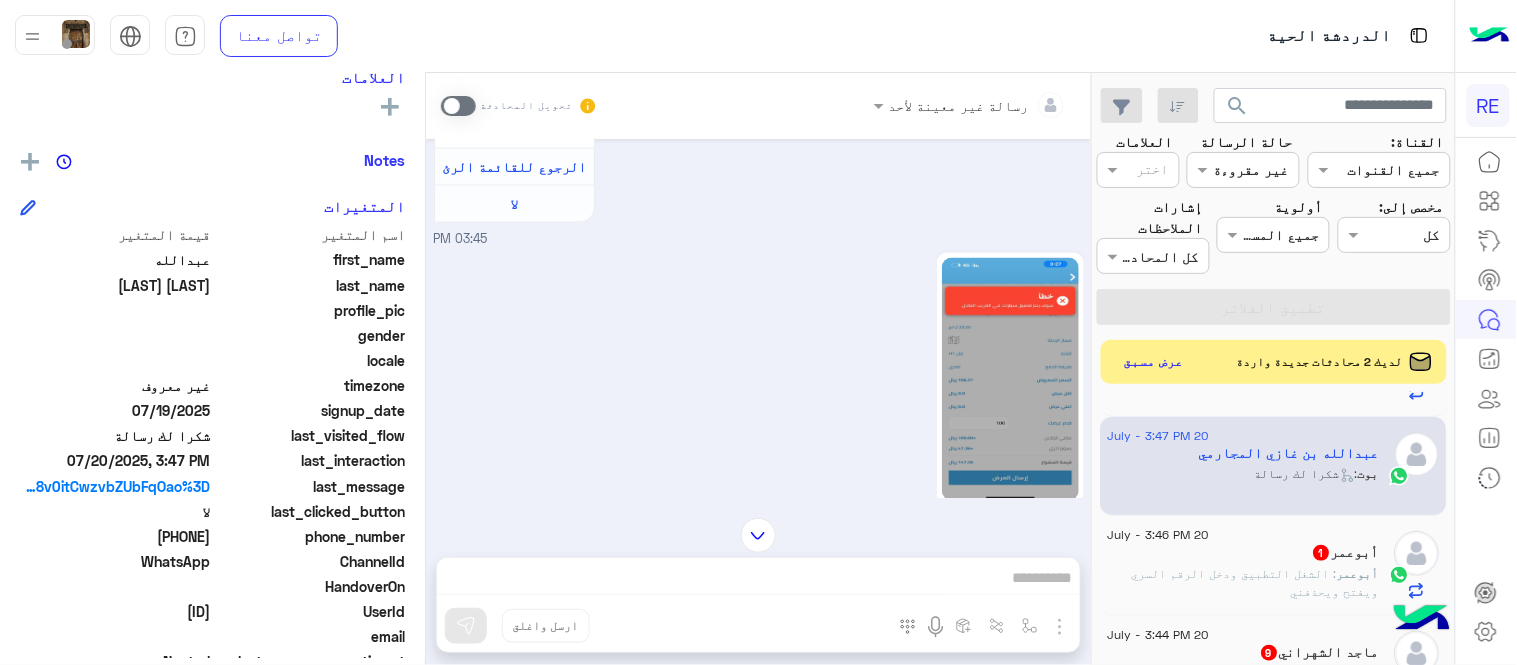 click 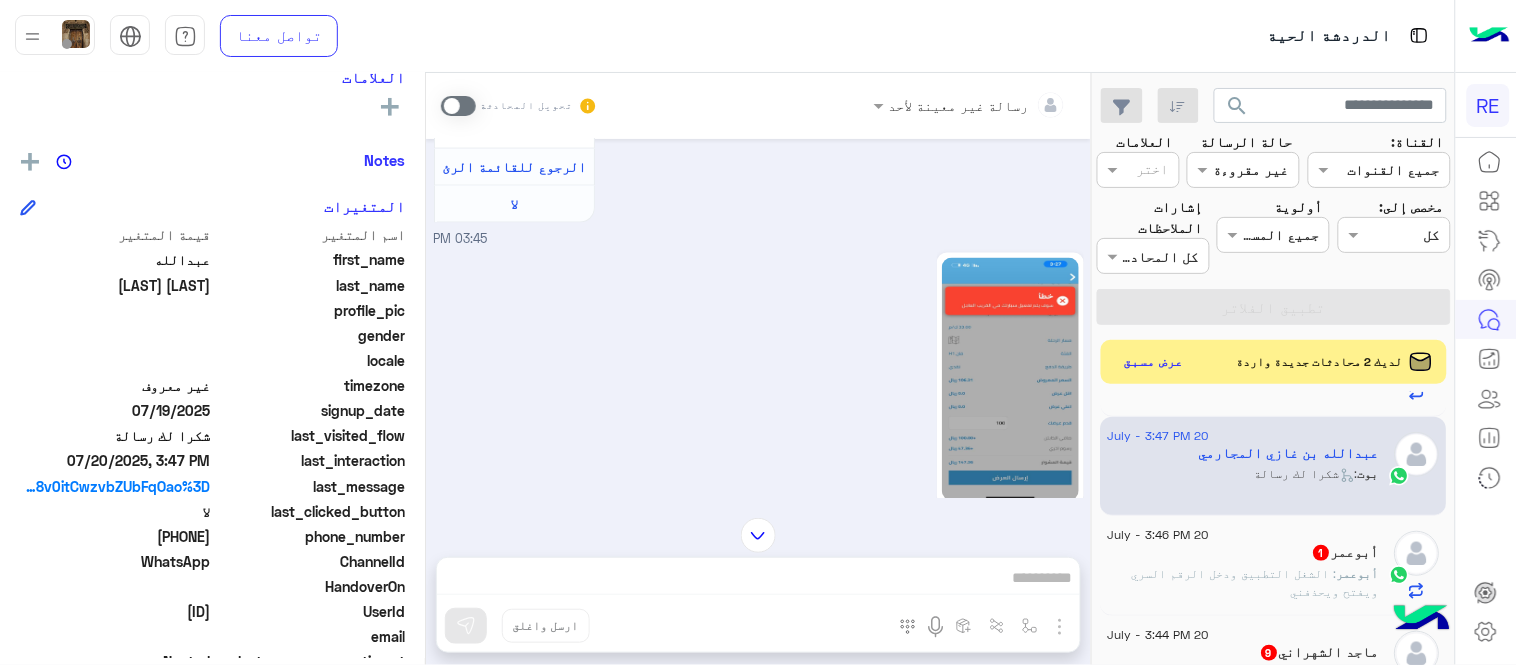 drag, startPoint x: 136, startPoint y: 534, endPoint x: 211, endPoint y: 540, distance: 75.23962 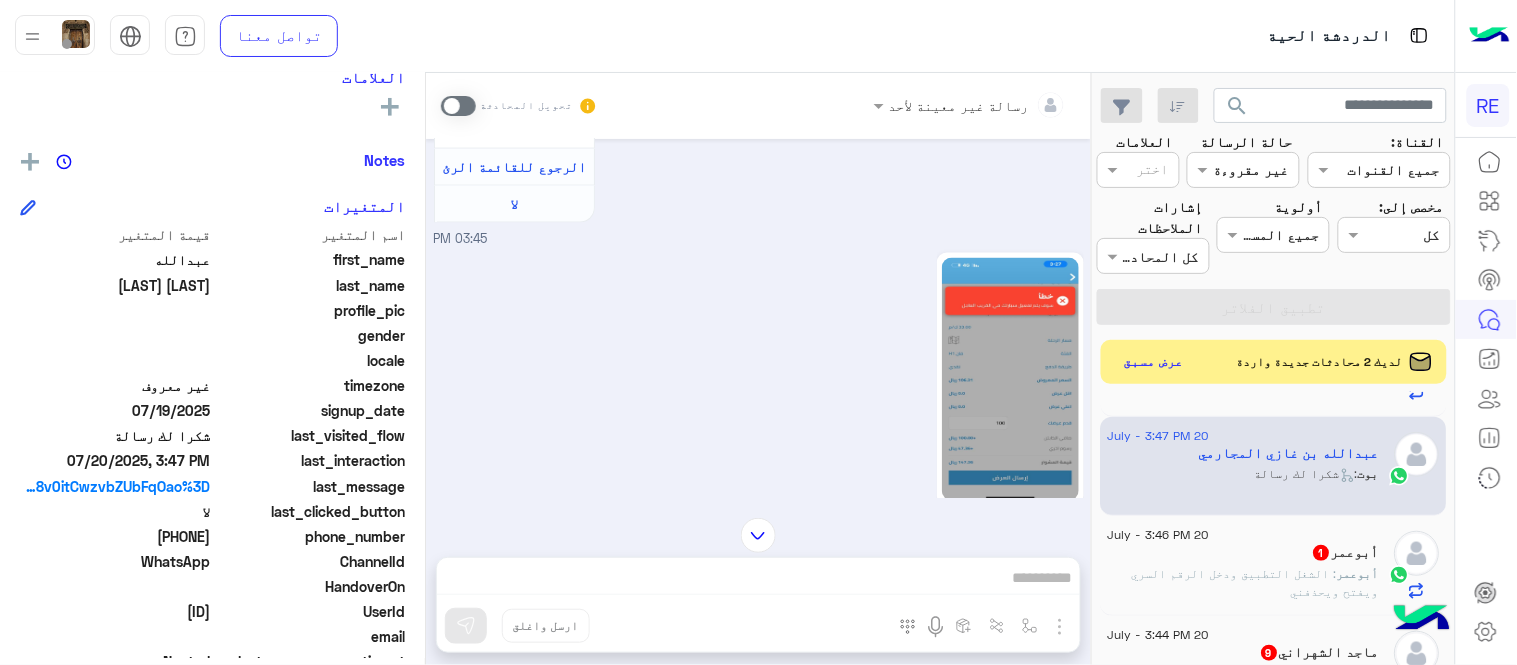 click on "رسالة غير معينة لأحد تحويل المحادثة     [DATE]   الملاحظات والشكاوى    [TIME]  اختيار أي:    [TIME]   شكاوى    [TIME]  فضلا اختر نوع الشكوى  ماليه   تقنية   اخرى     [TIME]   تقنية    [TIME]  سعداء بتواصلك معنا، لنتمكن من مساعدتك نأمل توضيح استفسارك ونوع جوالك و تزويدنا بصورة من المشكلة. عزيزي العميل سعدنا بتواصلك معنا ، نأمل ان يكون تم توضيح جميع التفاصيل وارفاق الصور الخاصة بالمشكلة  ليتم مباشرة المعالجة مع القسم التقني باسرع وقت اي خدمة اخرى ؟  الرجوع للقائمة الرئ   لا     [TIME]    [TIME]  سعدنا بتواصلك، نأمل منك توضيح استفسارك أكثر    [TIME]   لا    [TIME]  شكرا لتواصلك واختيارك رحلة 😊" at bounding box center (758, 373) 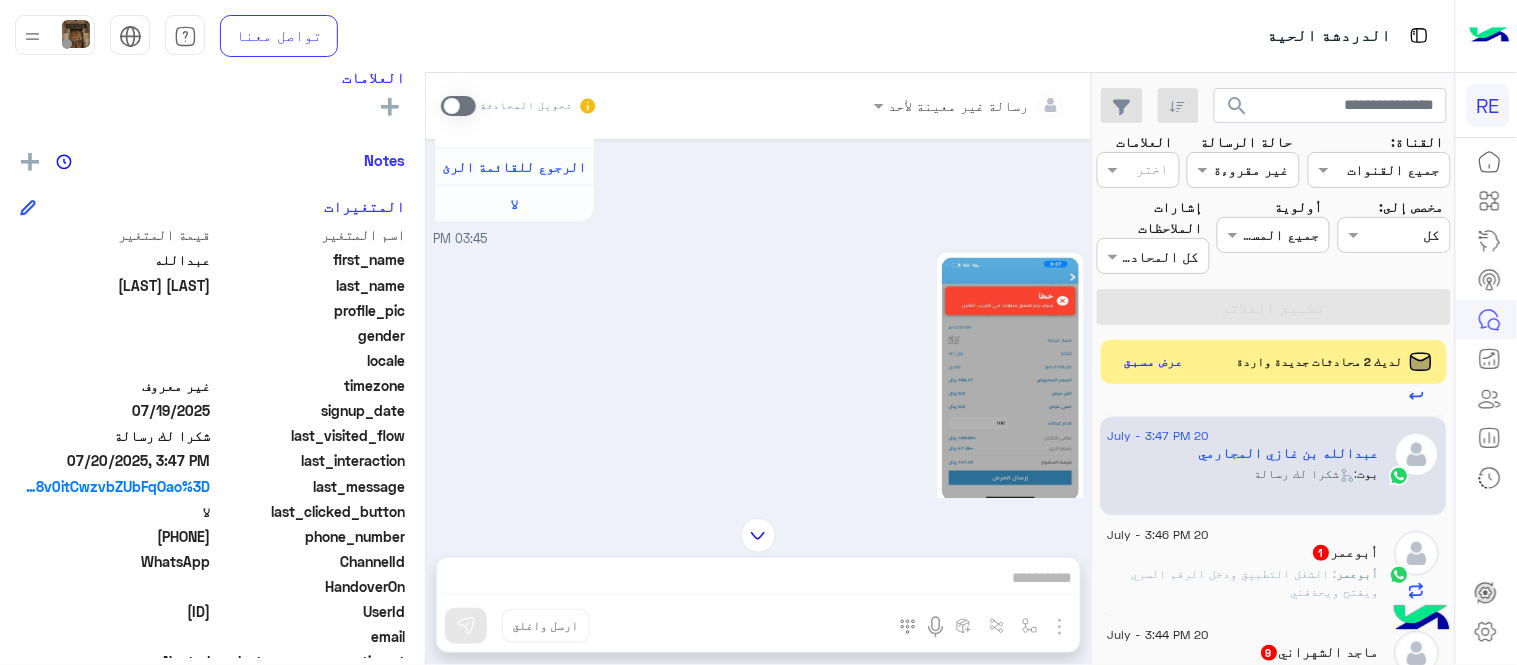 click at bounding box center [458, 106] 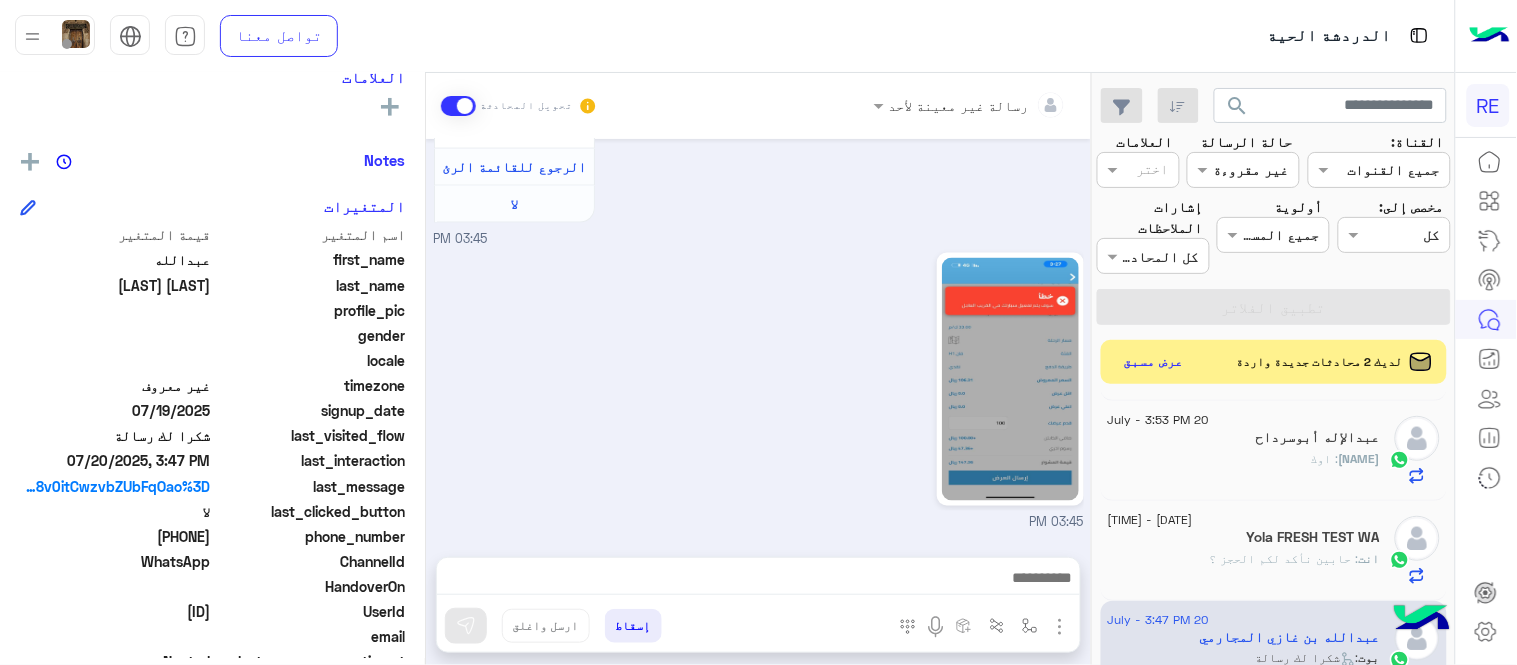 scroll, scrollTop: 198, scrollLeft: 0, axis: vertical 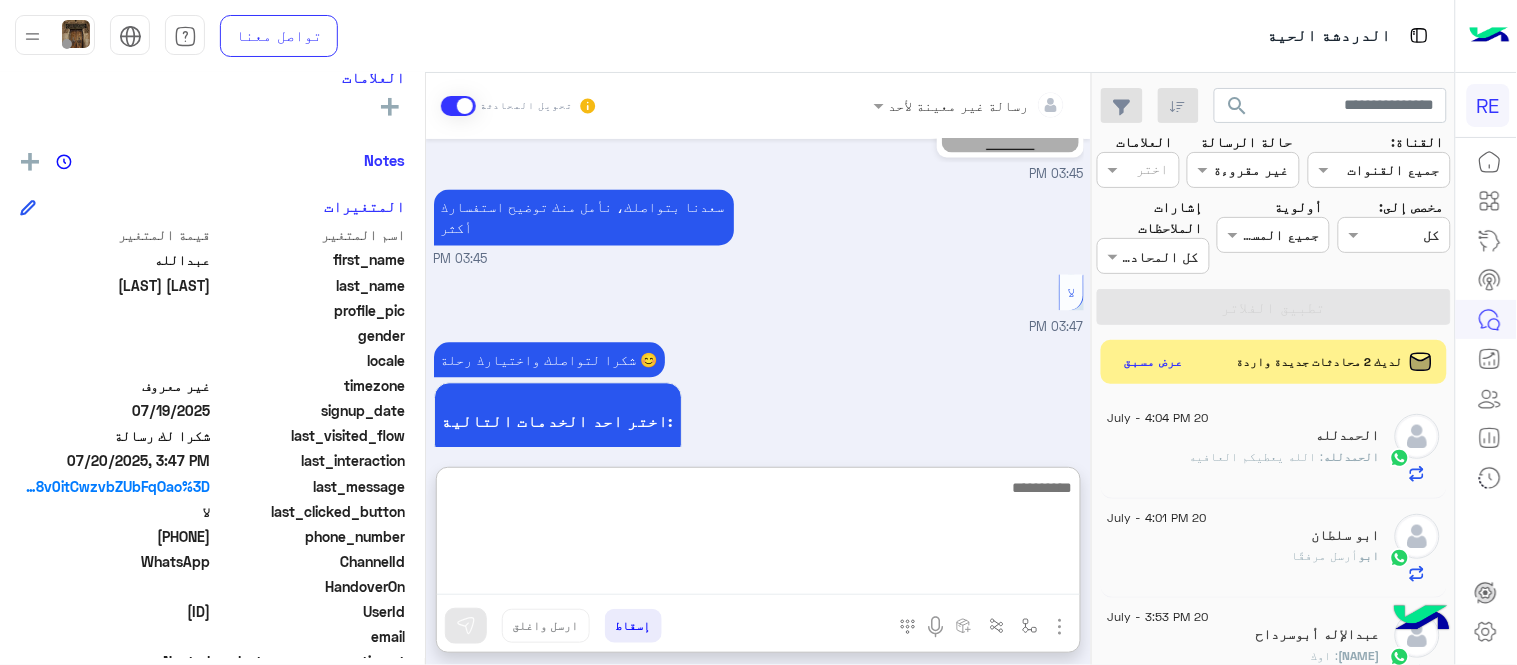 click at bounding box center (758, 535) 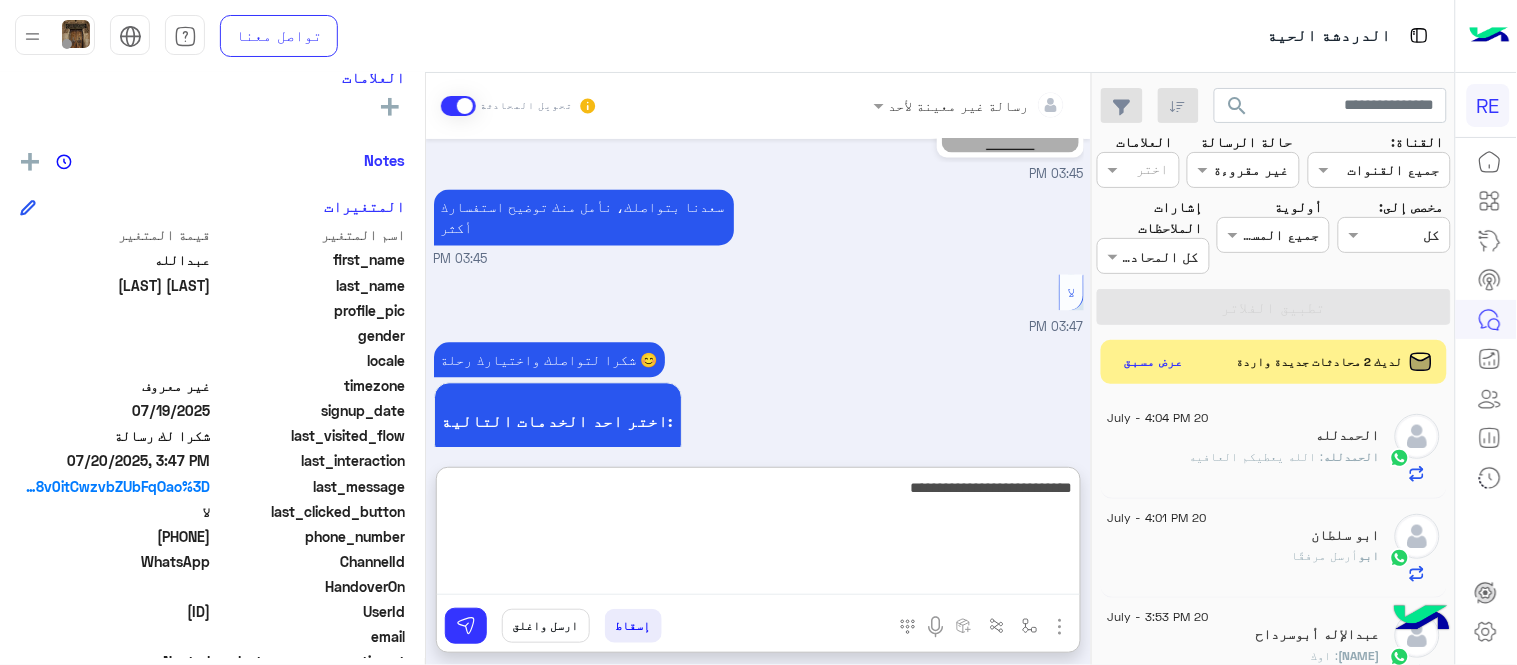 type on "**********" 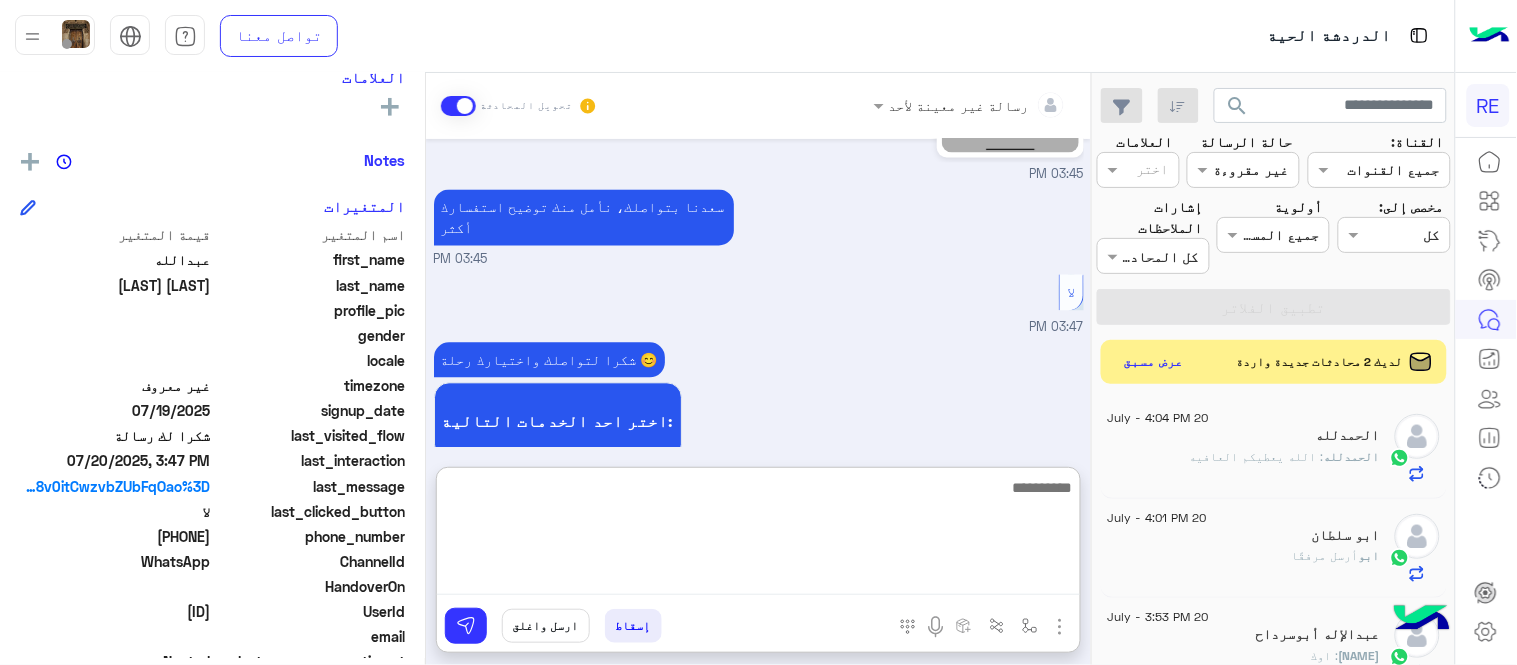 scroll, scrollTop: 1225, scrollLeft: 0, axis: vertical 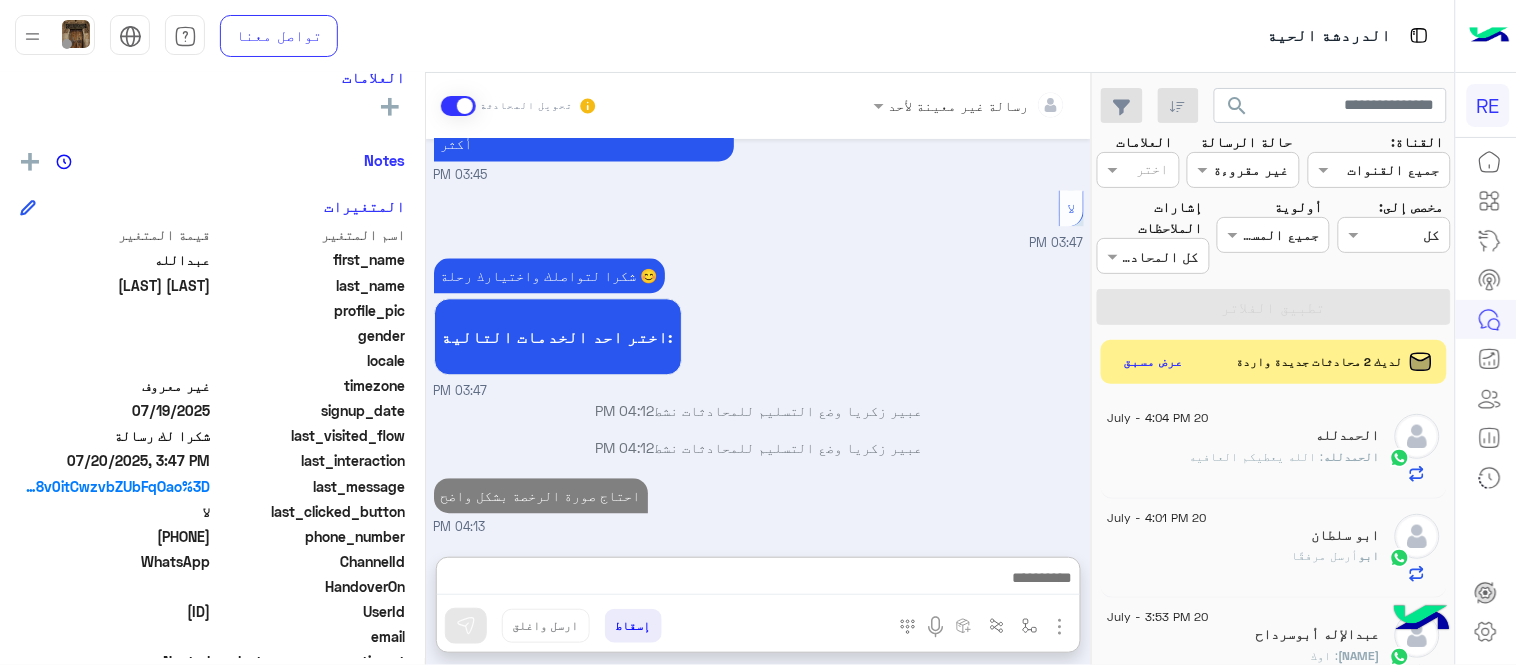 click on "Jul 20, 2025   الملاحظات والشكاوى    03:44 PM  اختيار أي:    03:44 PM   شكاوى    03:45 PM  فضلا اختر نوع الشكوى  ماليه   تقنية   اخرى     03:45 PM   تقنية    03:45 PM  سعداء بتواصلك معنا، لنتمكن من مساعدتك نأمل توضيح استفسارك ونوع جوالك و تزويدنا بصورة من المشكلة. عزيزي العميل سعدنا بتواصلك معنا ، نأمل ان يكون تم توضيح جميع التفاصيل وارفاق الصور الخاصة بالمشكلة  ليتم مباشرة المعالجة مع القسم التقني باسرع وقت اي خدمة اخرى ؟  الرجوع للقائمة الرئ   لا     03:45 PM    03:45 PM  سعدنا بتواصلك، نأمل منك توضيح استفسارك أكثر    03:45 PM   لا    03:47 PM  شكرا لتواصلك واختيارك رحلة 😊 اختر احد الخدمات التالية:    03:47 PM   04:12 PM" at bounding box center (758, 338) 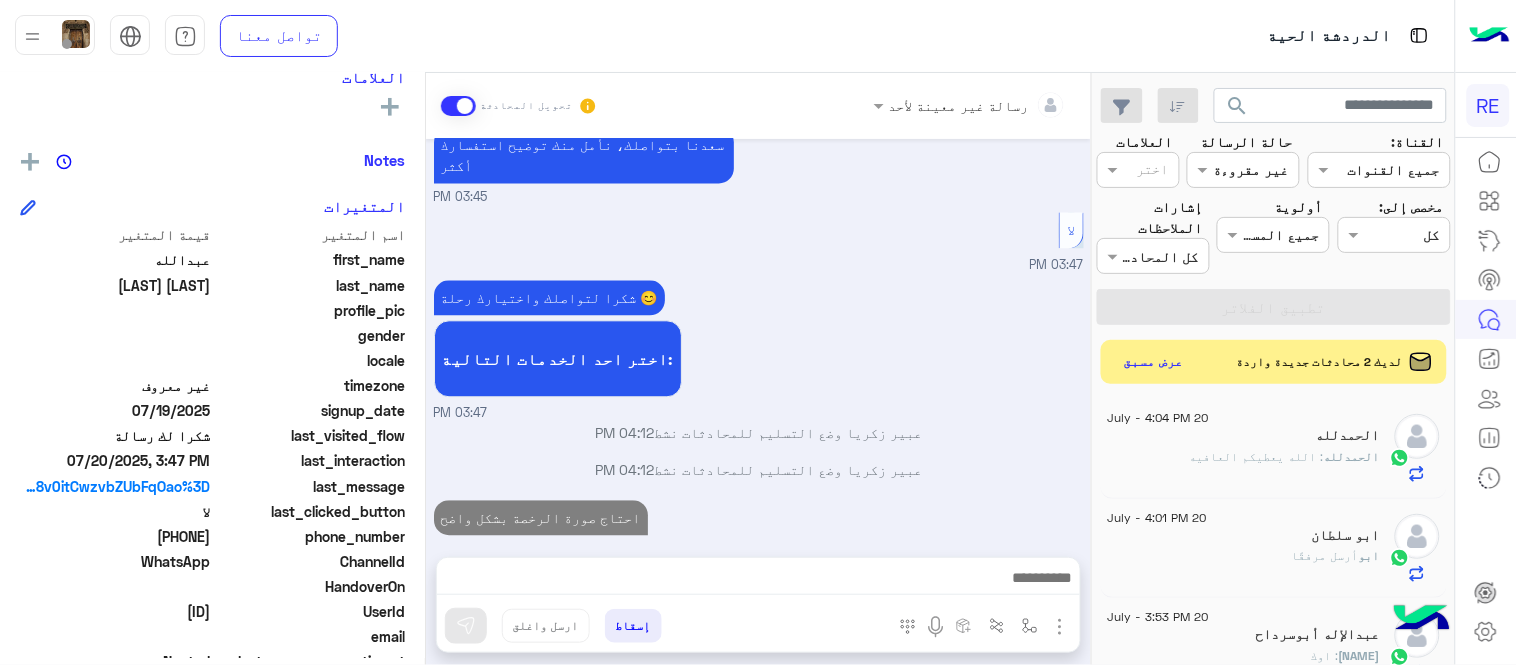 scroll, scrollTop: 1172, scrollLeft: 0, axis: vertical 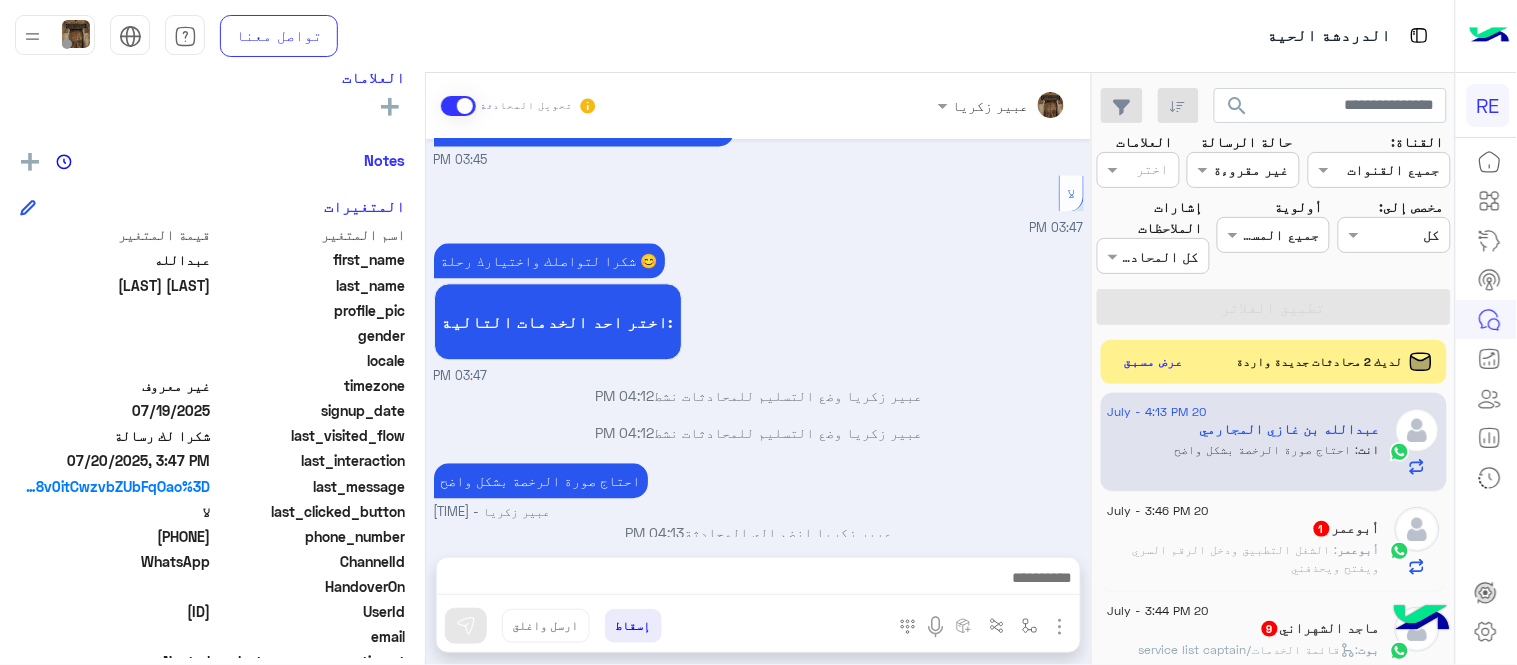 click on "[NICKNAME] : الشغل التطبيق ودخل الرقم السري ويفتح ويحذفني" 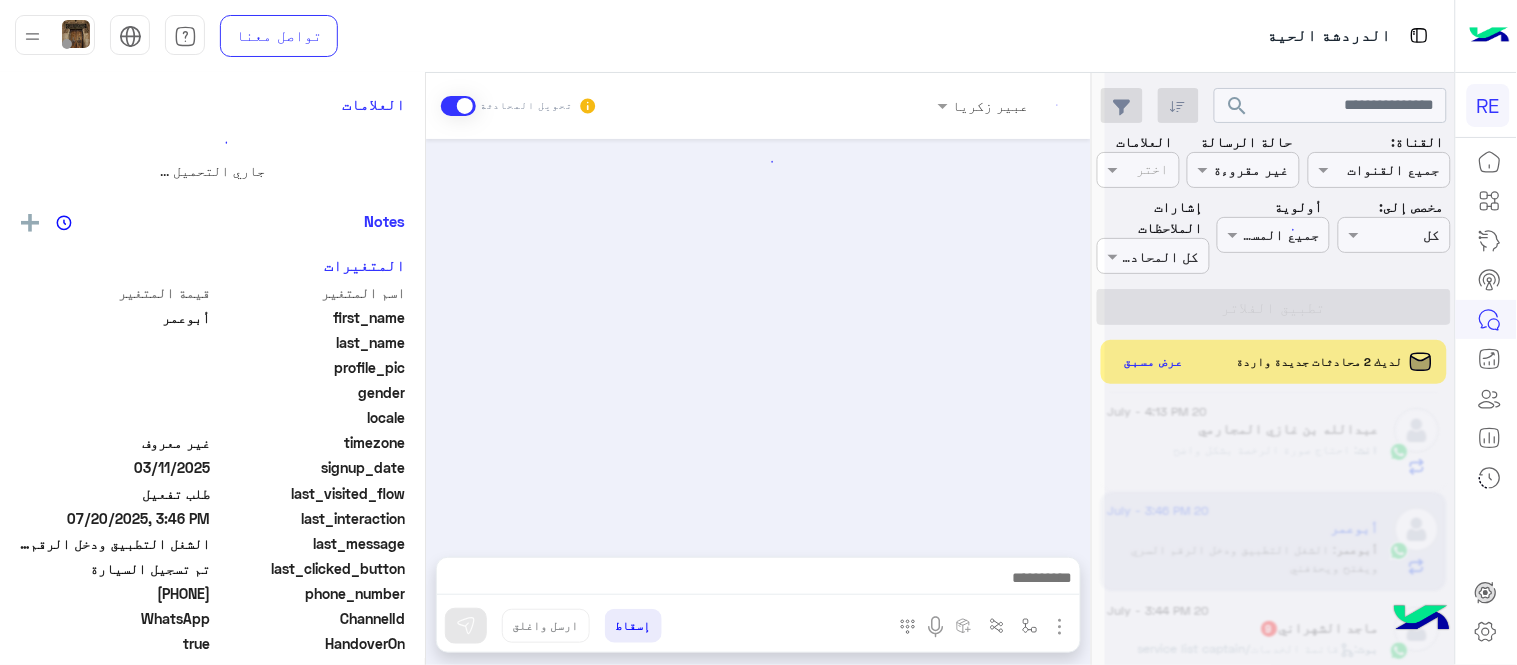 scroll, scrollTop: 1195, scrollLeft: 0, axis: vertical 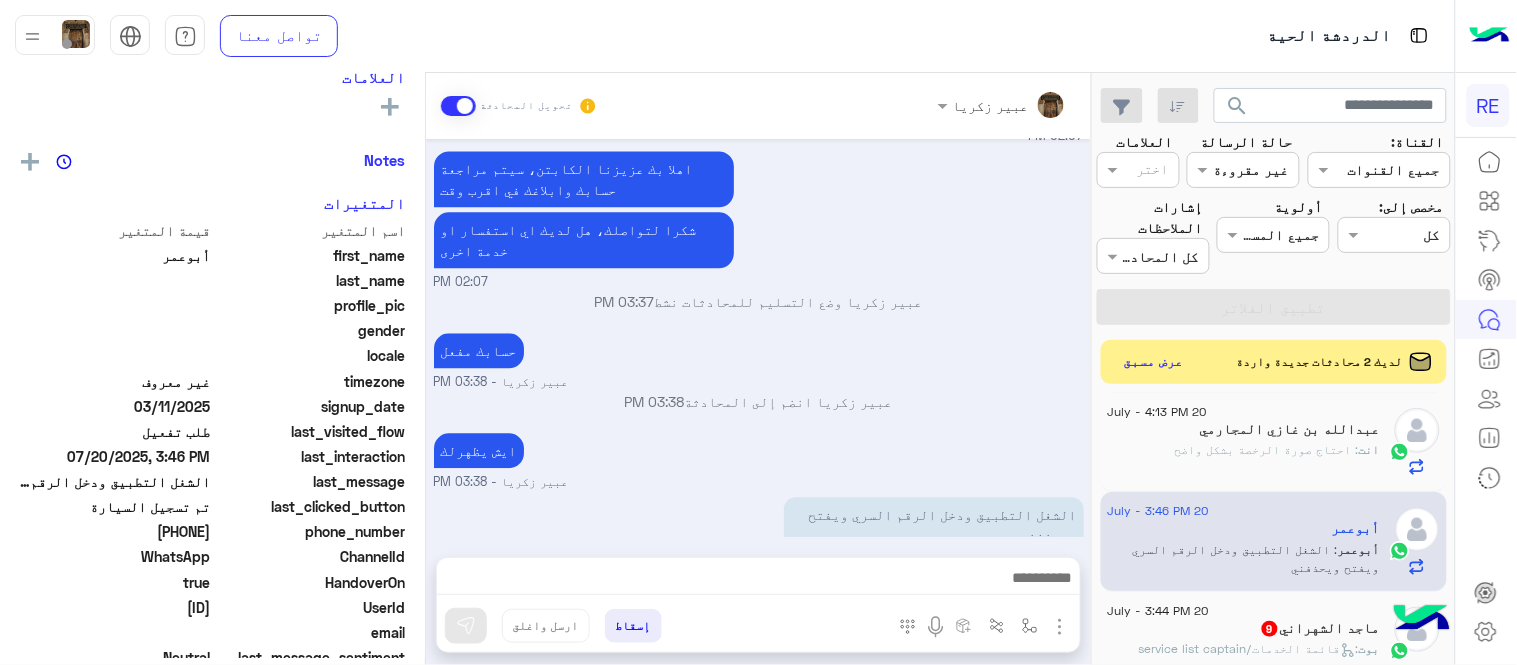 click on "انت  : احتاج صورة الرخصة بشكل واضح" 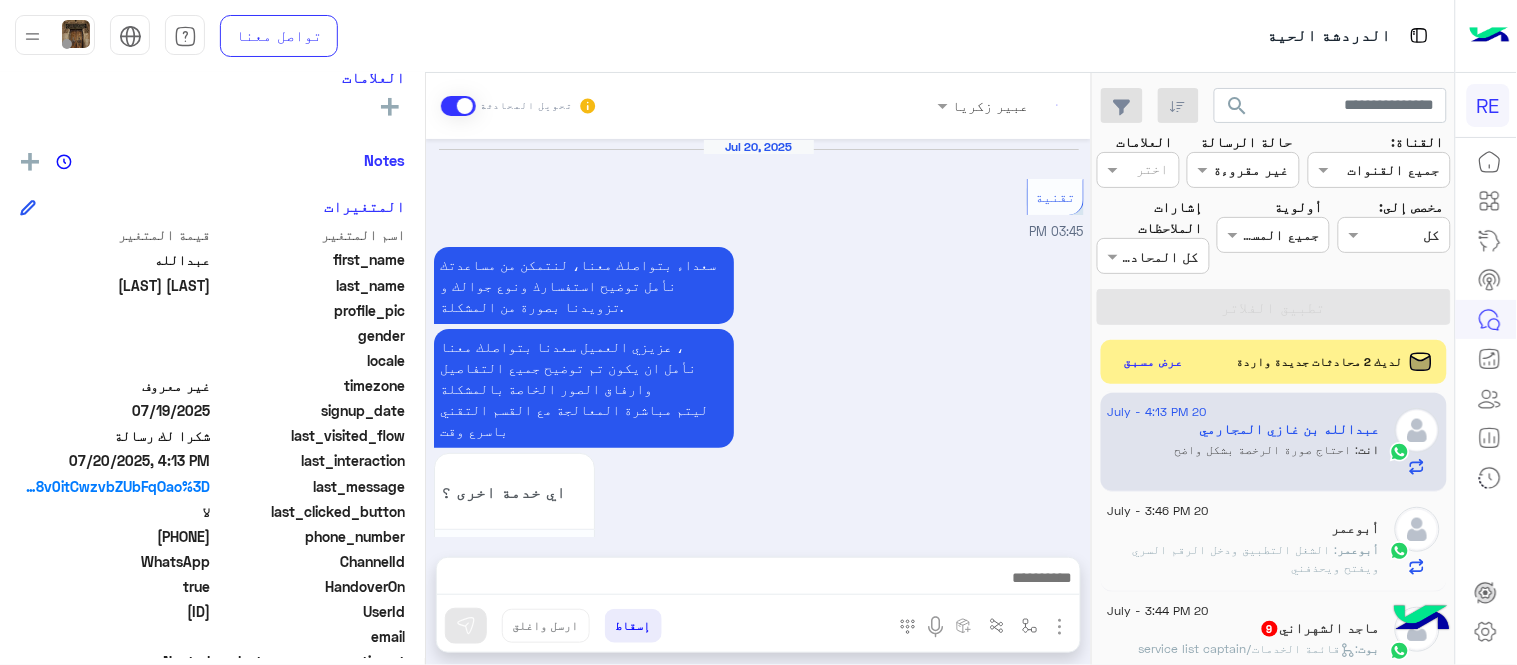 scroll, scrollTop: 828, scrollLeft: 0, axis: vertical 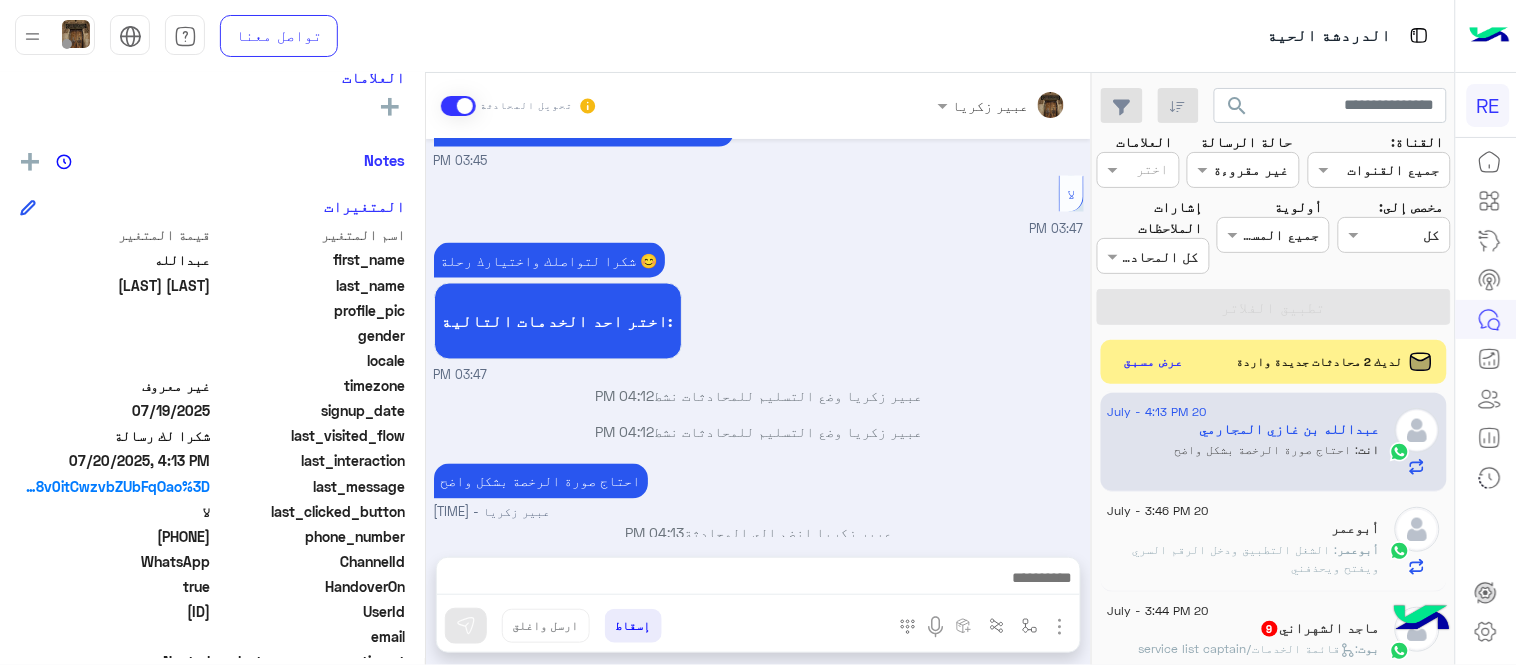 click at bounding box center [758, 583] 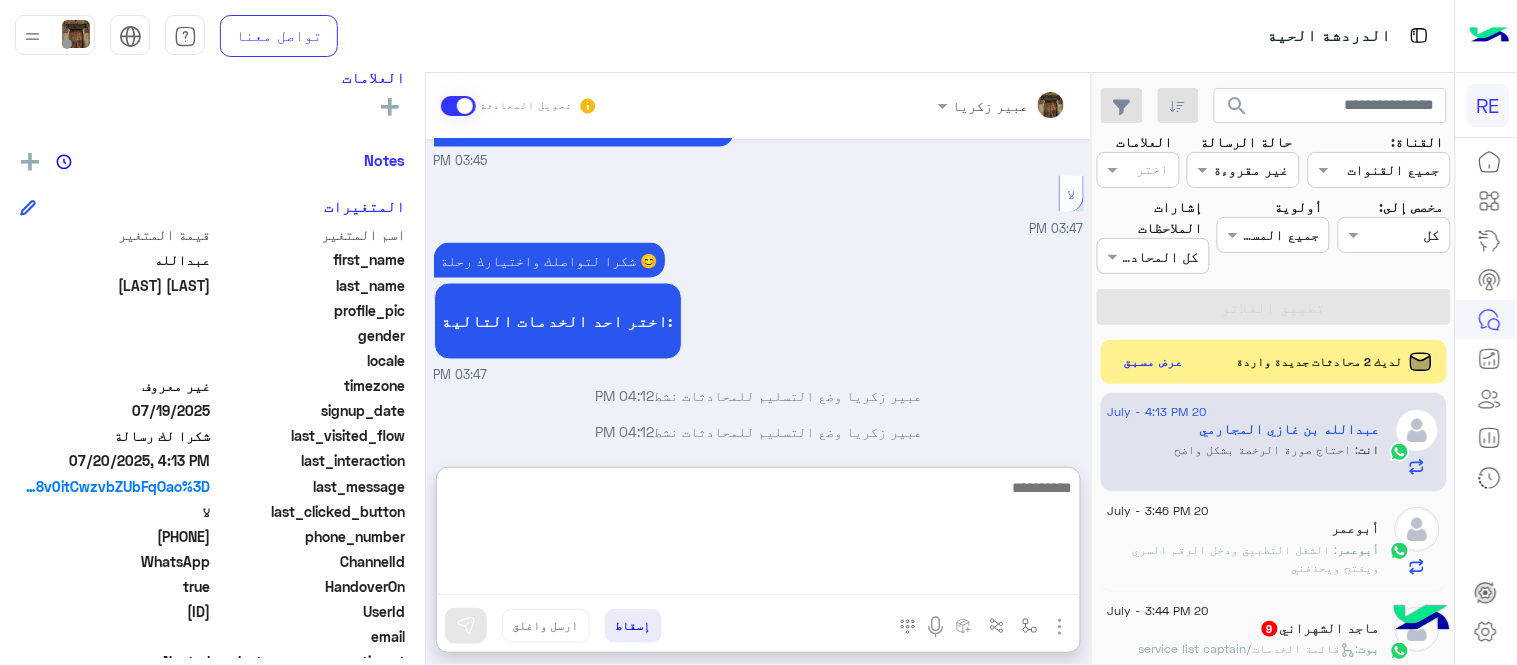 click at bounding box center [758, 535] 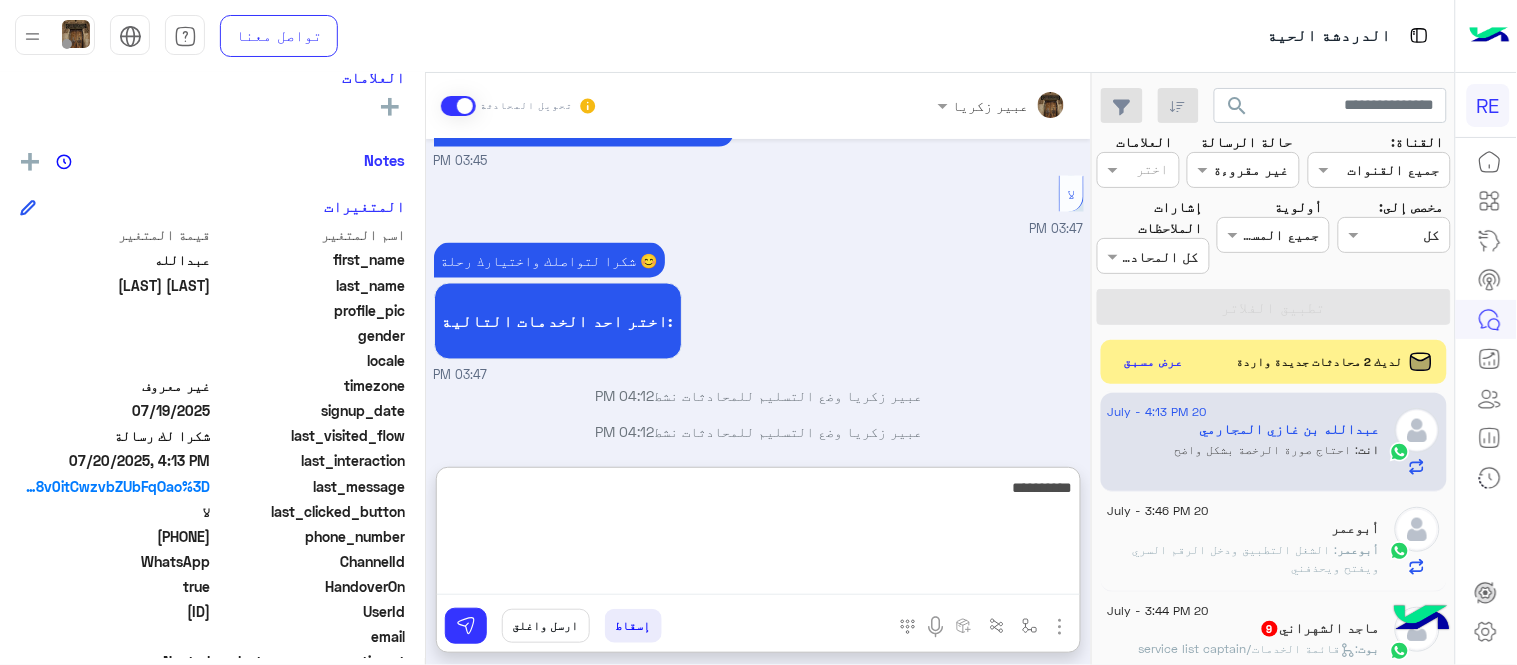 type on "**********" 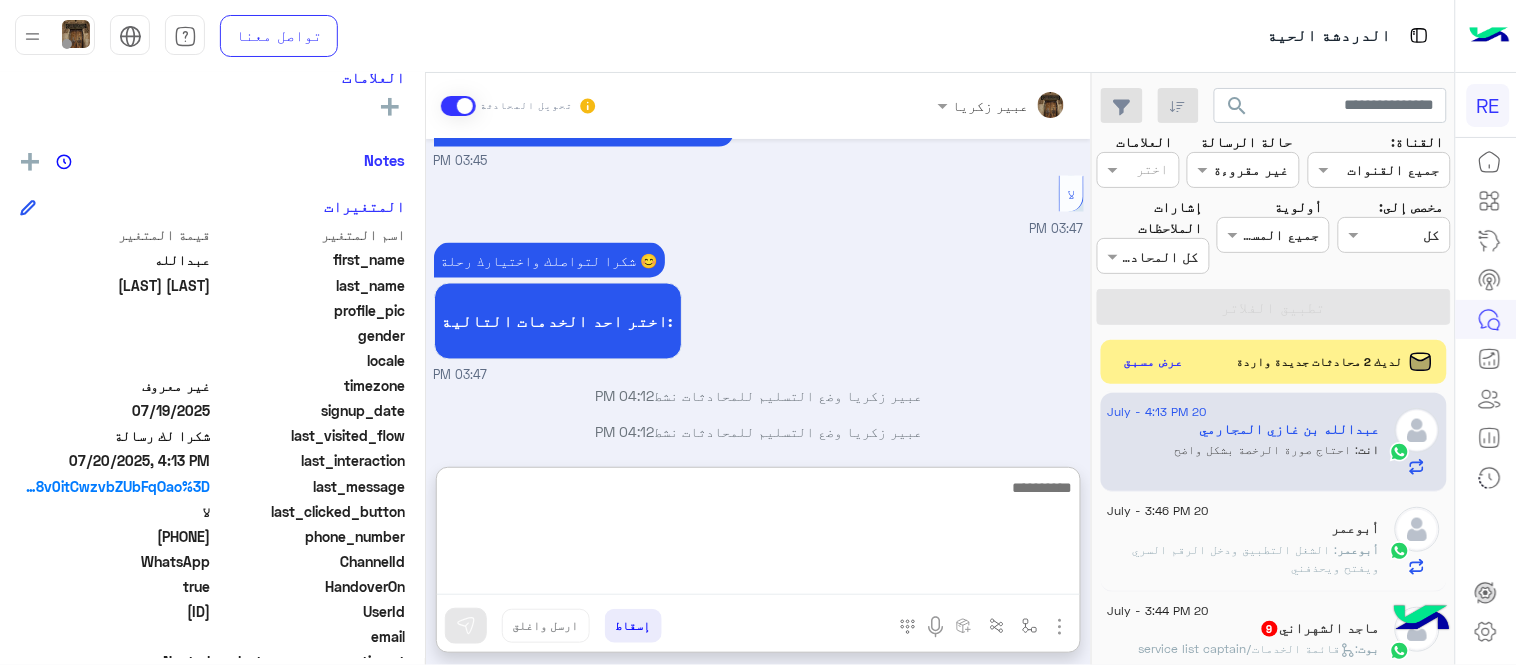 scroll, scrollTop: 983, scrollLeft: 0, axis: vertical 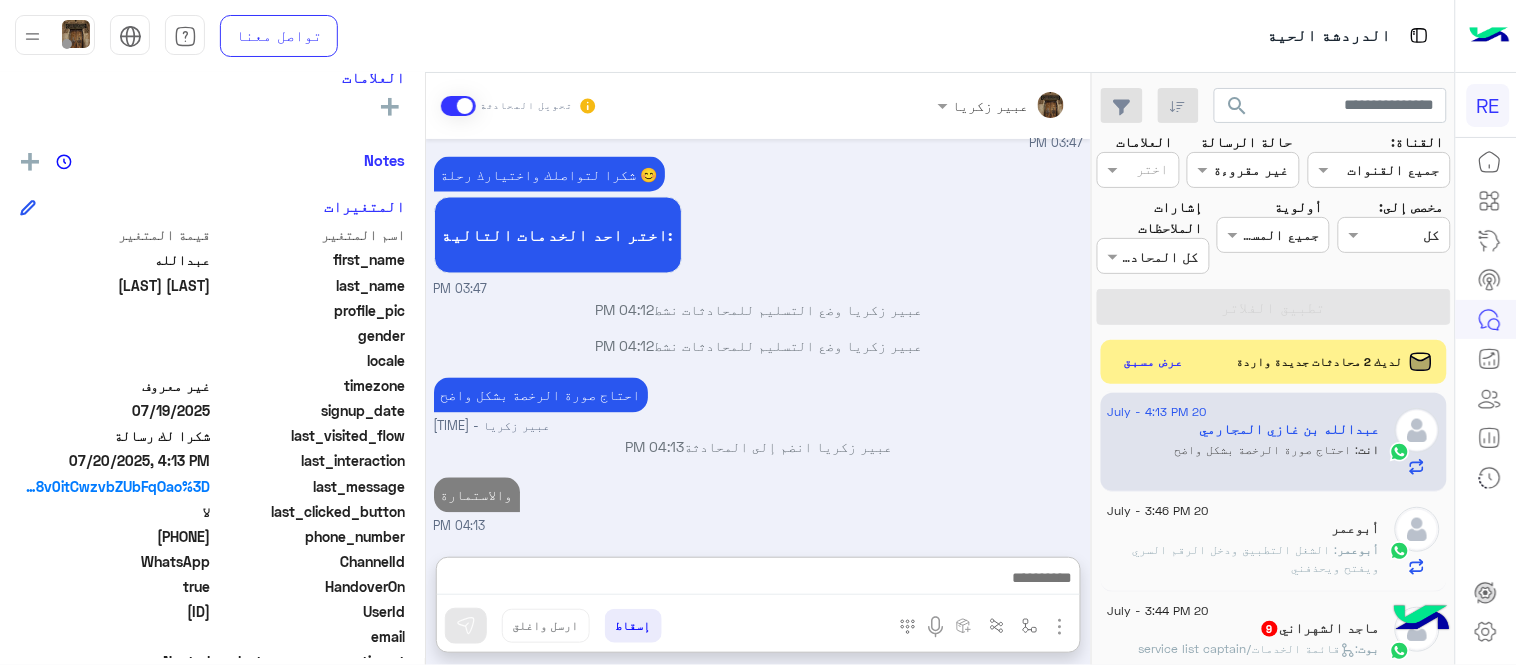 click on "Jul 20, 2025   تقنية    03:45 PM  سعداء بتواصلك معنا، لنتمكن من مساعدتك نأمل توضيح استفسارك ونوع جوالك و تزويدنا بصورة من المشكلة. عزيزي العميل سعدنا بتواصلك معنا ، نأمل ان يكون تم توضيح جميع التفاصيل وارفاق الصور الخاصة بالمشكلة  ليتم مباشرة المعالجة مع القسم التقني باسرع وقت اي خدمة اخرى ؟  الرجوع للقائمة الرئ   لا     03:45 PM    03:45 PM  سعدنا بتواصلك، نأمل منك توضيح استفسارك أكثر    03:45 PM   لا    03:47 PM  شكرا لتواصلك واختيارك رحلة 😊 اختر احد الخدمات التالية:    03:47 PM   [FIRST] [LAST] وضع التسليم للمحادثات نشط   04:12 PM       [FIRST] [LAST] وضع التسليم للمحادثات نشط   04:12 PM       [FIRST] [LAST] -  04:13 PM   04:13 PM" at bounding box center (758, 338) 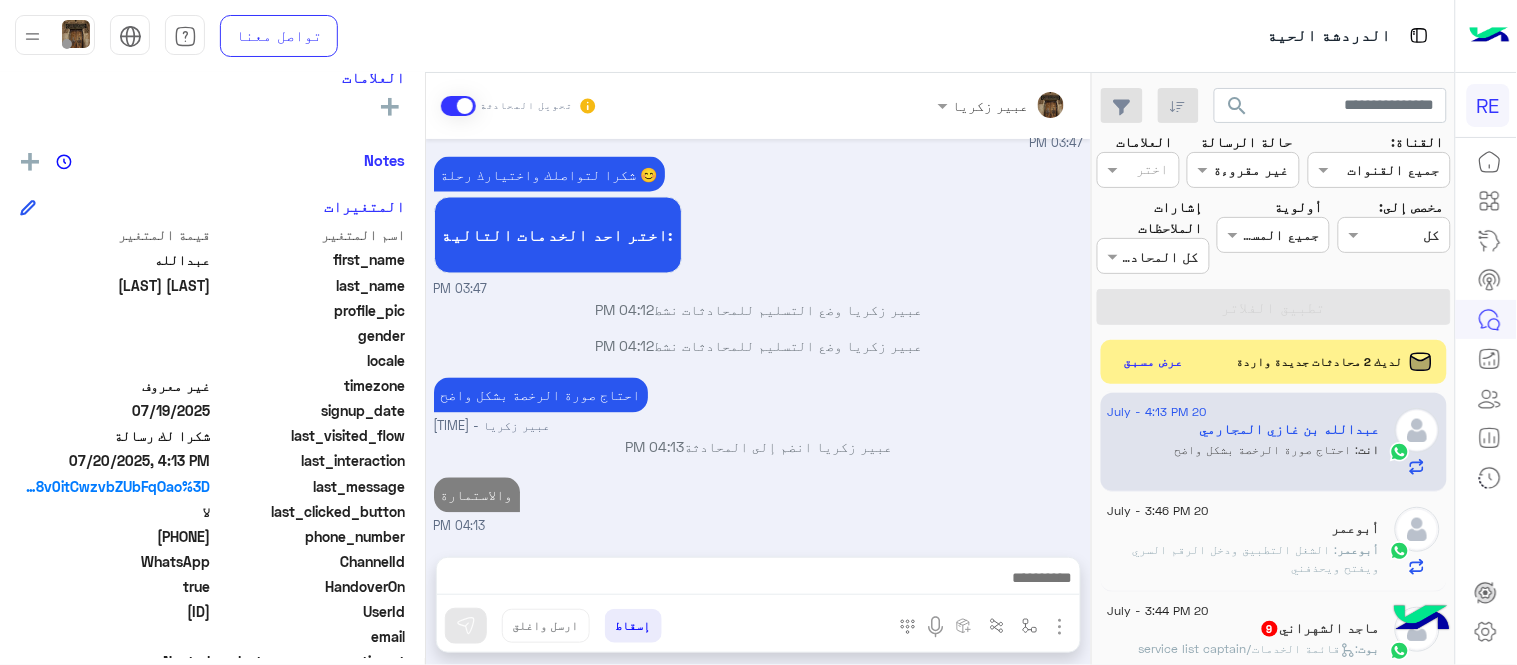 scroll, scrollTop: 893, scrollLeft: 0, axis: vertical 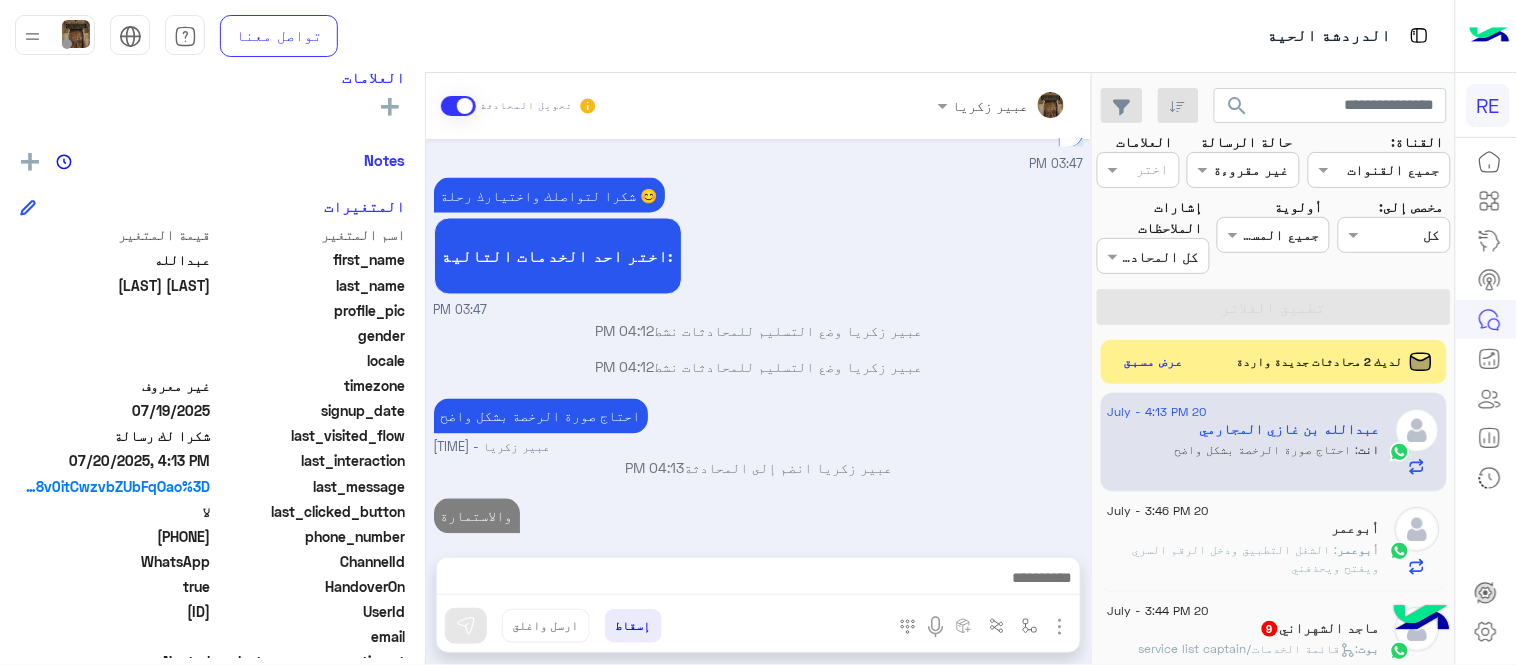click on "[NICKNAME] : الشغل التطبيق ودخل الرقم السري ويفتح ويحذفني" 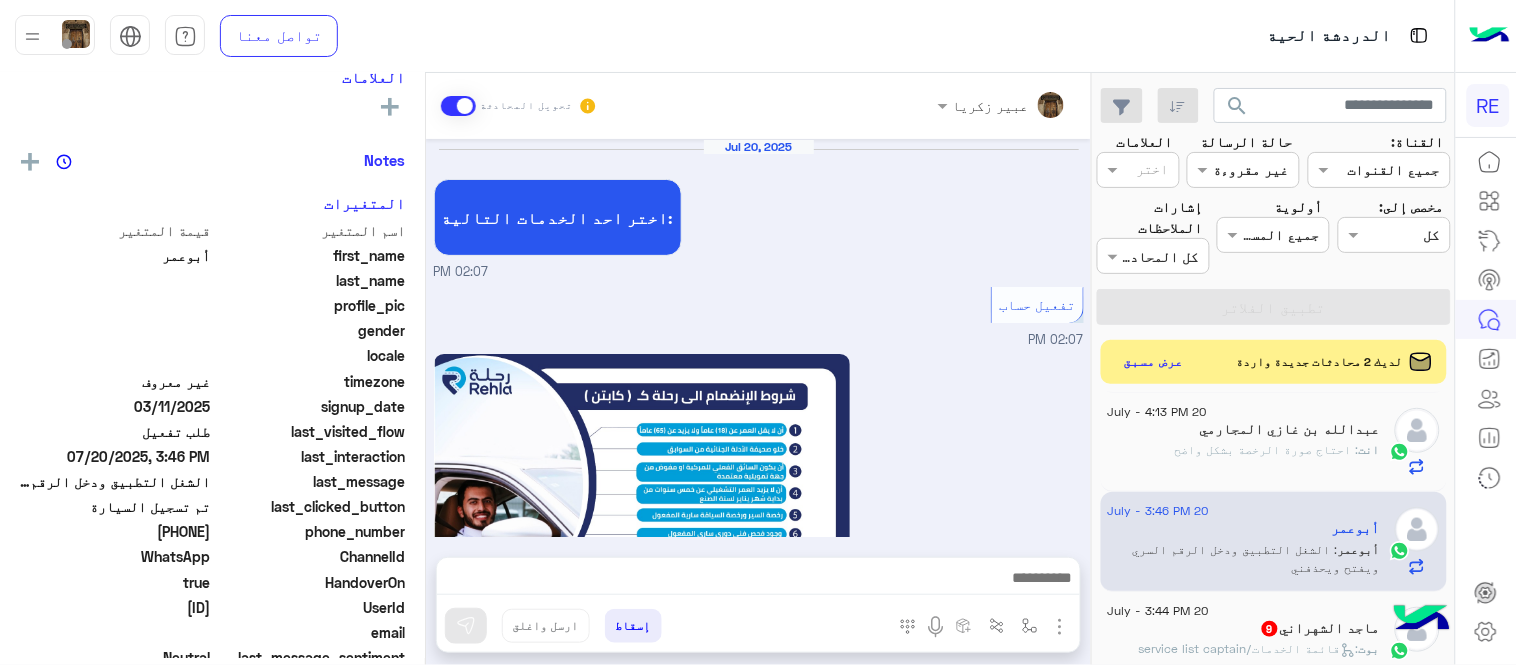 scroll, scrollTop: 1195, scrollLeft: 0, axis: vertical 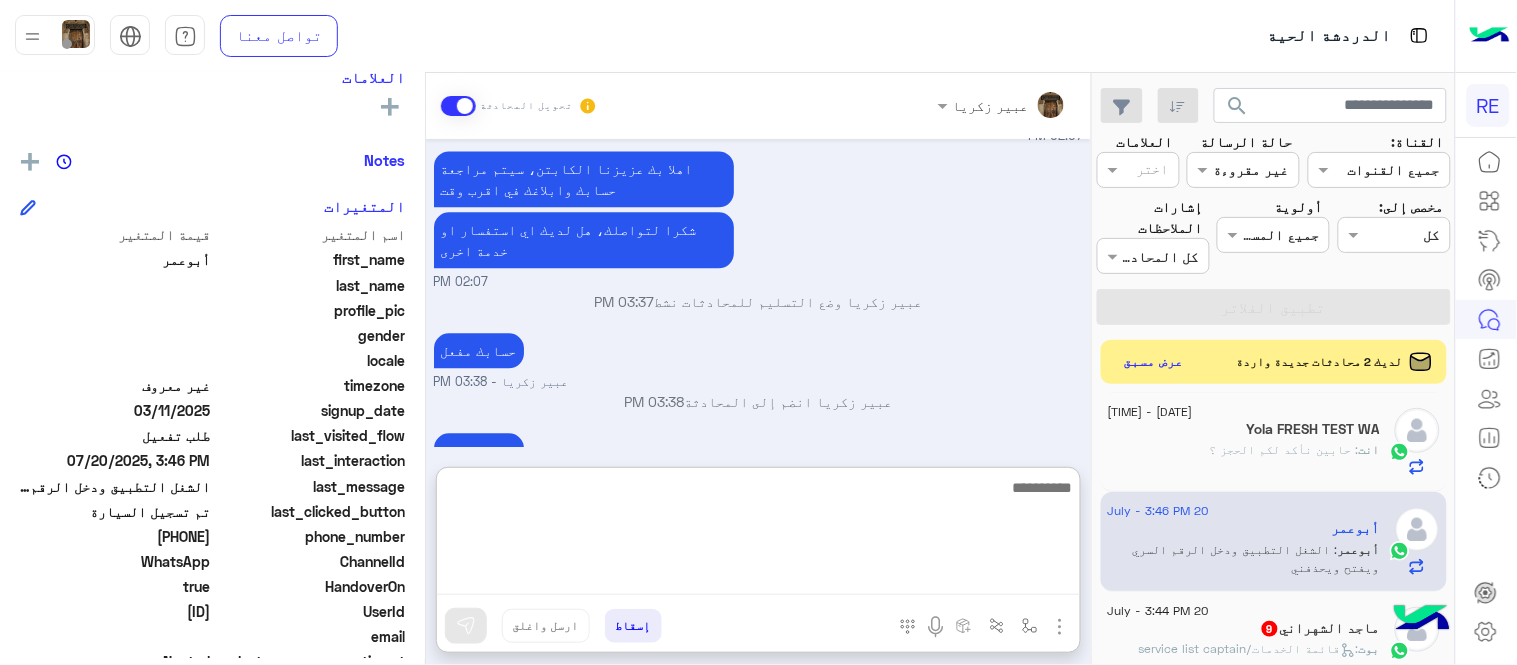 click at bounding box center [758, 535] 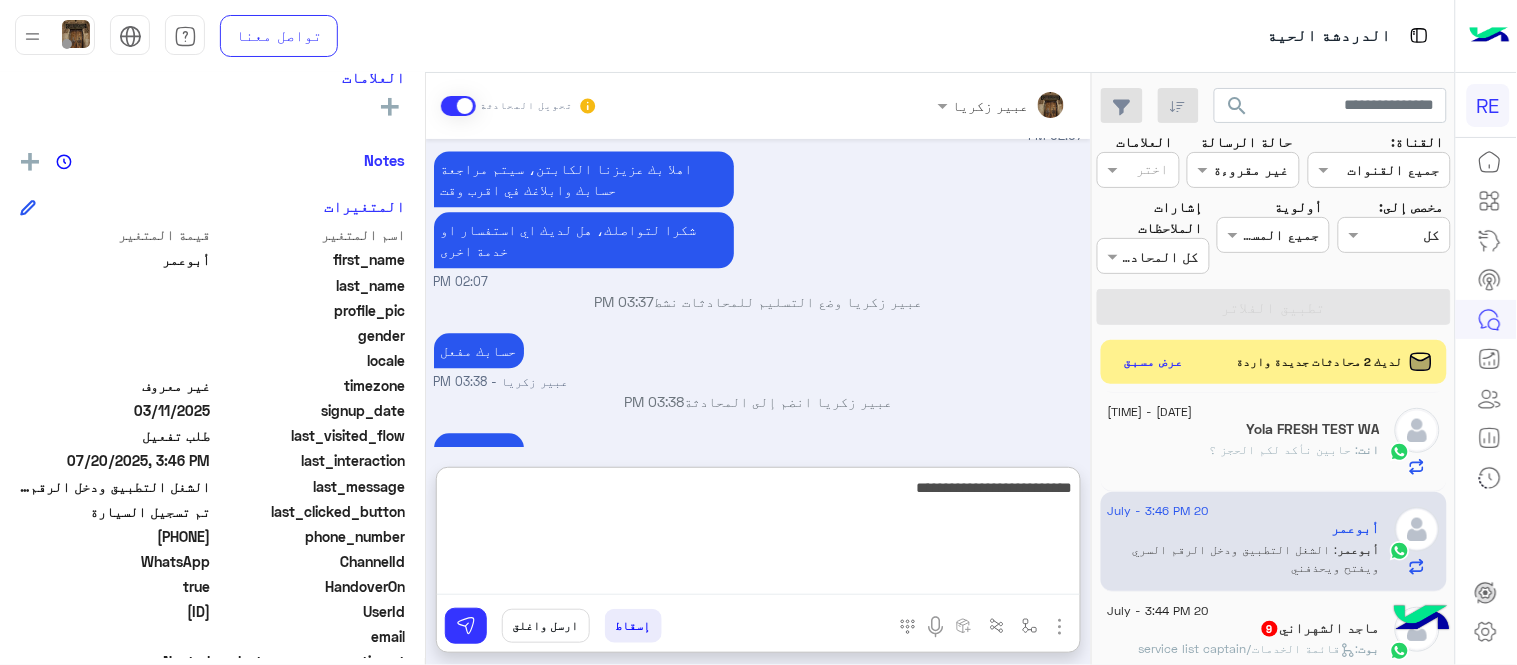 type on "**********" 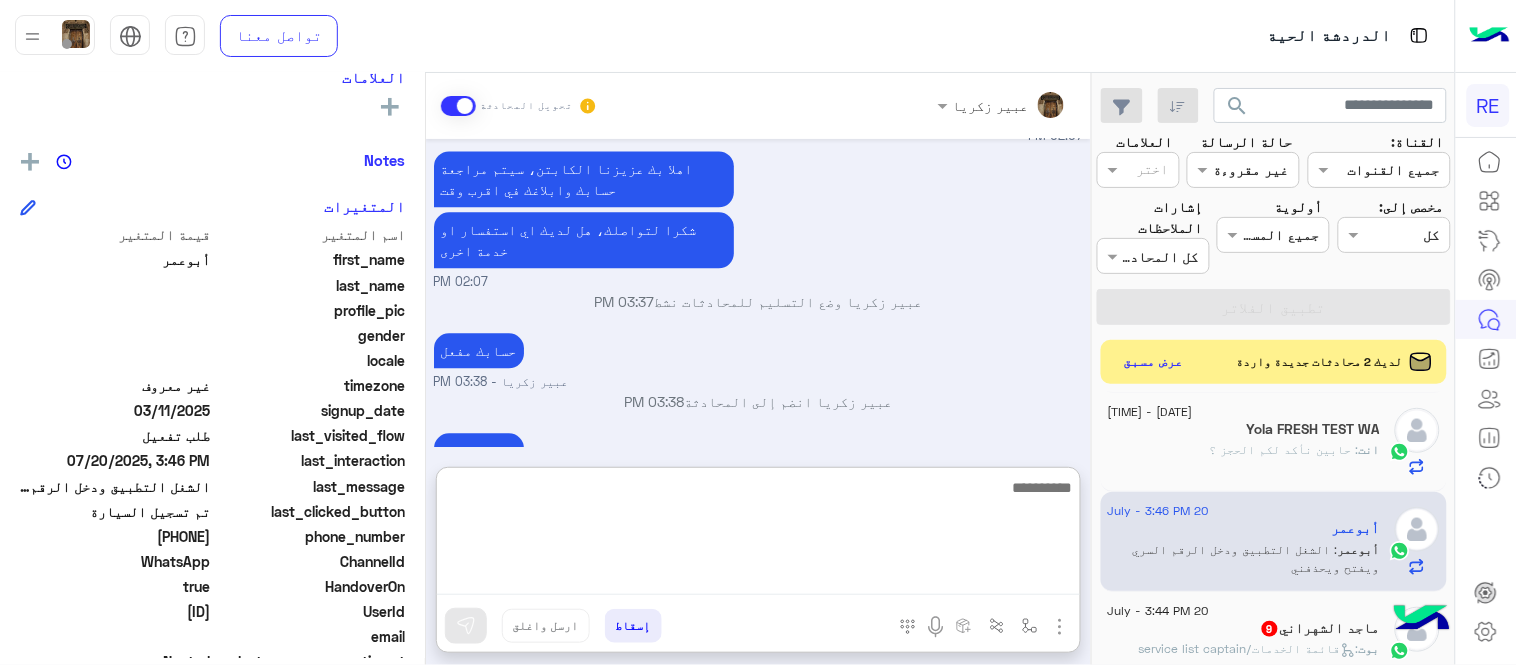scroll, scrollTop: 1348, scrollLeft: 0, axis: vertical 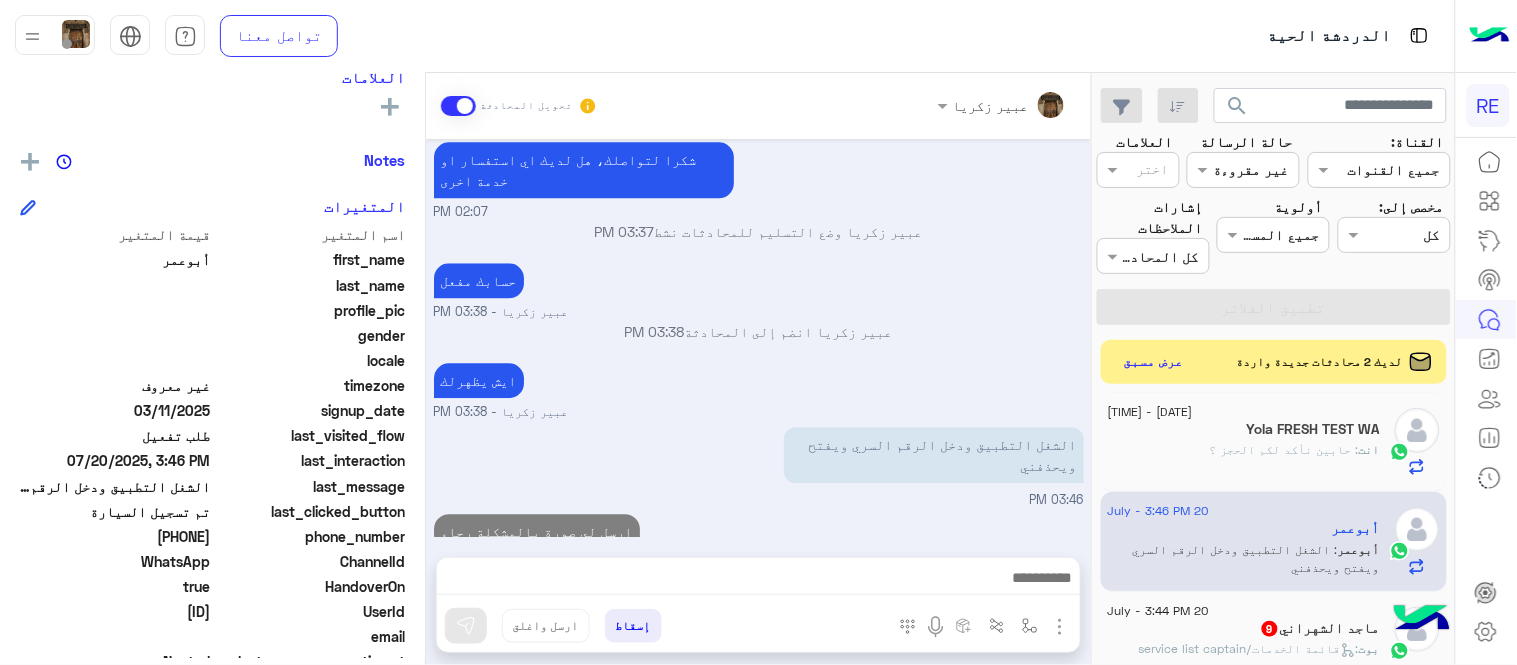 click on "[DATE]  اختر احد الخدمات التالية:    [TIME]   تفعيل حساب    [TIME]  يمكنك الاطلاع على شروط الانضمام لرحلة ك (كابتن ) الموجودة بالصورة أعلاه،
لتحميل التطبيق عبر الرابط التالي : 📲
http://onelink.to/Rehla    يسعدنا انضمامك لتطبيق رحلة يمكنك اتباع الخطوات الموضحة لتسجيل بيانات سيارتك بالفيديو التالي  : عزيزي الكابتن، فضلًا ، للرغبة بتفعيل الحساب قم برفع البيانات عبر التطبيق والتواصل معنا  تم تسجيل السيارة   اواجه صعوبة بالتسجيل  اي خدمة اخرى ؟  الرجوع للقائمة الرئ   لا     [TIME]   تم تسجيل السيارة    [TIME]  اهلا بك عزيزنا الكابتن، سيتم مراجعة حسابك وابلاغك في اقرب وقت    [TIME]   [TIME]" at bounding box center [758, 338] 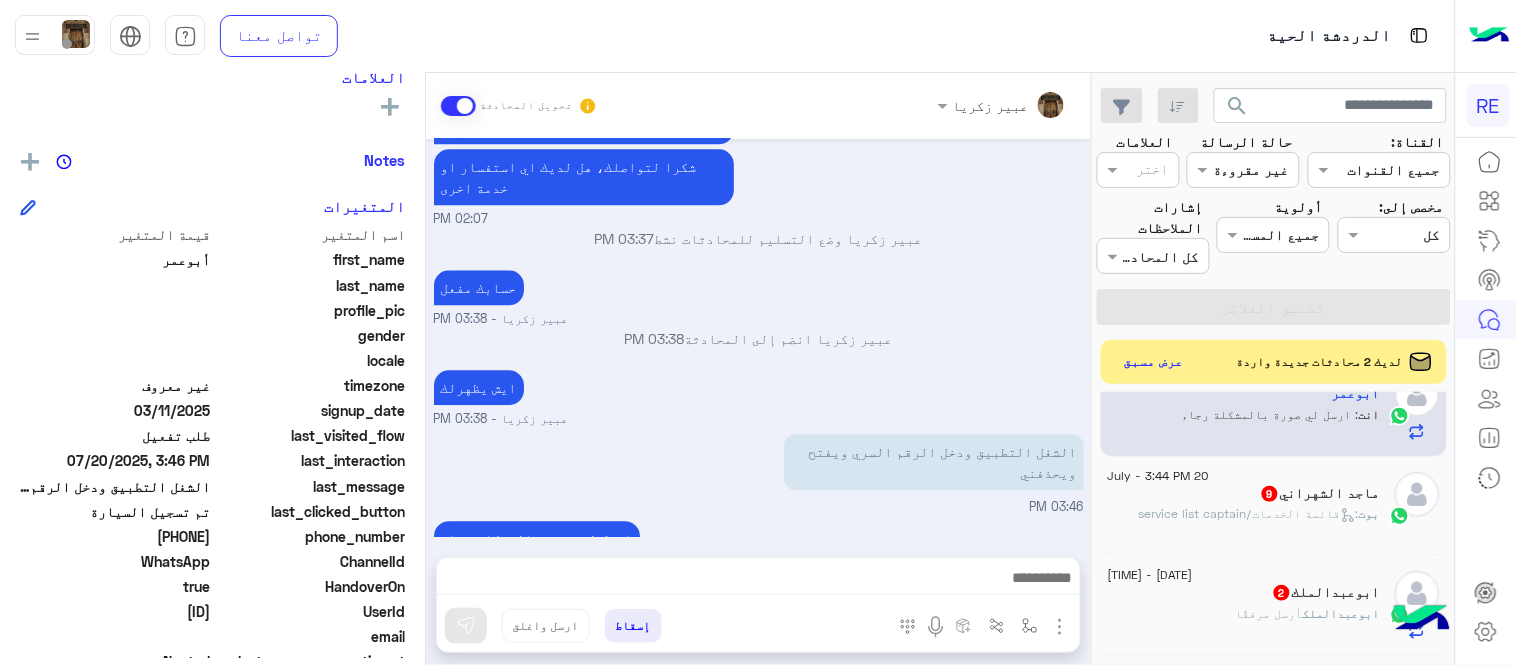 scroll, scrollTop: 547, scrollLeft: 0, axis: vertical 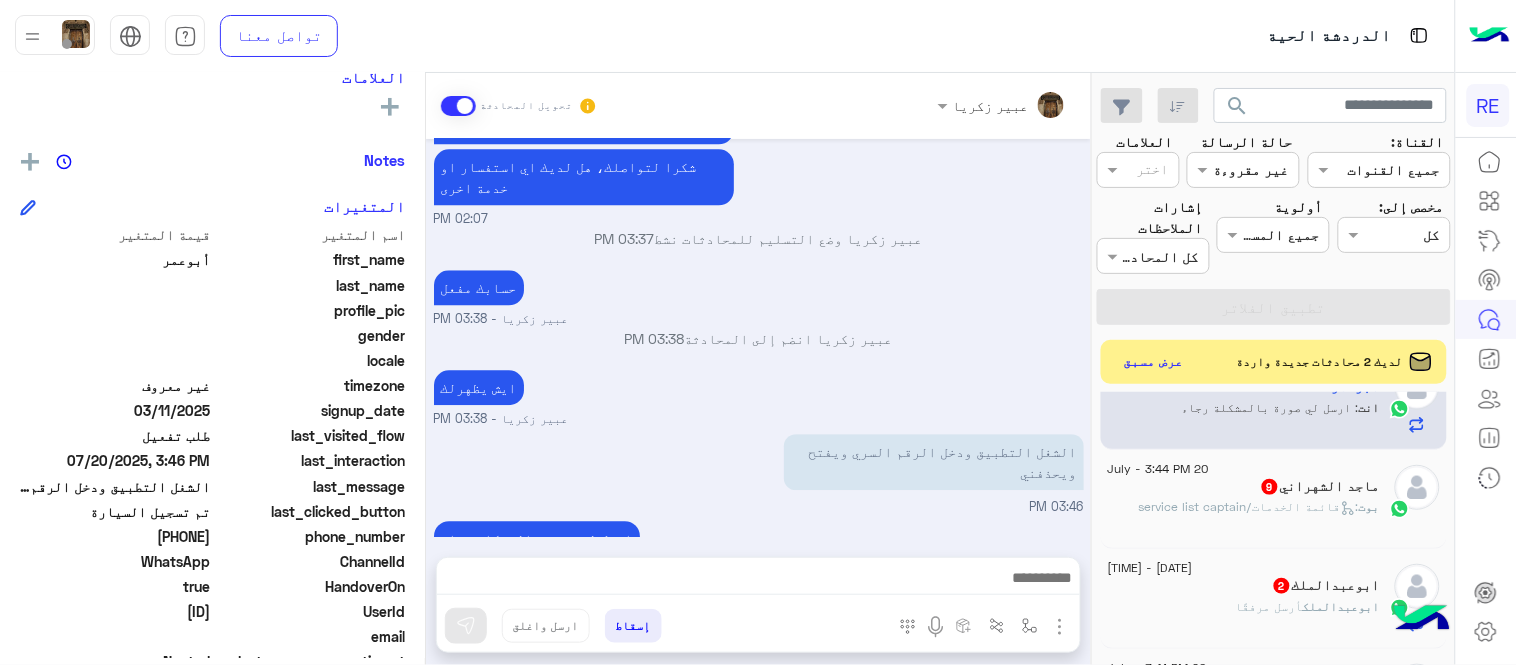 click on ":   قائمة الخدمات/service list captain" 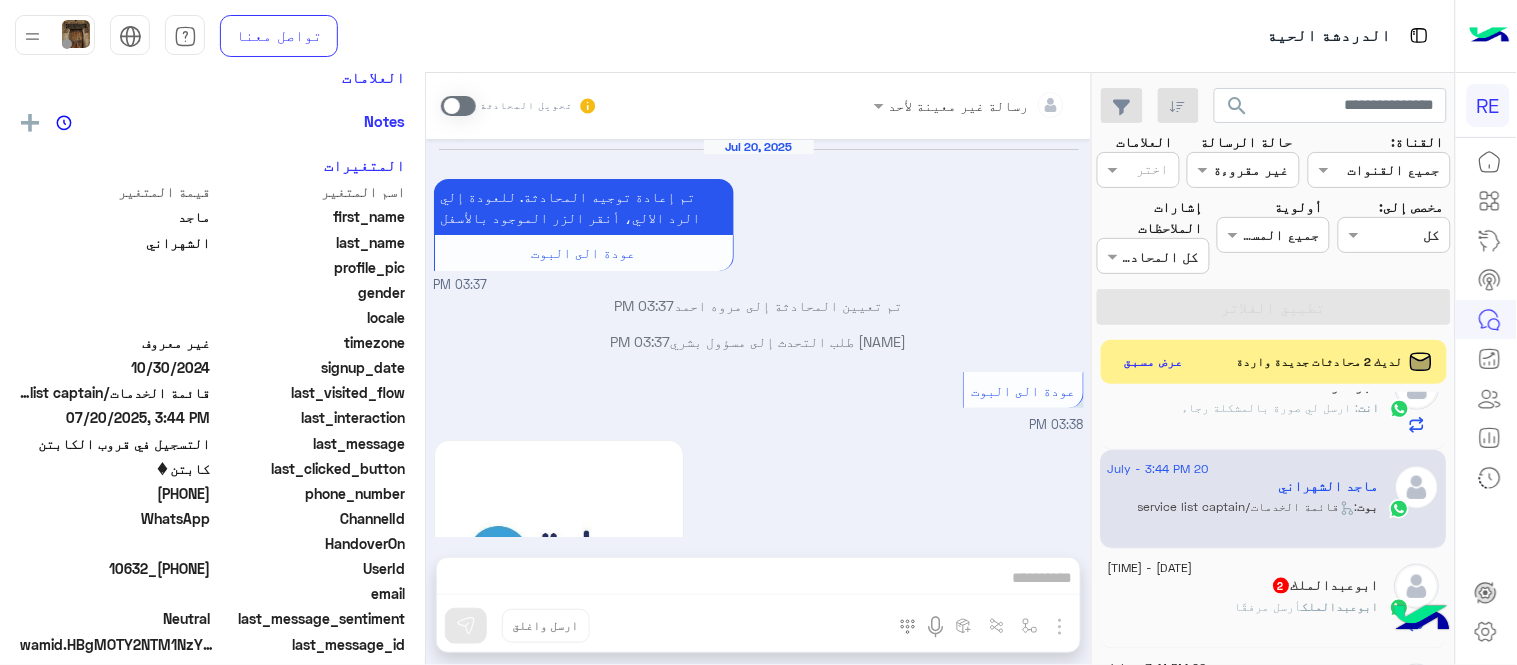scroll, scrollTop: 888, scrollLeft: 0, axis: vertical 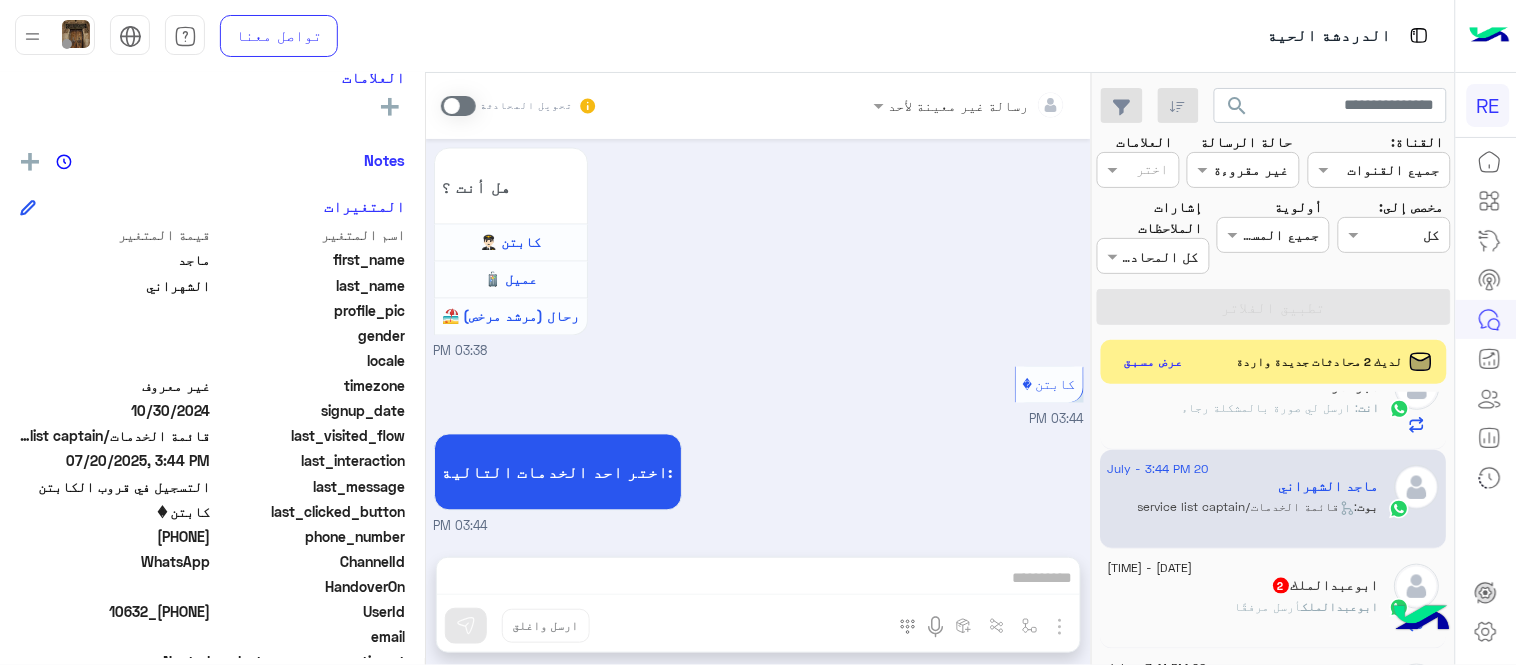 click on "رسالة غير معينة لأحد تحويل المحادثة     Jul 20, 2025  تم إعادة توجيه المحادثة. للعودة إلي الرد الالي، أنقر الزر الموجود بالأسفل  عودة الى البوت     03:37 PM   تم تعيين المحادثة إلى مروه احمد   03:37 PM       ماجد الشهراني طلب التحدث إلى مسؤول بشري   03:37 PM       عودة الى البوت    03:38 PM
اهلًا بك في تطبيق رحلة 👋
Welcome to Rehla  👋
من فضلك أختر لغة التواصل
Please choose your preferred Language
English   عربي     03:38 PM   ماجد الشهراني غادر المحادثة   03:38 PM       عربي    03:38 PM  هل أنت ؟   كابتن 👨🏻‍✈️   عميل 🧳   رحال (مرشد مرخص) 🏖️     03:38 PM   كابتن     03:44 PM  اختر احد الخدمات التالية:    03:44 PM  أدخل اسم مجموعة الرسائل  إسقاط" at bounding box center [758, 373] 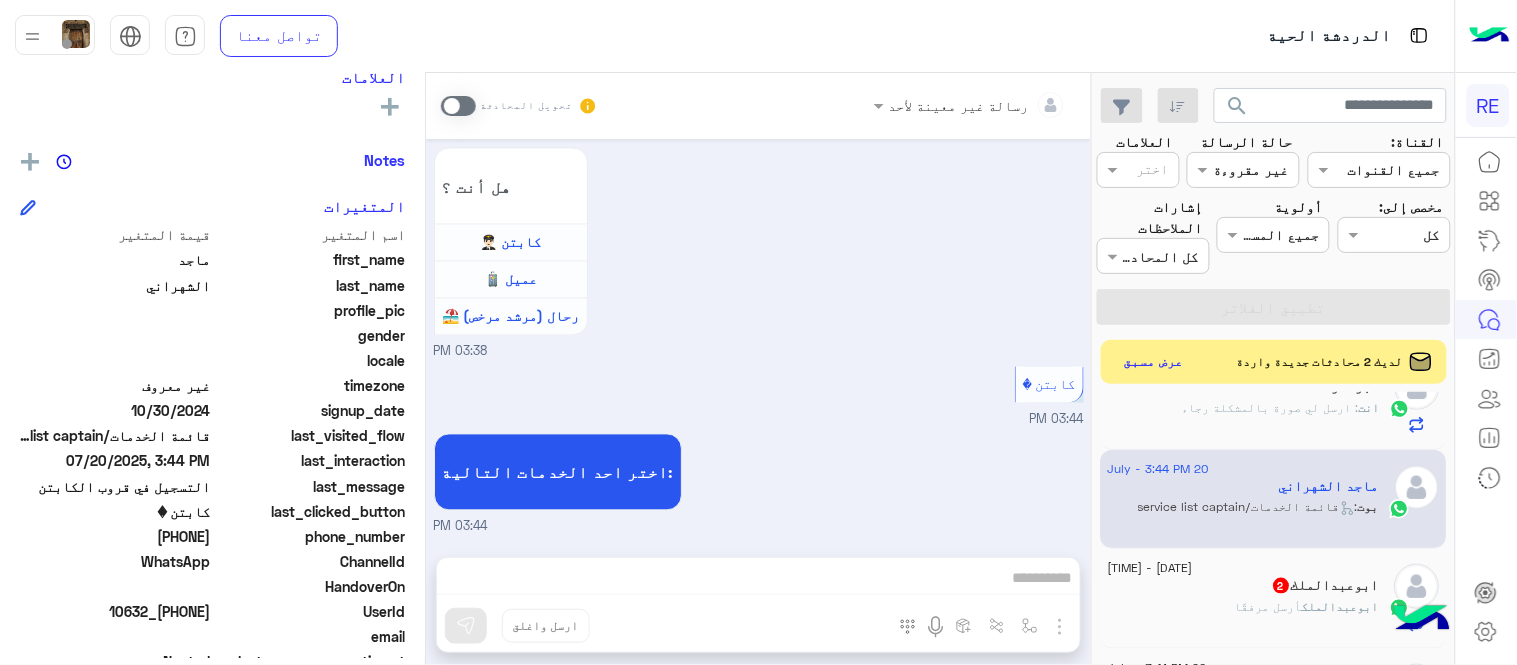 click at bounding box center [458, 106] 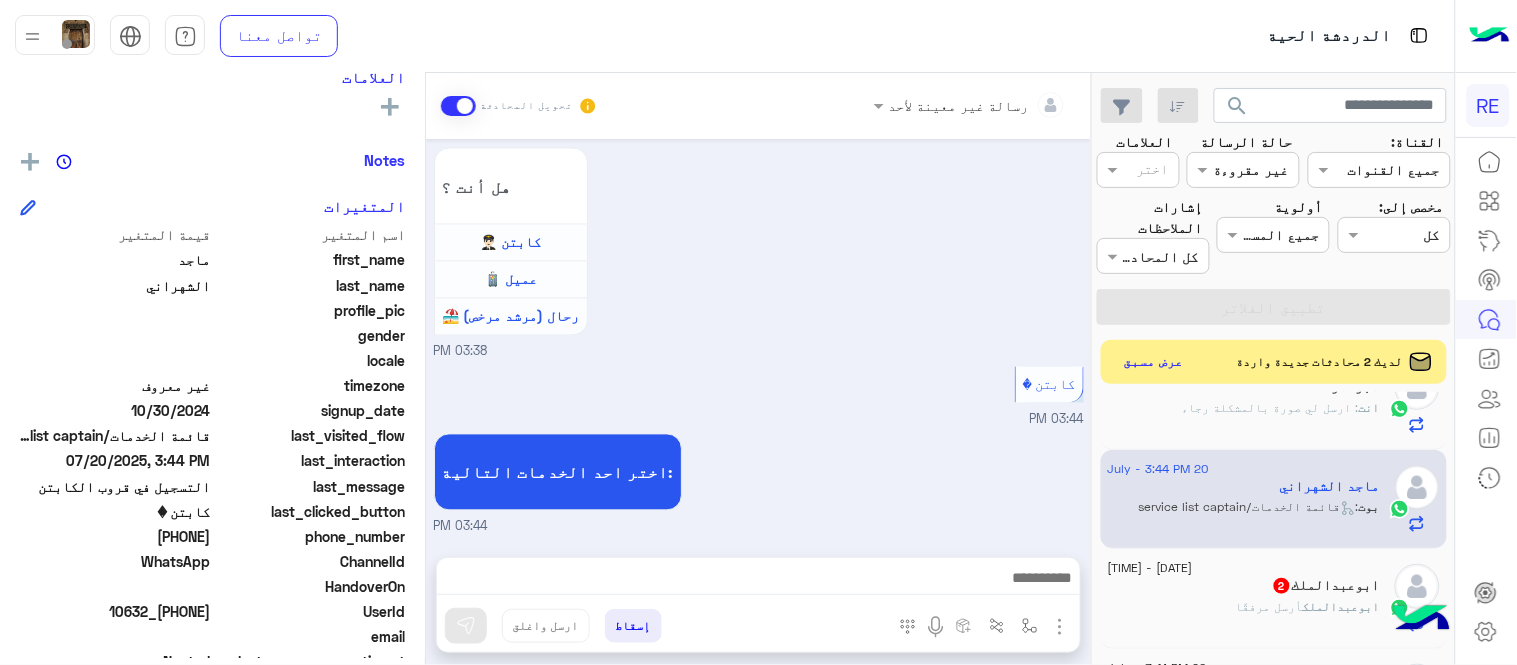 scroll, scrollTop: 924, scrollLeft: 0, axis: vertical 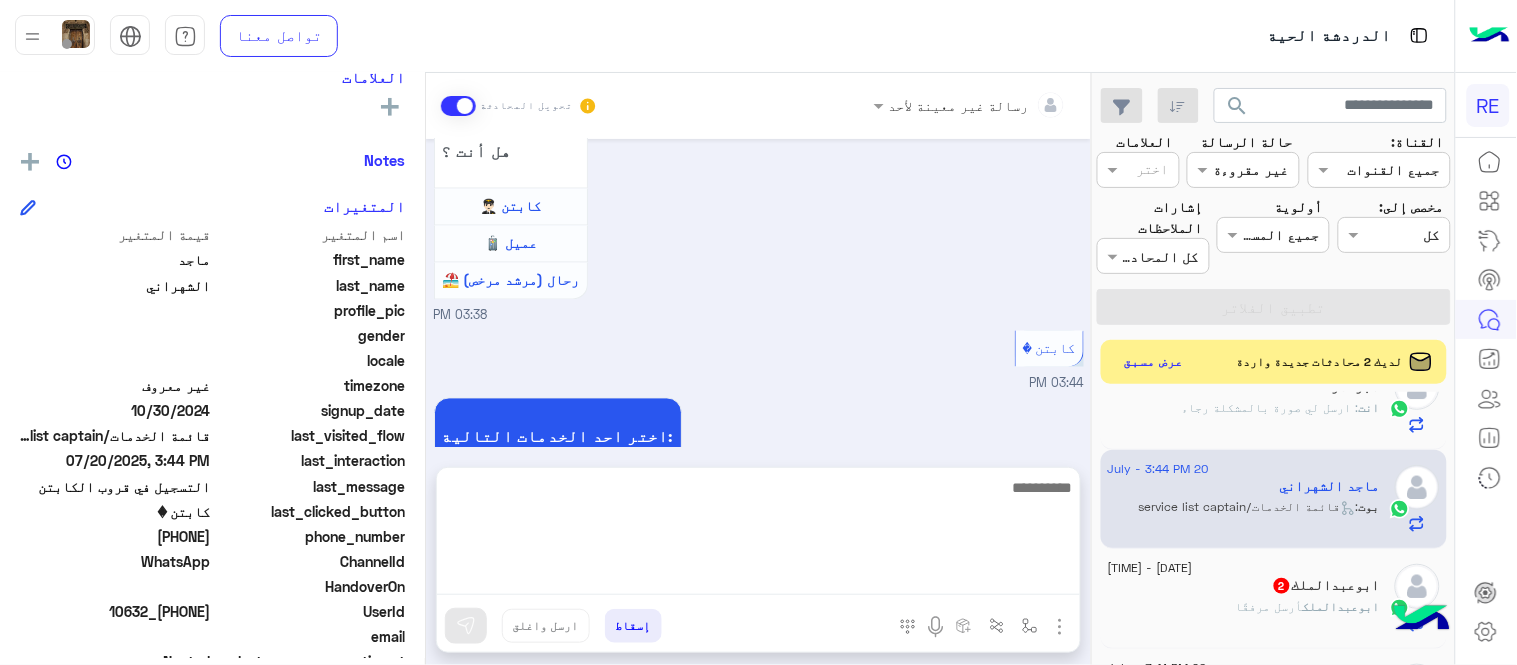 click at bounding box center (758, 535) 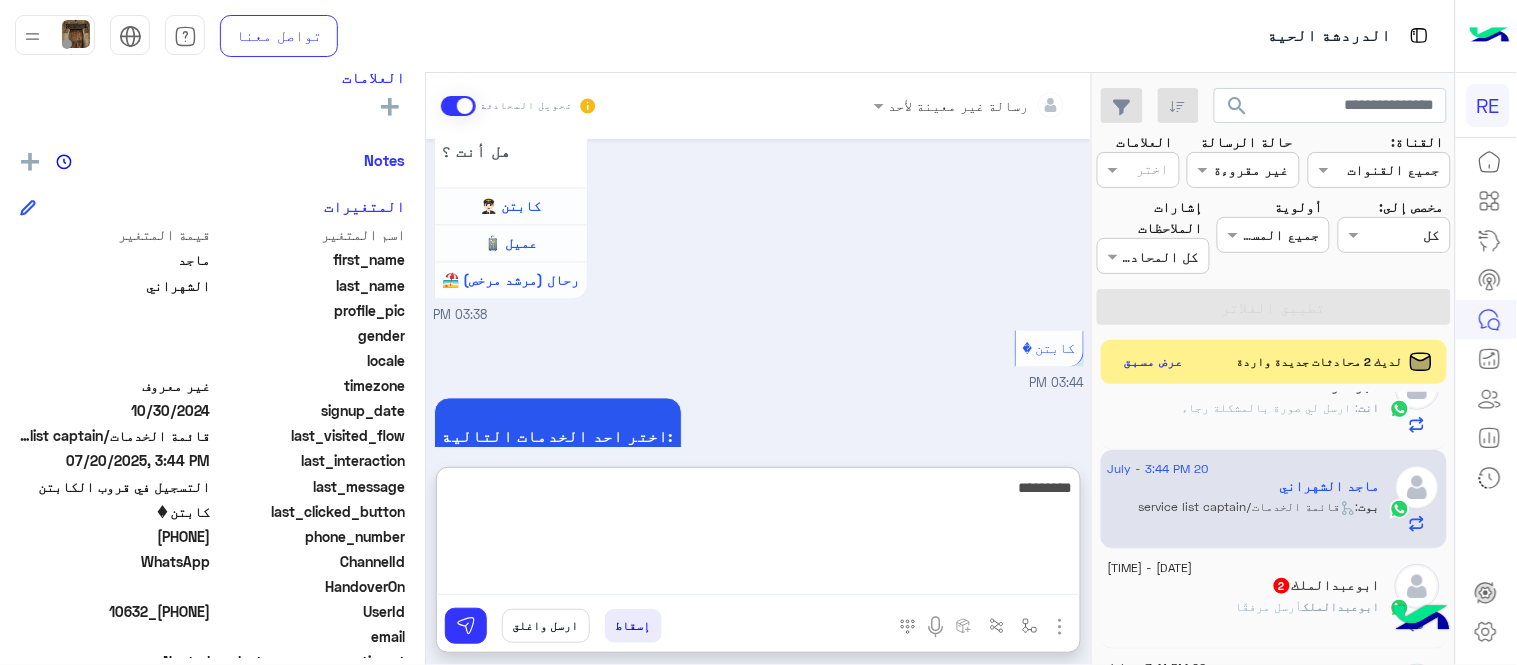 type on "**********" 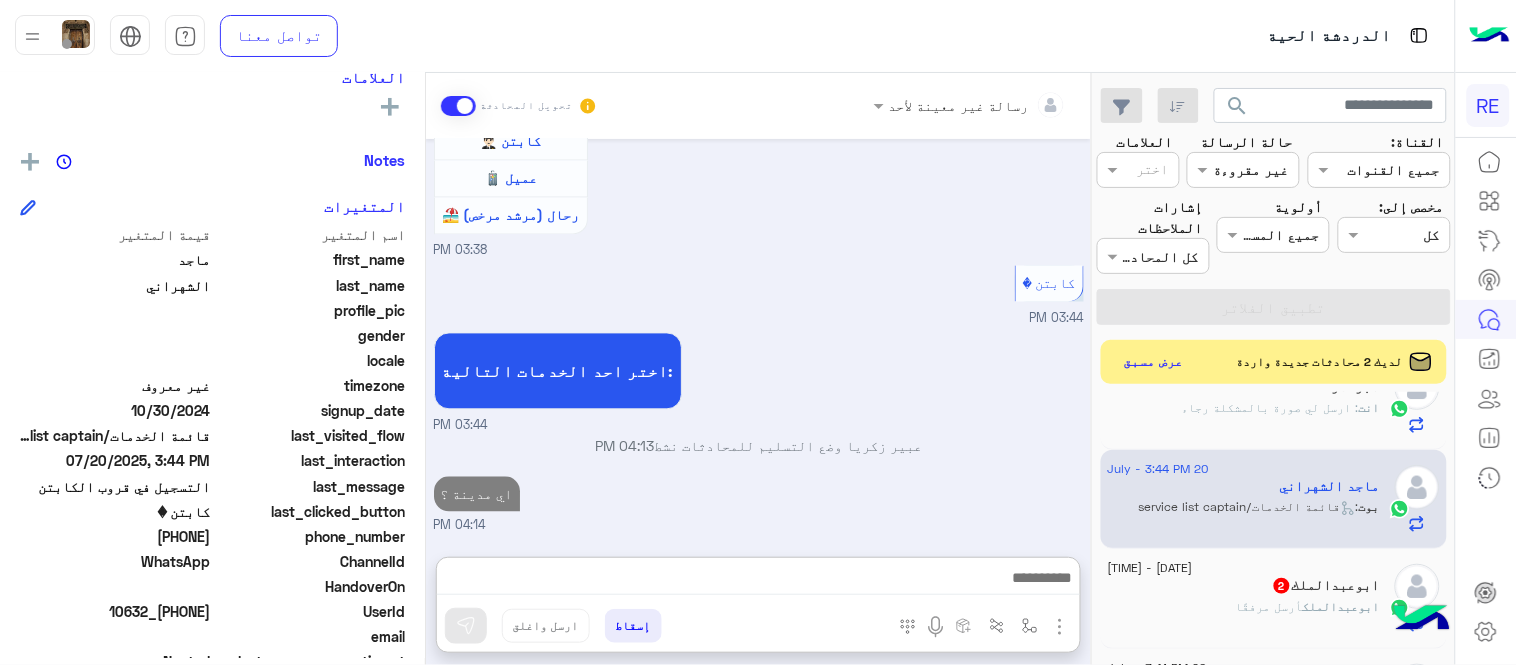 scroll, scrollTop: 1041, scrollLeft: 0, axis: vertical 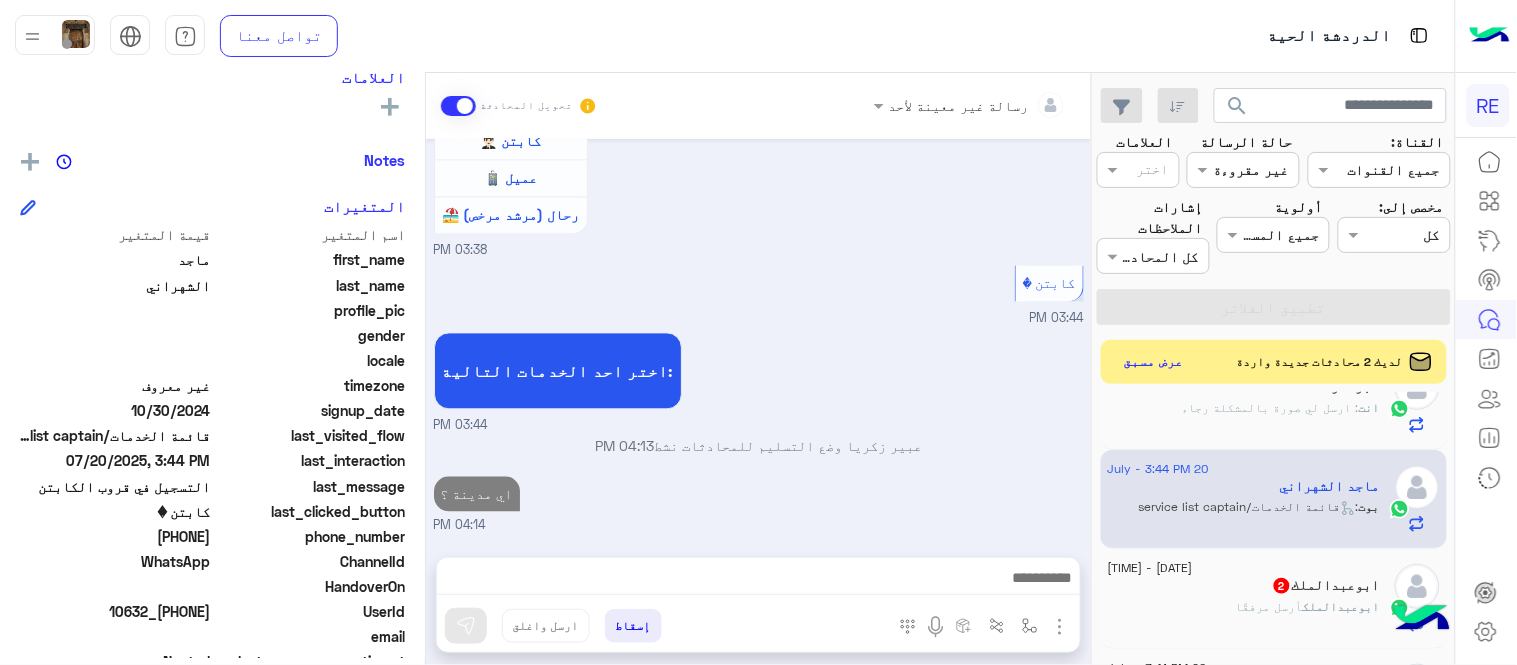 click on "[FIRST] [LAST]    2" 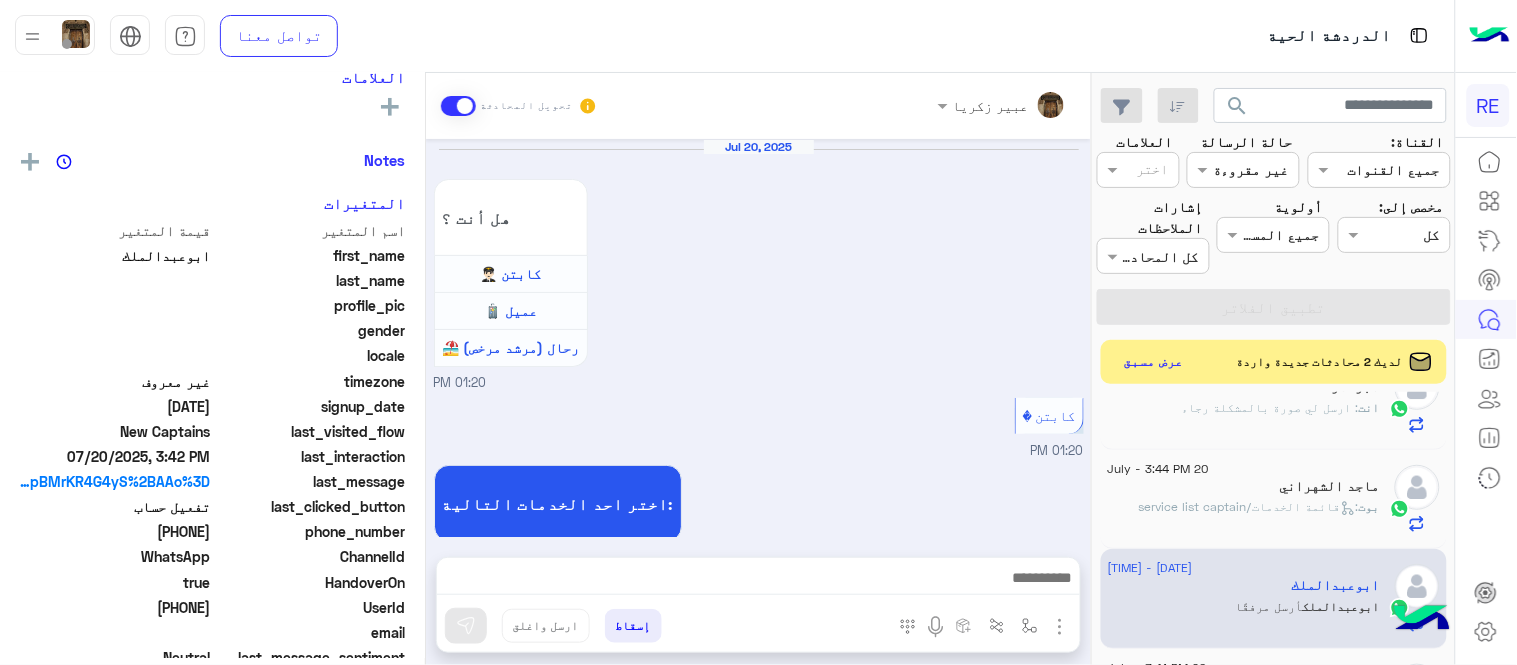 scroll, scrollTop: 1468, scrollLeft: 0, axis: vertical 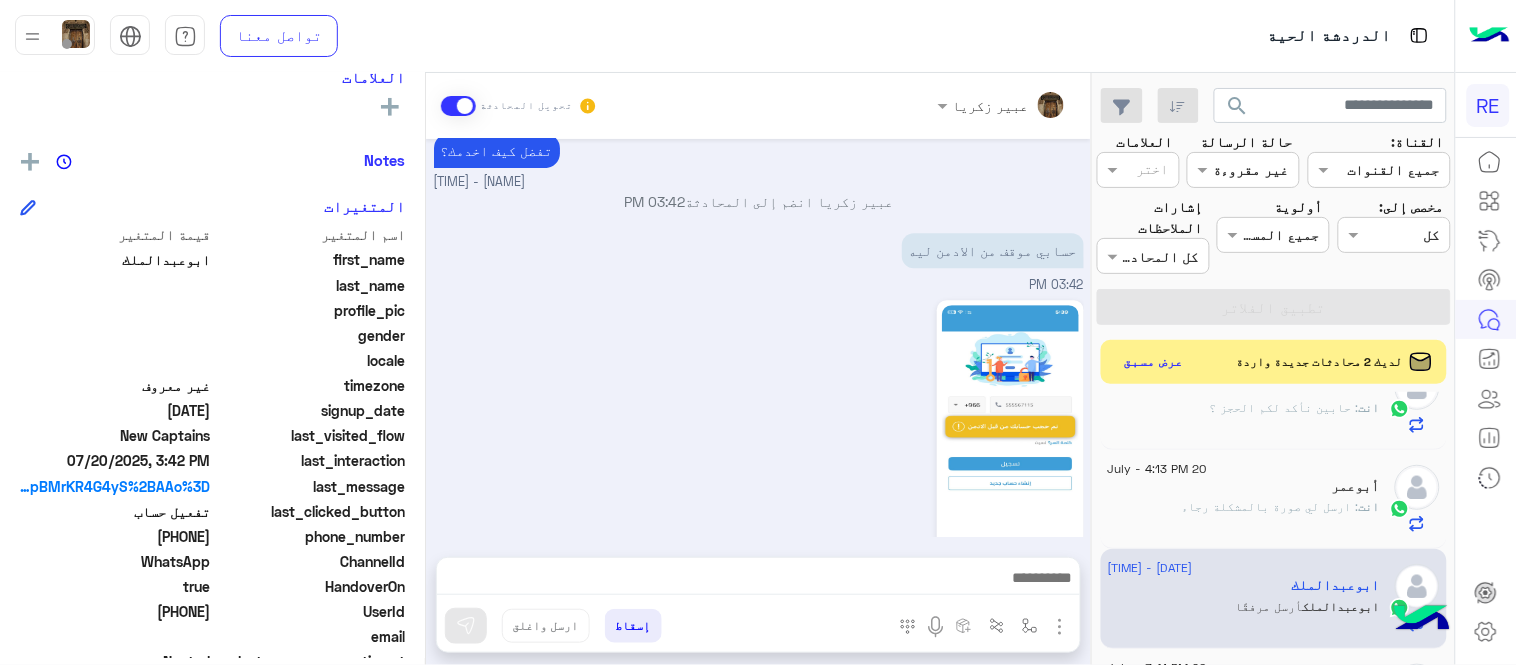 click on "Jul 20, 2025  هل أنت ؟   كابتن 👨🏻‍✈️   عميل 🧳   رحال (مرشد مرخص) 🏖️     01:20 PM   كابتن     01:20 PM  اختر احد الخدمات التالية:    01:20 PM   تفعيل حساب    01:20 PM  يمكنك الاطلاع على شروط الانضمام لرحلة ك (كابتن ) الموجودة بالصورة أعلاه،
لتحميل التطبيق عبر الرابط التالي : 📲
http://onelink.to/Rehla    يسعدنا انضمامك لتطبيق رحلة يمكنك اتباع الخطوات الموضحة لتسجيل بيانات سيارتك بالفيديو التالي  : عزيزي الكابتن، فضلًا ، للرغبة بتفعيل الحساب قم برفع البيانات عبر التطبيق والتواصل معنا  تم تسجيل السيارة   اواجه صعوبة بالتسجيل  اي خدمة اخرى ؟  الرجوع للقائمة الرئ   لا     01:20 PM   03:41 PM      تفضل كيف اخدمك؟" at bounding box center (758, 338) 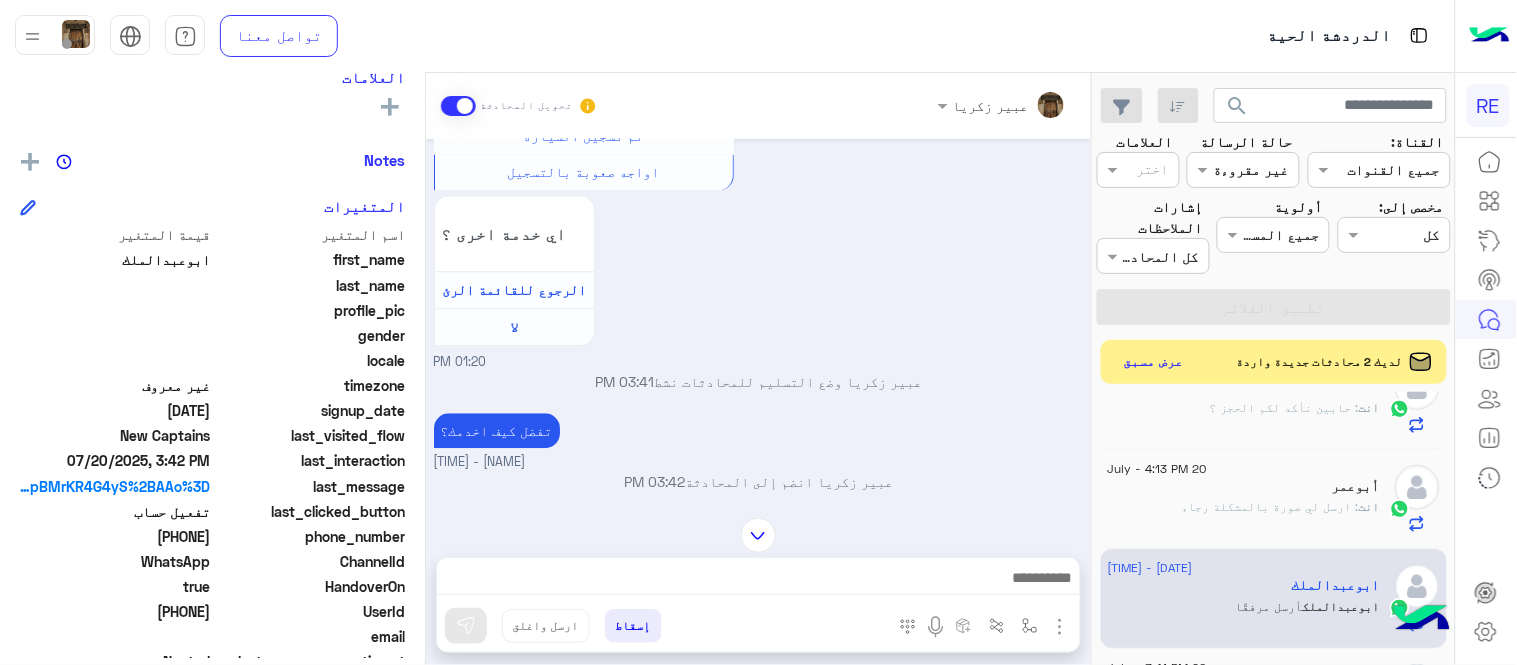scroll, scrollTop: 1468, scrollLeft: 0, axis: vertical 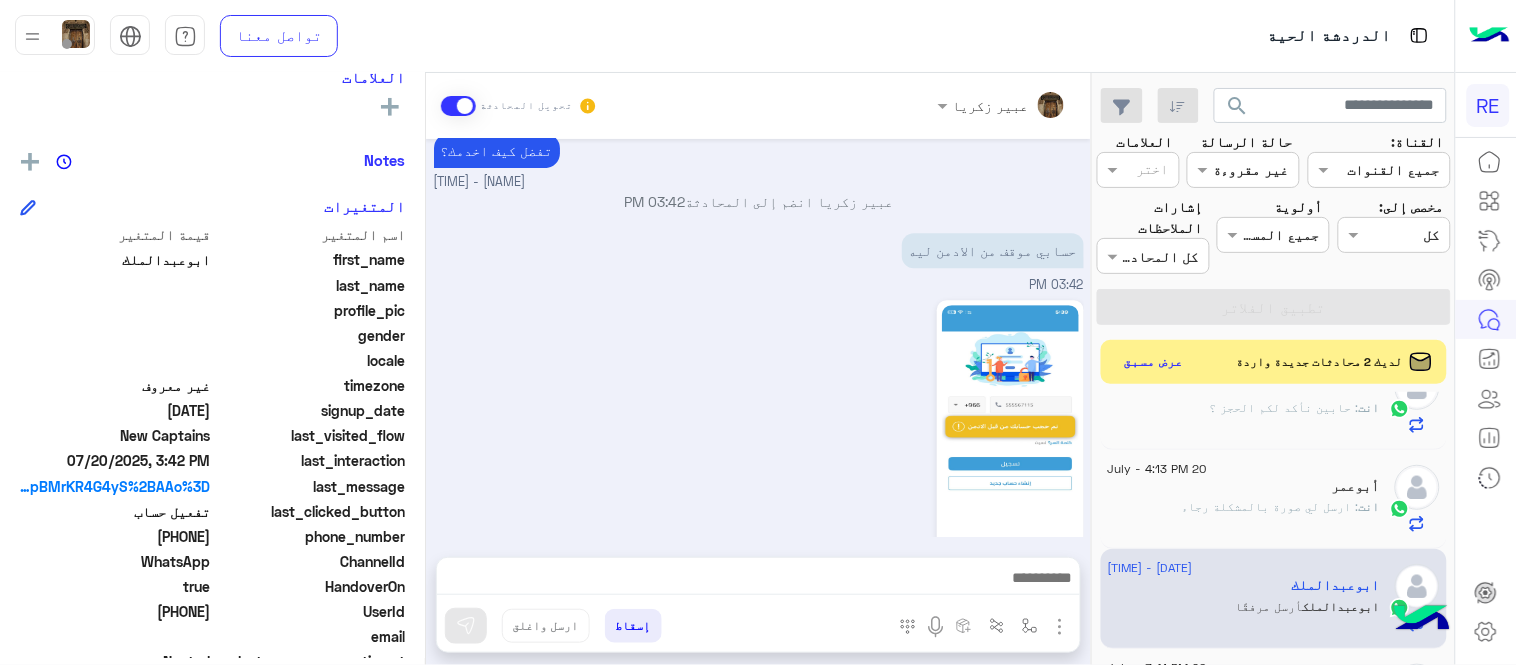 drag, startPoint x: 147, startPoint y: 536, endPoint x: 214, endPoint y: 543, distance: 67.36468 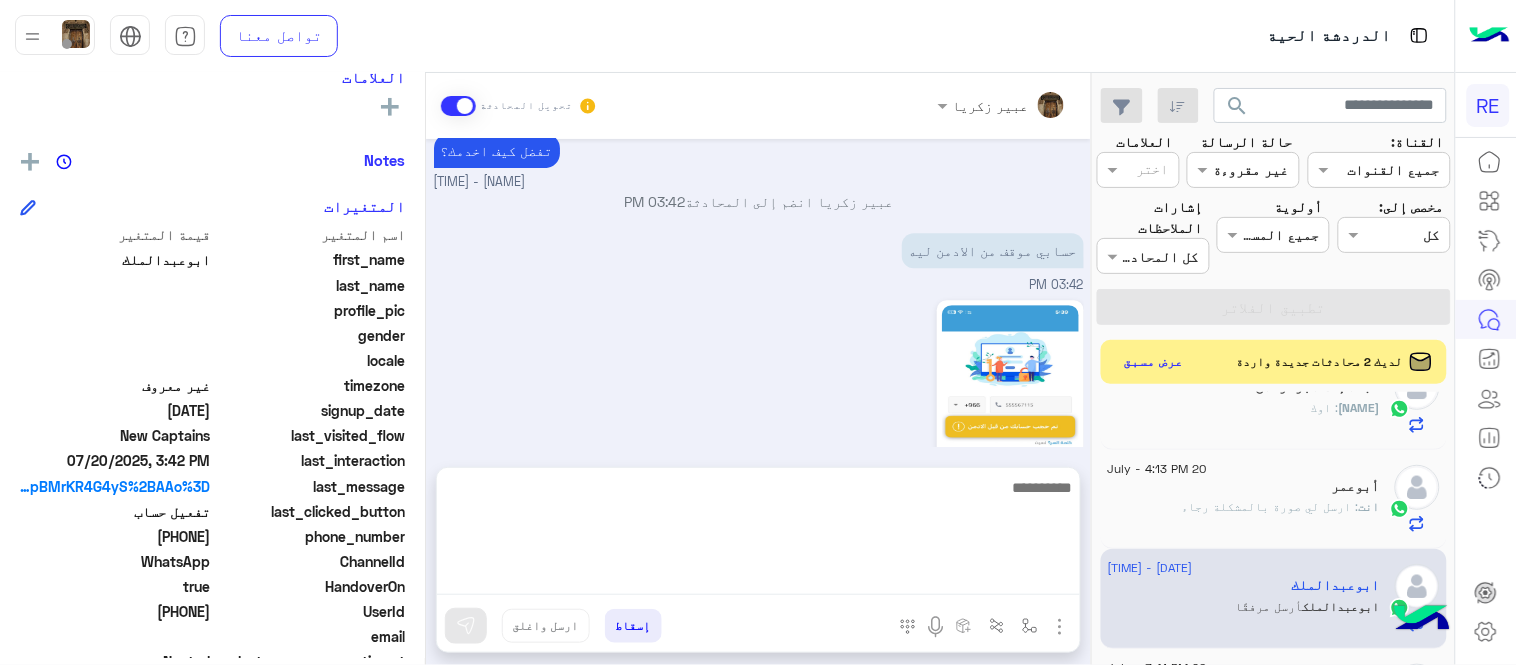 click at bounding box center (758, 535) 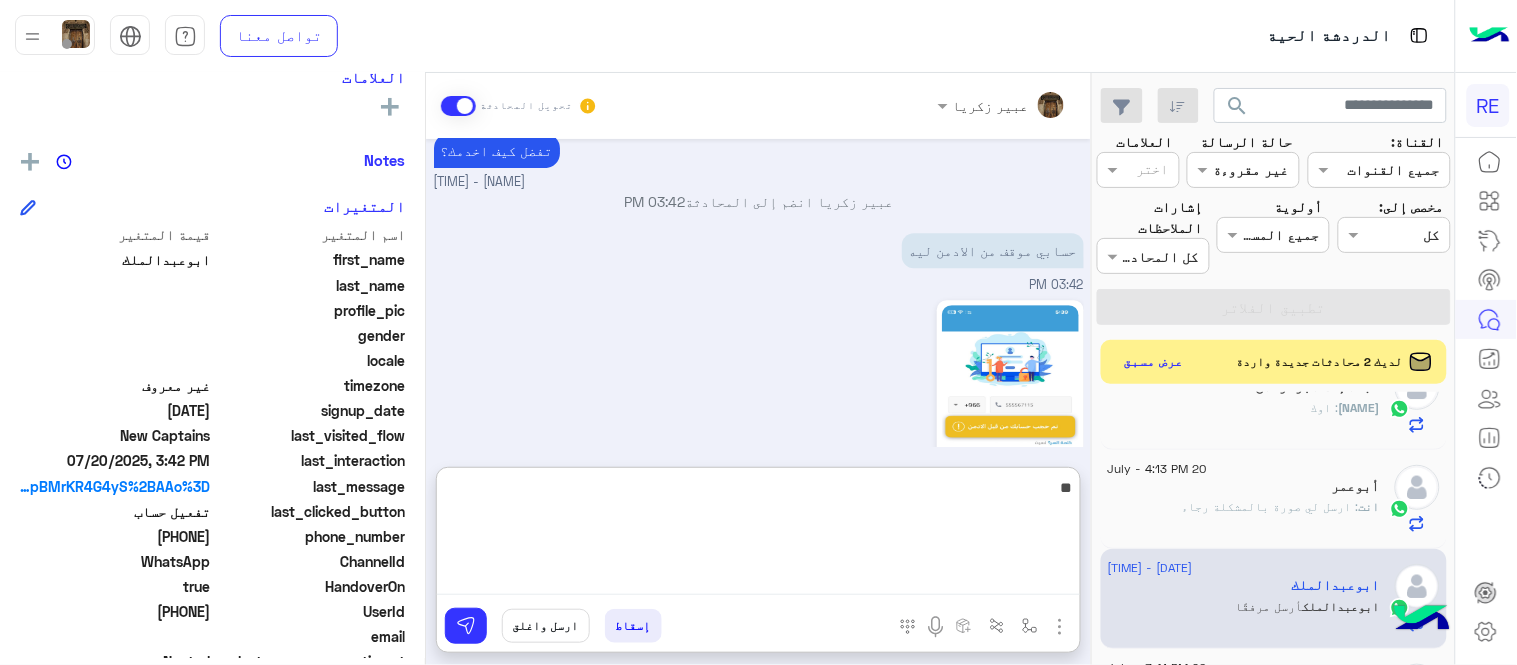 type on "*" 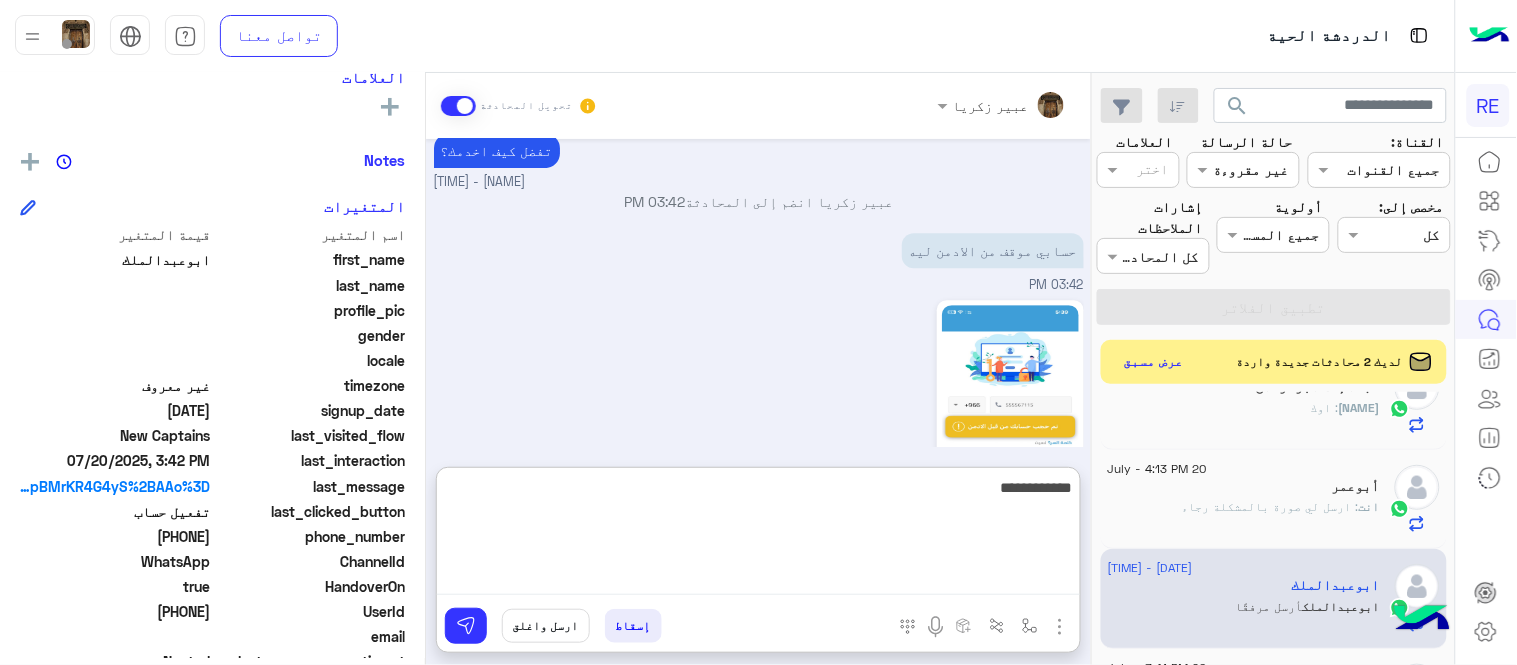 type on "**********" 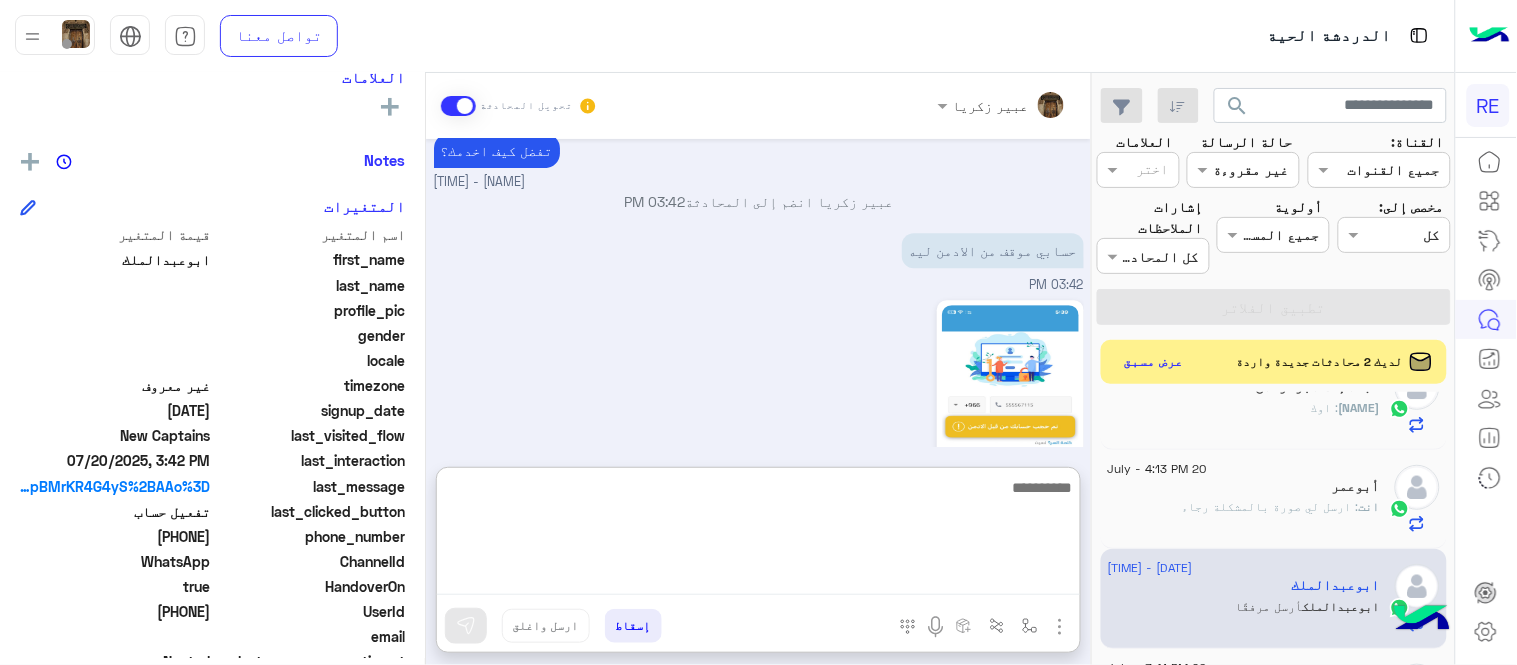 scroll, scrollTop: 1622, scrollLeft: 0, axis: vertical 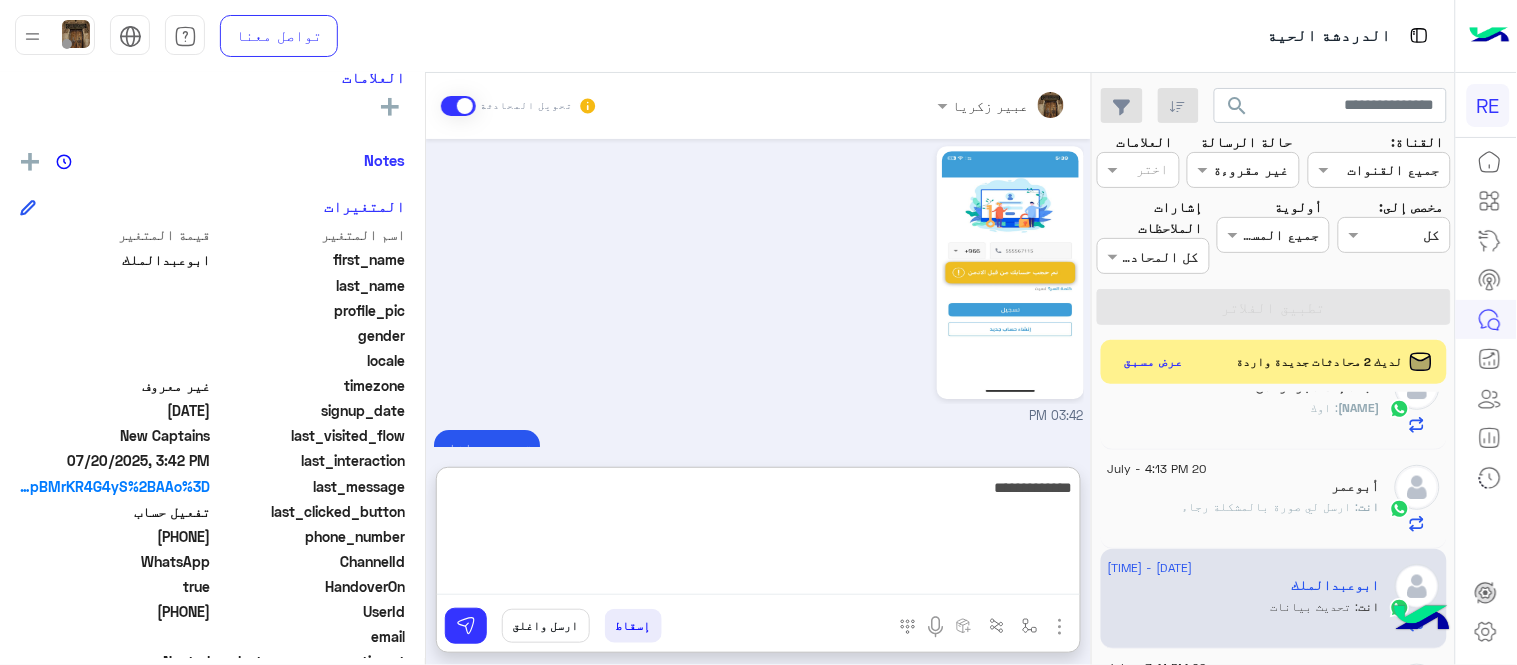 type on "**********" 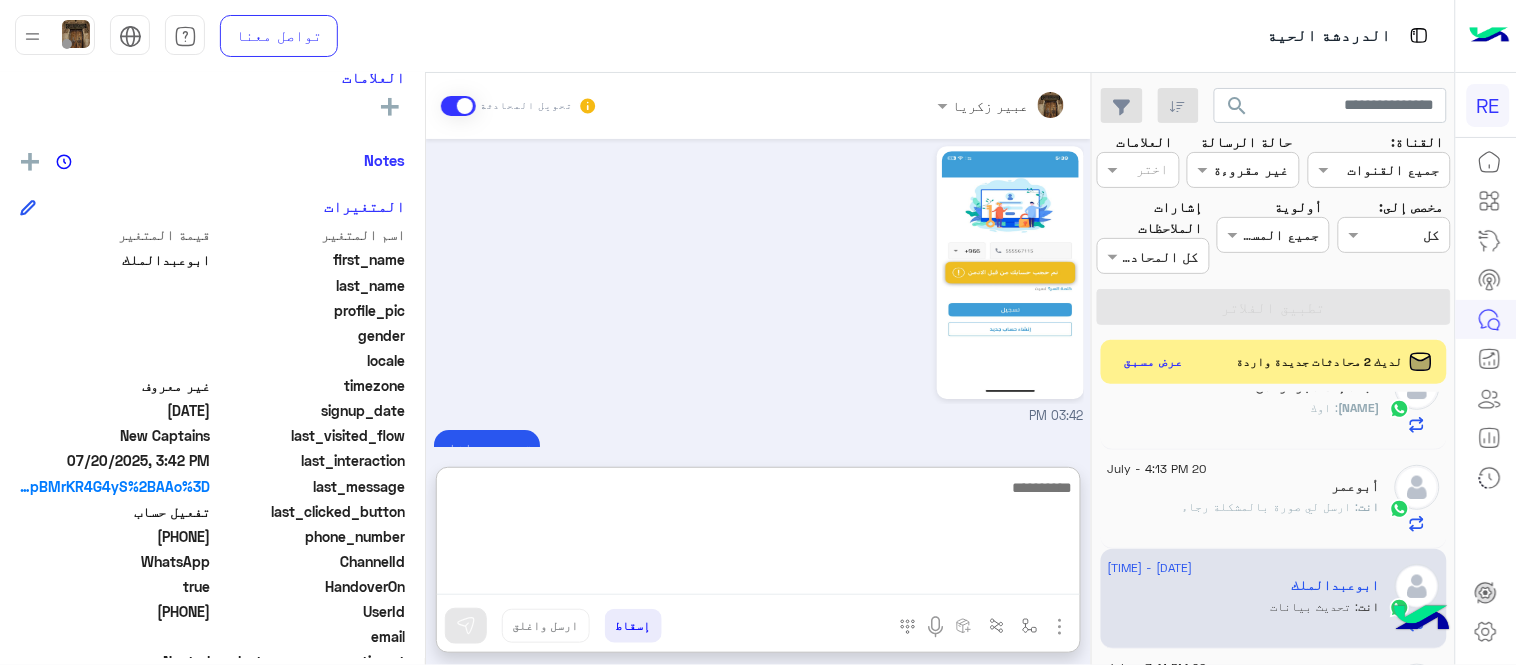 scroll, scrollTop: 1685, scrollLeft: 0, axis: vertical 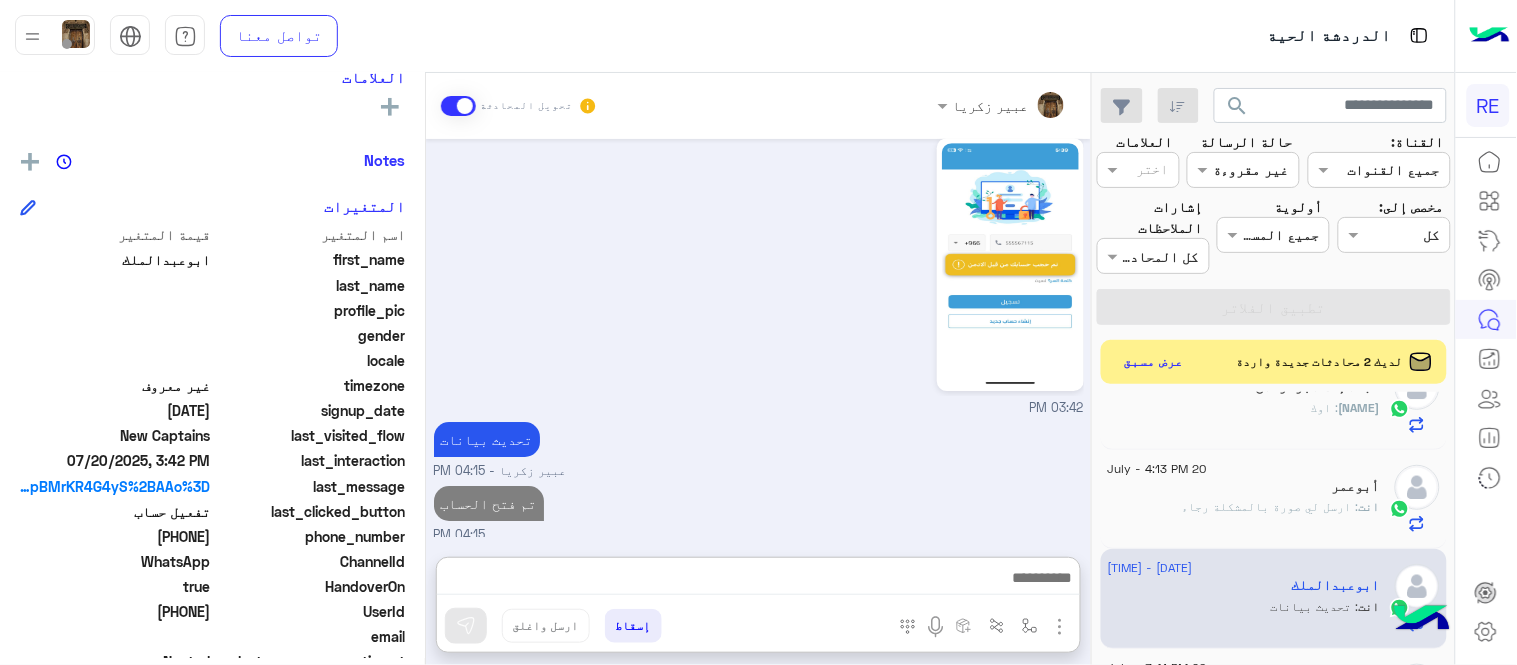 click on "Jul 20, 2025  هل أنت ؟   كابتن 👨🏻‍✈️   عميل 🧳   رحال (مرشد مرخص) 🏖️     01:20 PM   كابتن     01:20 PM  اختر احد الخدمات التالية:    01:20 PM   تفعيل حساب    01:20 PM  يمكنك الاطلاع على شروط الانضمام لرحلة ك (كابتن ) الموجودة بالصورة أعلاه،
لتحميل التطبيق عبر الرابط التالي : 📲
http://onelink.to/Rehla    يسعدنا انضمامك لتطبيق رحلة يمكنك اتباع الخطوات الموضحة لتسجيل بيانات سيارتك بالفيديو التالي  : عزيزي الكابتن، فضلًا ، للرغبة بتفعيل الحساب قم برفع البيانات عبر التطبيق والتواصل معنا  تم تسجيل السيارة   اواجه صعوبة بالتسجيل  اي خدمة اخرى ؟  الرجوع للقائمة الرئ   لا     01:20 PM   03:41 PM      تفضل كيف اخدمك؟" at bounding box center (758, 338) 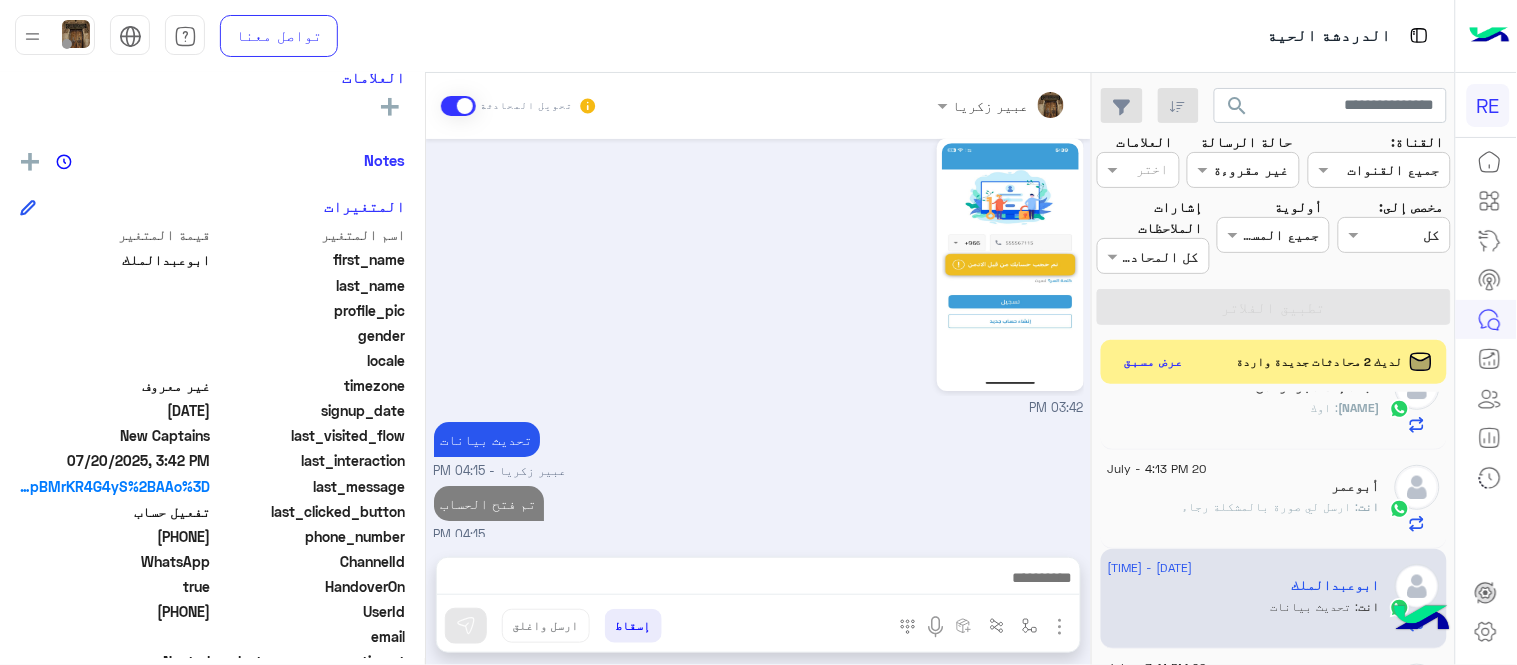 scroll, scrollTop: 1595, scrollLeft: 0, axis: vertical 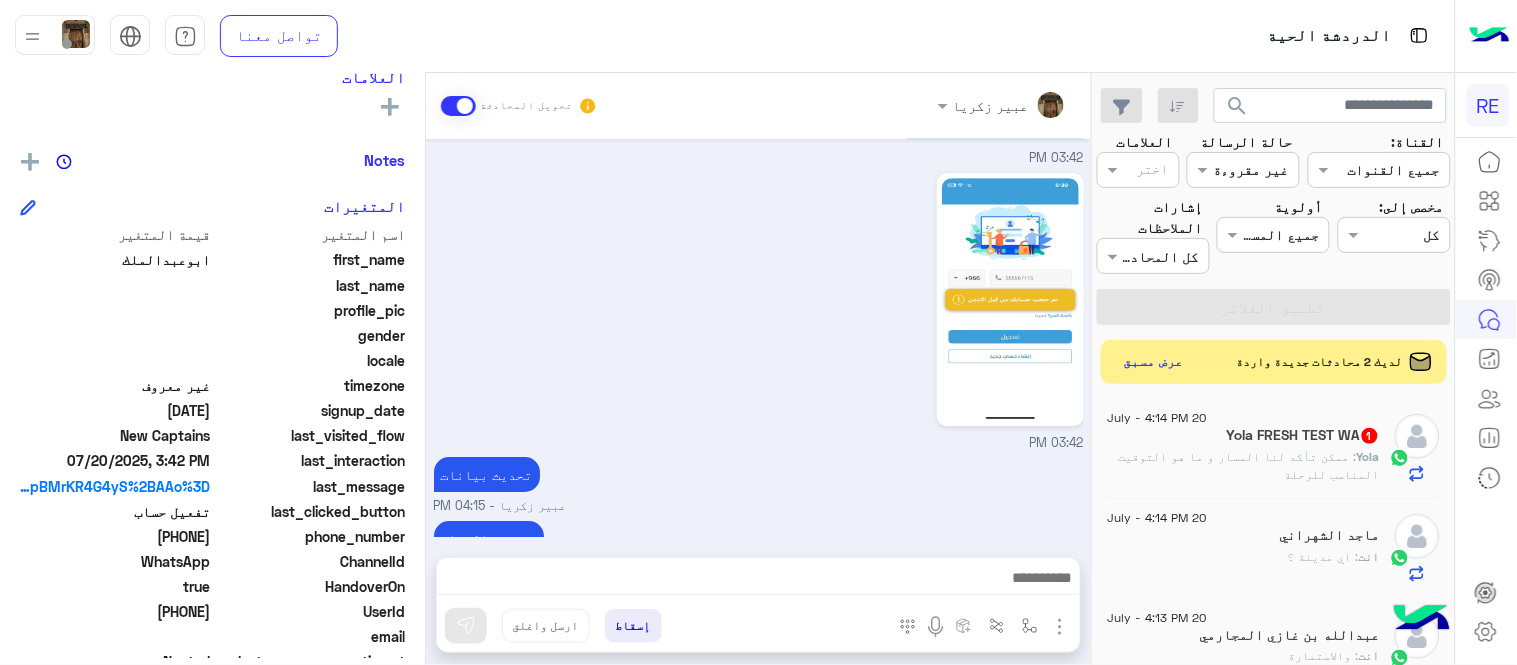 click on "[NAME] : ممكن تأكد لنا المسار و ما هو التوقيت المناسب للرحلة" 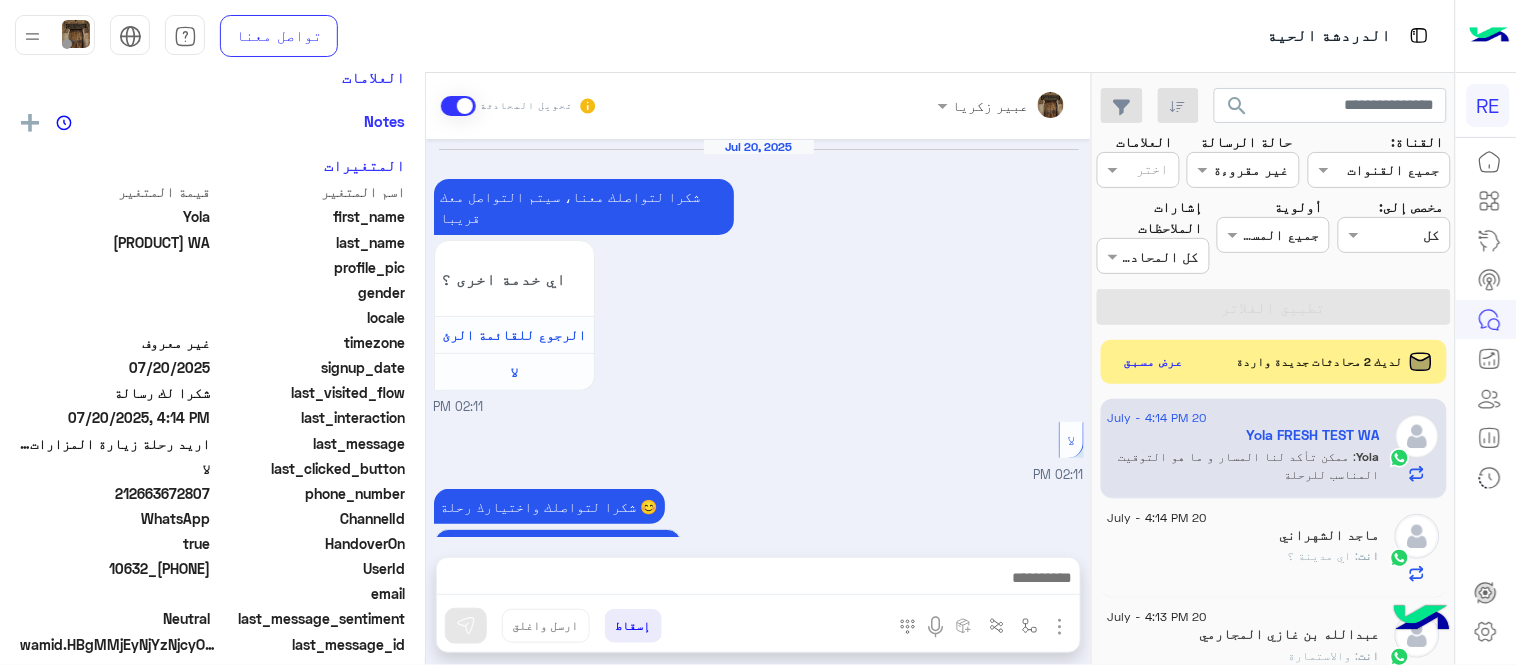 scroll, scrollTop: 576, scrollLeft: 0, axis: vertical 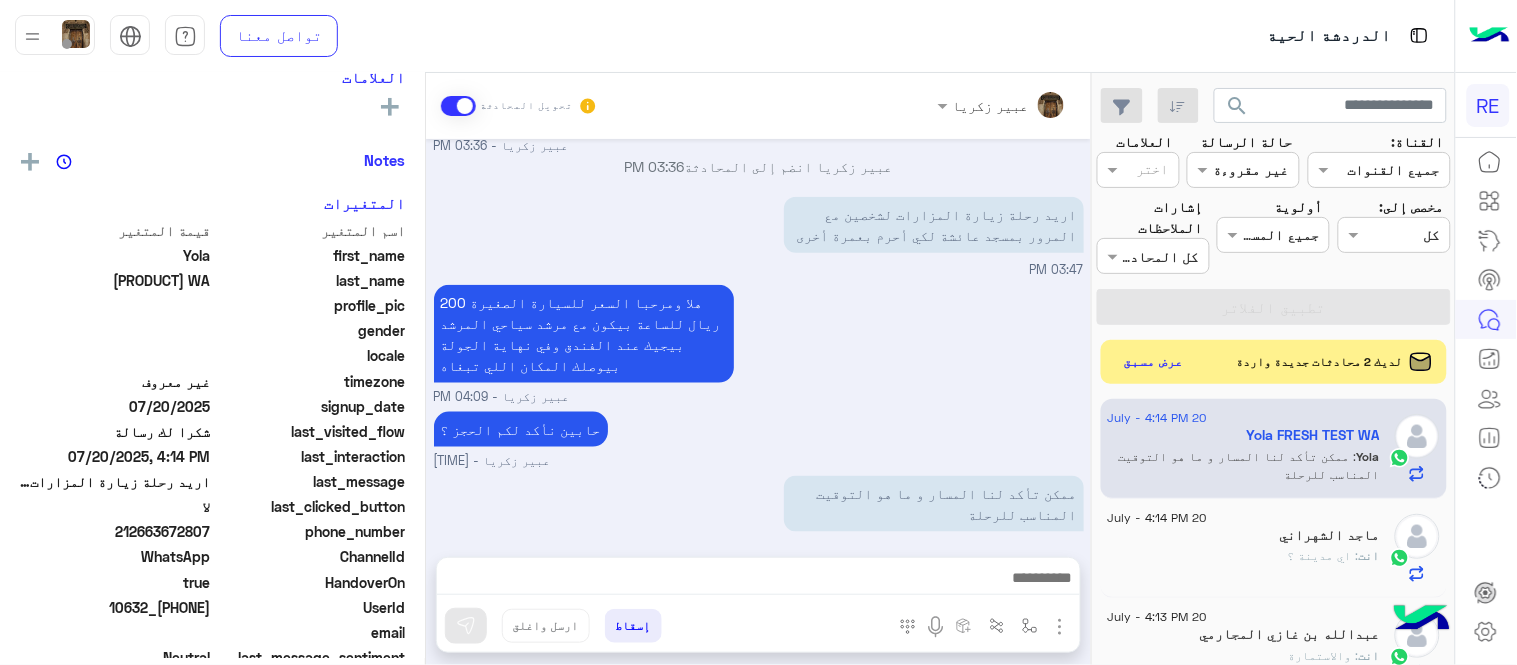 click on "عبير زكريا -  04:09 PM" at bounding box center (759, 397) 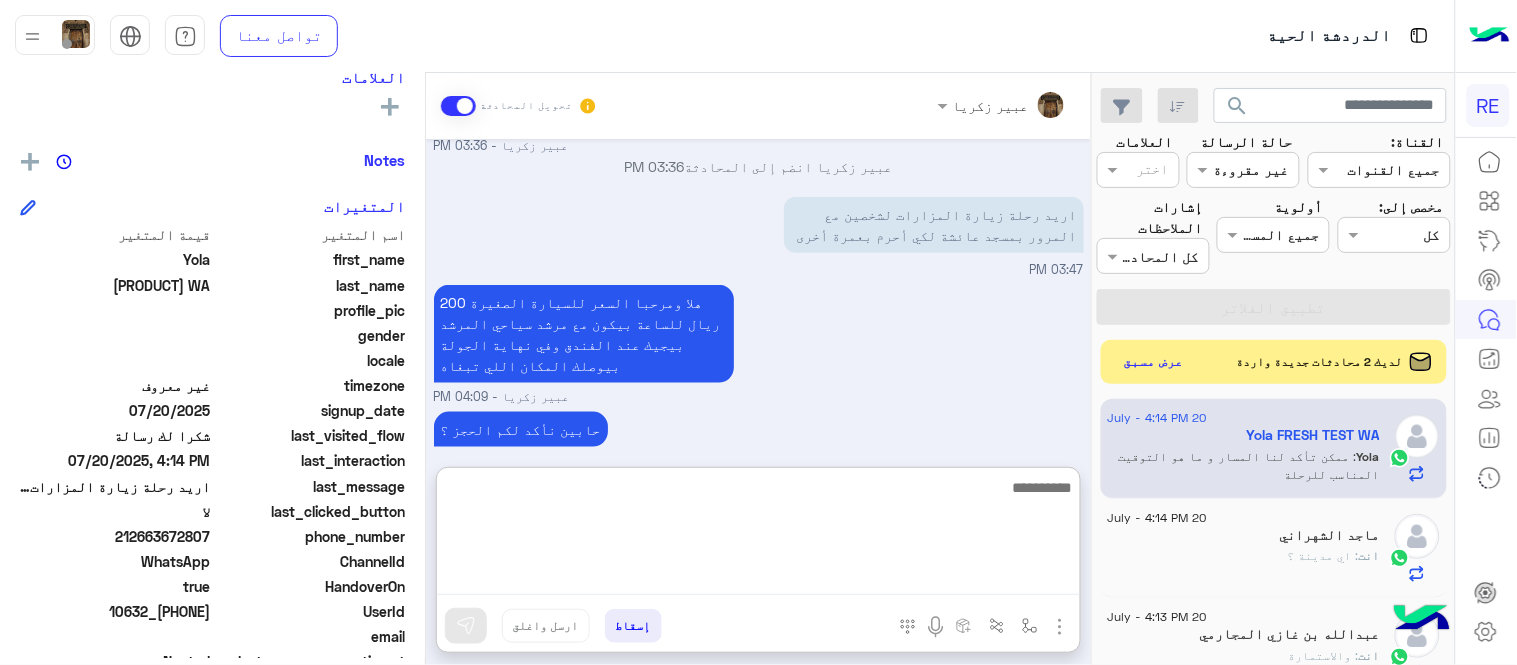 click at bounding box center (758, 535) 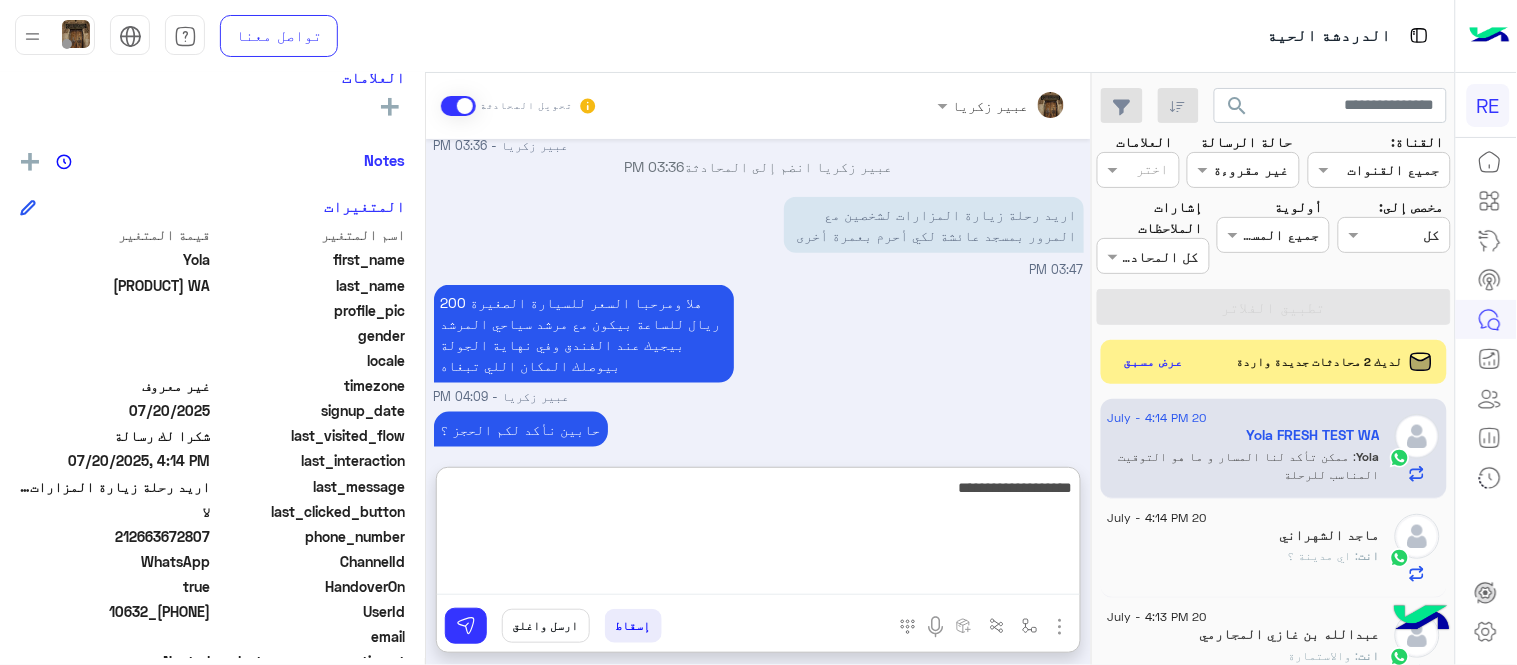 type on "**********" 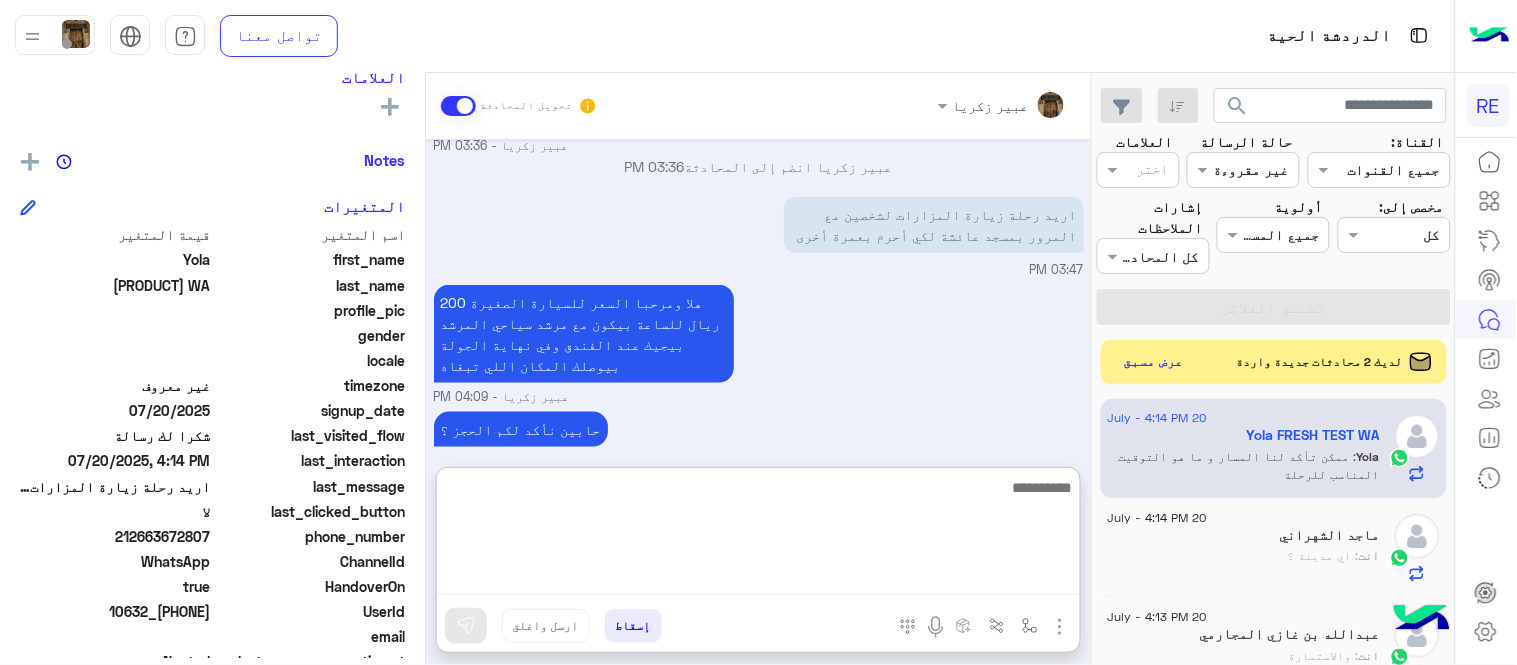 scroll, scrollTop: 730, scrollLeft: 0, axis: vertical 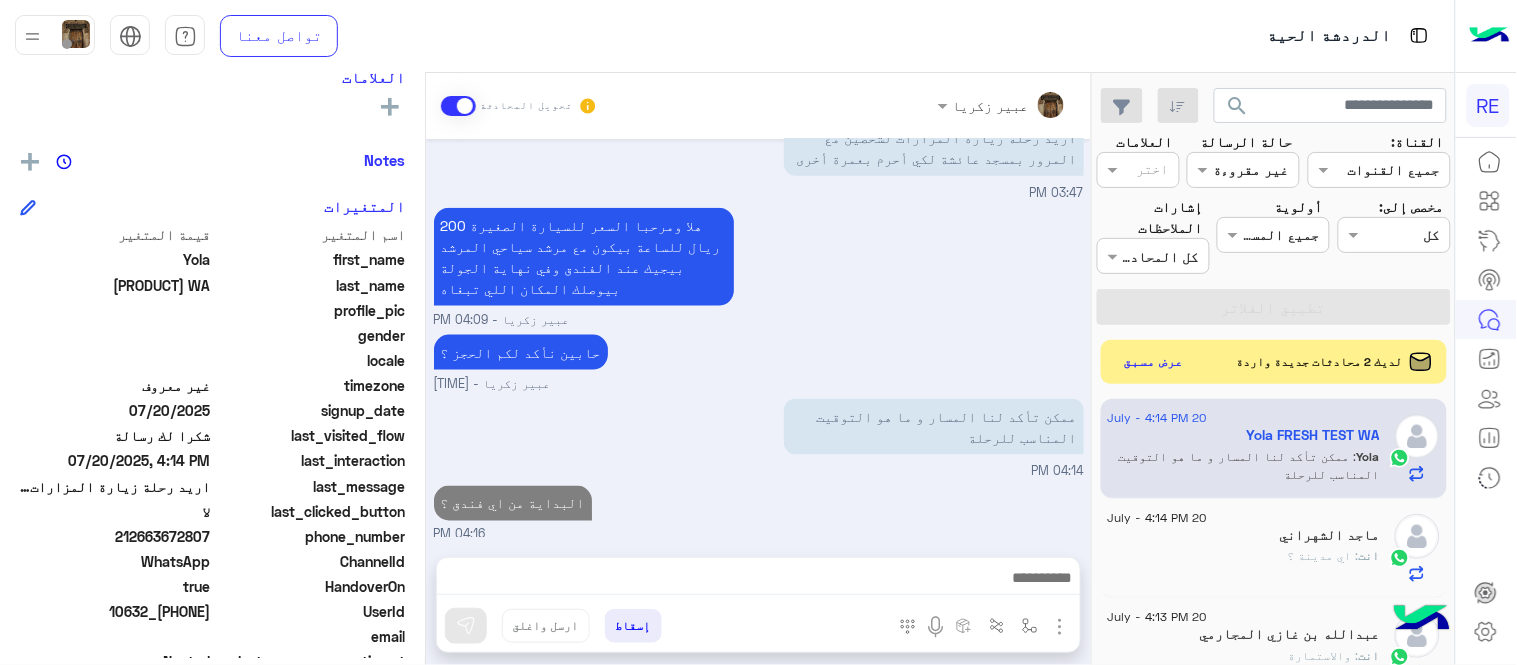 click on "[FIRST] [LAST] تحويل المحادثة     [DATE]  شكرا لتواصلك معنا، سيتم التواصل معك قريبا اي خدمة اخرى ؟  الرجوع للقائمة الرئ   لا     [TIME]   لا    [TIME]  شكرا لتواصلك واختيارك رحلة 😊 اختر احد الخدمات التالية:    [TIME]   [FIRST] [LAST] وضع التسليم للمحادثات نشط   [TIME]      تفضل كيف اخدمك؟  [FIRST] [LAST] -  [TIME]   [FIRST] [LAST] انضم إلى المحادثة   [TIME]      اريد رحلة زيارة المزارات  لشخصين  مع المرور بمسجد عائشة لكي أحرم بعمرة أخرى   [TIME]  هلا ومرحبا السعر للسيارة الصغيرة 200 ريال للساعة بيكون مع مرشد سياحي المرشد بيجيك عند الفندق وفي نهاية الجولة بيوصلك المكان اللي تبغاه  [FIRST] [LAST] -  [TIME]    [TIME]" at bounding box center [758, 373] 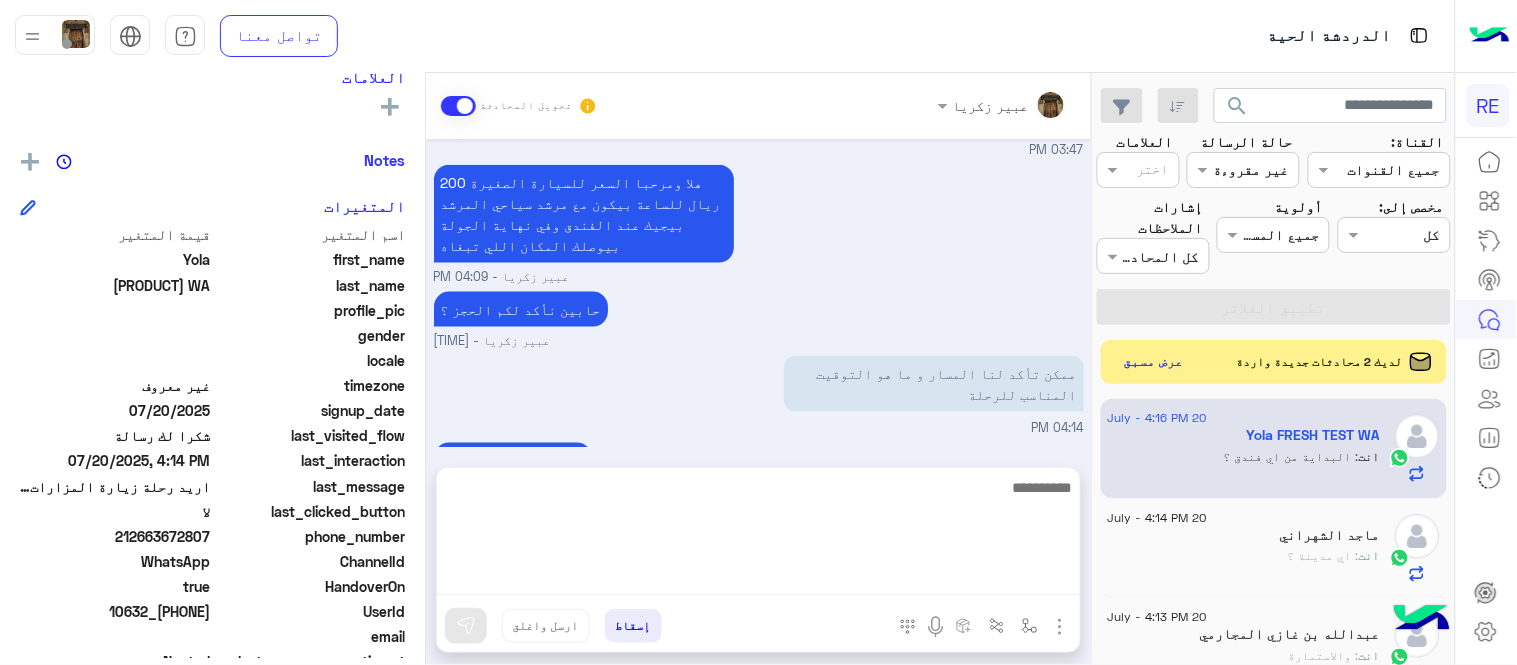 click at bounding box center (758, 535) 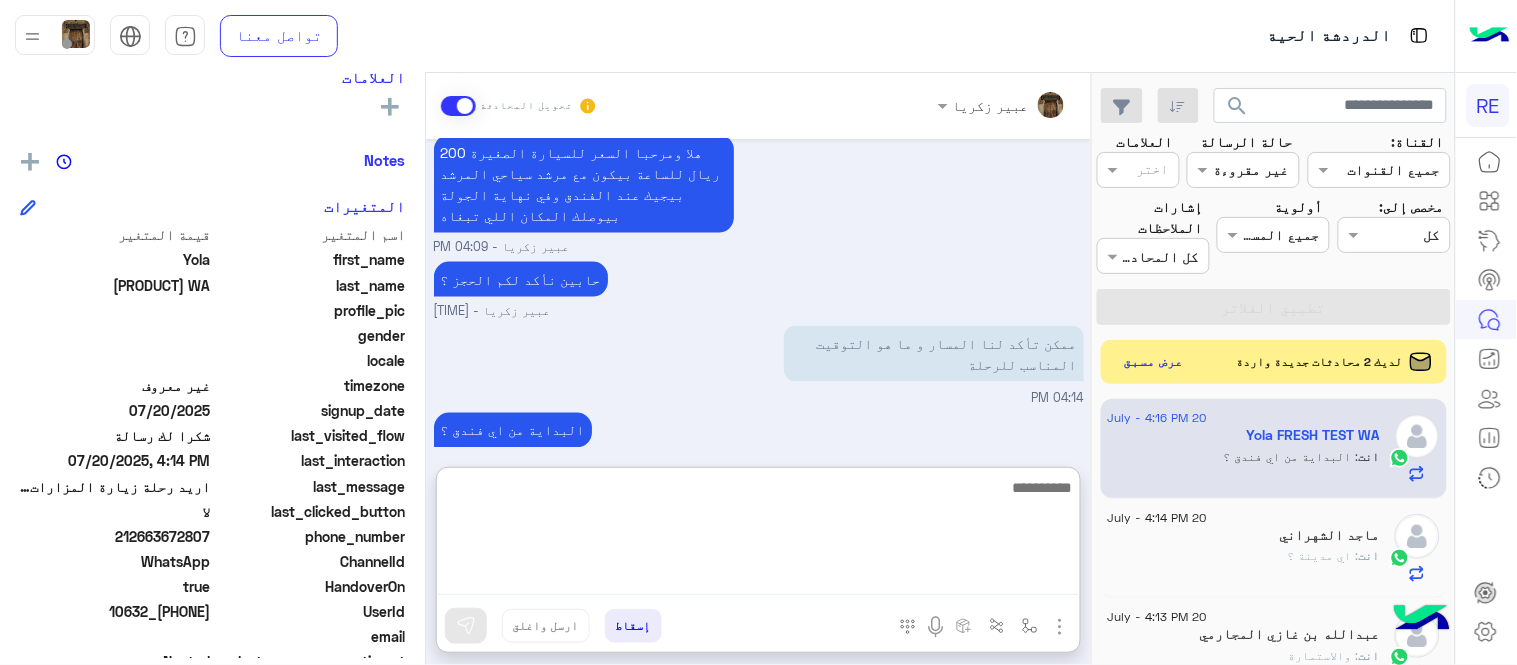 scroll, scrollTop: 730, scrollLeft: 0, axis: vertical 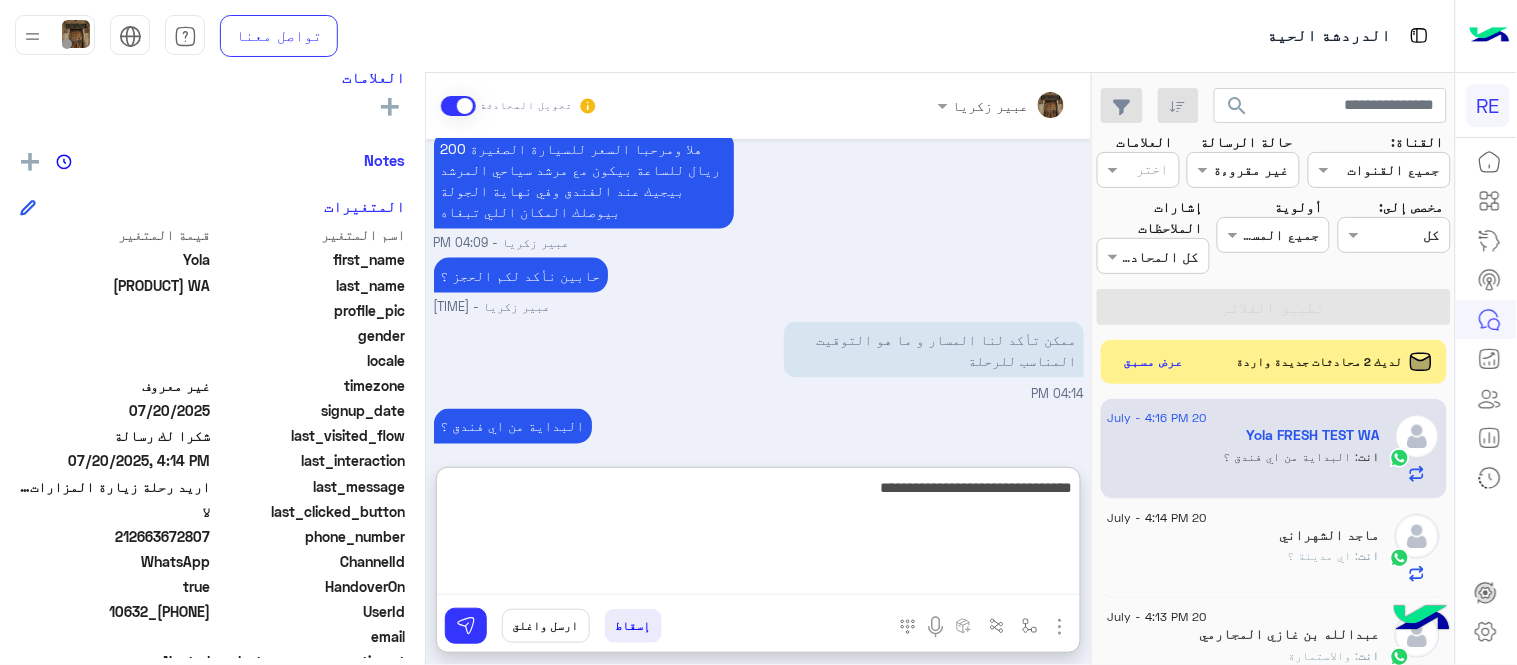 type on "**********" 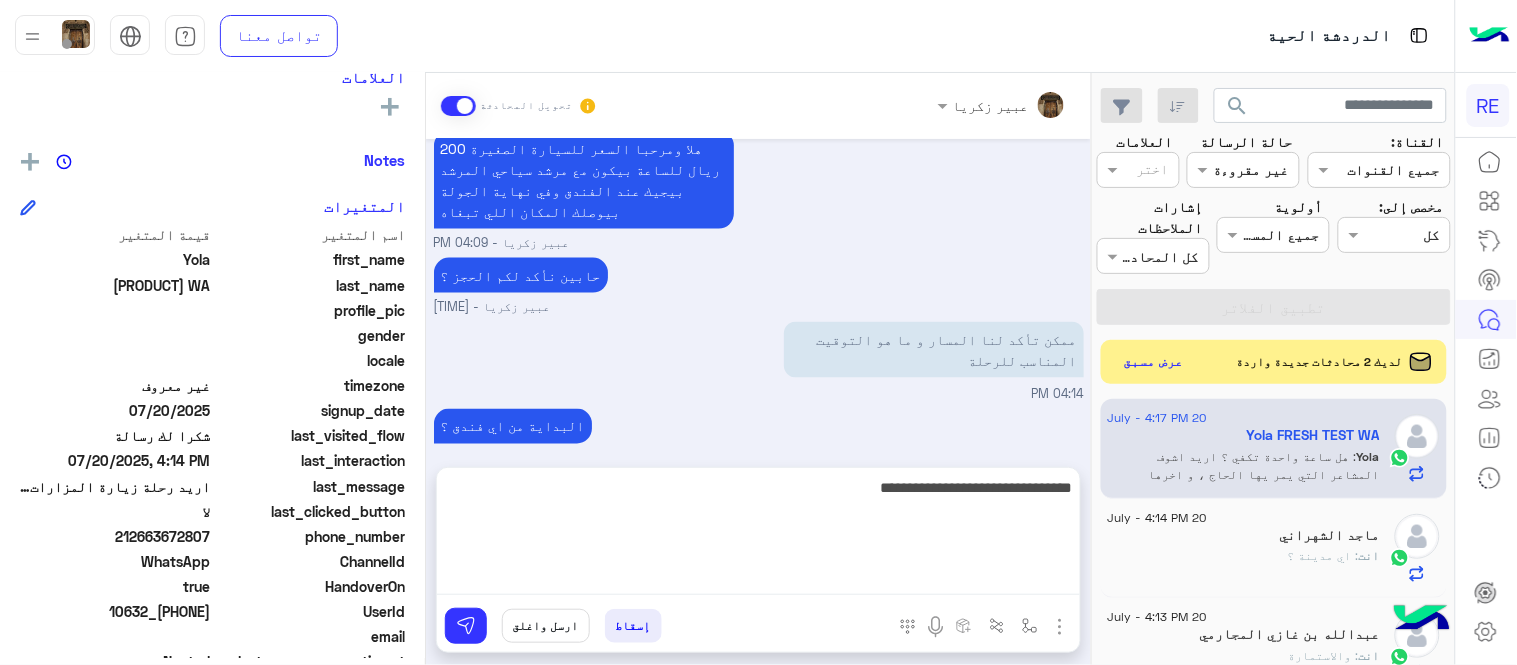scroll, scrollTop: 838, scrollLeft: 0, axis: vertical 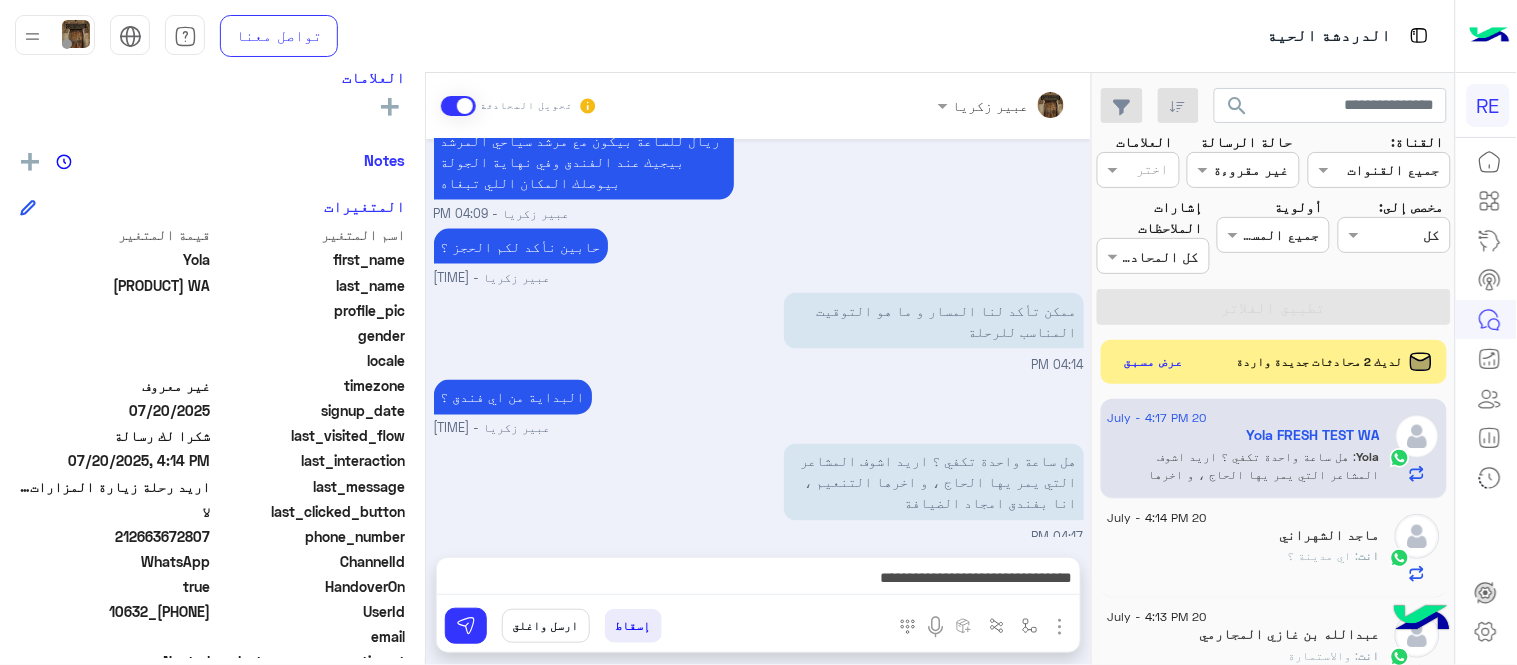click on "[DATE]  شكرا لتواصلك معنا، سيتم التواصل معك قريبا اي خدمة اخرى ؟  الرجوع للقائمة الرئ   لا     [TIME]   لا    [TIME]  شكرا لتواصلك واختيارك رحلة 😊 اختر احد الخدمات التالية:    [TIME]   [NAME] وضع التسليم للمحادثات نشط   [TIME]      تفضل كيف اخدمك؟  [NAME] -  [TIME]   [NAME] انضم إلى المحادثة   [TIME]      اريد رحلة زيارة المزارات  لشخصين  مع المرور بمسجد عائشة لكي أحرم بعمرة أخرى   [TIME]  هلا ومرحبا السعر للسيارة الصغيرة 200 ريال للساعة بيكون مع مرشد سياحي المرشد بيجيك عند الفندق وفي نهاية الجولة بيوصلك المكان اللي تبغاه  [NAME] -  [TIME]  حابين نأكد لكم الحجز ؟   [TIME]    [TIME]" at bounding box center [758, 338] 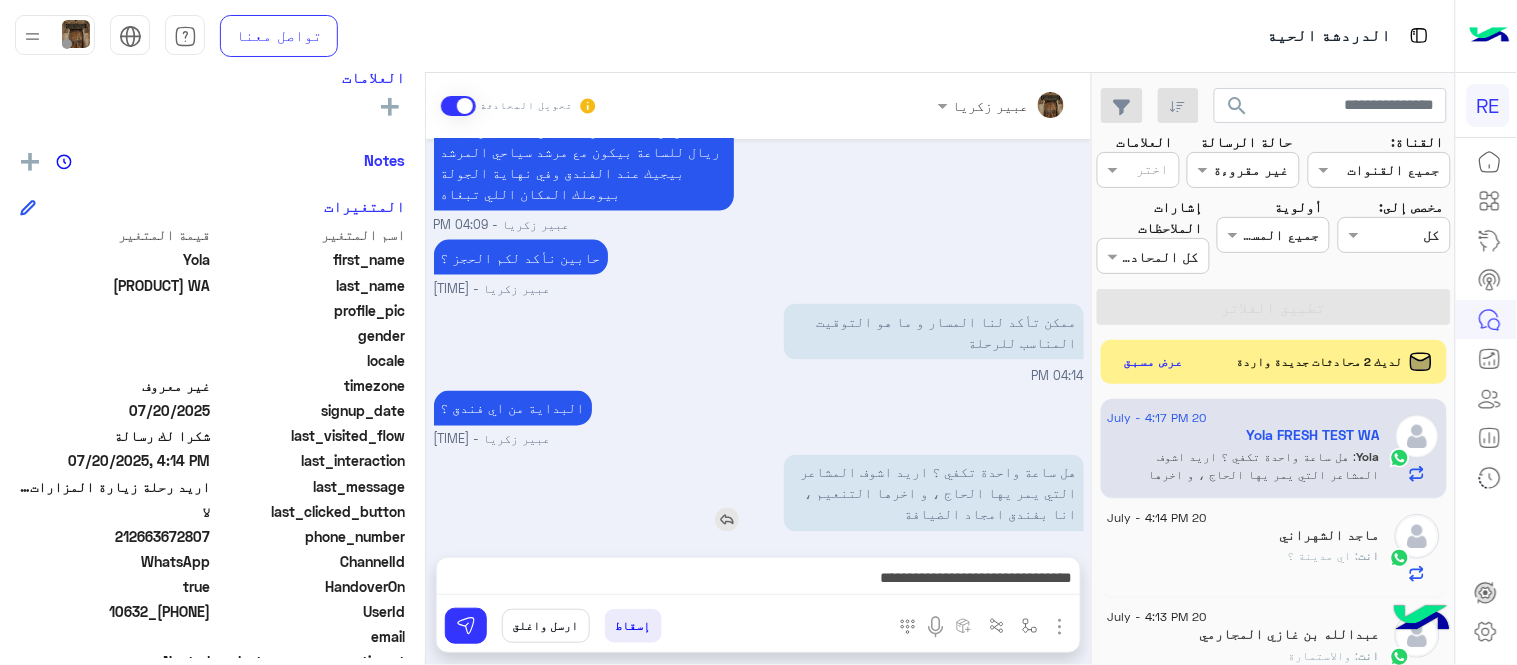 click on "هل ساعة واحدة تكفي ؟ اريد اشوف المشاعر التي يمر يها الحاج ،  و اخرها  التنعيم ، انا بفندق امجاد الضيافة" at bounding box center [934, 493] 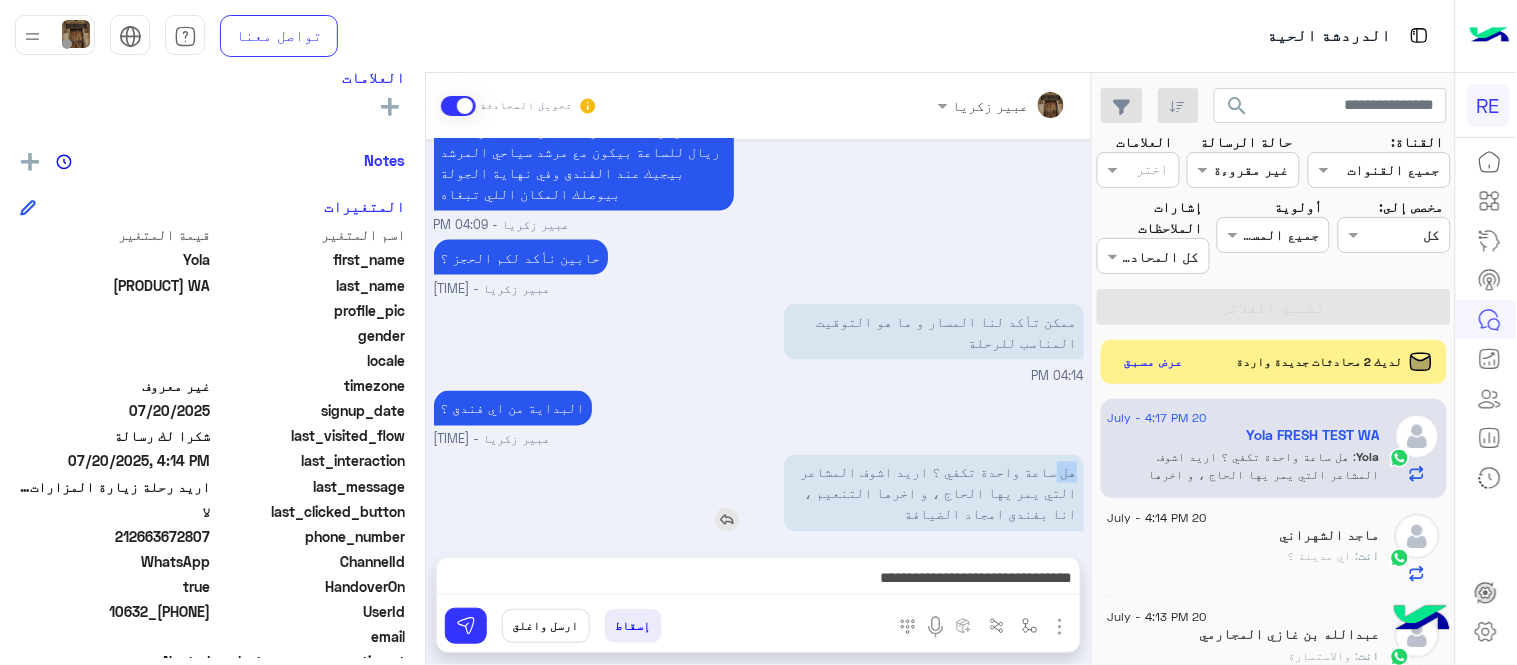 click on "هل ساعة واحدة تكفي ؟ اريد اشوف المشاعر التي يمر يها الحاج ،  و اخرها  التنعيم ، انا بفندق امجاد الضيافة" at bounding box center (934, 493) 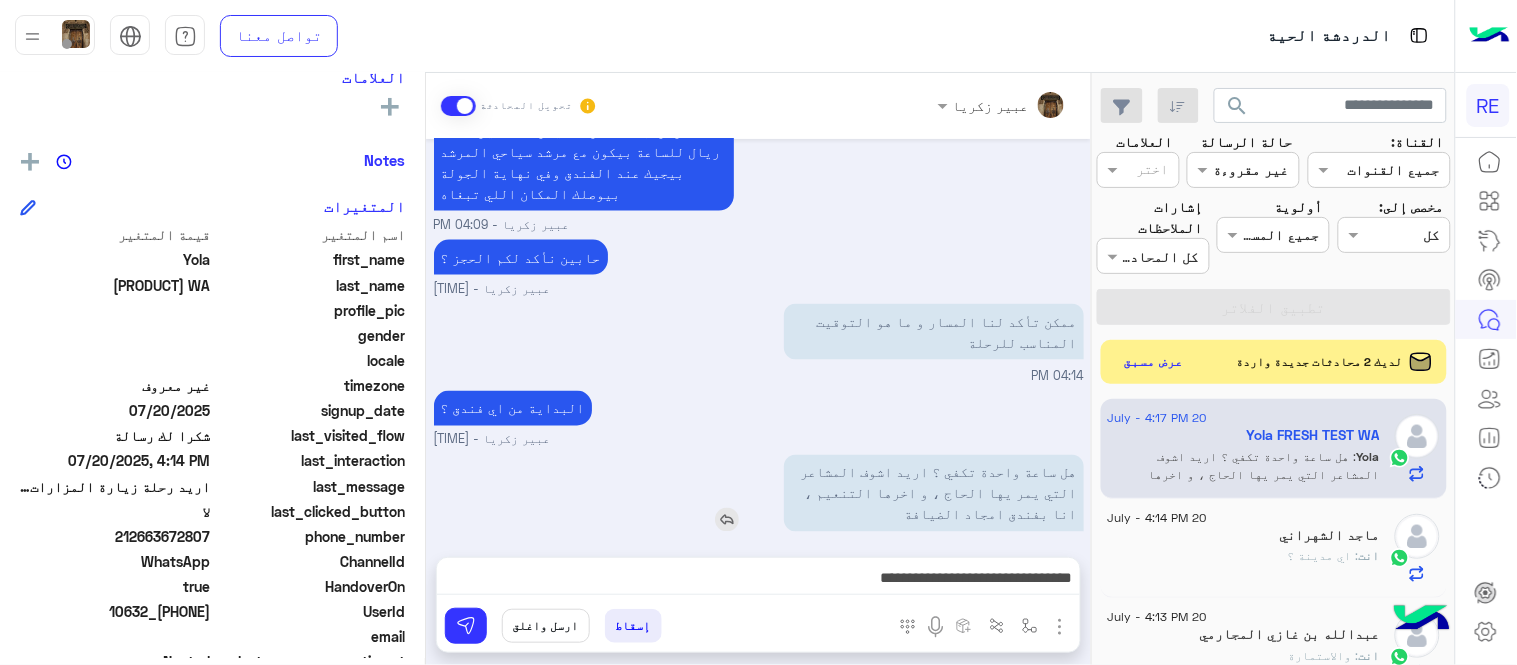 drag, startPoint x: 1067, startPoint y: 455, endPoint x: 1042, endPoint y: 488, distance: 41.400482 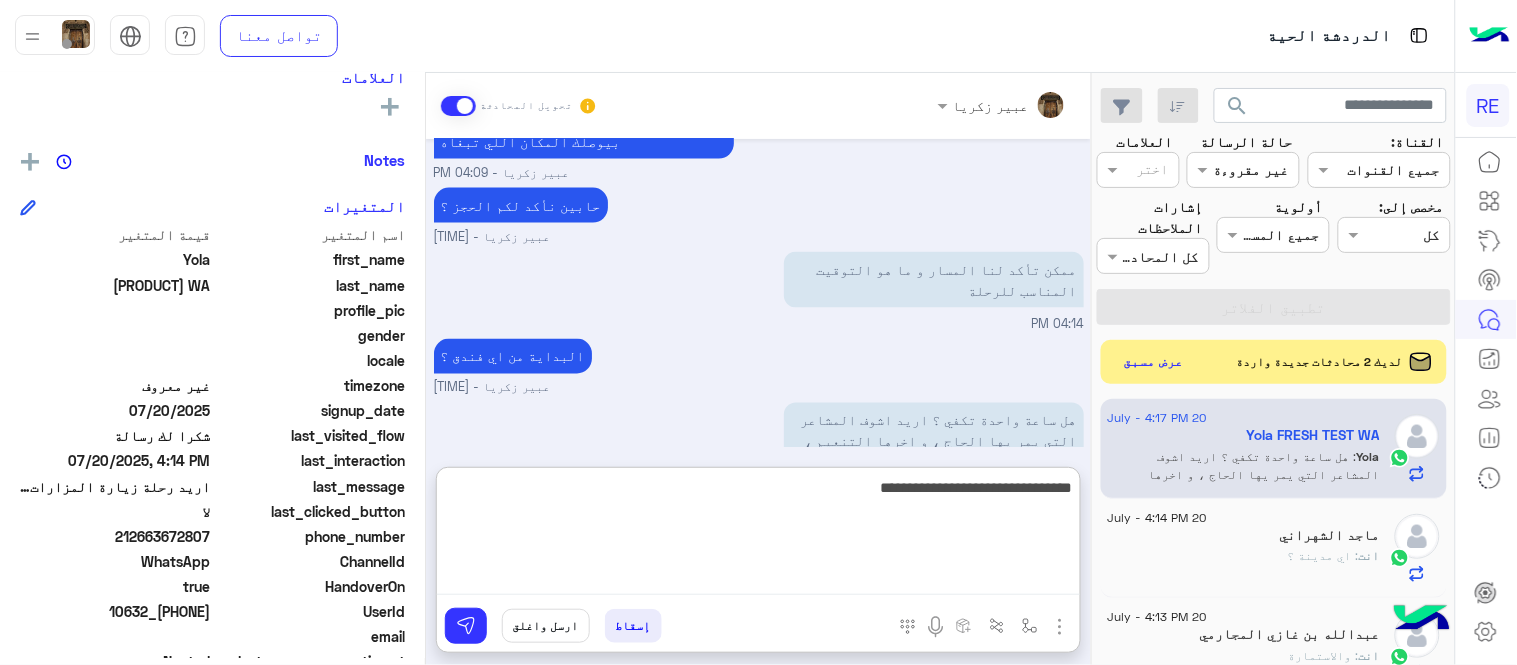 click on "**********" at bounding box center [758, 535] 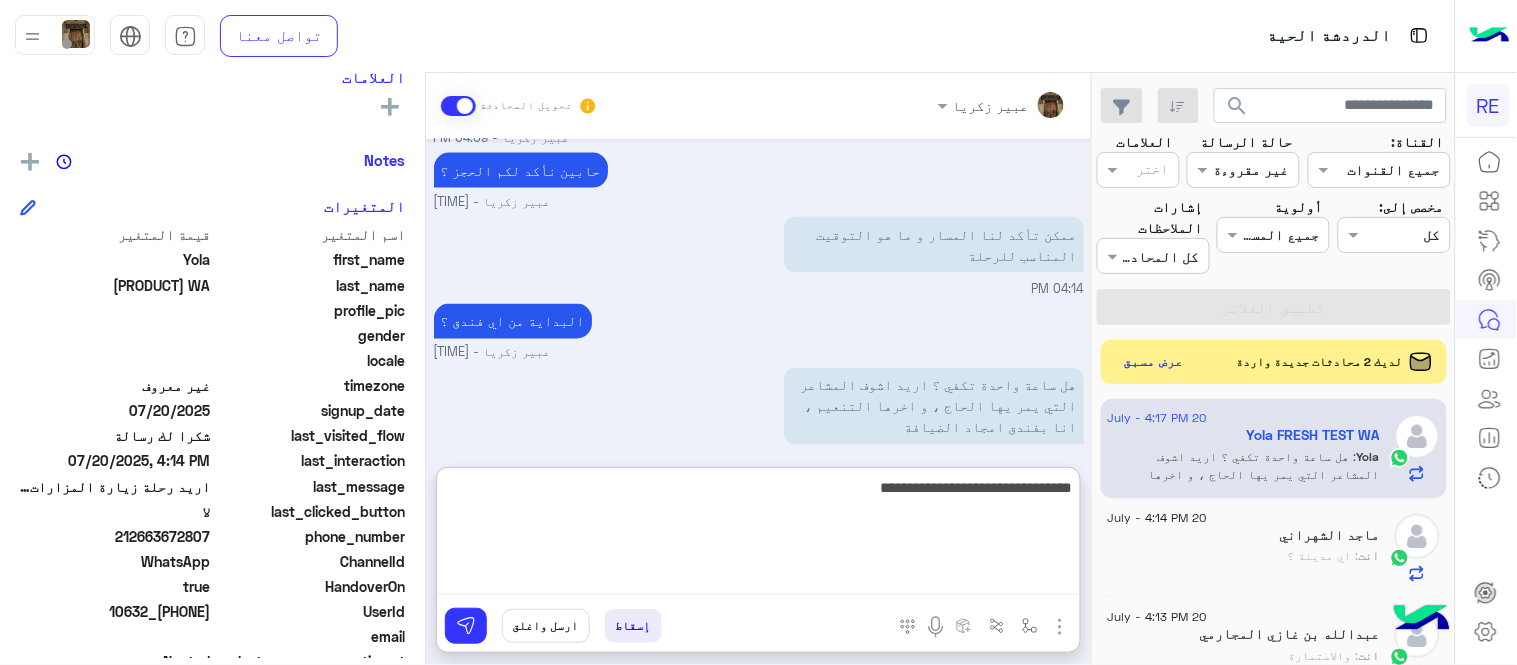 scroll, scrollTop: 838, scrollLeft: 0, axis: vertical 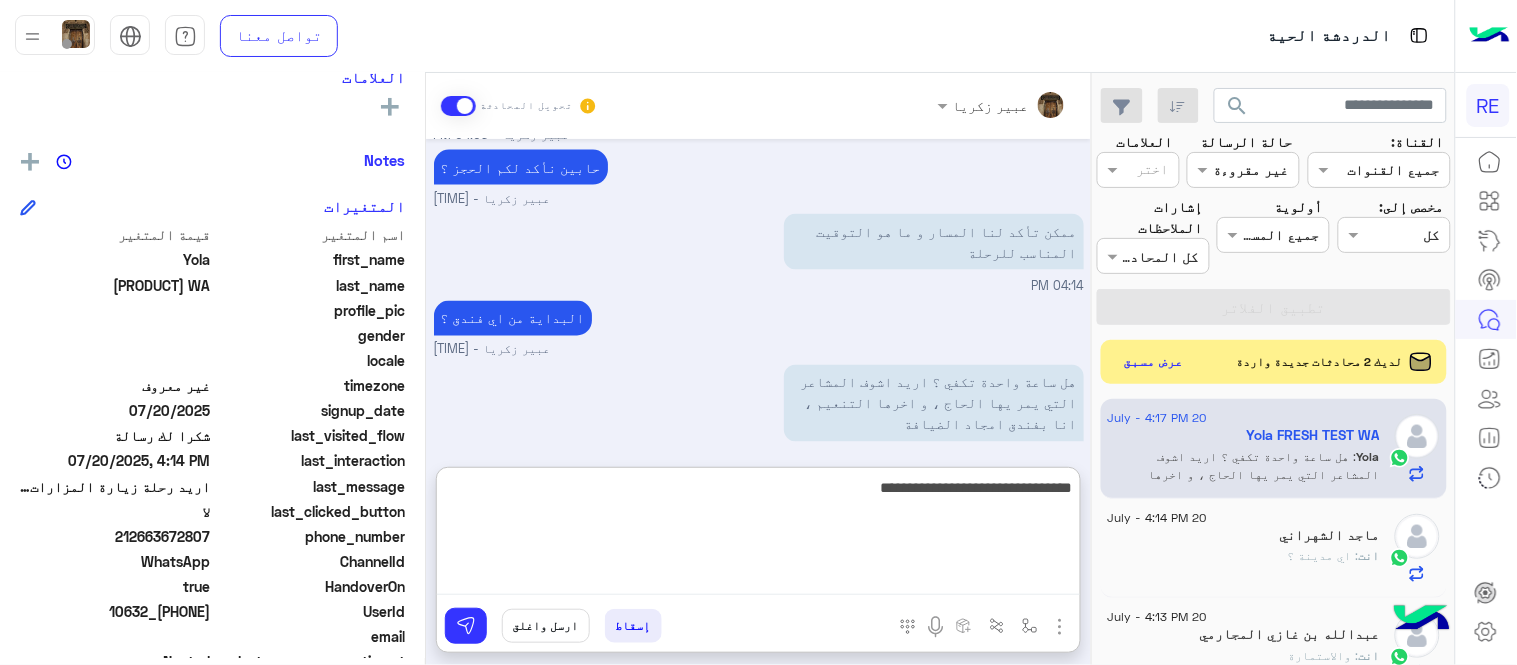 click on "**********" at bounding box center (758, 535) 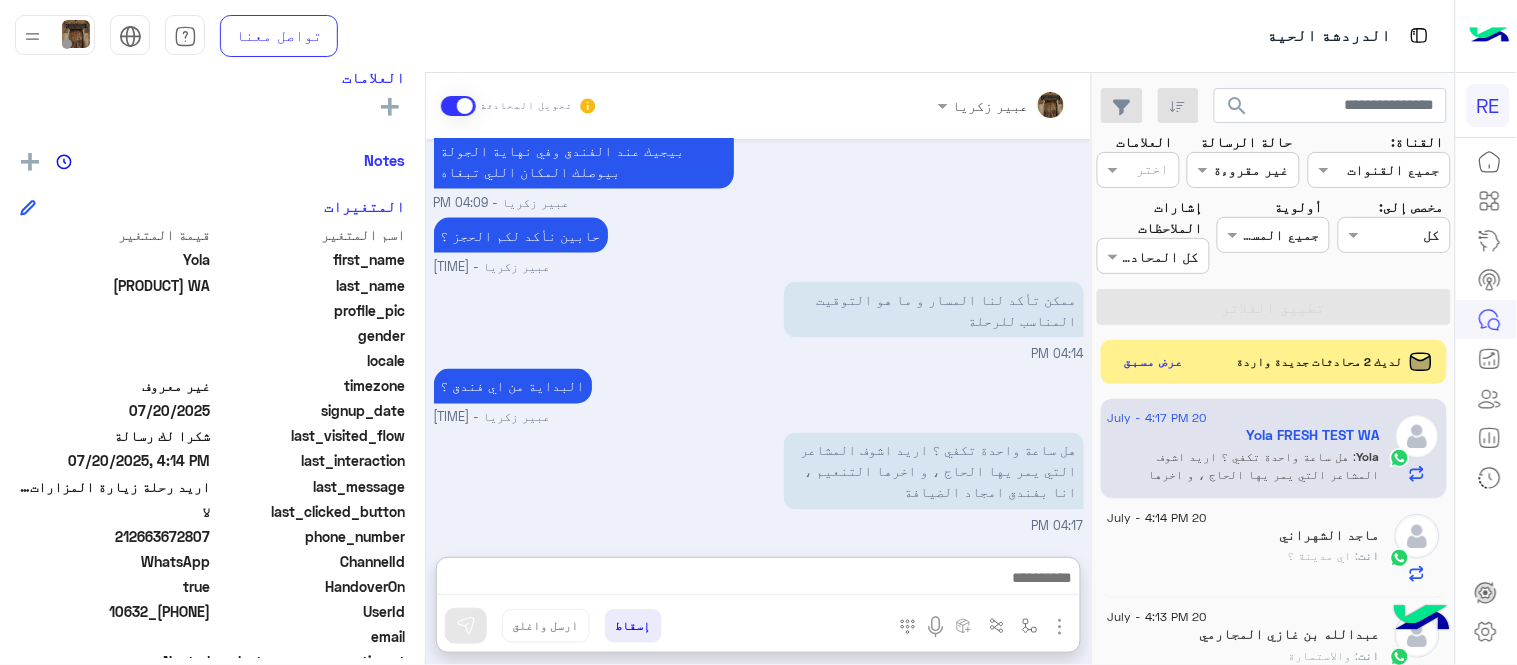 click on "[DATE]  شكرا لتواصلك معنا، سيتم التواصل معك قريبا اي خدمة اخرى ؟  الرجوع للقائمة الرئ   لا     [TIME]   لا    [TIME]  شكرا لتواصلك واختيارك رحلة 😊 اختر احد الخدمات التالية:    [TIME]   [NAME] وضع التسليم للمحادثات نشط   [TIME]      تفضل كيف اخدمك؟  [NAME] -  [TIME]   [NAME] انضم إلى المحادثة   [TIME]      اريد رحلة زيارة المزارات  لشخصين  مع المرور بمسجد عائشة لكي أحرم بعمرة أخرى   [TIME]  هلا ومرحبا السعر للسيارة الصغيرة 200 ريال للساعة بيكون مع مرشد سياحي المرشد بيجيك عند الفندق وفي نهاية الجولة بيوصلك المكان اللي تبغاه  [NAME] -  [TIME]  حابين نأكد لكم الحجز ؟   [TIME]    [TIME]" at bounding box center (758, 338) 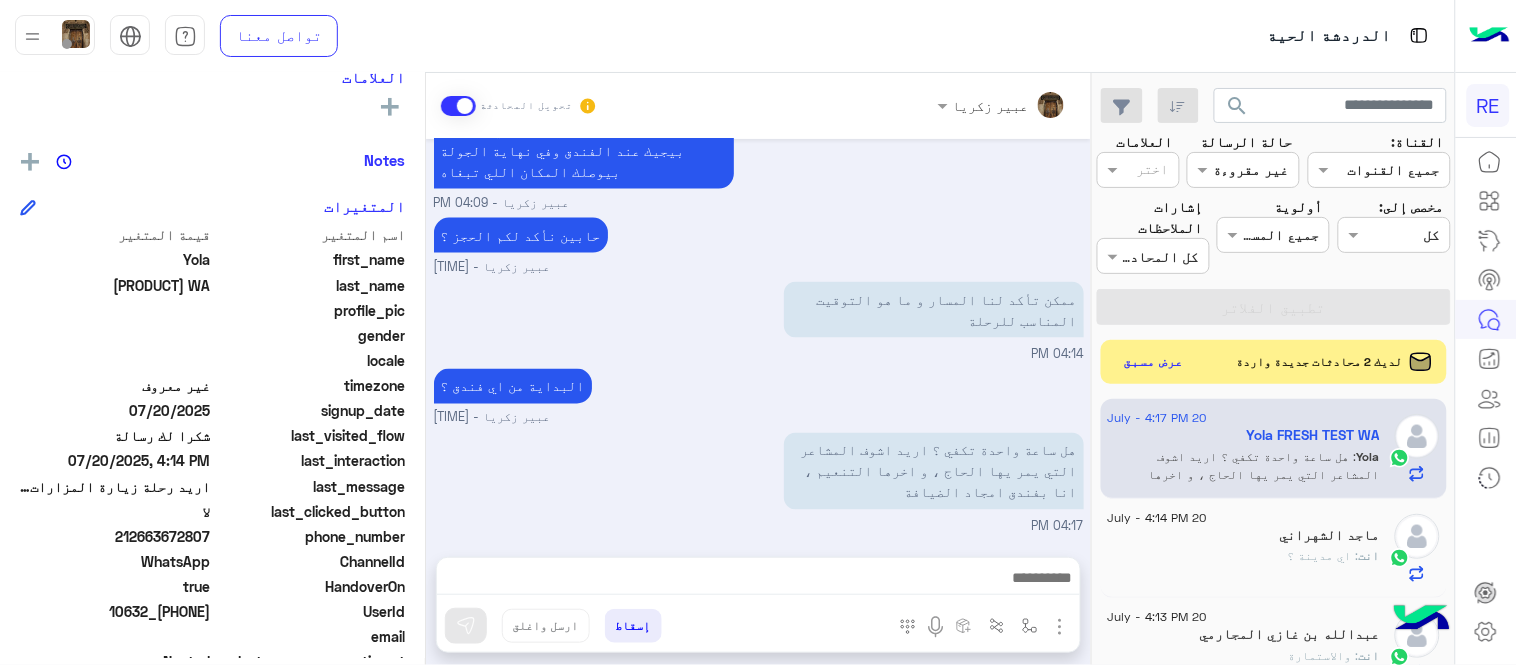 scroll, scrollTop: 748, scrollLeft: 0, axis: vertical 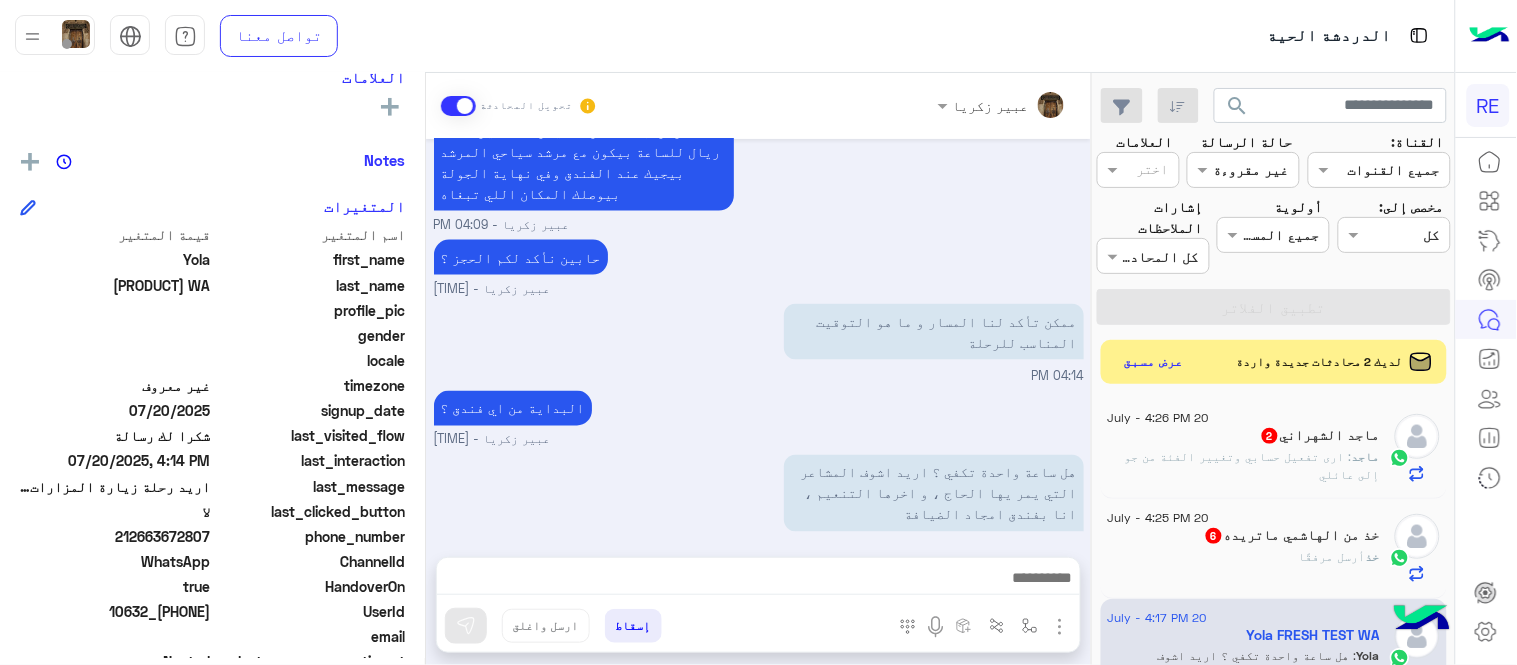 click on "عبير زكريا -  [TIME]" at bounding box center (759, 440) 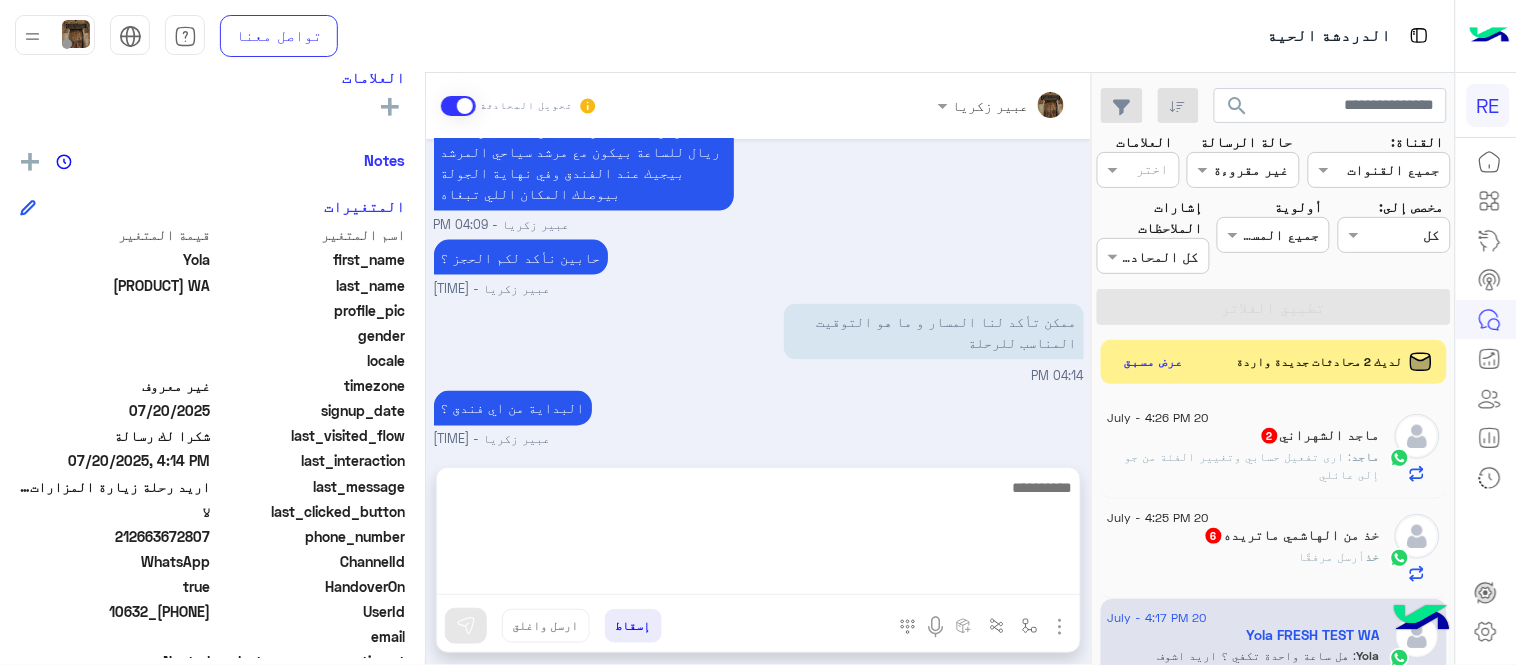 click at bounding box center (758, 535) 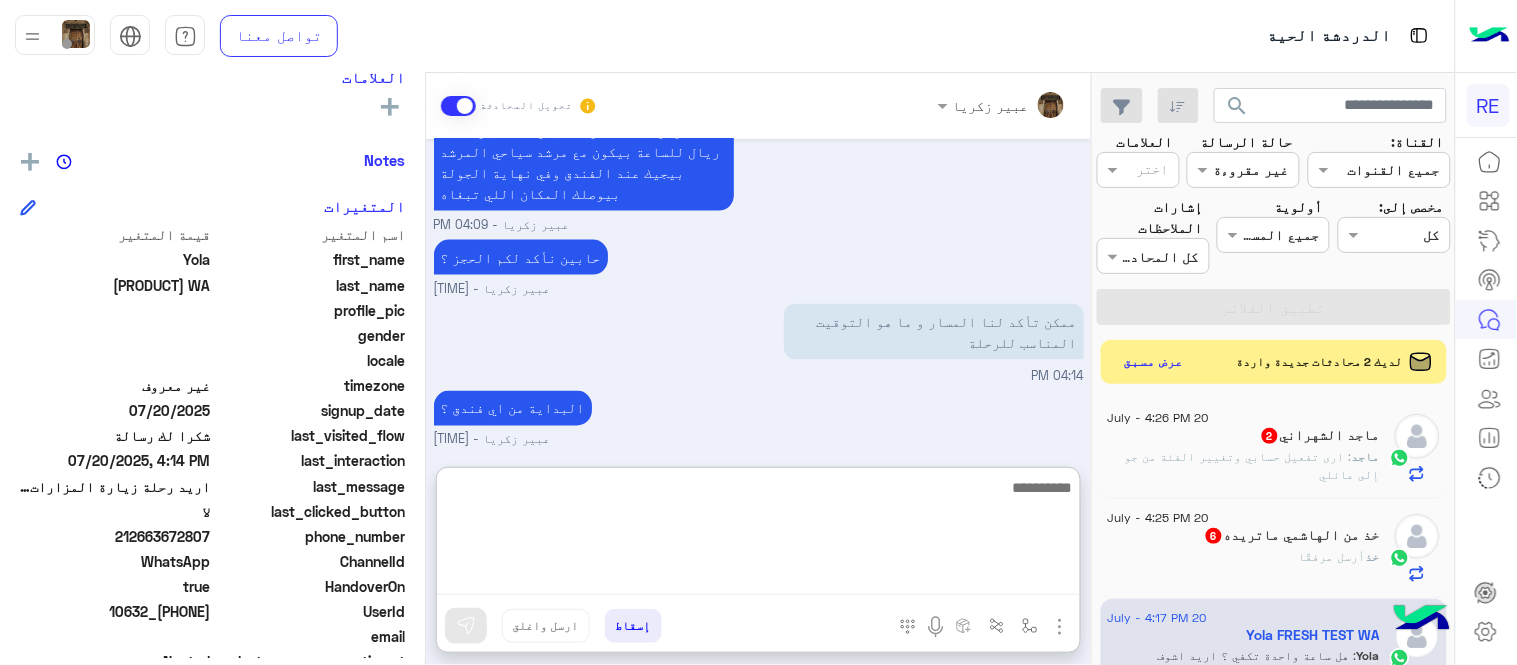 scroll, scrollTop: 838, scrollLeft: 0, axis: vertical 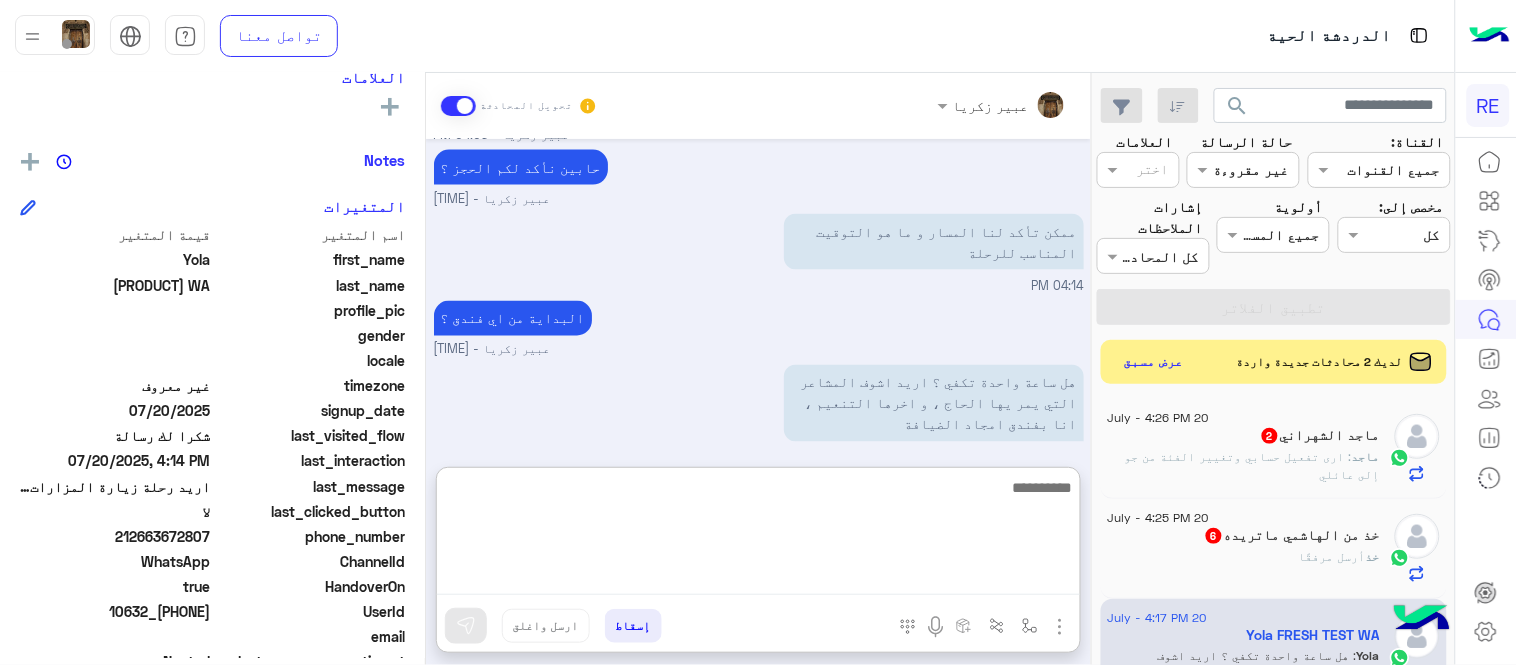 paste on "**********" 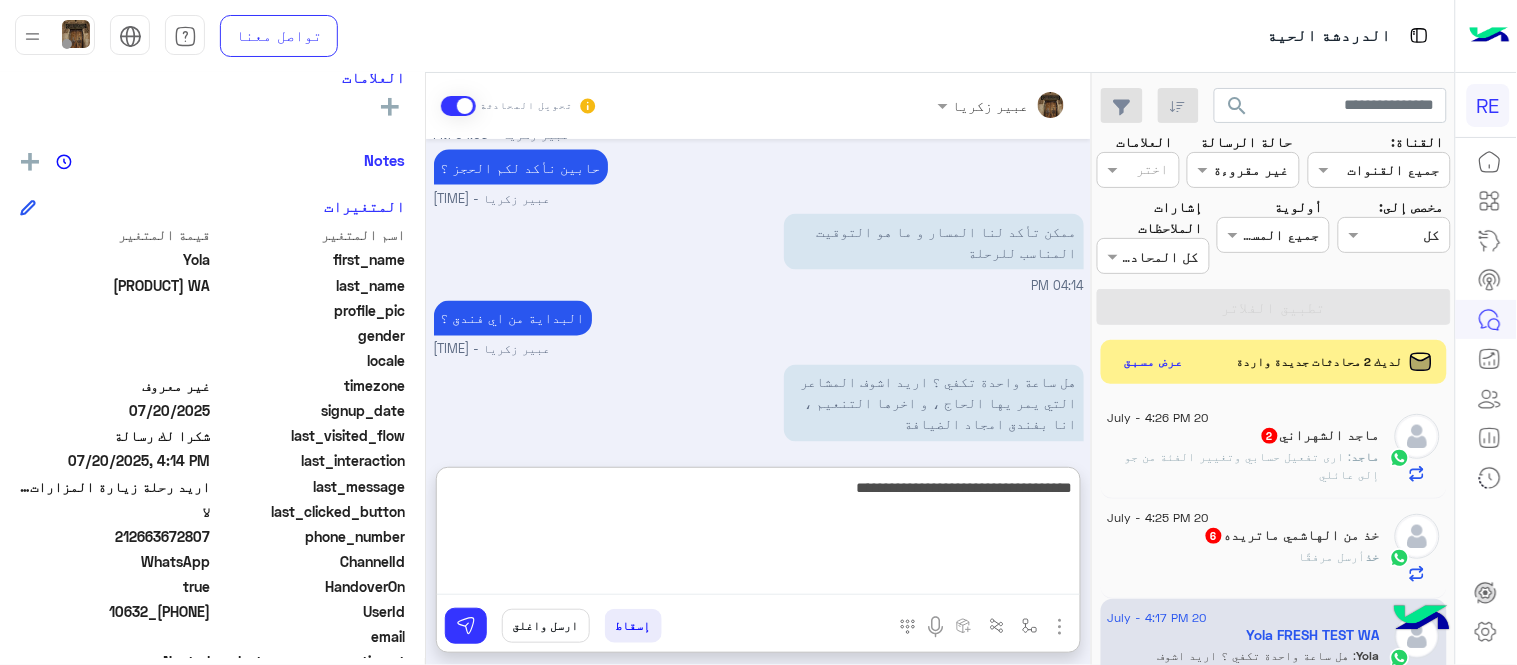 click on "**********" at bounding box center (758, 535) 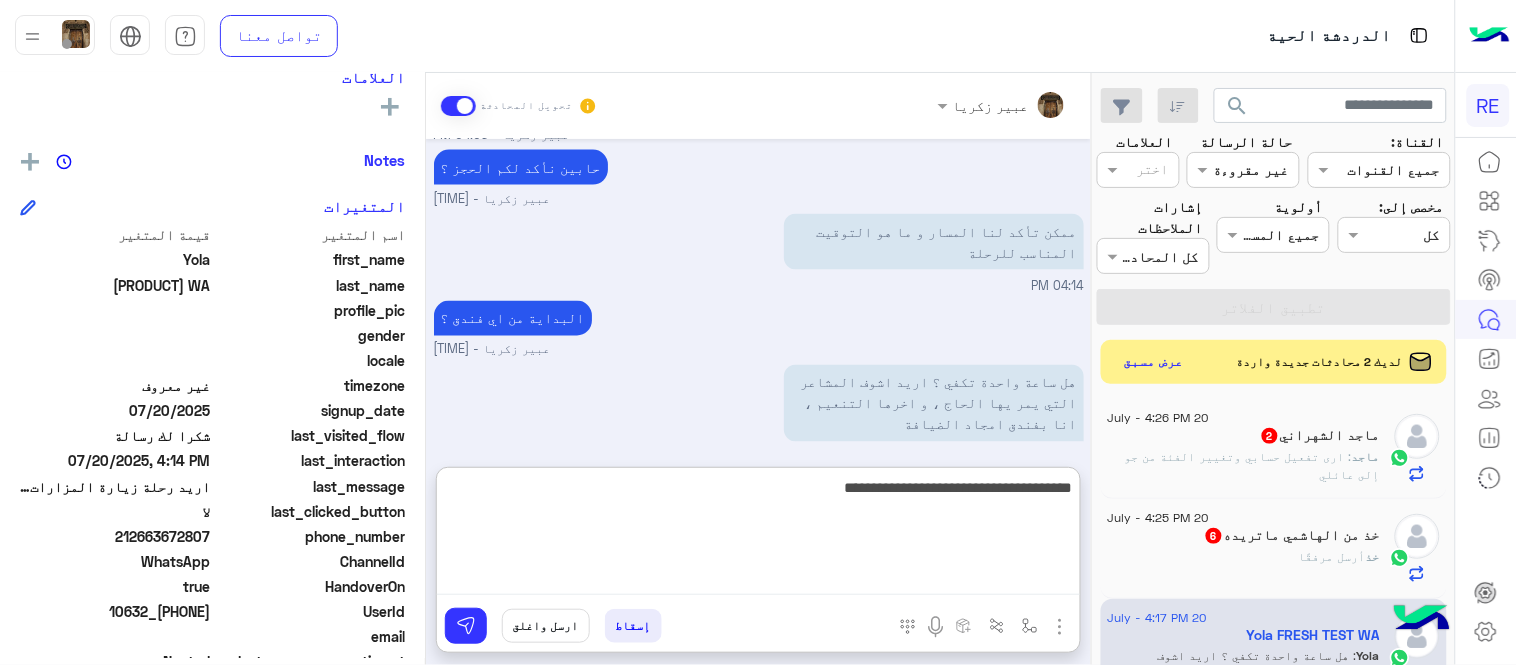 click on "**********" at bounding box center [758, 535] 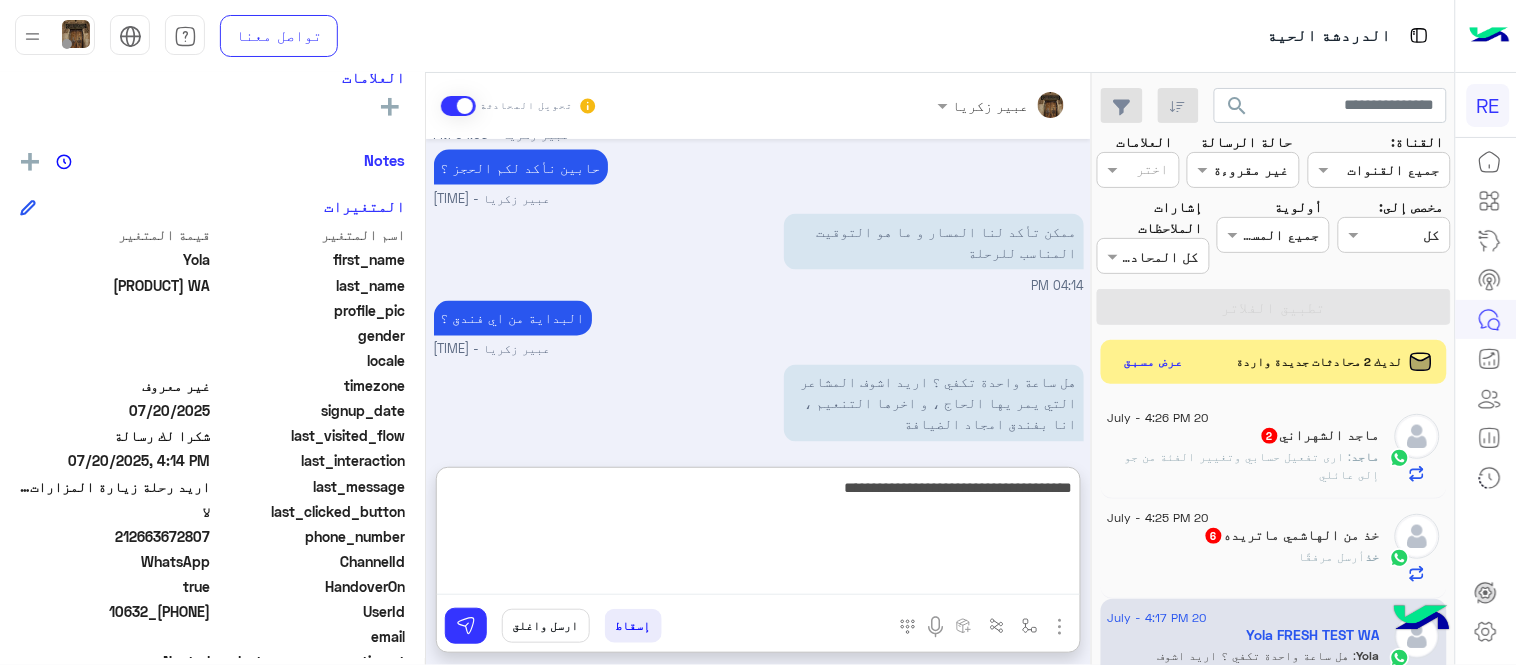 click on "**********" at bounding box center (758, 535) 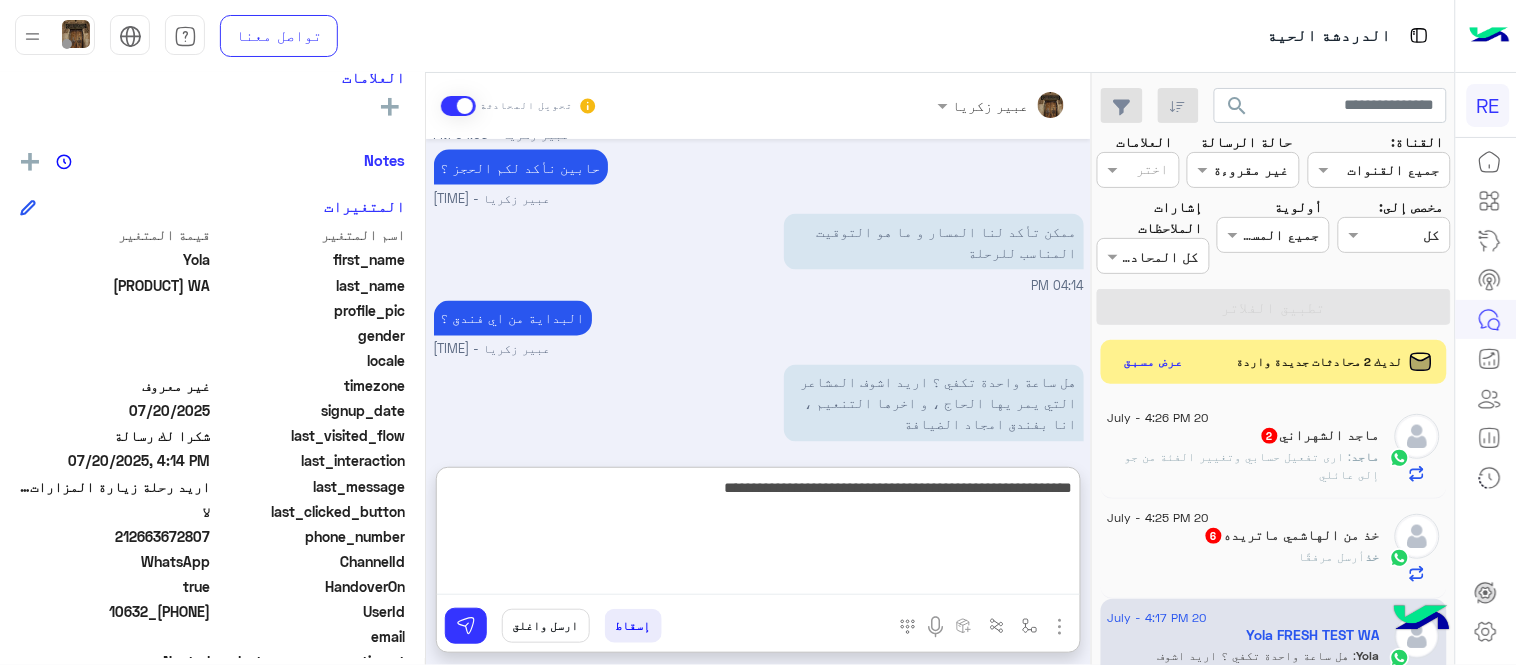 type on "**********" 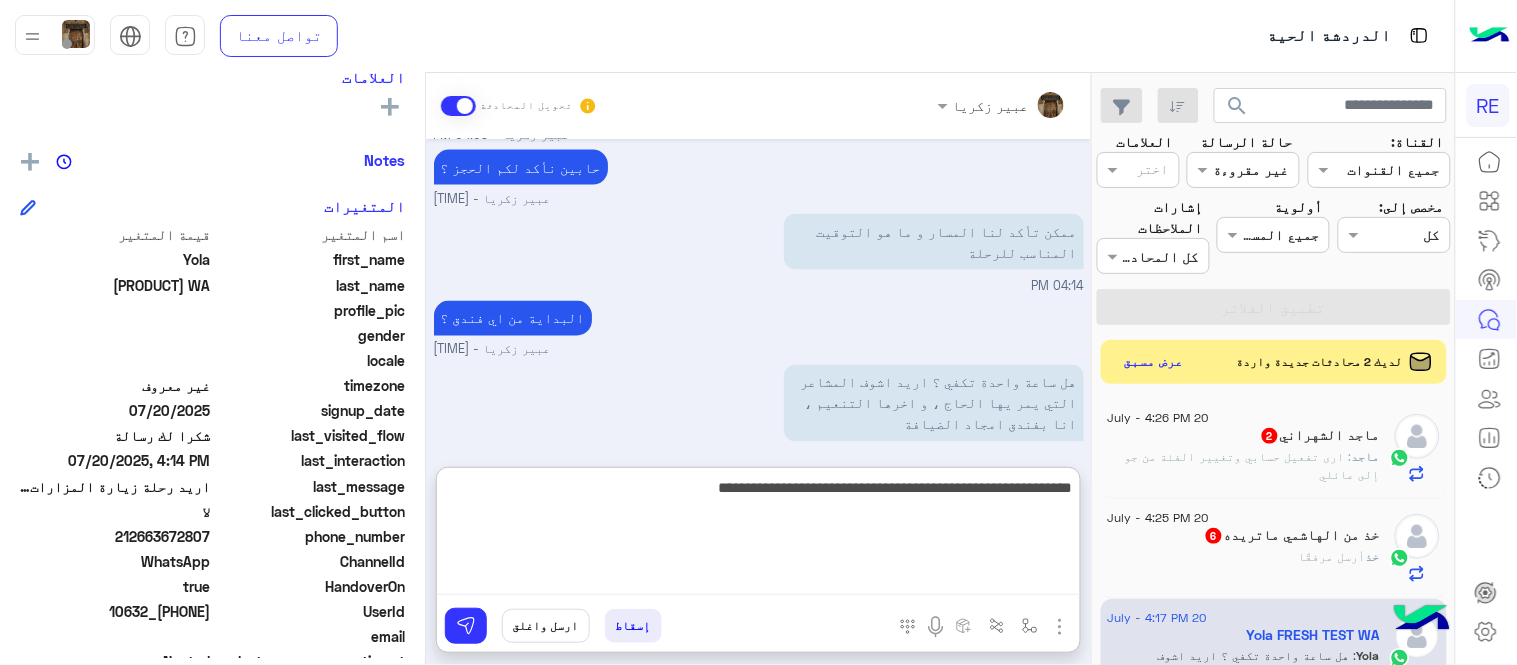click on "**********" at bounding box center [758, 535] 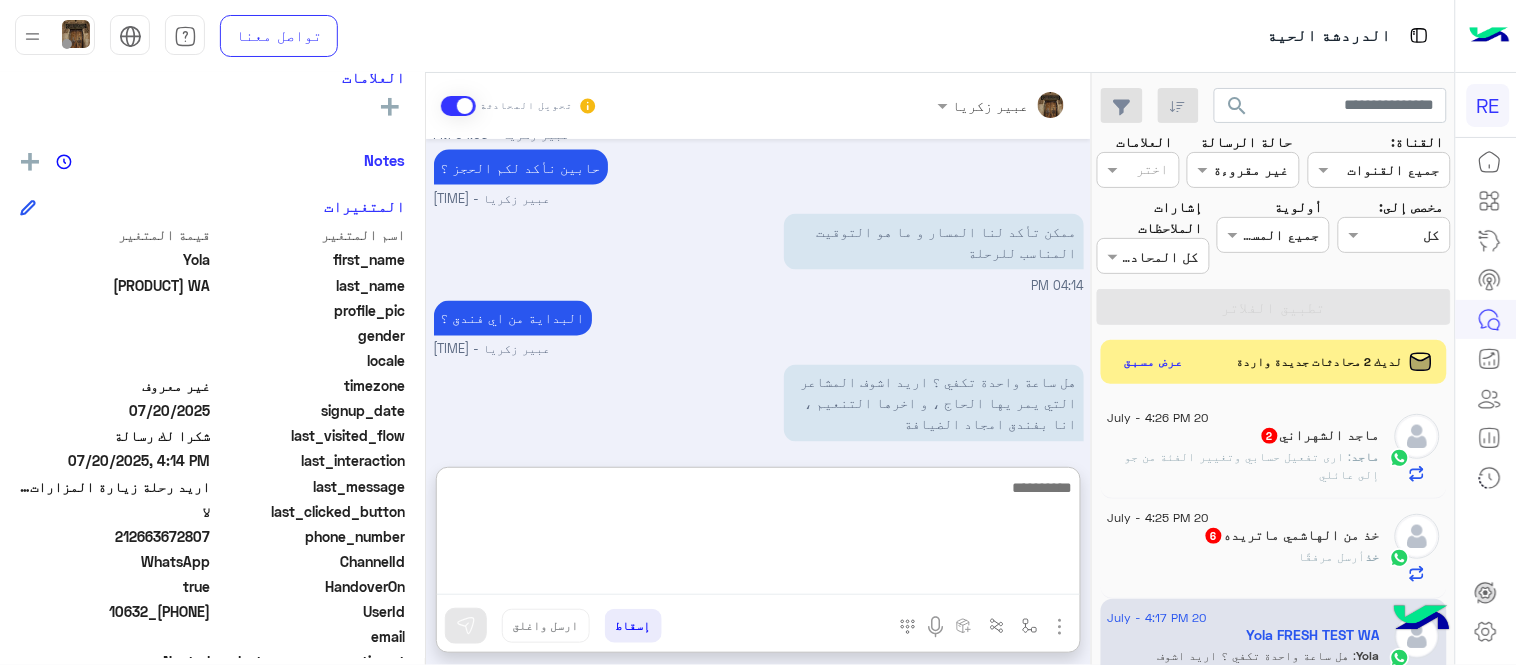 scroll, scrollTop: 923, scrollLeft: 0, axis: vertical 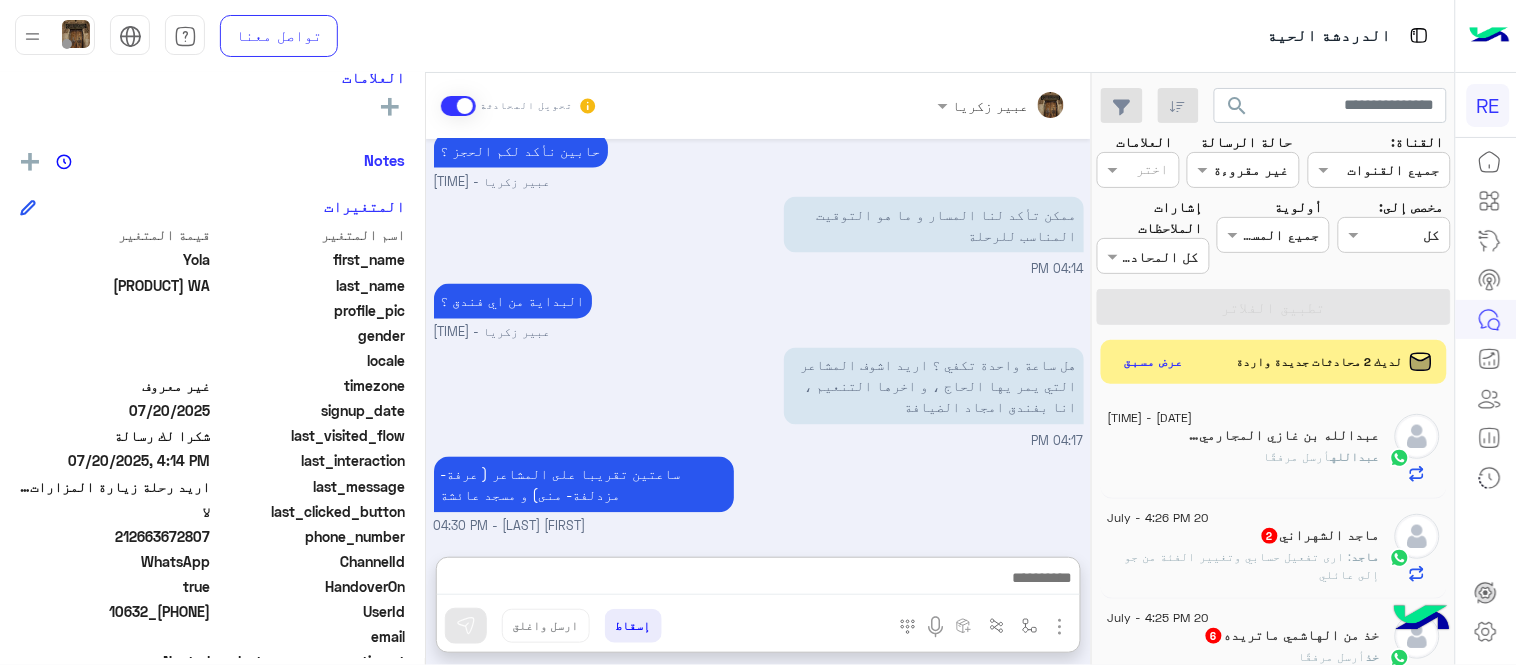 click on "[DATE]  شكرا لتواصلك معنا، سيتم التواصل معك قريبا اي خدمة اخرى ؟  الرجوع للقائمة الرئ   لا     [TIME]   لا    [TIME]  شكرا لتواصلك واختيارك رحلة 😊 اختر احد الخدمات التالية:    [TIME]   [NAME] وضع التسليم للمحادثات نشط   [TIME]      تفضل كيف اخدمك؟  [NAME] -  [TIME]   [NAME] انضم إلى المحادثة   [TIME]      اريد رحلة زيارة المزارات  لشخصين  مع المرور بمسجد عائشة لكي أحرم بعمرة أخرى   [TIME]  هلا ومرحبا السعر للسيارة الصغيرة 200 ريال للساعة بيكون مع مرشد سياحي المرشد بيجيك عند الفندق وفي نهاية الجولة بيوصلك المكان اللي تبغاه  [NAME] -  [TIME]  حابين نأكد لكم الحجز ؟   [TIME]    [TIME]" at bounding box center [758, 338] 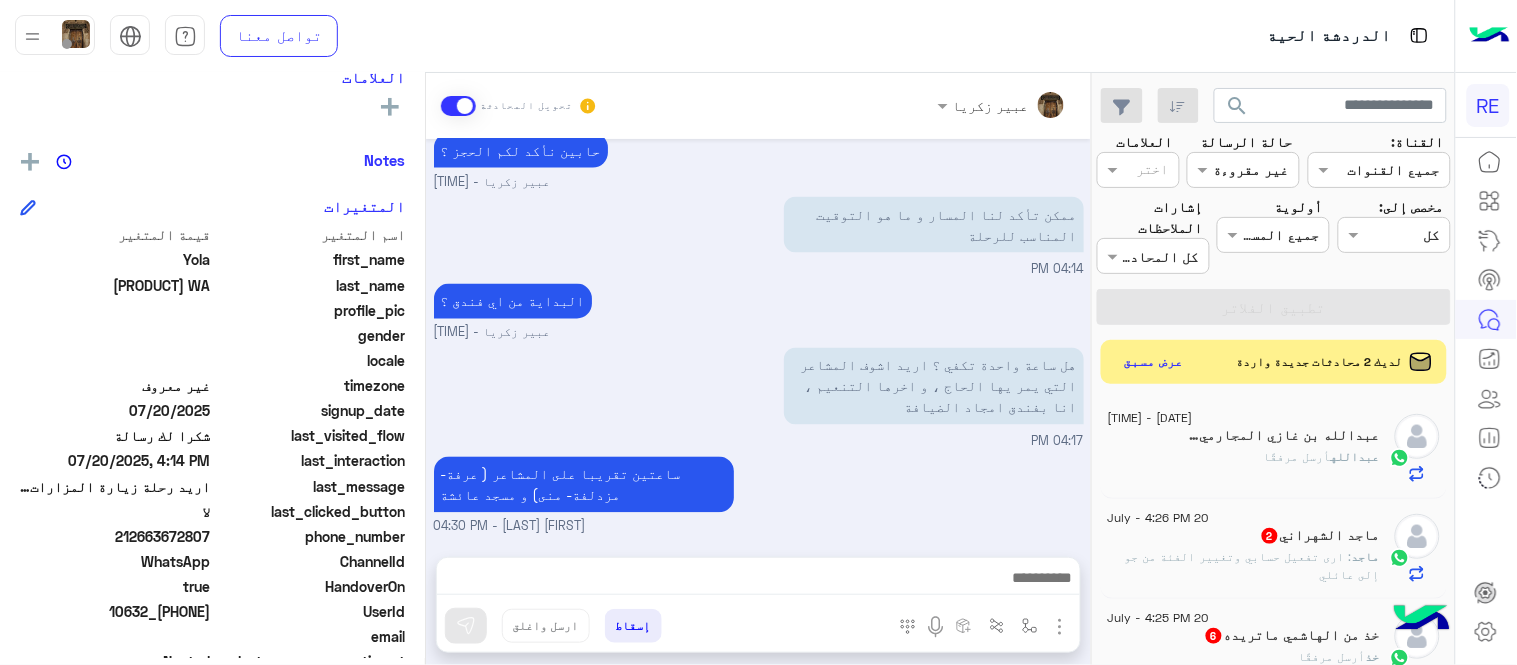 scroll, scrollTop: 833, scrollLeft: 0, axis: vertical 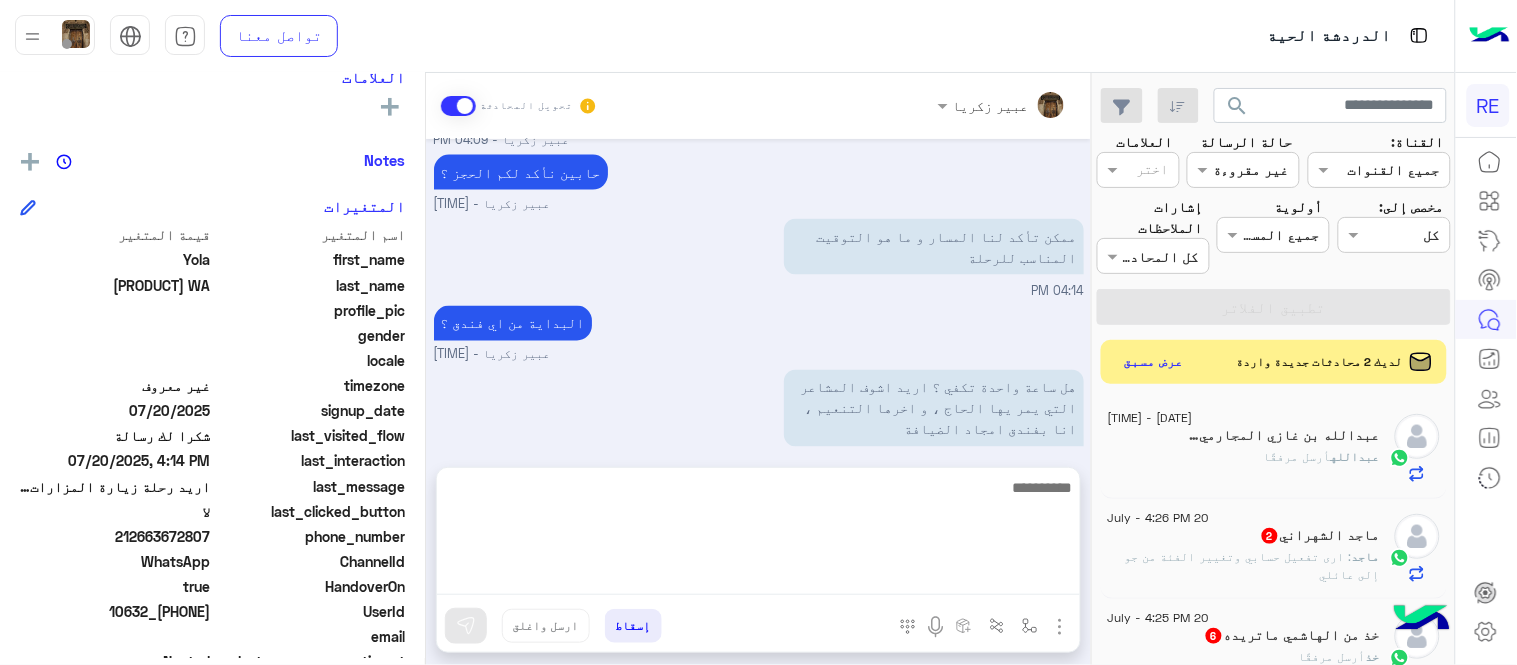 click at bounding box center (758, 535) 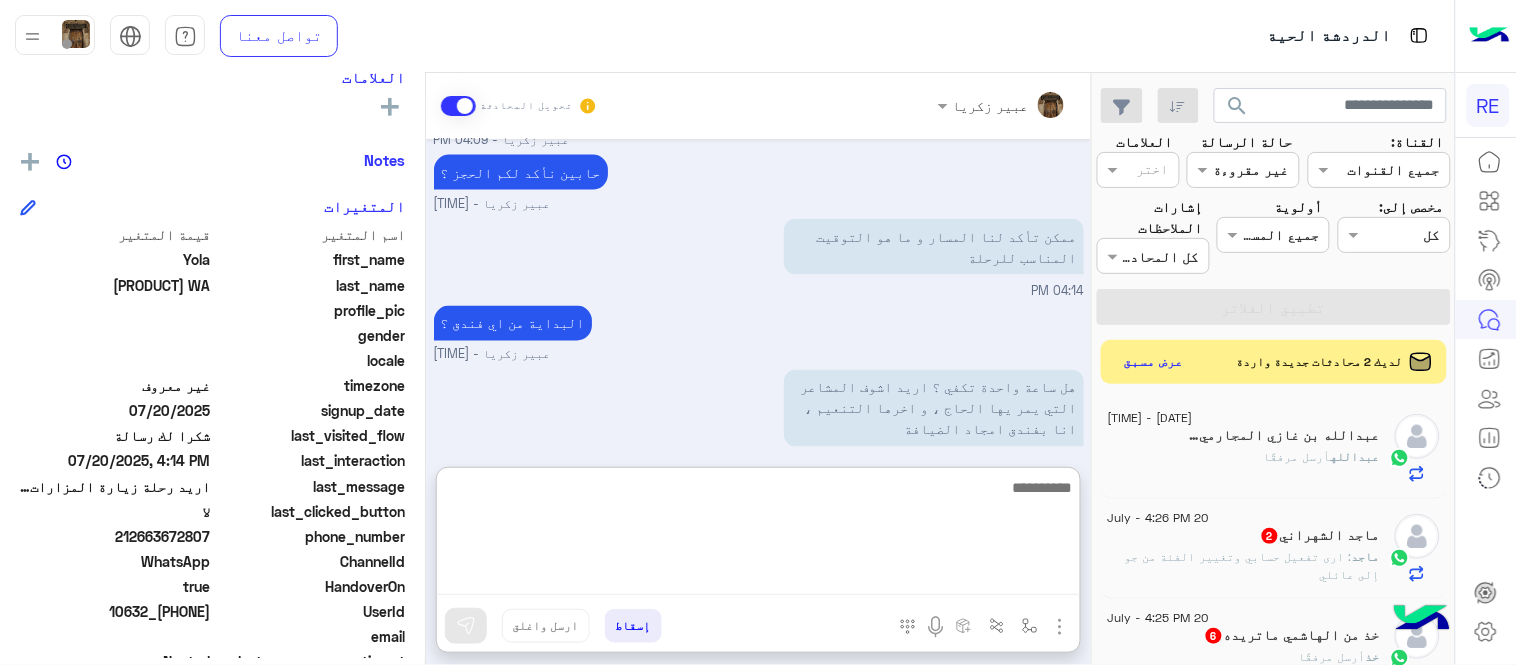 scroll, scrollTop: 923, scrollLeft: 0, axis: vertical 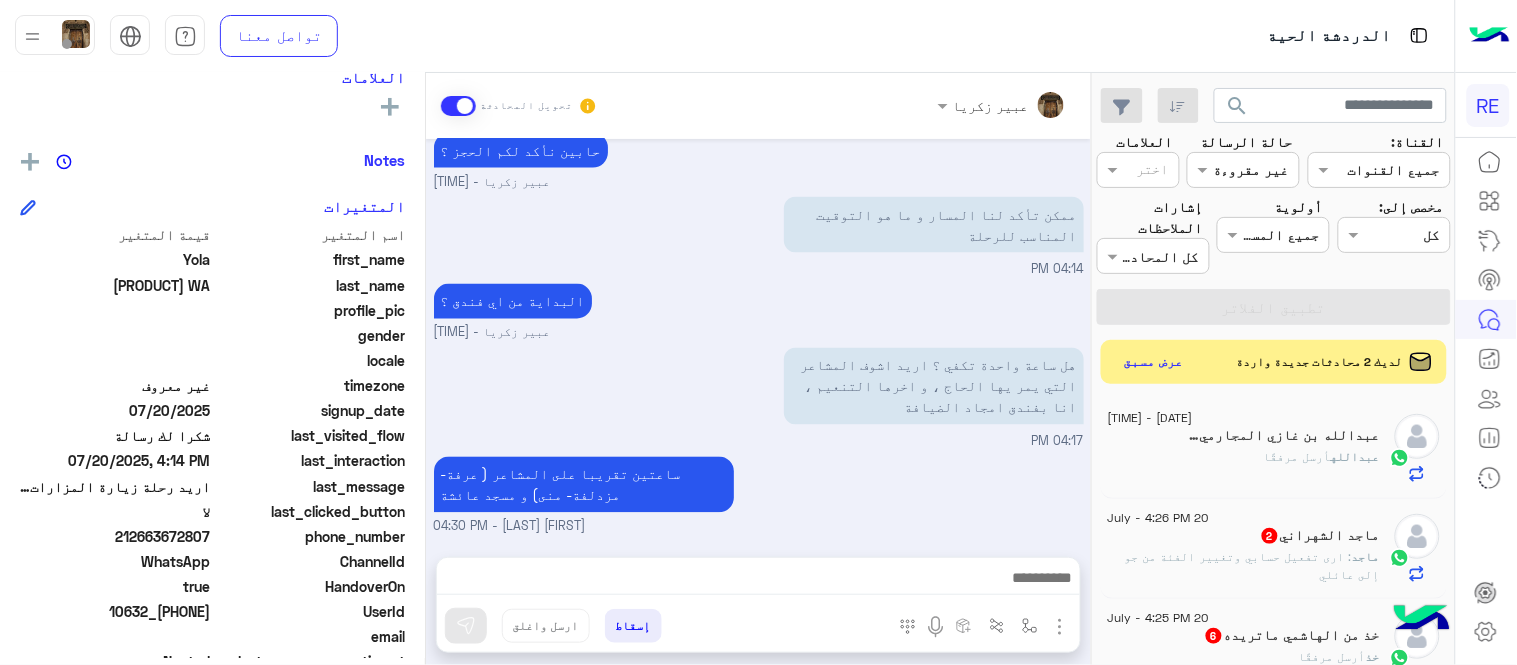 click on "[DATE]  شكرا لتواصلك معنا، سيتم التواصل معك قريبا اي خدمة اخرى ؟  الرجوع للقائمة الرئ   لا     [TIME]   لا    [TIME]  شكرا لتواصلك واختيارك رحلة 😊 اختر احد الخدمات التالية:    [TIME]   [NAME] وضع التسليم للمحادثات نشط   [TIME]      تفضل كيف اخدمك؟  [NAME] -  [TIME]   [NAME] انضم إلى المحادثة   [TIME]      اريد رحلة زيارة المزارات  لشخصين  مع المرور بمسجد عائشة لكي أحرم بعمرة أخرى   [TIME]  هلا ومرحبا السعر للسيارة الصغيرة 200 ريال للساعة بيكون مع مرشد سياحي المرشد بيجيك عند الفندق وفي نهاية الجولة بيوصلك المكان اللي تبغاه  [NAME] -  [TIME]  حابين نأكد لكم الحجز ؟   [TIME]    [TIME]" at bounding box center (758, 338) 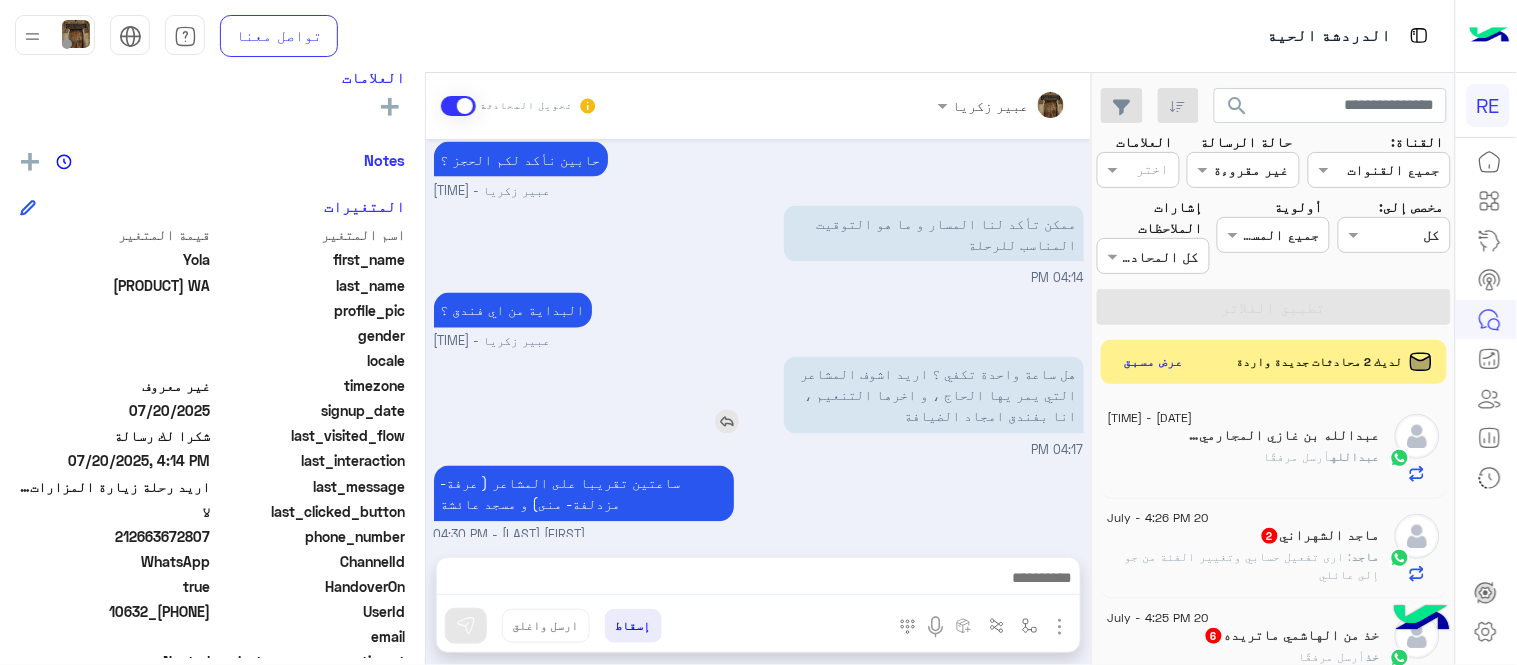 scroll, scrollTop: 833, scrollLeft: 0, axis: vertical 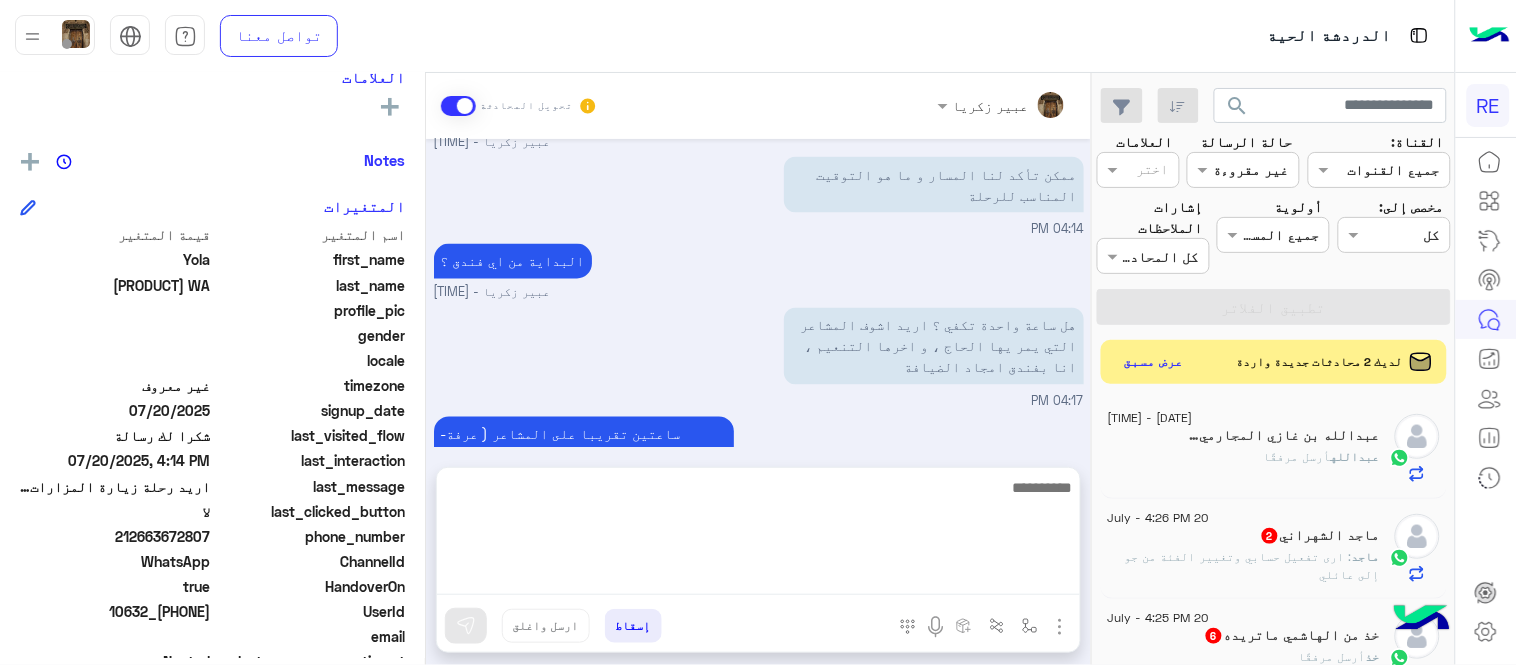 click at bounding box center [758, 535] 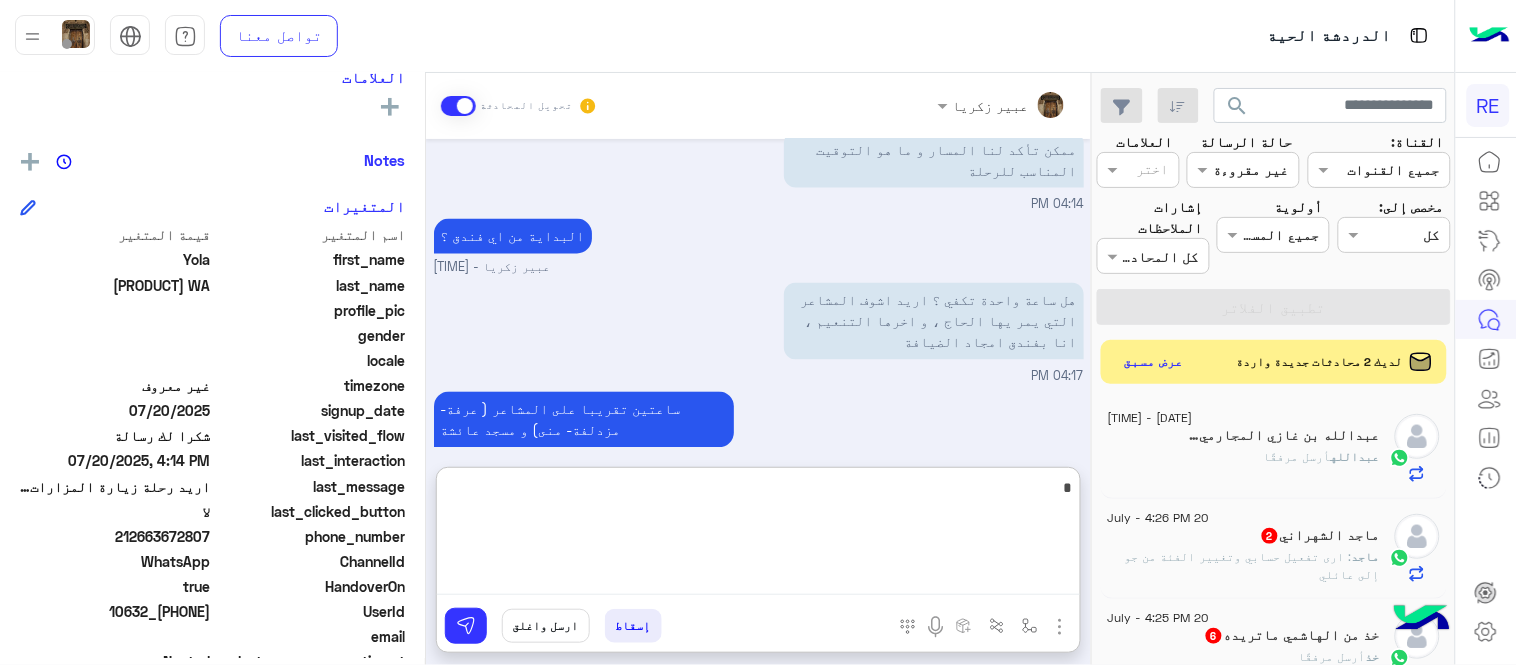 scroll, scrollTop: 923, scrollLeft: 0, axis: vertical 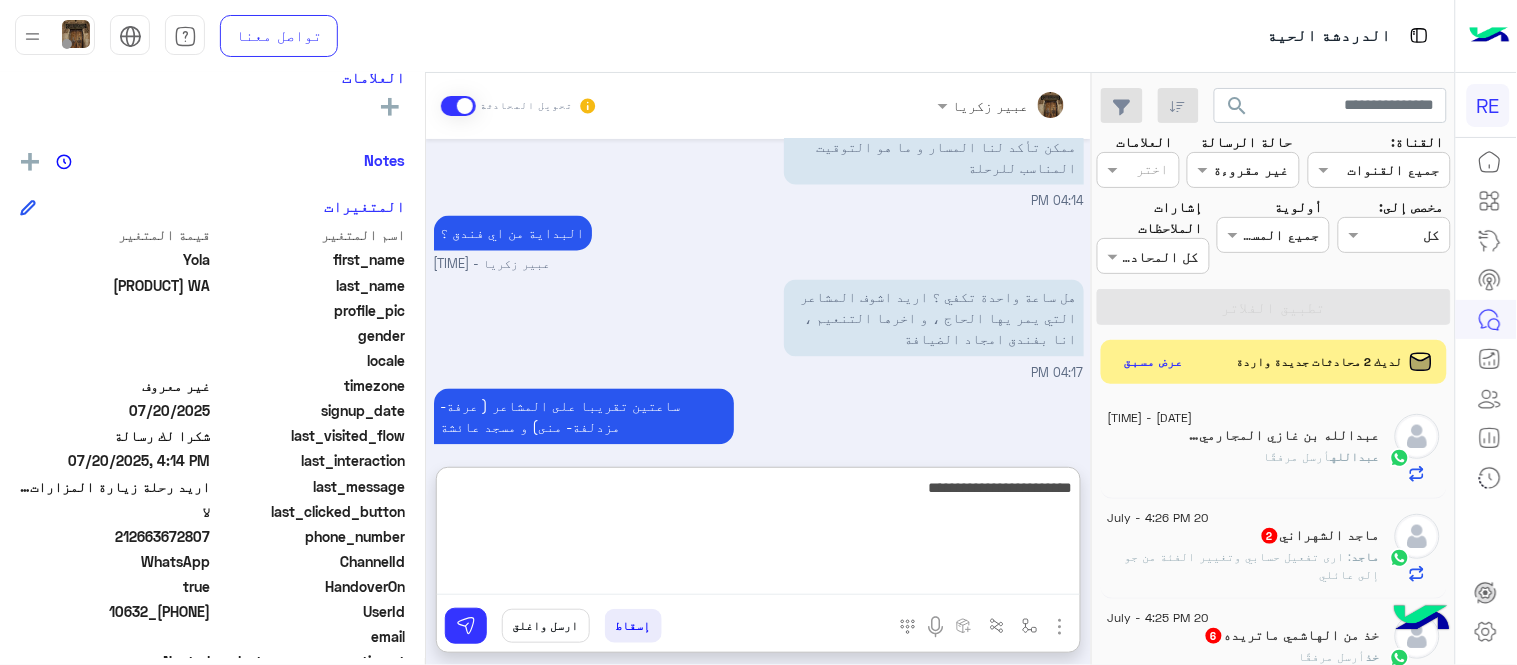 type on "**********" 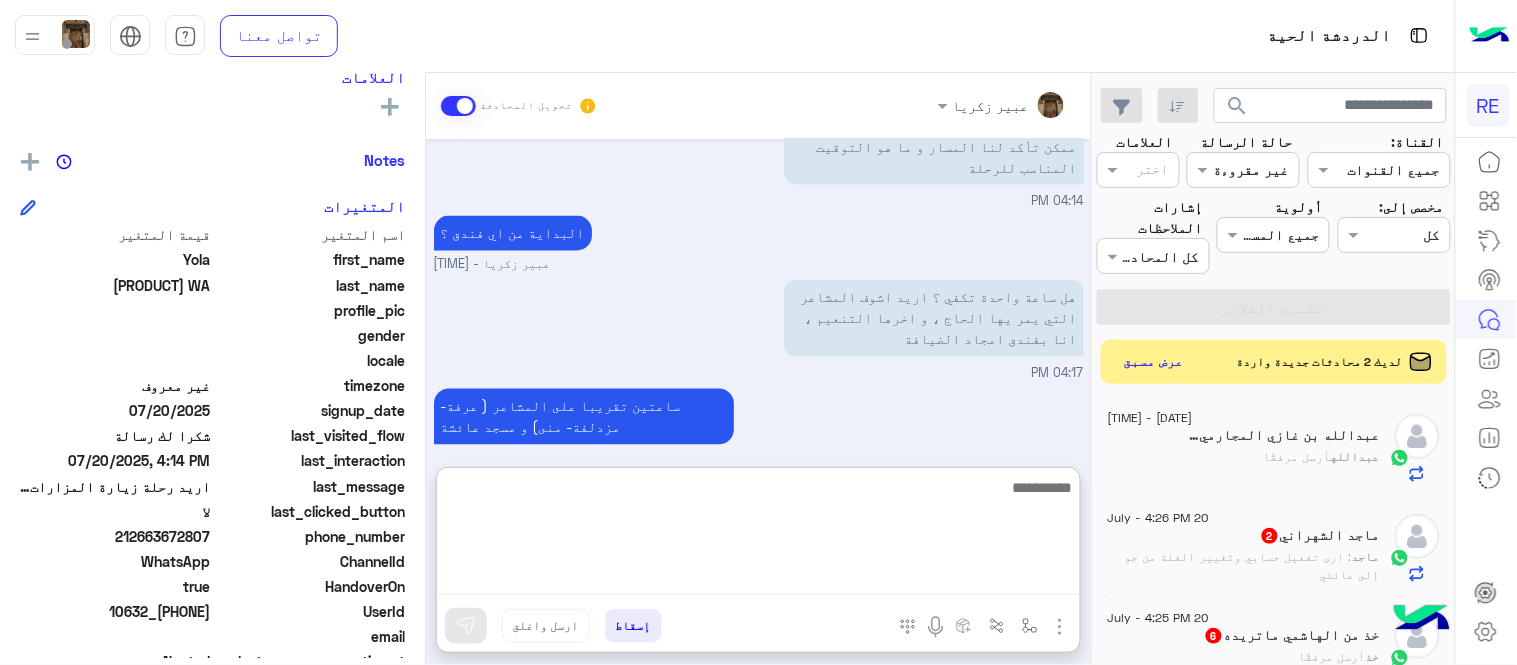 scroll, scrollTop: 986, scrollLeft: 0, axis: vertical 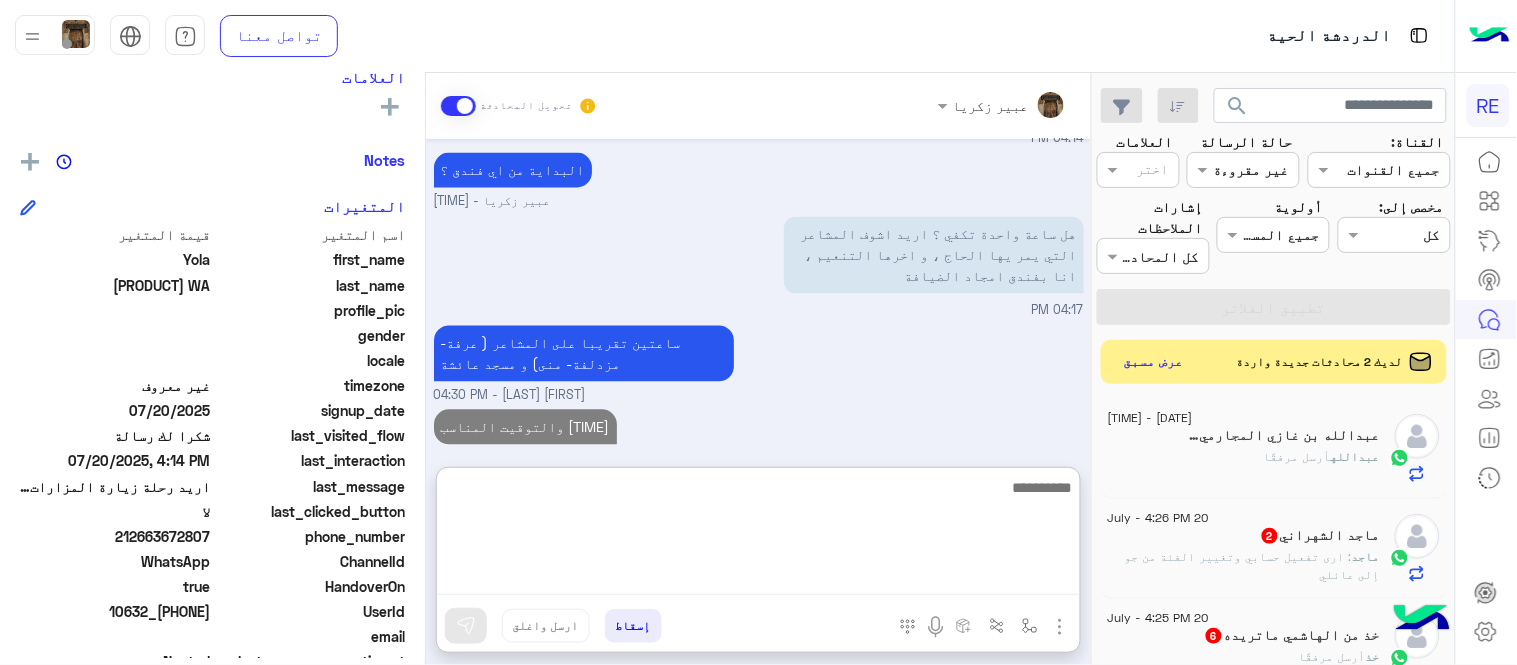 click at bounding box center [758, 535] 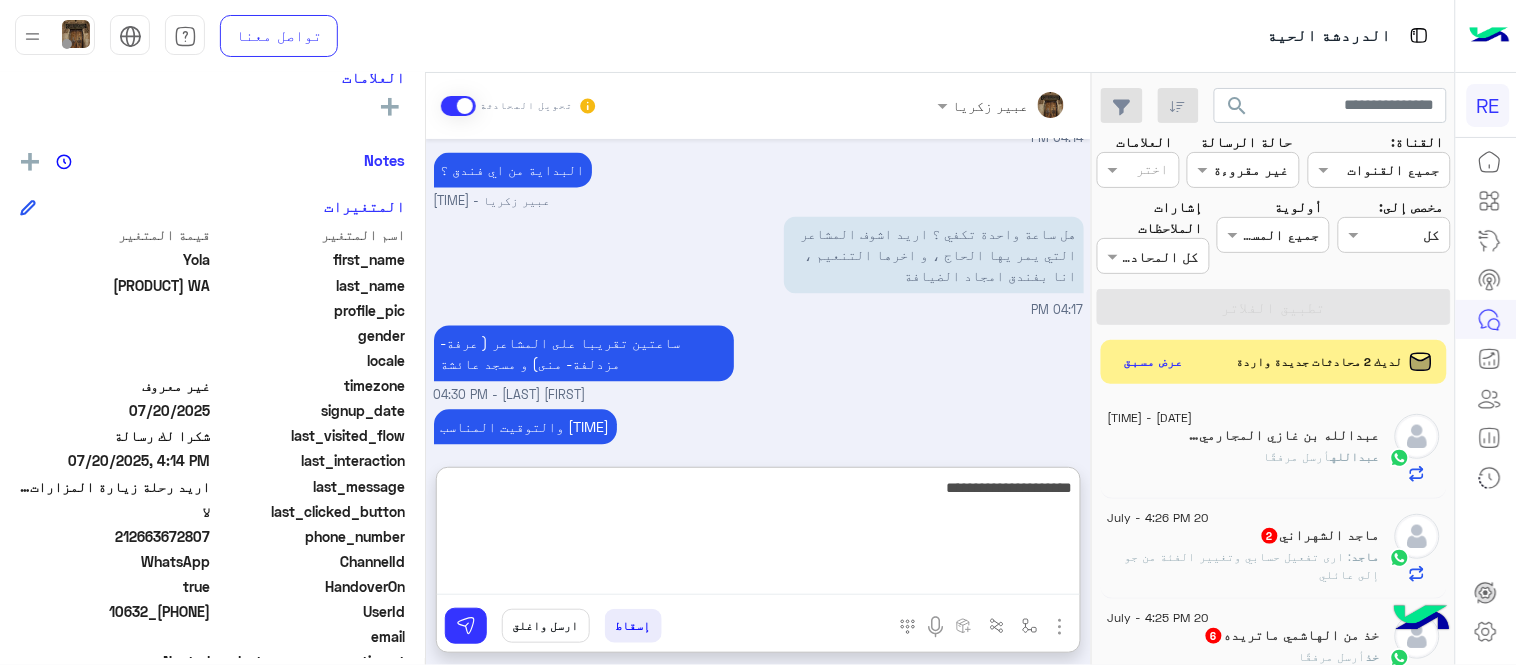 scroll, scrollTop: 986, scrollLeft: 0, axis: vertical 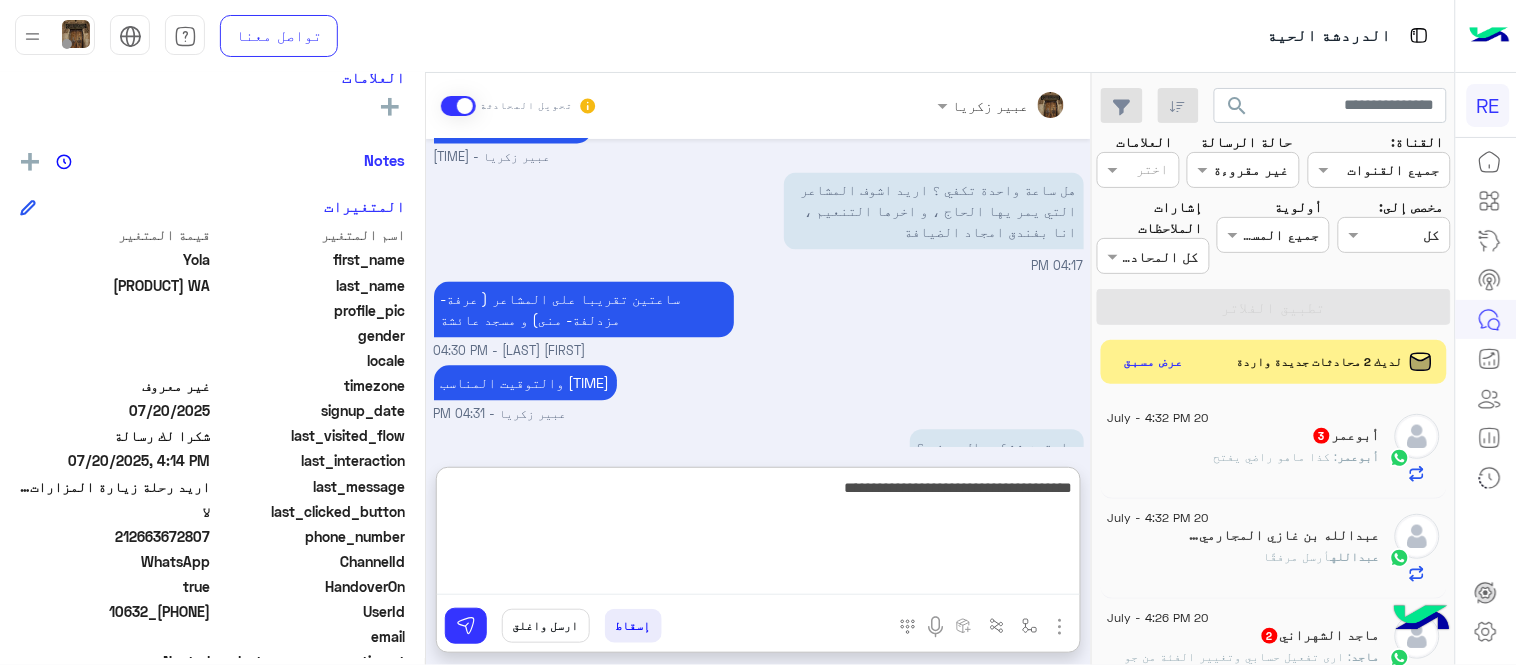 paste on "**********" 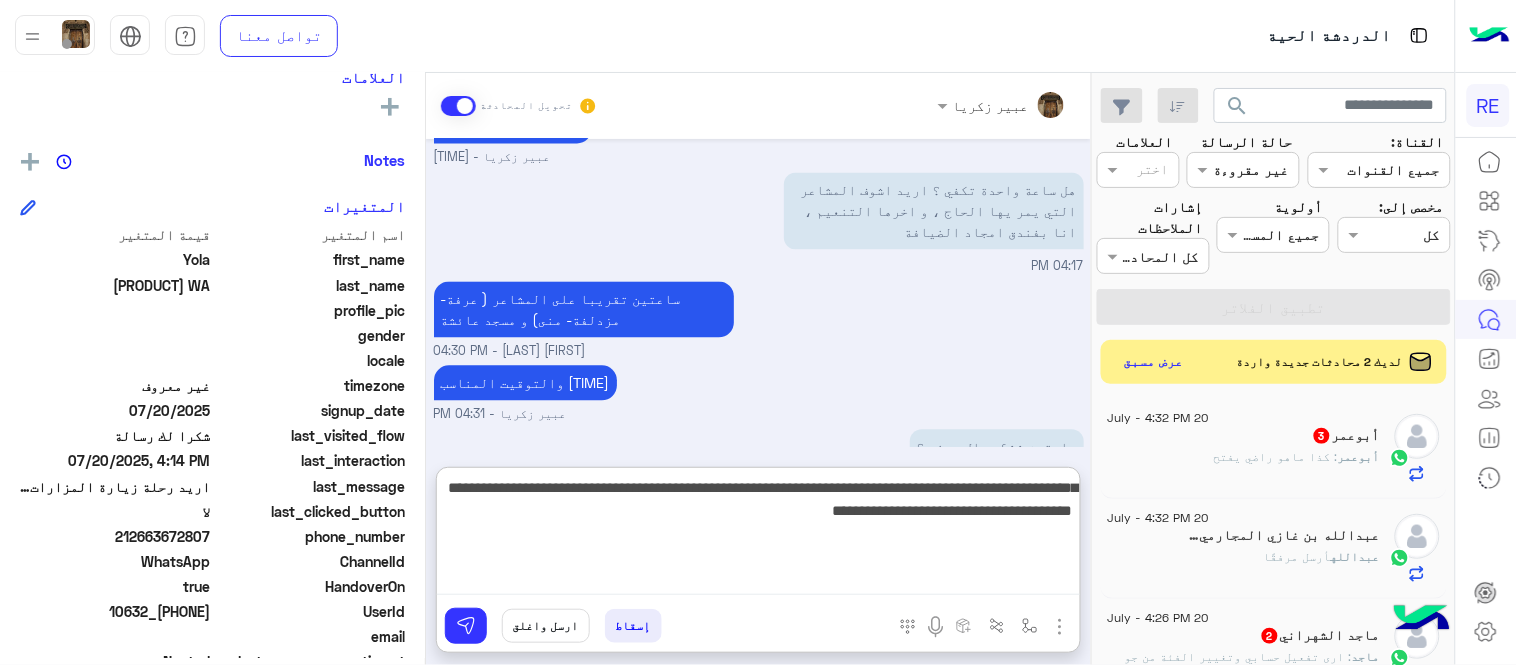 click on "**********" at bounding box center [758, 535] 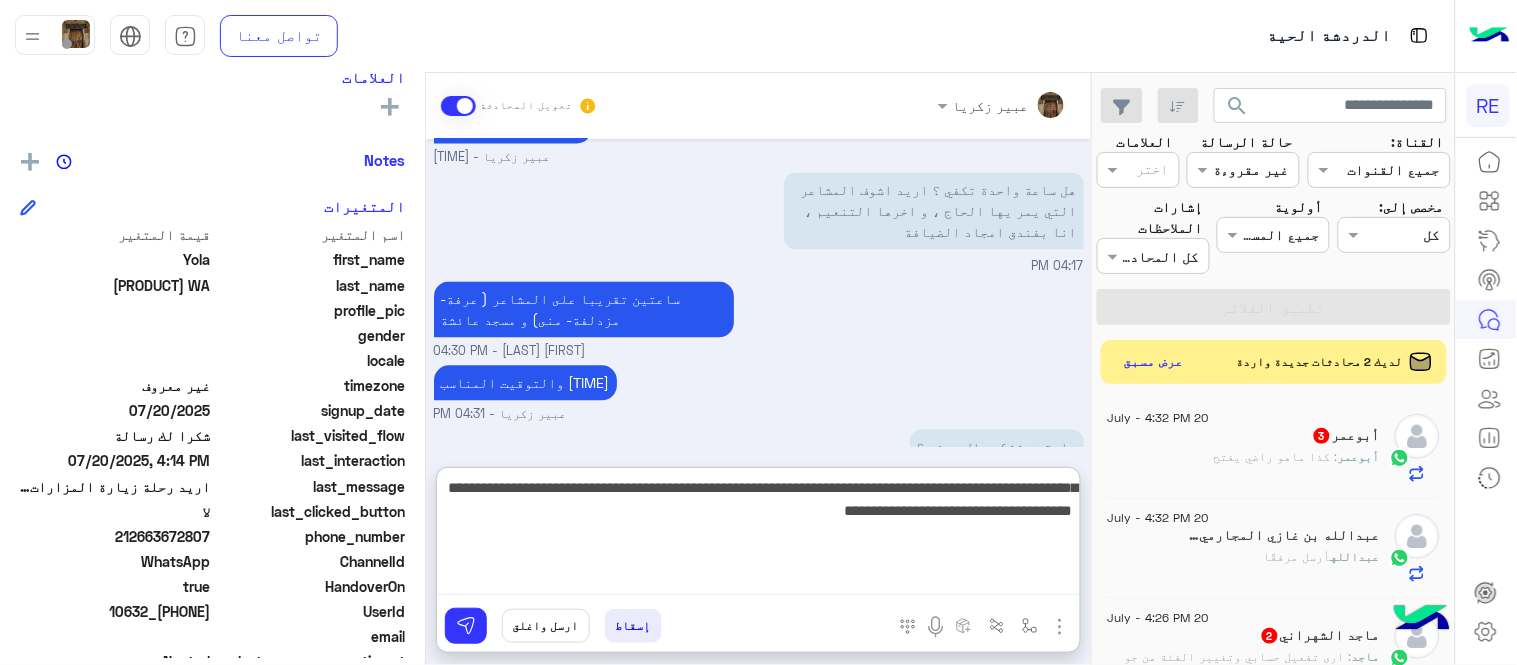 click on "**********" at bounding box center [758, 535] 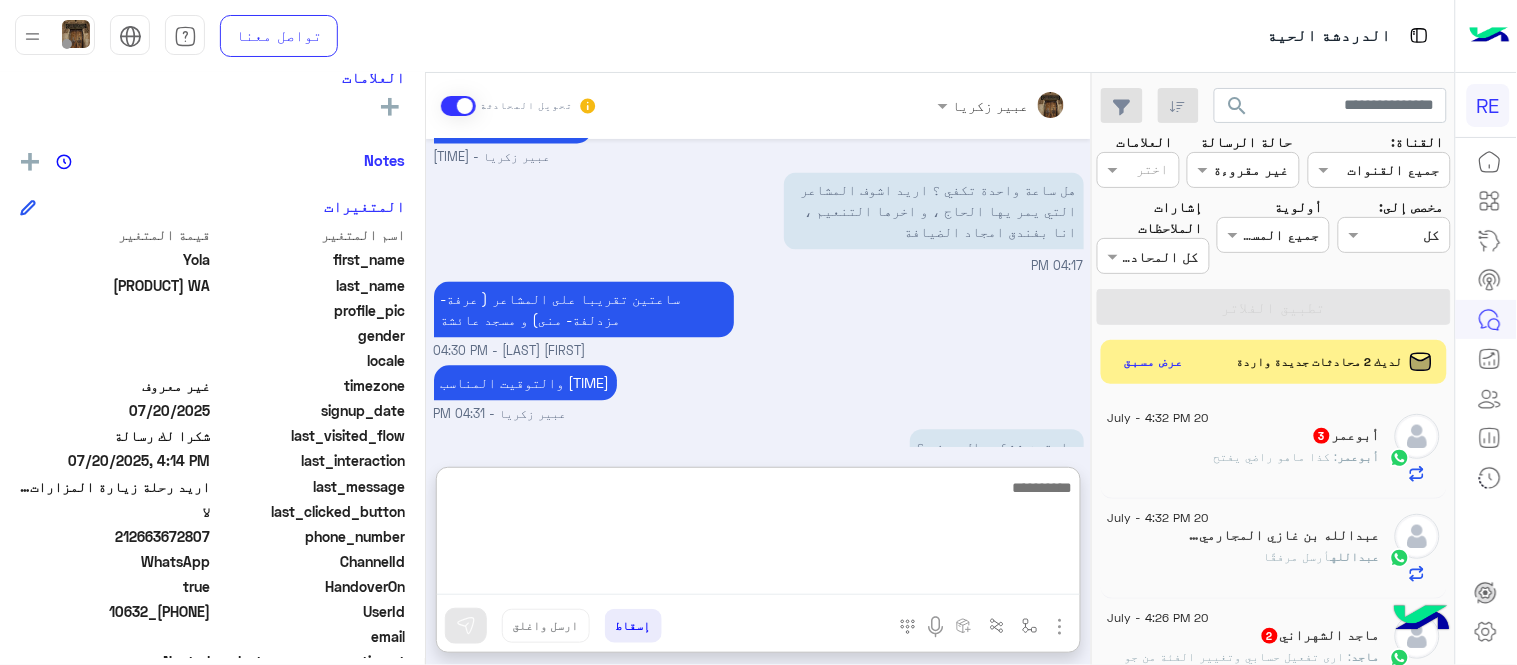 scroll, scrollTop: 1246, scrollLeft: 0, axis: vertical 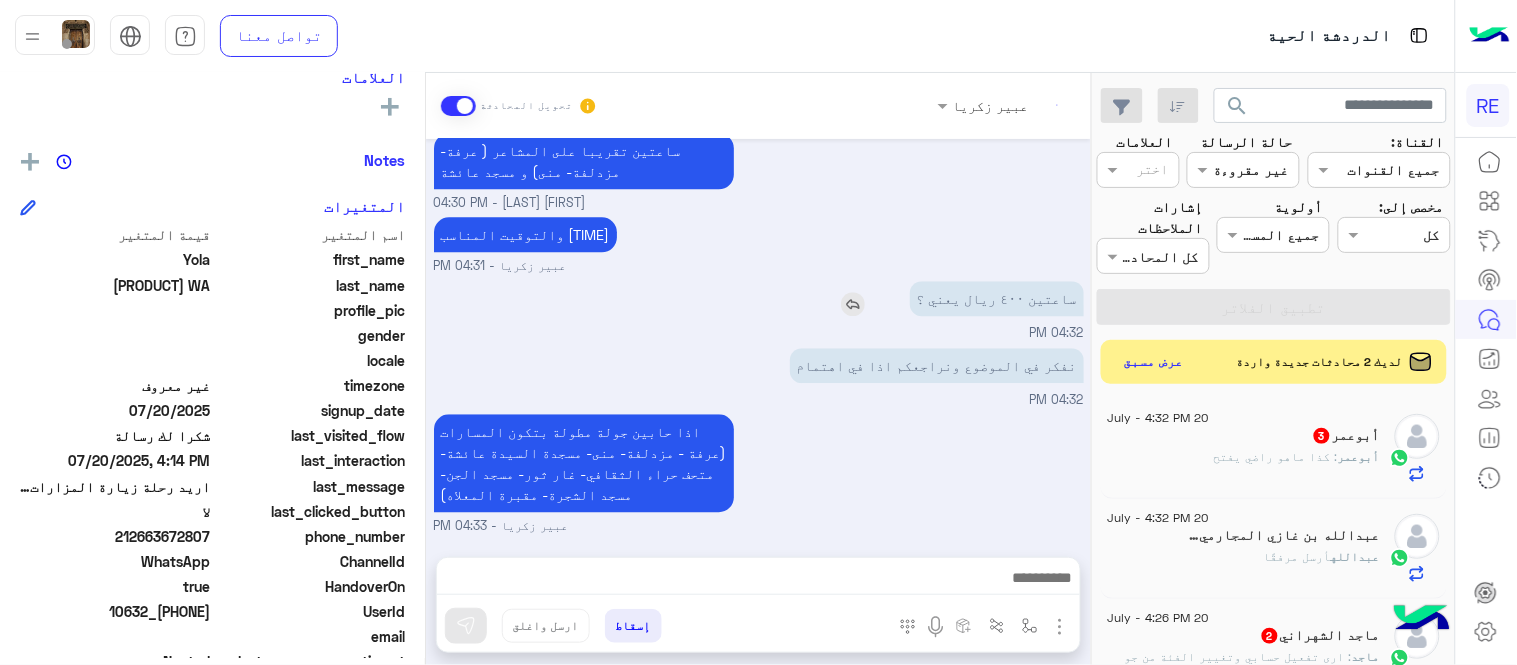 click on "[DATE]  شكرا لتواصلك معنا، سيتم التواصل معك قريبا اي خدمة اخرى ؟  الرجوع للقائمة الرئ   لا     [TIME]   لا    [TIME]  شكرا لتواصلك واختيارك رحلة 😊 اختر احد الخدمات التالية:    [TIME]   [NAME] وضع التسليم للمحادثات نشط   [TIME]      تفضل كيف اخدمك؟  [NAME] -  [TIME]   [NAME] انضم إلى المحادثة   [TIME]      اريد رحلة زيارة المزارات  لشخصين  مع المرور بمسجد عائشة لكي أحرم بعمرة أخرى   [TIME]  هلا ومرحبا السعر للسيارة الصغيرة 200 ريال للساعة بيكون مع مرشد سياحي المرشد بيجيك عند الفندق وفي نهاية الجولة بيوصلك المكان اللي تبغاه  [NAME] -  [TIME]  حابين نأكد لكم الحجز ؟   [TIME]    [TIME]" at bounding box center [758, 338] 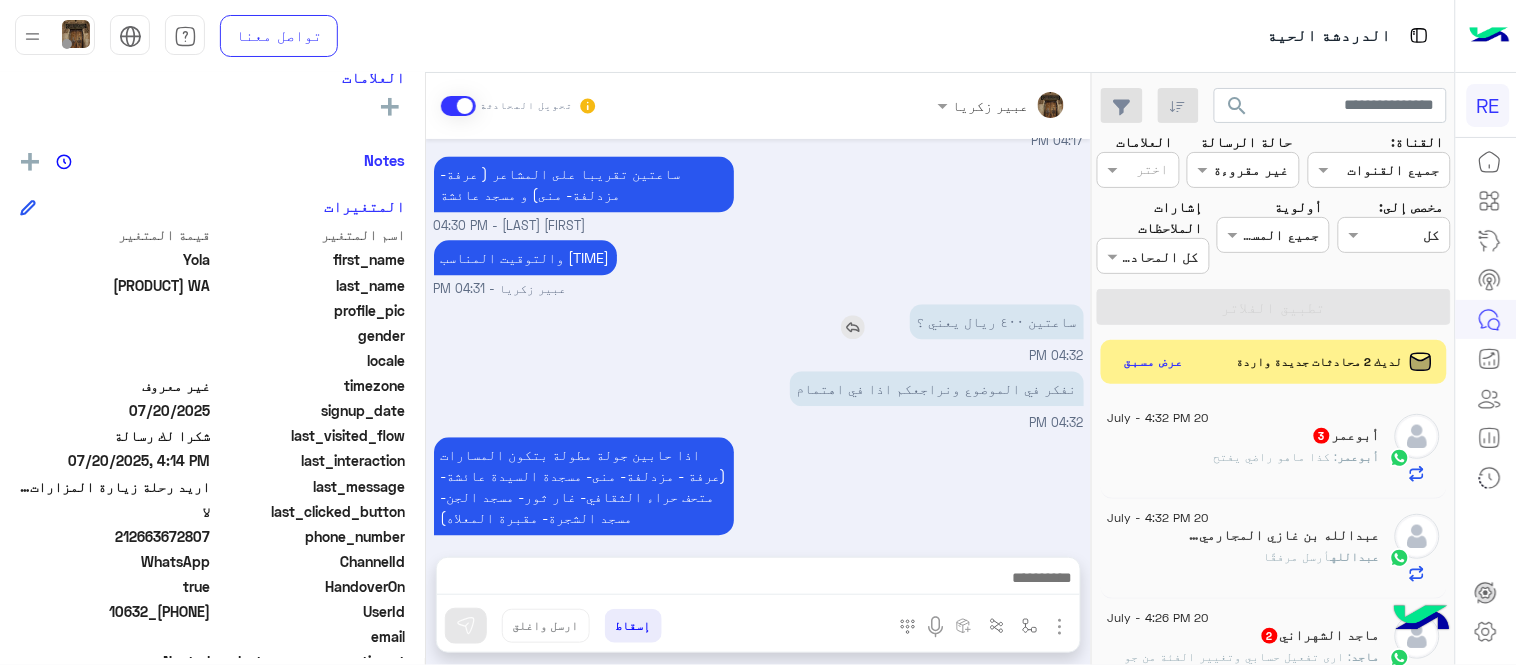 click at bounding box center [853, 327] 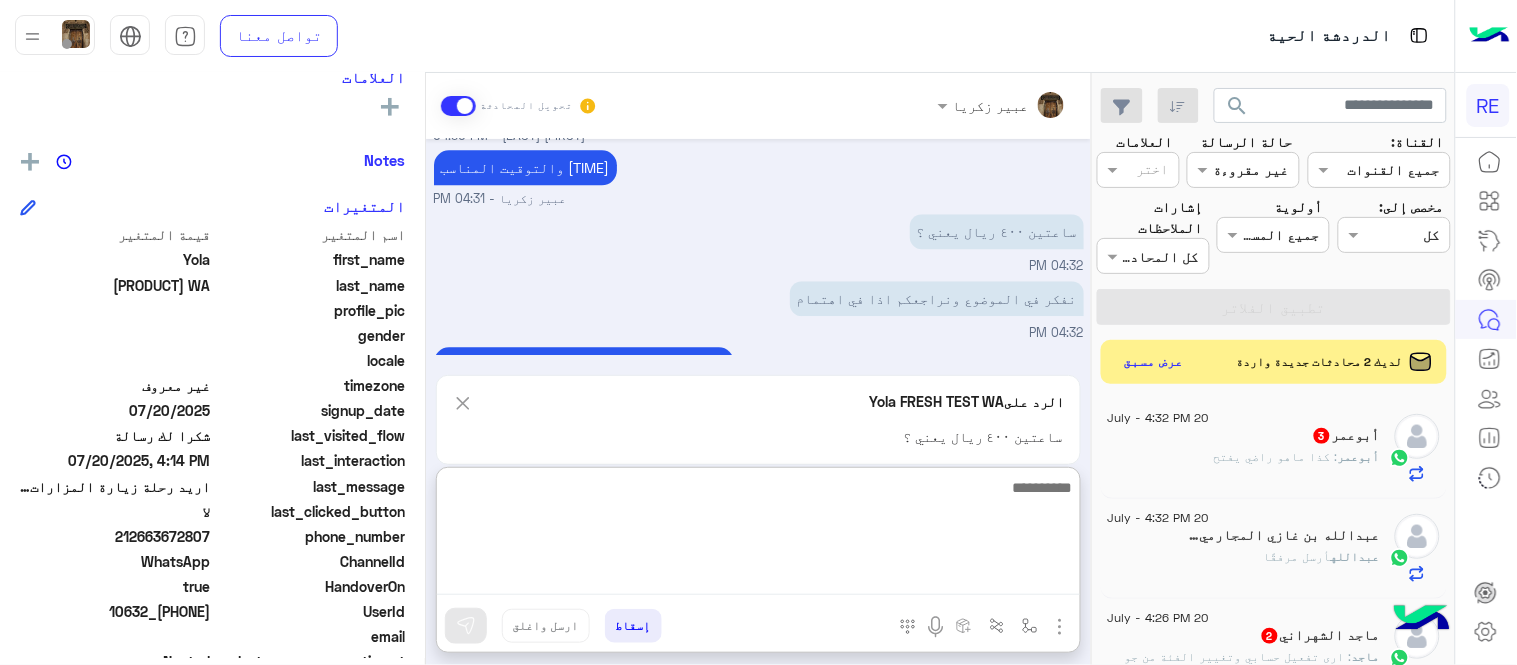click at bounding box center (758, 535) 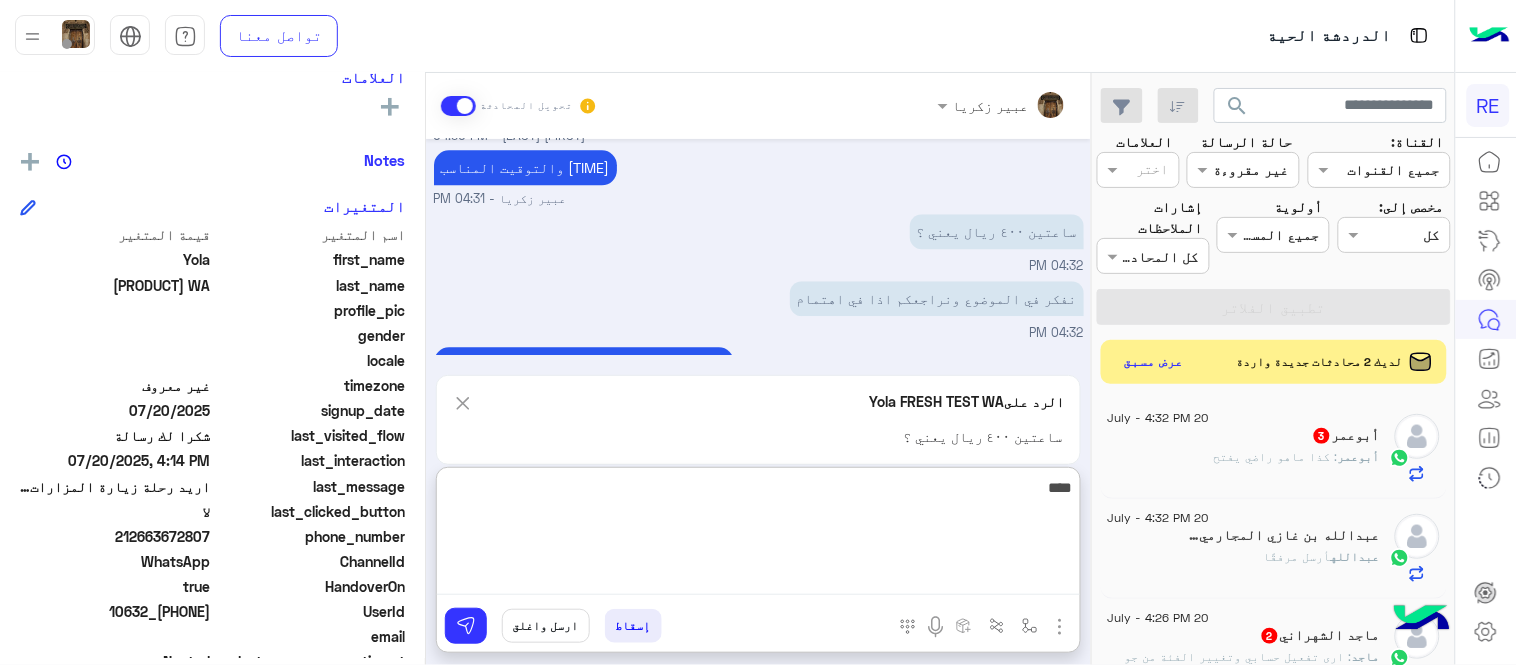 type on "****" 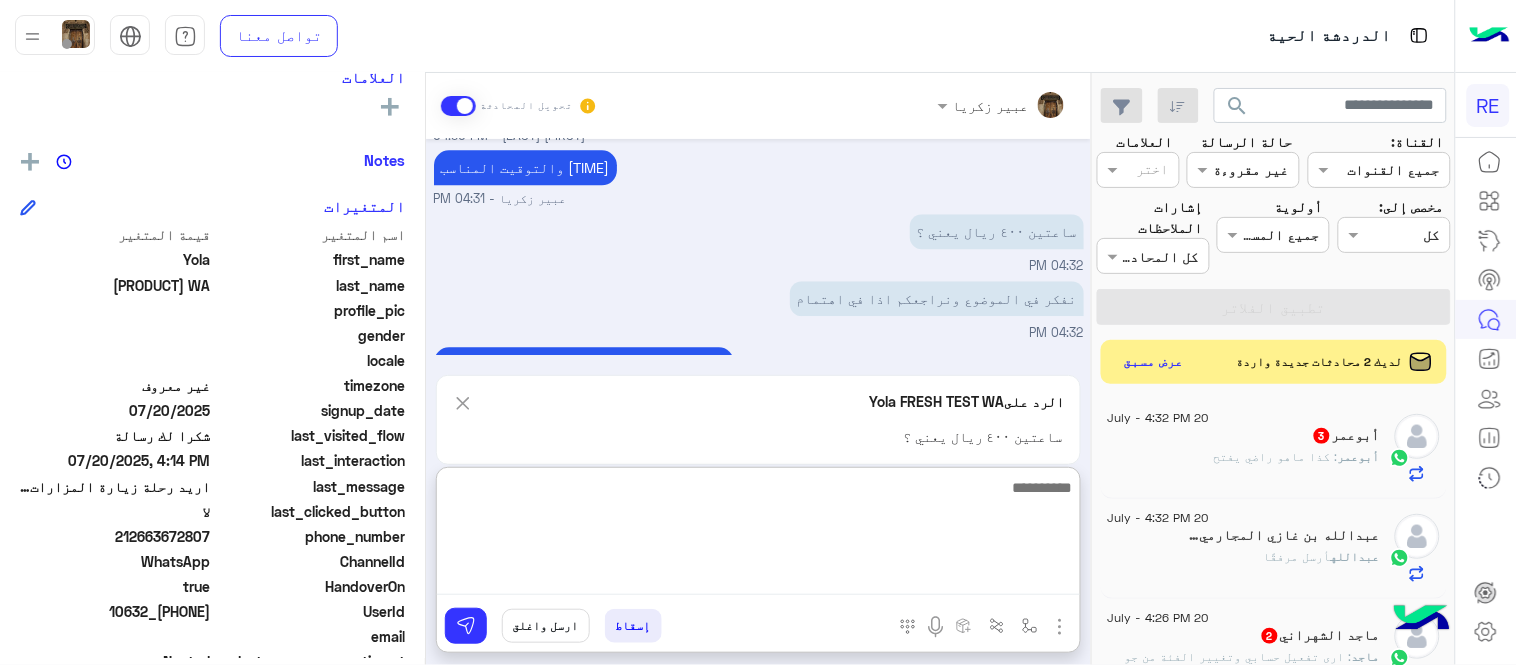 scroll, scrollTop: 1344, scrollLeft: 0, axis: vertical 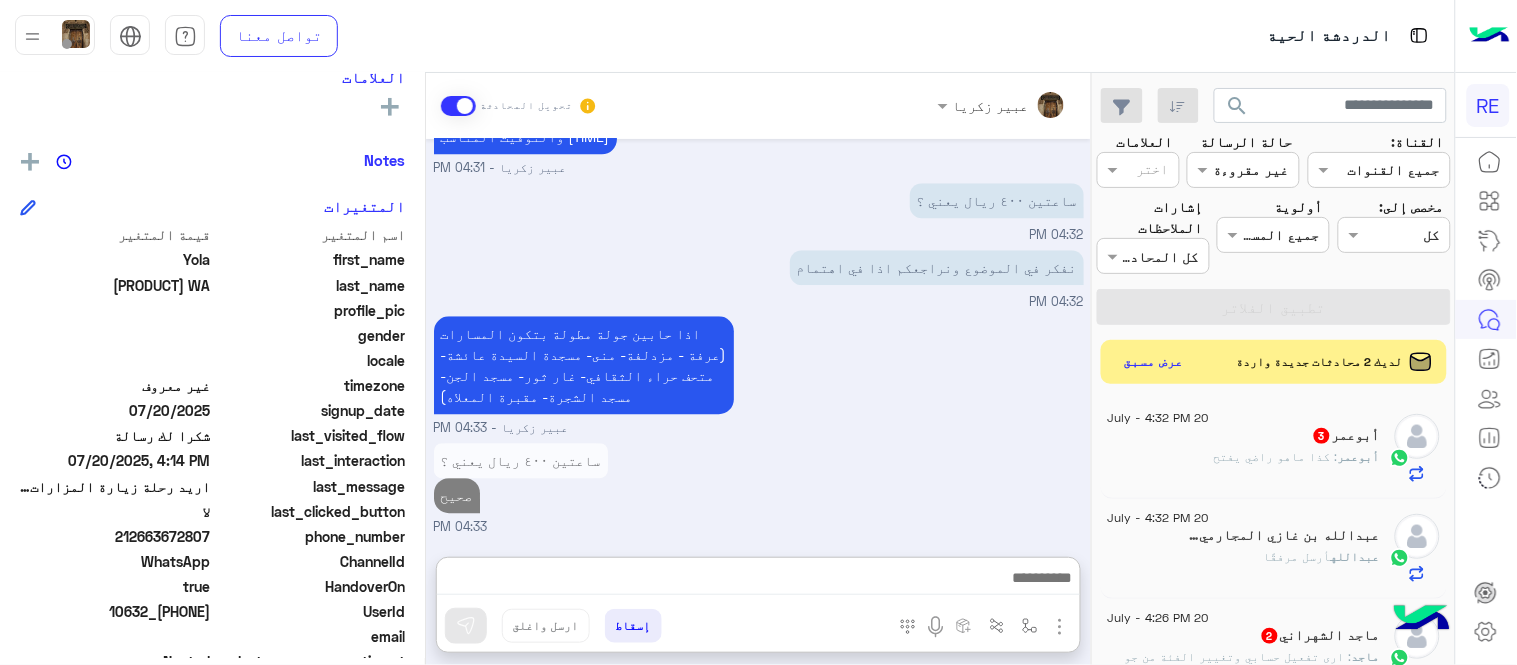 click on "اذا حابين جولة مطولة بتكون المسارات (عرفة - مزدلفة- منى- مسجدة السيدة عائشة- متحف حراء الثقافي- غار ثور- مسجد الجن- مسجد الشجرة- مقبرة المعلاه)  [FIRST] [LAST] -  [TIME]" at bounding box center (759, 374) 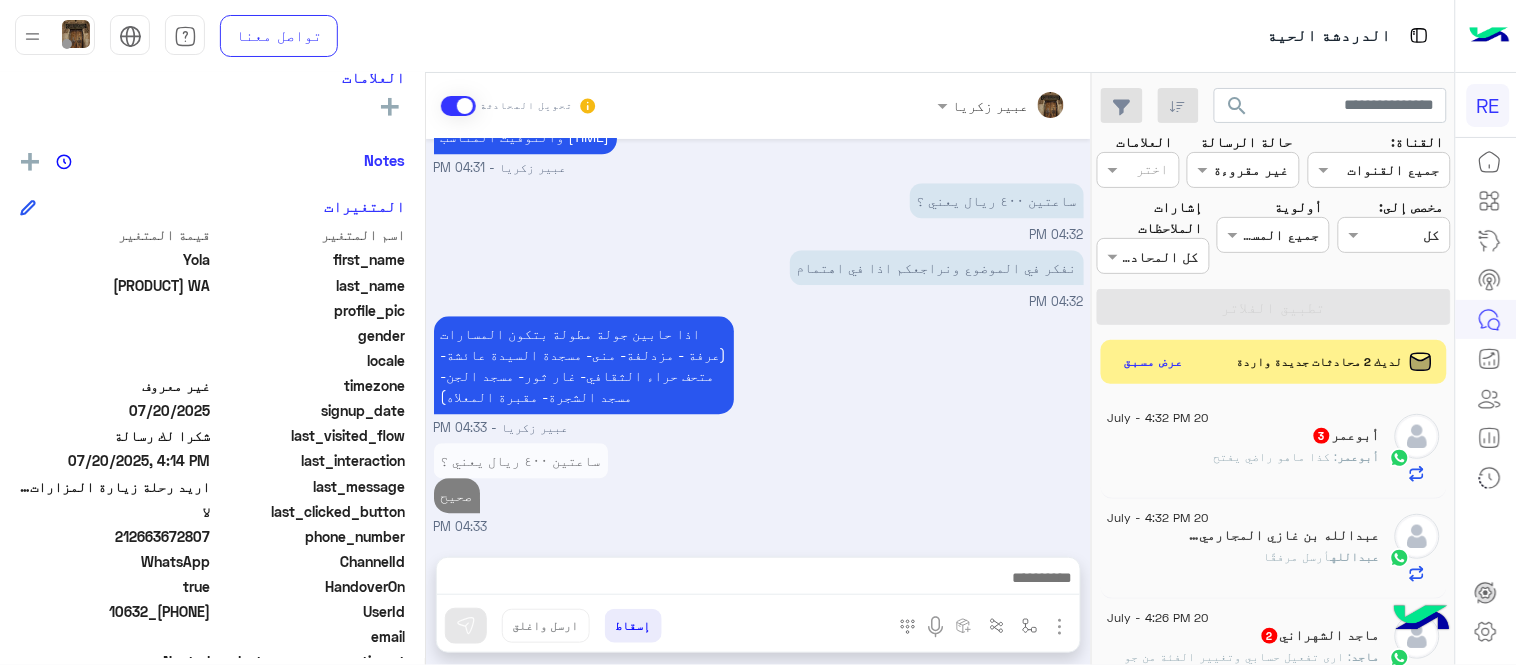 scroll, scrollTop: 1254, scrollLeft: 0, axis: vertical 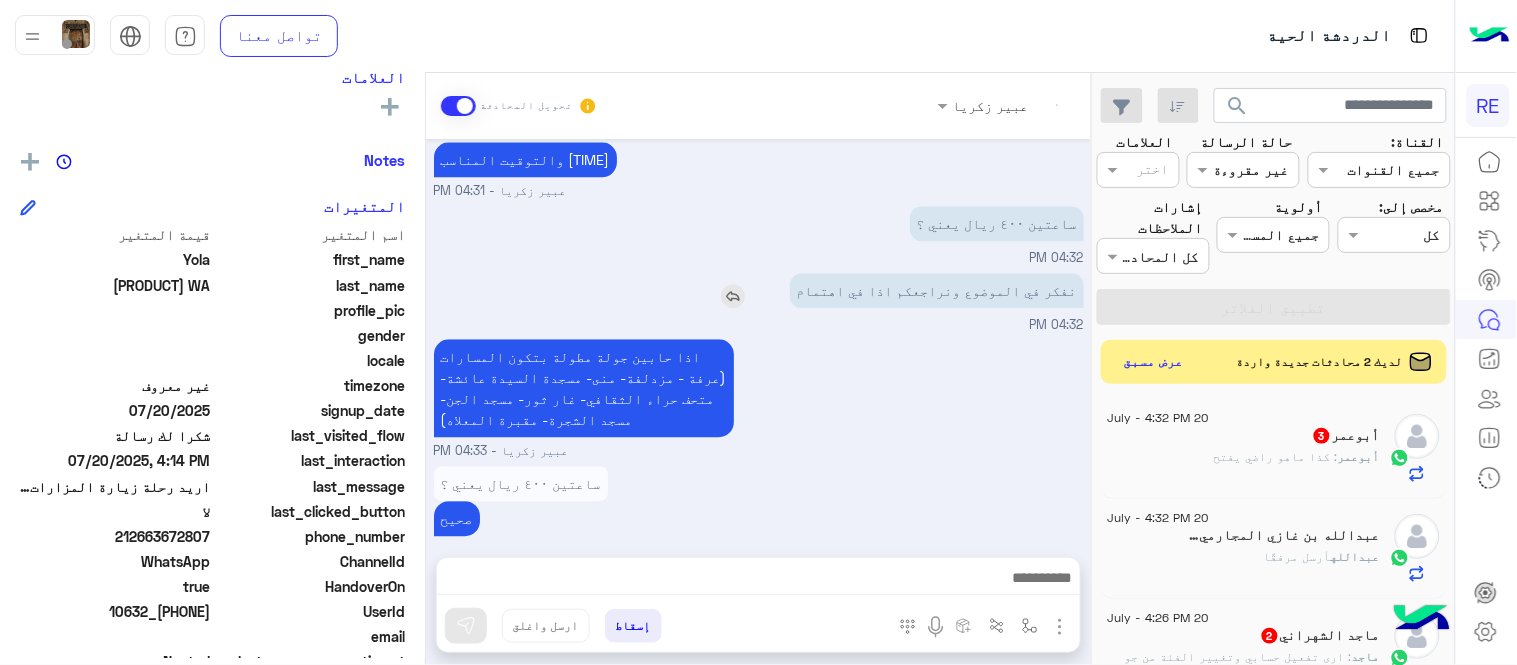 click at bounding box center (733, 296) 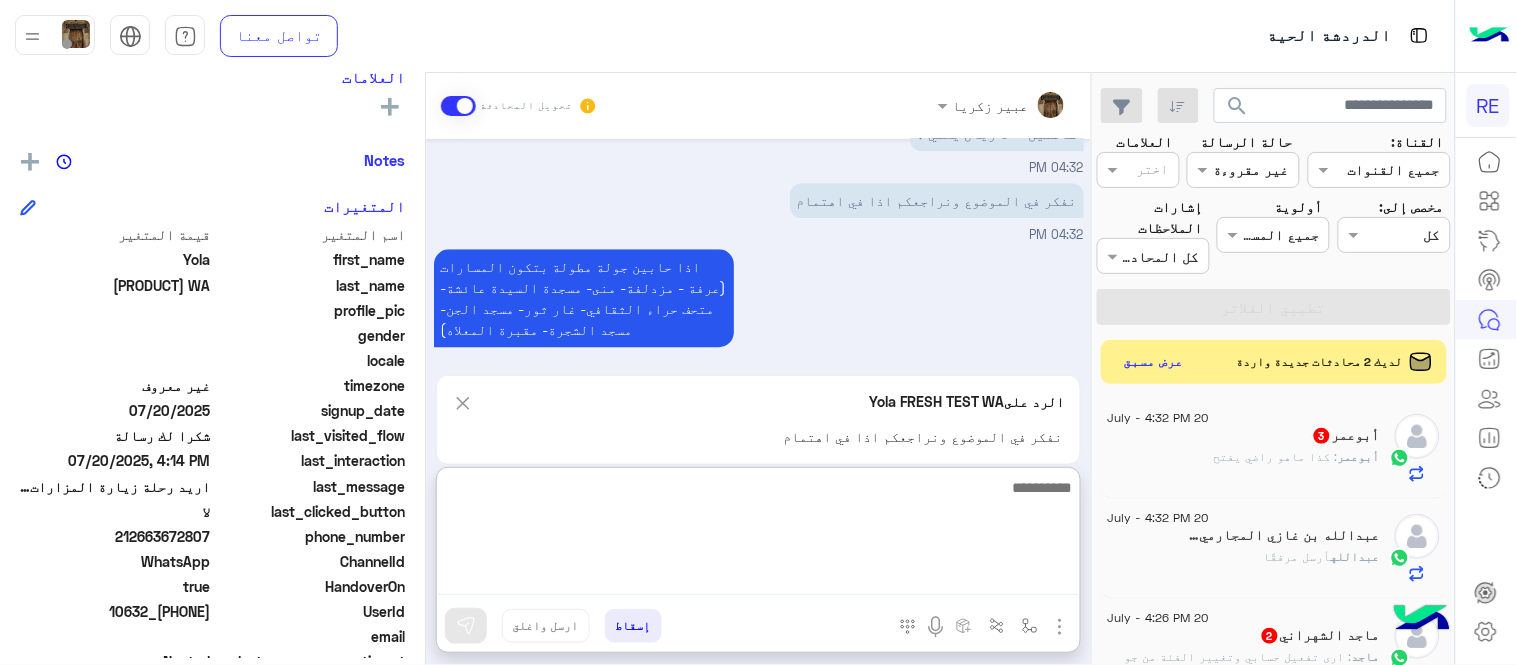 click at bounding box center (758, 535) 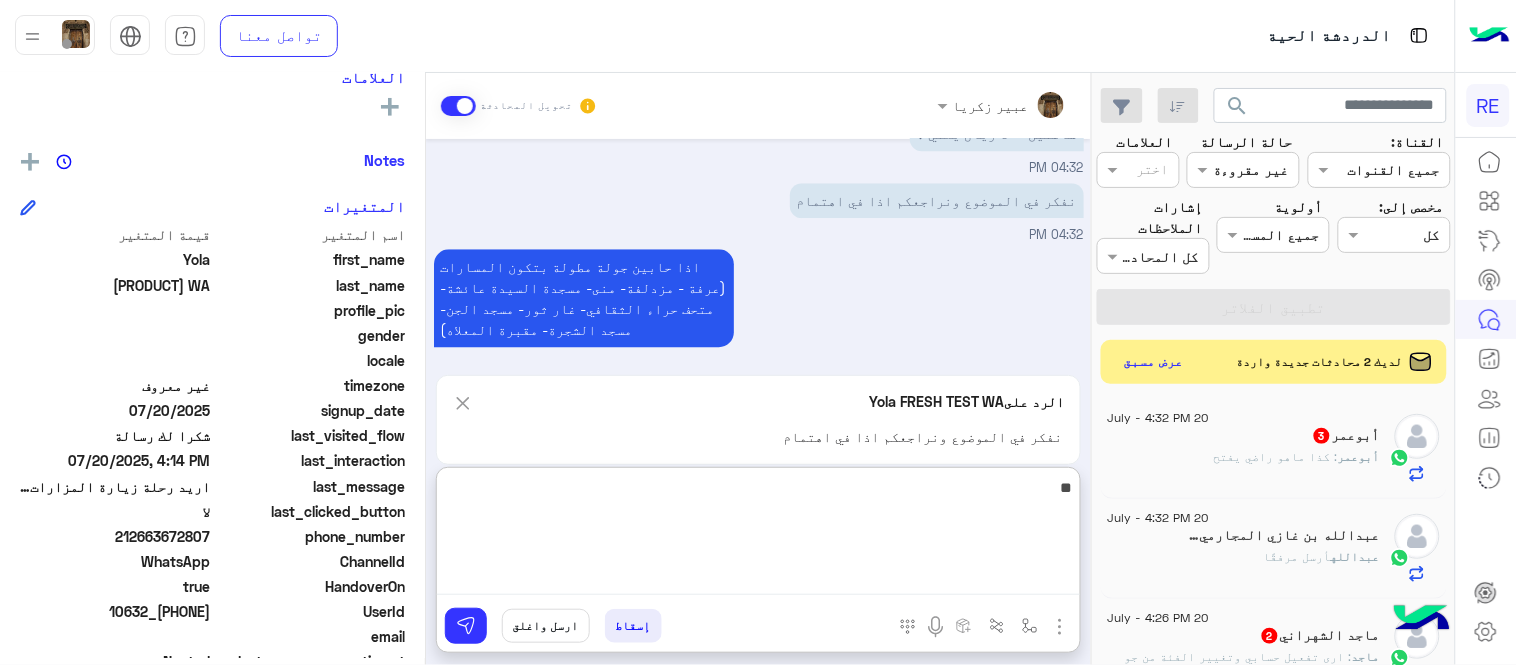 type on "*" 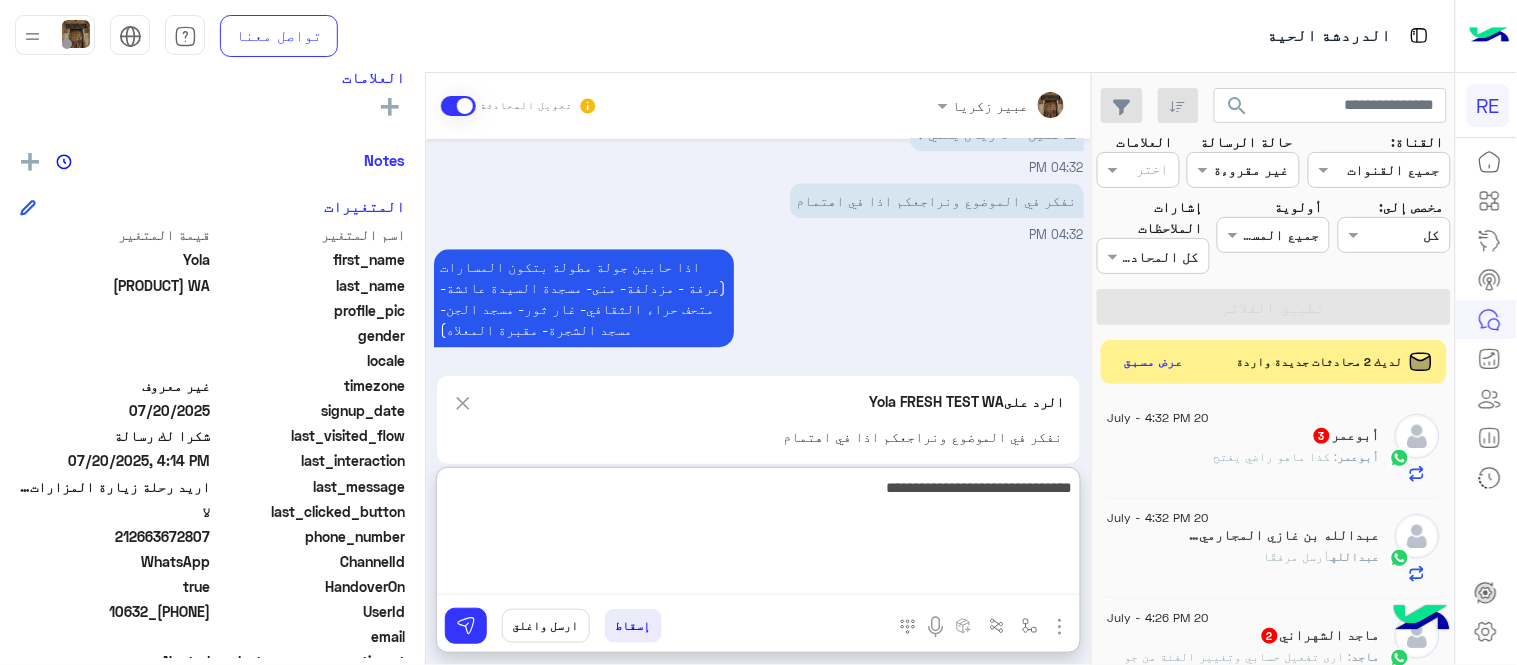 type on "**********" 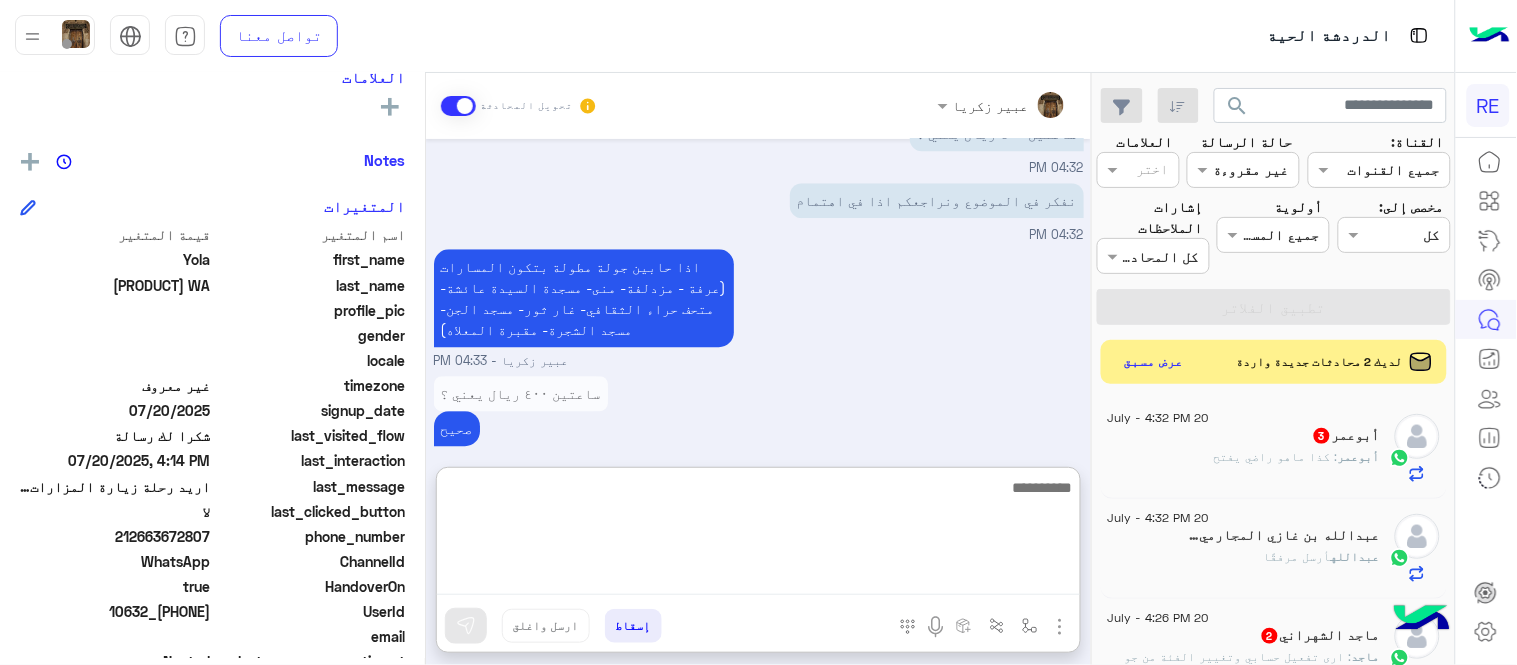 scroll, scrollTop: 1443, scrollLeft: 0, axis: vertical 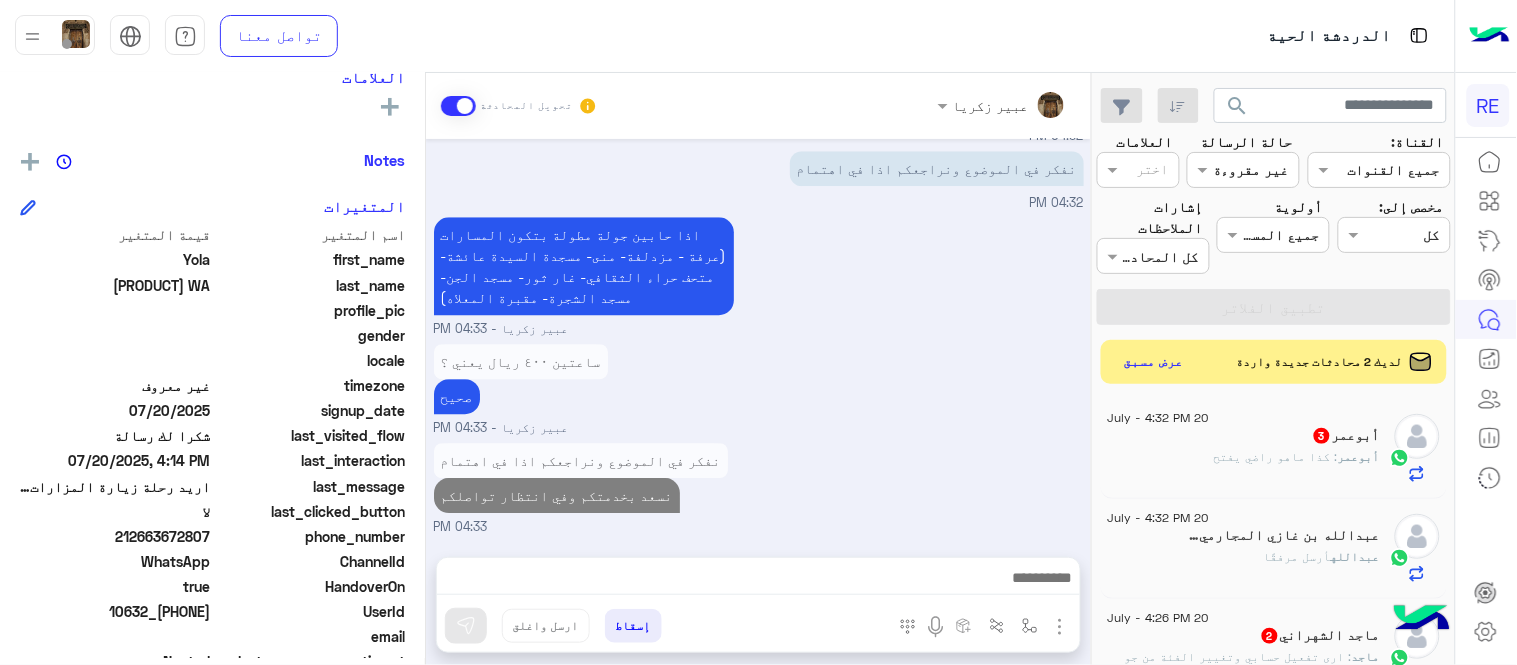 click on "[DATE]  شكرا لتواصلك معنا، سيتم التواصل معك قريبا اي خدمة اخرى ؟  الرجوع للقائمة الرئ   لا     [TIME]   لا    [TIME]  شكرا لتواصلك واختيارك رحلة 😊 اختر احد الخدمات التالية:    [TIME]   [NAME] وضع التسليم للمحادثات نشط   [TIME]      تفضل كيف اخدمك؟  [NAME] -  [TIME]   [NAME] انضم إلى المحادثة   [TIME]      اريد رحلة زيارة المزارات  لشخصين  مع المرور بمسجد عائشة لكي أحرم بعمرة أخرى   [TIME]  هلا ومرحبا السعر للسيارة الصغيرة 200 ريال للساعة بيكون مع مرشد سياحي المرشد بيجيك عند الفندق وفي نهاية الجولة بيوصلك المكان اللي تبغاه  [NAME] -  [TIME]  حابين نأكد لكم الحجز ؟   [TIME]    [TIME]" at bounding box center (758, 338) 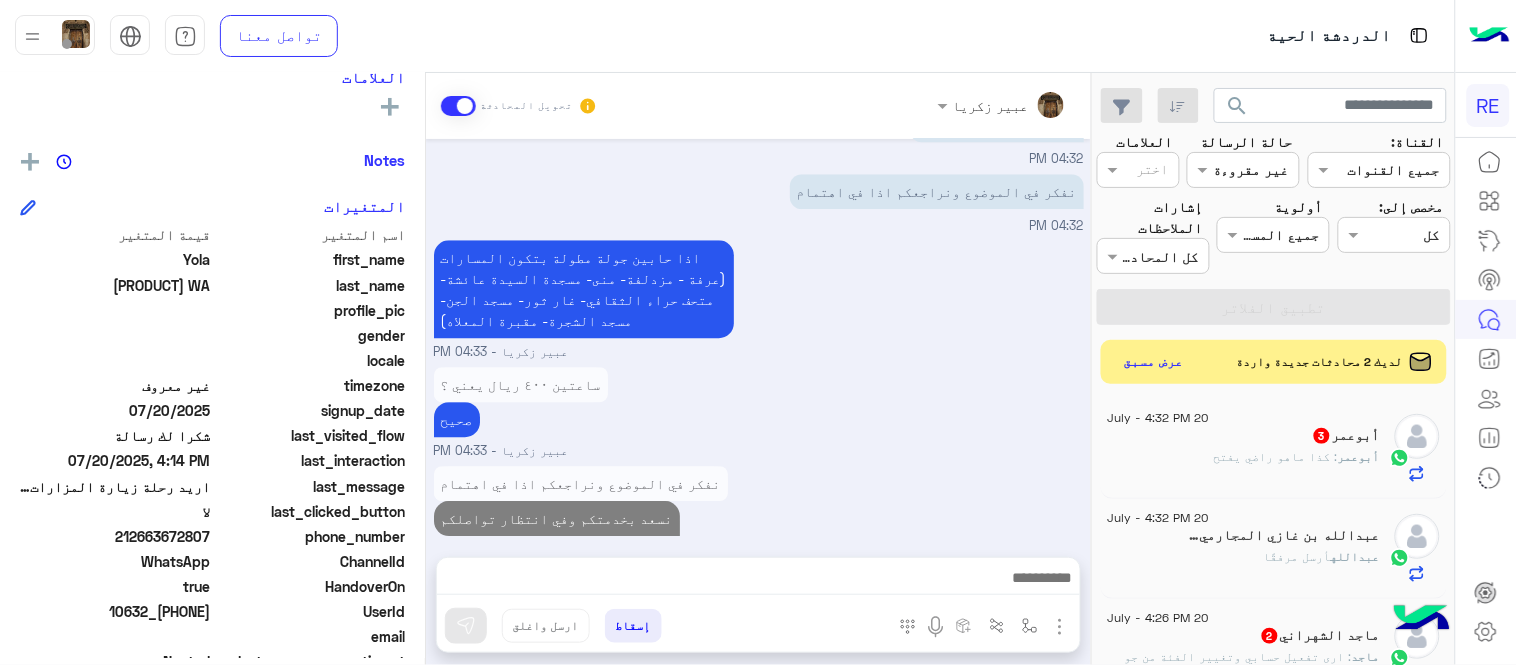 scroll, scrollTop: 1353, scrollLeft: 0, axis: vertical 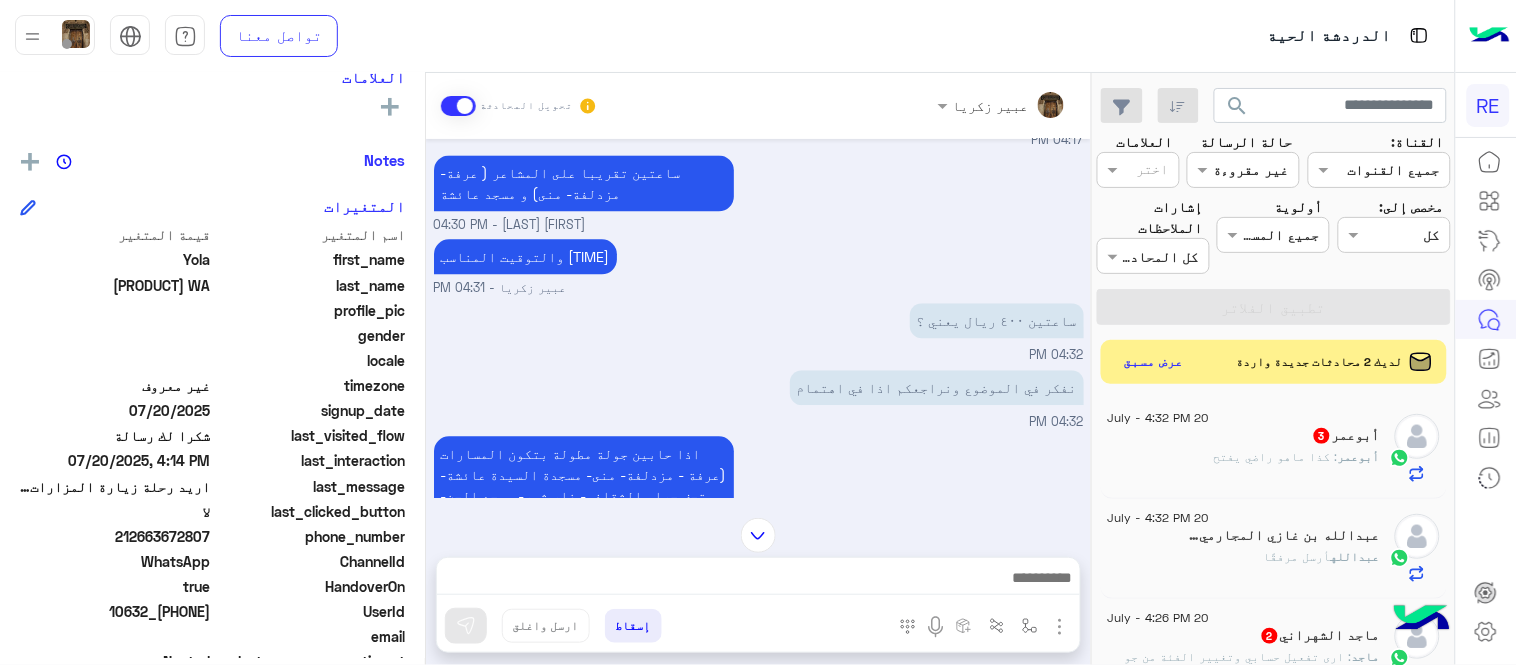 click at bounding box center [758, 535] 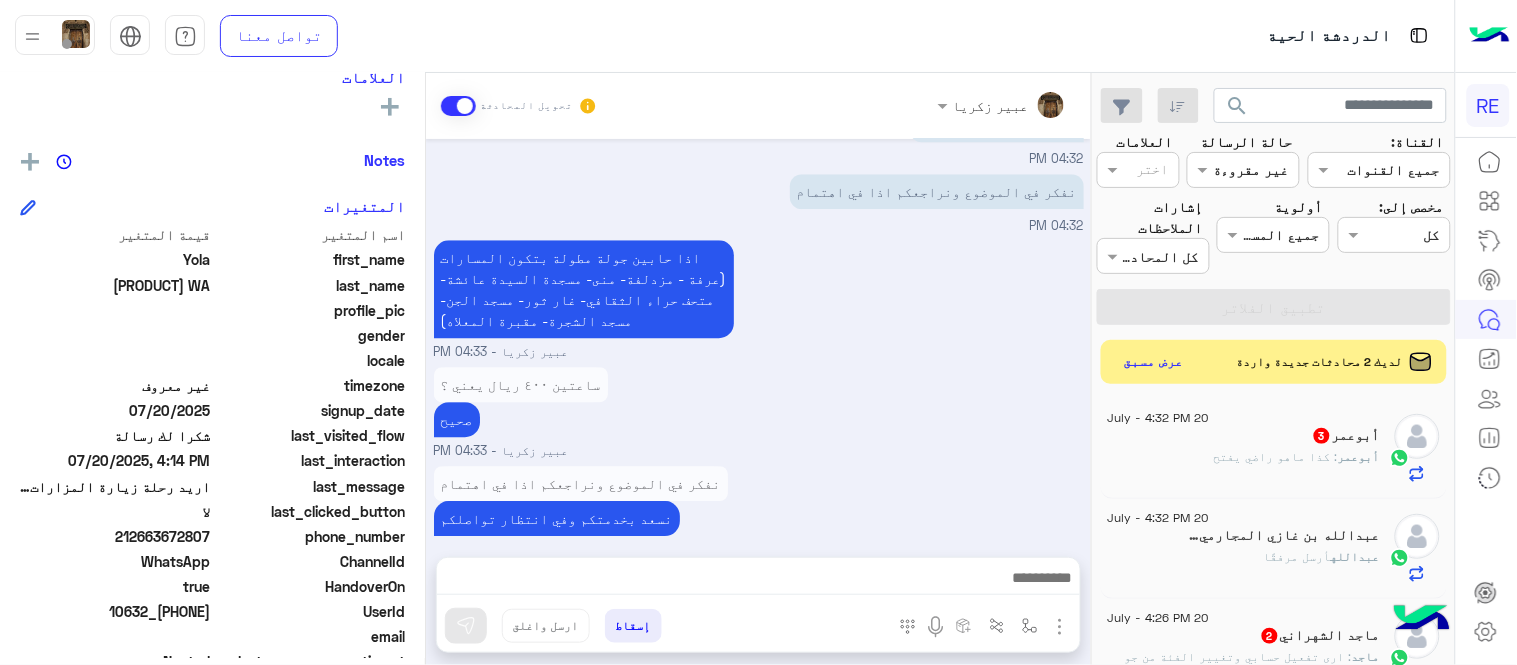 click on "عبير زكريا -  04:33 PM" at bounding box center [759, 451] 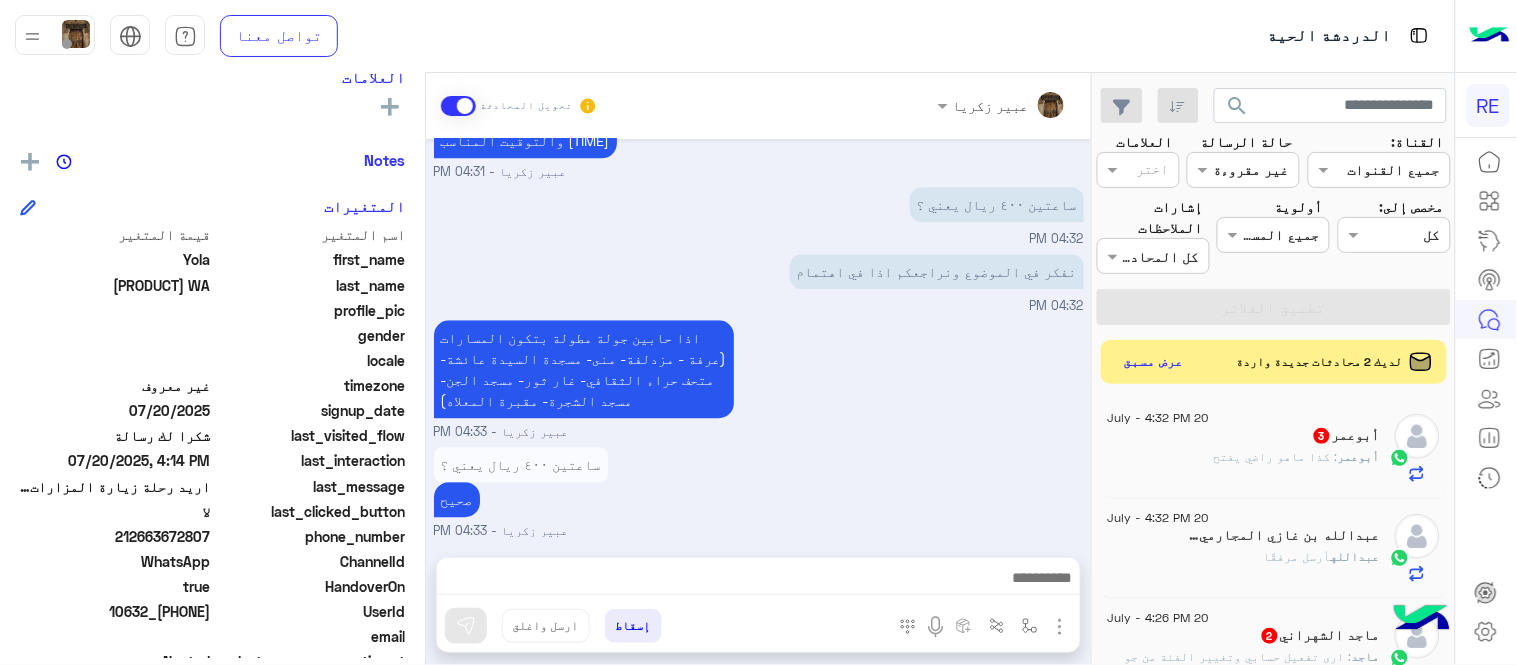 scroll, scrollTop: 1353, scrollLeft: 0, axis: vertical 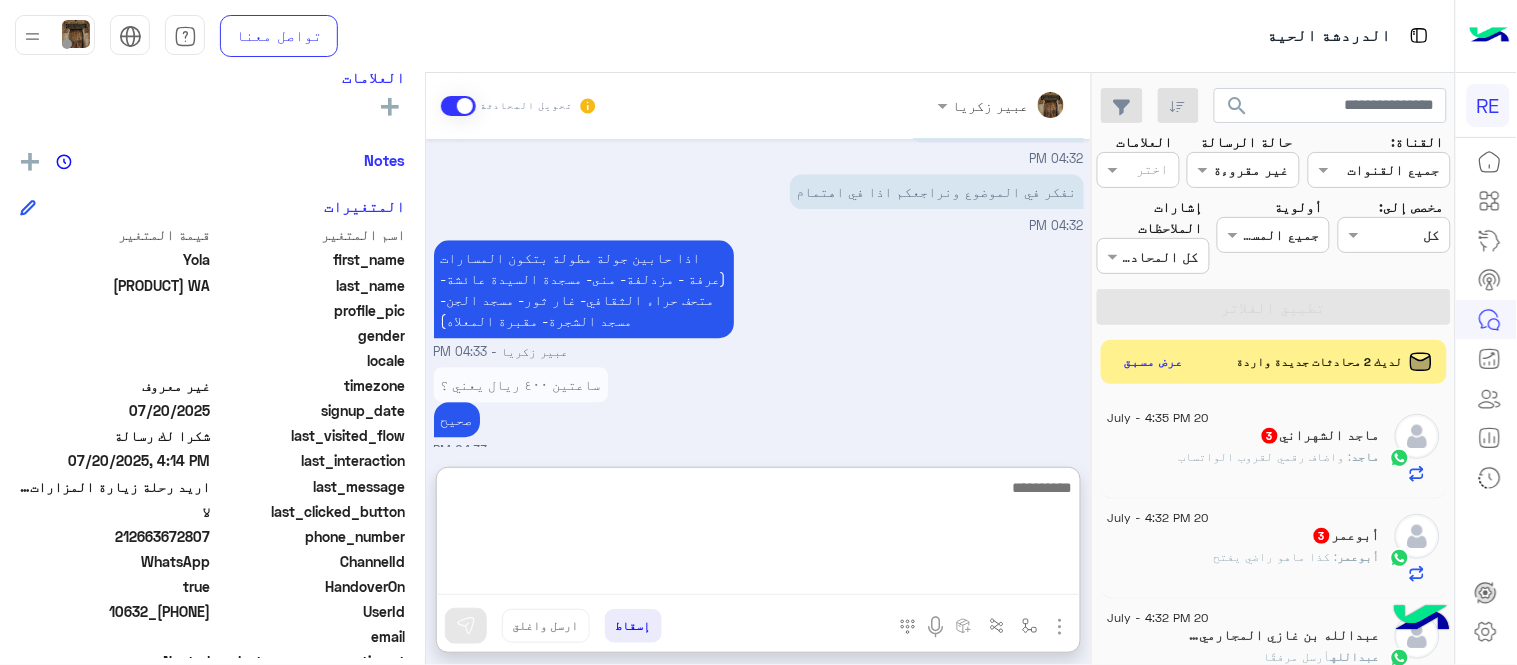 click at bounding box center [758, 535] 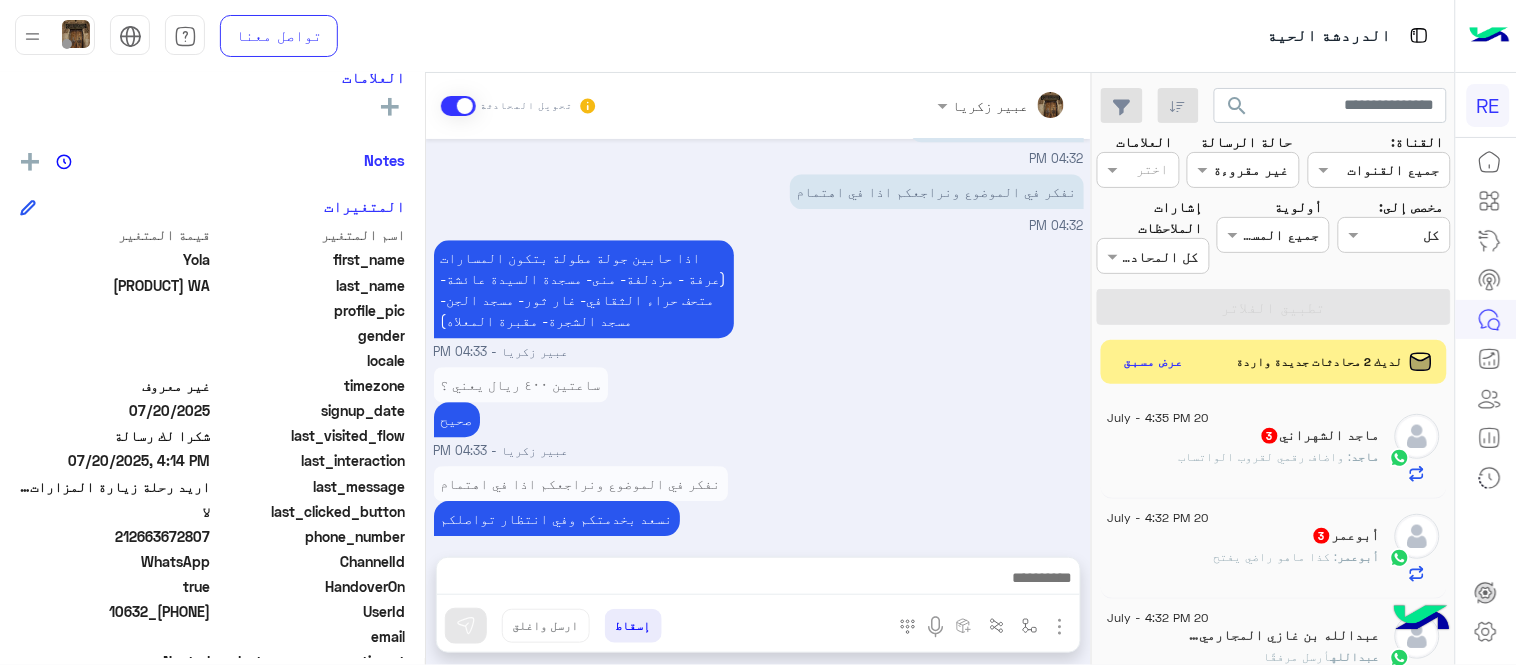 click on "ساعتين ٤٠٠ ريال يعني ؟ صحيح  عبير زكريا -  04:33 PM" at bounding box center (759, 411) 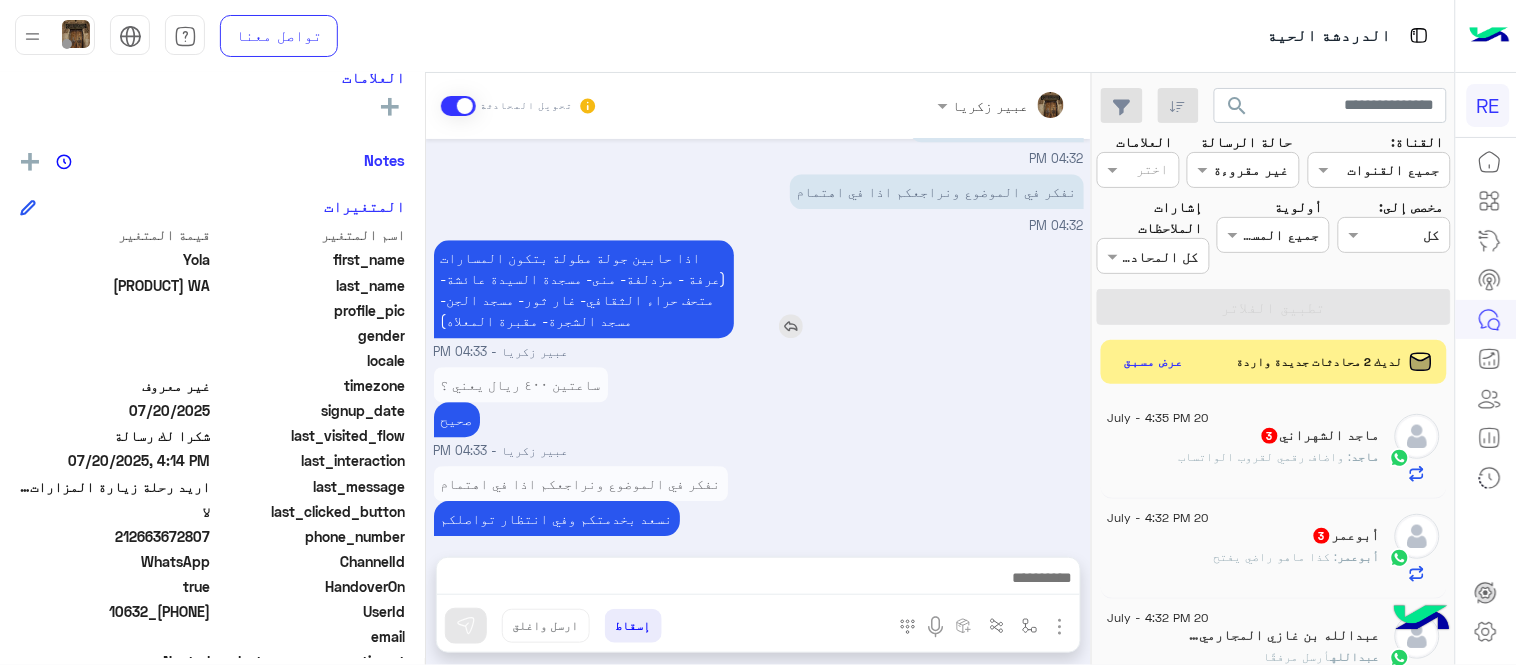 click on "اذا حابين جولة مطولة بتكون المسارات (عرفة - مزدلفة- منى- مسجدة السيدة عائشة- متحف حراء الثقافي- غار ثور- مسجد الجن- مسجد الشجرة- مقبرة المعلاه)" at bounding box center [584, 289] 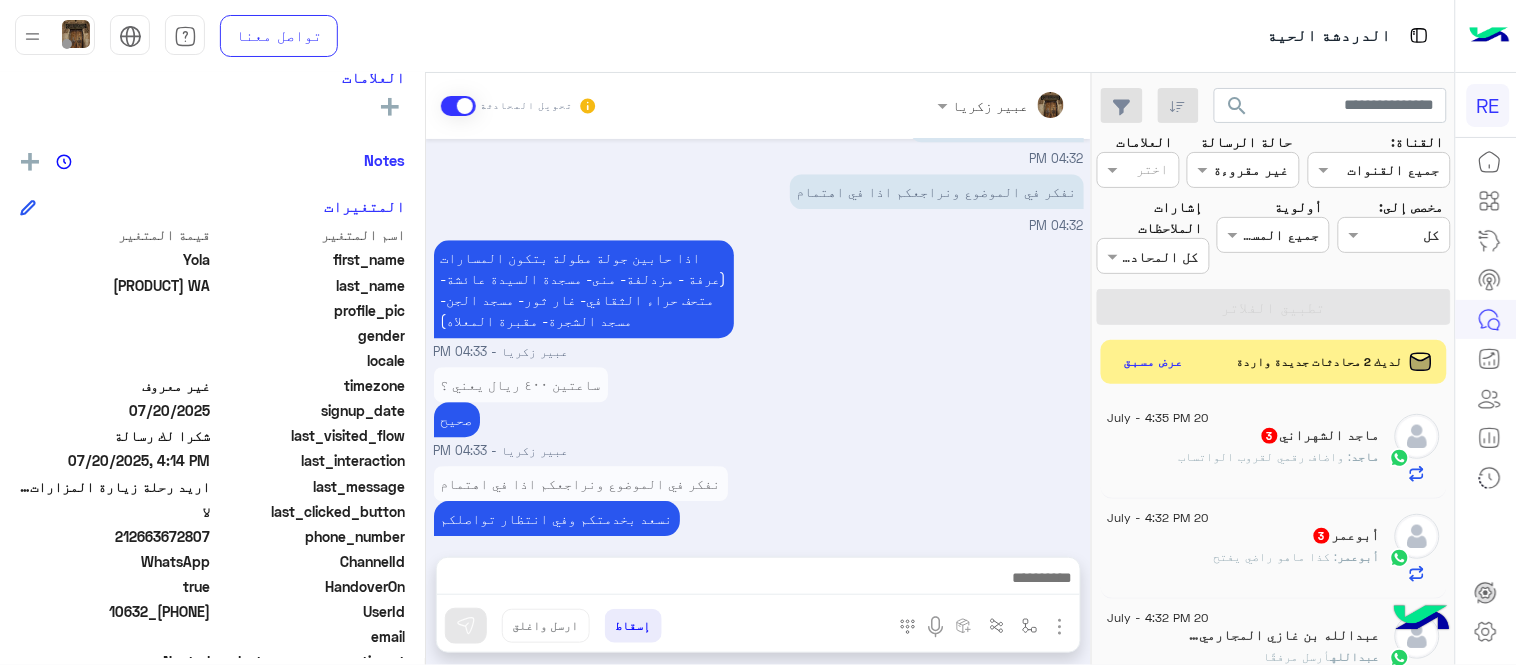 click on "ساعتين ٤٠٠ ريال يعني ؟ صحيح  عبير زكريا -  04:33 PM" at bounding box center (759, 411) 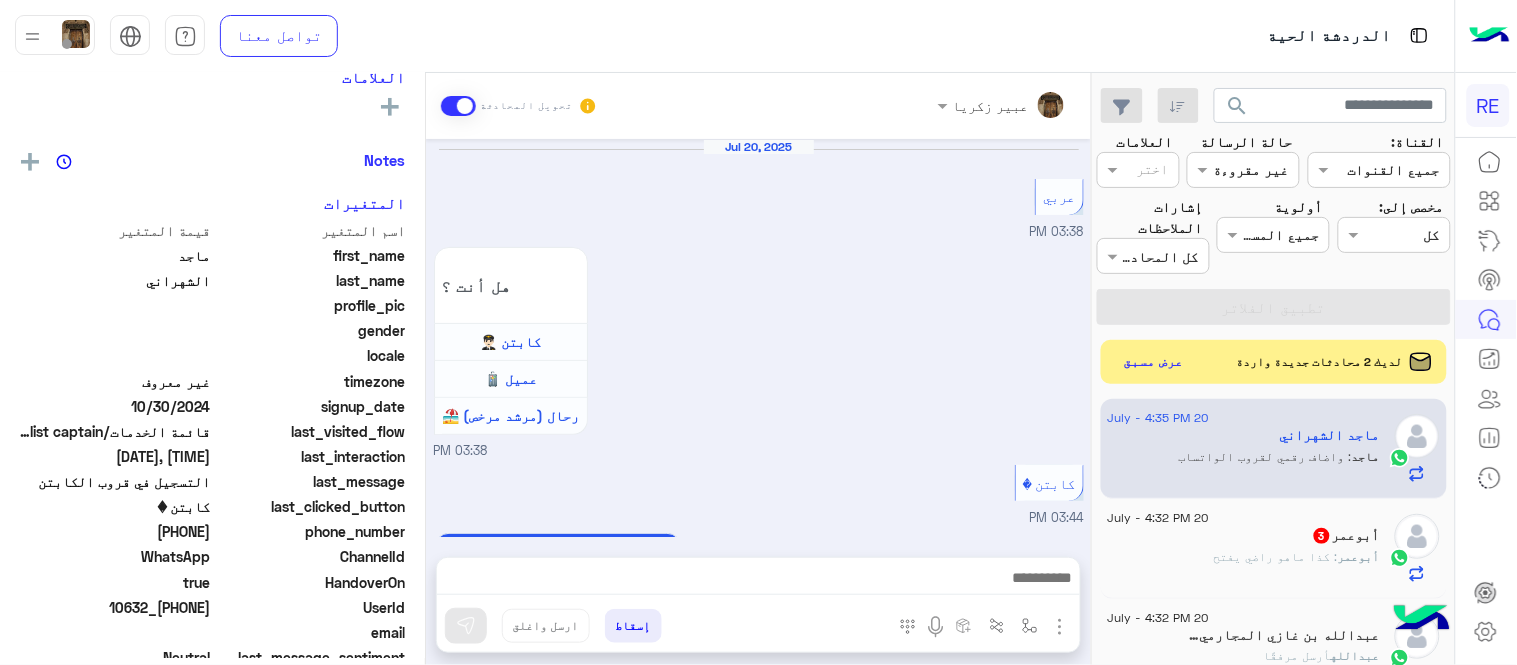 scroll, scrollTop: 435, scrollLeft: 0, axis: vertical 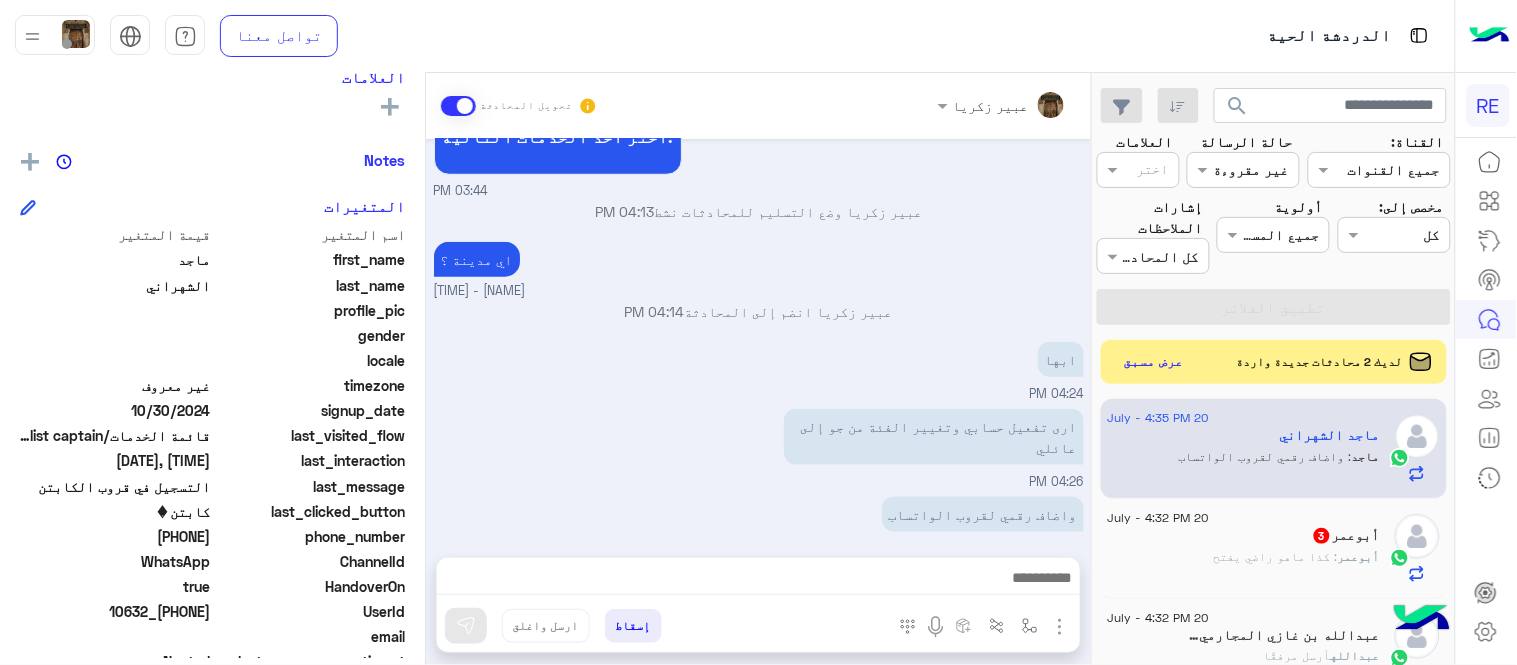 drag, startPoint x: 143, startPoint y: 531, endPoint x: 213, endPoint y: 536, distance: 70.178345 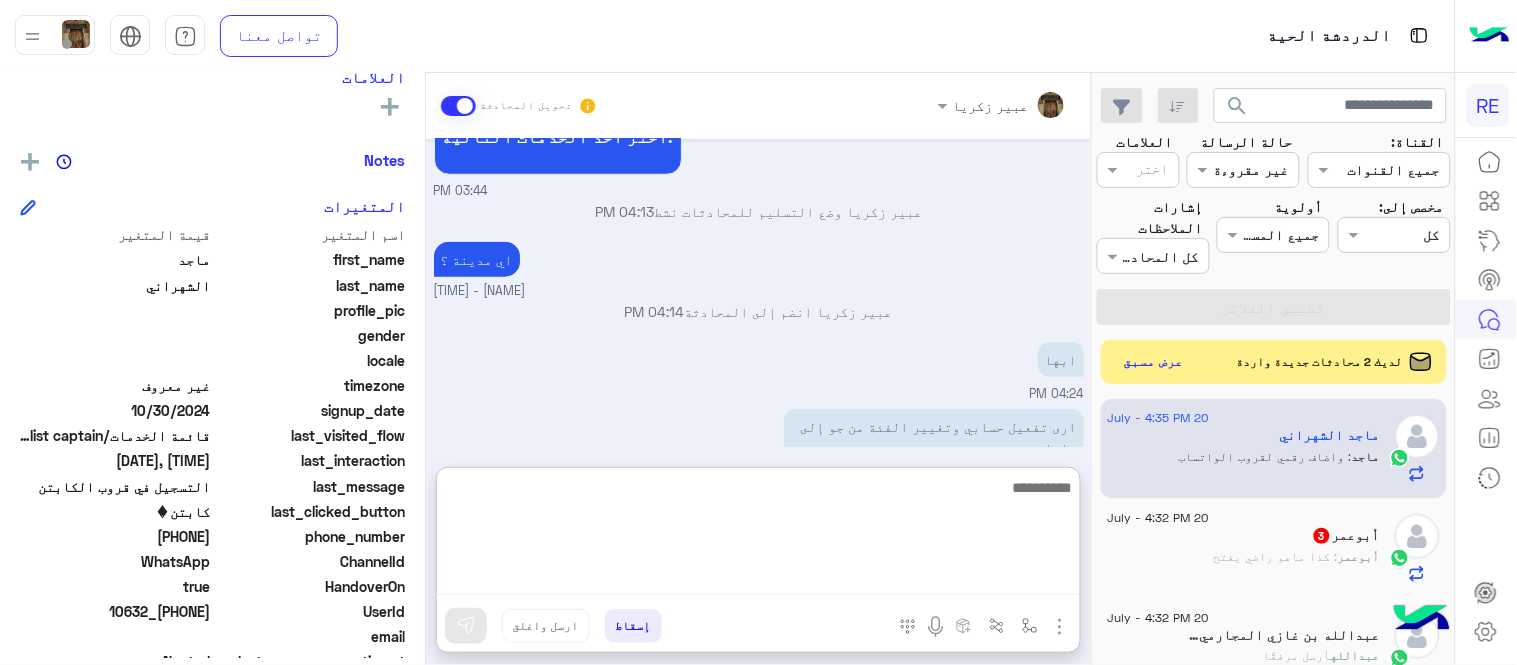 click at bounding box center (758, 535) 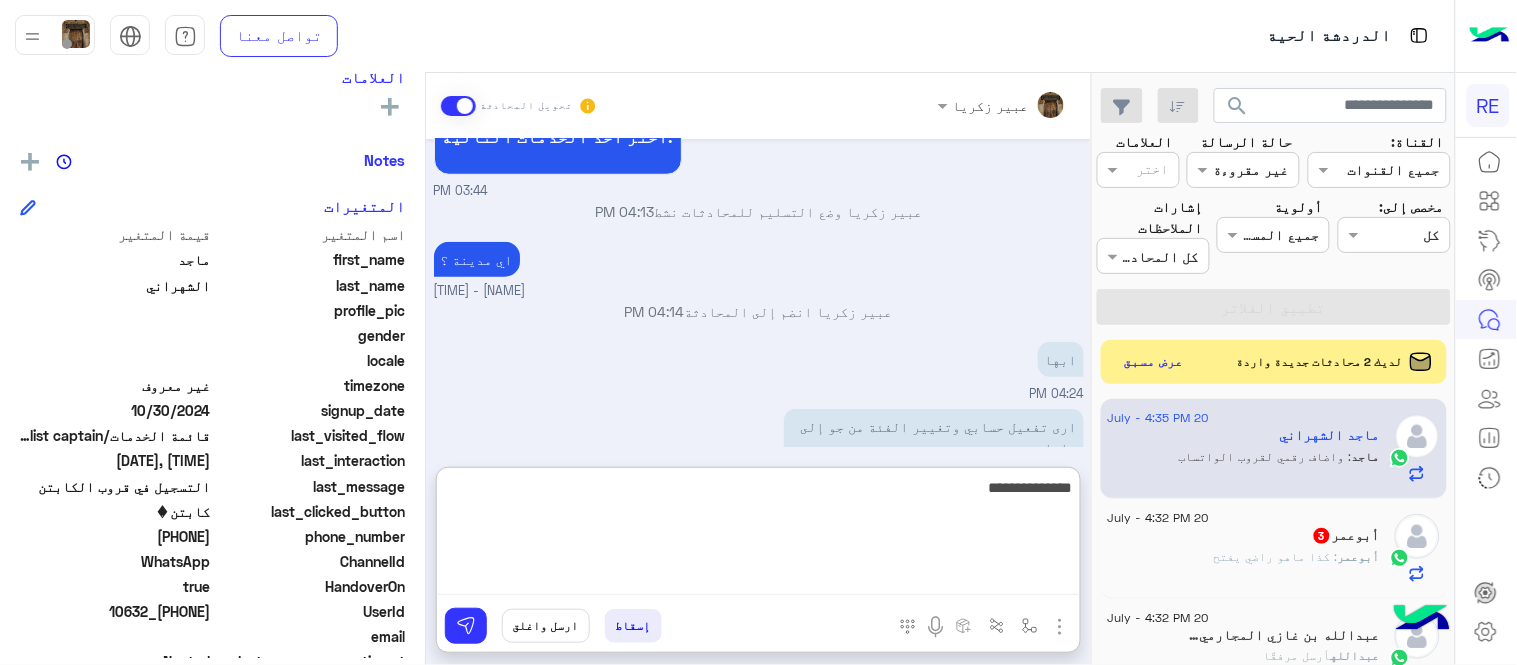type on "**********" 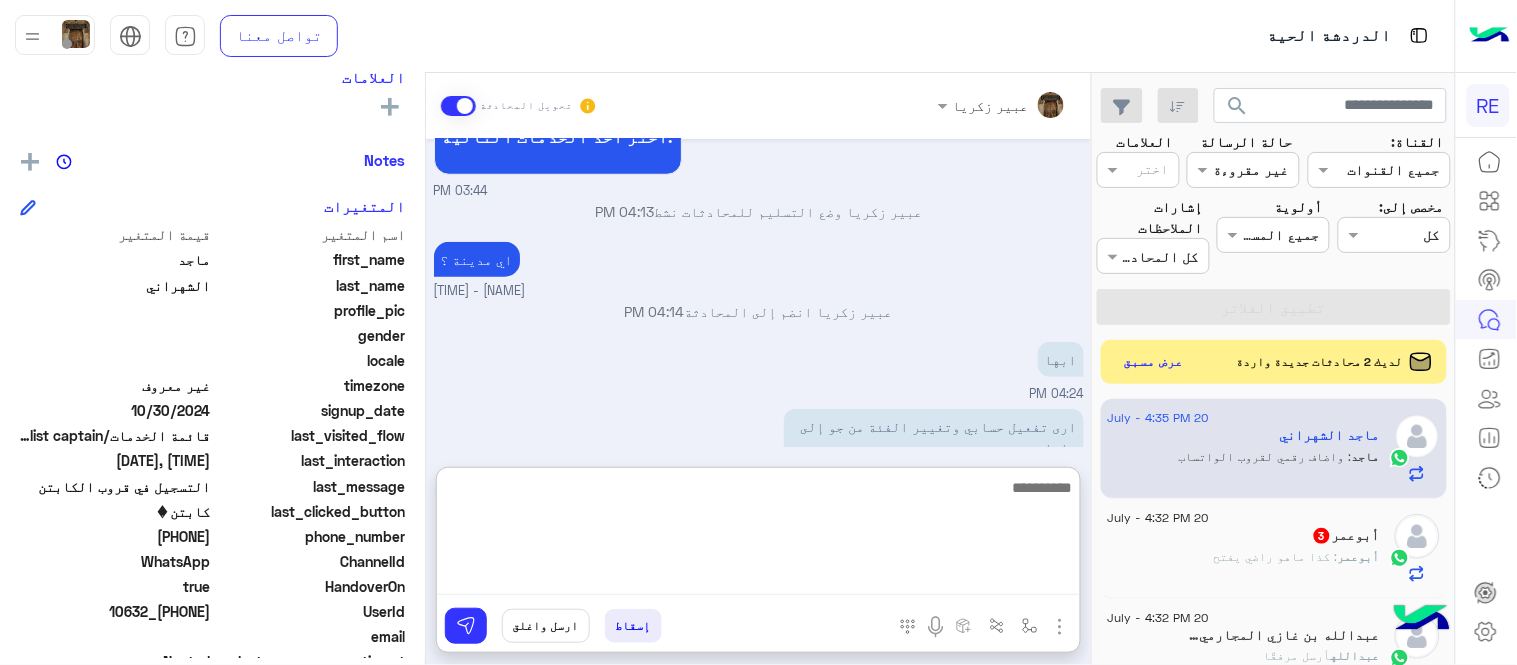 scroll, scrollTop: 588, scrollLeft: 0, axis: vertical 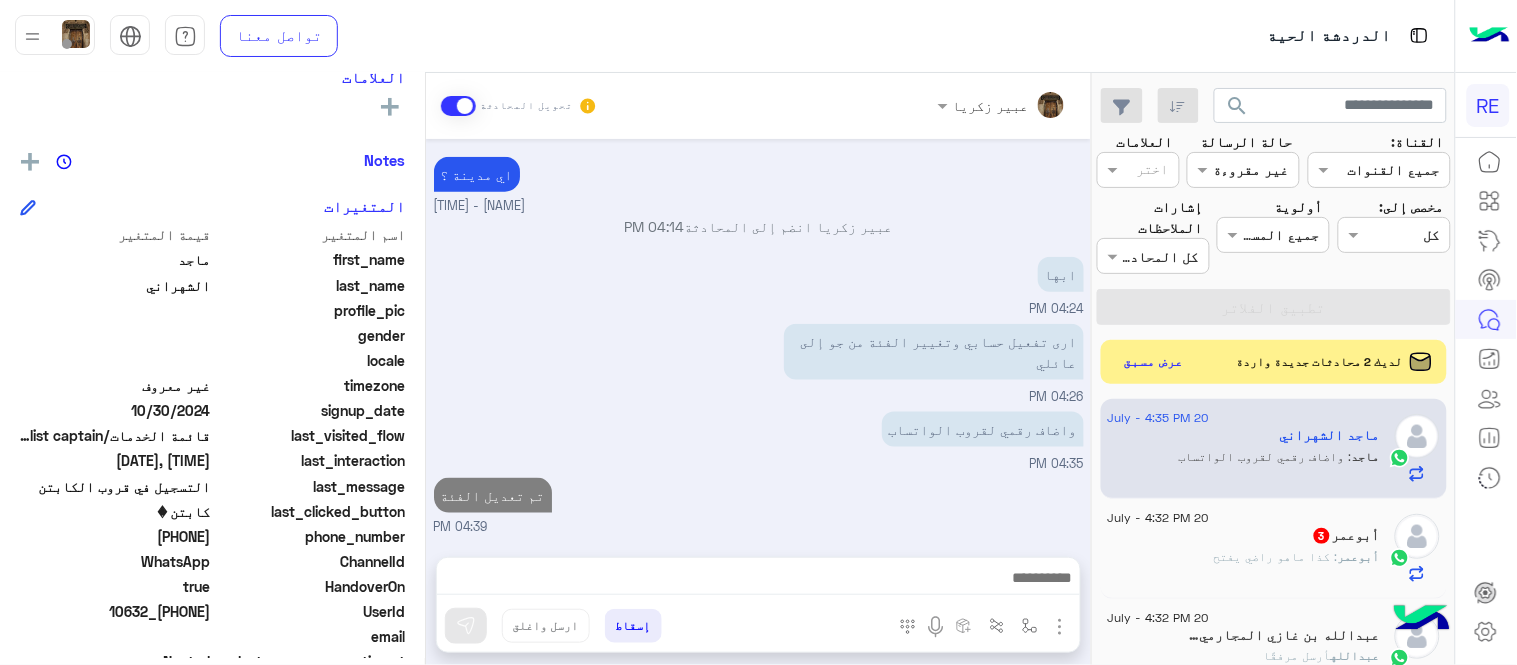 click on "[FIRST] [LAST] تحويل المحادثة     [DATE]   عربي    [TIME]  هل أنت ؟   كابتن 👨🏻‍✈️   عميل 🧳   رحال (مرشد مرخص) 🏖️     [TIME]   كابتن     [TIME]  اختر احد الخدمات التالية:    [TIME]   [FIRST] [LAST] وضع التسليم للمحادثات نشط   [TIME]      اي مدينة ؟  [FIRST] [LAST] -  [TIME]   [FIRST] [LAST] انضم إلى المحادثة   [TIME]      ابها   [TIME]  ارى تفعيل حسابي وتغيير الفئة من جو إلى عائلي   [TIME]  واضاف رقمي لقروب الواتساب   [TIME]  تم تعديل الفئة   [TIME]  أدخل اسم مجموعة الرسائل  إسقاط   ارسل واغلق" at bounding box center [758, 373] 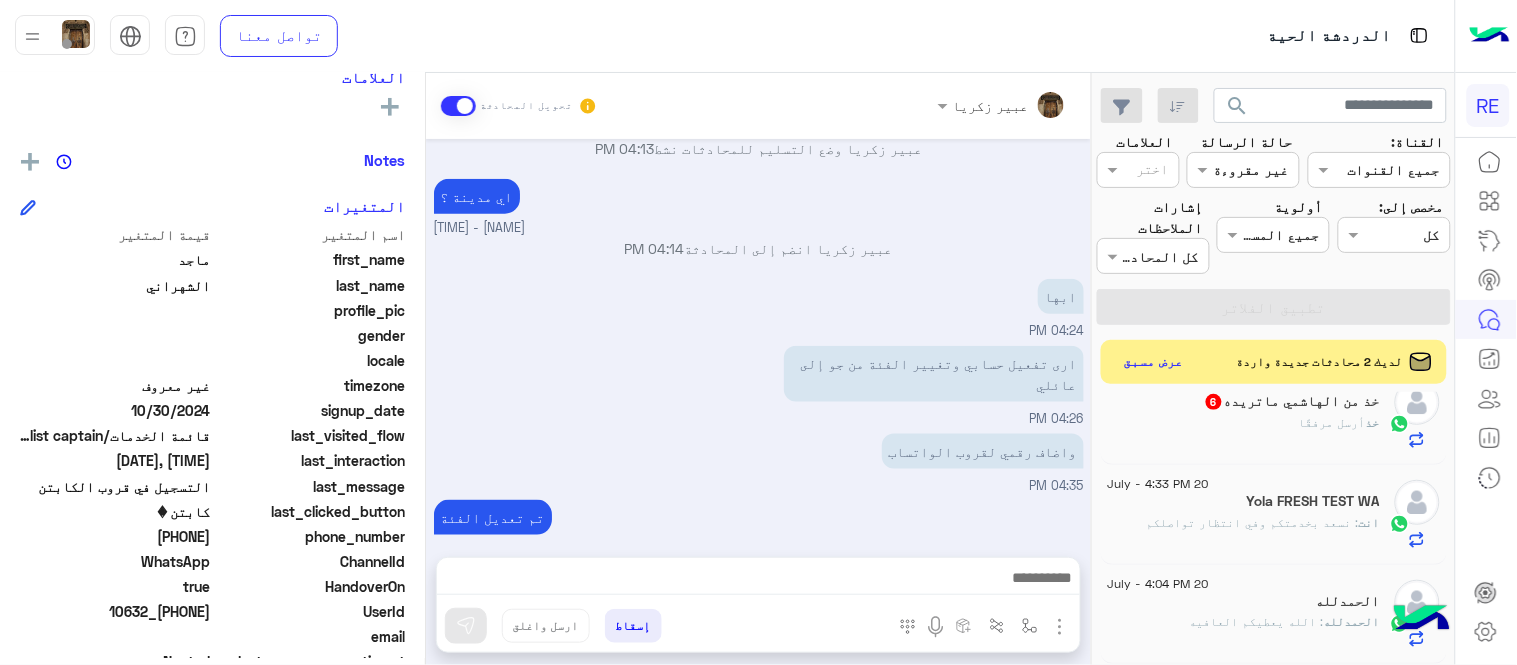 scroll, scrollTop: 341, scrollLeft: 0, axis: vertical 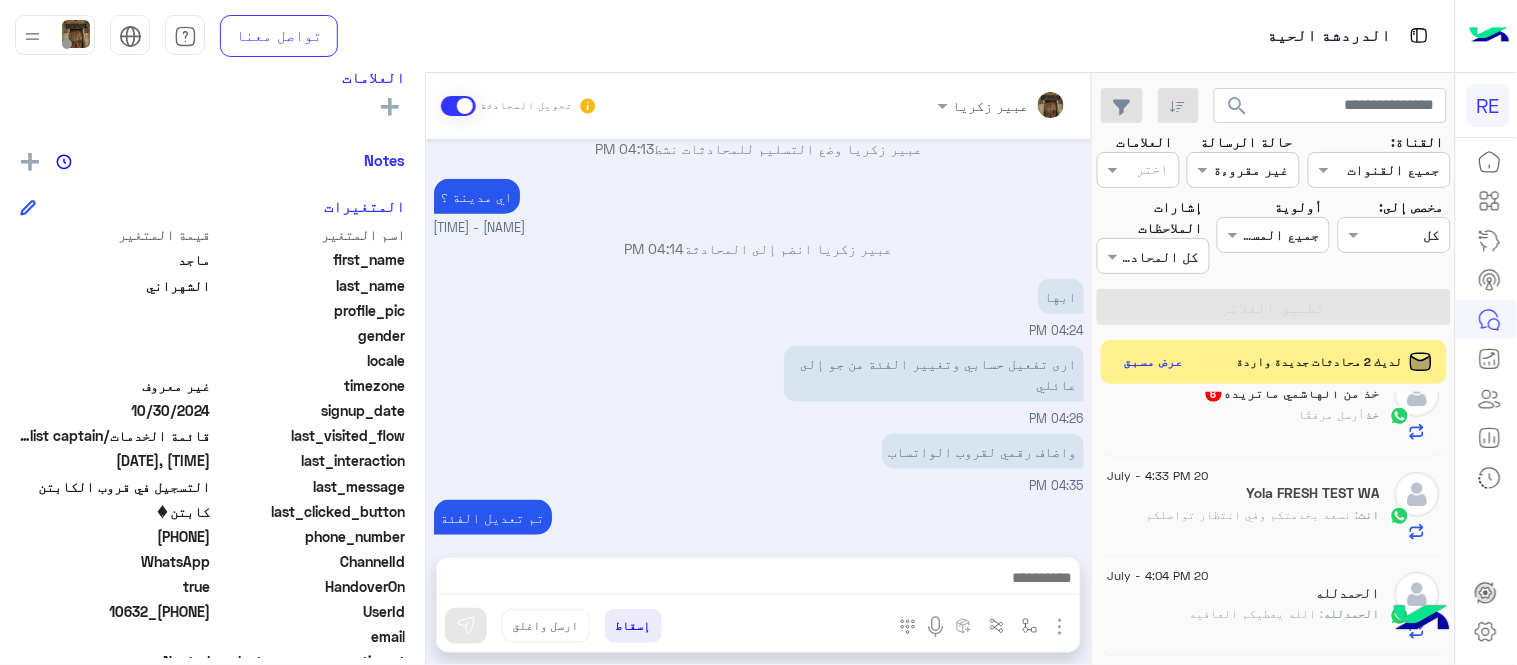 click on "انت  : نسعد بخدمتكم وفي انتظار تواصلكم" 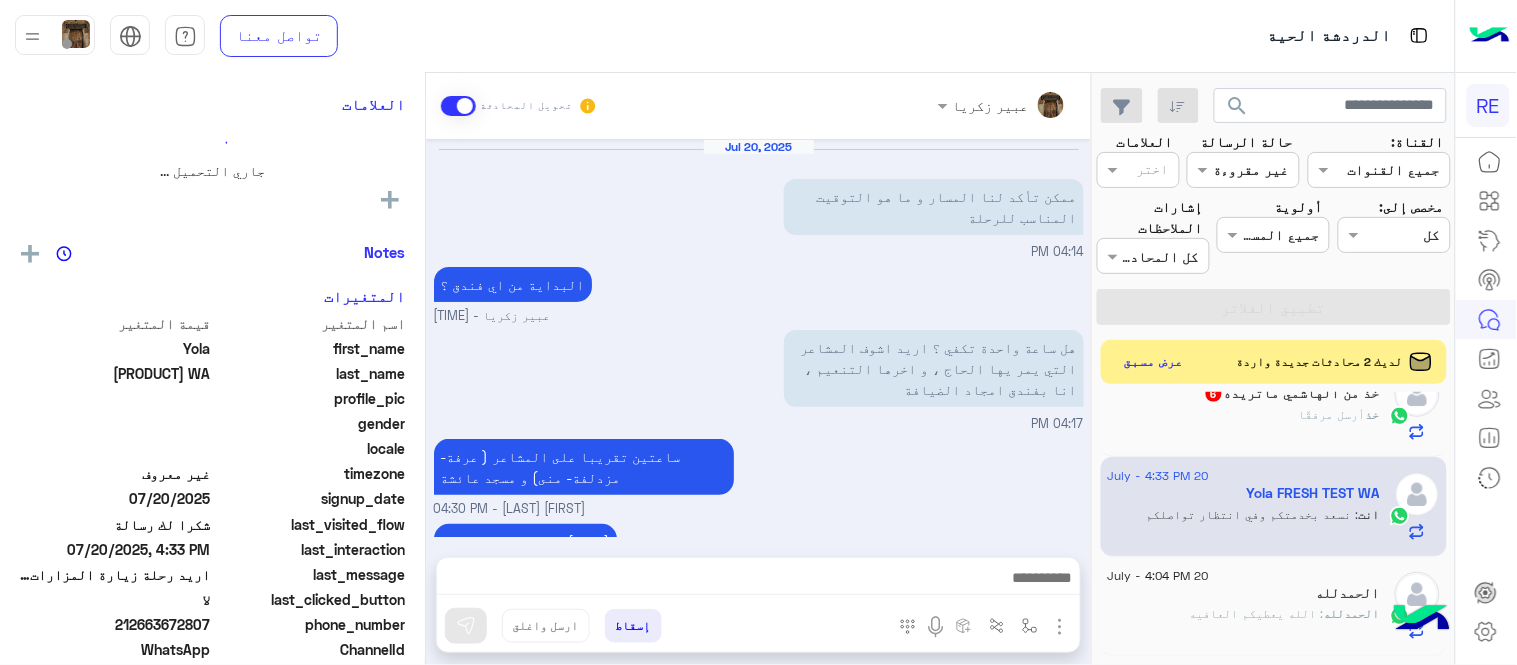 scroll, scrollTop: 502, scrollLeft: 0, axis: vertical 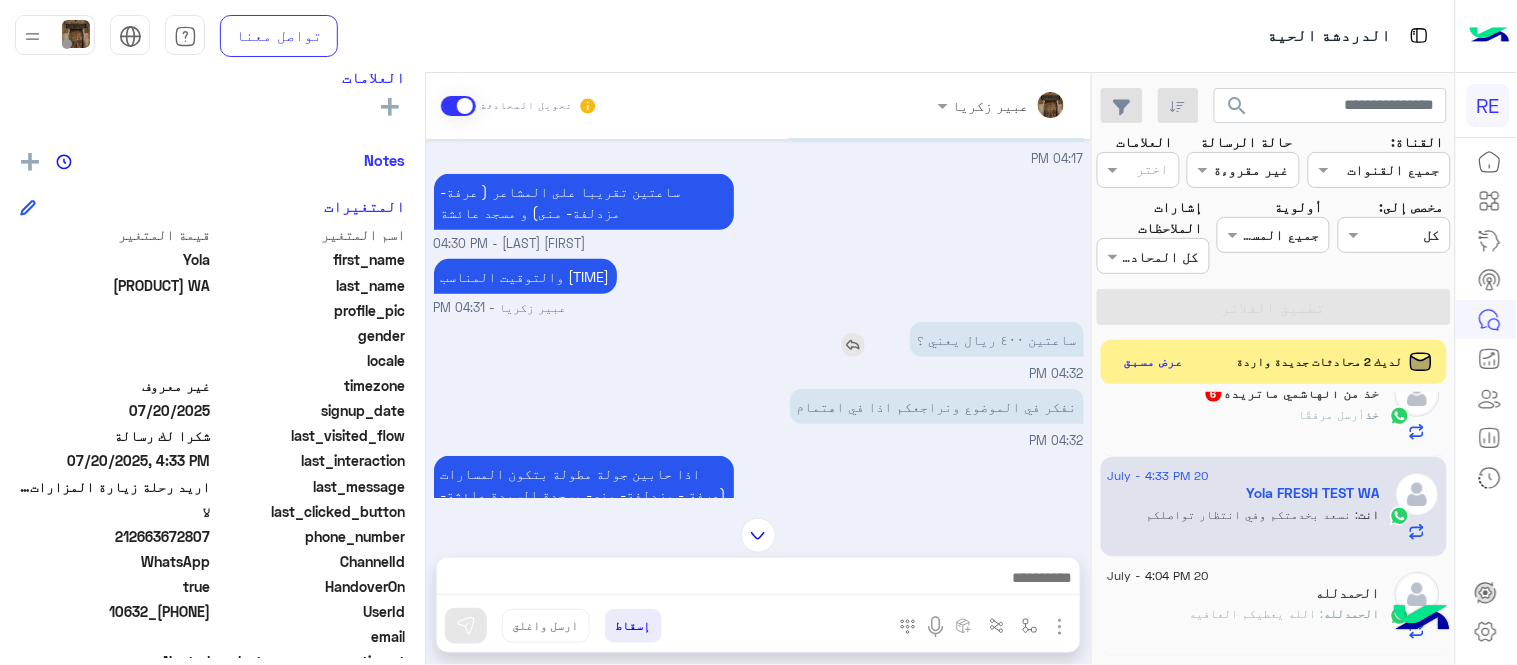 click at bounding box center [853, 345] 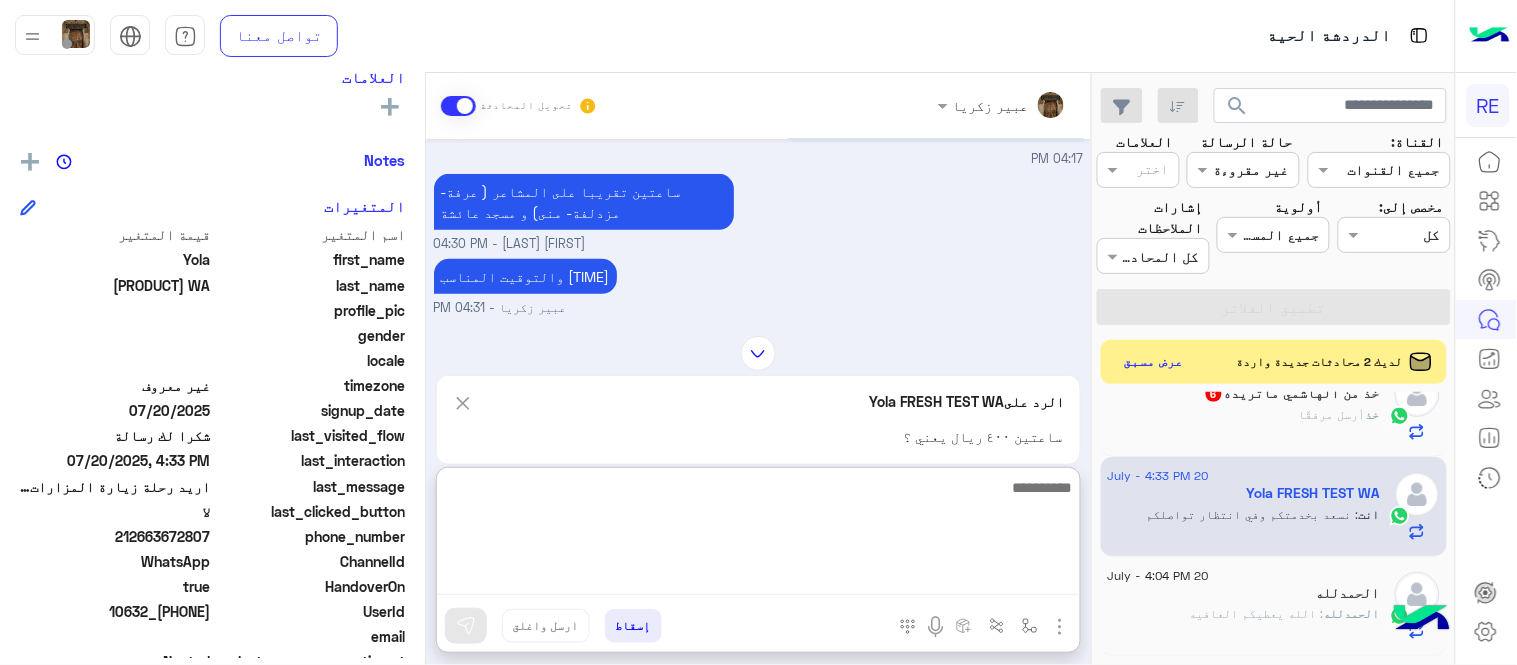 click at bounding box center [758, 535] 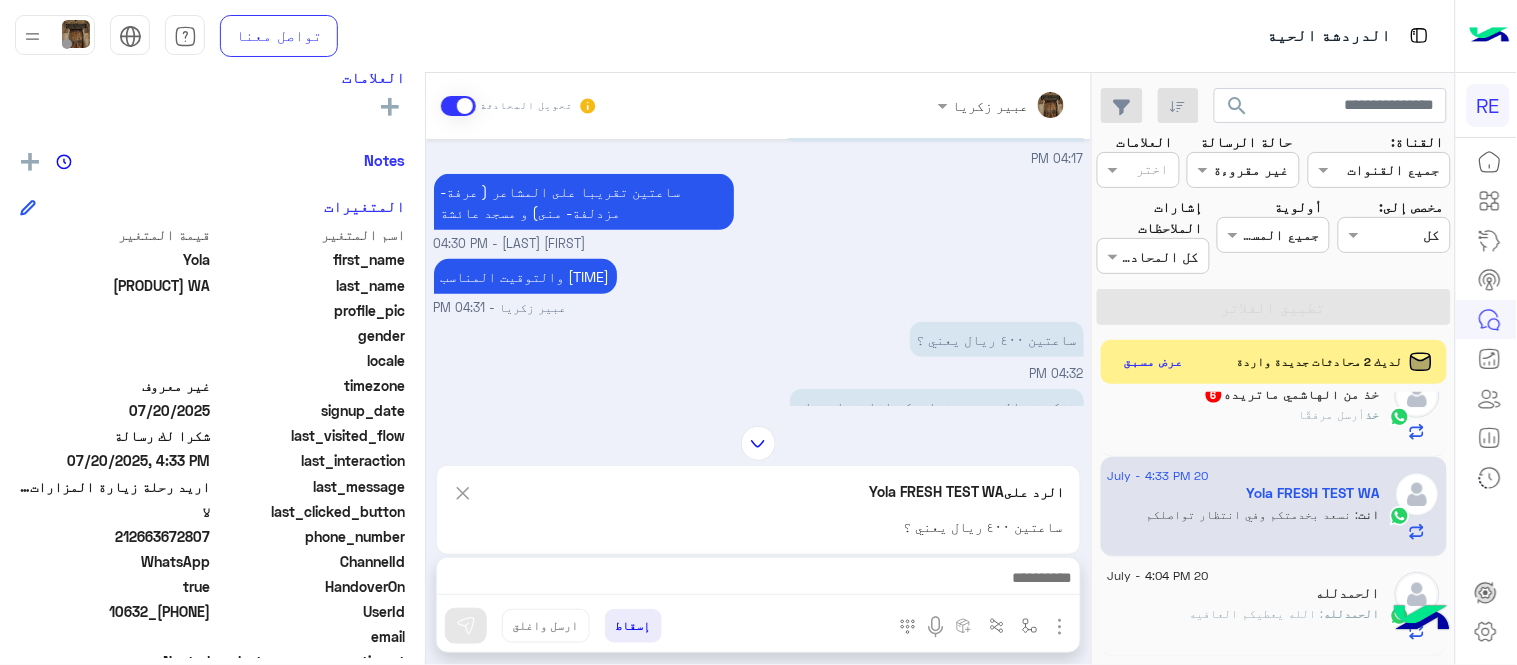 click on "ساعتين تقريبا على المشاعر ( عرفة- مزدلفة- منى) و مسجد عائشة  [NAME] -  [TIME]" at bounding box center [759, 211] 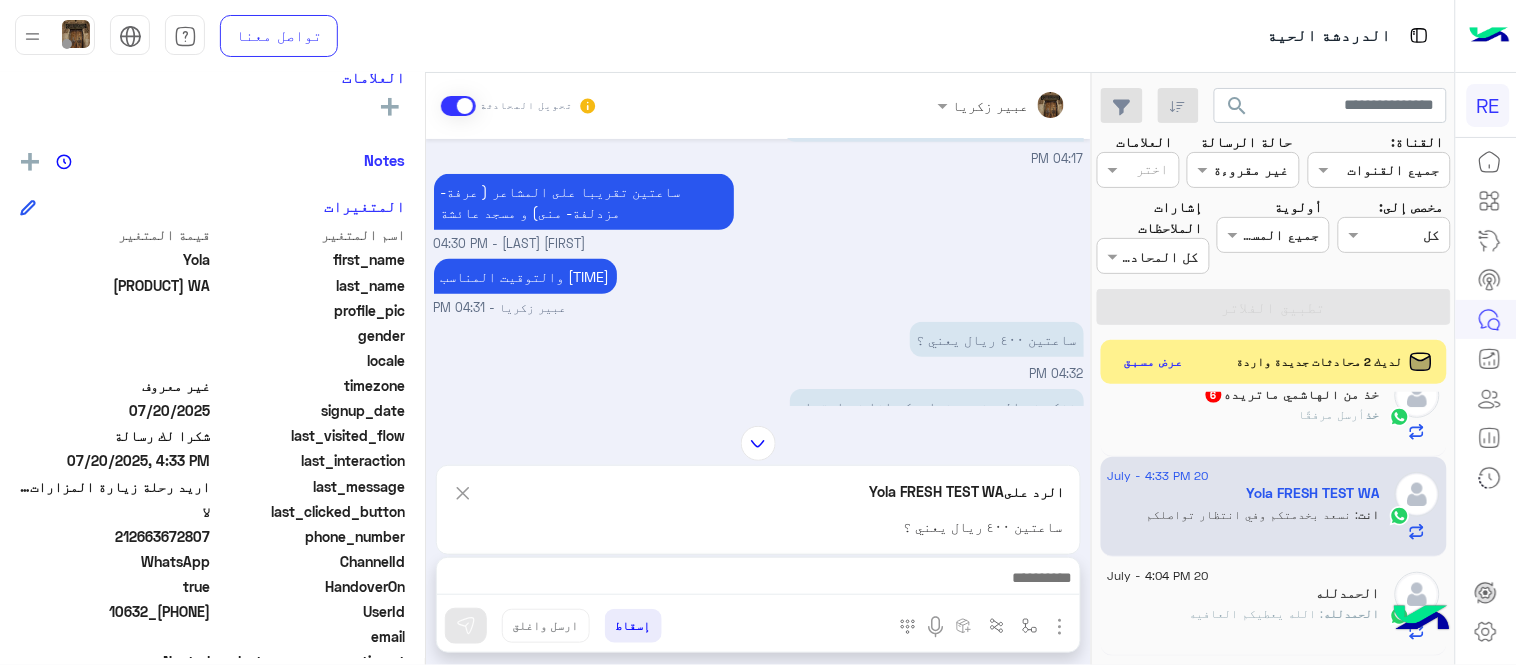 click on "الرد على   [NAME]" at bounding box center [758, 493] 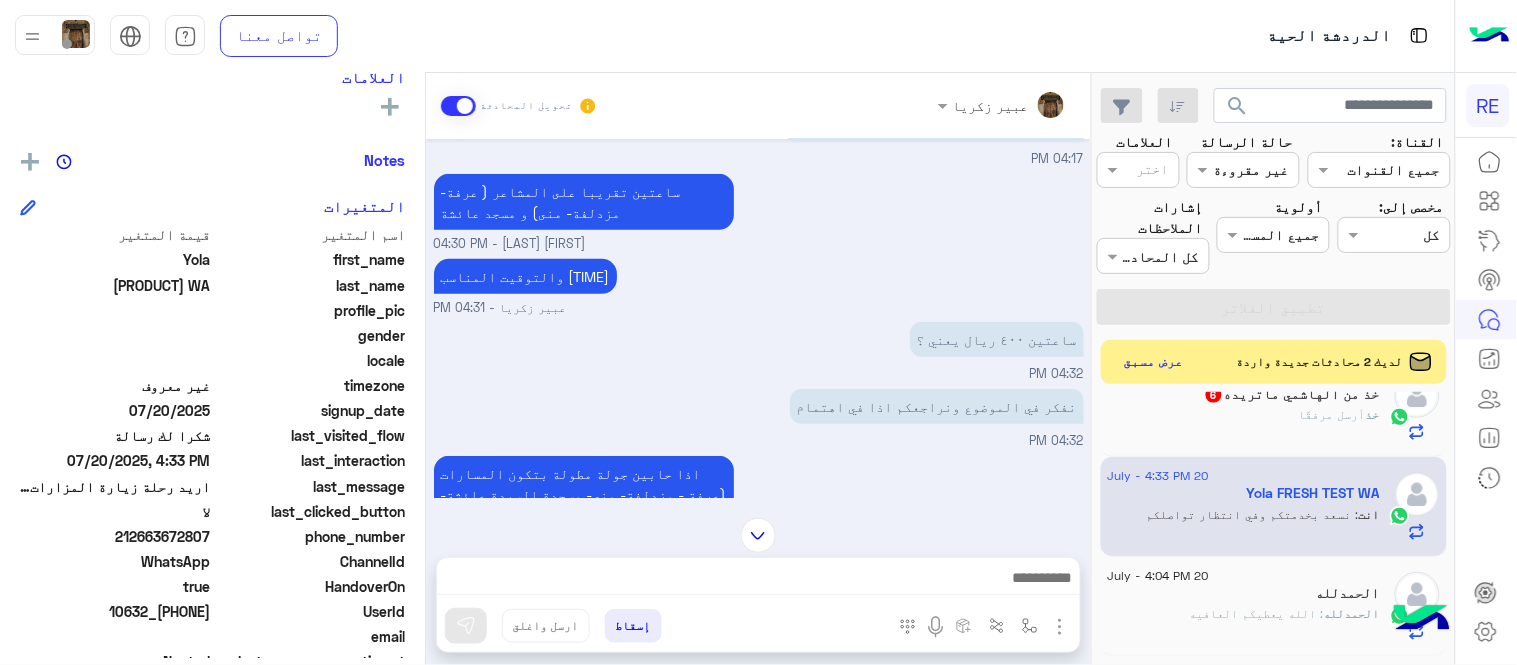 scroll, scrollTop: 0, scrollLeft: 0, axis: both 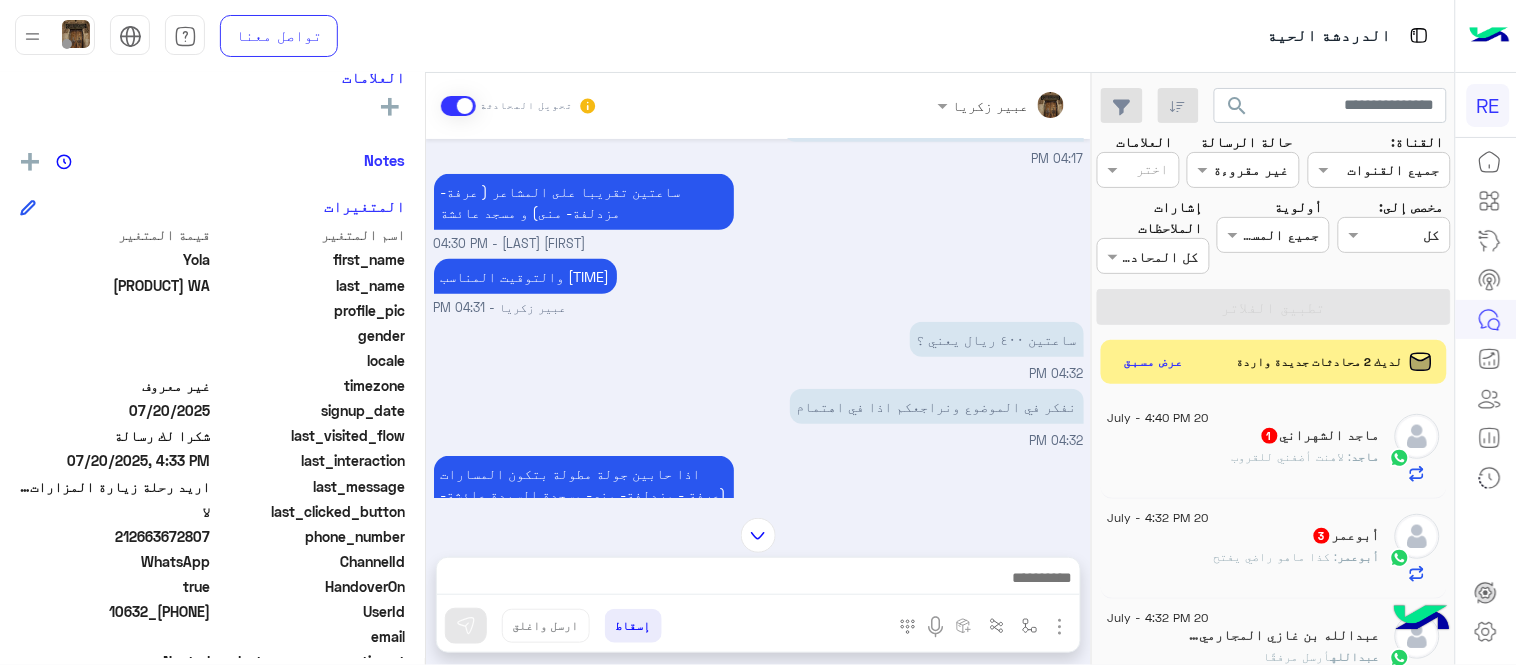 click on "[NAME]  1" 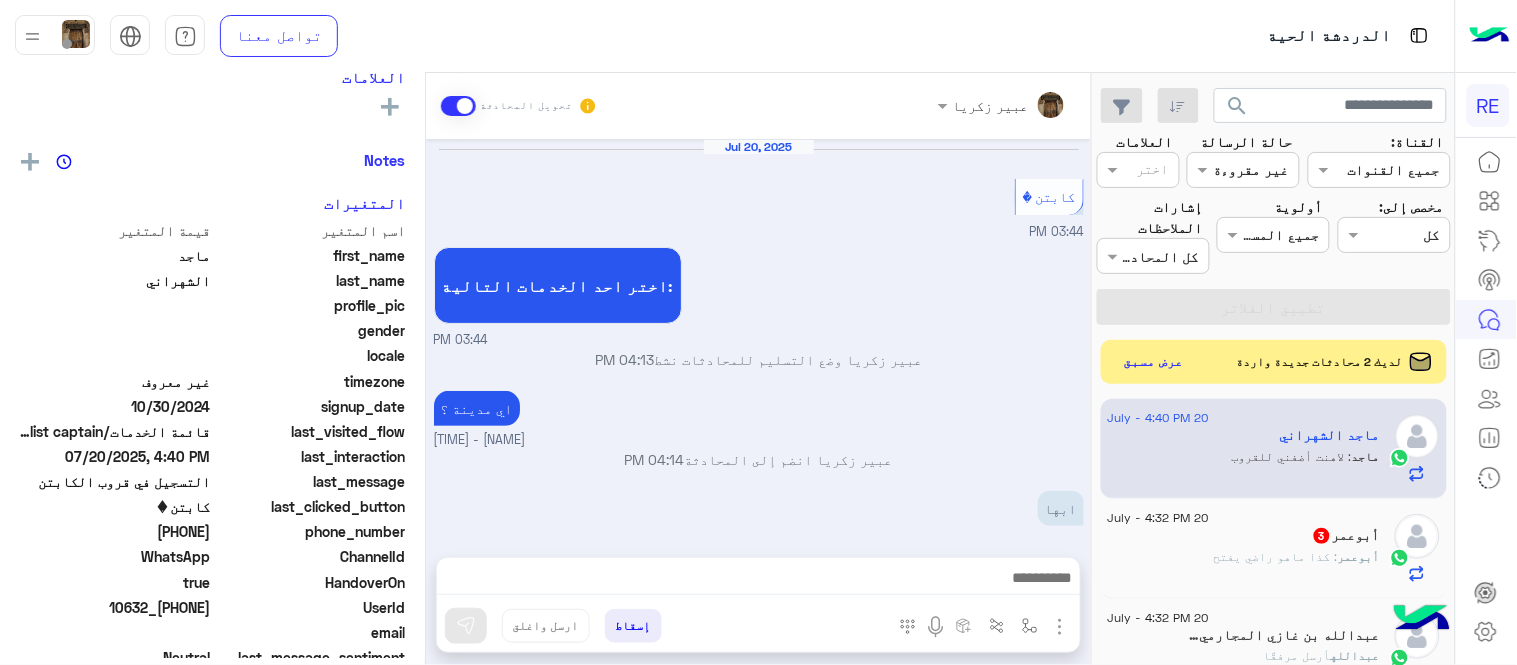 scroll, scrollTop: 278, scrollLeft: 0, axis: vertical 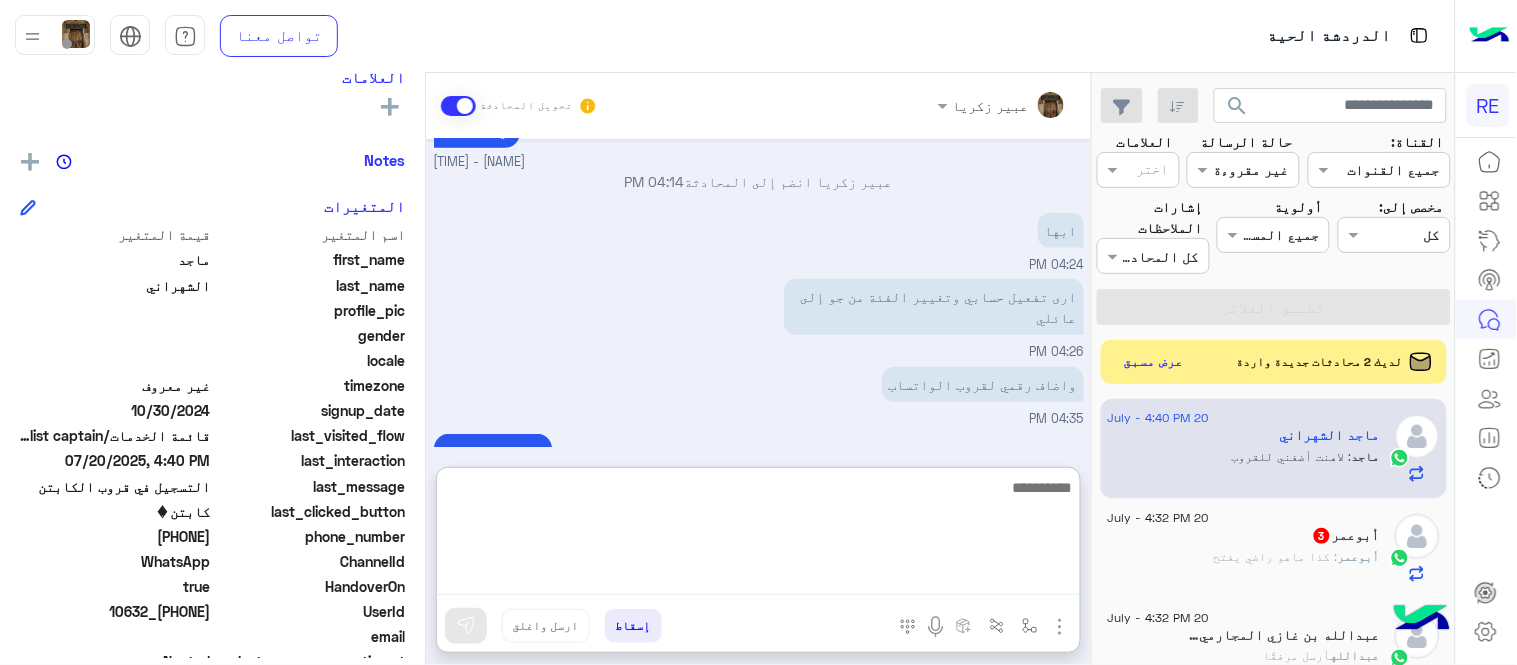 click at bounding box center [758, 535] 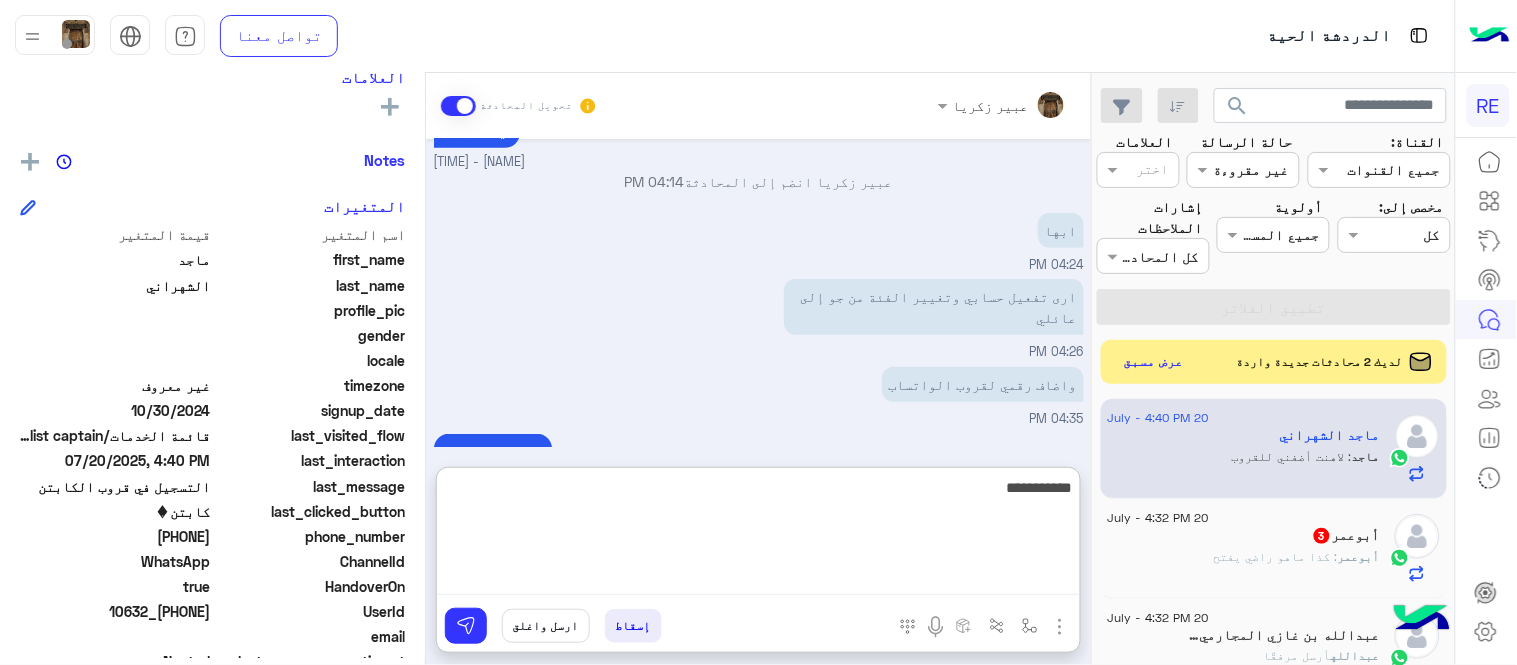 type on "**********" 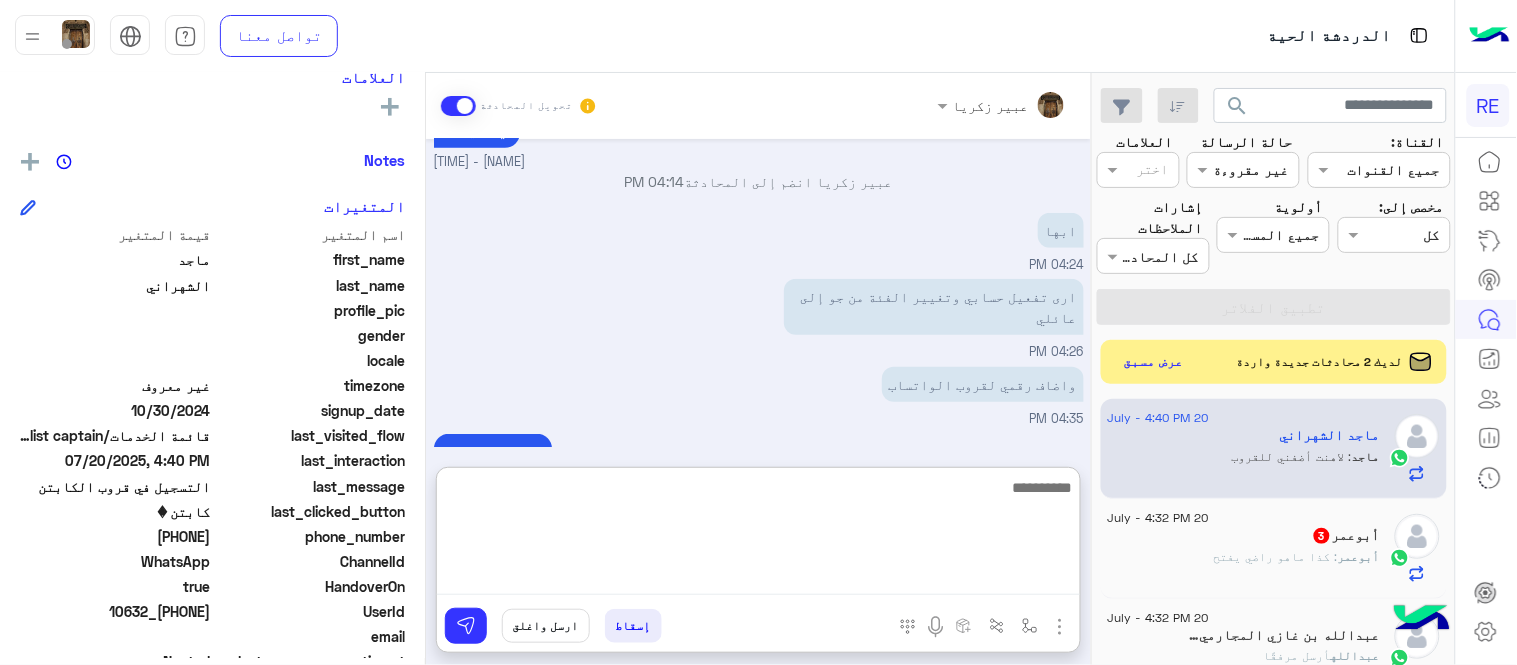 scroll, scrollTop: 432, scrollLeft: 0, axis: vertical 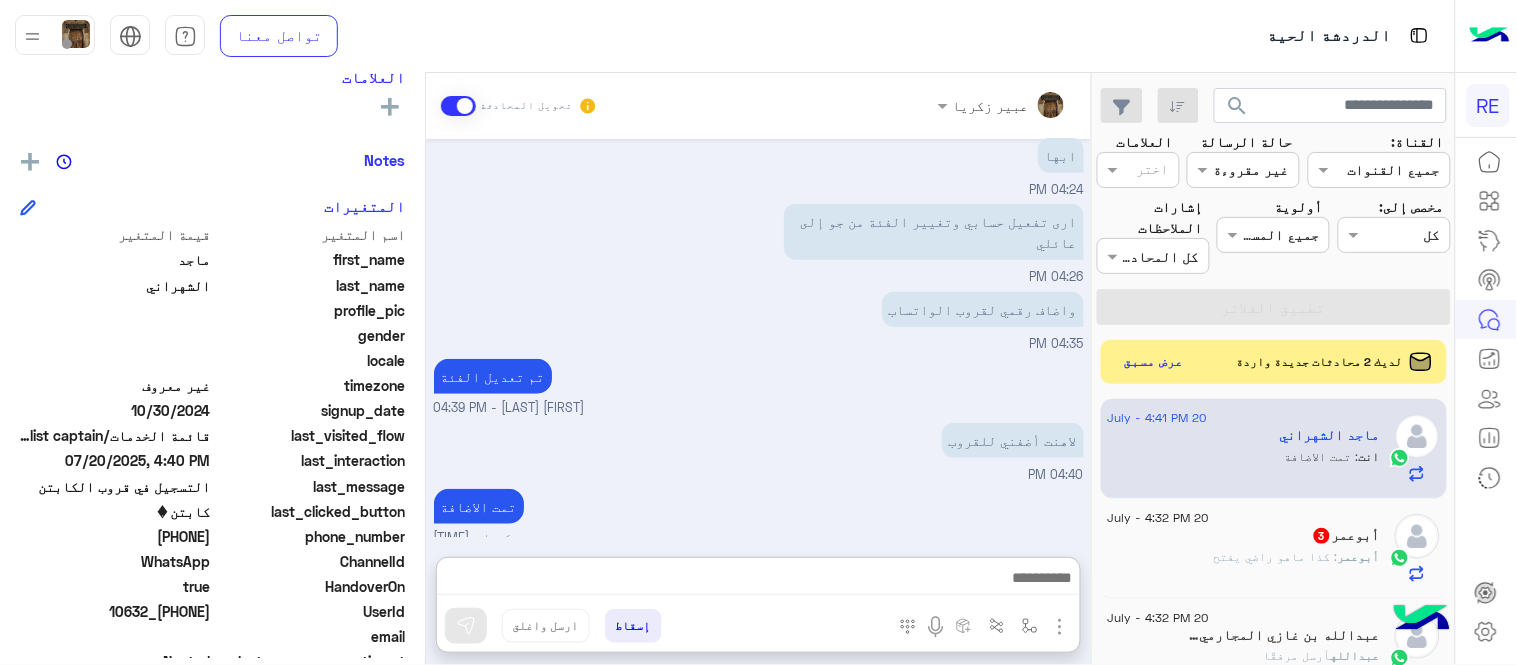 click on "أبوعمر   3" 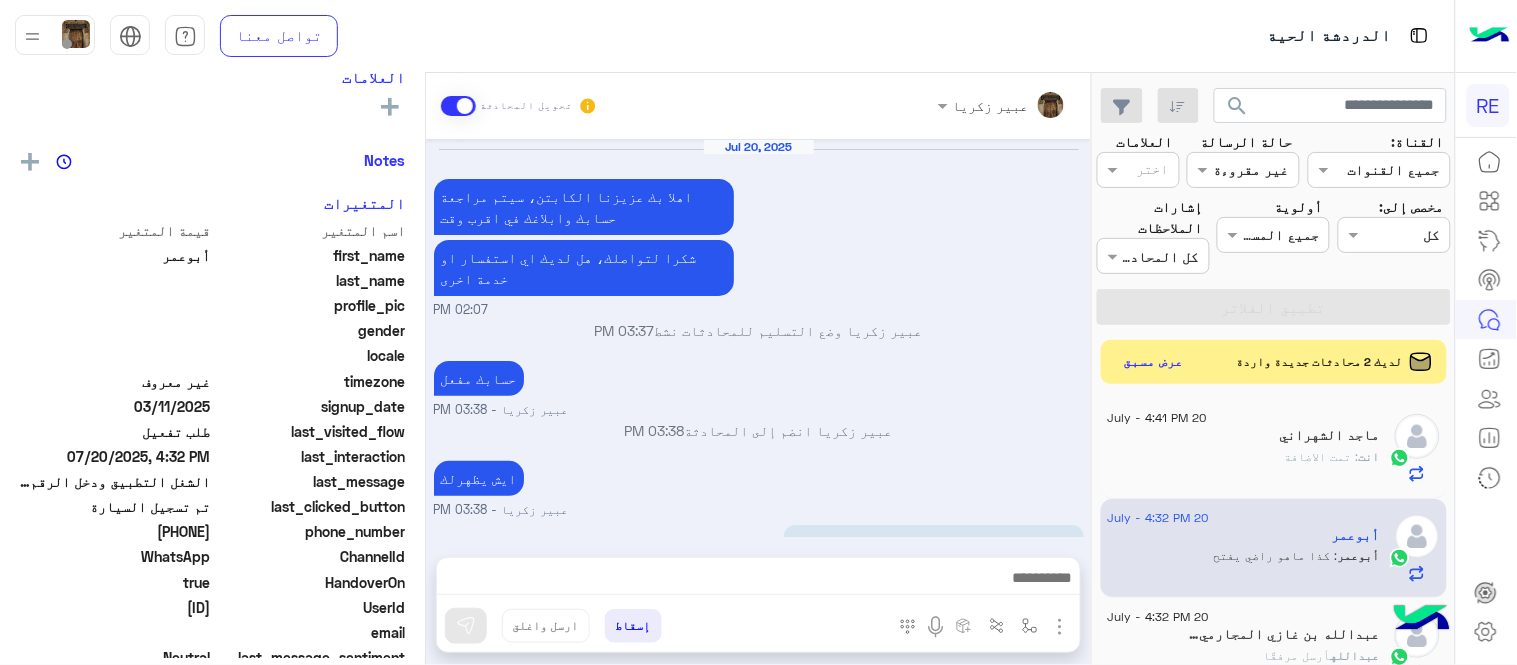 scroll, scrollTop: 770, scrollLeft: 0, axis: vertical 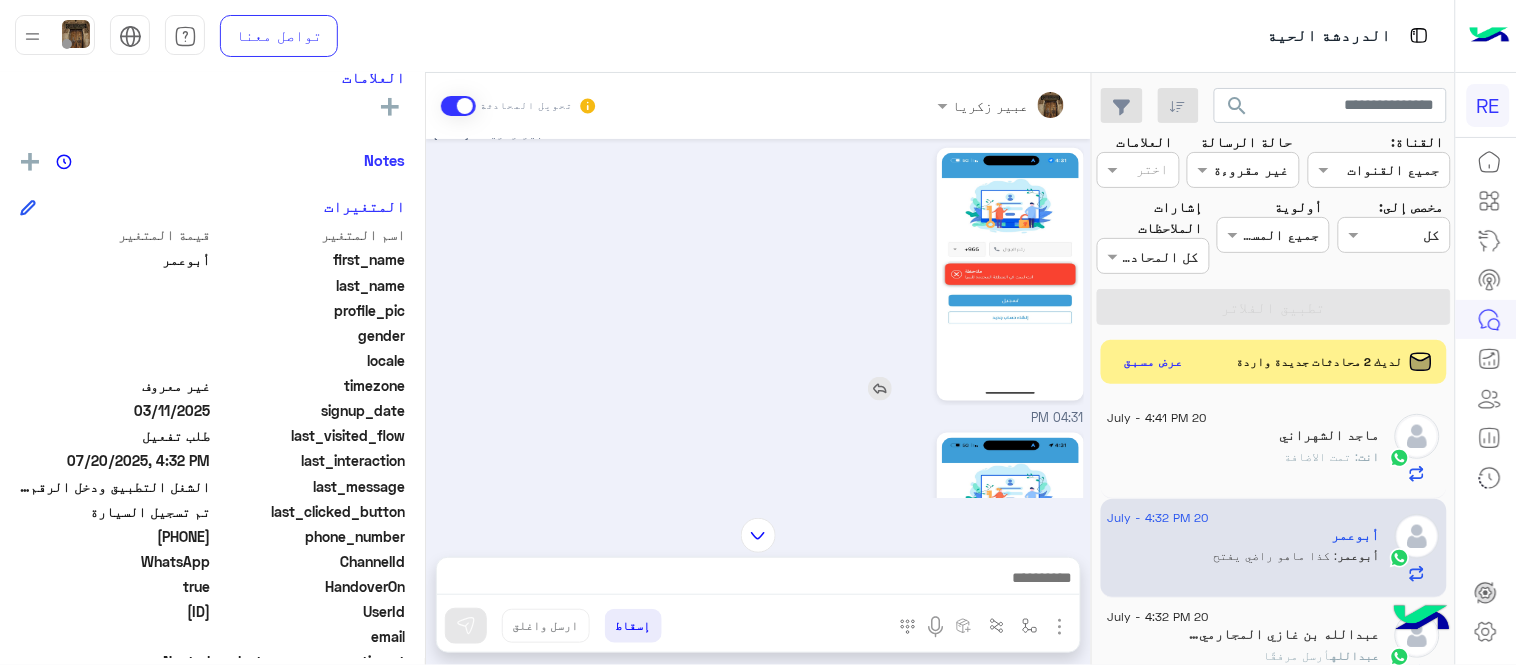 click 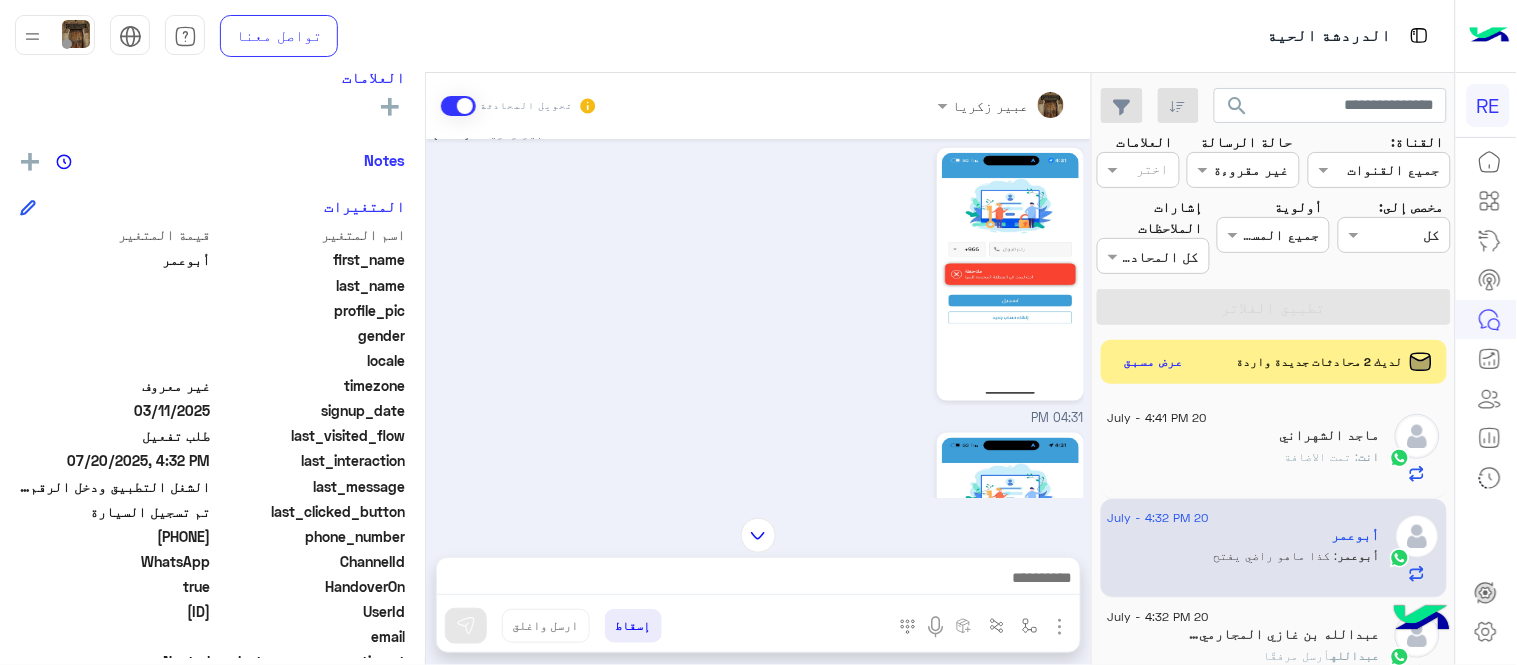 click at bounding box center (758, 583) 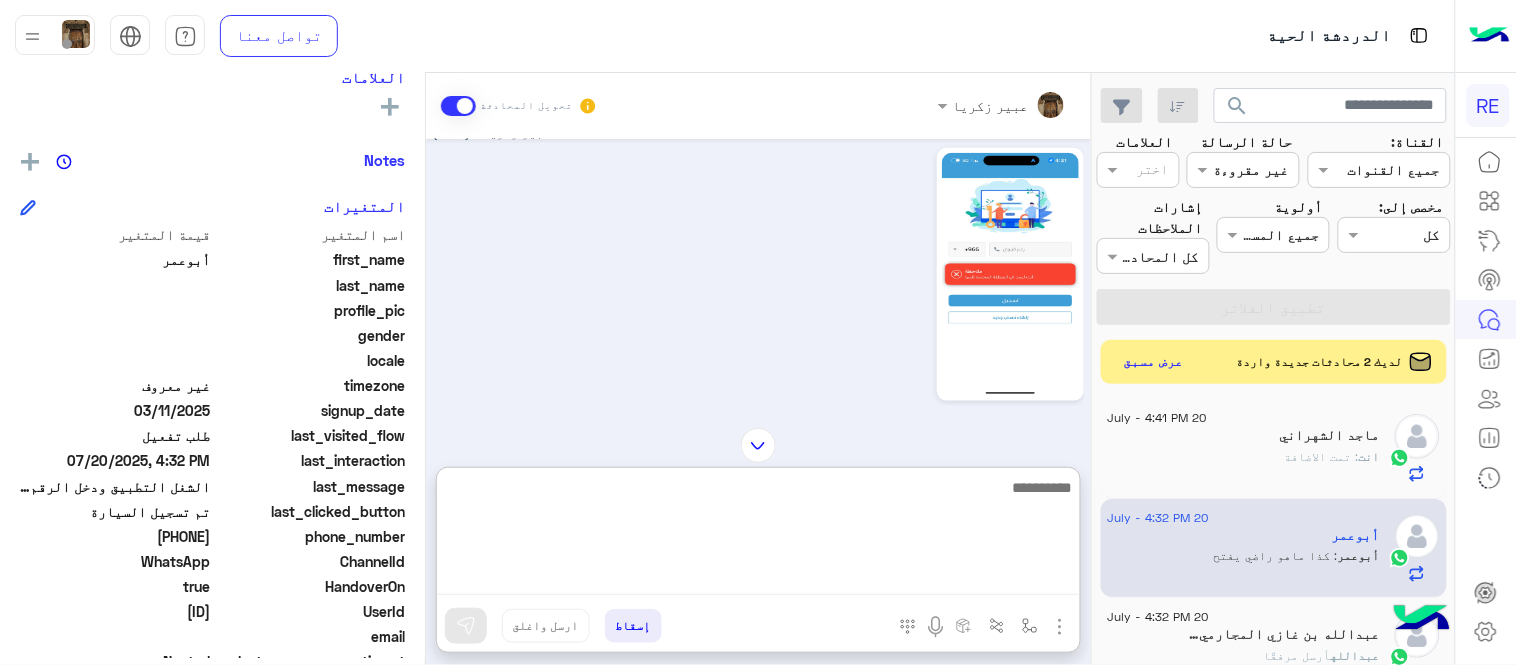click at bounding box center [758, 535] 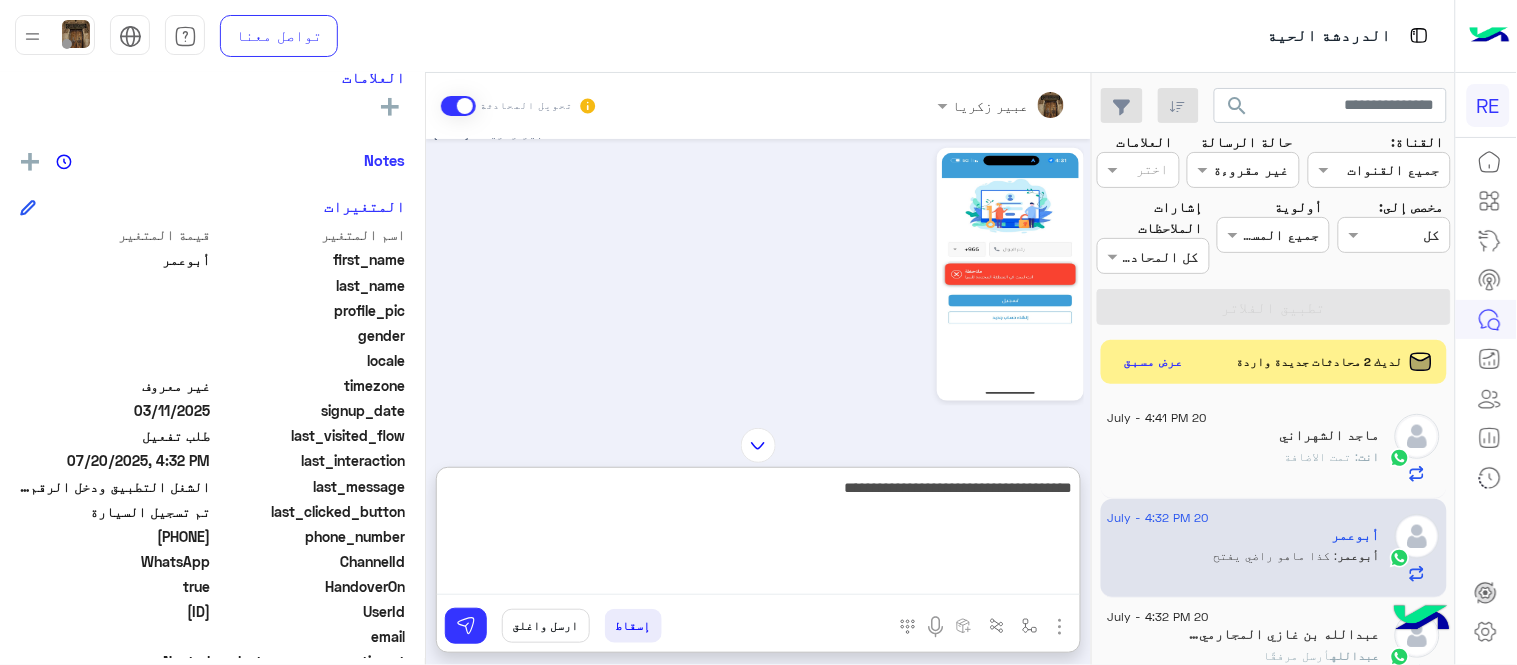 type on "**********" 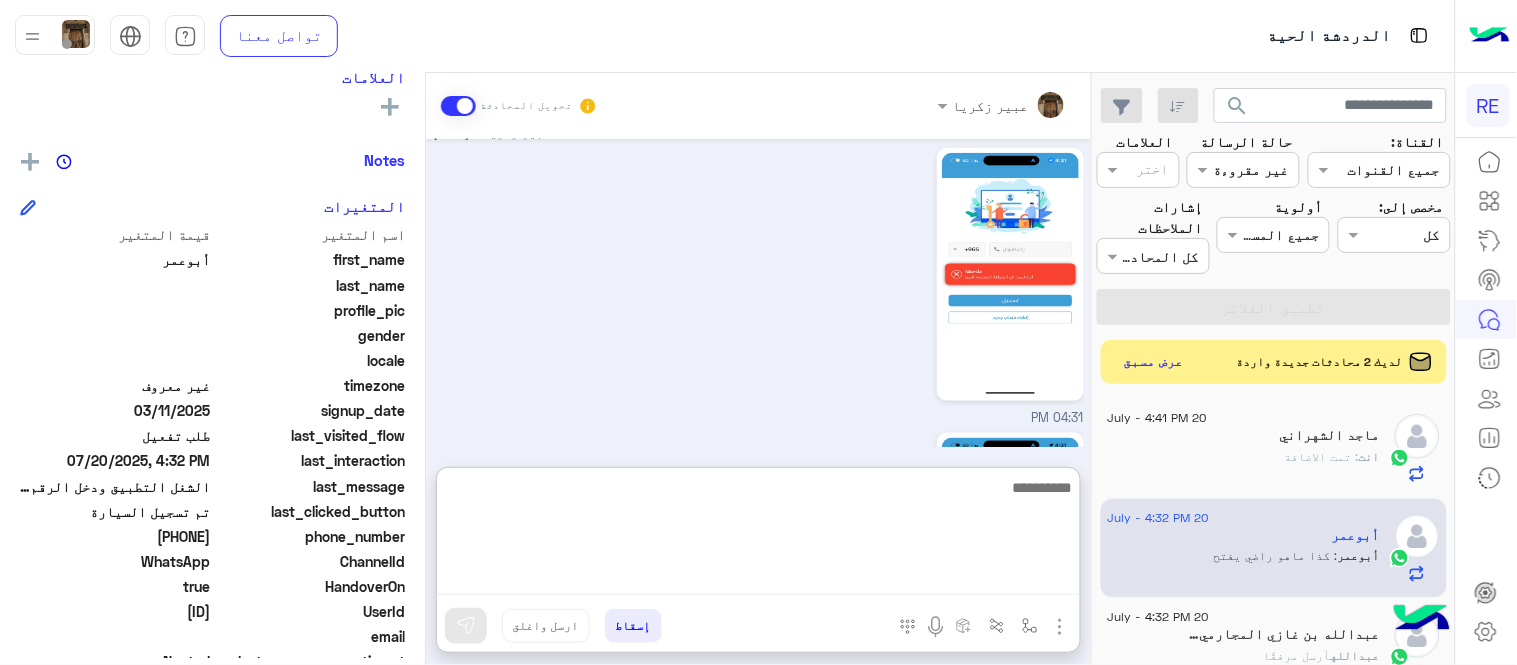 scroll, scrollTop: 923, scrollLeft: 0, axis: vertical 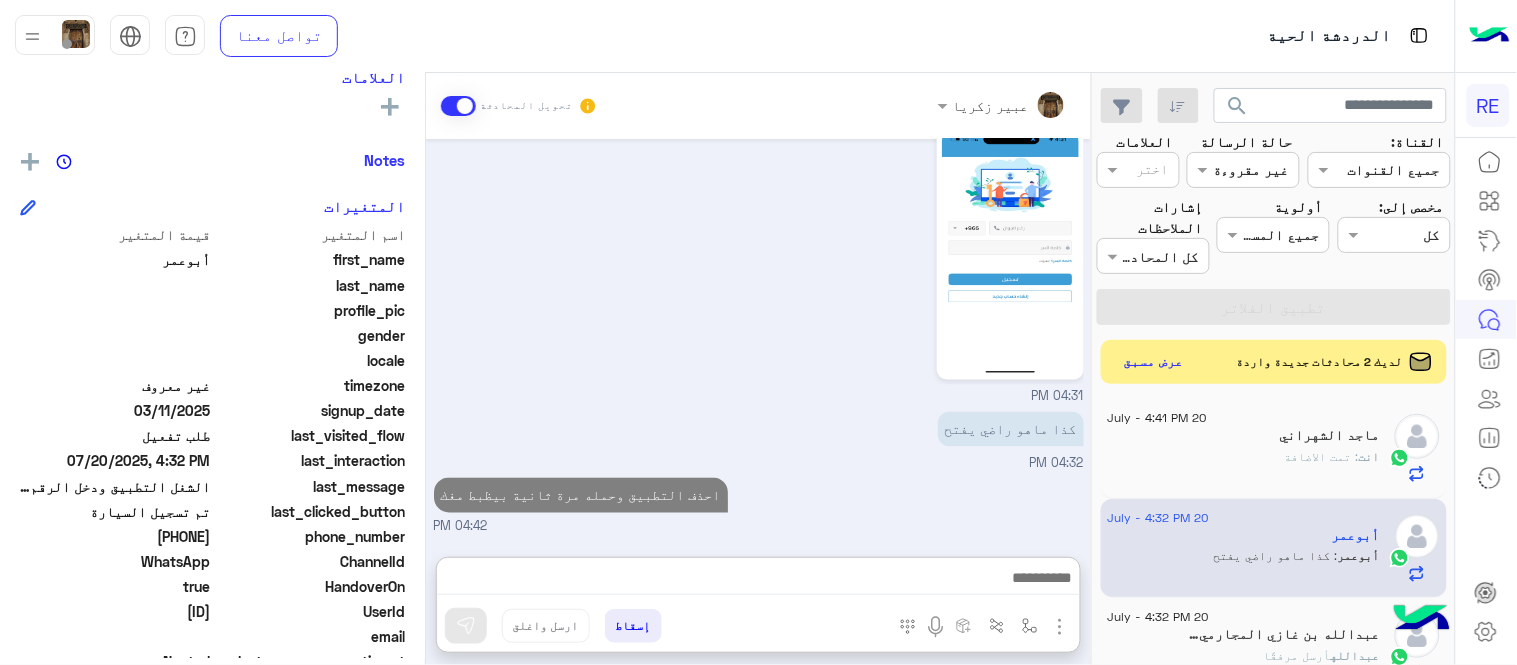 click on "[FIRST] [LAST] تحويل المحادثة     [DATE]  اهلا بك عزيزنا الكابتن، سيتم مراجعة حسابك وابلاغك في اقرب وقت شكرا لتواصلك، هل لديك اي استفسار او خدمة اخرى    [TIME]   [FIRST] [LAST] وضع التسليم للمحادثات نشط   [TIME]      حسابك مفعل  [FIRST] [LAST] -  [TIME]   [FIRST] [LAST] انضم إلى المحادثة   [TIME]      ايش يظهرلك  [FIRST] [LAST] -  [TIME]  الشغل التطبيق ودخل الرقم السري ويفتح ويحذفني   [TIME]  ارسل لي صورة بالمشكلة رجاء  [FIRST] [LAST] -  [TIME]    [TIME]    [TIME]  كذا ماهو راضي يفتح   [TIME]  احذف التطبيق وحمله مرة ثانية بيظبط مغك   [TIME]  أدخل اسم مجموعة الرسائل  إسقاط   ارسل واغلق" at bounding box center [758, 373] 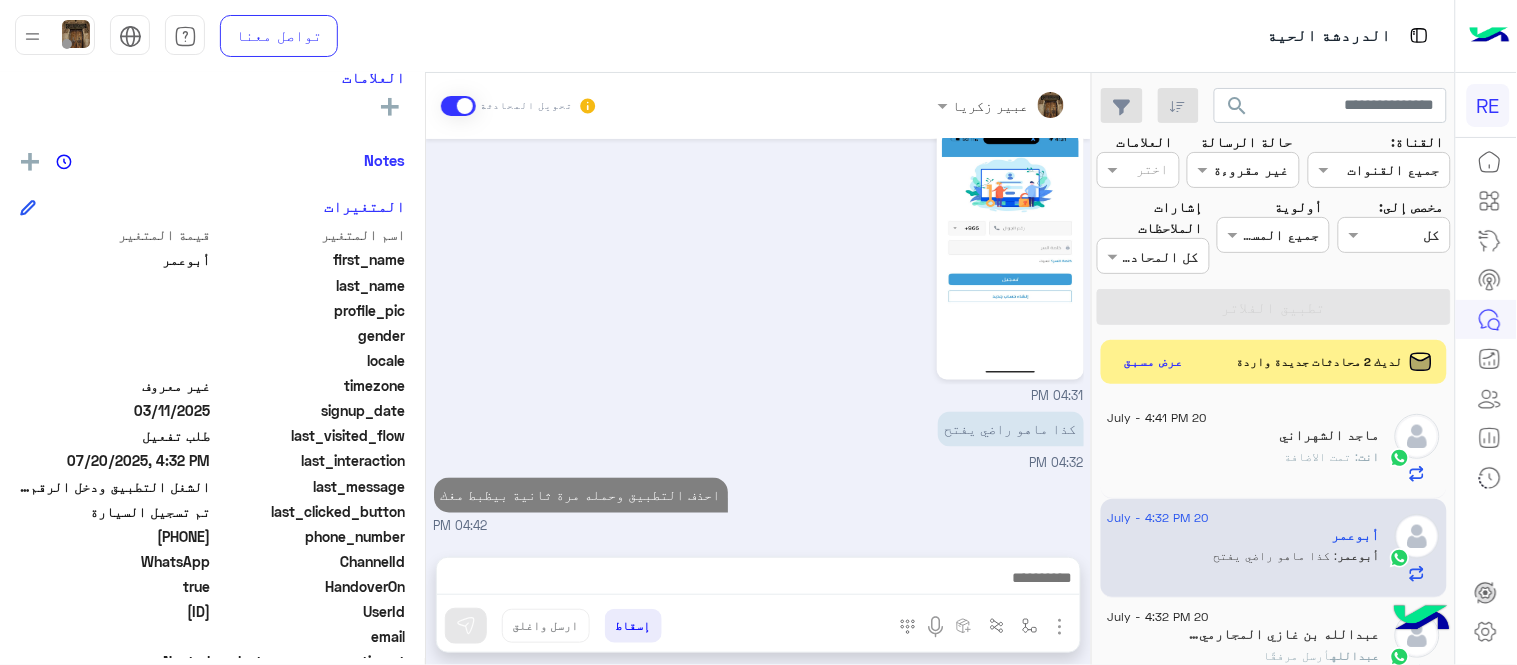 scroll, scrollTop: 833, scrollLeft: 0, axis: vertical 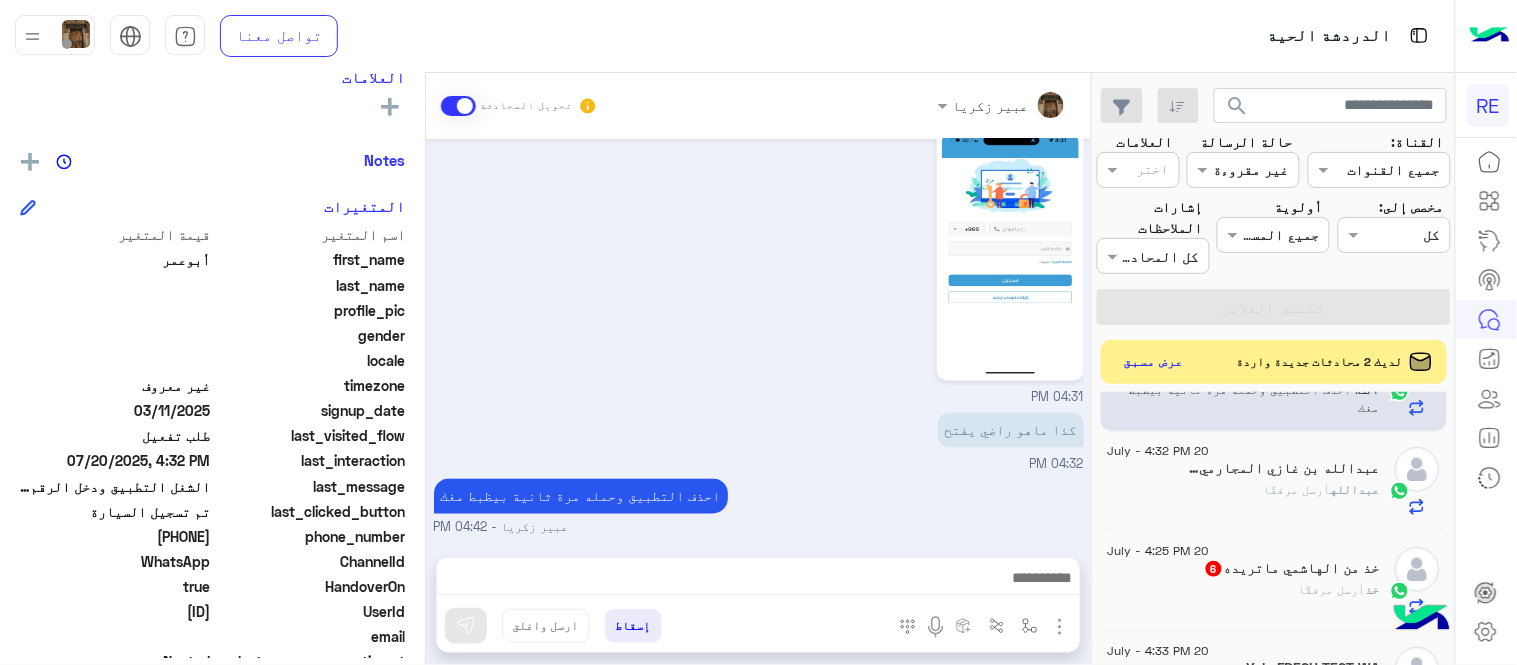 click on "3" 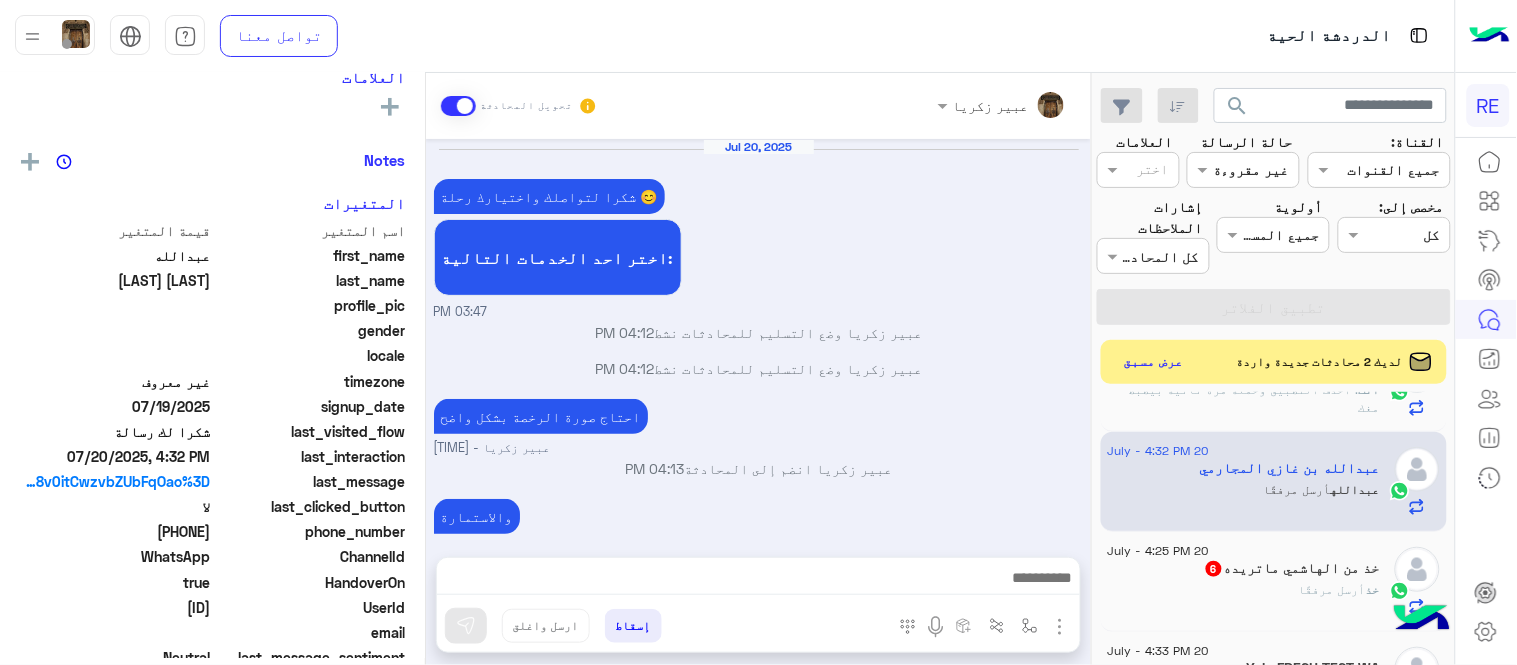scroll, scrollTop: 911, scrollLeft: 0, axis: vertical 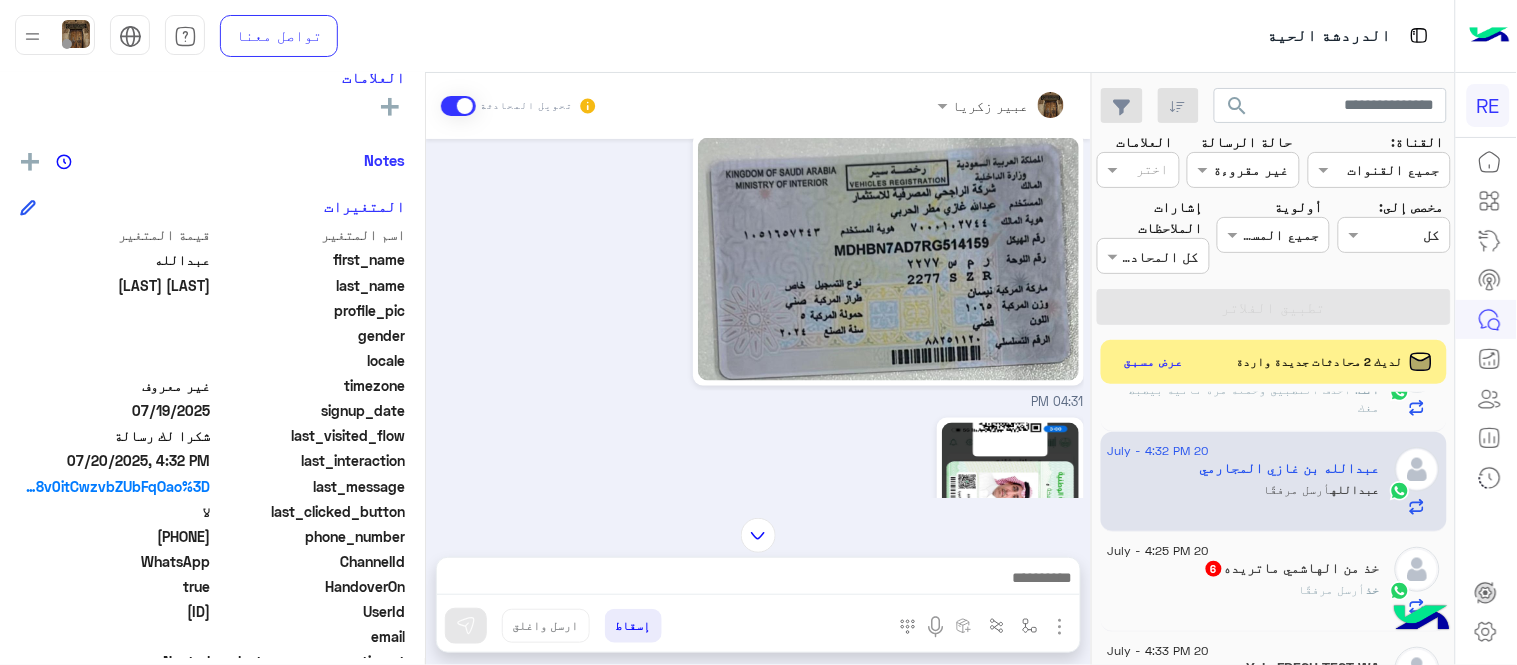drag, startPoint x: 141, startPoint y: 532, endPoint x: 213, endPoint y: 543, distance: 72.835434 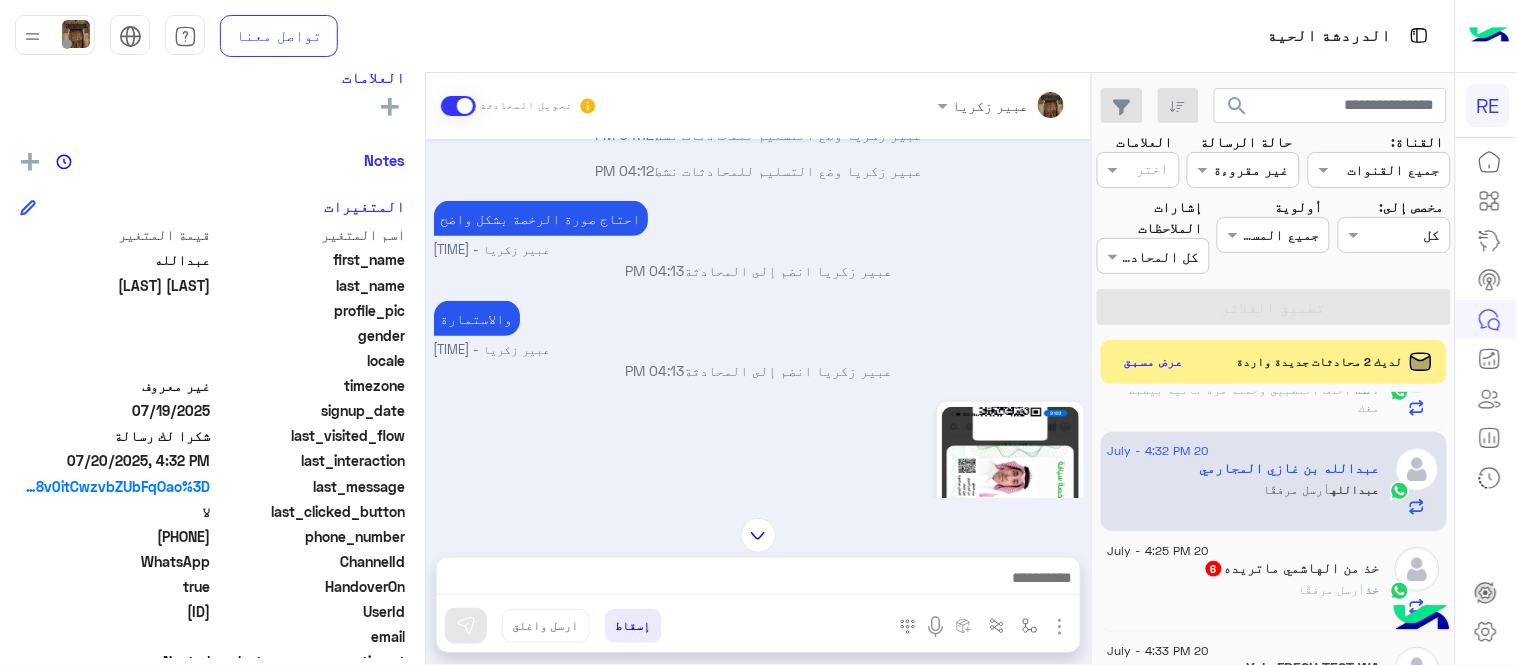 scroll, scrollTop: 186, scrollLeft: 0, axis: vertical 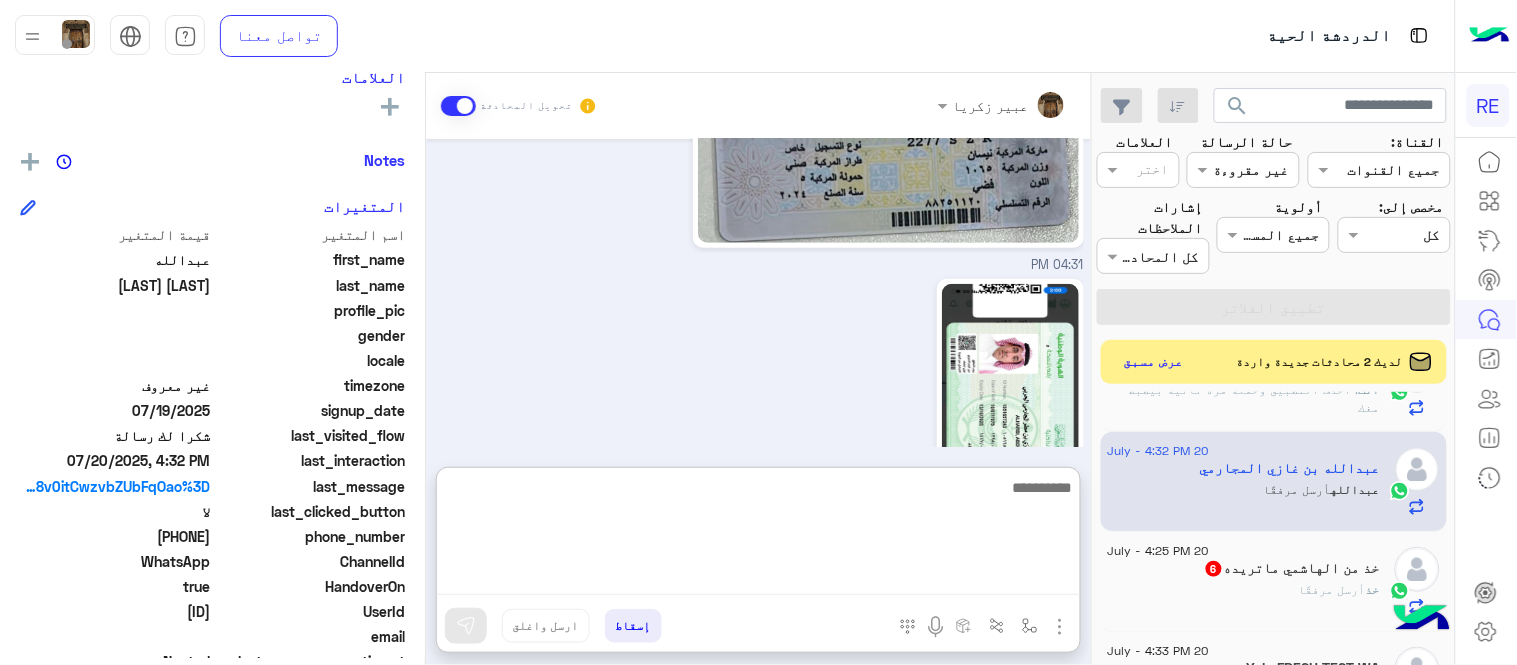 click at bounding box center [758, 535] 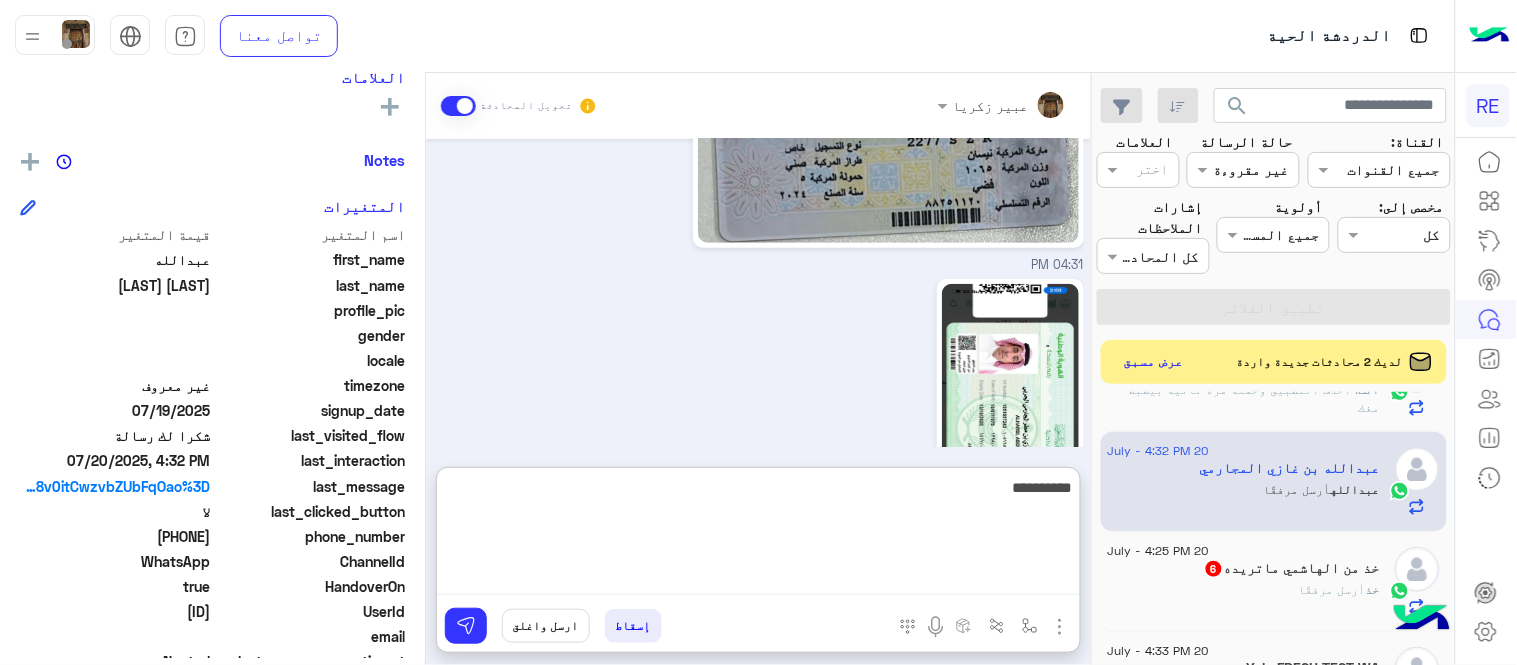 type on "**********" 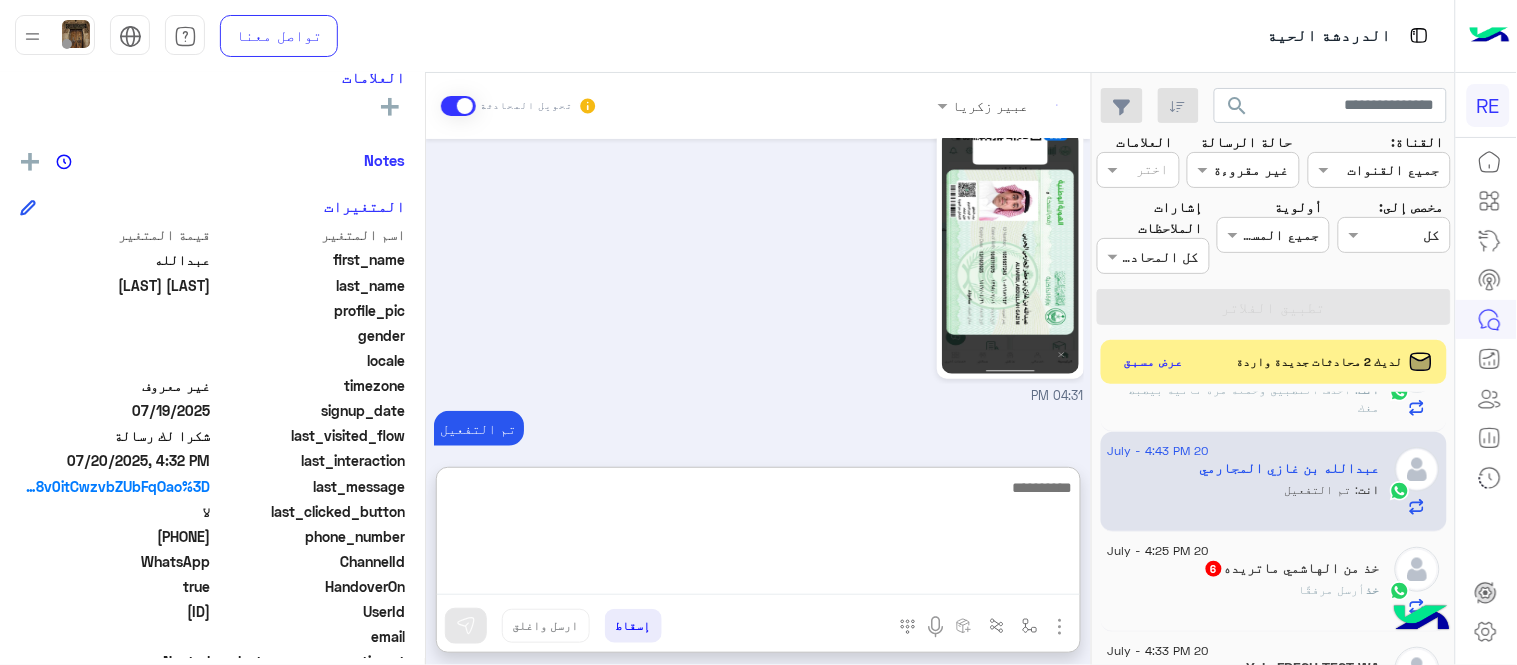 scroll, scrollTop: 2423, scrollLeft: 0, axis: vertical 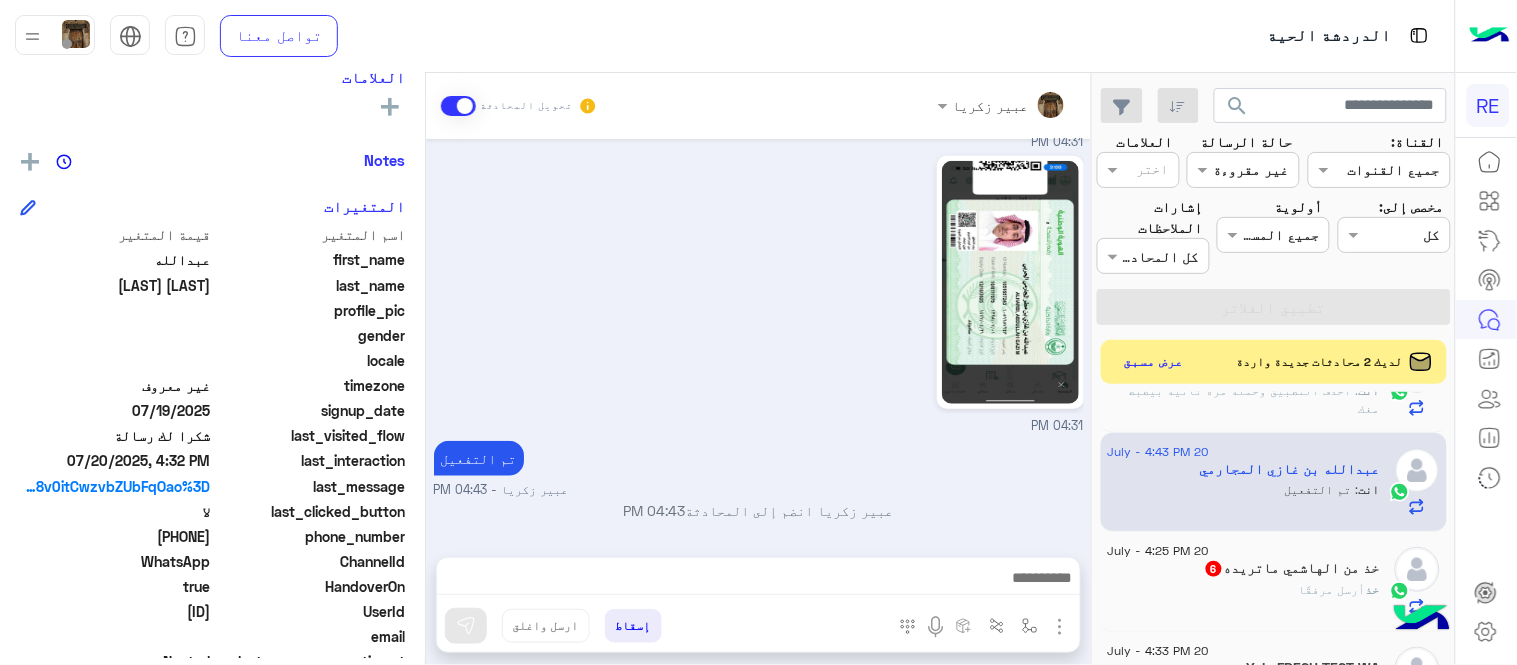 click on "تم التفعيل  [FIRST] [LAST] -  [TIME]" at bounding box center (759, 468) 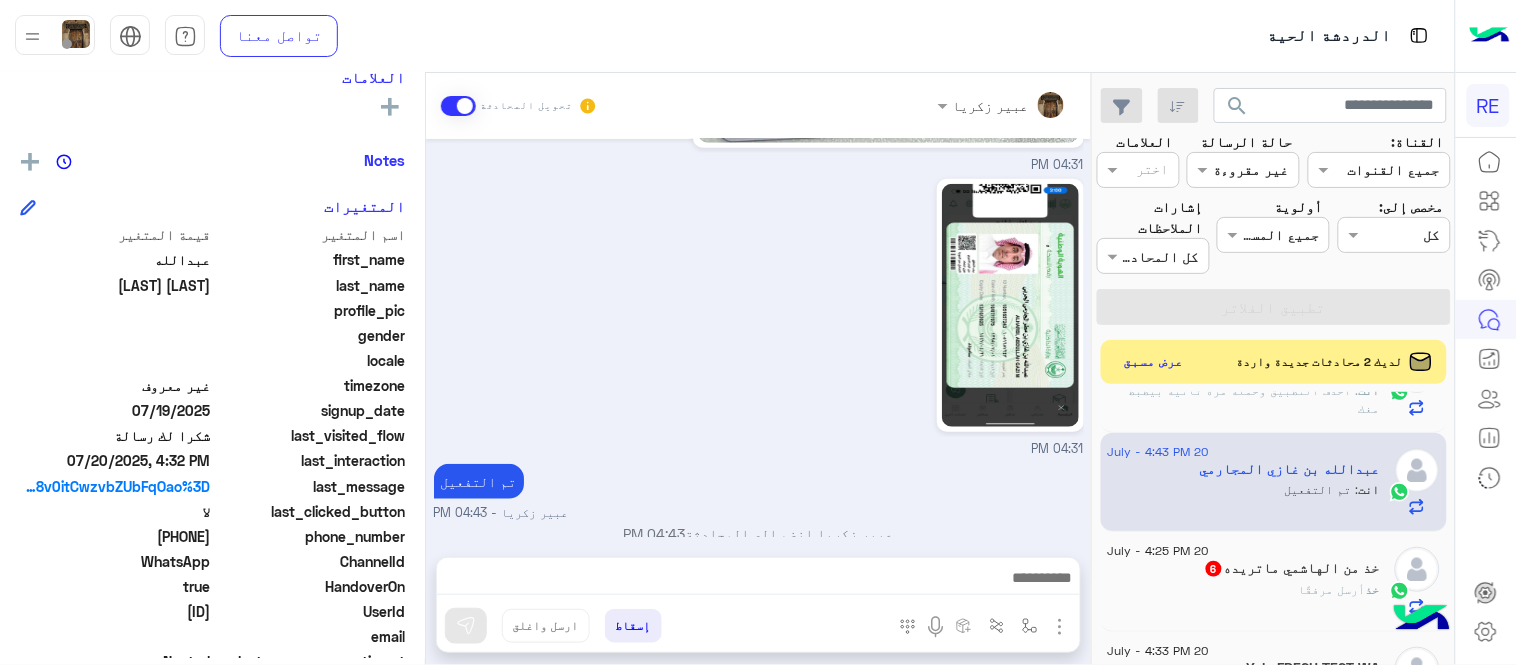 scroll, scrollTop: 0, scrollLeft: 0, axis: both 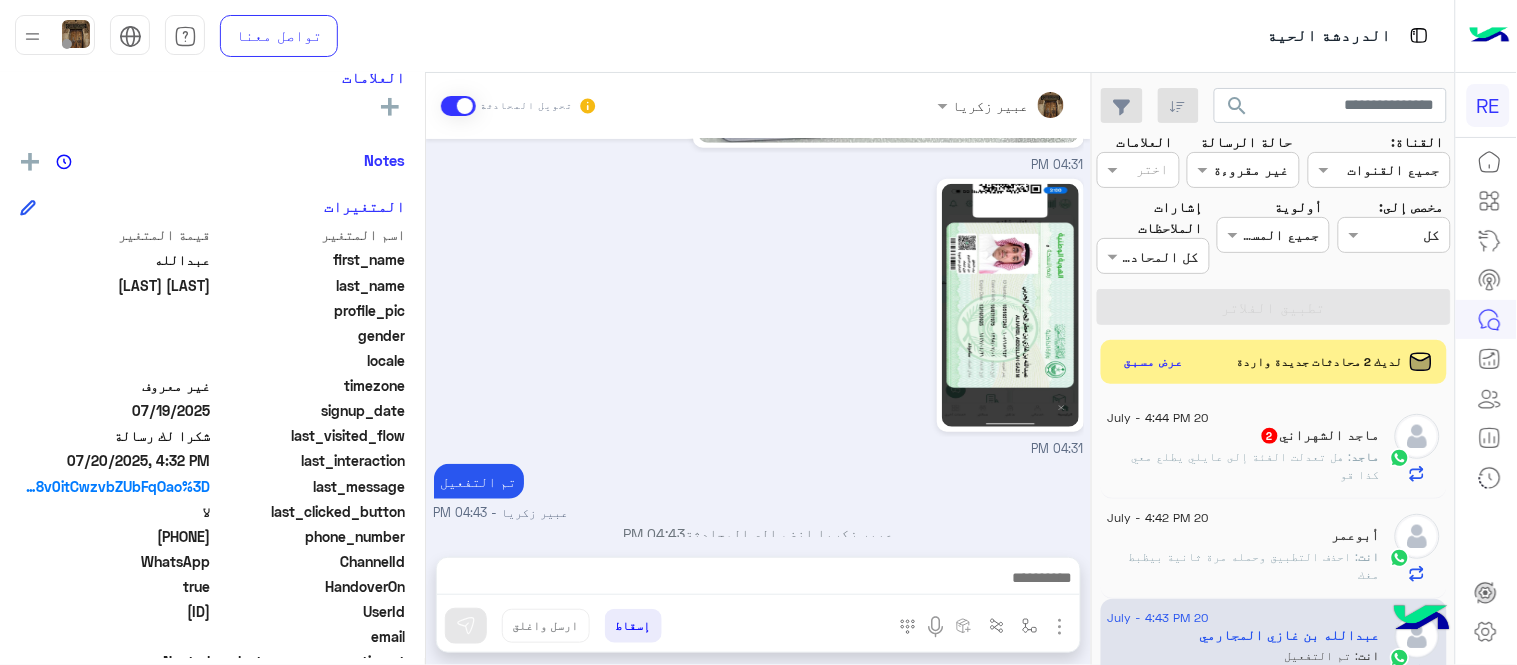 click on ": هل تعدلت الفئة إلى عايلي
يطلع معي كذا
قو" 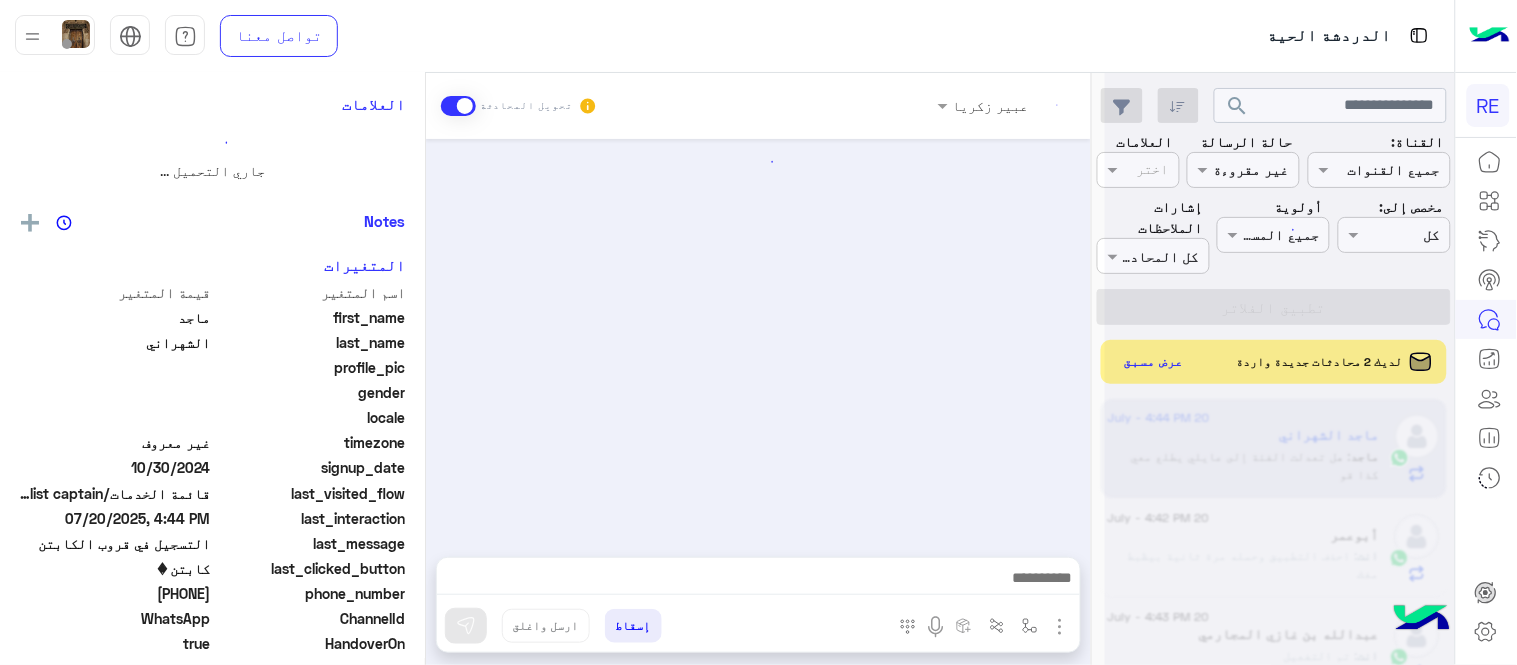 scroll, scrollTop: 0, scrollLeft: 0, axis: both 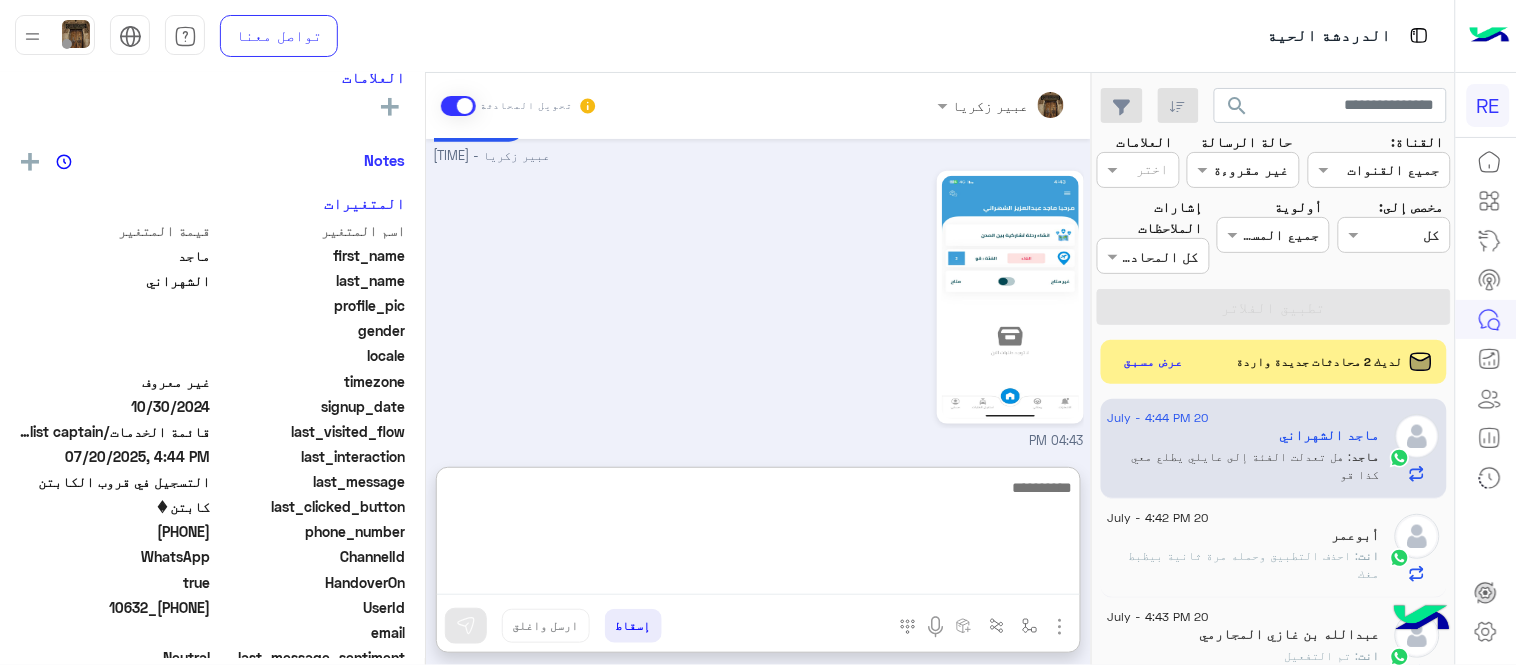 click at bounding box center [758, 535] 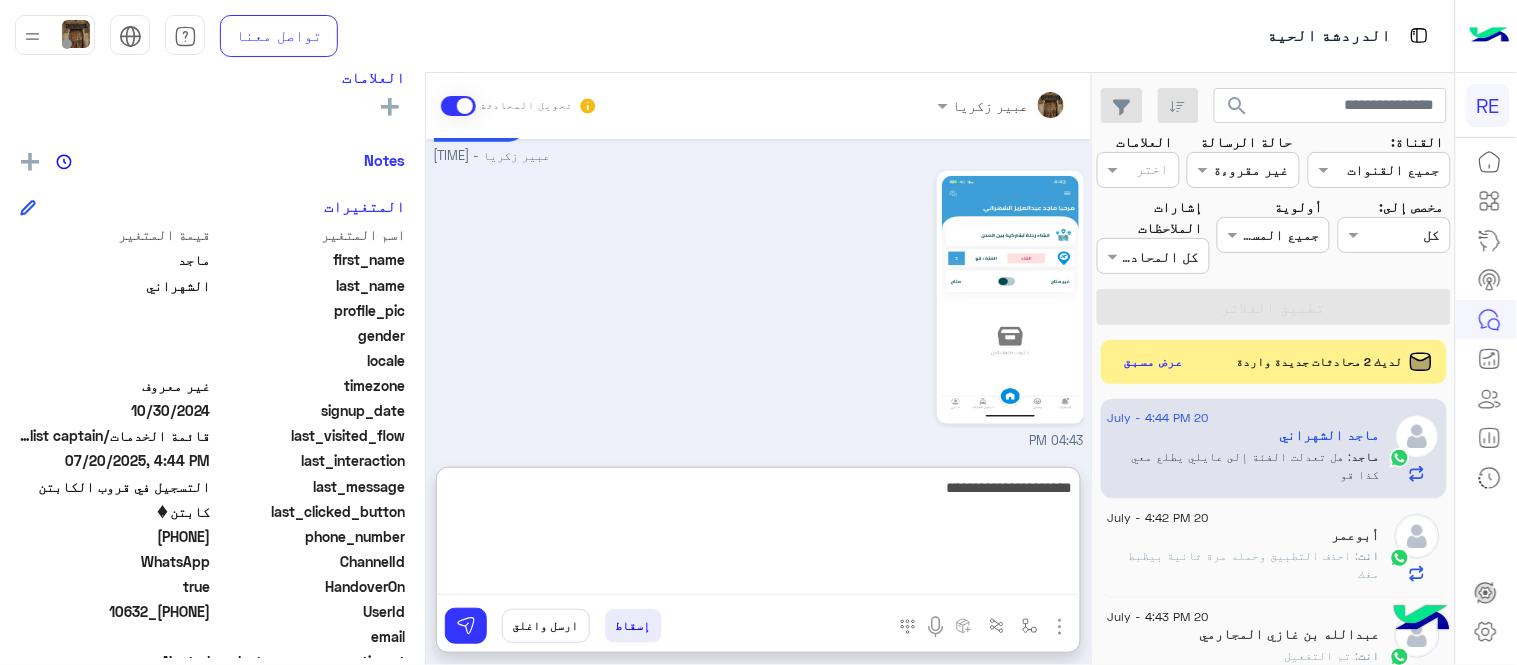 type on "**********" 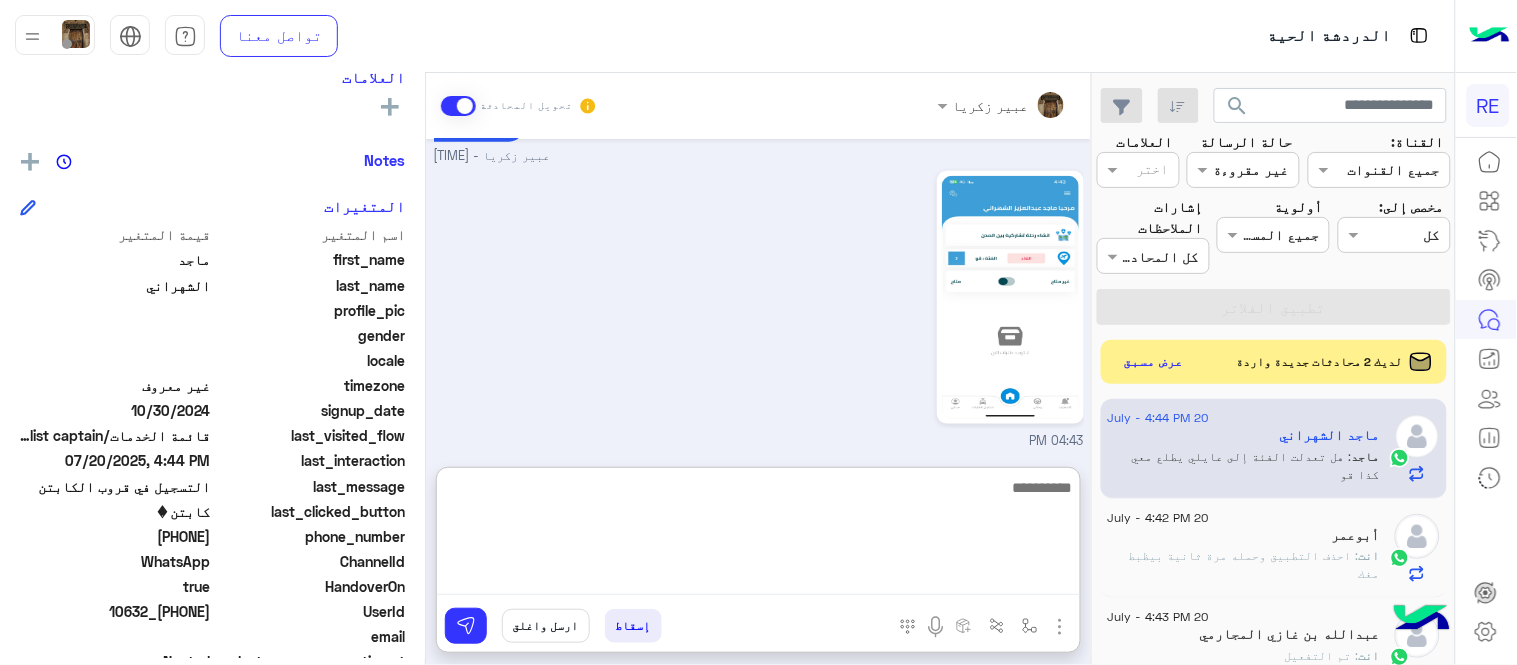 scroll, scrollTop: 676, scrollLeft: 0, axis: vertical 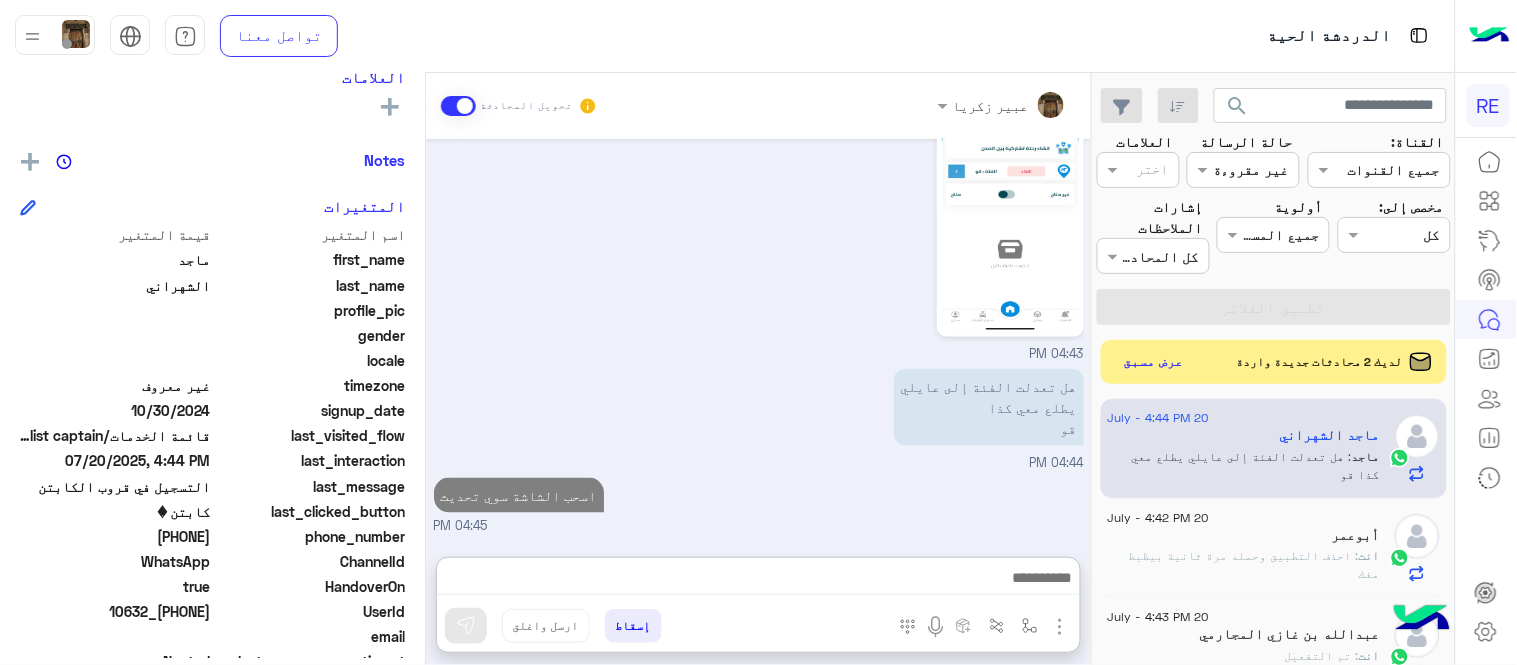 click on "Jul 20, 2025  اي مدينة ؟  عبير زكريا -  04:14 PM   عبير زكريا انضم إلى المحادثة   04:14 PM      ابها   04:24 PM  ارى تفعيل حسابي وتغيير الفئة من جو إلى عائلي   04:26 PM  واضاف رقمي لقروب الواتساب   04:35 PM  تم تعديل الفئة  عبير زكريا -  04:39 PM  لاهنت أضفني للقروب   04:40 PM  تمت الاضافة  عبير زكريا -  04:41 PM    04:43 PM  هل تعدلت الفئة إلى عايلي  يطلع معي كذا قو   04:44 PM  اسحب الشاشة سوي تحديث   04:45 PM" at bounding box center [758, 338] 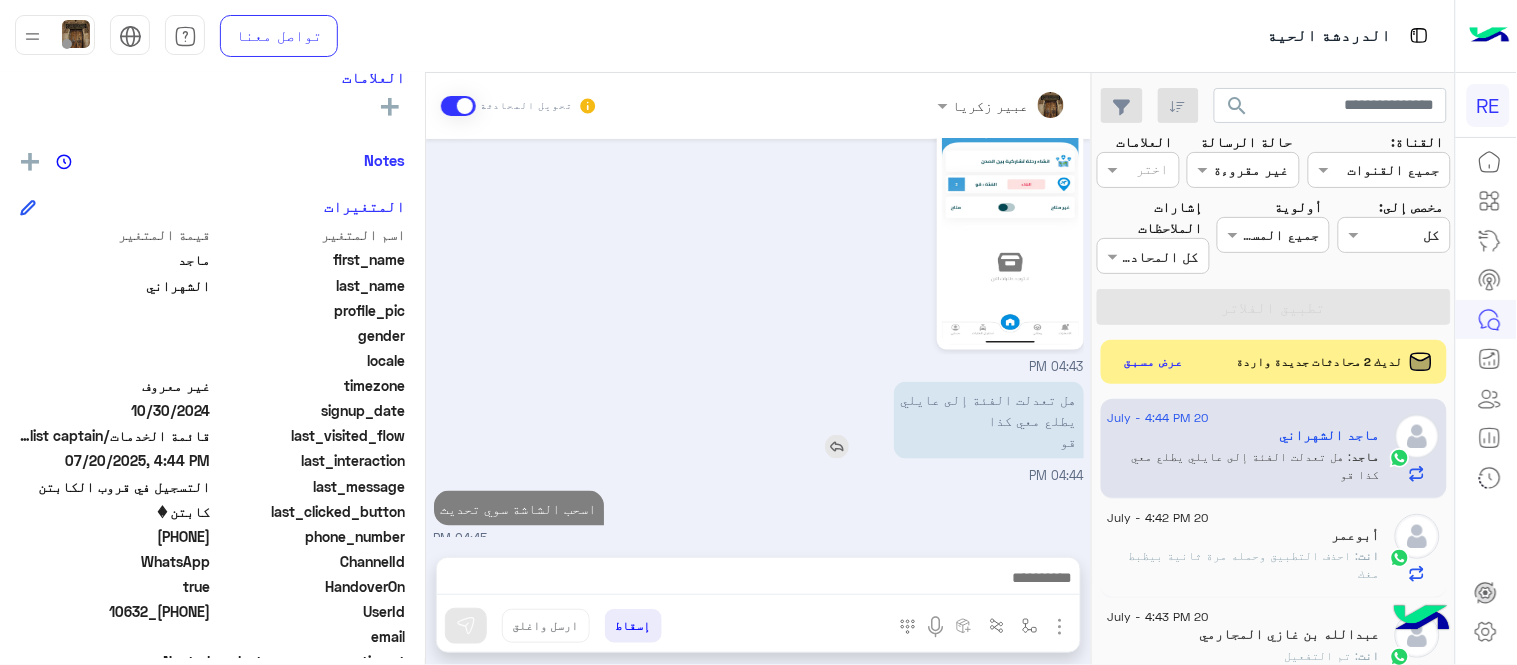 scroll, scrollTop: 586, scrollLeft: 0, axis: vertical 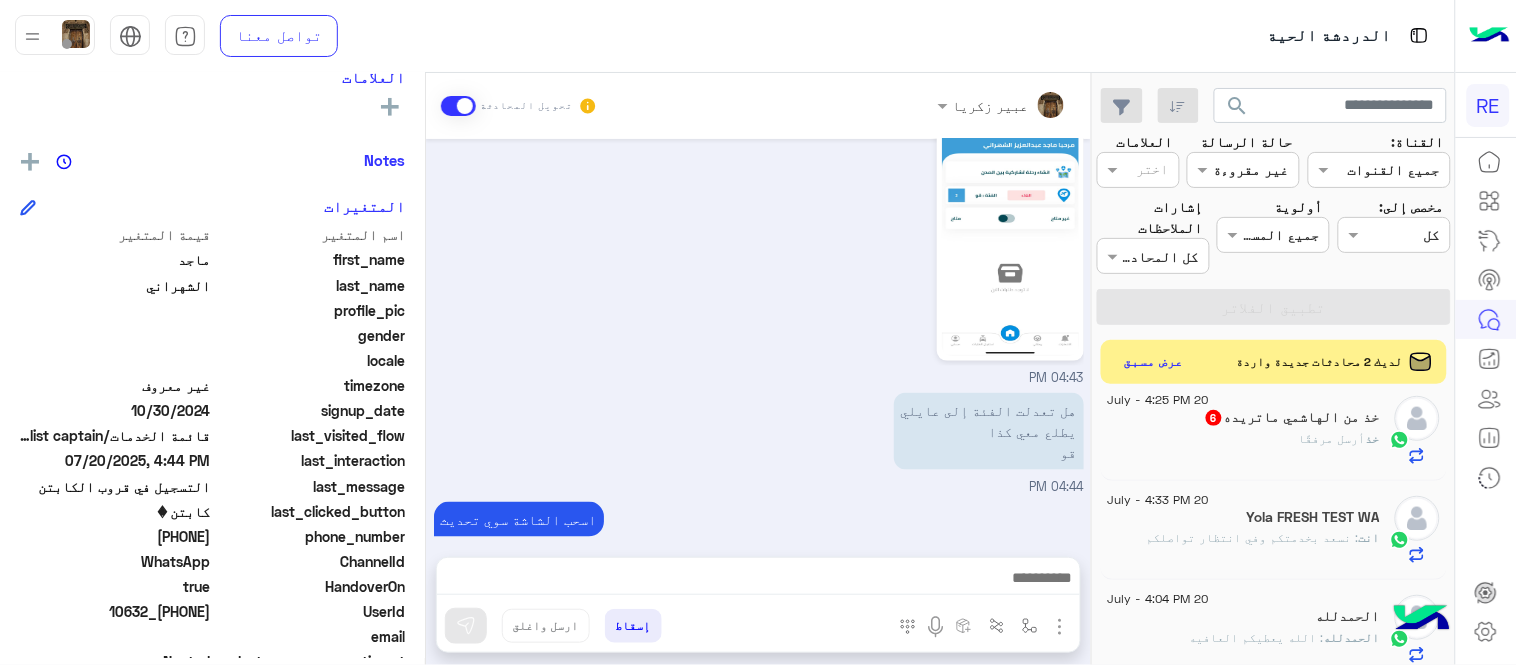 click on "خذ  أرسل مرفقًا" 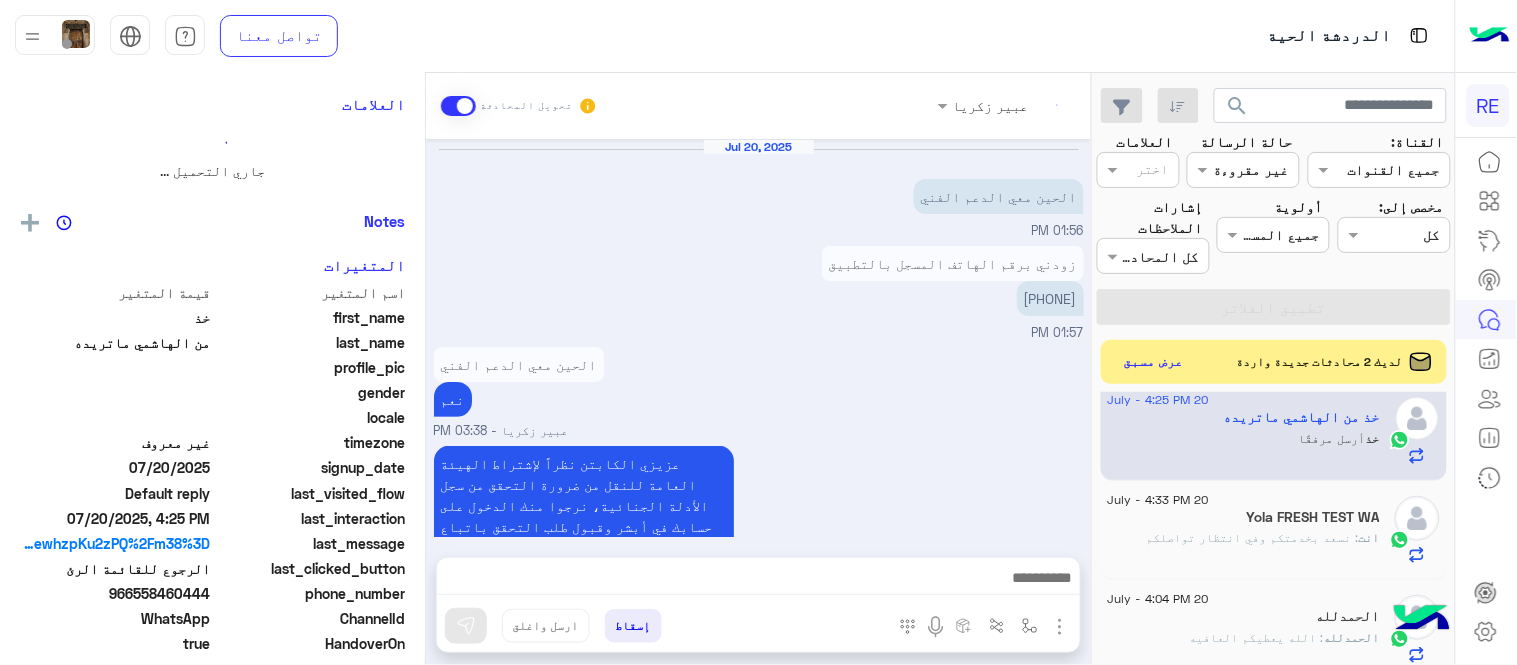 scroll, scrollTop: 904, scrollLeft: 0, axis: vertical 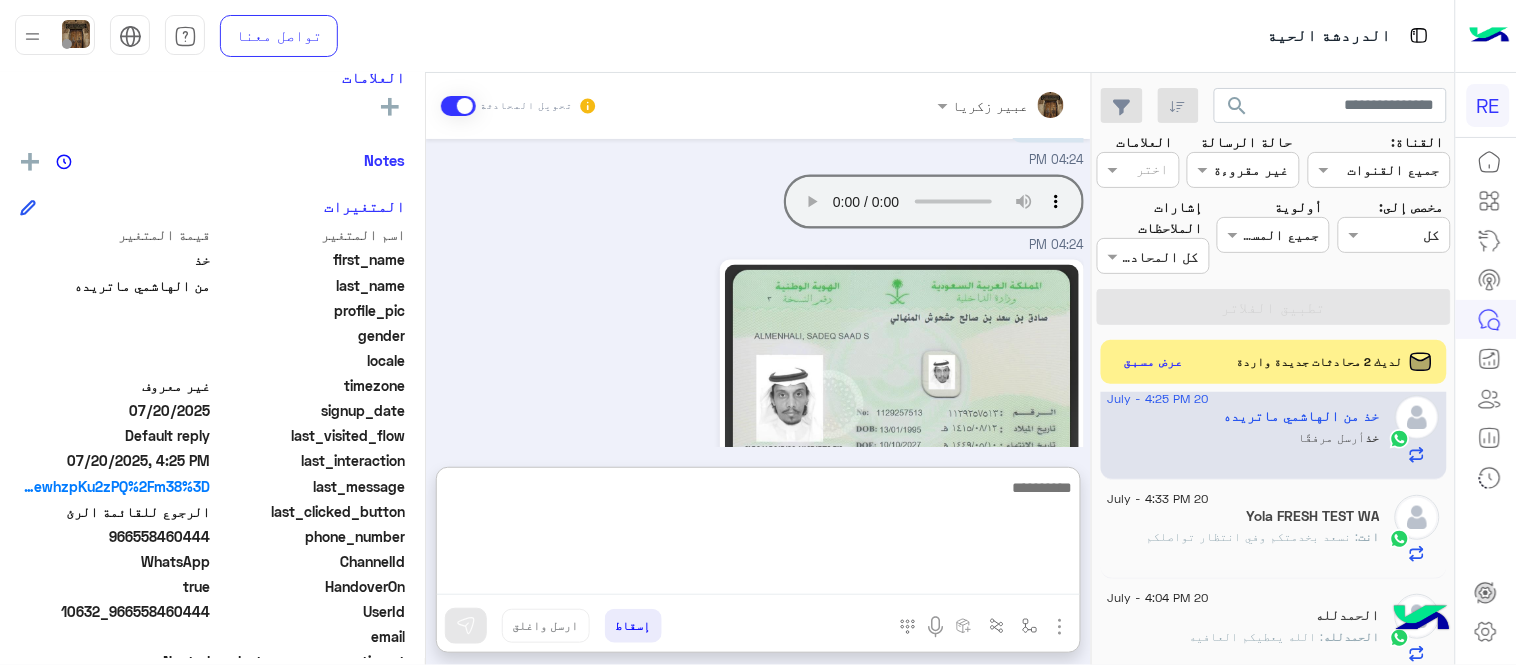 click at bounding box center [758, 535] 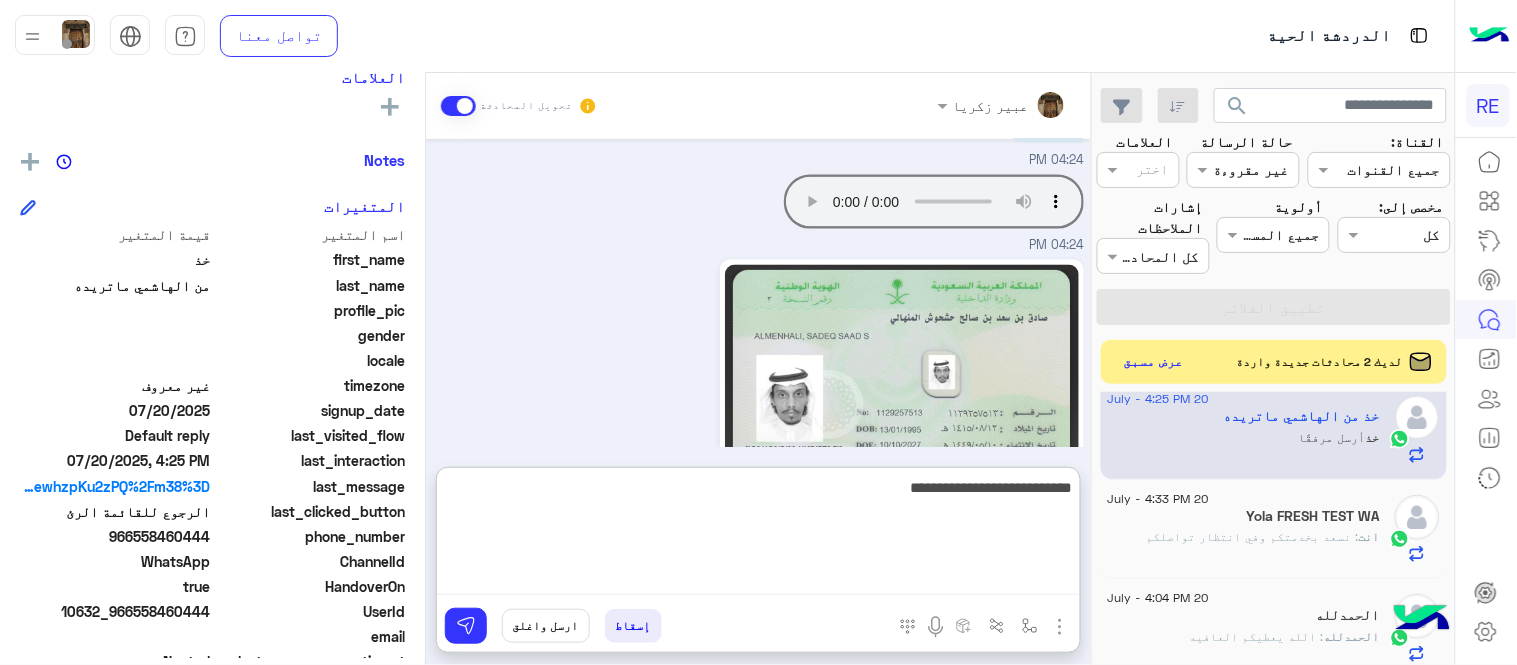 type on "**********" 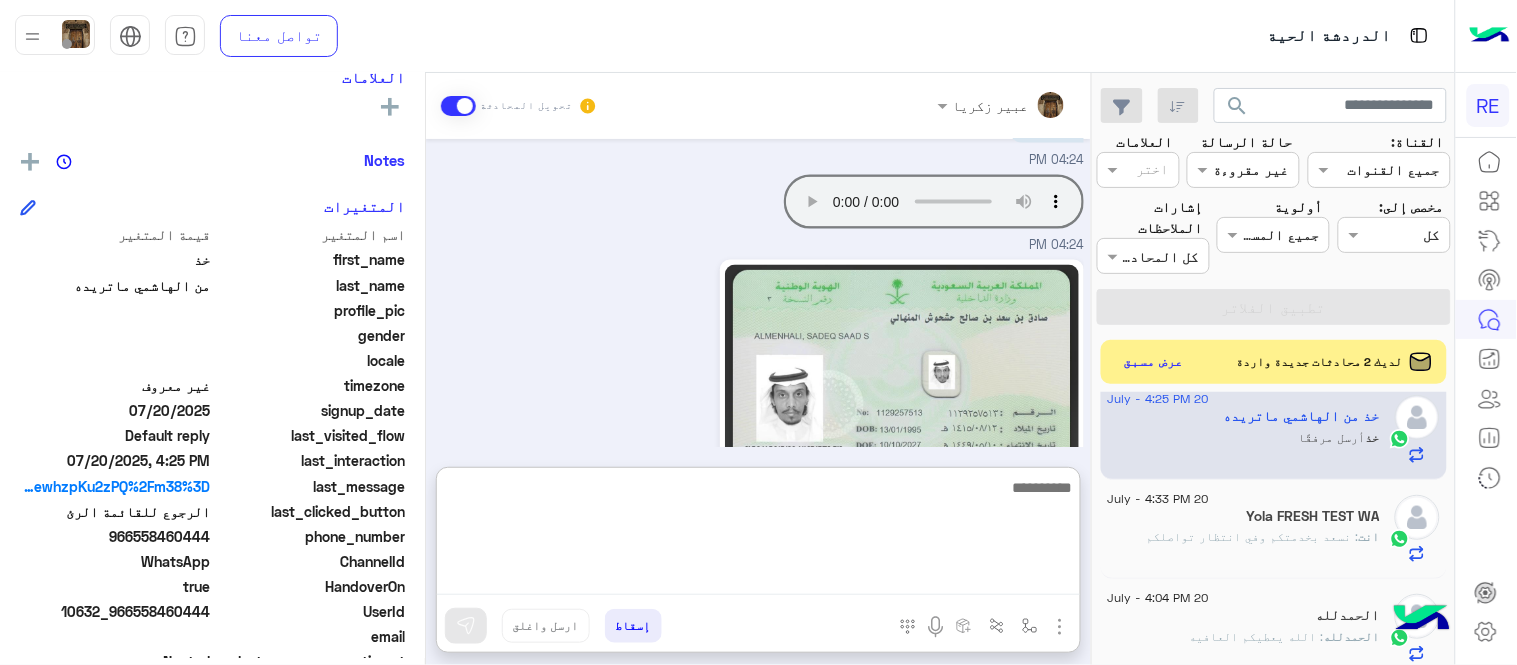 scroll, scrollTop: 1058, scrollLeft: 0, axis: vertical 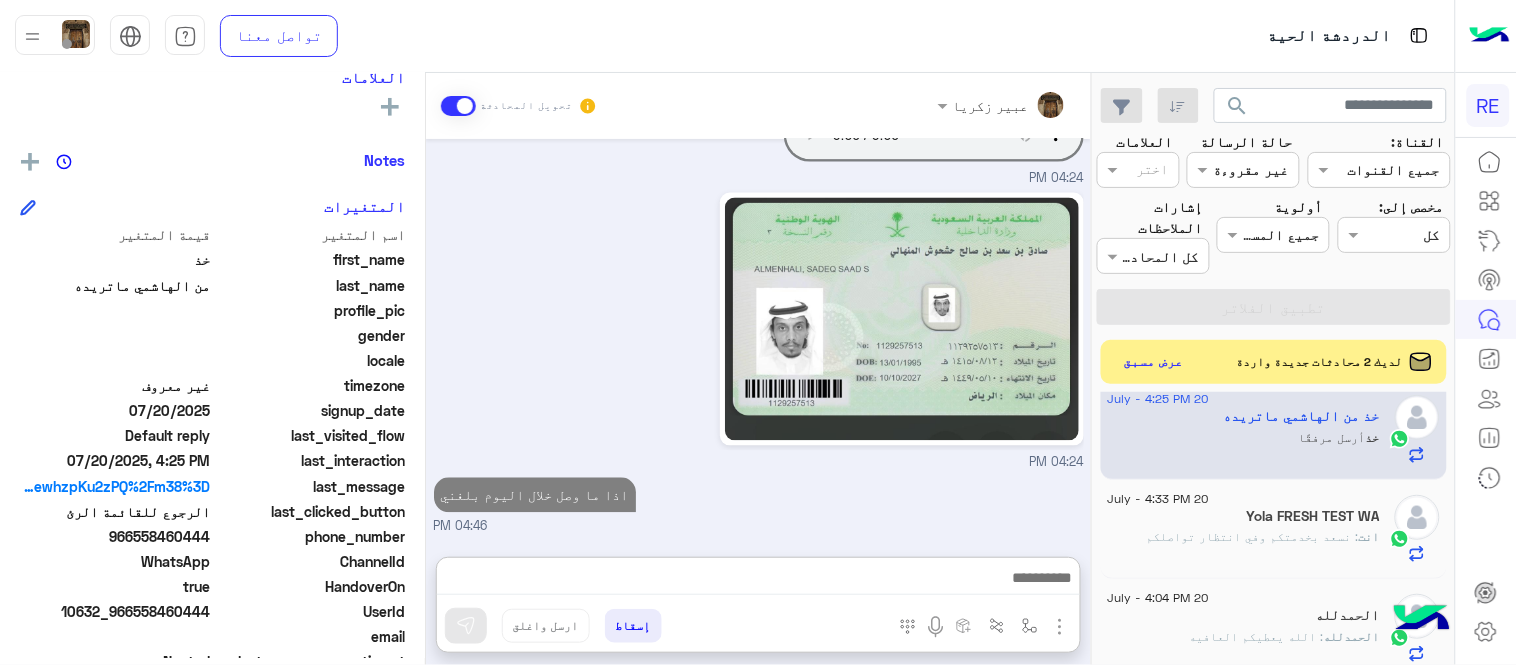 click on "[NAME] تحويل المحادثة     [DATE]  الحين معي الدعم الفني   [TIME]  زودني برقم الهاتف المسجل بالتطبيق [PHONE]   [TIME]  الحين معي الدعم الفني نعم  [NAME] -  [TIME]  عزيزي الكابتن
نظراً لإشتراط الهيئة العامة للنقل من ضرورة التحقق من سجل الأدلة الجنائية، نرجوا منك الدخول على حسابك في أبشر وقبول طلب التحقق باتباع الخطوات التاليه
[URL]     [NAME] -  [TIME]  ماجات شي لي رساله   [TIME]  حتى اسوي قبول   [TIME]    [TIME]  ايش الحل   [TIME]   [AUDIO_TAG]   [TIME]    [TIME]    [TIME]  أدخل اسم مجموعة الرسائل  إسقاط   ارسل واغلق" at bounding box center (758, 373) 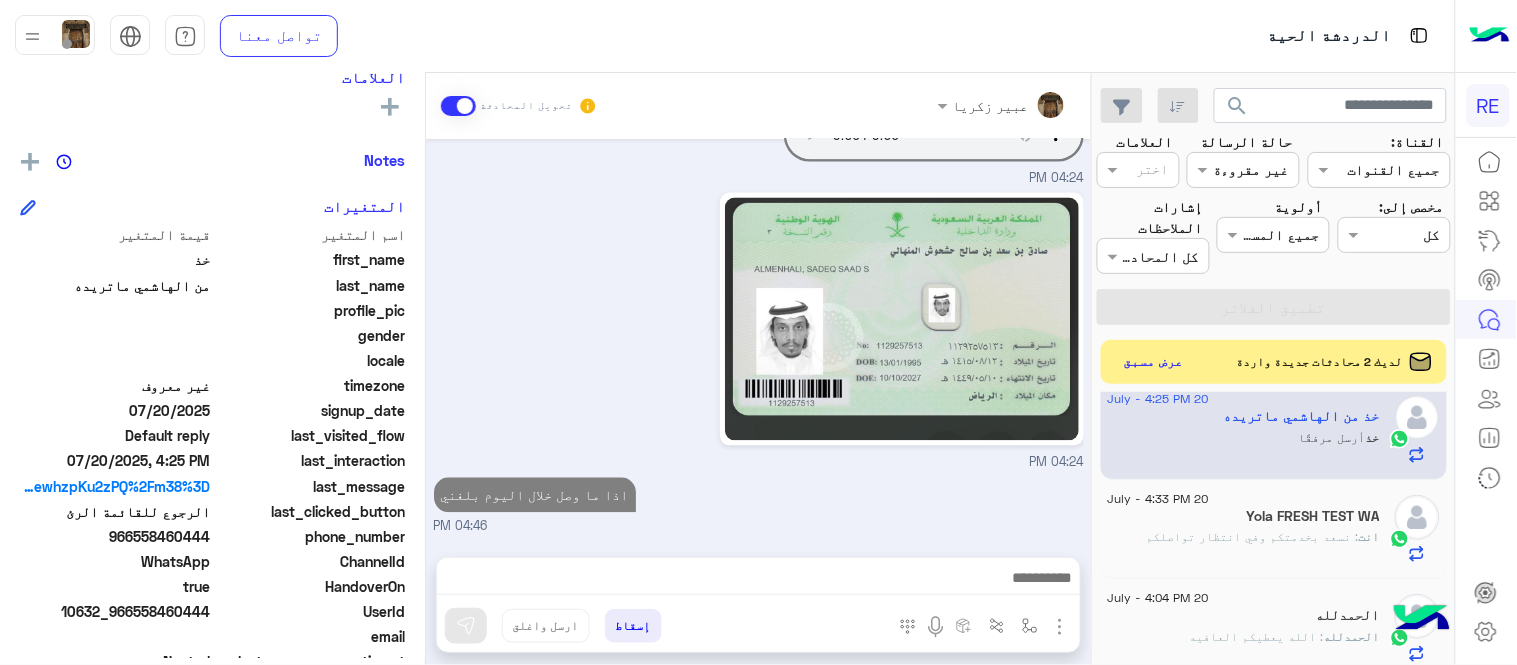 scroll, scrollTop: 968, scrollLeft: 0, axis: vertical 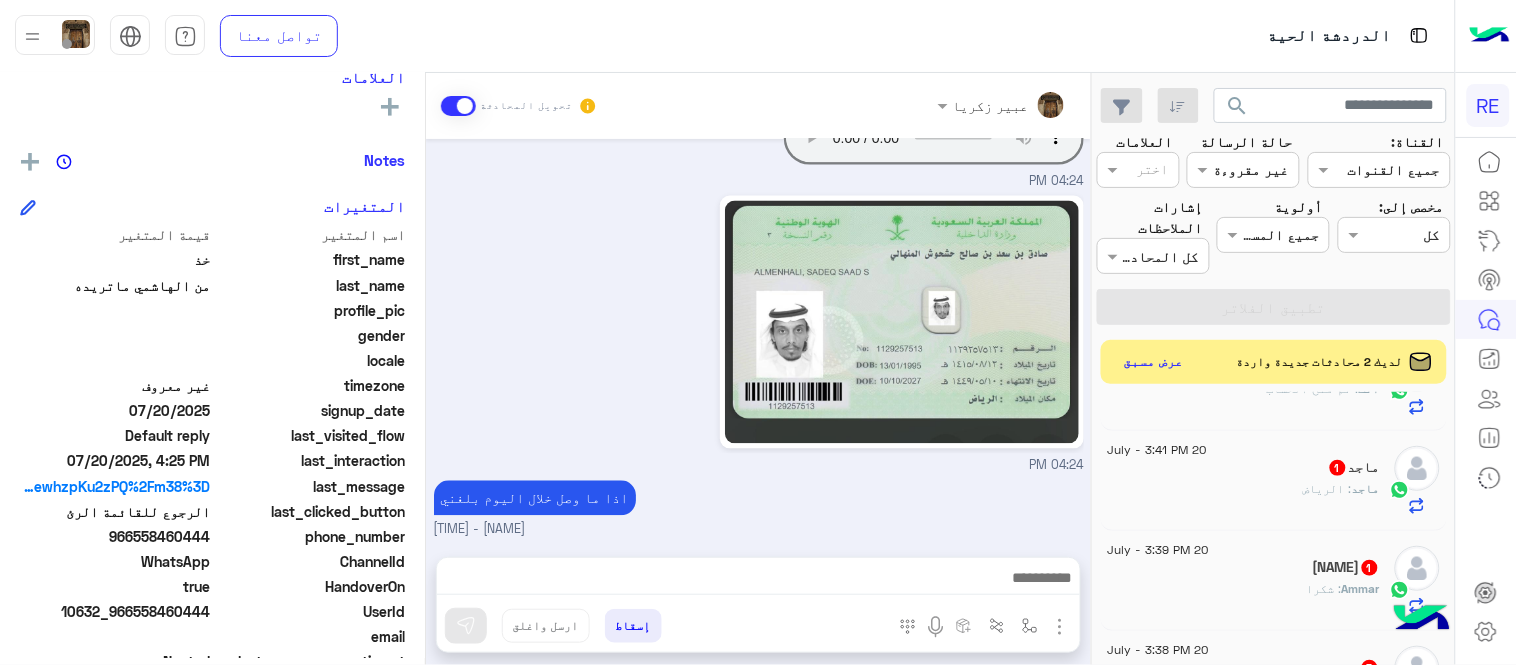 click on "ماجد : الرياض" 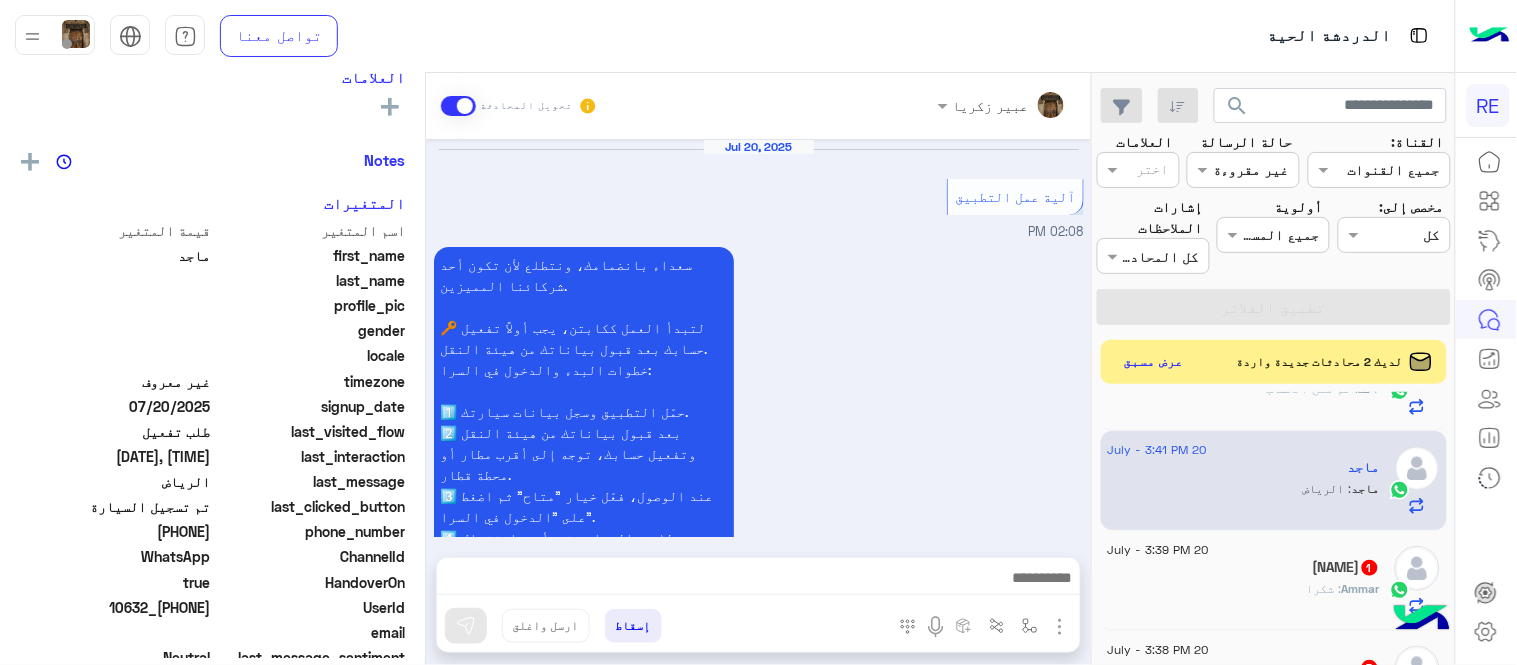 scroll, scrollTop: 1931, scrollLeft: 0, axis: vertical 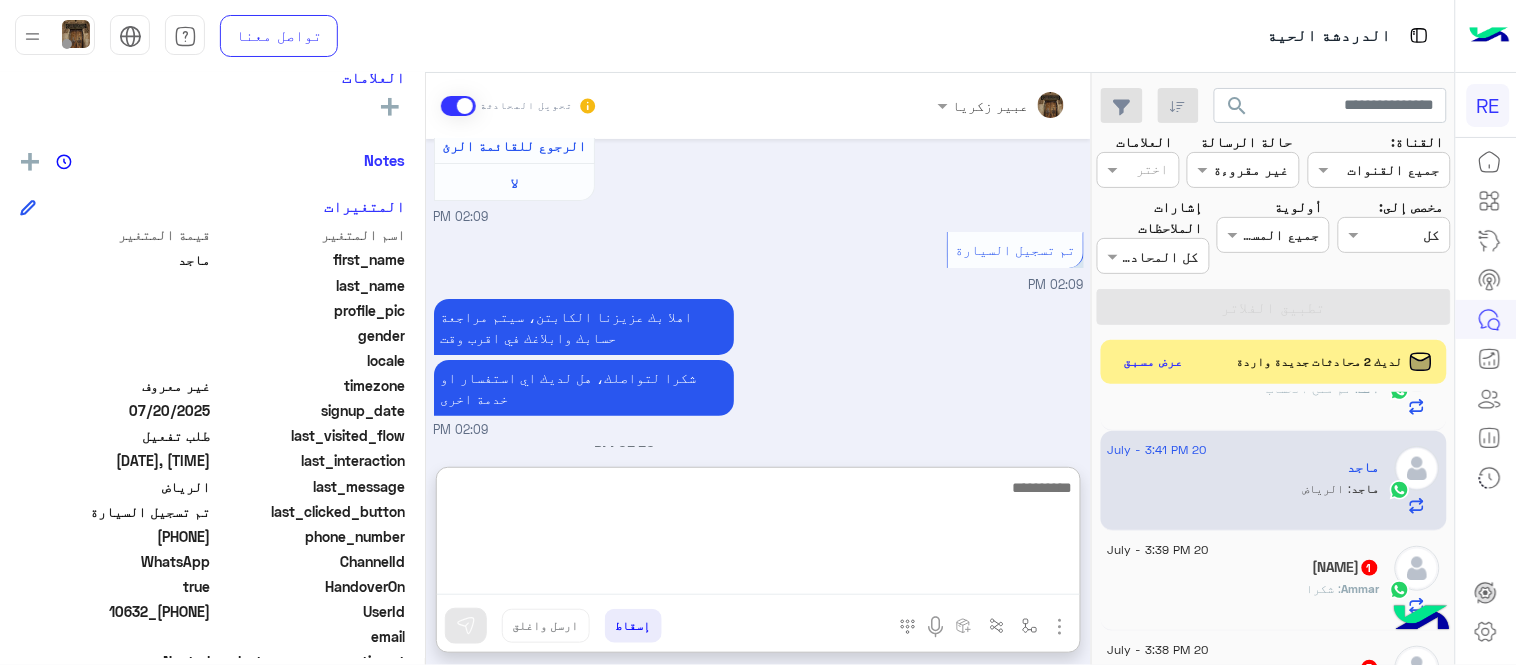 click at bounding box center (758, 535) 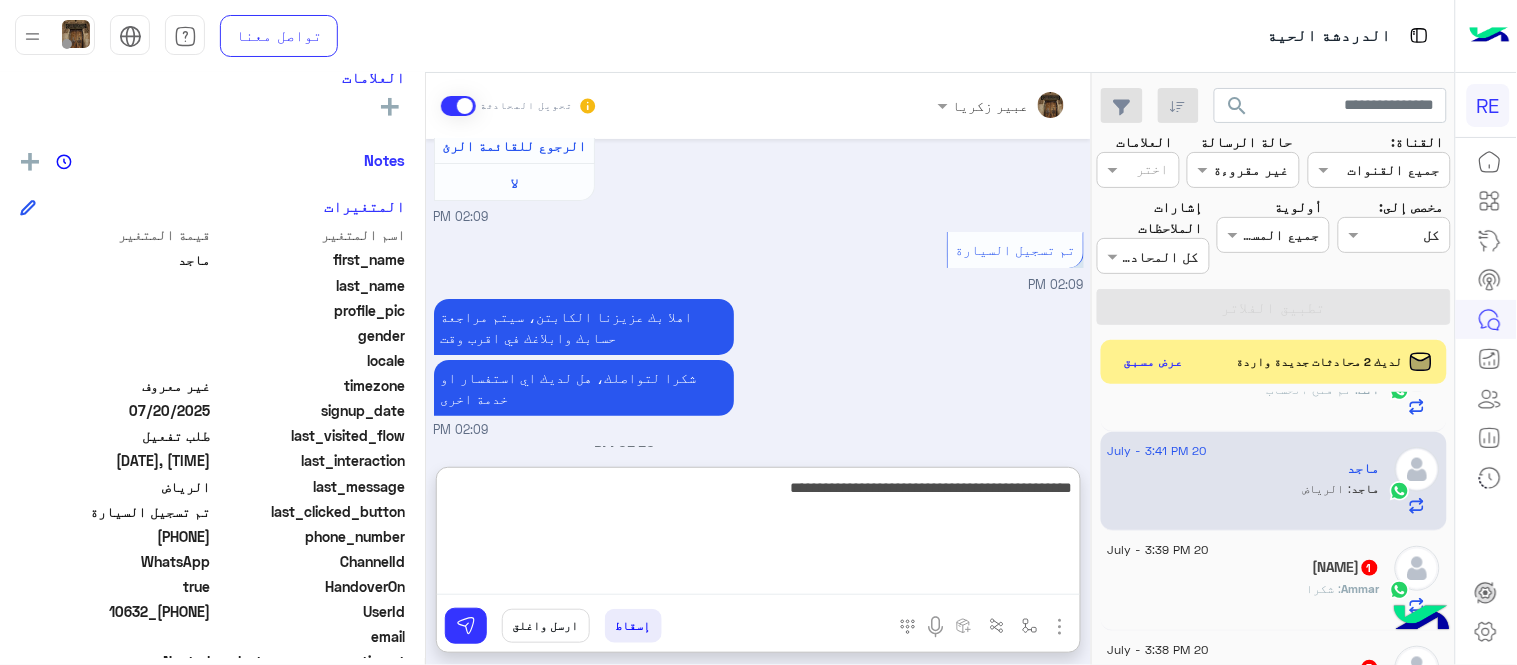 type on "**********" 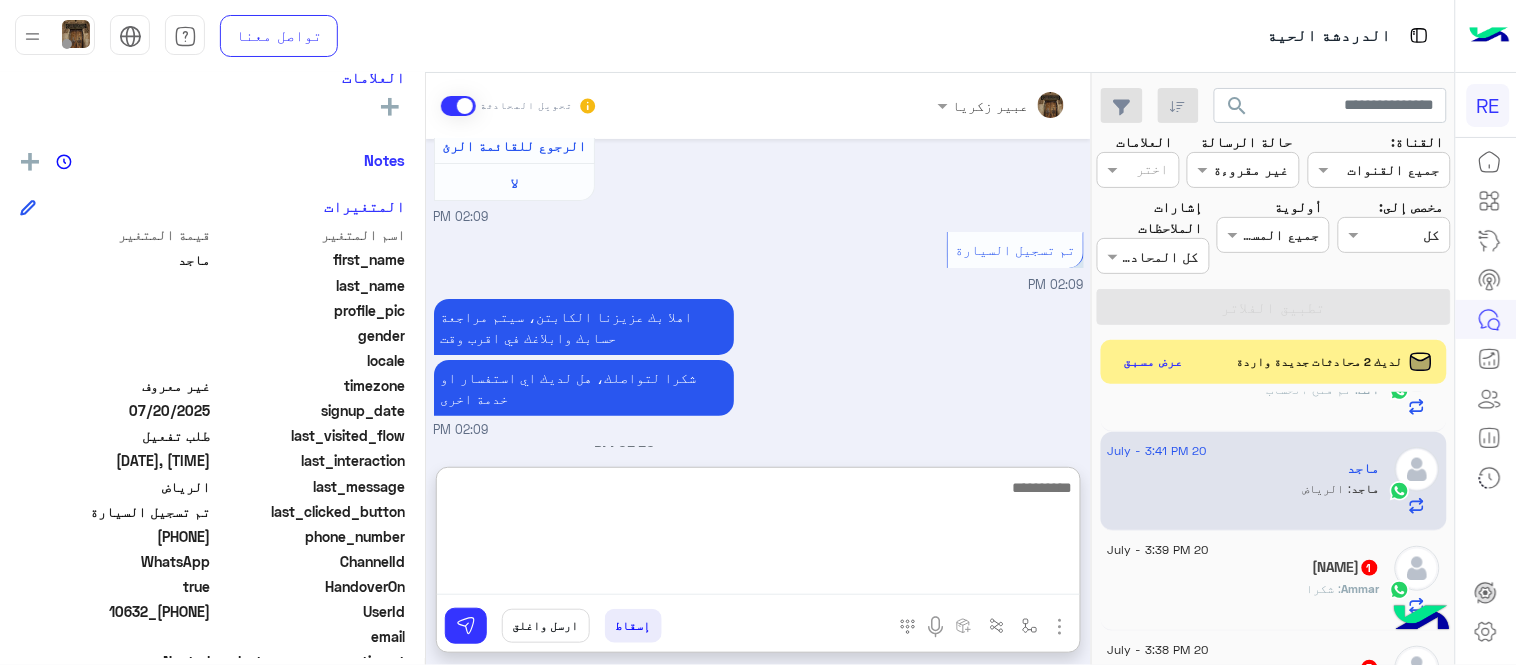 scroll, scrollTop: 2085, scrollLeft: 0, axis: vertical 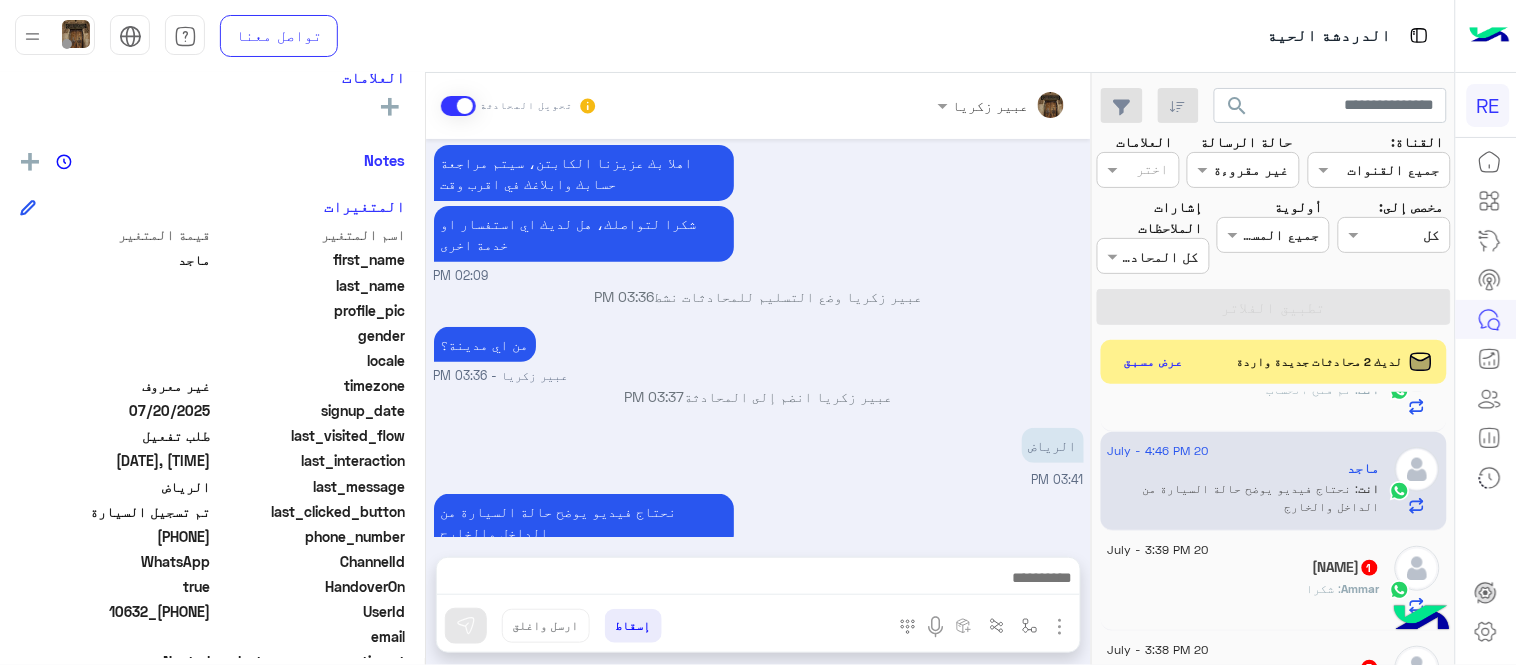 click on "نحتاج فيديو يوضح حالة السيارة من الداخل والخارج  عبير زكريا -  04:46 PM" at bounding box center [759, 531] 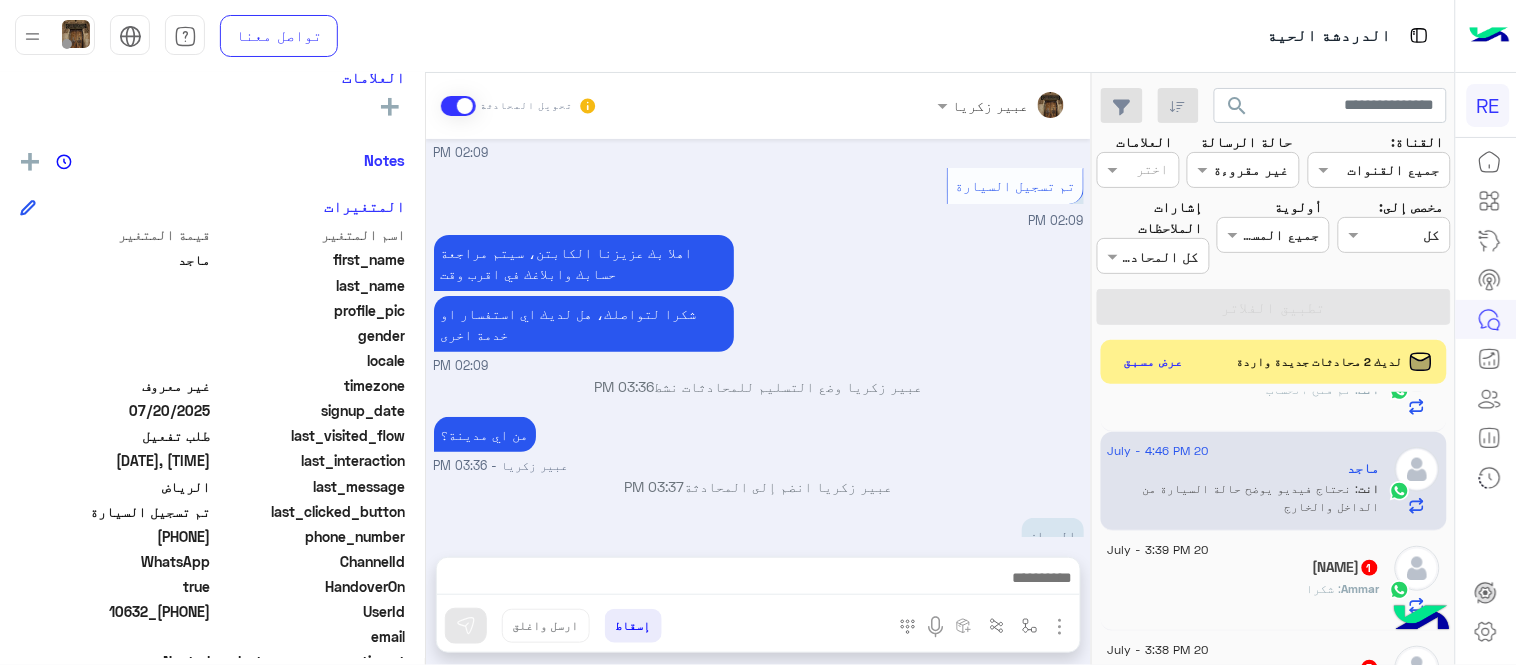 scroll, scrollTop: 1995, scrollLeft: 0, axis: vertical 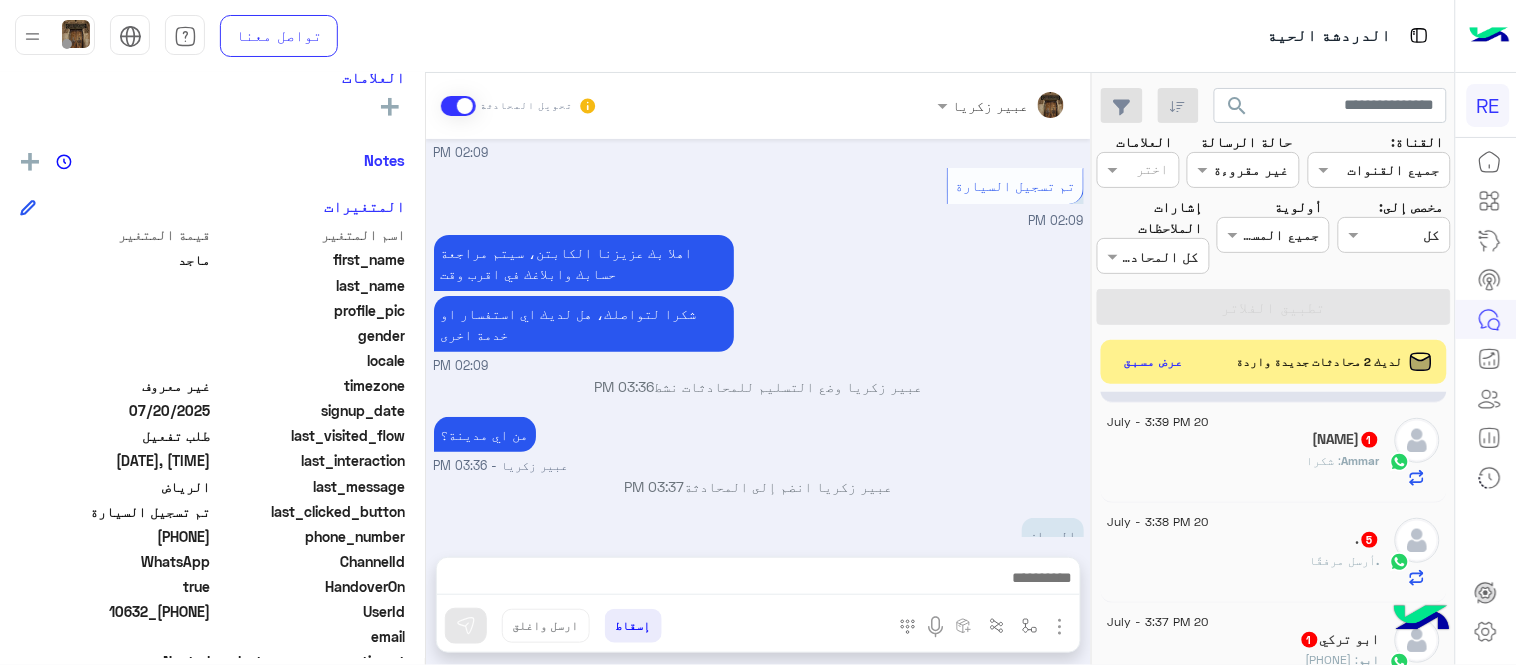click on "[NAME] : شكرا" 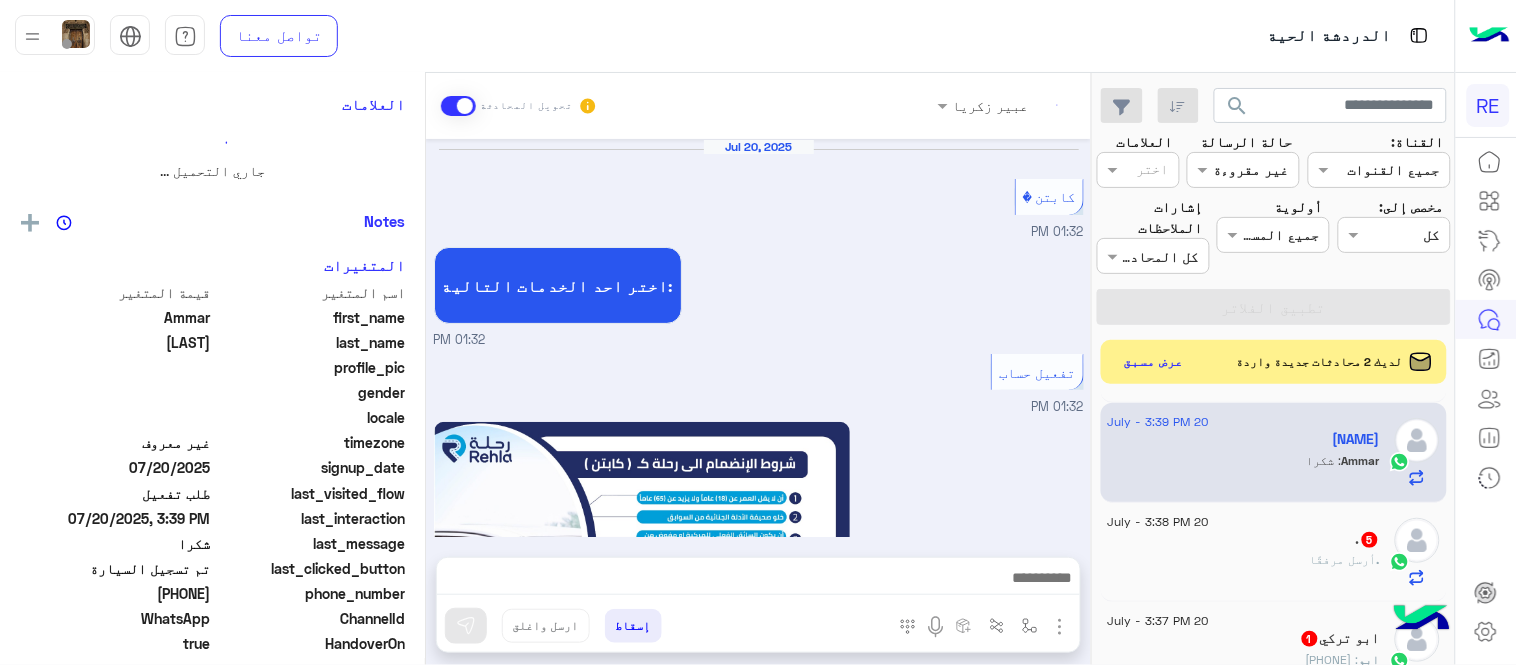scroll, scrollTop: 1177, scrollLeft: 0, axis: vertical 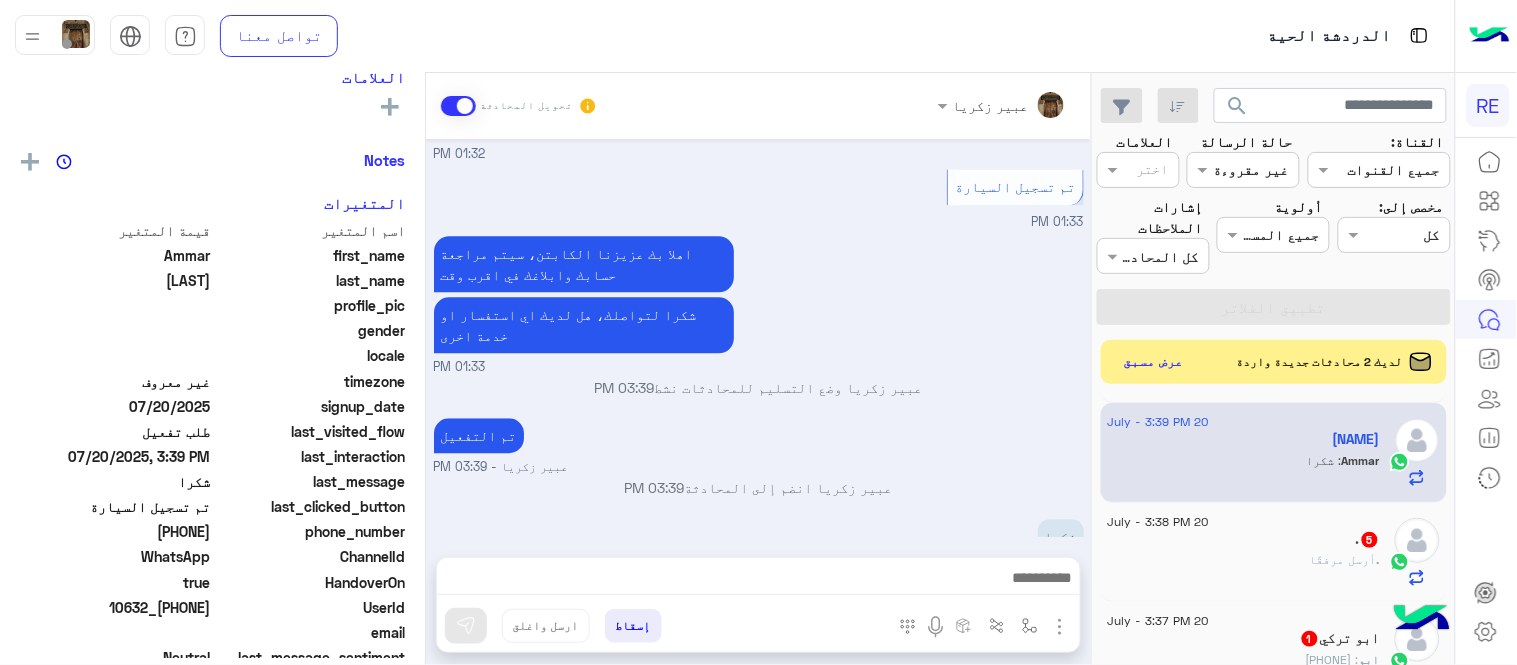 click on ".   5" 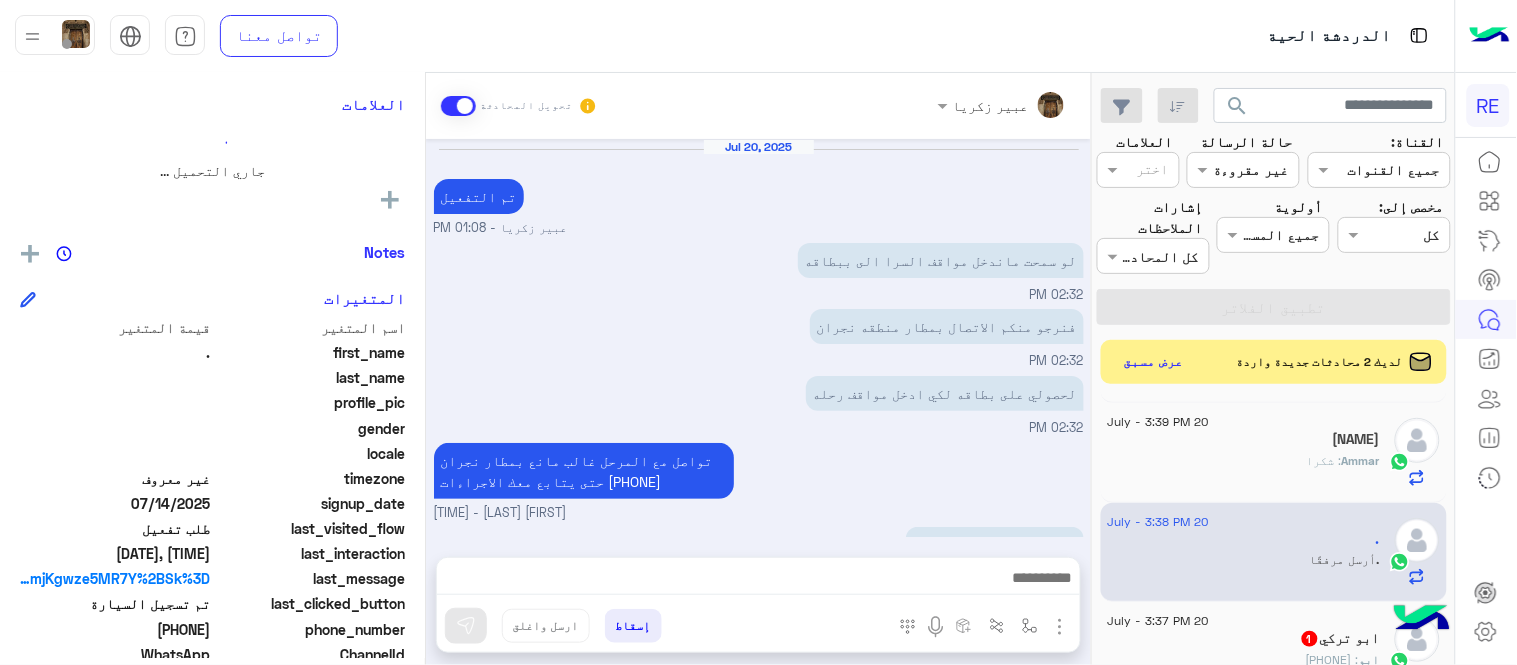 scroll, scrollTop: 534, scrollLeft: 0, axis: vertical 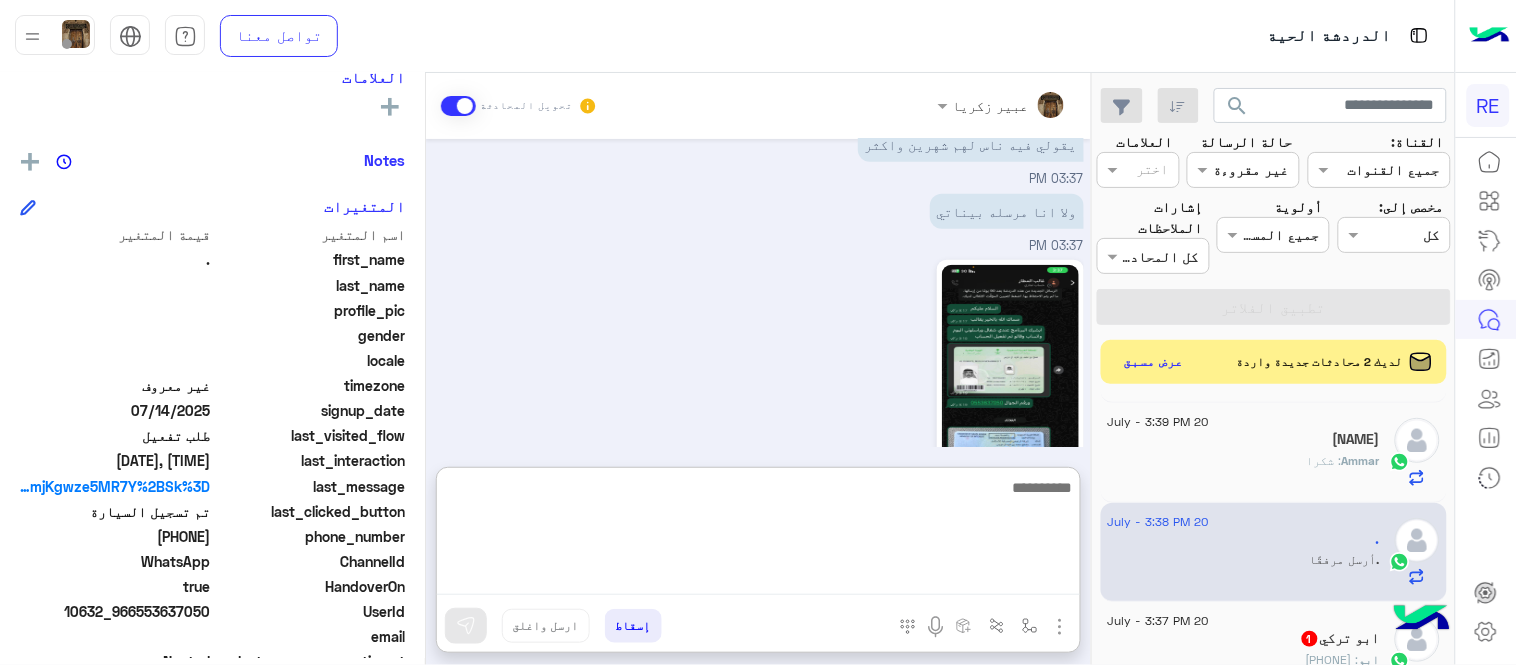 click at bounding box center (758, 535) 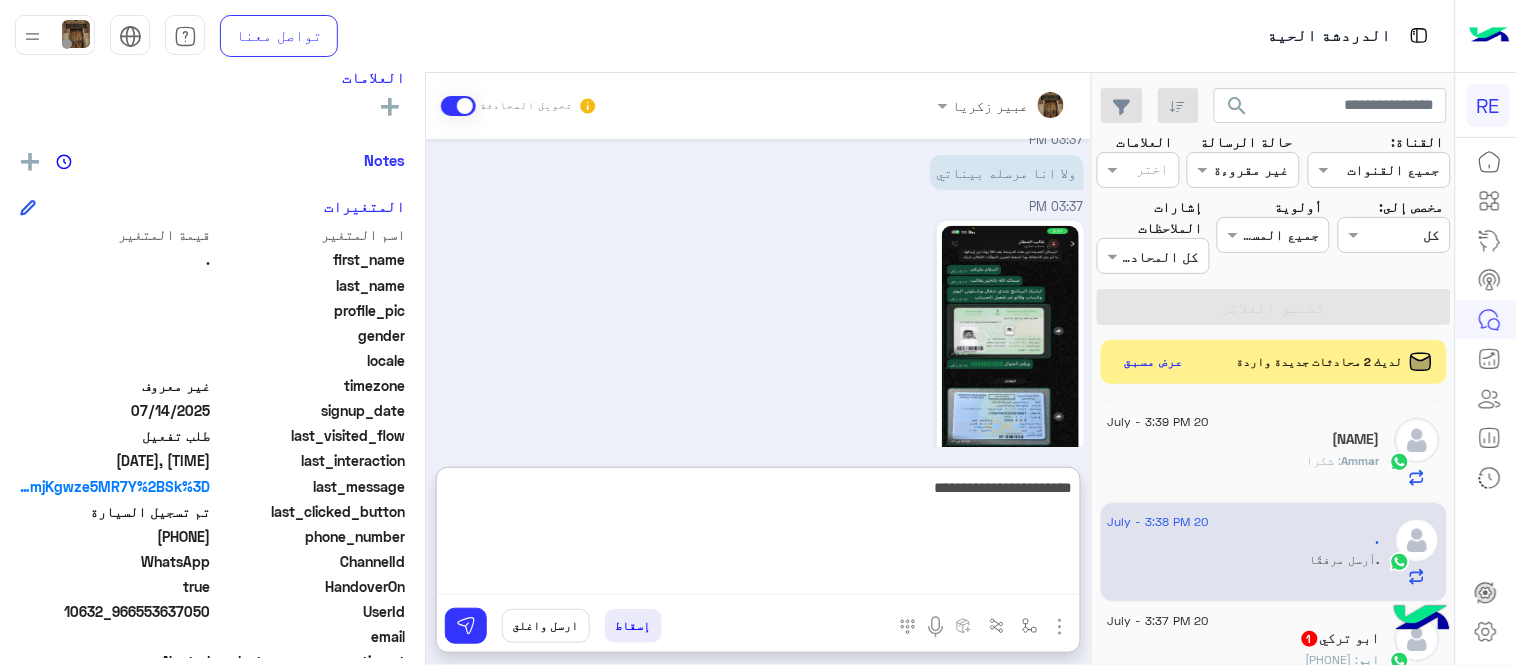 type on "**********" 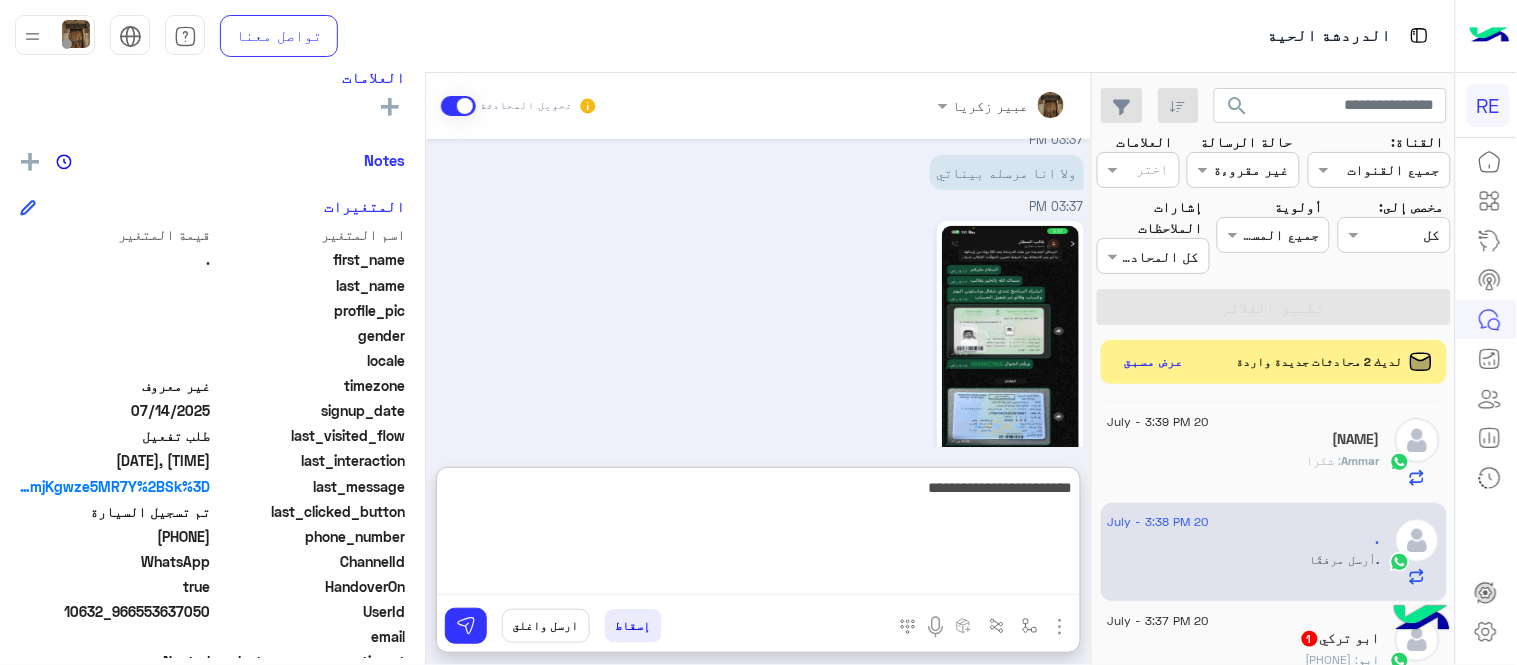type 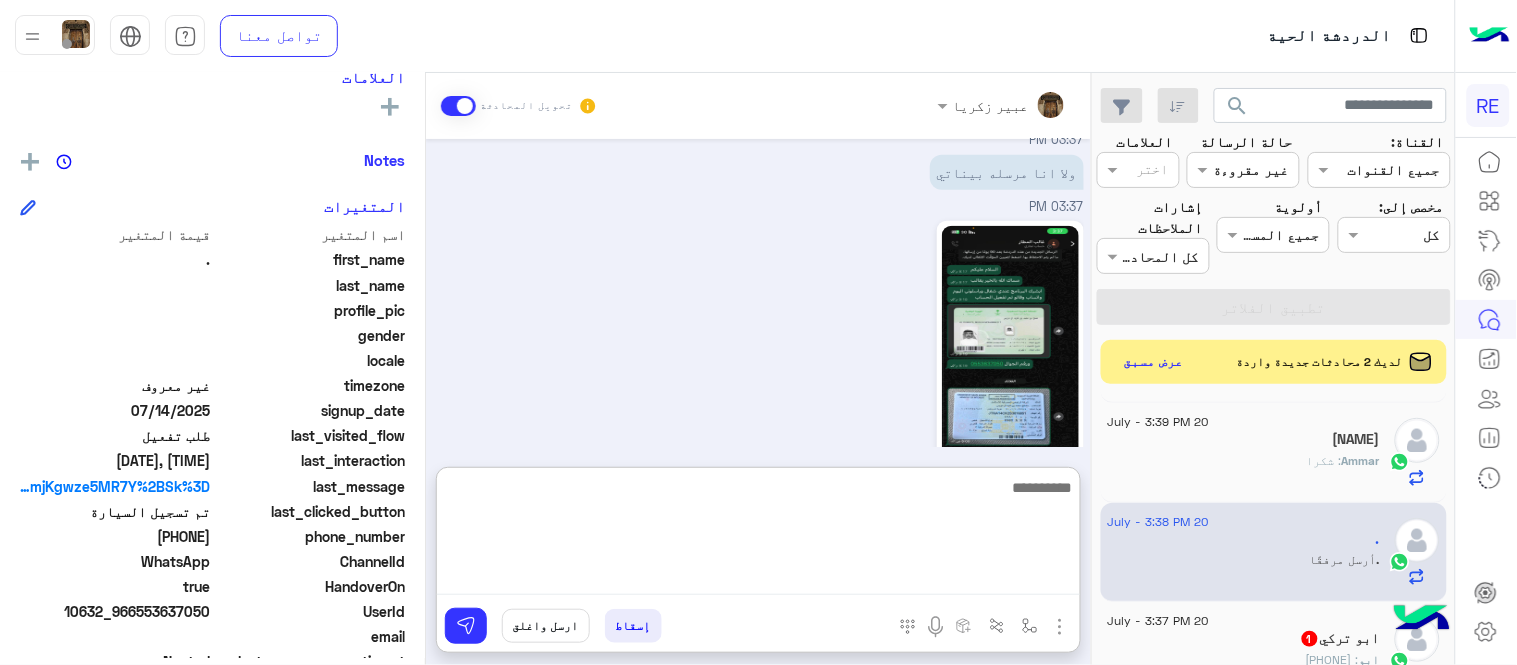 scroll, scrollTop: 688, scrollLeft: 0, axis: vertical 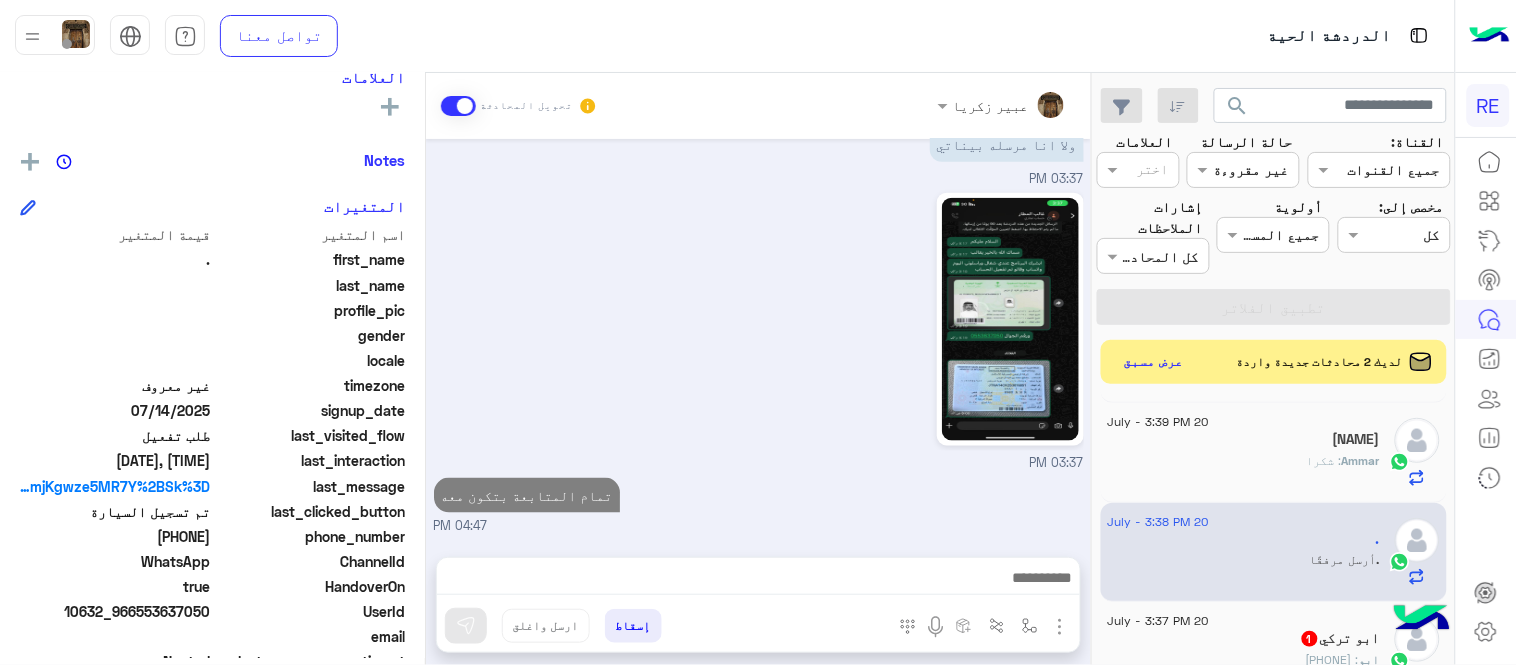 click on "[DATE]  تم التفعيل  عبير زكريا -  [TIME]  لو سمحت ماندخل مواقف السرا الى ببطاقه   [TIME]  فنرجو منكم الاتصال بمطار منطقه نجران   [TIME]  لحصولي على بطاقه لكي ادخل مواقف رحله   [TIME]  تواصل مع المرحل غالب مانع بمطار نجران حتى يتابع معك الاجراءات [PHONE]  عبير زكريا -  [TIME]  المرحل يقولي بعد شهرين   [TIME]  استلم البطاقه   [TIME]  يقولي فيه ناس لهم شهرين واكثر   [TIME]  ولا انا مرسله بيناتي   [TIME]    [TIME]  تمام المتابعة بتكون معه   [TIME]" at bounding box center [758, 338] 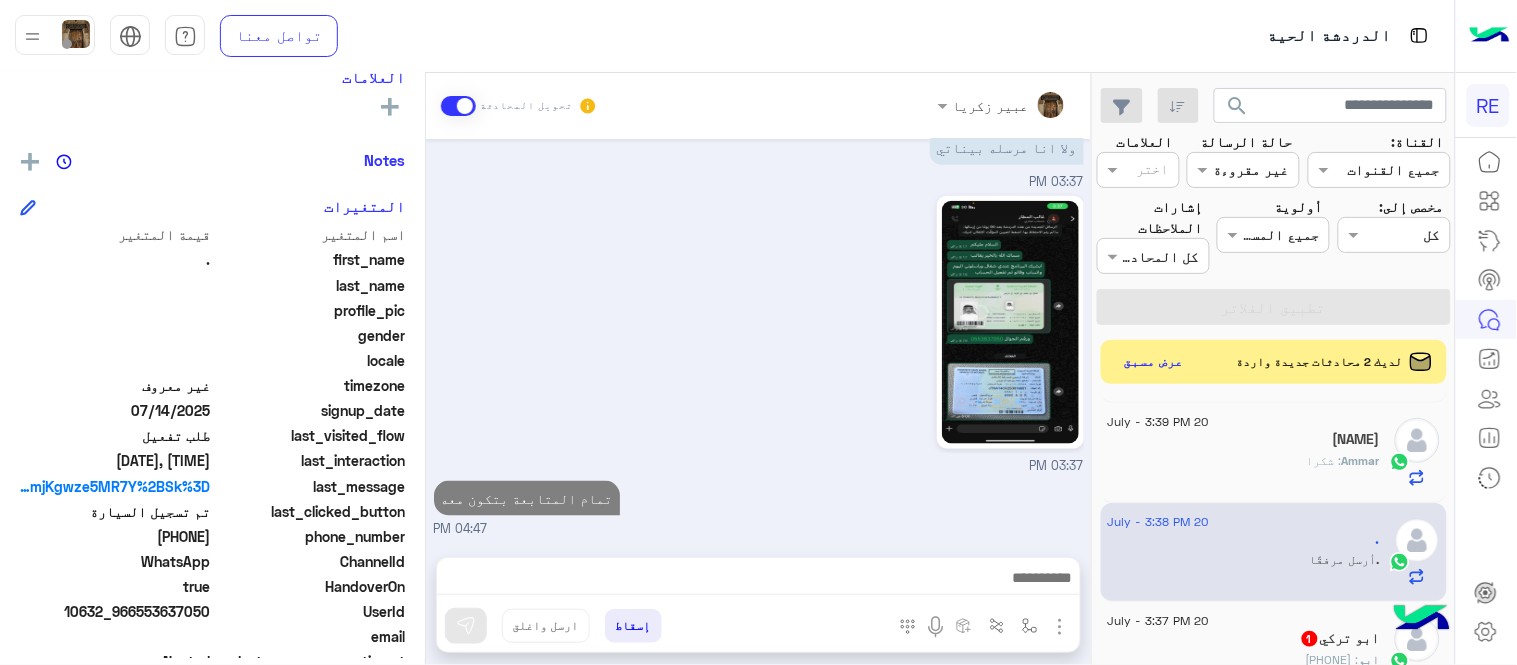 scroll, scrollTop: 598, scrollLeft: 0, axis: vertical 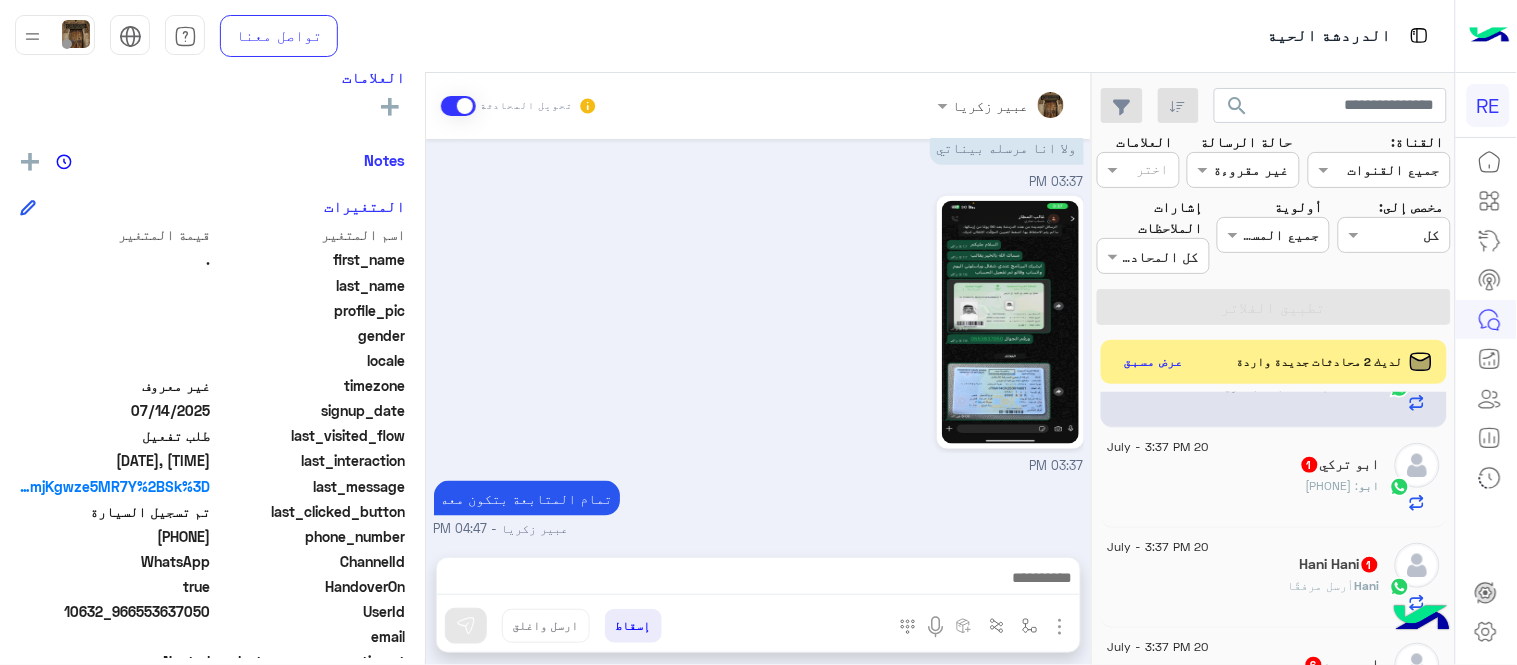 click on "ابو : [PHONE]" 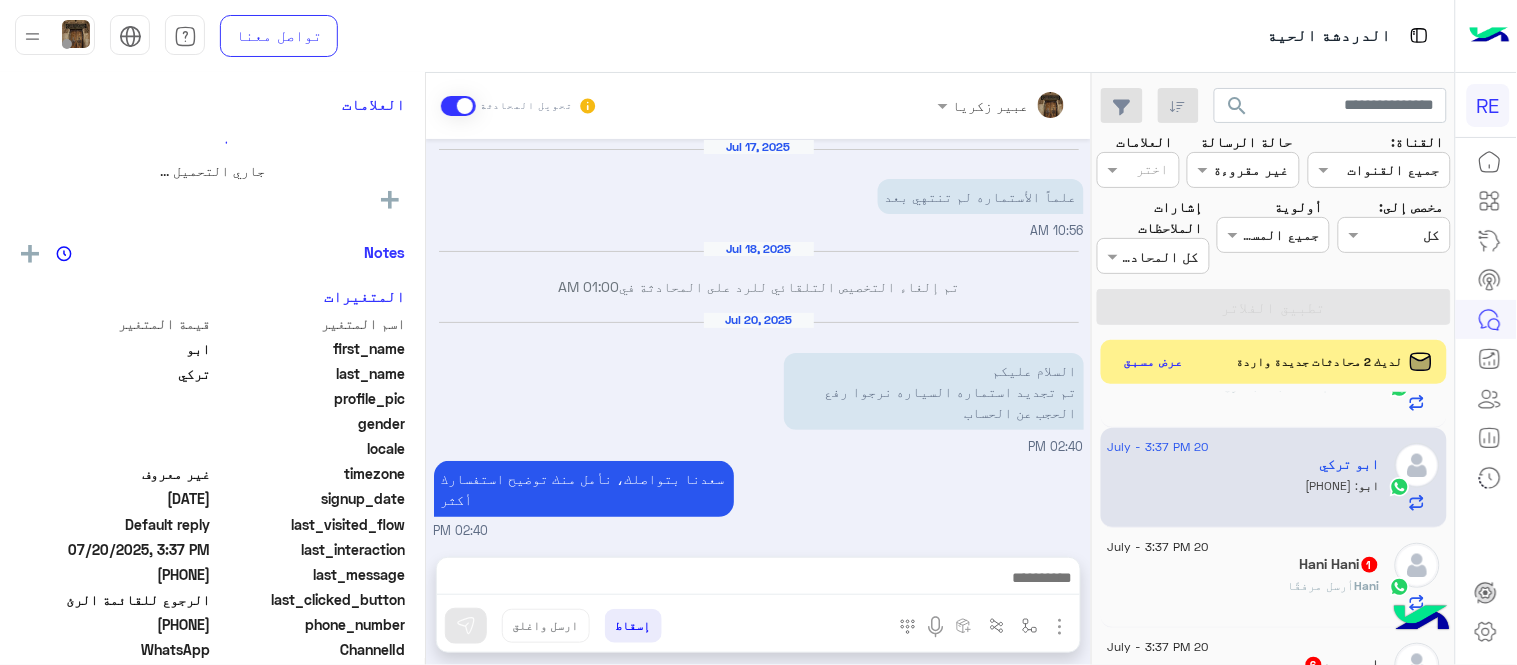 scroll, scrollTop: 357, scrollLeft: 0, axis: vertical 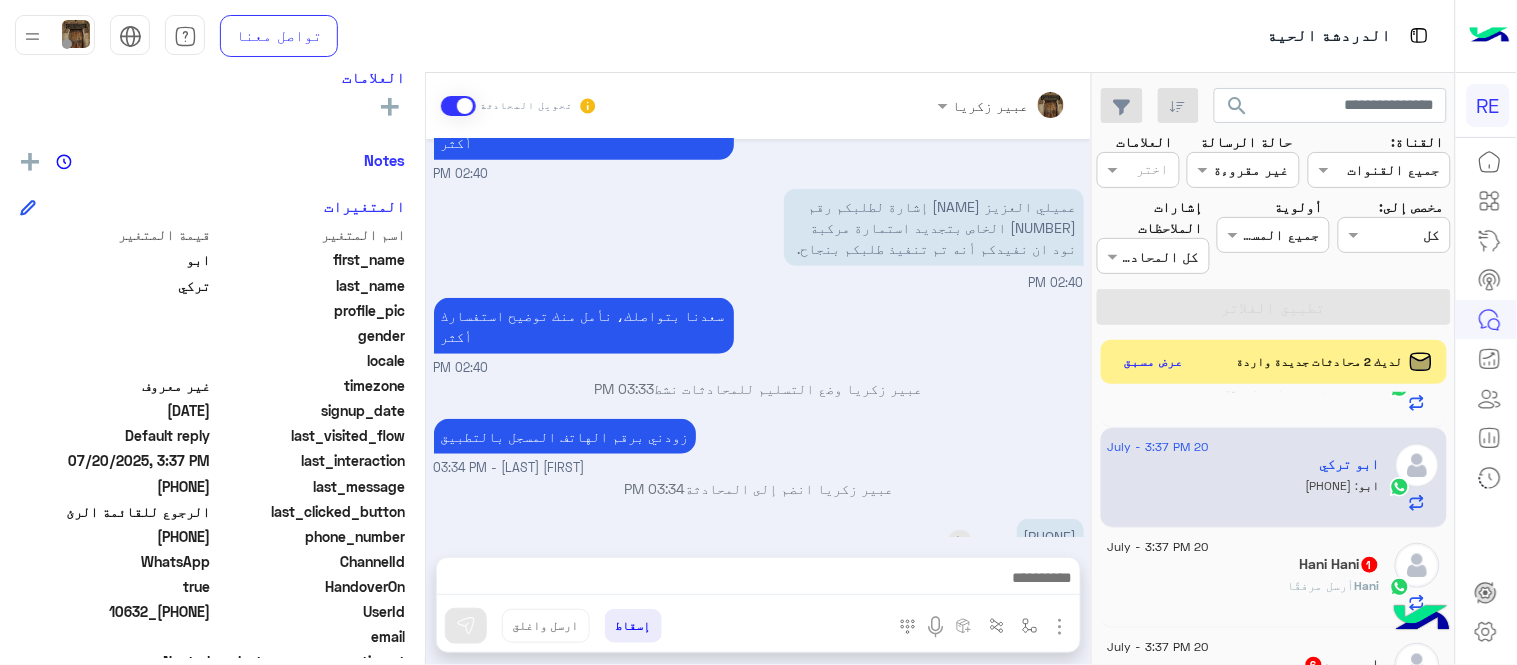 click on "[PHONE]" at bounding box center [1050, 536] 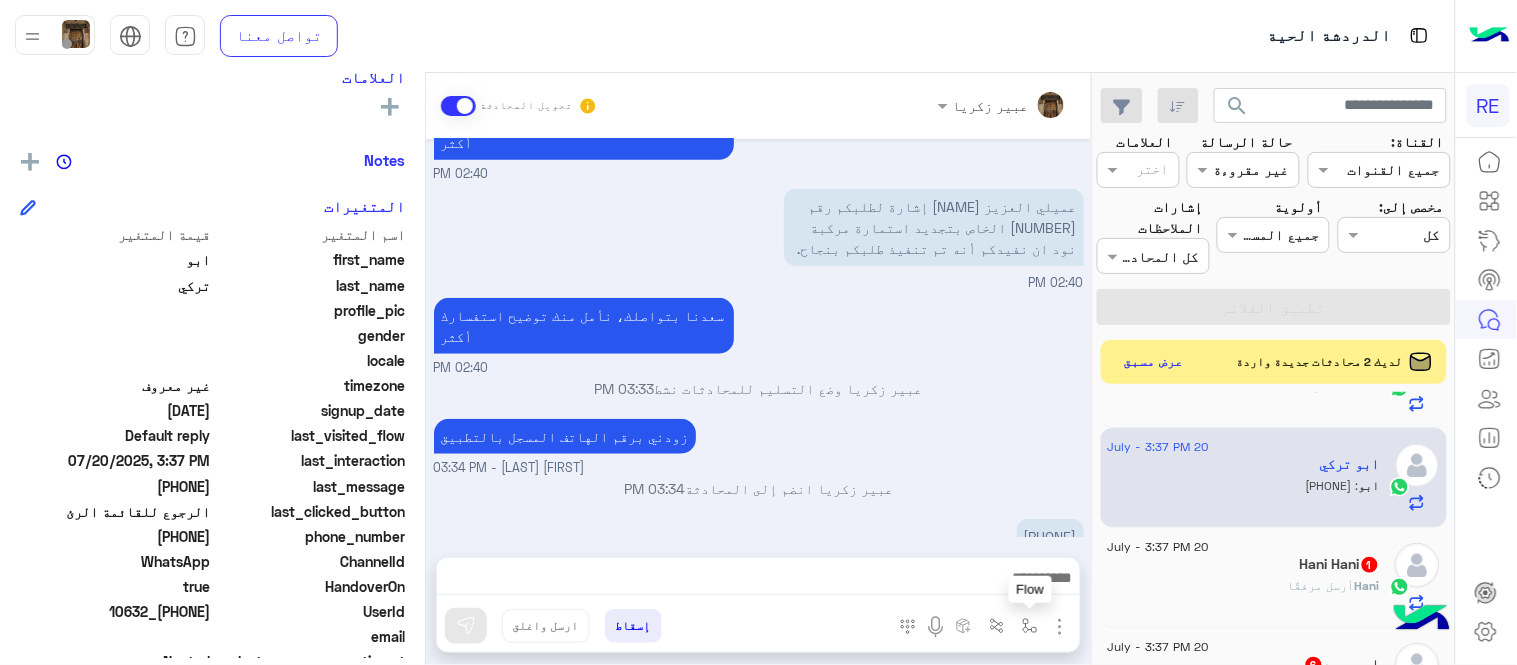 click at bounding box center (1030, 626) 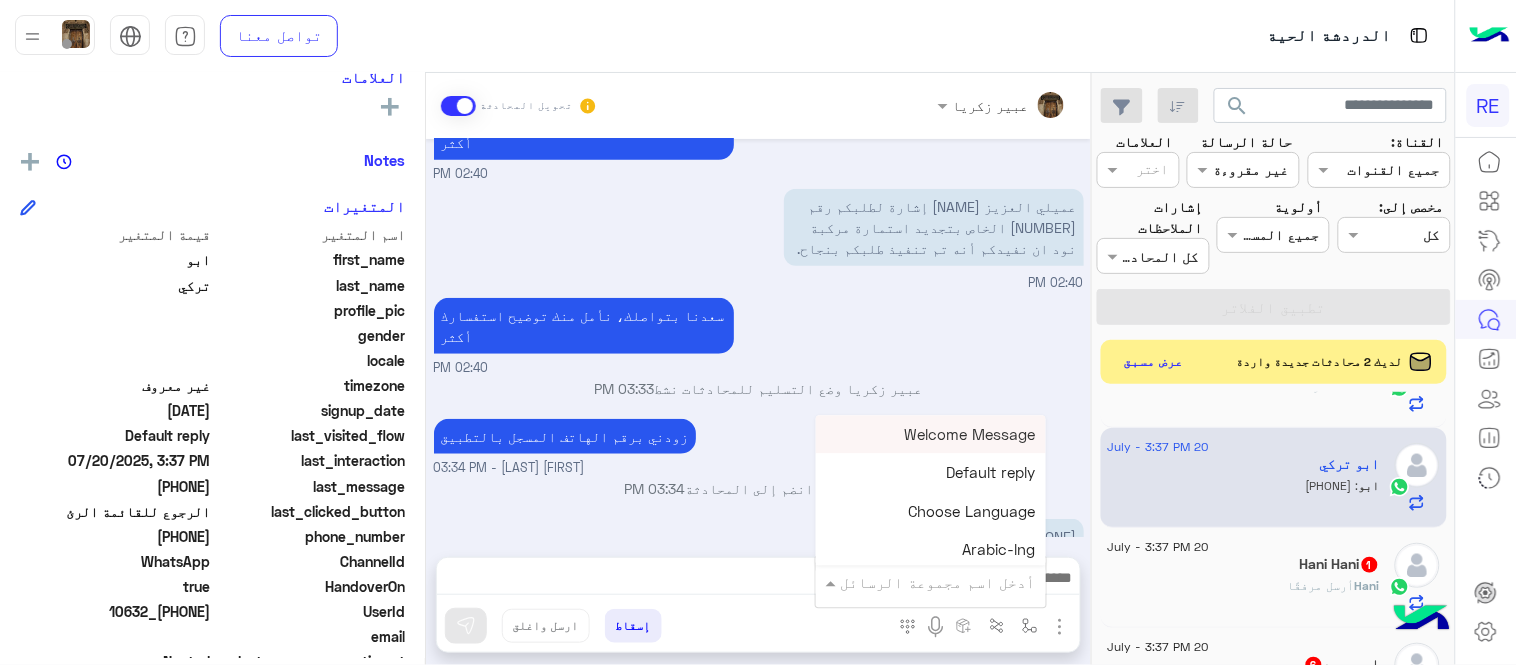 click at bounding box center (959, 582) 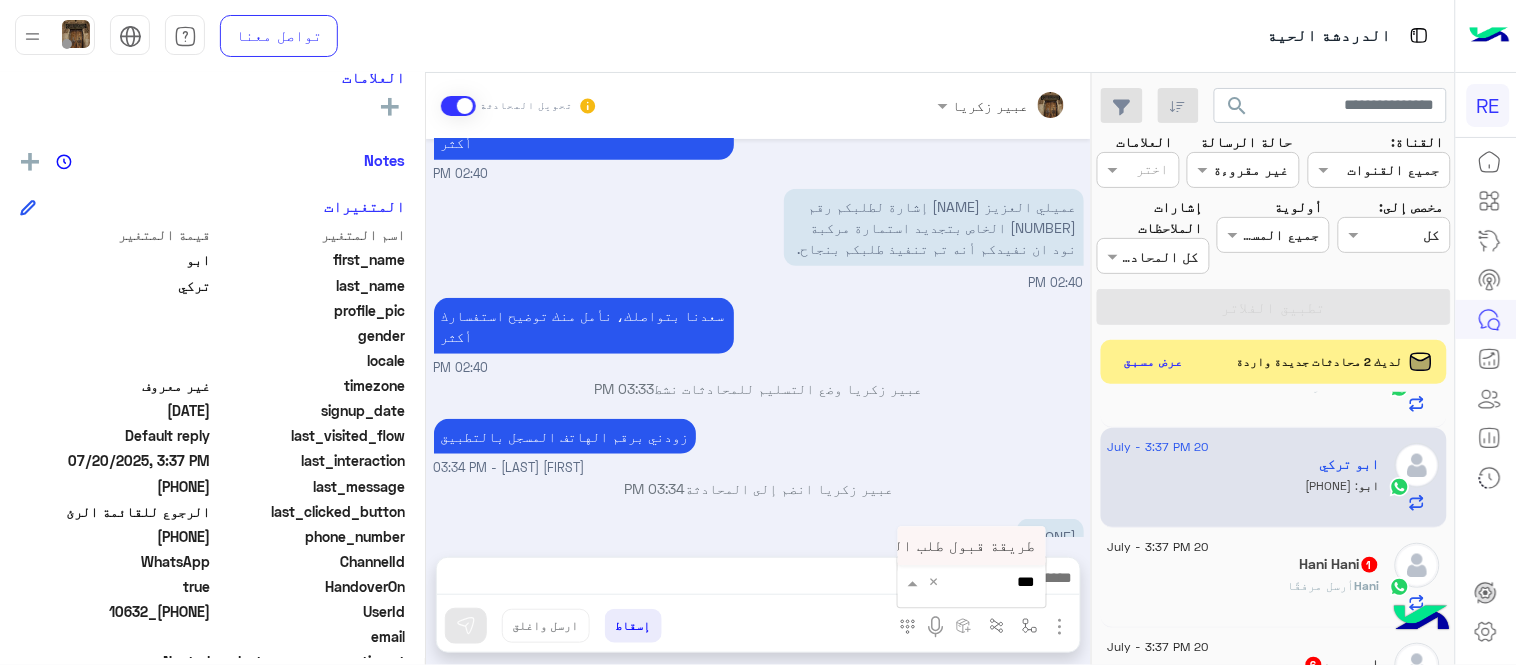 type on "****" 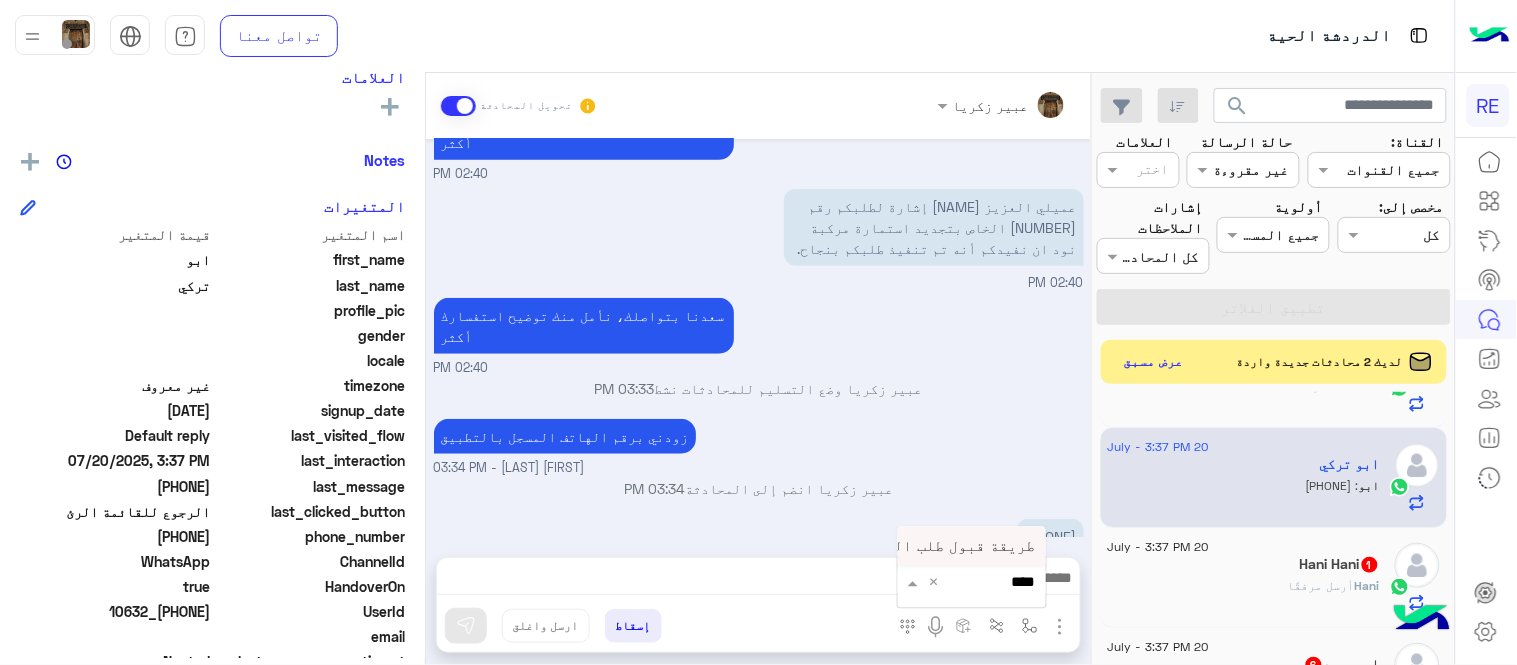 click on "طريقة قبول طلب التحقق تفعيل ابشر ككابتن" at bounding box center (872, 546) 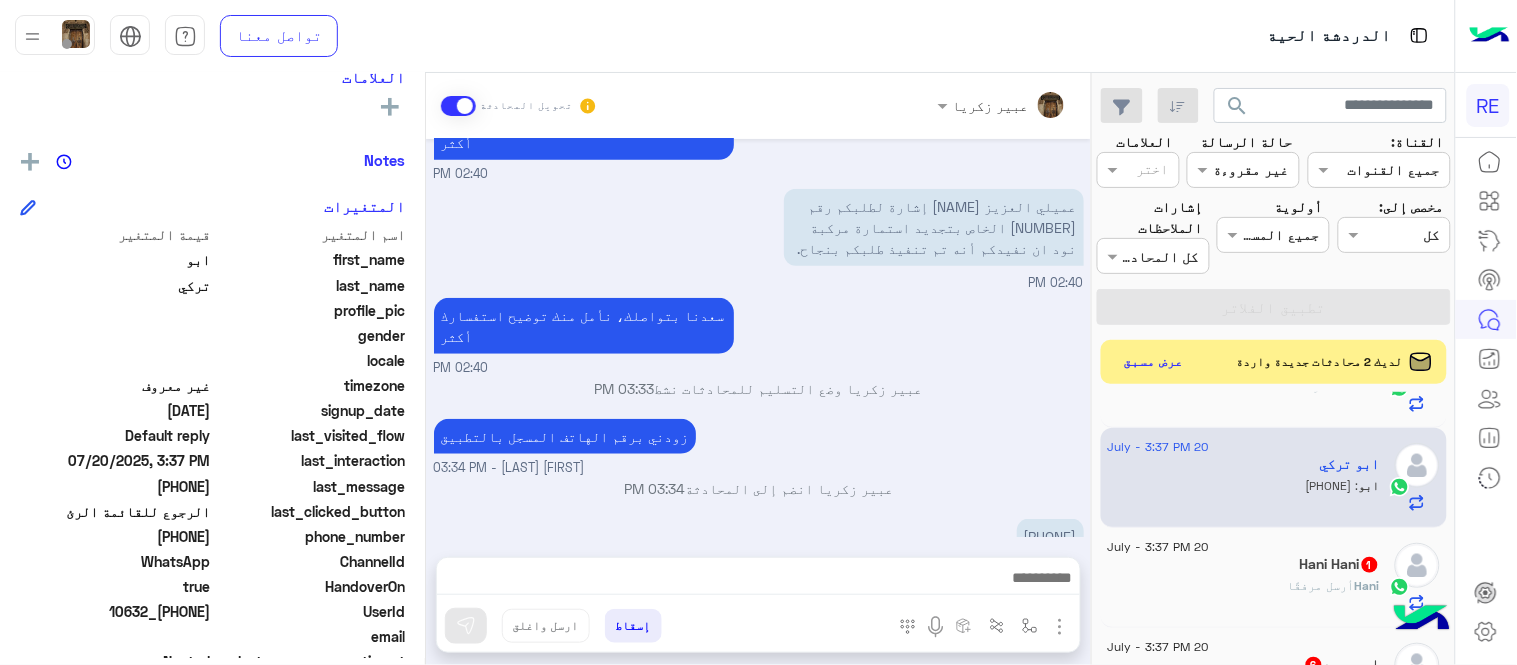 type on "**********" 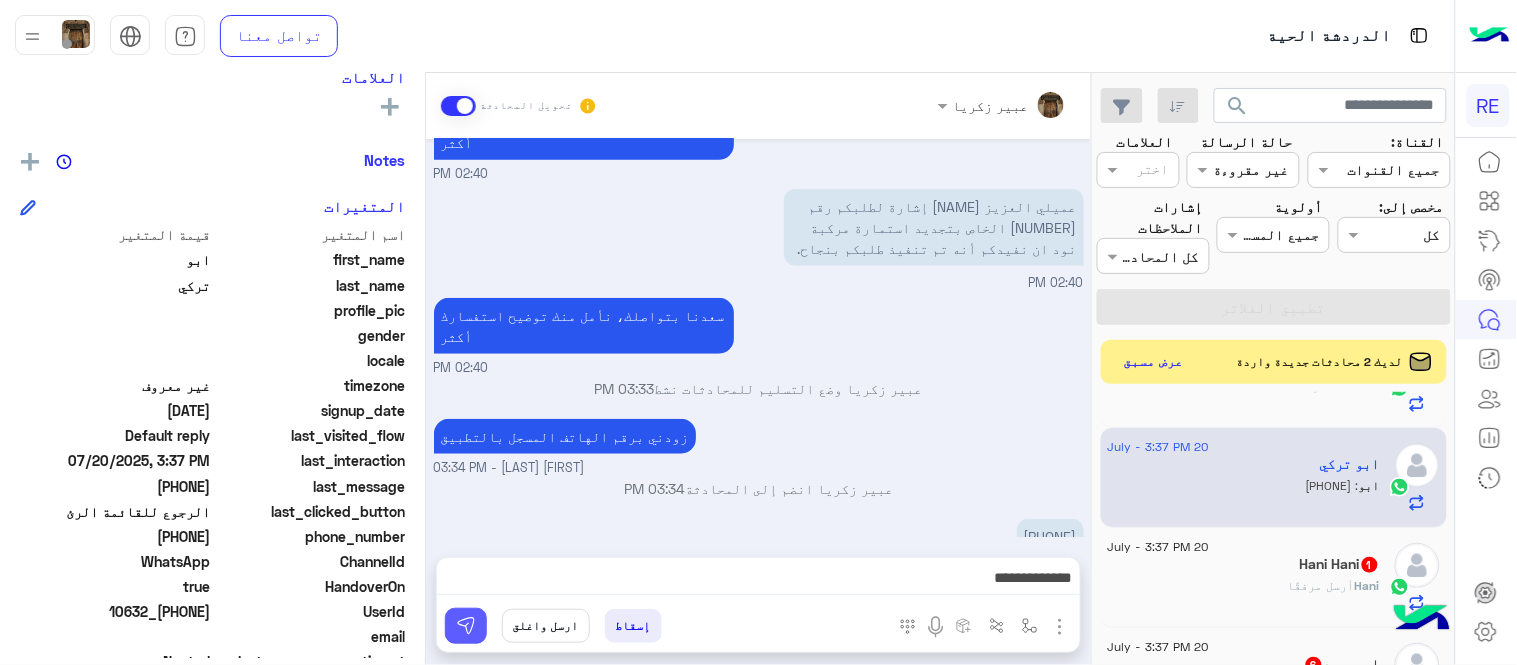 click at bounding box center [466, 626] 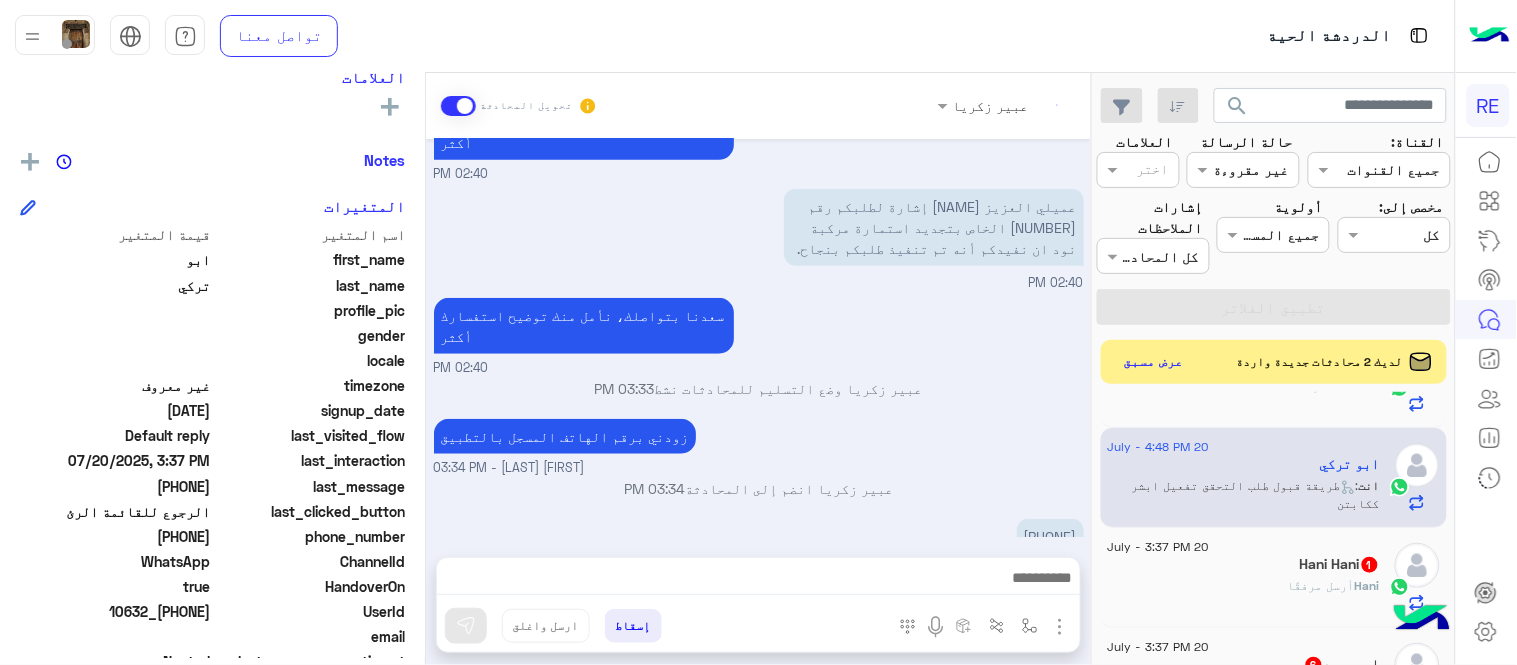 scroll, scrollTop: 505, scrollLeft: 0, axis: vertical 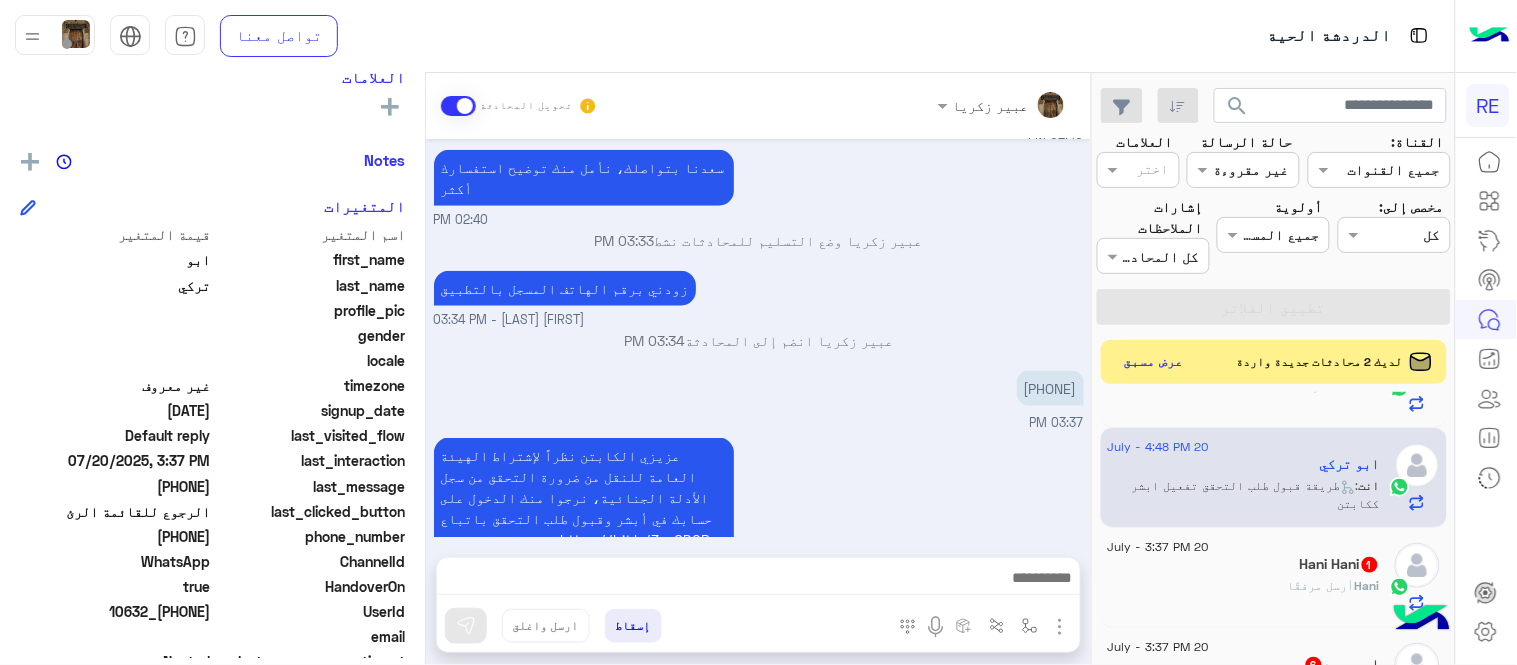 click on "[FIRST] [LAST]  1" 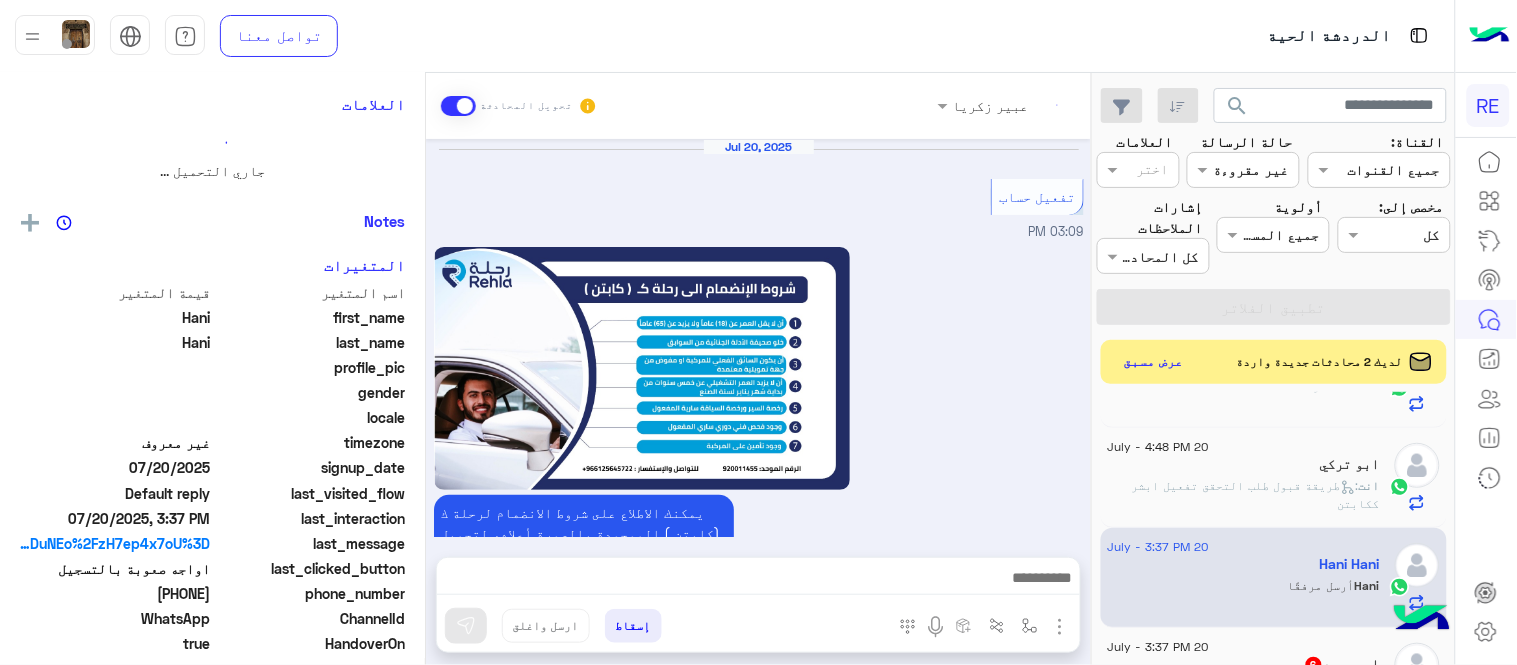 scroll, scrollTop: 1330, scrollLeft: 0, axis: vertical 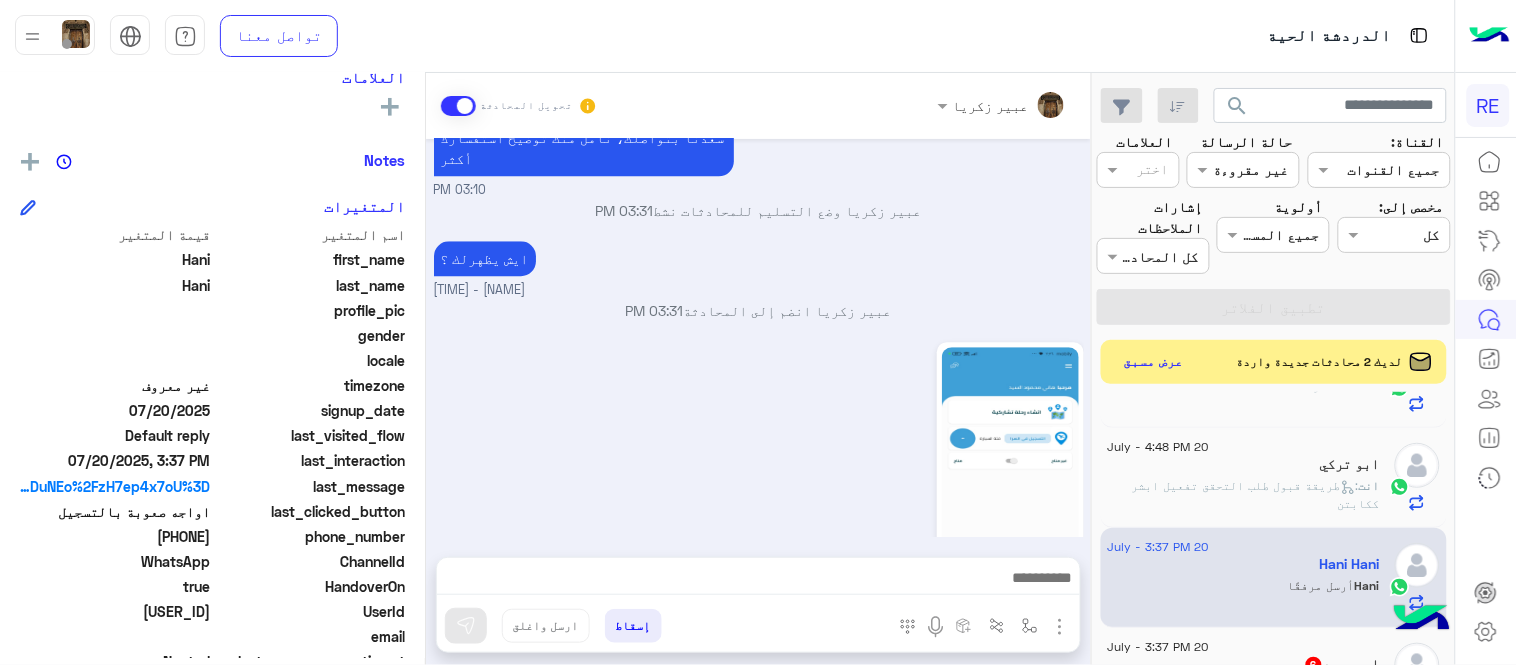 click 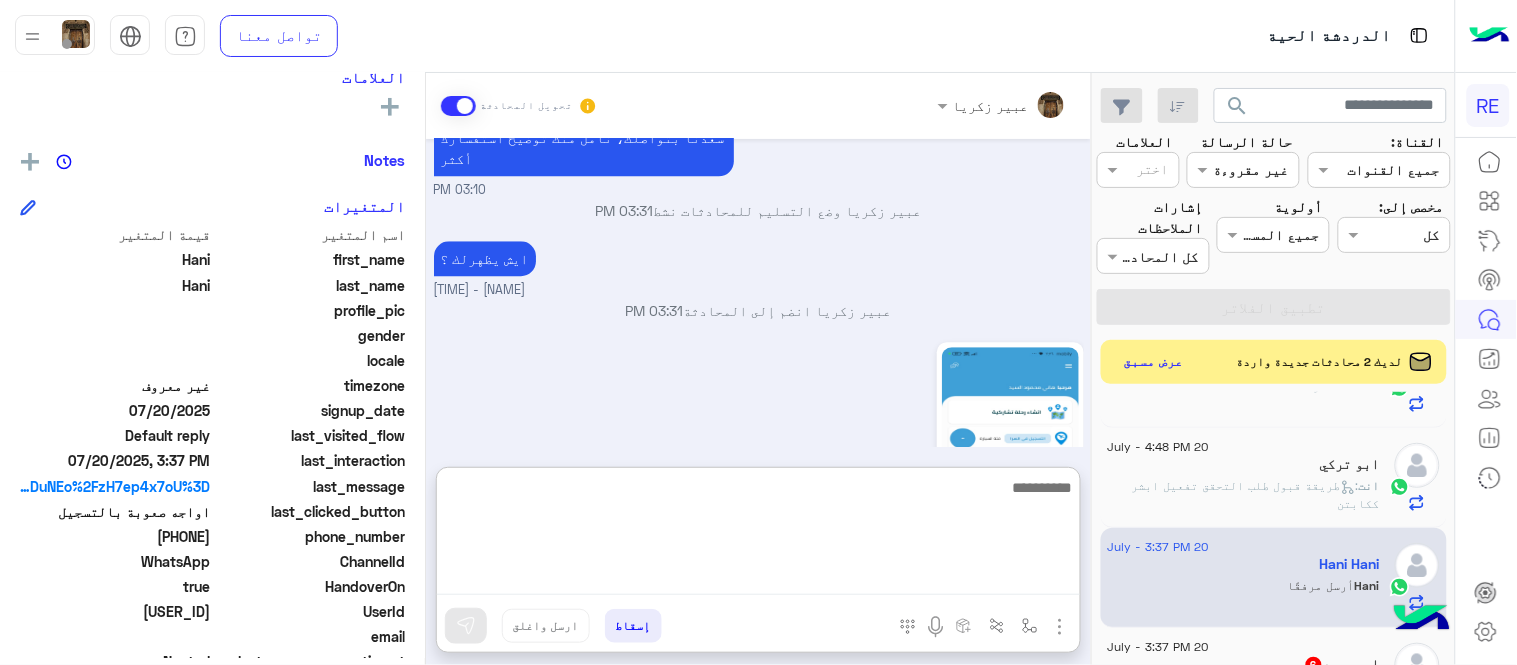 click at bounding box center (758, 535) 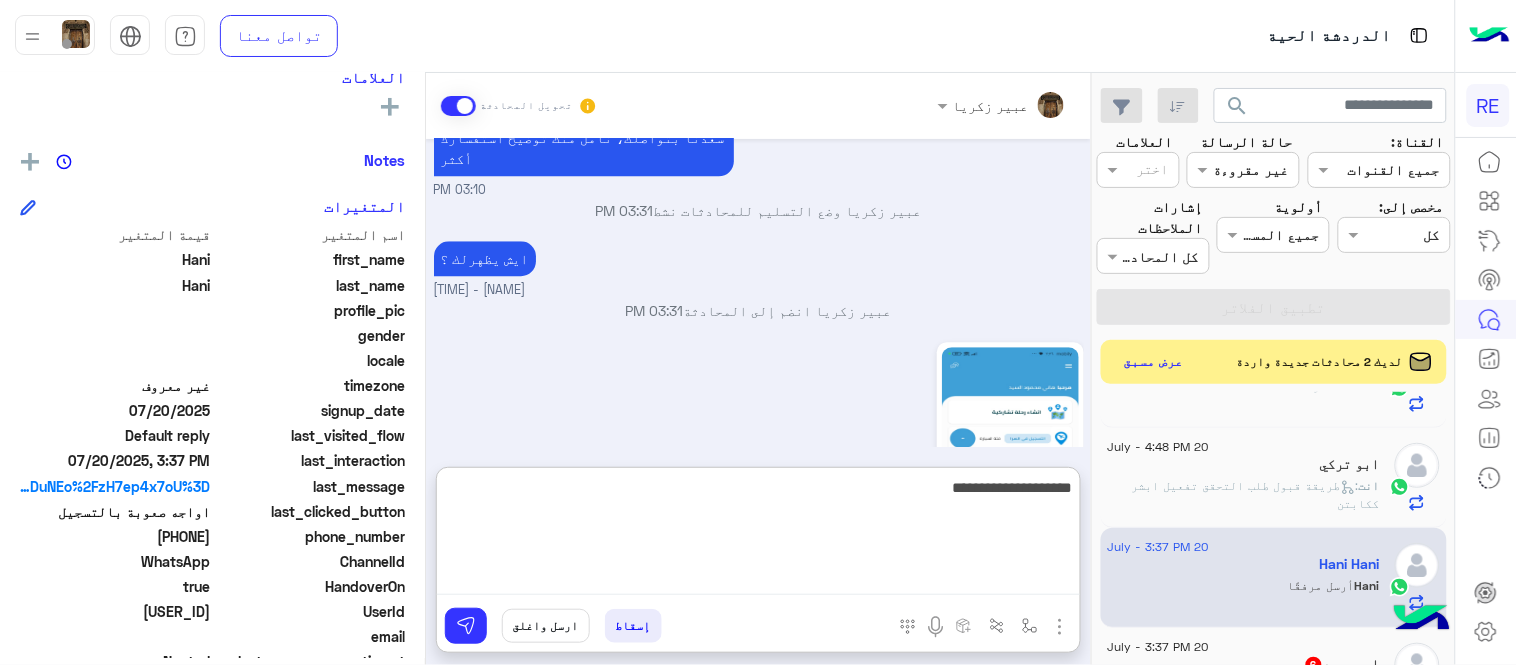 type on "**********" 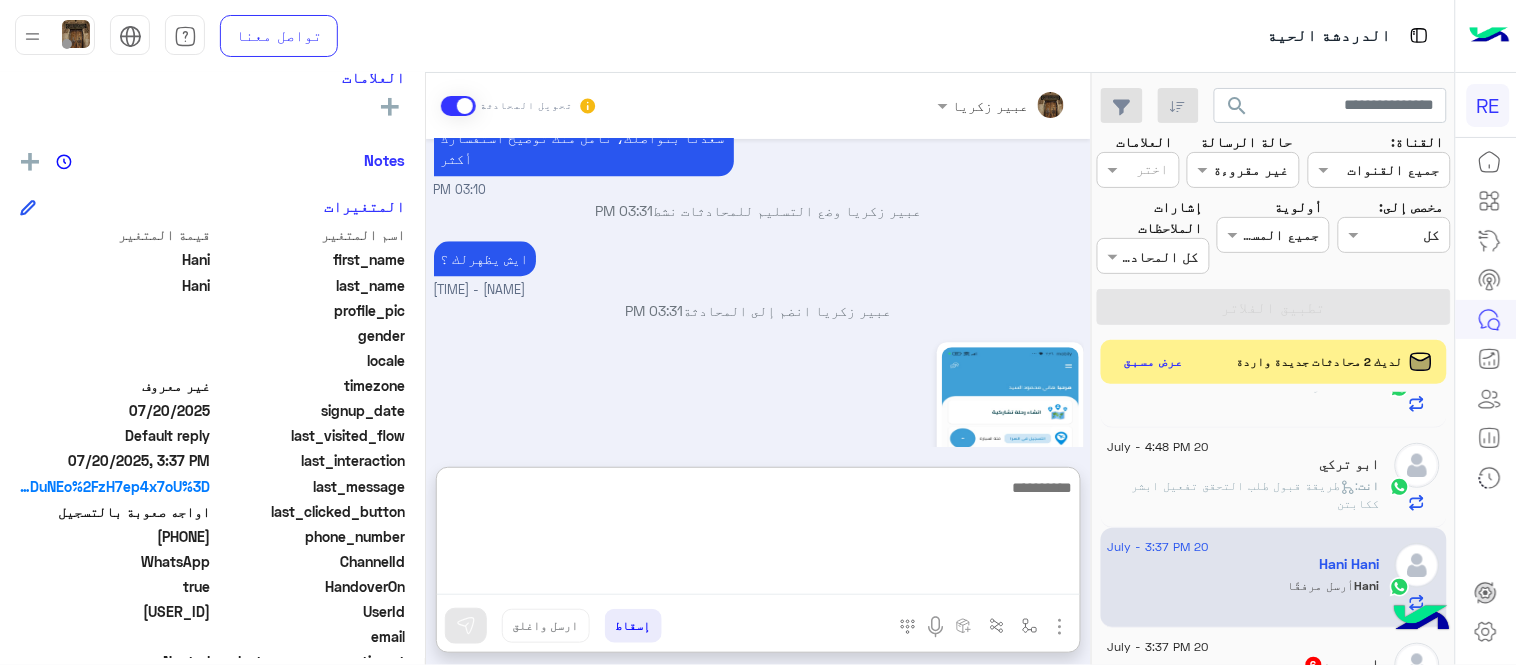 scroll, scrollTop: 1483, scrollLeft: 0, axis: vertical 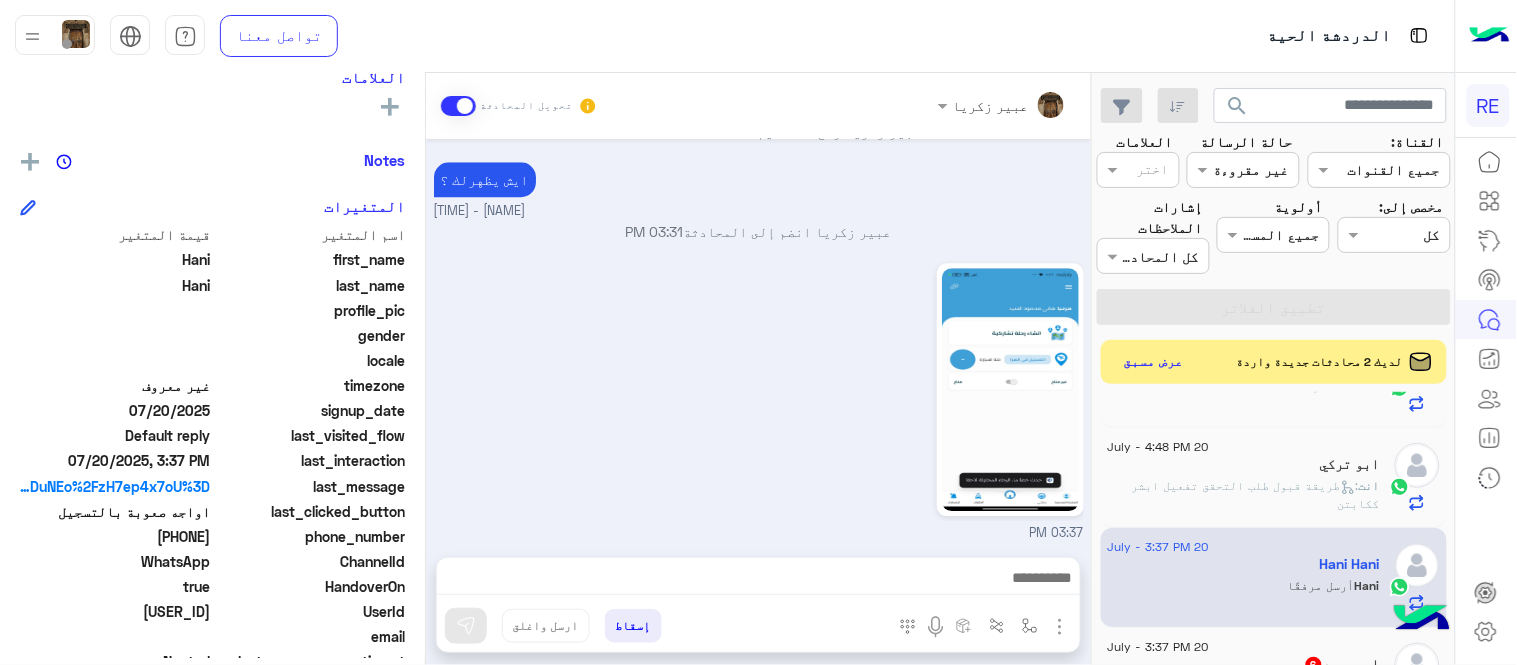 click on "03:37 PM" at bounding box center [759, 400] 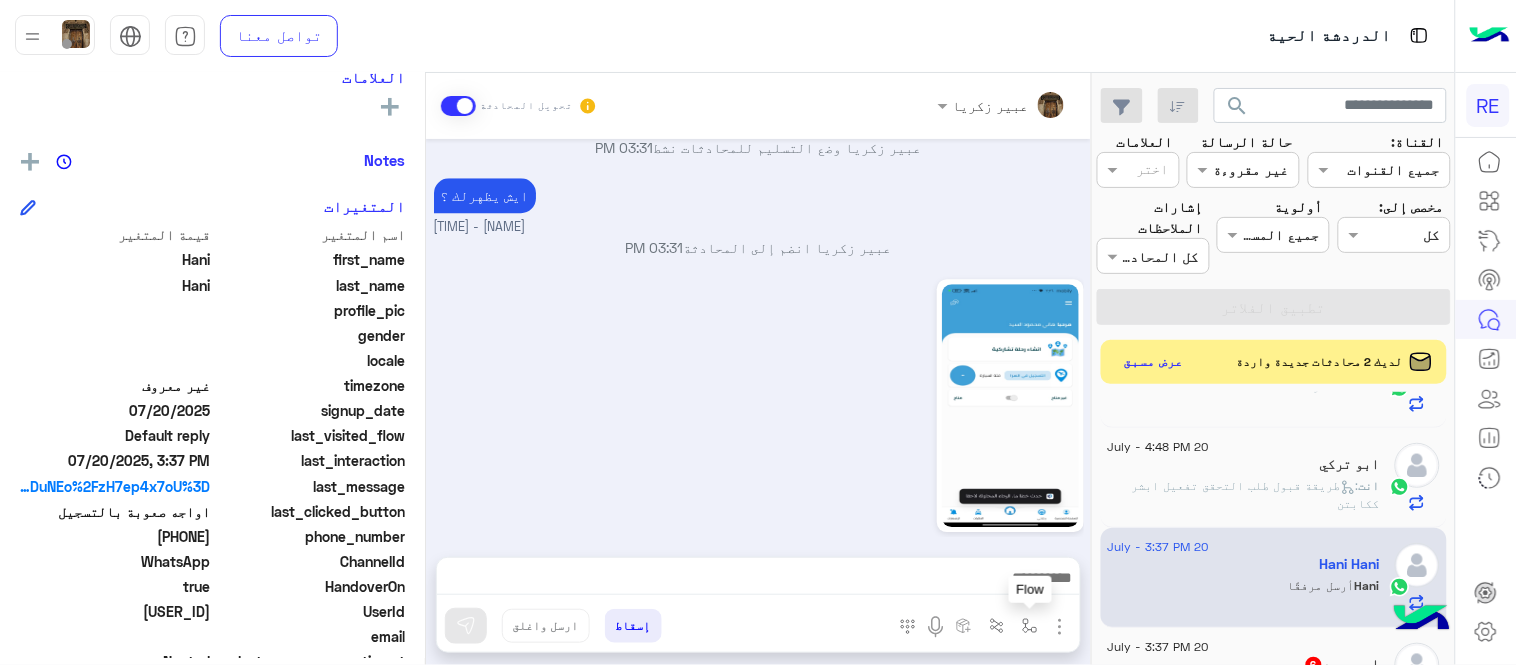 click at bounding box center (1030, 626) 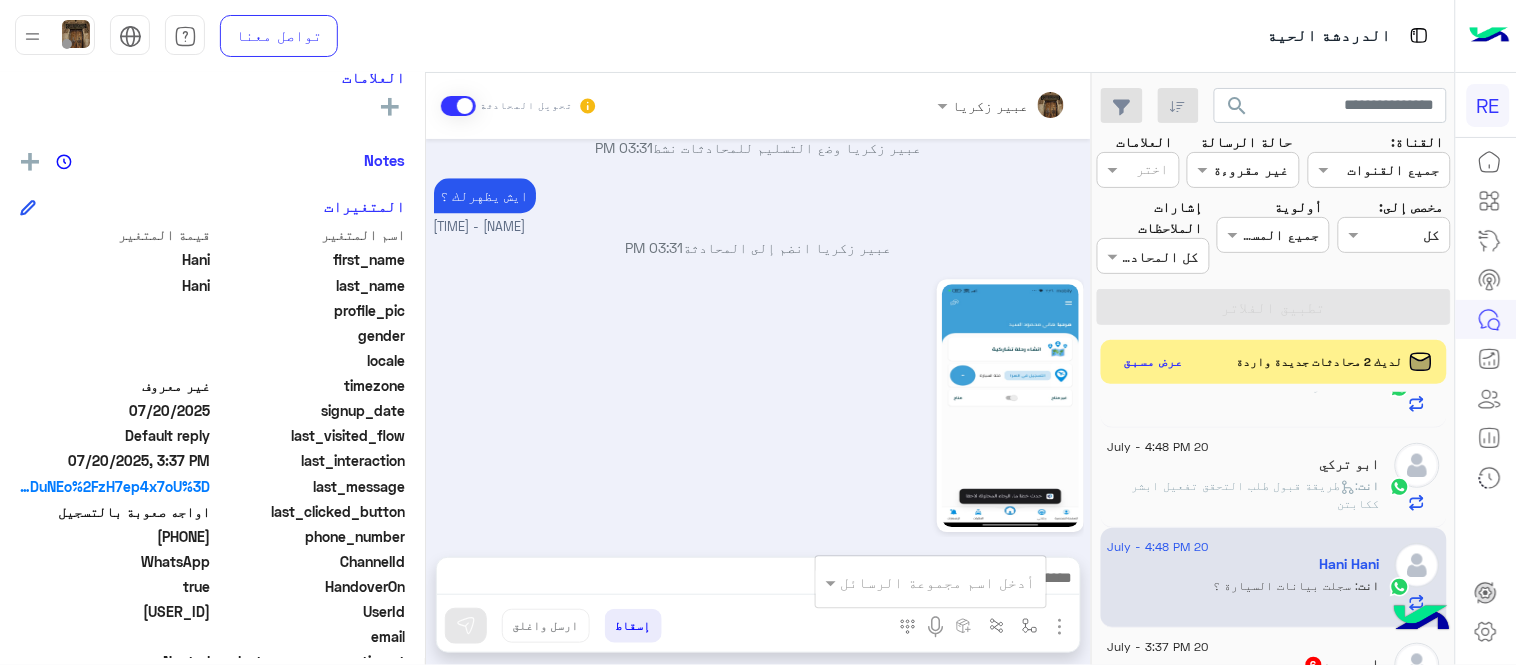 click on "سجلت بيانات السيارة ؟ [FIRST] [LAST] -  04:48 PM" at bounding box center (759, 590) 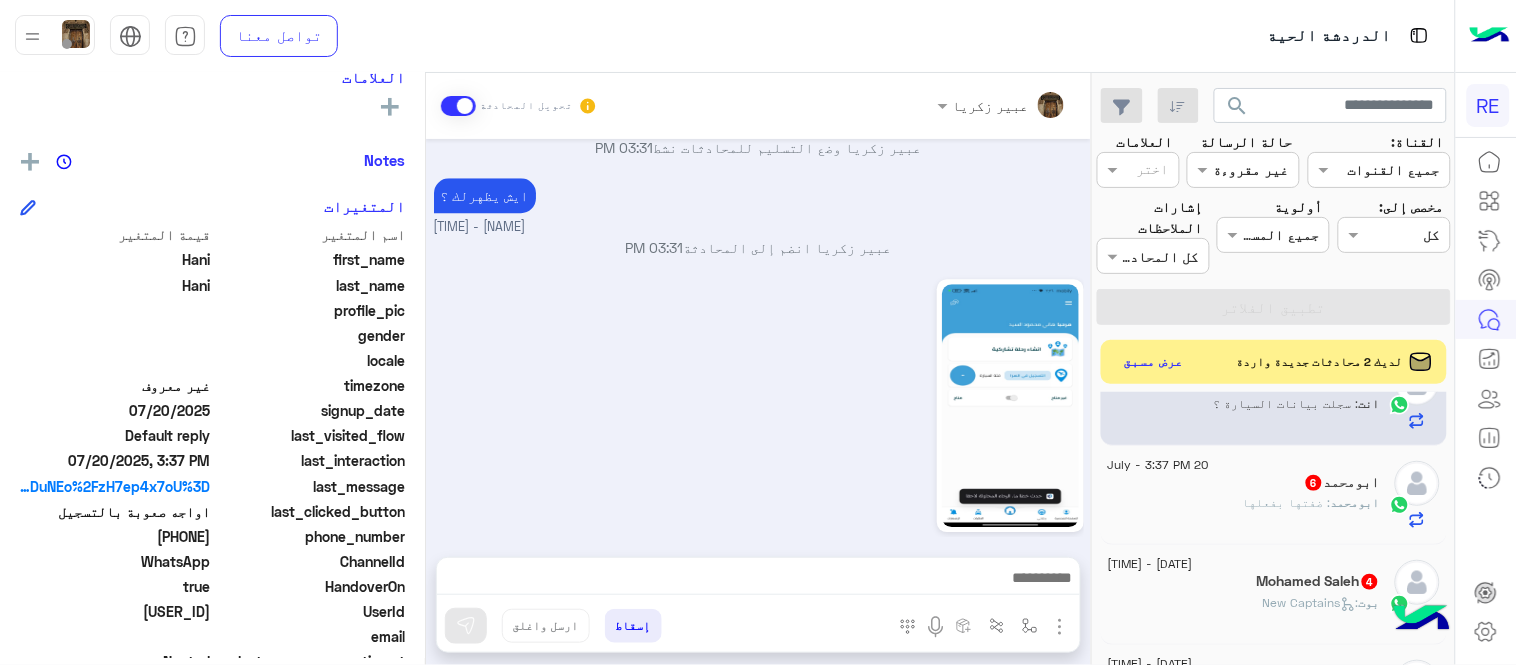 scroll, scrollTop: 1364, scrollLeft: 0, axis: vertical 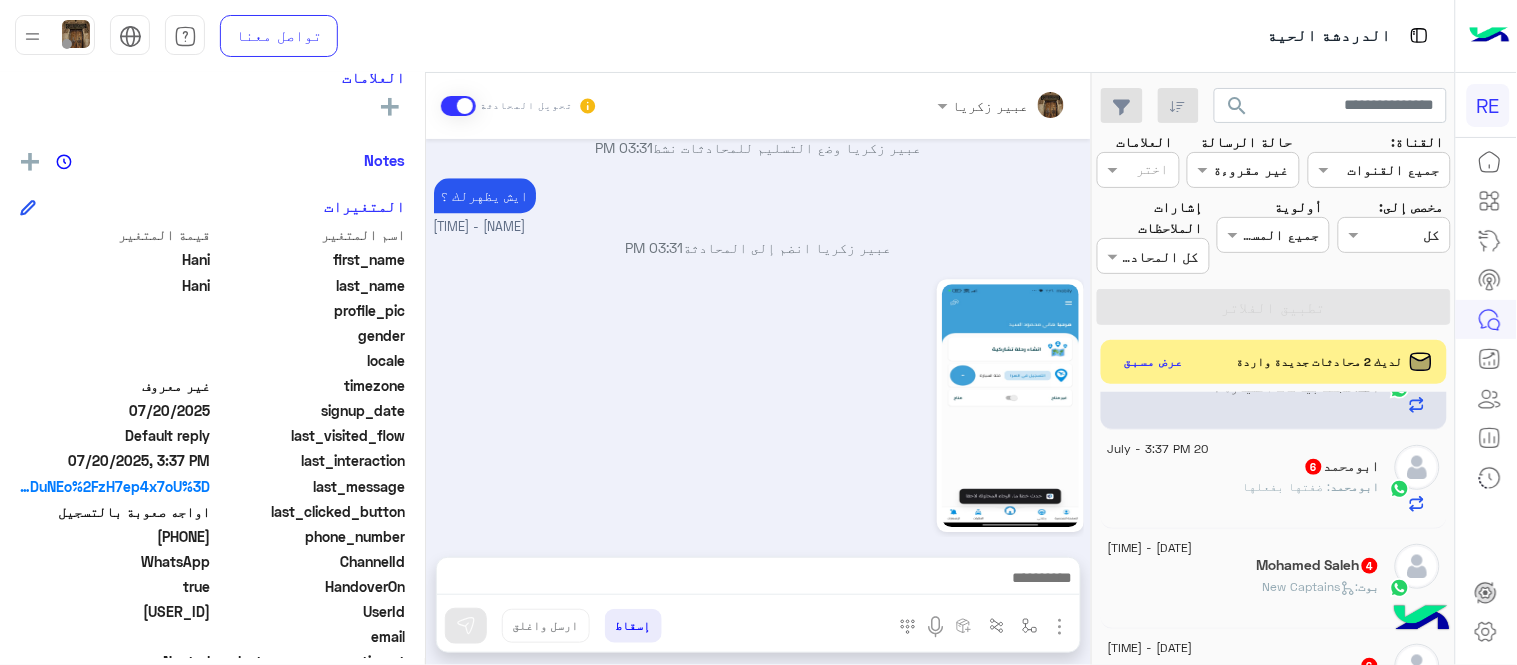 click on ": ضفتها بفعلها" 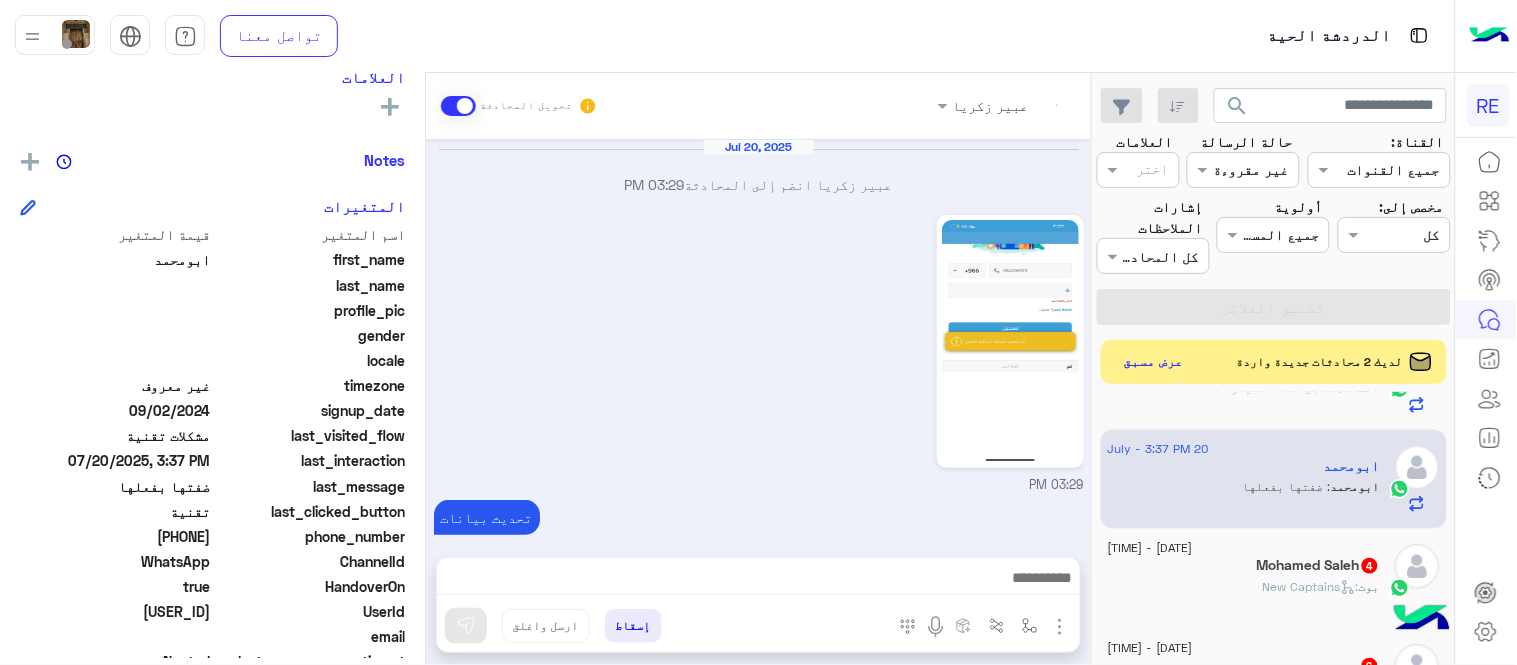 scroll, scrollTop: 1355, scrollLeft: 0, axis: vertical 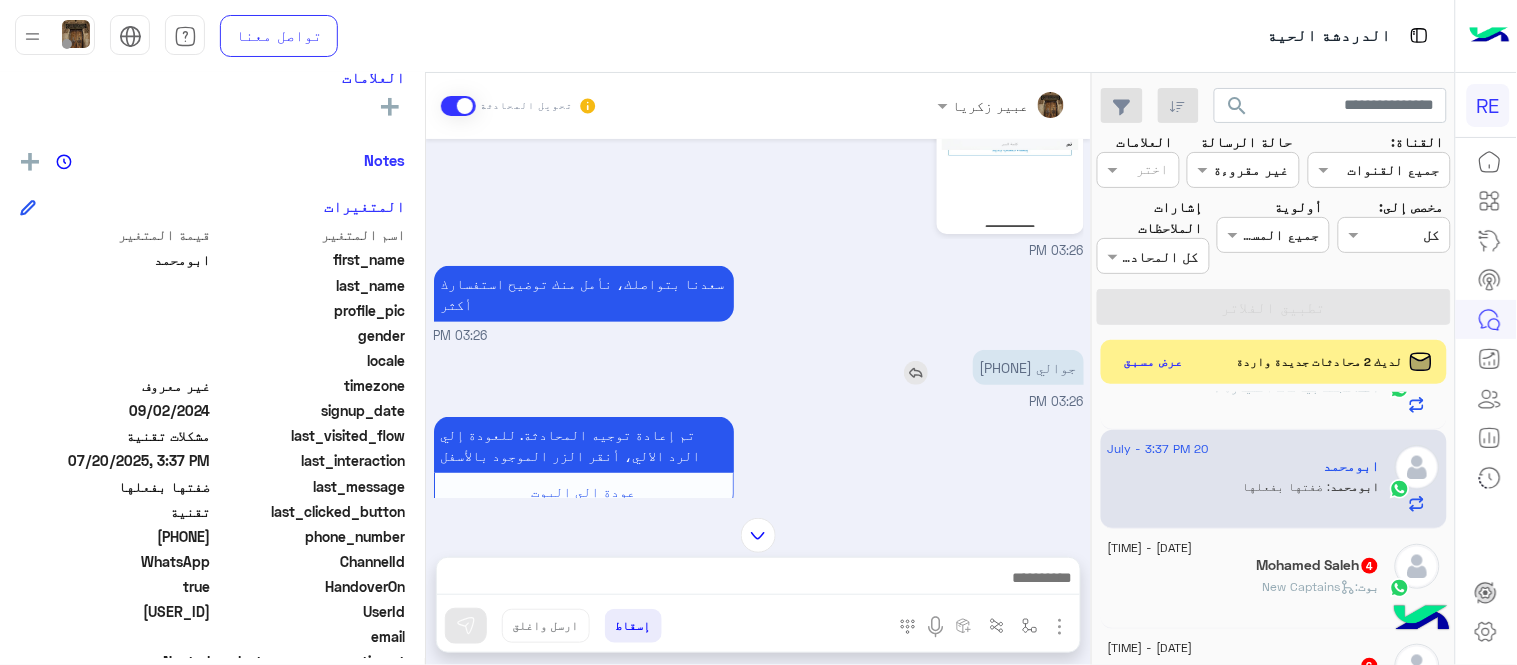 click on "جوالي [PHONE]" at bounding box center [1028, 367] 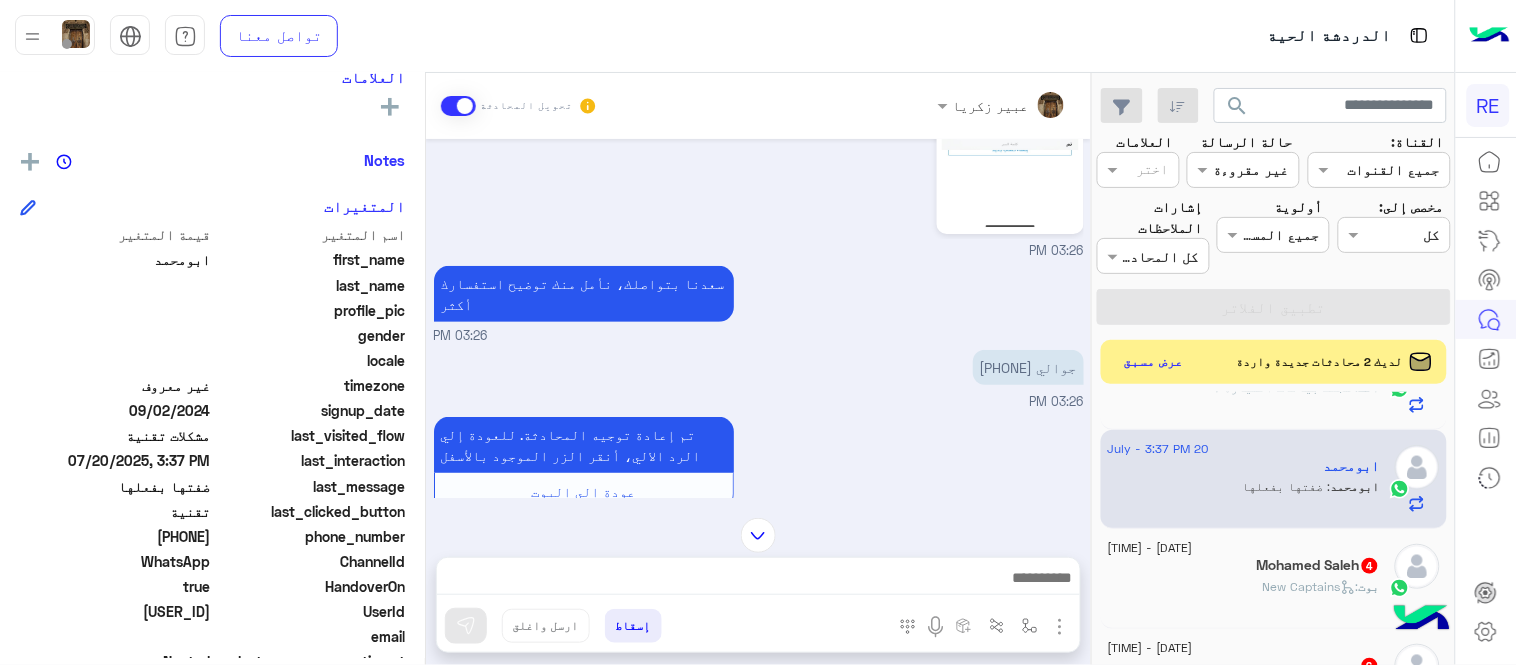 click at bounding box center [758, 535] 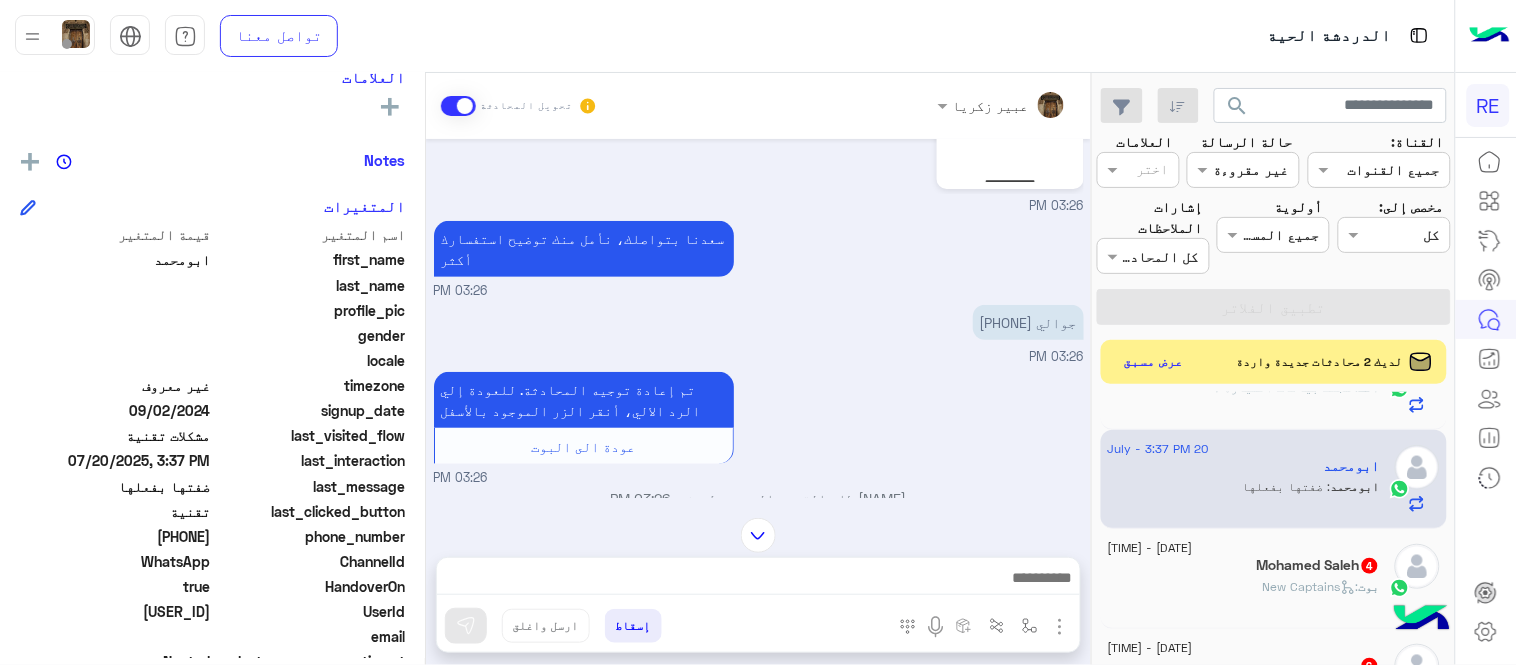scroll, scrollTop: 2166, scrollLeft: 0, axis: vertical 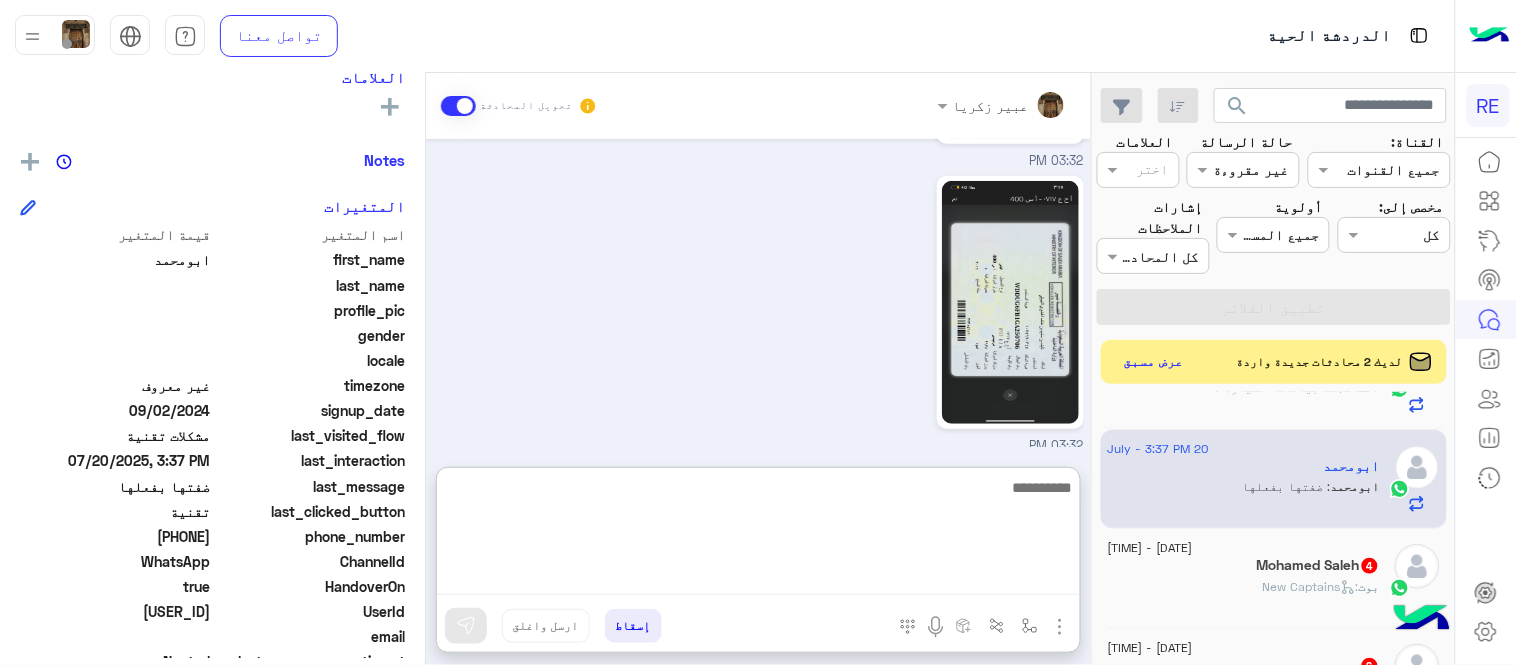 click at bounding box center (758, 535) 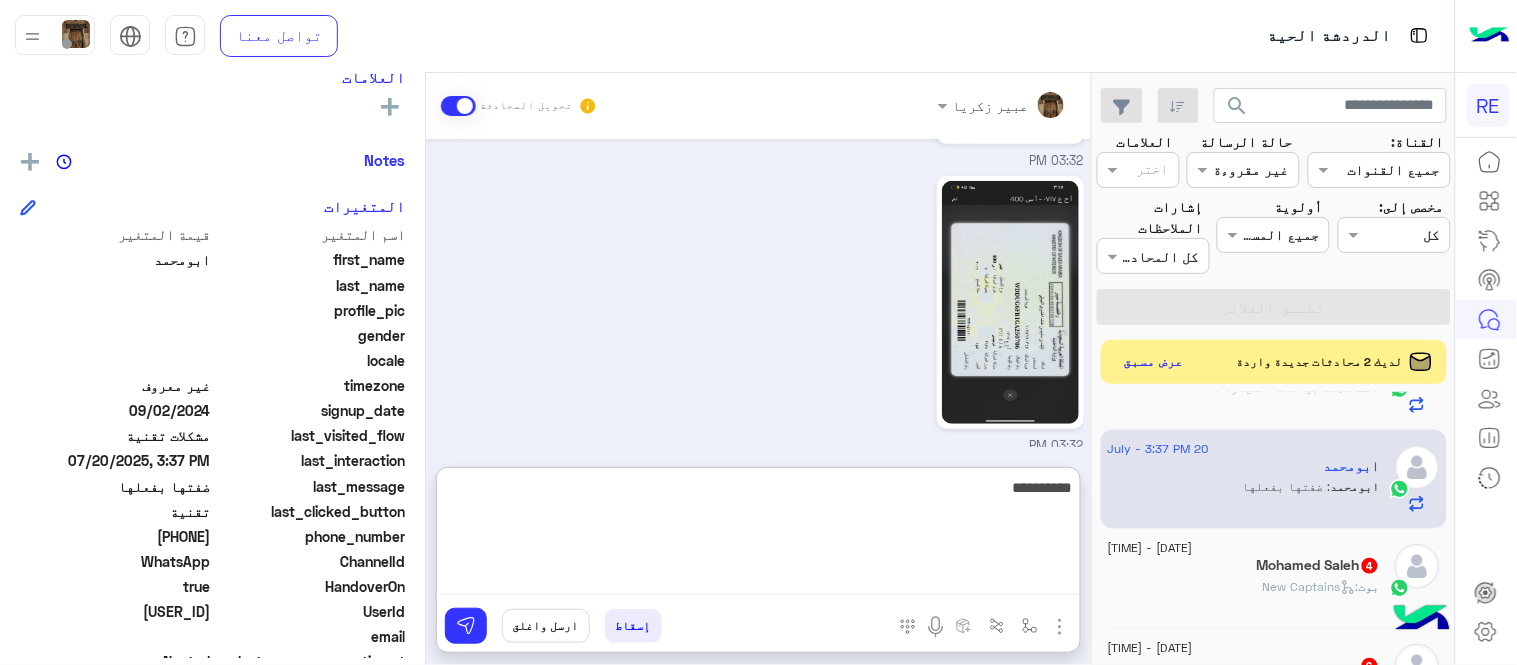 type on "**********" 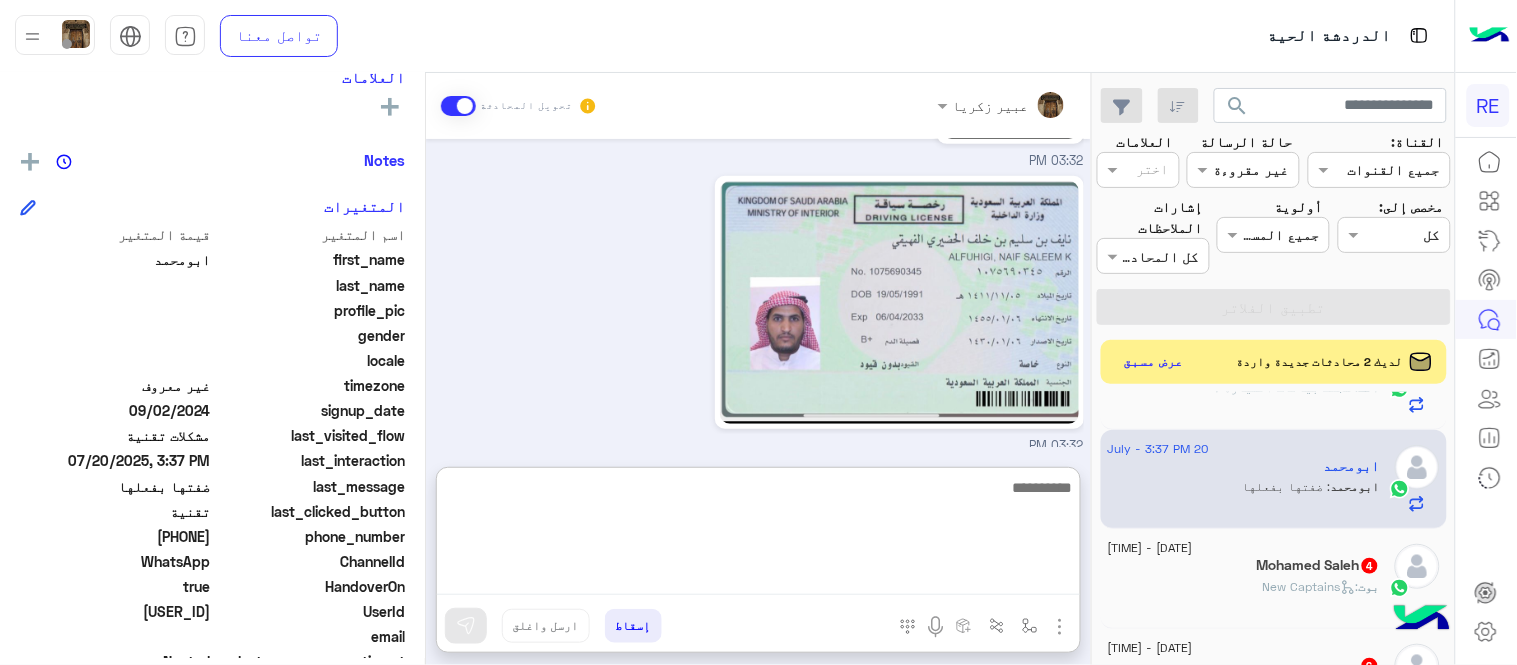 scroll, scrollTop: 2320, scrollLeft: 0, axis: vertical 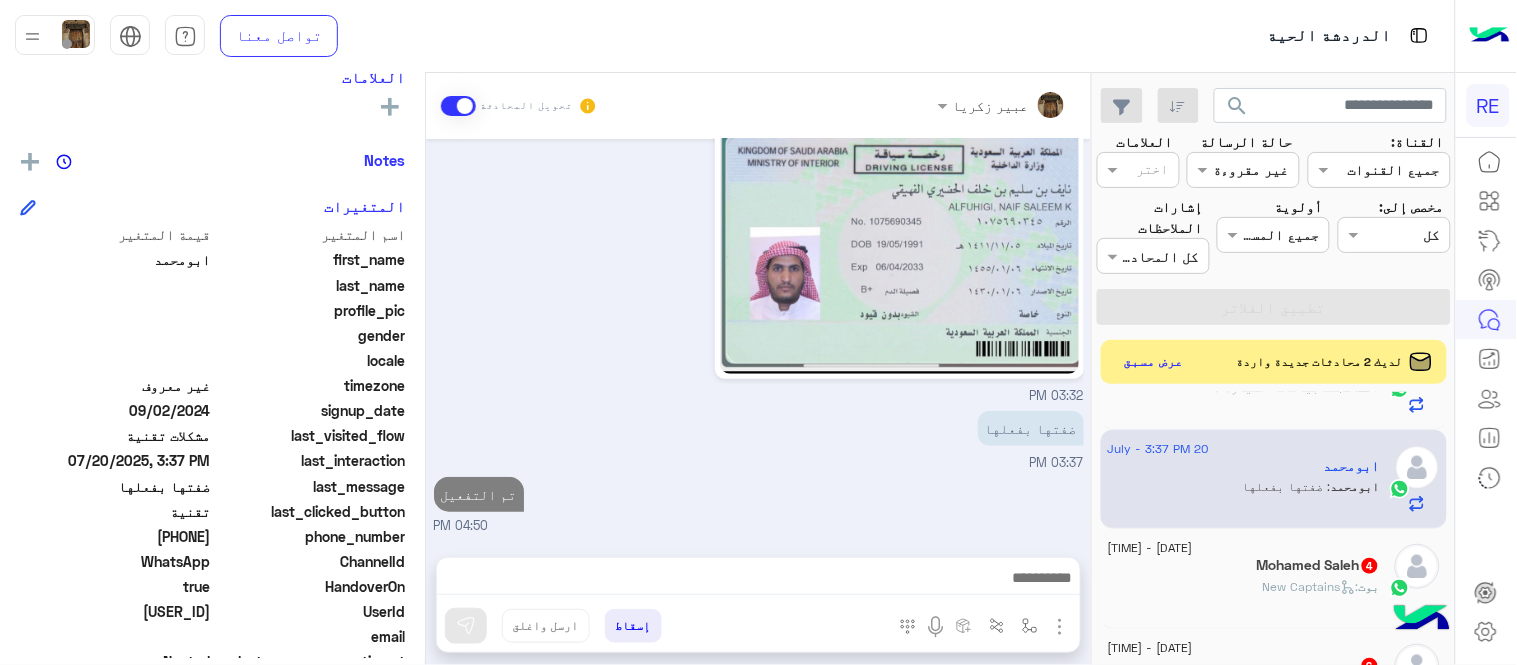 click on "تم التفعيل   [TIME]" at bounding box center (759, 504) 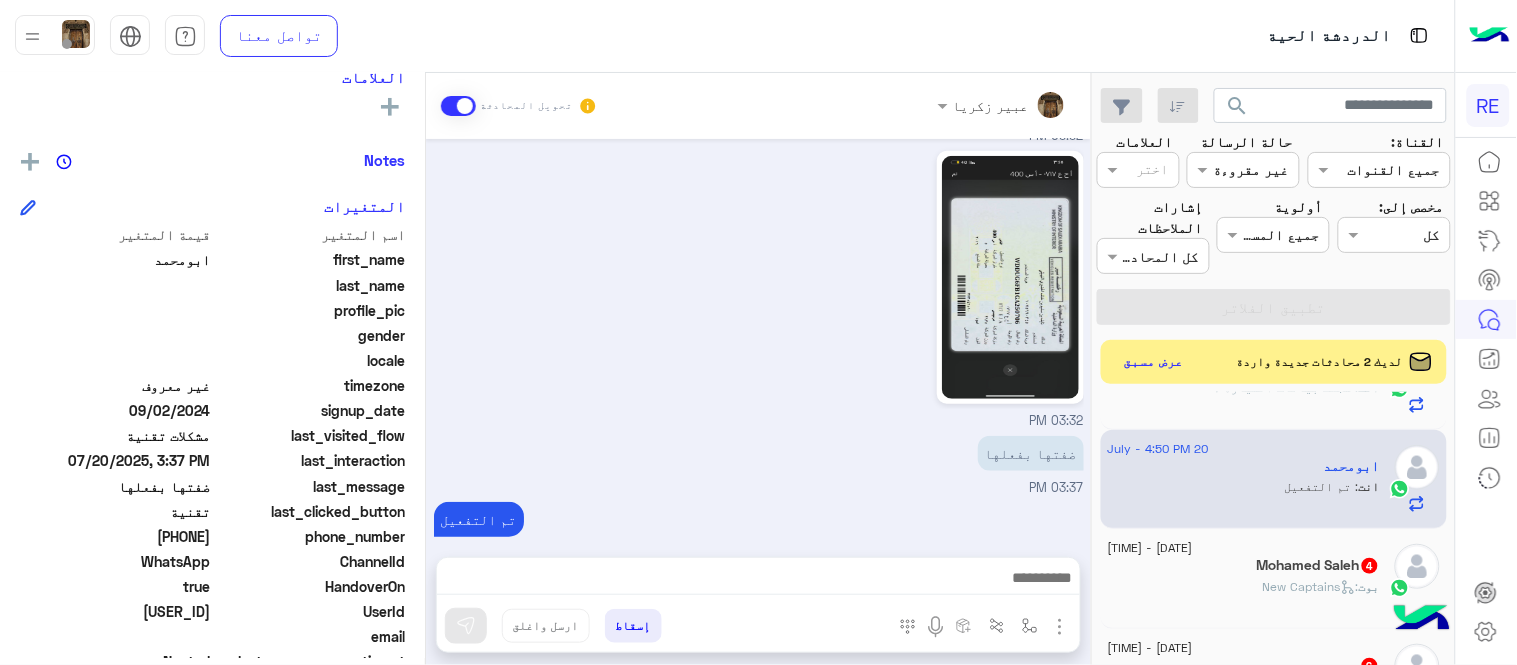 click on ":   New Captains" 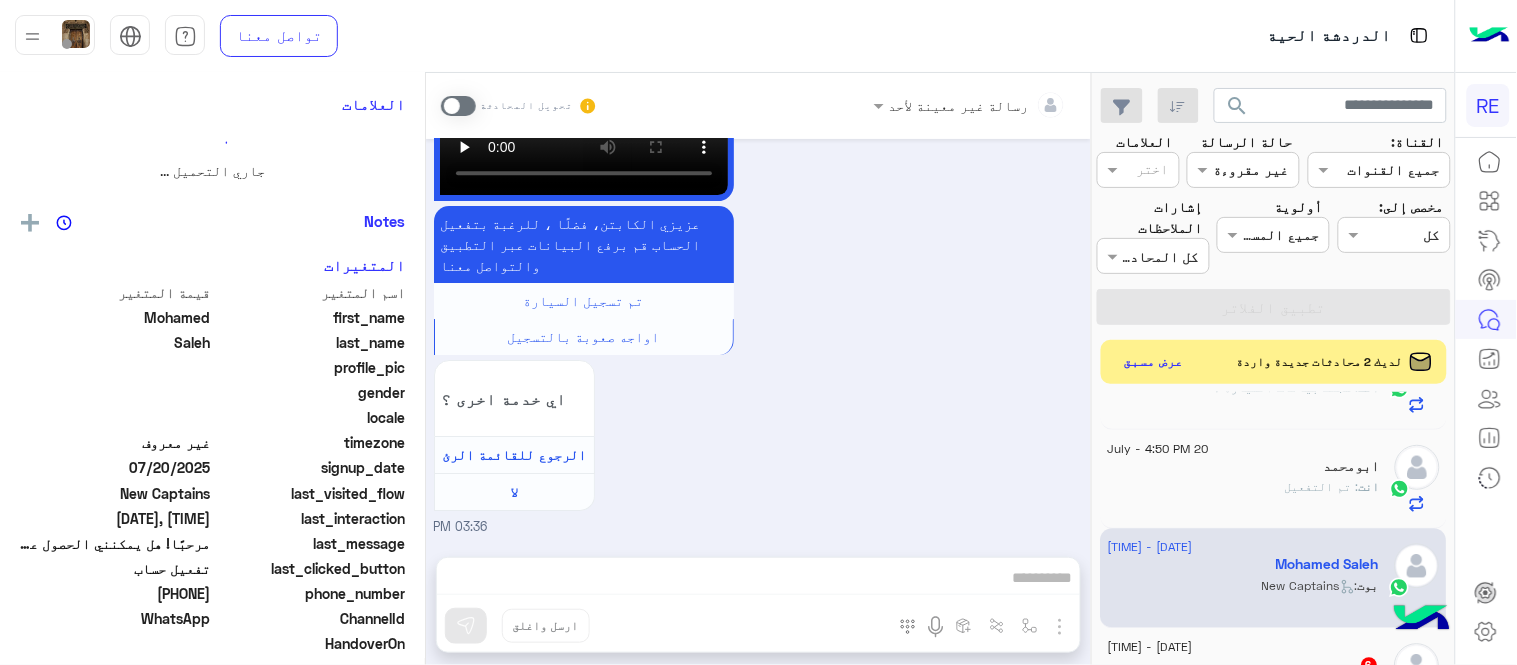 scroll, scrollTop: 1627, scrollLeft: 0, axis: vertical 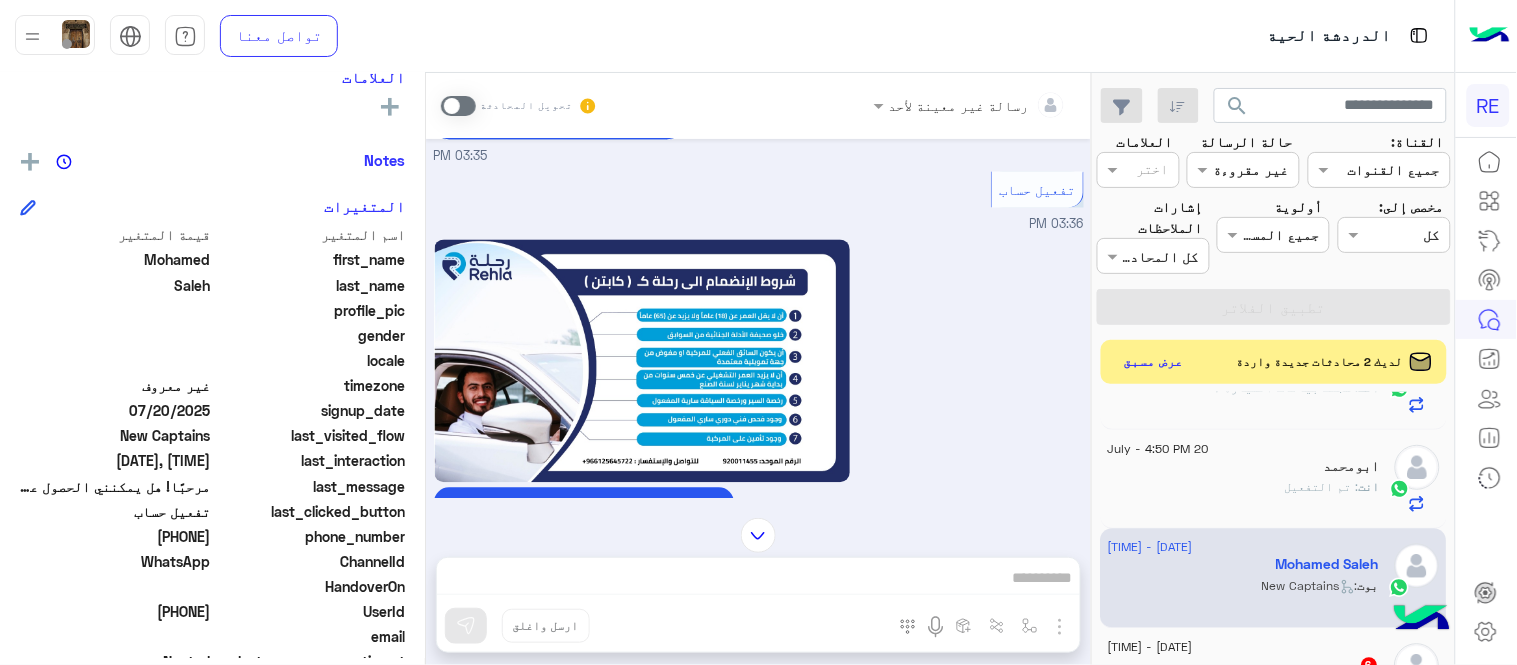 click at bounding box center [458, 106] 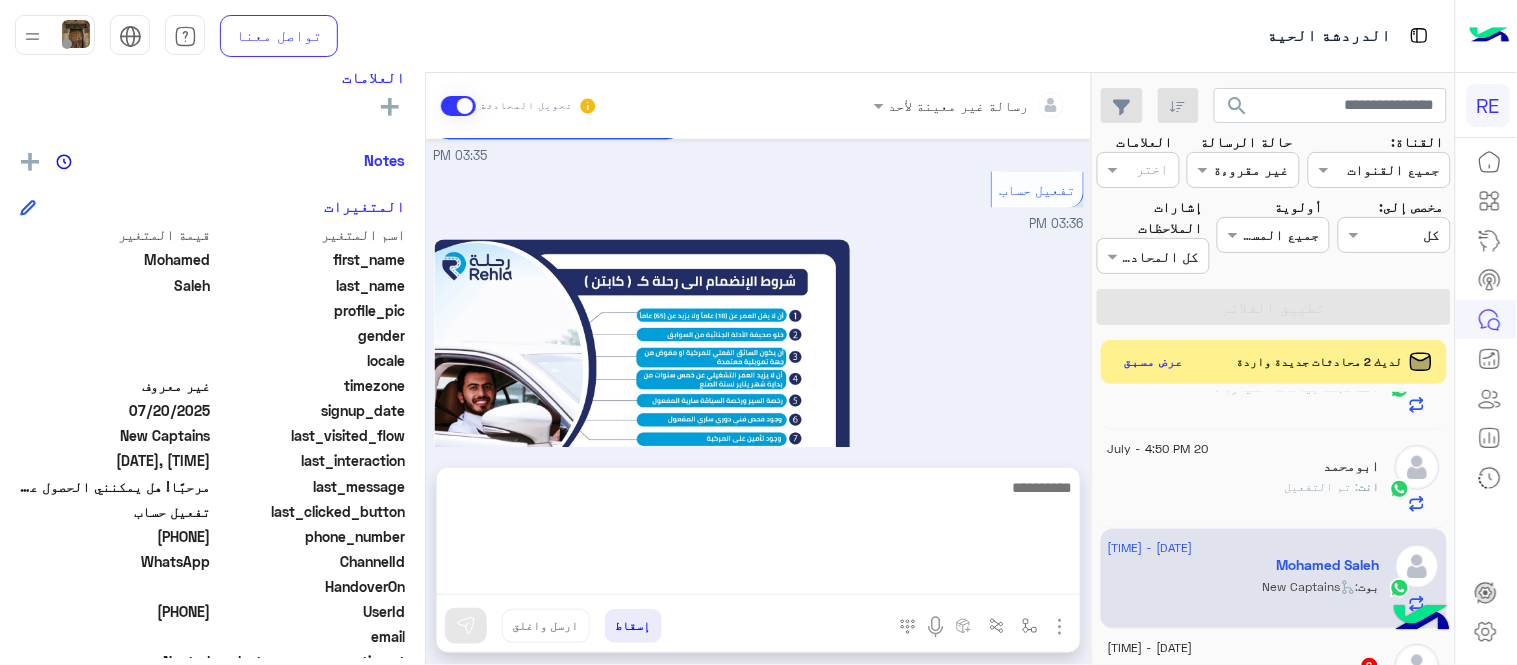 scroll, scrollTop: 1664, scrollLeft: 0, axis: vertical 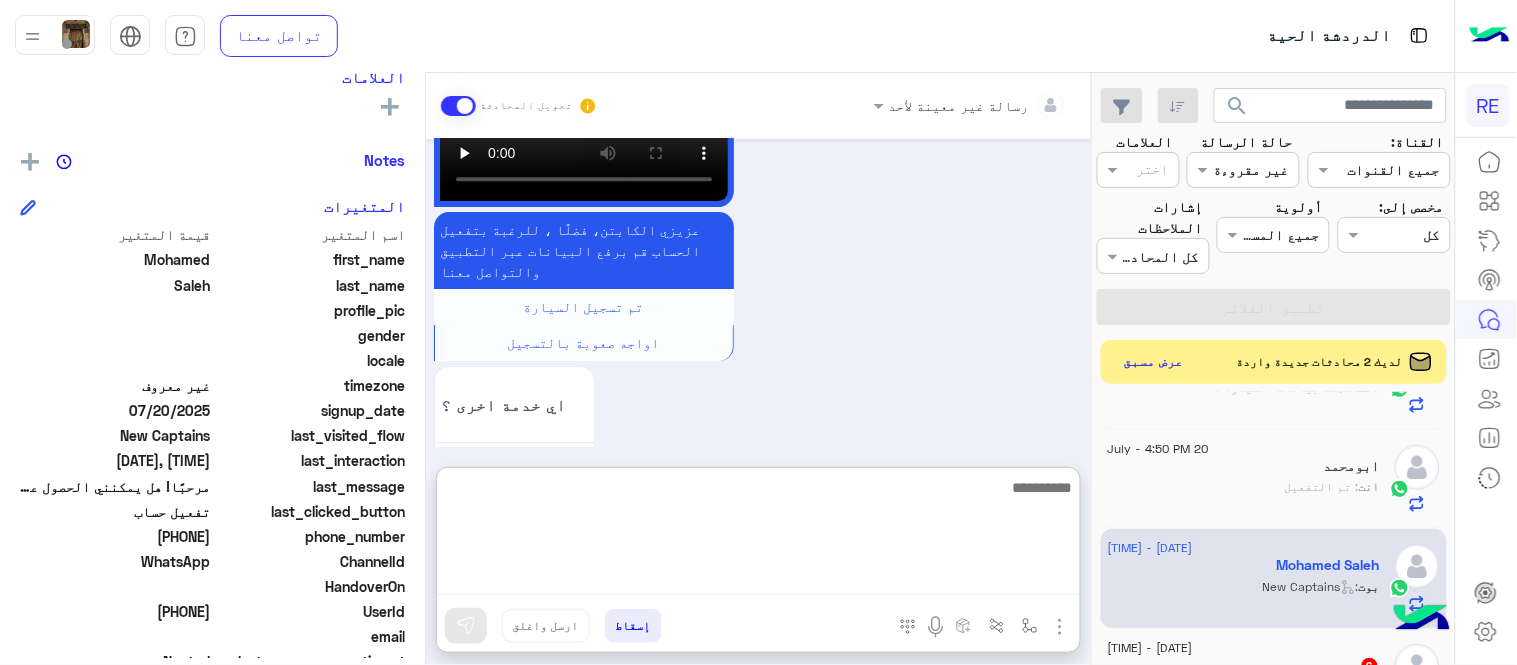 click at bounding box center (758, 535) 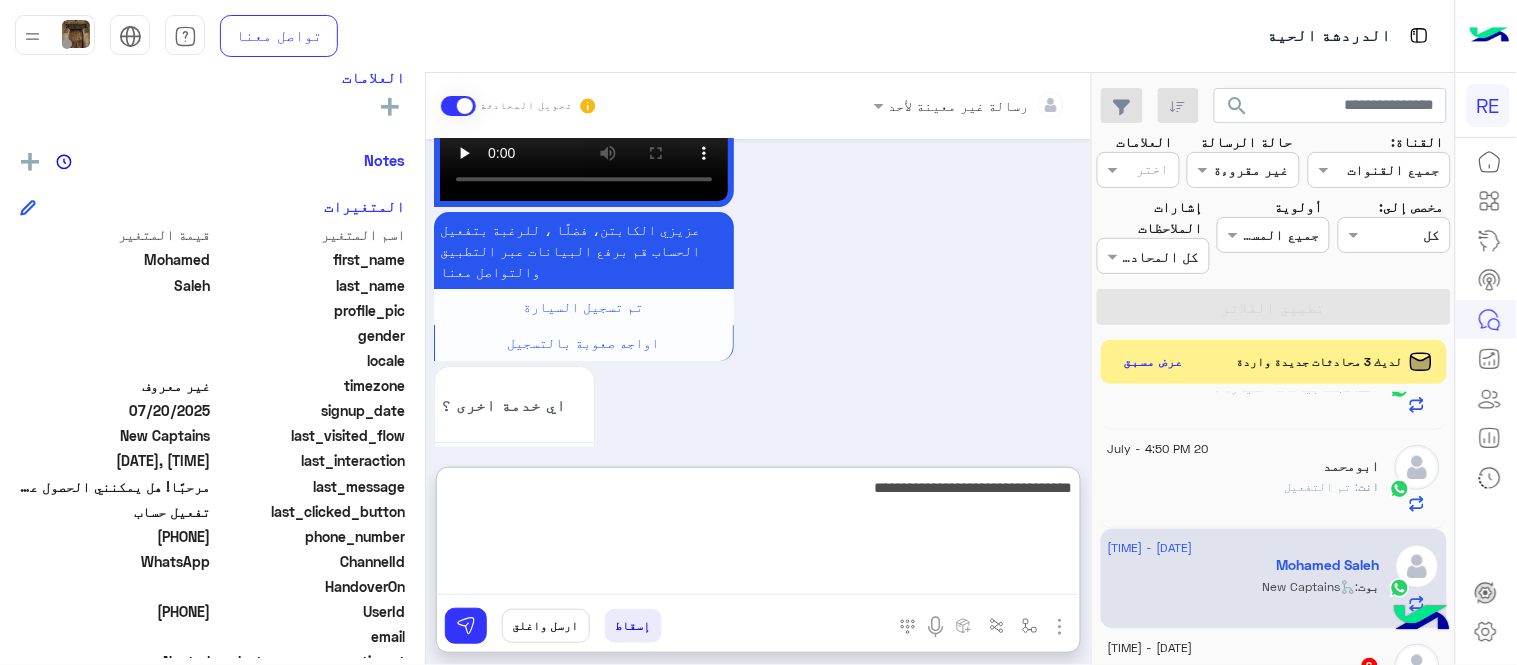 type on "**********" 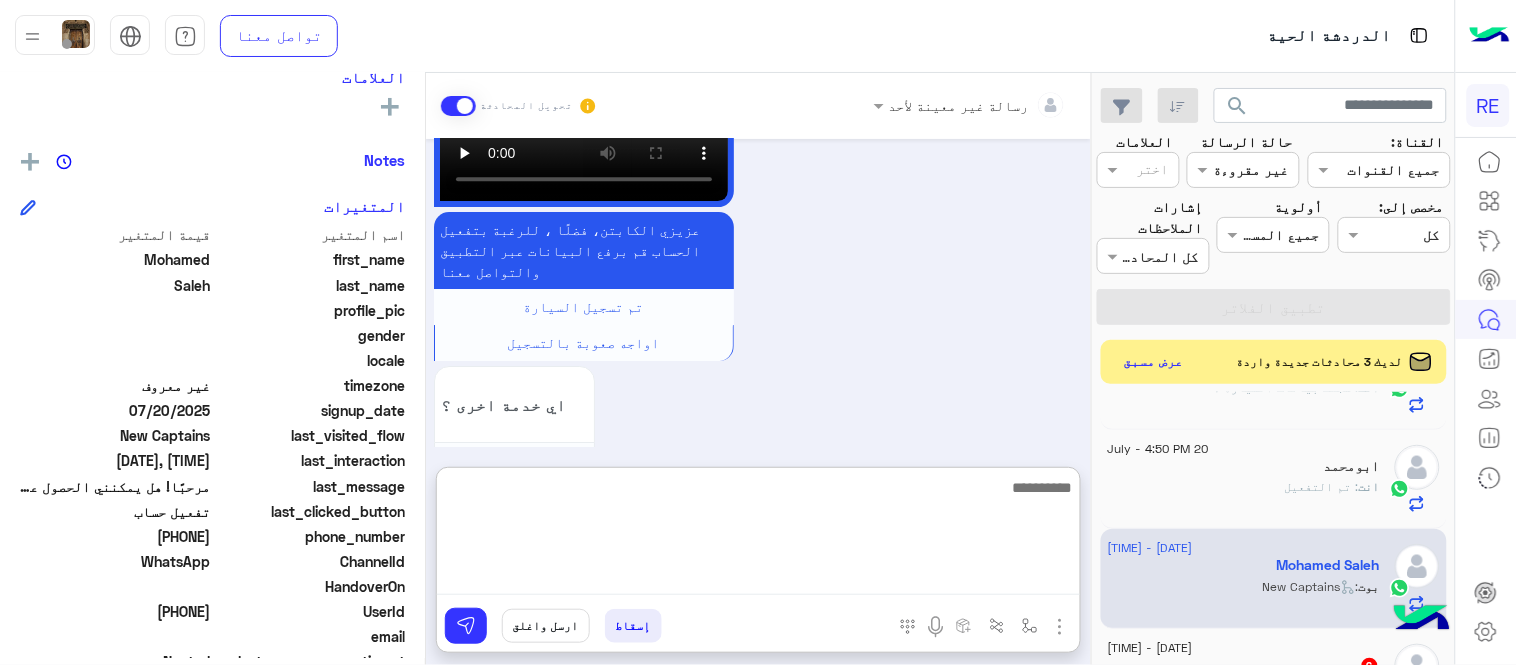scroll, scrollTop: 1817, scrollLeft: 0, axis: vertical 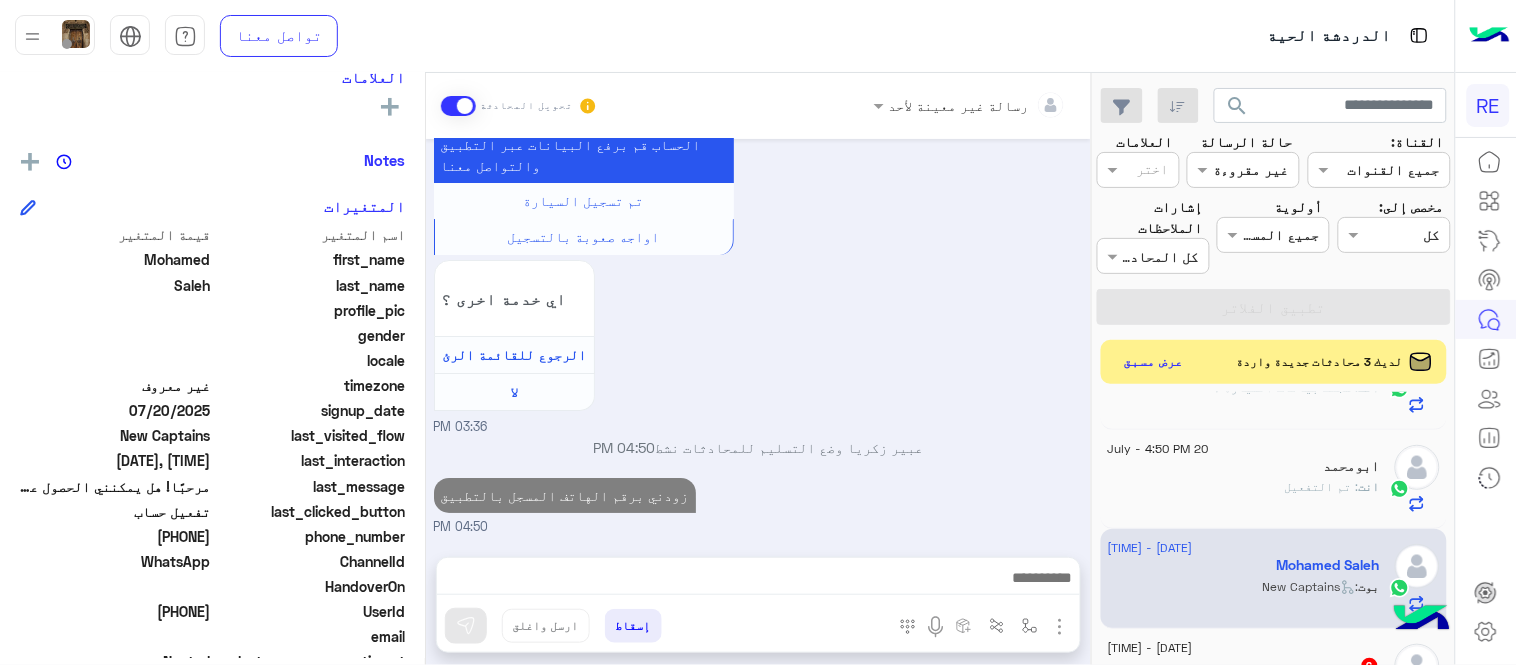 click on "[DATE]  مرحبًا! هل يمكنني الحصول على مزيد من المعلومات حول هذا؟   [TIME]
اهلًا بك في تطبيق رحلة 👋
Welcome to Rehla  👋
من فضلك أختر لغة التواصل
Please choose your preferred Language
English   عربي     [TIME]   عربي    [TIME]  هل أنت ؟   كابتن 👨🏻‍✈️   عميل 🧳   رحال (مرشد مرخص) 🏖️     [TIME]   كابتن     [TIME]  اختر احد الخدمات التالية:    [TIME]   تفعيل حساب    [TIME]  يمكنك الاطلاع على شروط الانضمام لرحلة ك (كابتن ) الموجودة بالصورة أعلاه،
لتحميل التطبيق عبر الرابط التالي : 📲
http://onelink.to/Rehla    يسعدنا انضمامك لتطبيق رحلة يمكنك اتباع الخطوات الموضحة لتسجيل بيانات سيارتك بالفيديو التالي  :  تم تسجيل السيارة   لا" at bounding box center [758, 338] 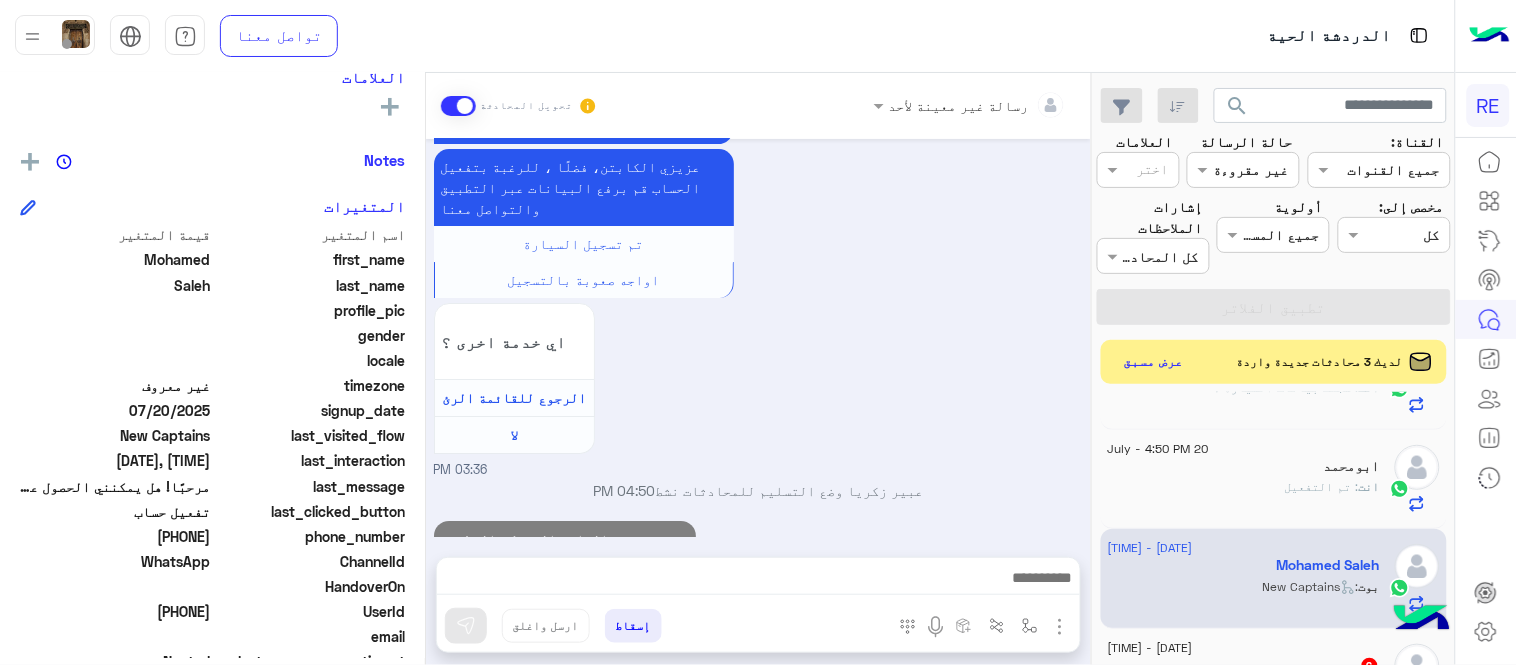 scroll, scrollTop: 1764, scrollLeft: 0, axis: vertical 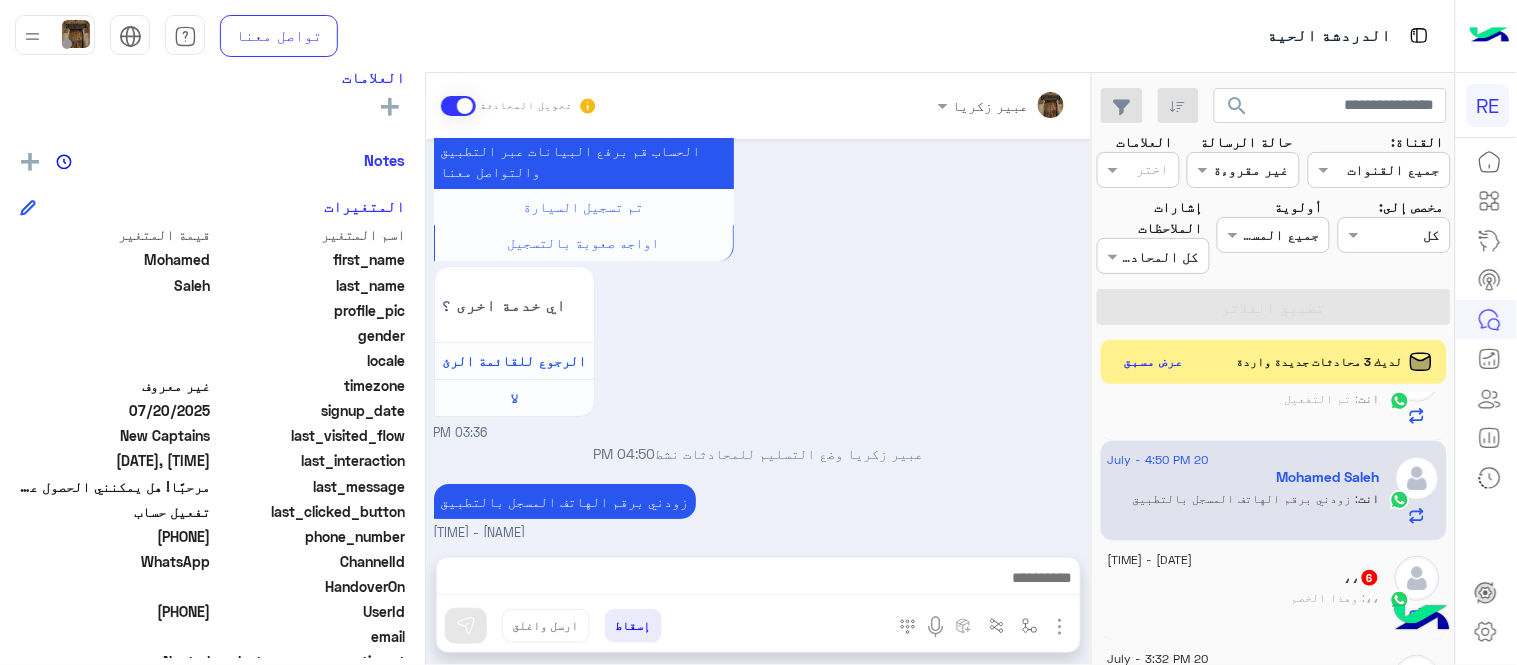 click on "،، : وهذا الخصم" 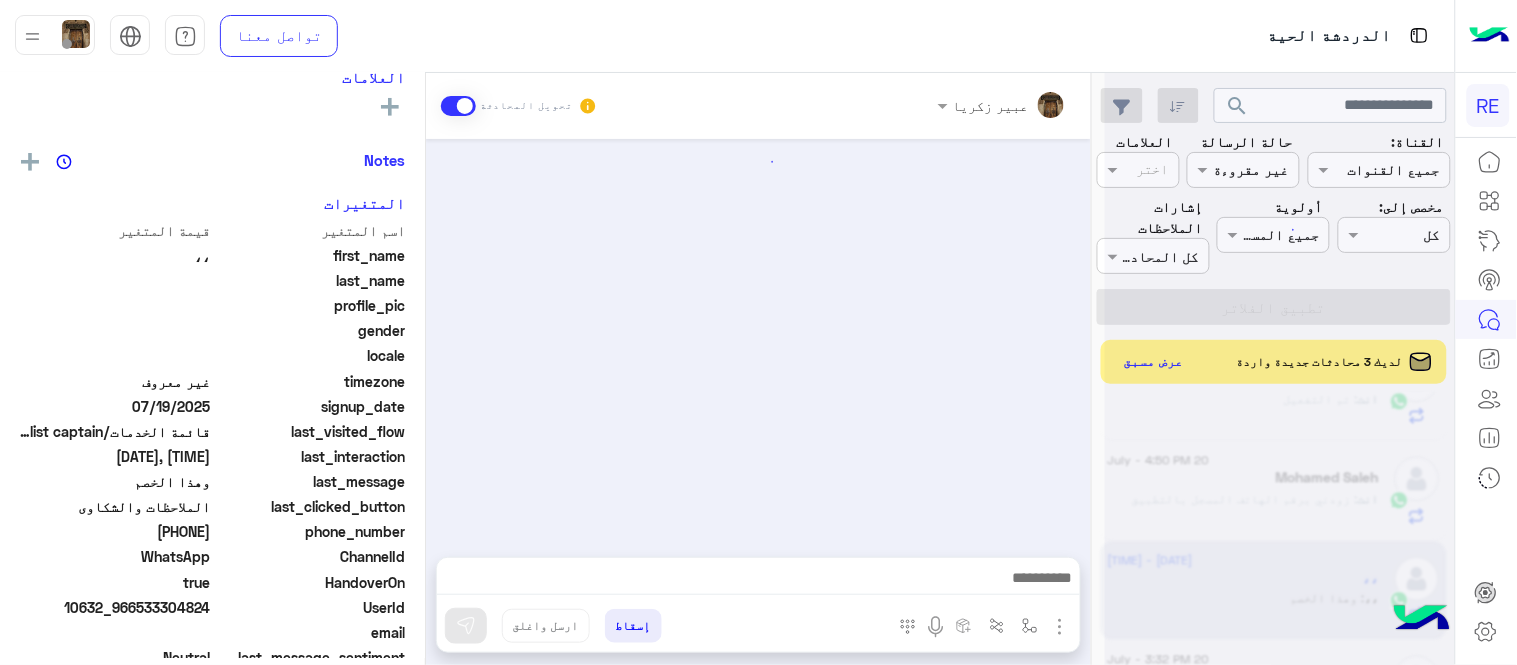 scroll, scrollTop: 827, scrollLeft: 0, axis: vertical 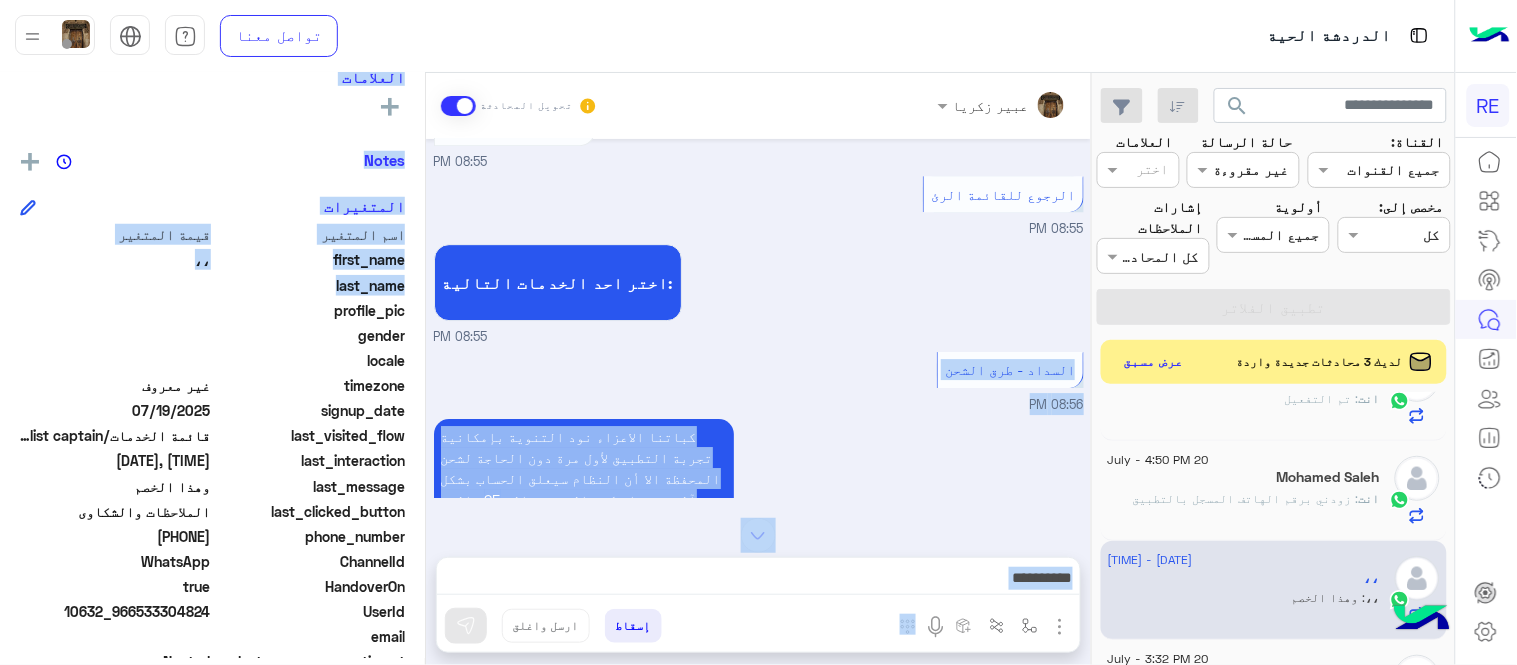 drag, startPoint x: 425, startPoint y: 287, endPoint x: 435, endPoint y: 338, distance: 51.971146 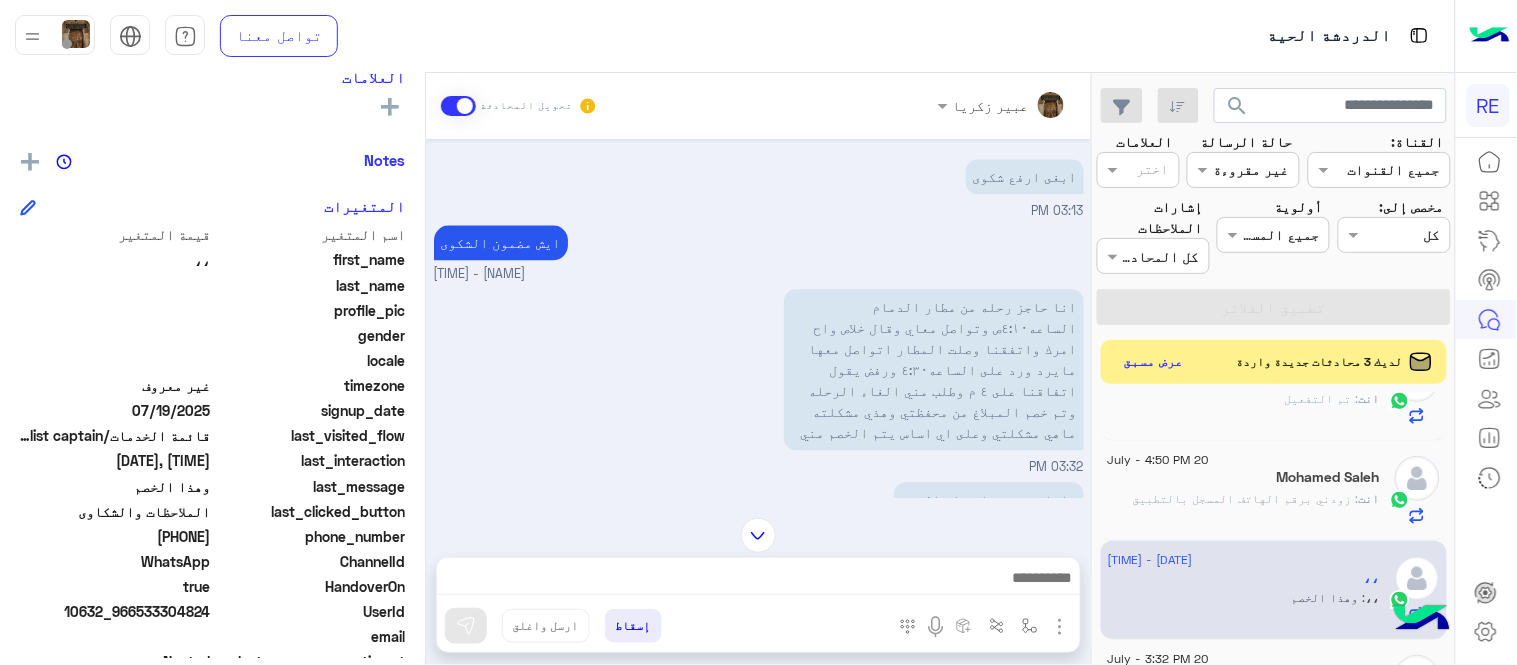 scroll, scrollTop: 3174, scrollLeft: 0, axis: vertical 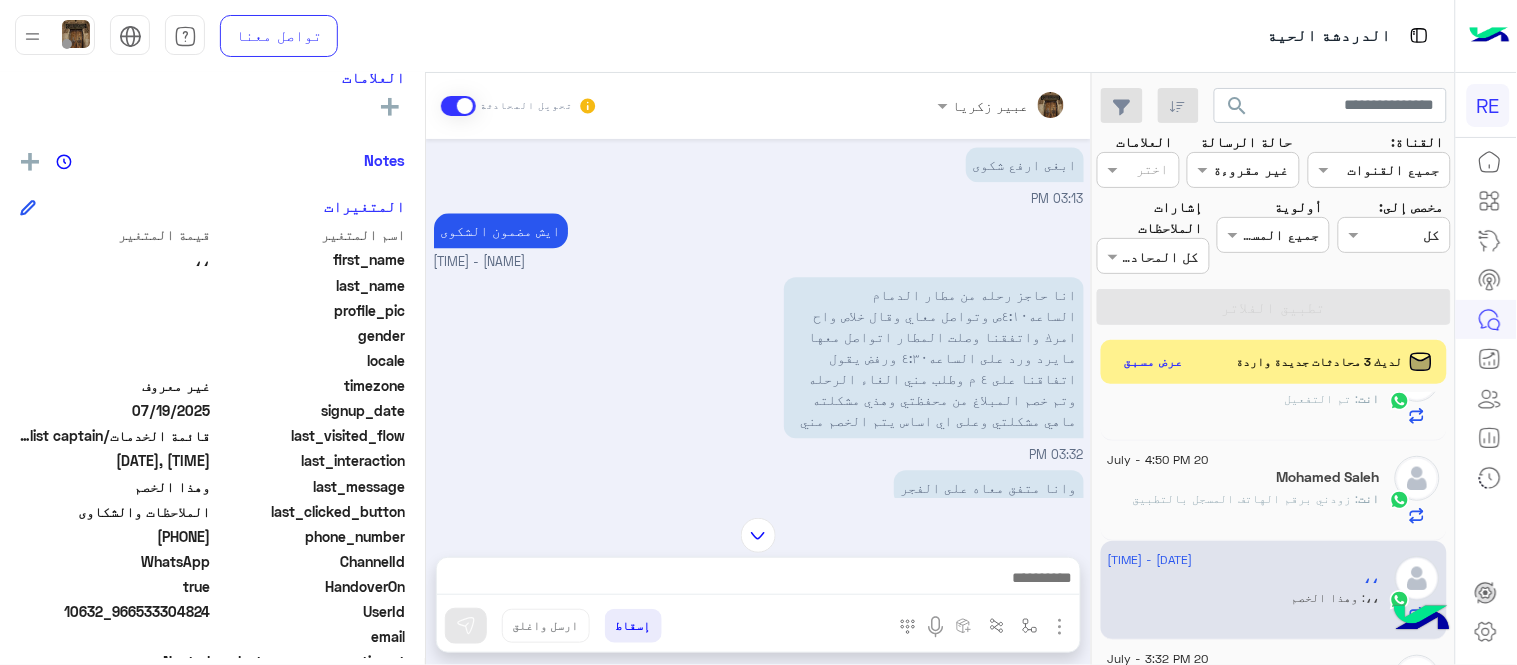 click 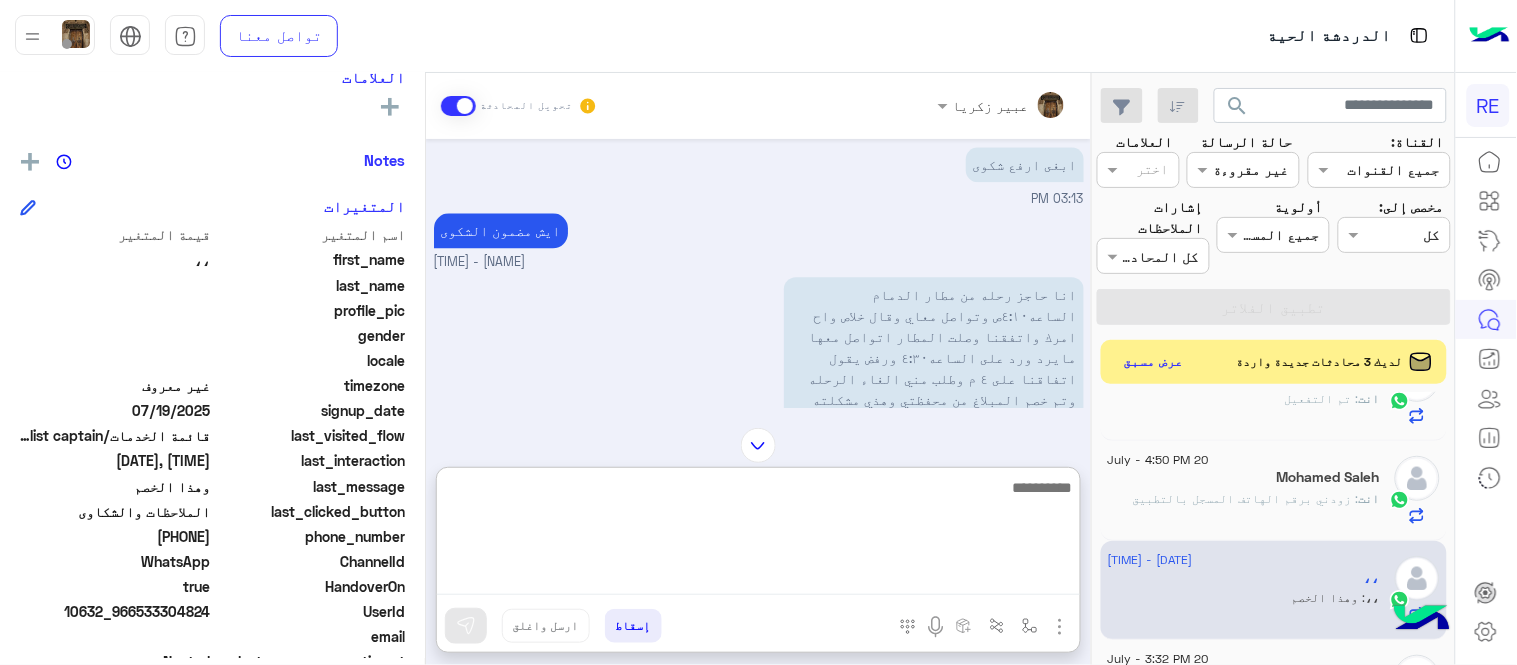 click at bounding box center [758, 535] 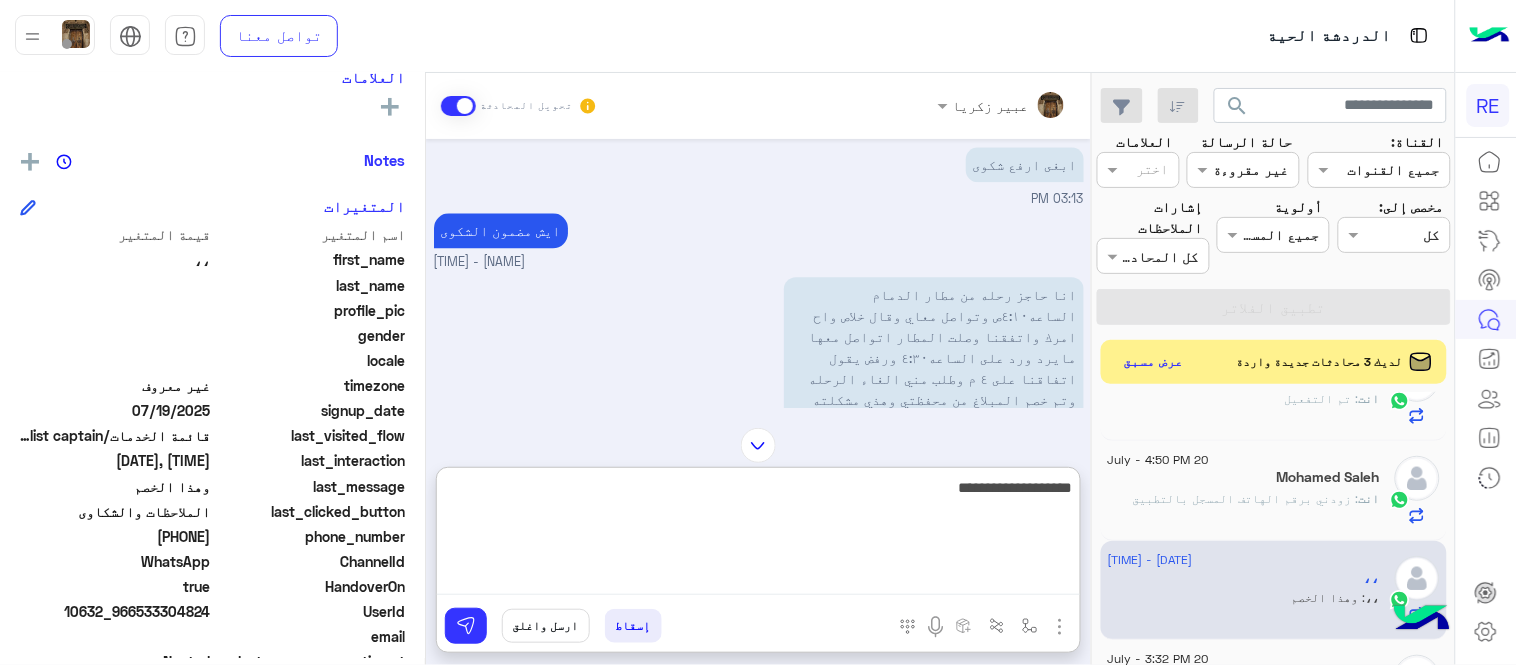 type on "**********" 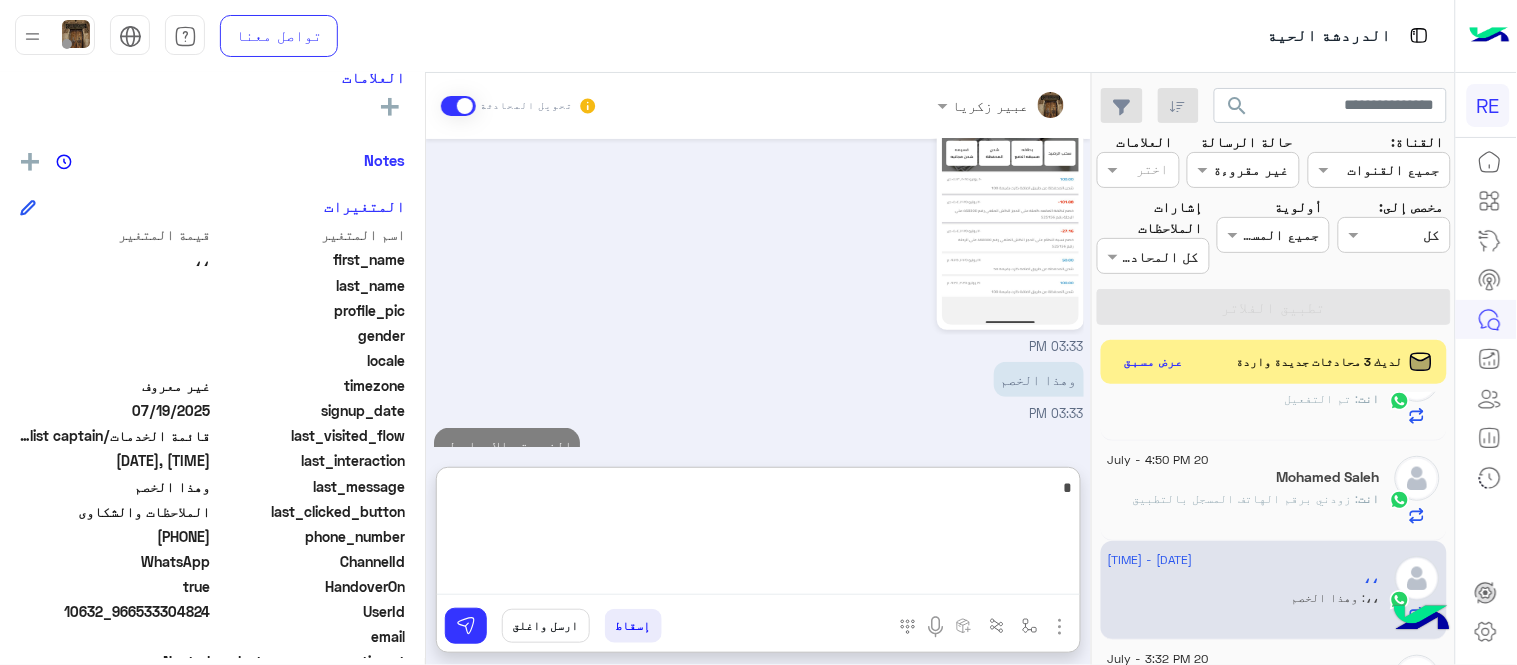 scroll, scrollTop: 3940, scrollLeft: 0, axis: vertical 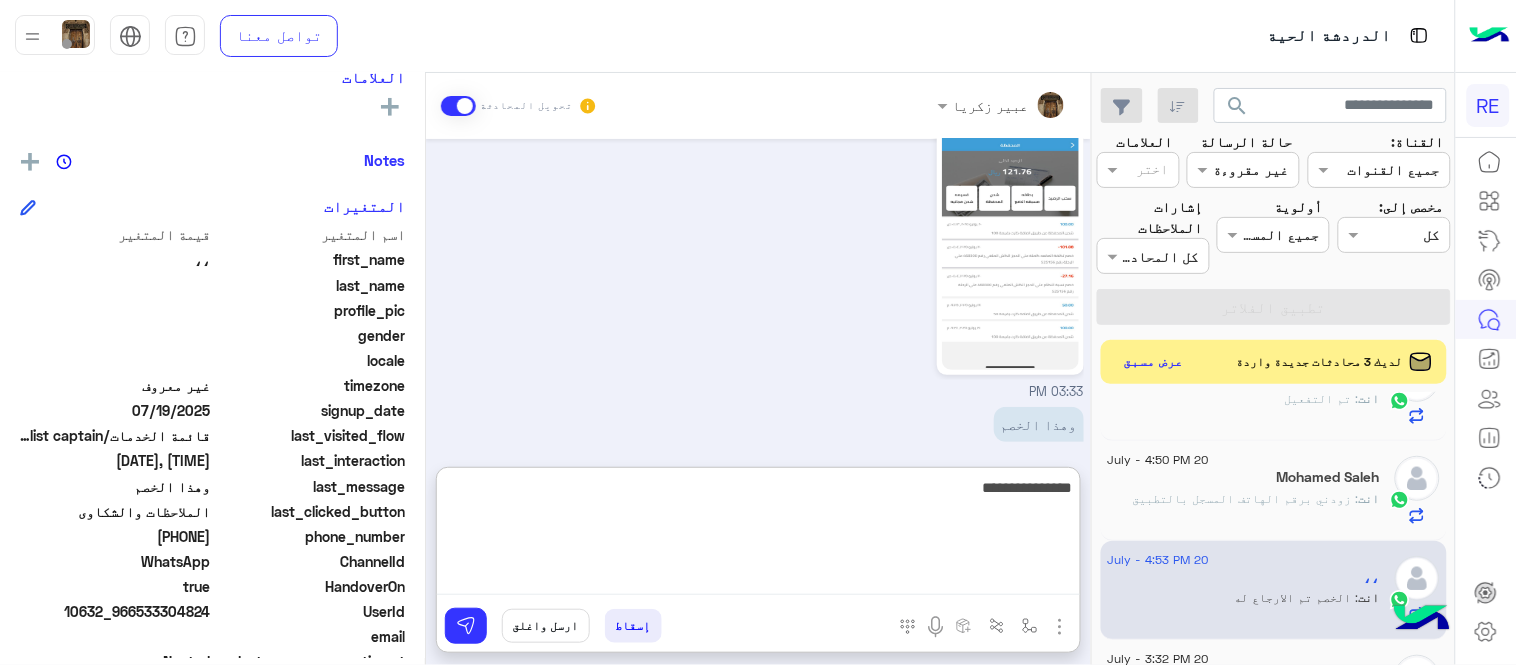 type on "**********" 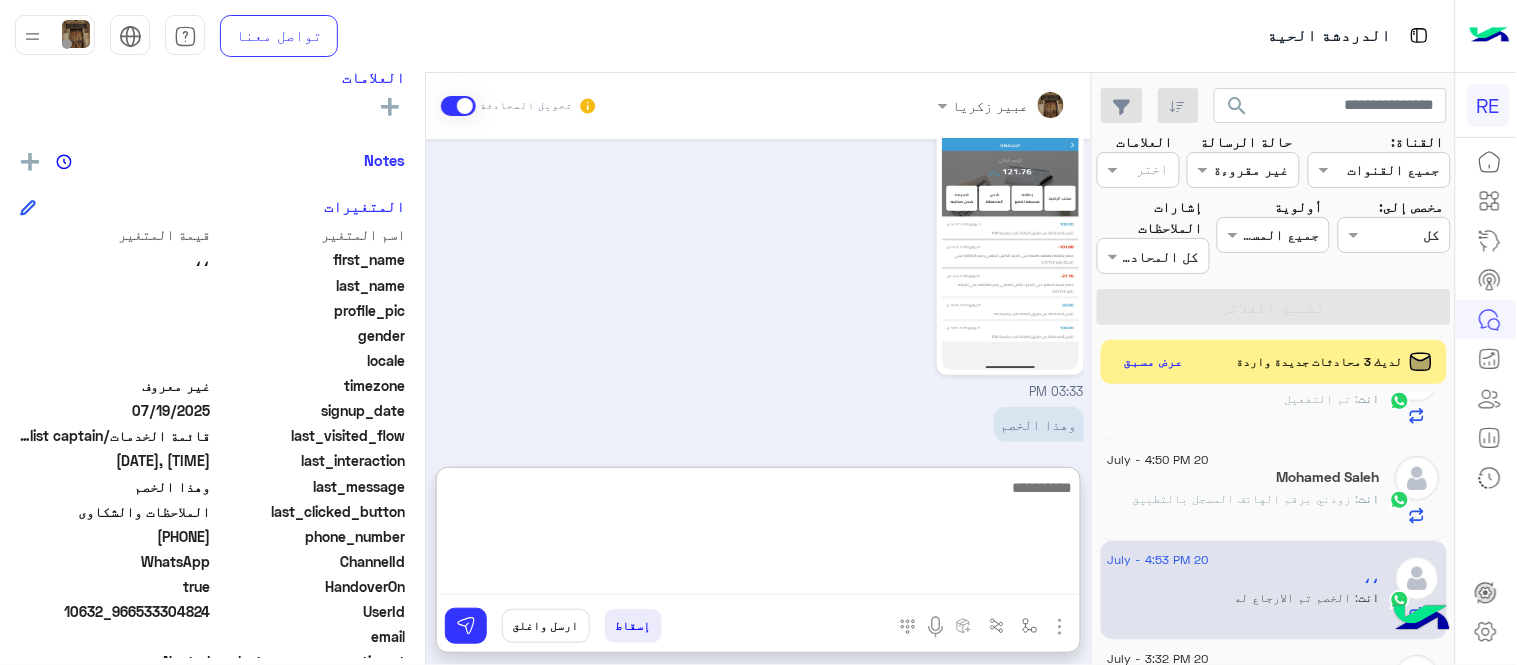 scroll, scrollTop: 4004, scrollLeft: 0, axis: vertical 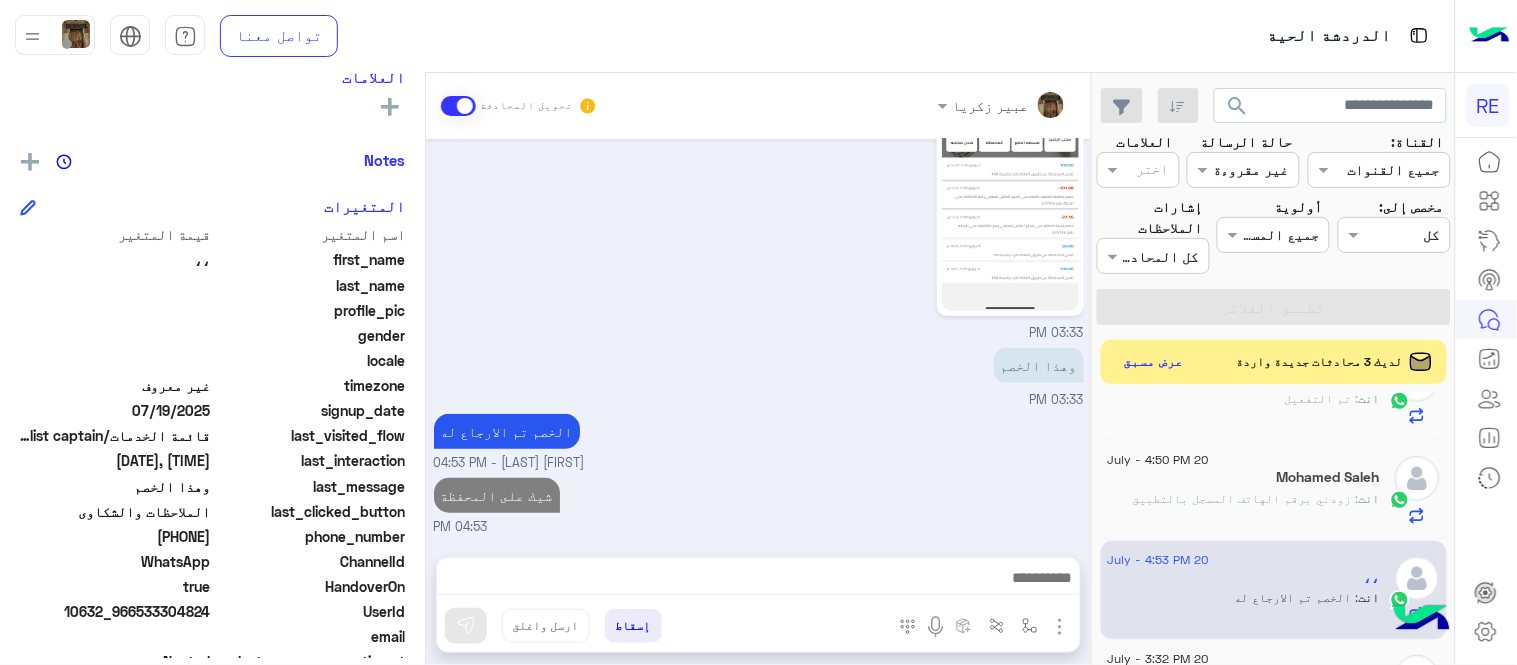 click on "Jul 19, 2025  وعليكم السلام ،كيف اقدر اساعدك
اهلًا بك في تطبيق رحلة 👋
Welcome to Rehla  👋
من فضلك أختر لغة التواصل
Please choose your preferred Language
English   عربي     08:55 PM   عربي    08:55 PM  هل أنت ؟   كابتن 👨🏻‍✈️   عميل 🧳   رحال (مرشد مرخص) 🏖️     08:55 PM   عميل �    08:55 PM  هل لديك حساب مسجل على التطبيق   لا   نعم     08:55 PM   نعم    08:55 PM  لمساعدتك بشكل افضل
الرجاء اختيار احد الخدمات التالية     08:55 PM   التحويل للموظف    08:55 PM  اي خدمة اخرى ؟  الرجوع للقائمة الرئ   لا     08:55 PM   الرجوع للقائمة الرئ    08:55 PM  اختر احد الخدمات التالية:    08:55 PM   السداد - طرق الشحن     08:56 PM    اي خدمة اخرى ؟  الرجوع للقائمة الرئ   لا     08:56 PM" at bounding box center (758, 338) 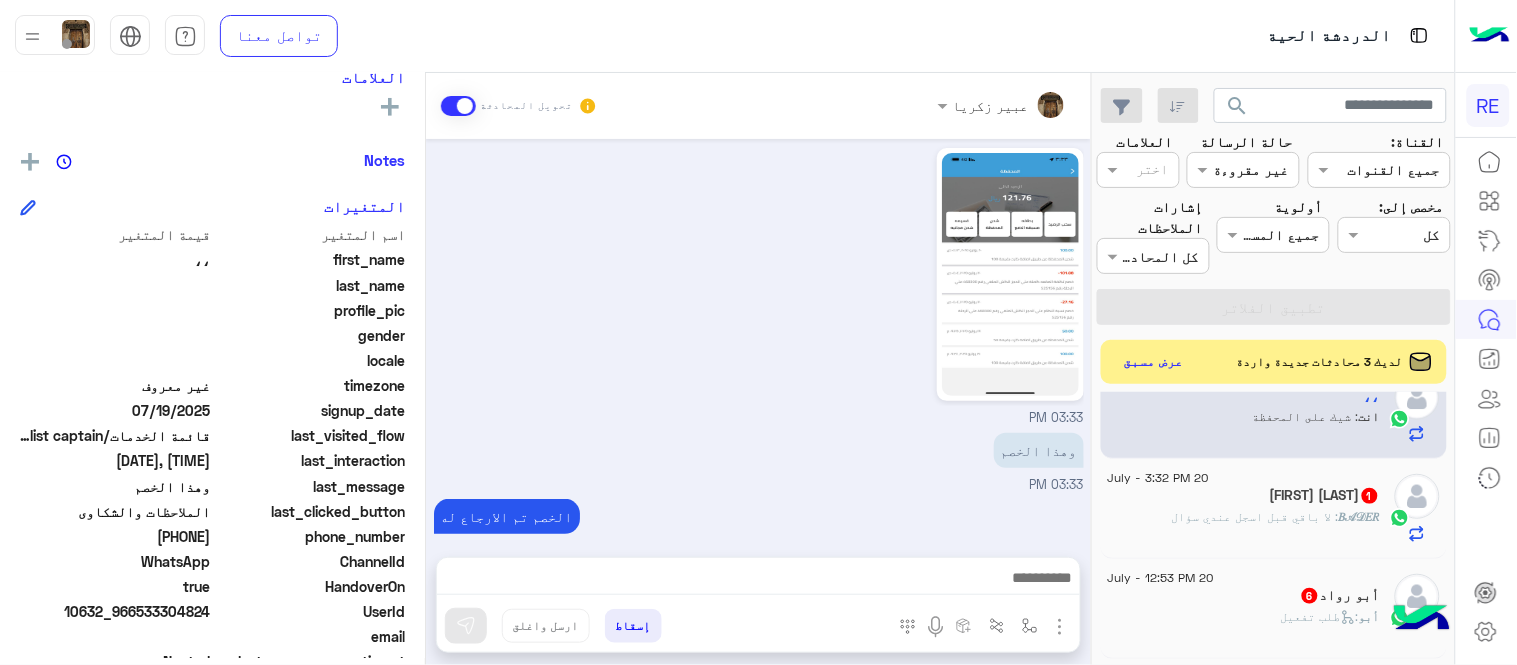 scroll, scrollTop: 1641, scrollLeft: 0, axis: vertical 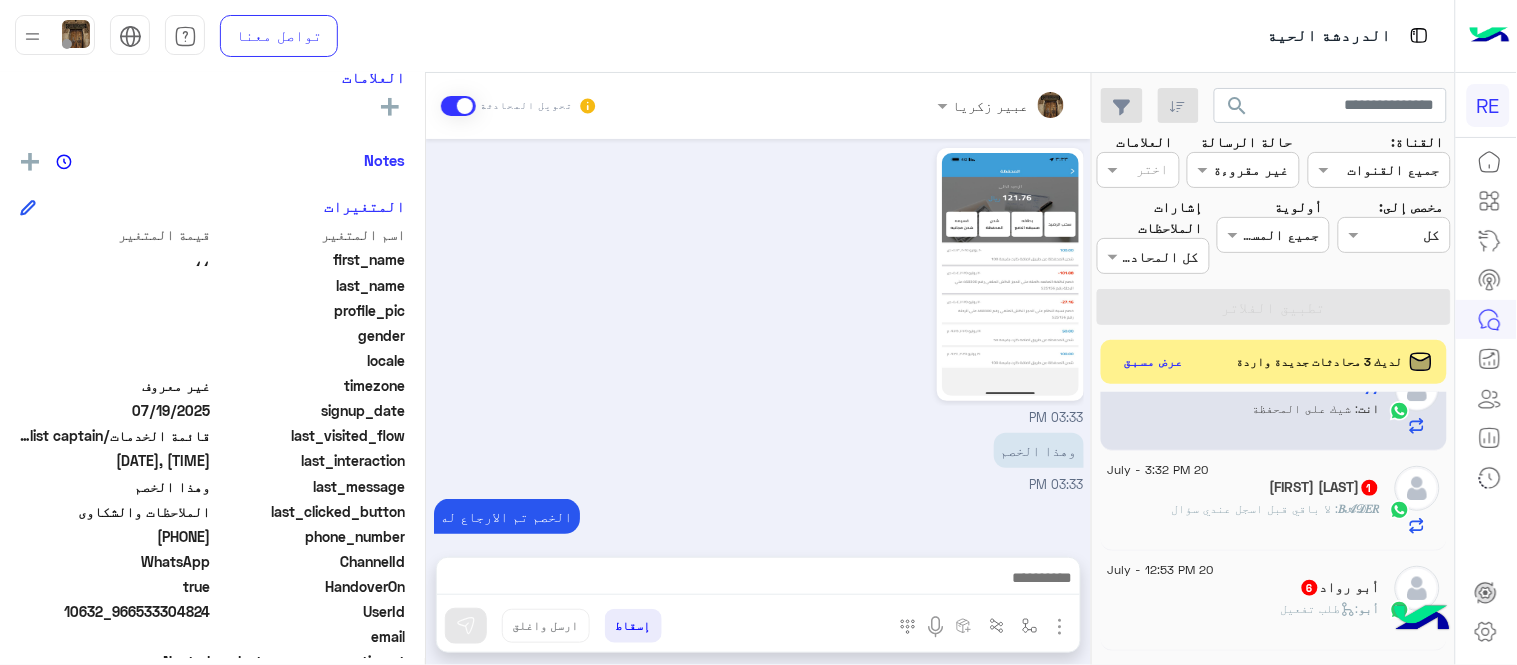 click on "𝐵𝒜𝒟𝐸𝑅 : لا باقي قبل اسجل عندي سؤال" 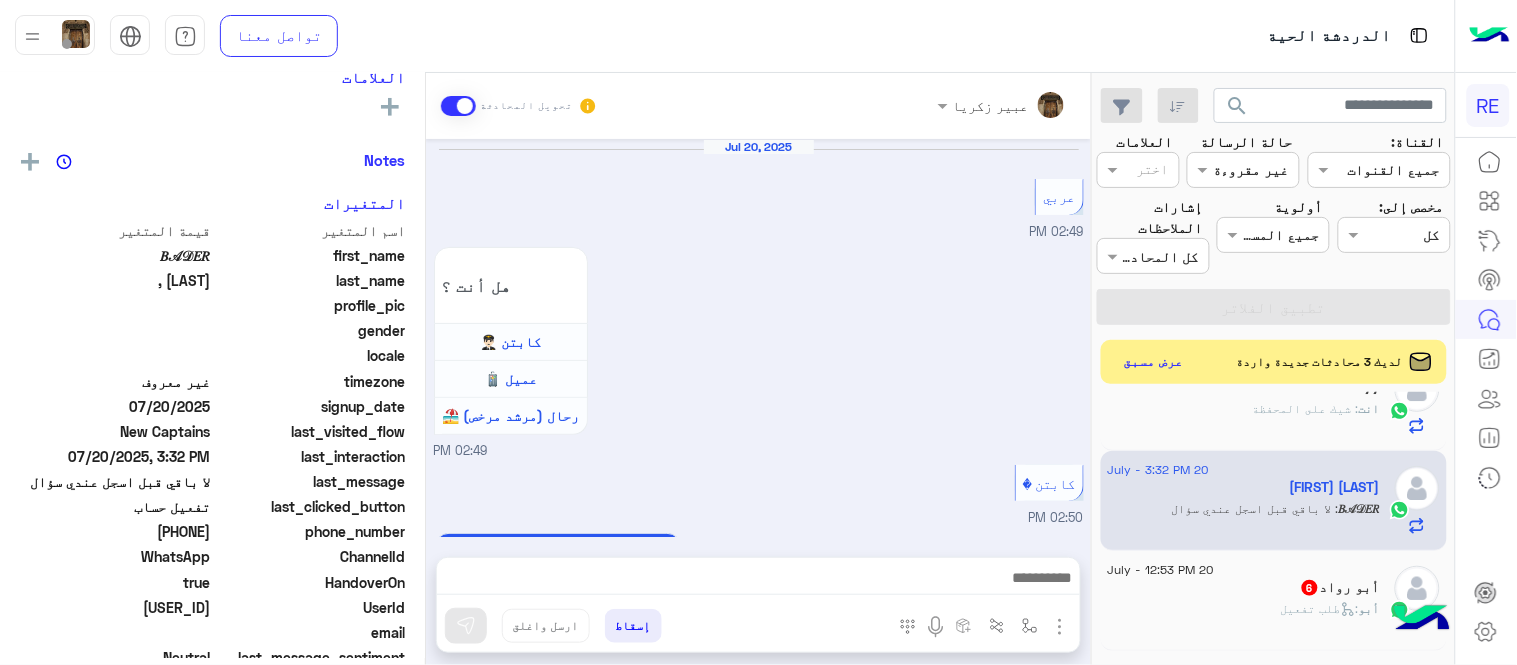 scroll, scrollTop: 1251, scrollLeft: 0, axis: vertical 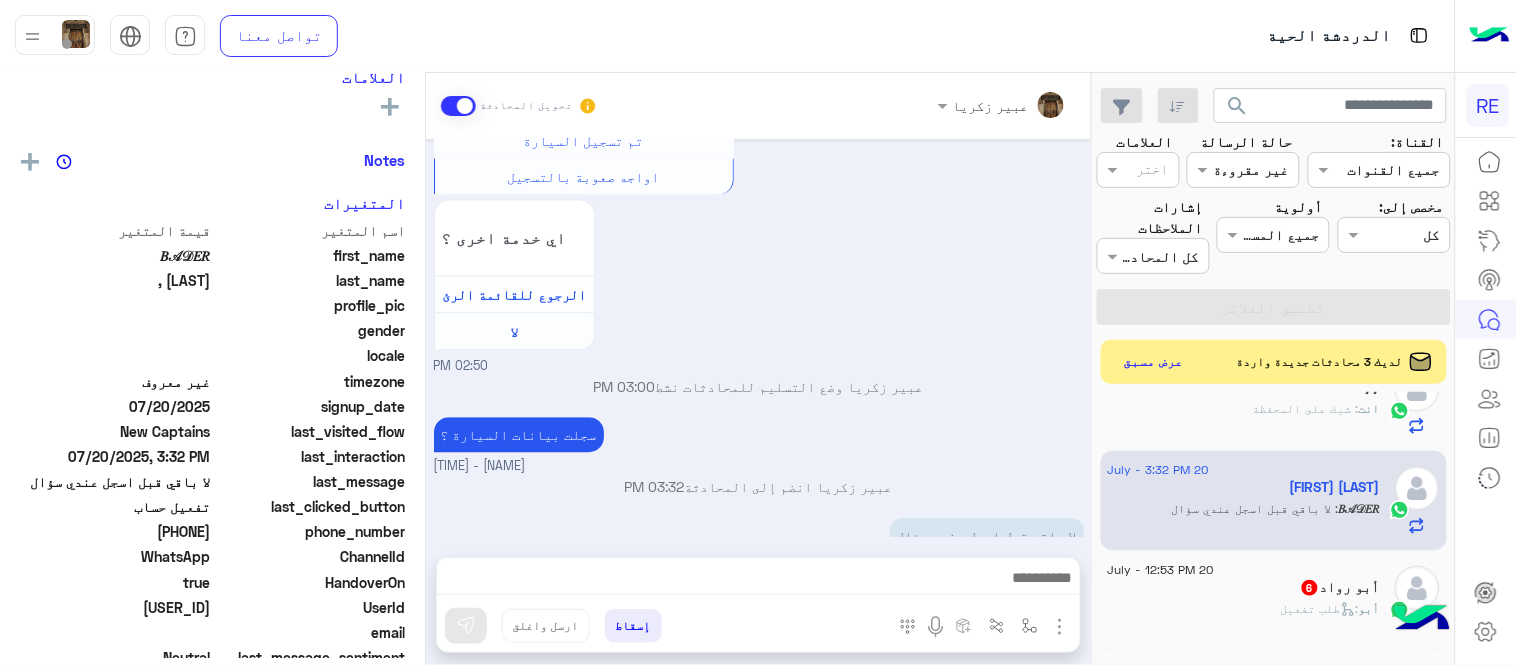 click at bounding box center (758, 583) 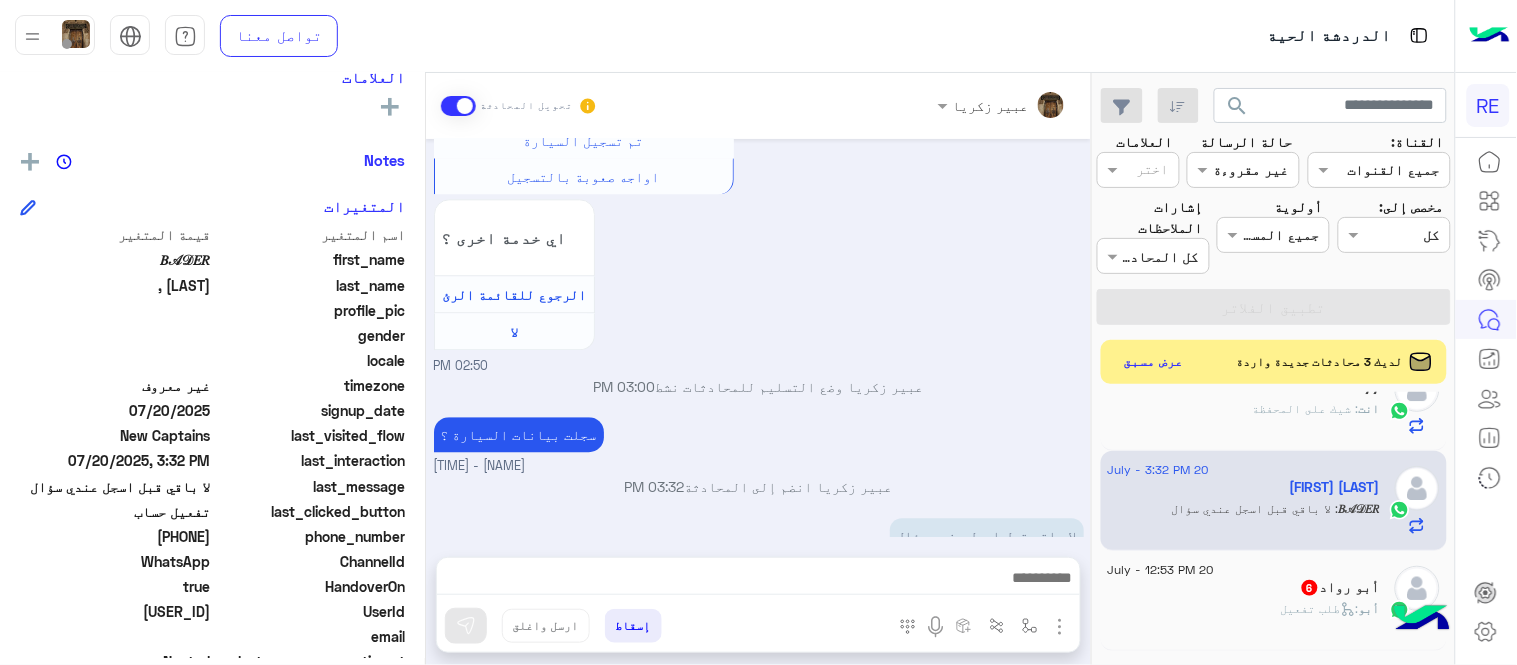 click at bounding box center (758, 583) 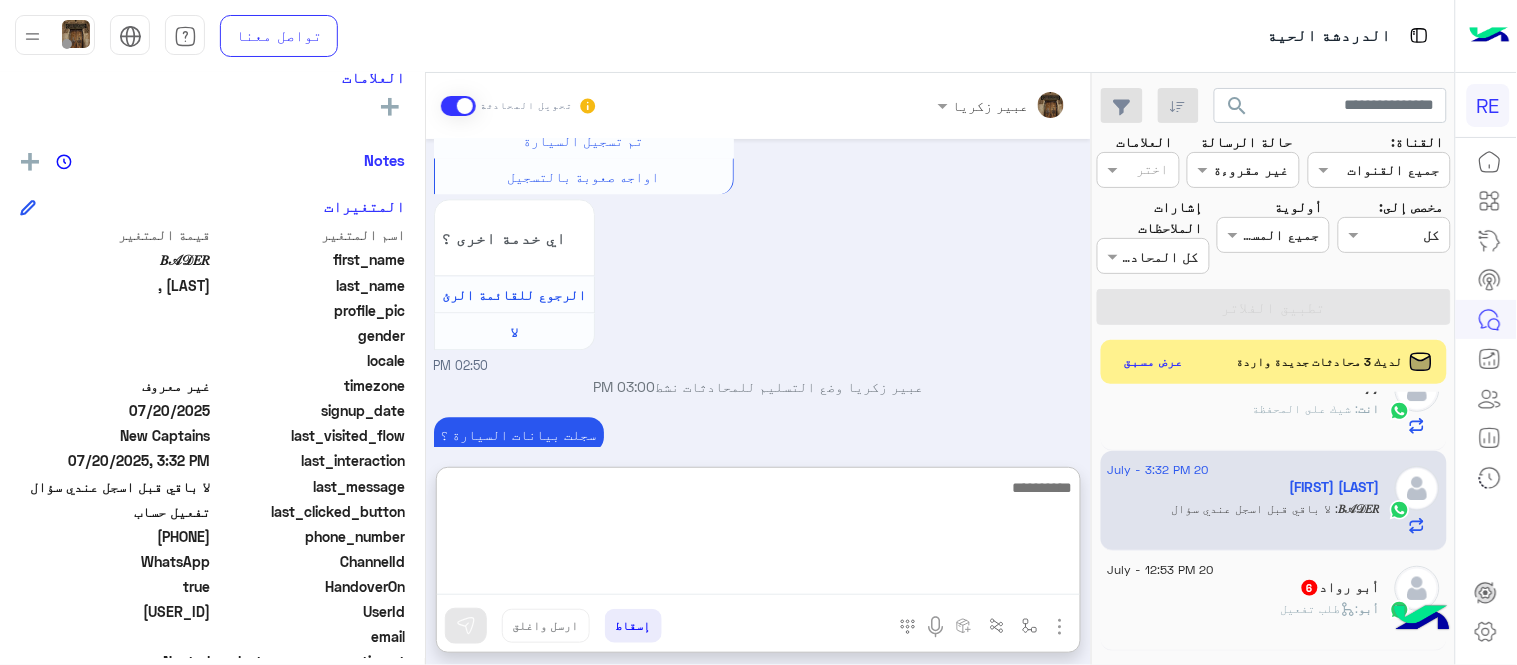 click at bounding box center [758, 535] 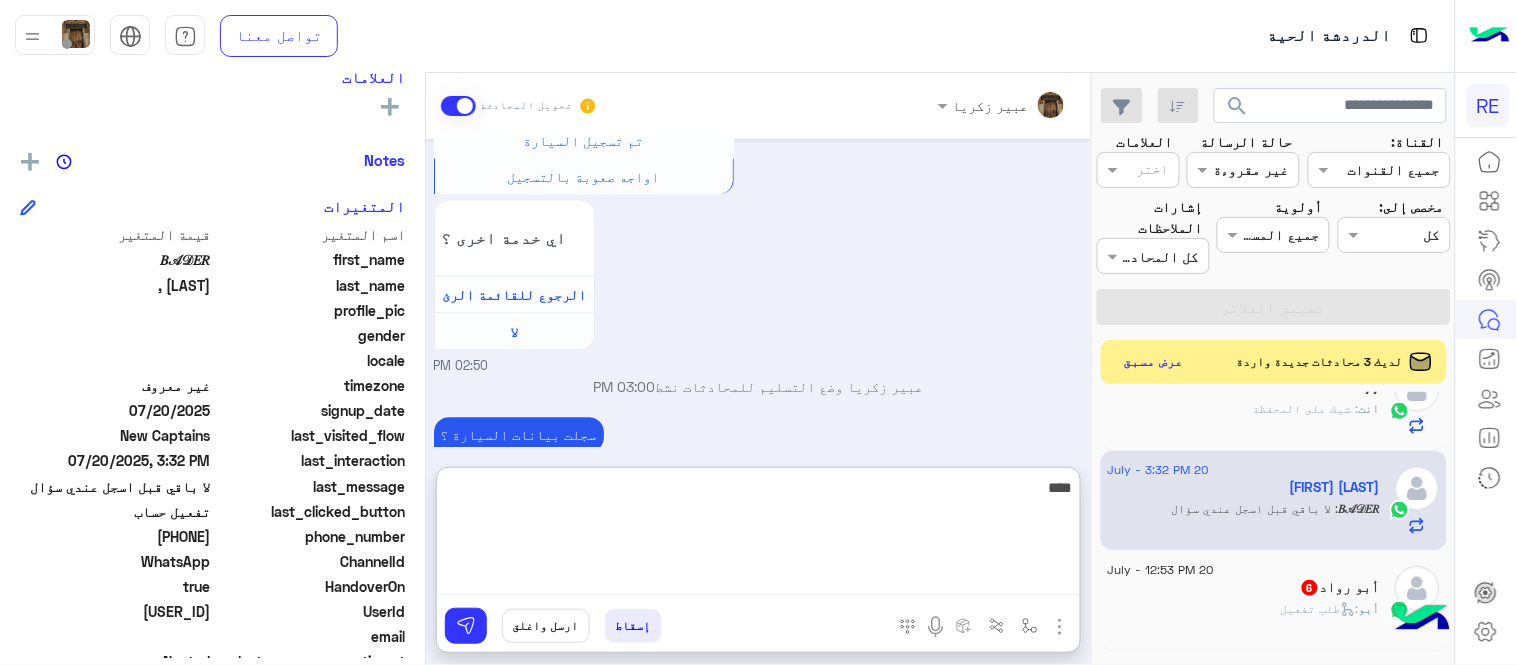 type on "****" 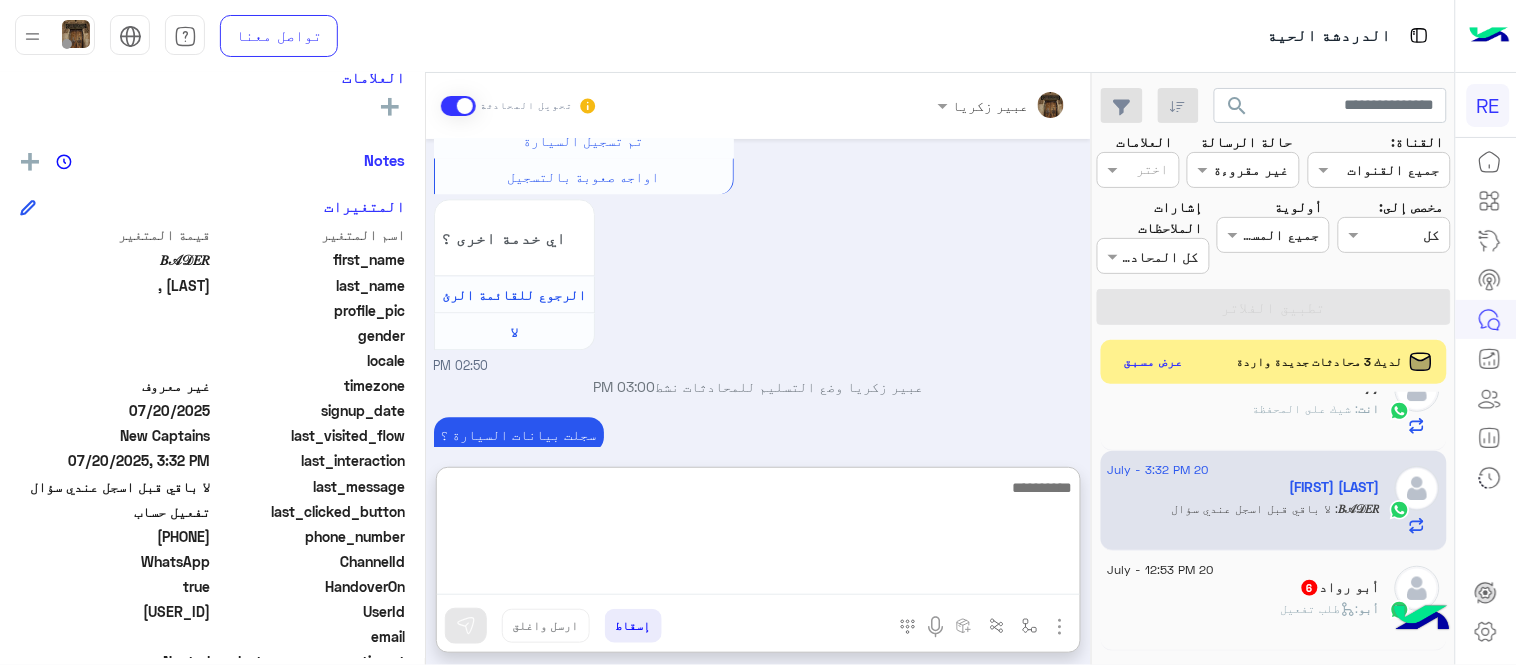 scroll, scrollTop: 1405, scrollLeft: 0, axis: vertical 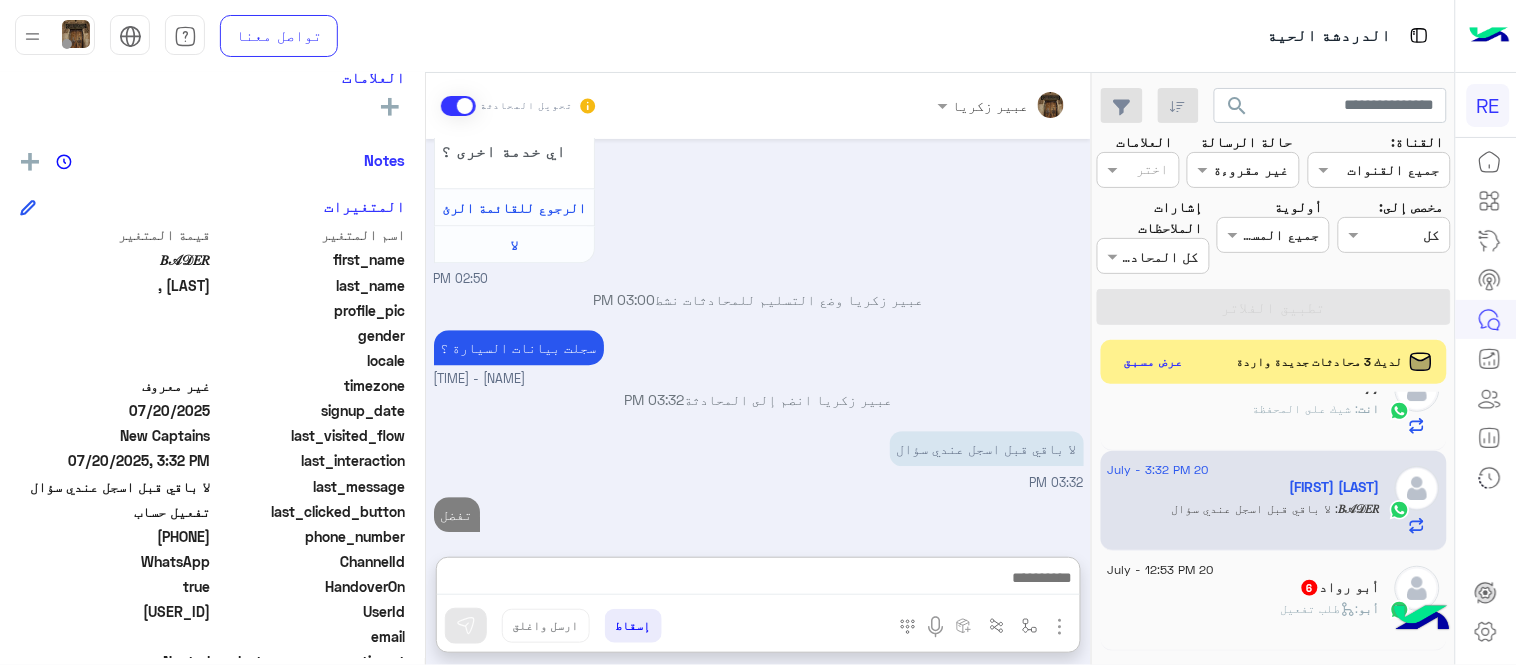 click on "[NAME]  6" 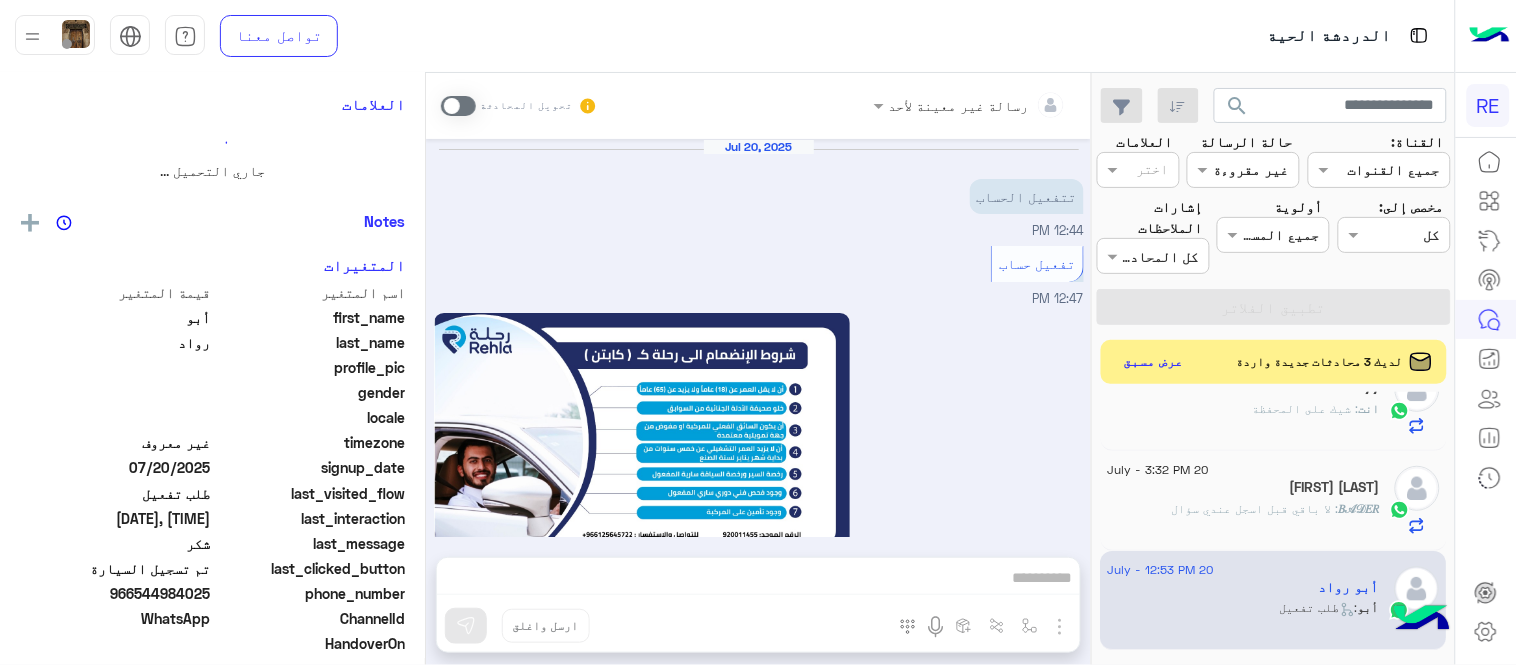 scroll, scrollTop: 1254, scrollLeft: 0, axis: vertical 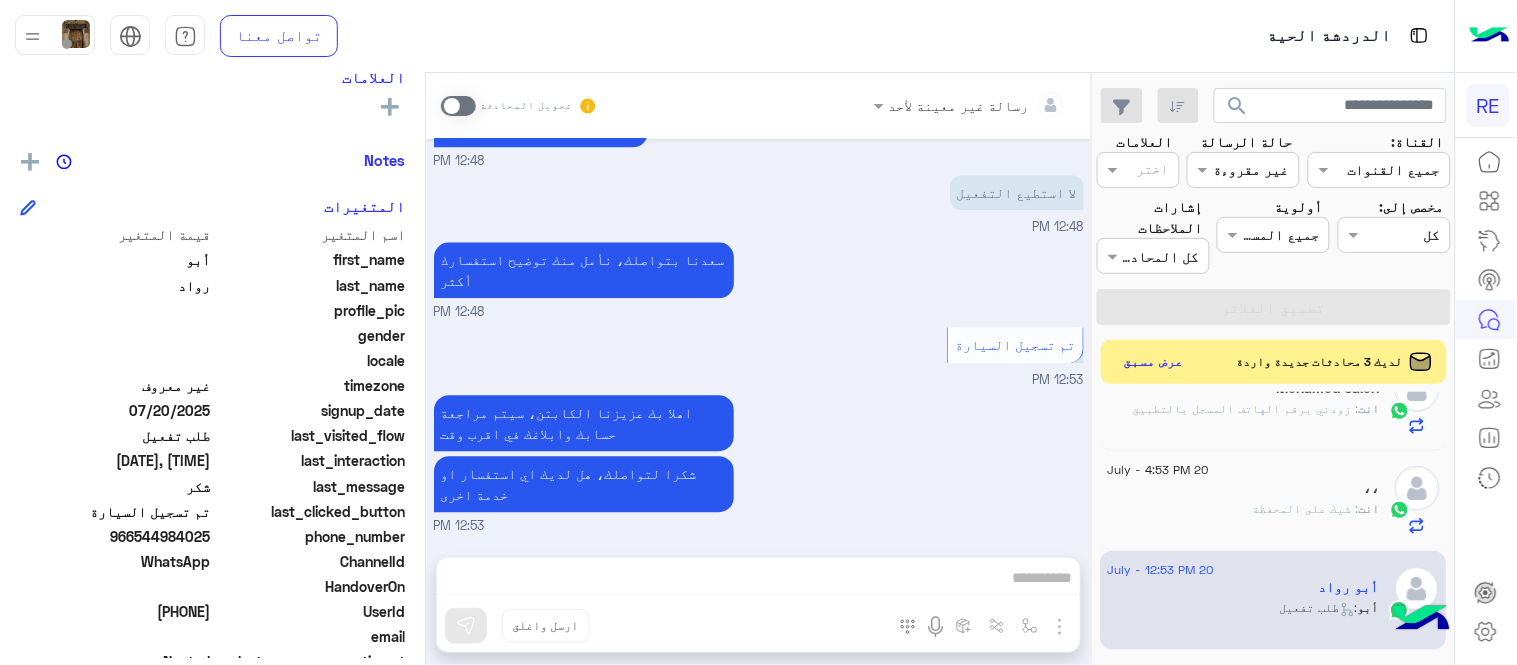 drag, startPoint x: 138, startPoint y: 538, endPoint x: 211, endPoint y: 541, distance: 73.061615 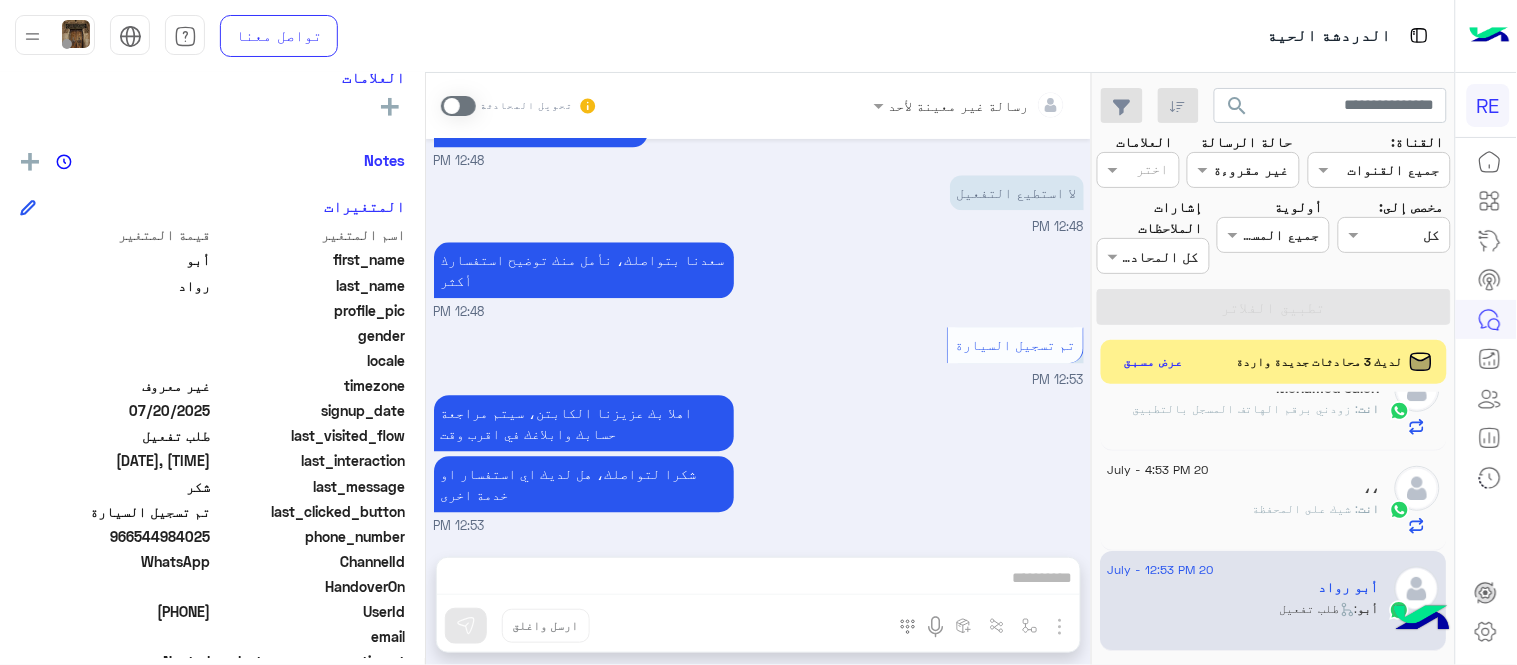 click at bounding box center (458, 106) 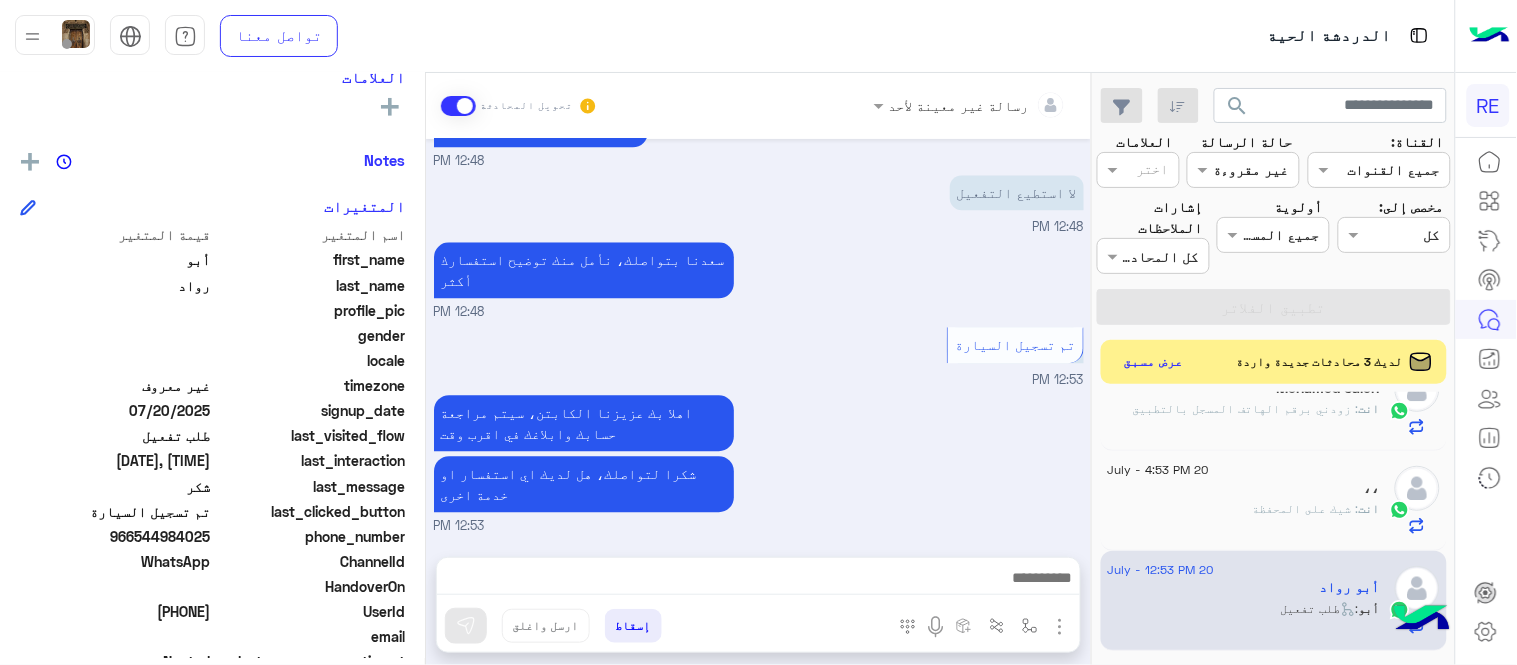 scroll, scrollTop: 1291, scrollLeft: 0, axis: vertical 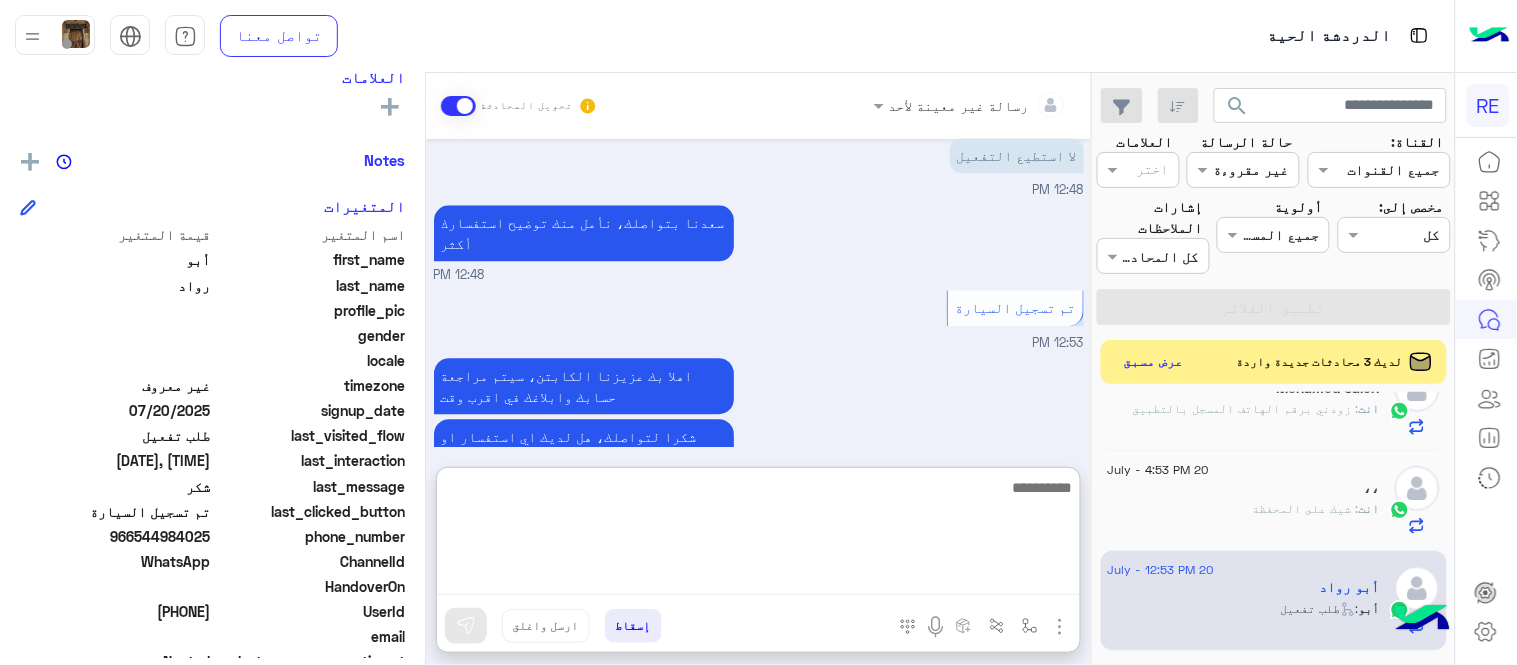 click at bounding box center [758, 535] 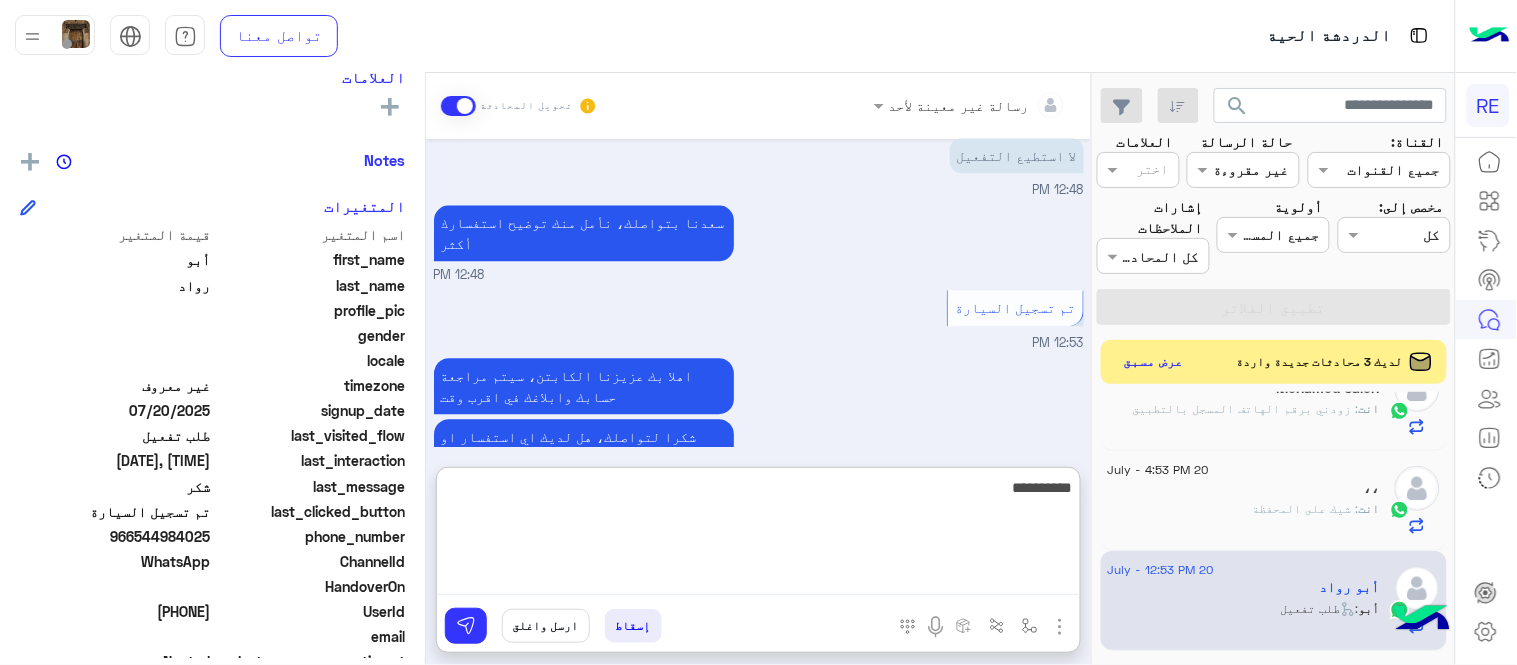 type on "**********" 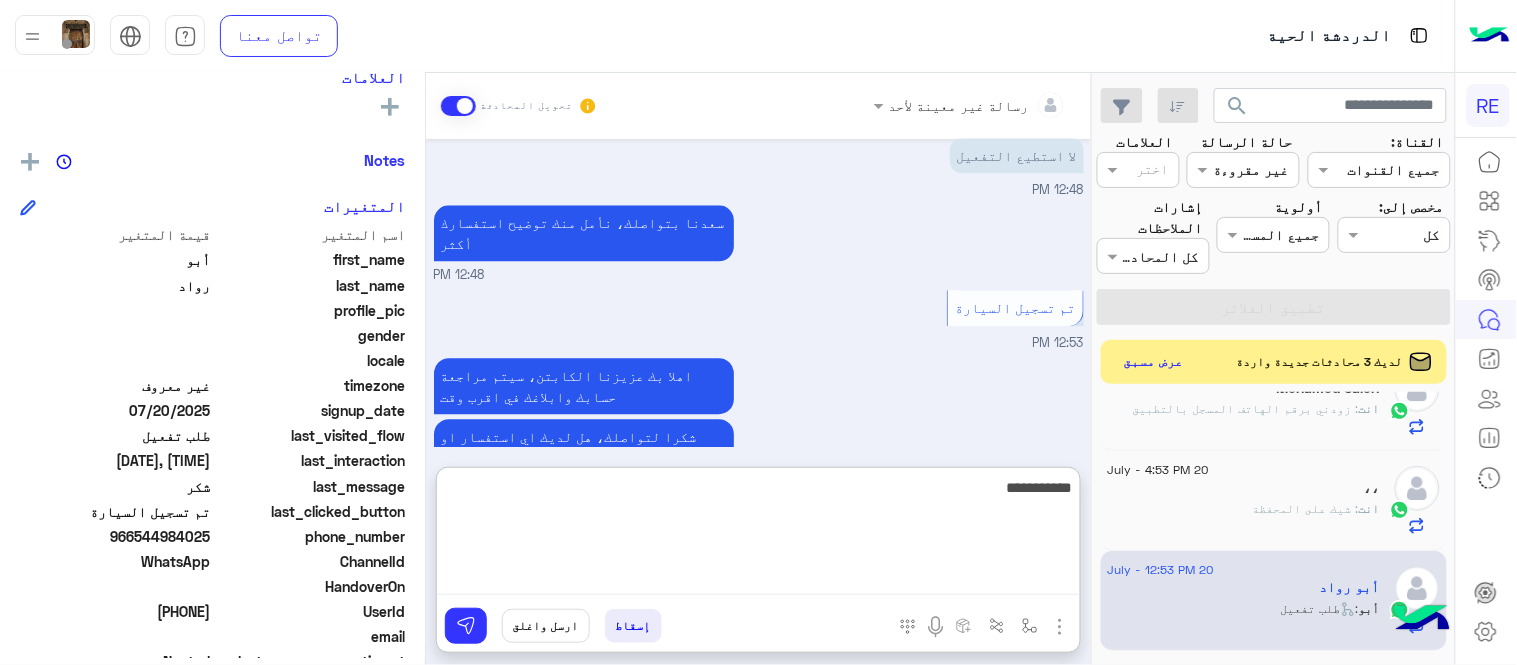 type 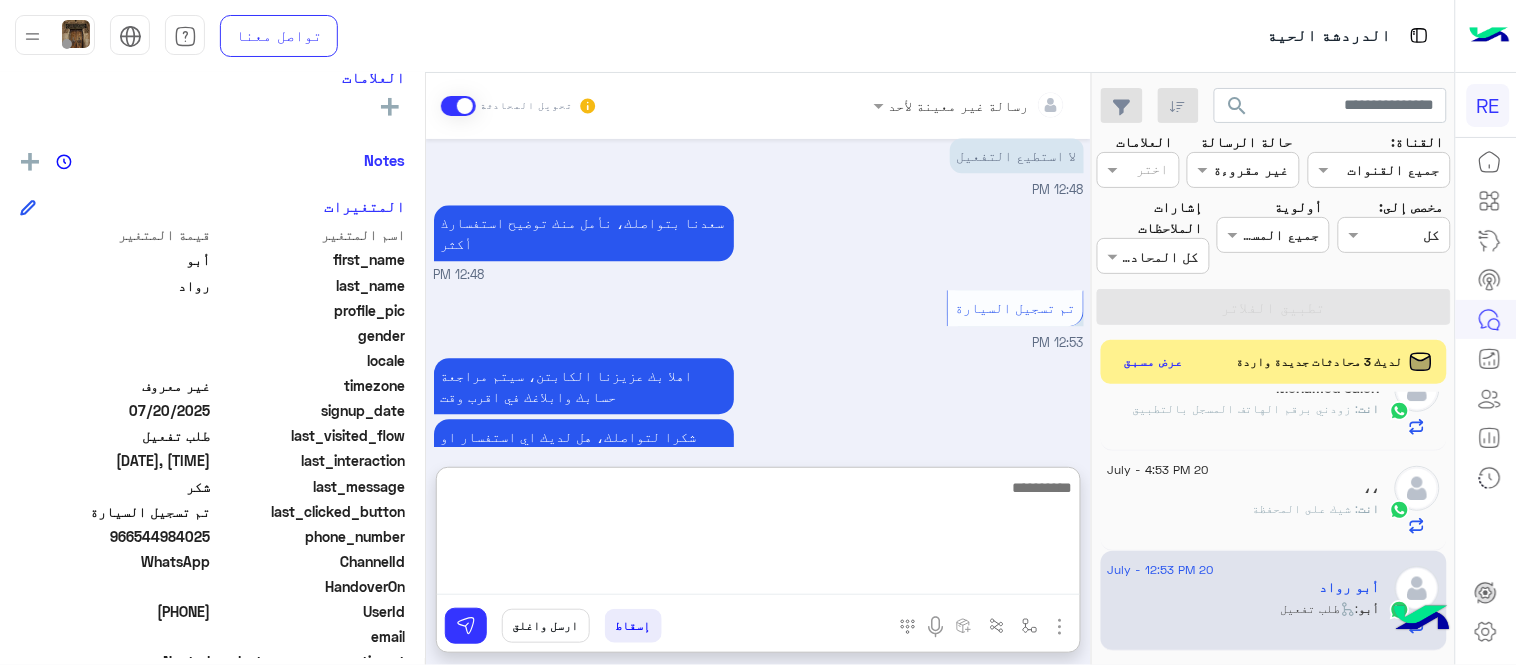 scroll, scrollTop: 1444, scrollLeft: 0, axis: vertical 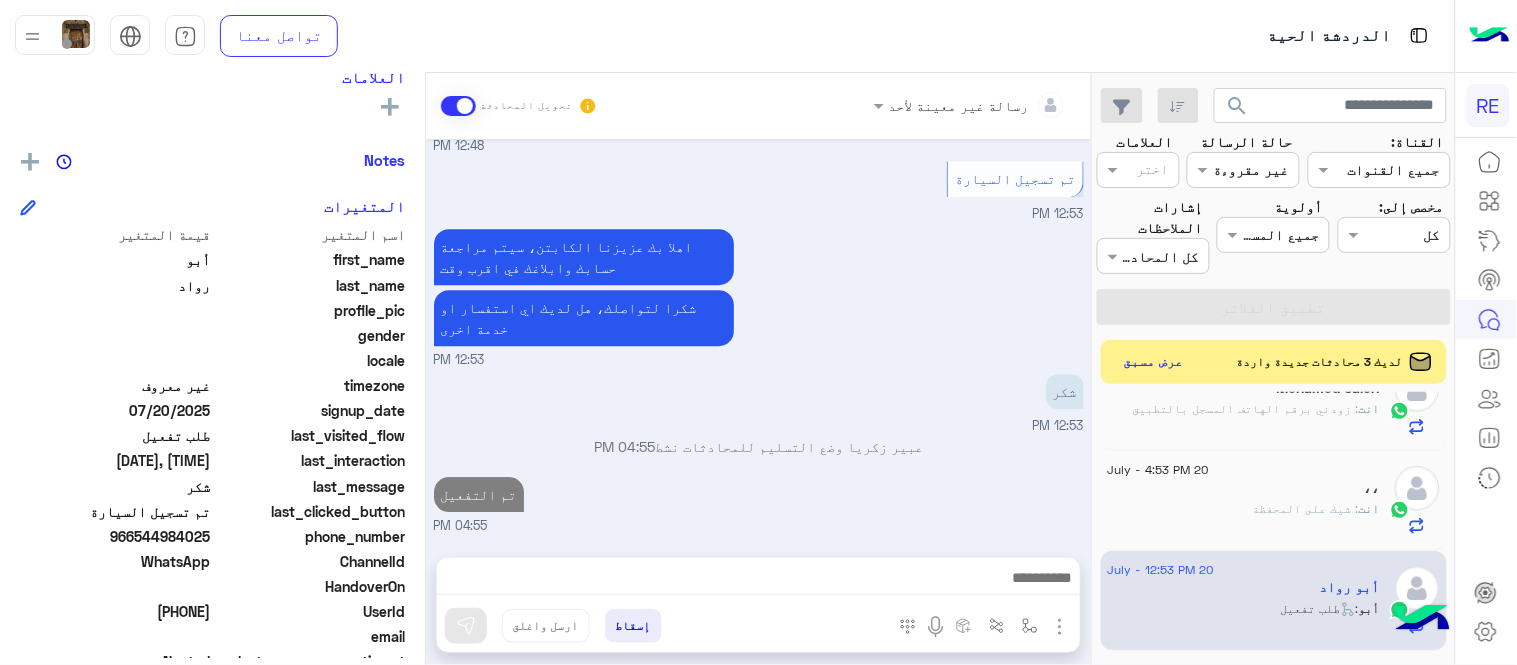 click on "Jul 20, 2025  تتفعيل الحساب   12:44 PM   تفعيل حساب    12:47 PM  يمكنك الاطلاع على شروط الانضمام لرحلة ك (كابتن ) الموجودة بالصورة أعلاه،
لتحميل التطبيق عبر الرابط التالي : 📲
http://onelink.to/Rehla    يسعدنا انضمامك لتطبيق رحلة يمكنك اتباع الخطوات الموضحة لتسجيل بيانات سيارتك بالفيديو التالي  : عزيزي الكابتن، فضلًا ، للرغبة بتفعيل الحساب قم برفع البيانات عبر التطبيق والتواصل معنا  تم تسجيل السيارة   اواجه صعوبة بالتسجيل  اي خدمة اخرى ؟  الرجوع للقائمة الرئ   لا     12:47 PM   اواجه صعوبة بالتسجيل    12:48 PM  مرحبا بك، اترك لنا استفسارك وسيتم مراجعته وابلاغك في أقرب وقت شكرا لتواصلك معنا، دمت بخير" at bounding box center (758, 338) 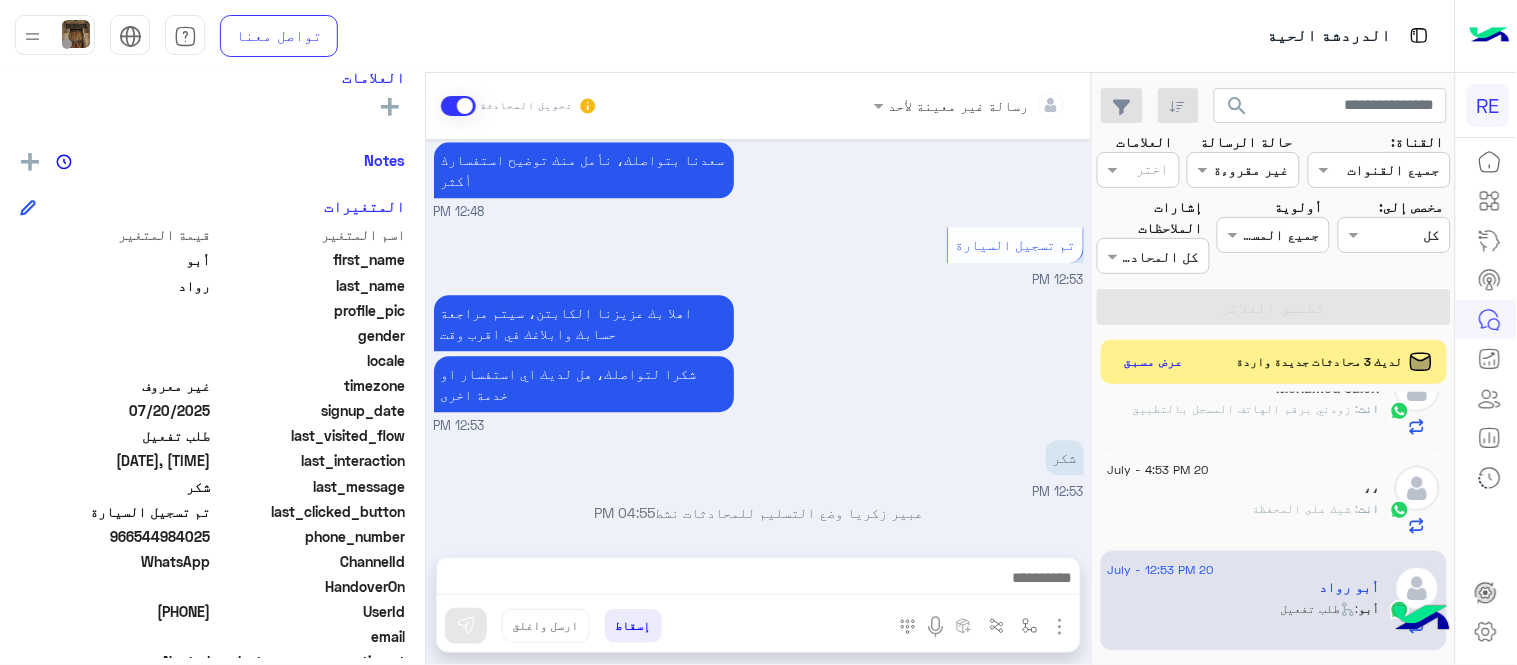 scroll, scrollTop: 1354, scrollLeft: 0, axis: vertical 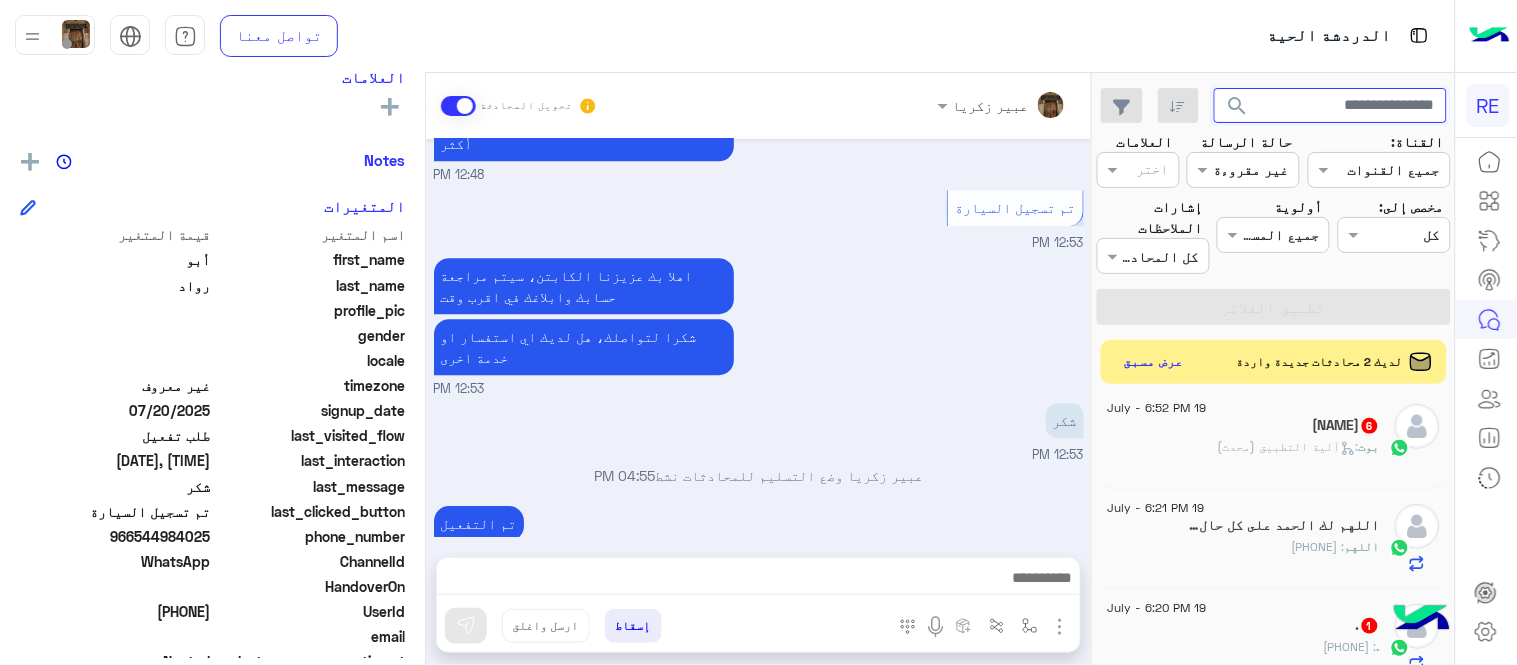 click at bounding box center [1331, 106] 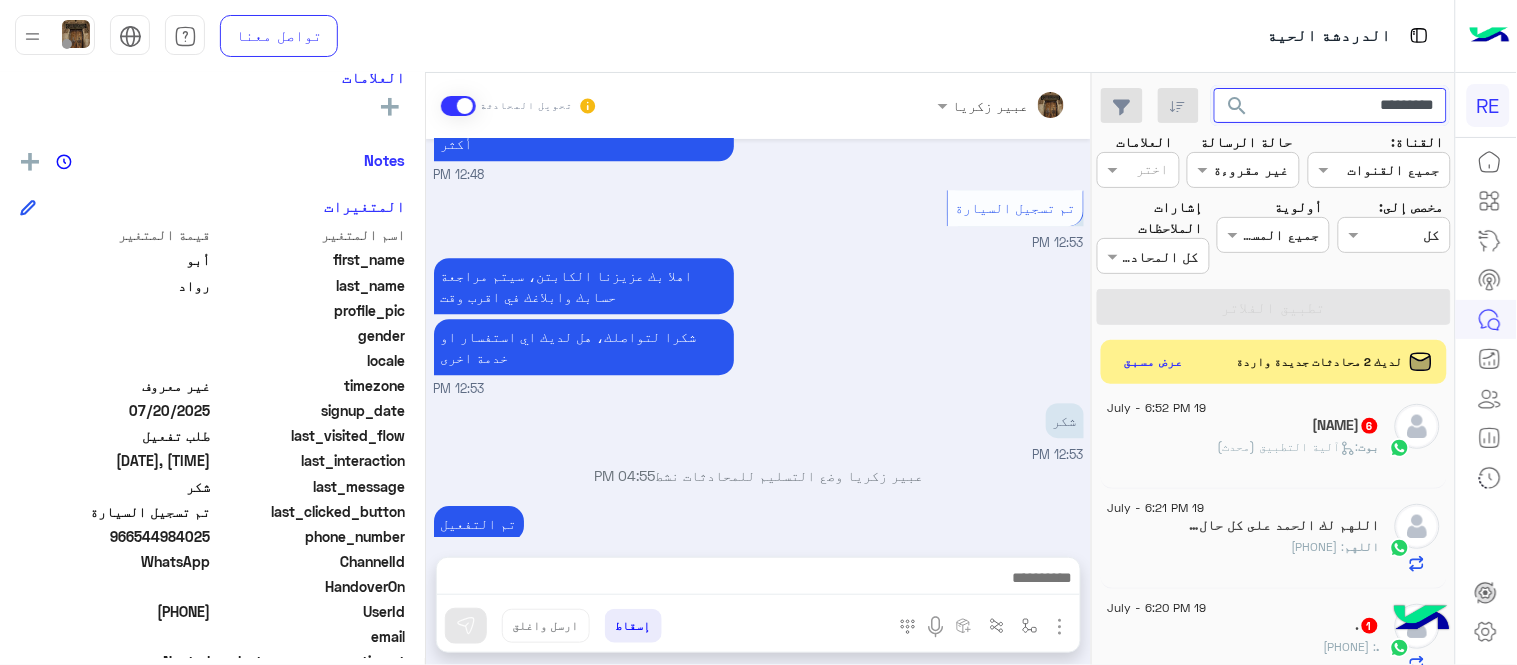 click on "search" 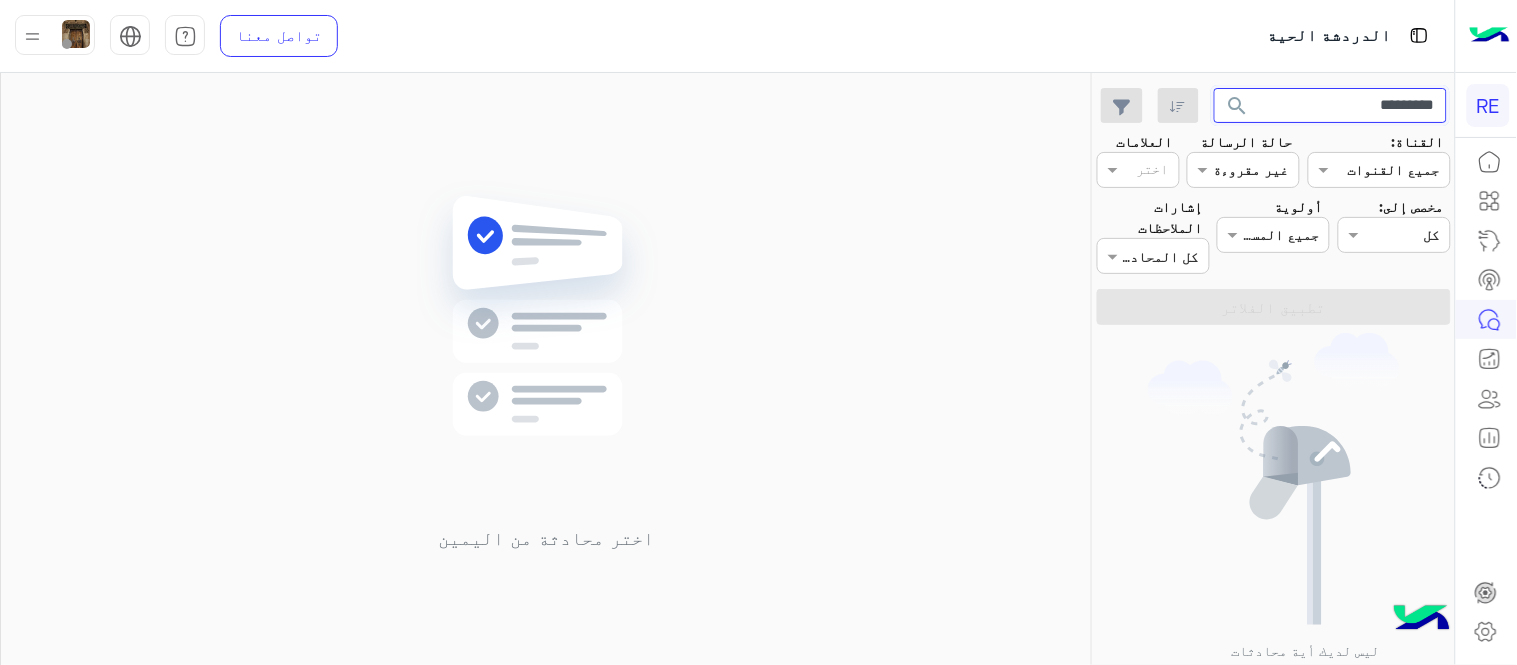 click on "*********" at bounding box center (1331, 106) 